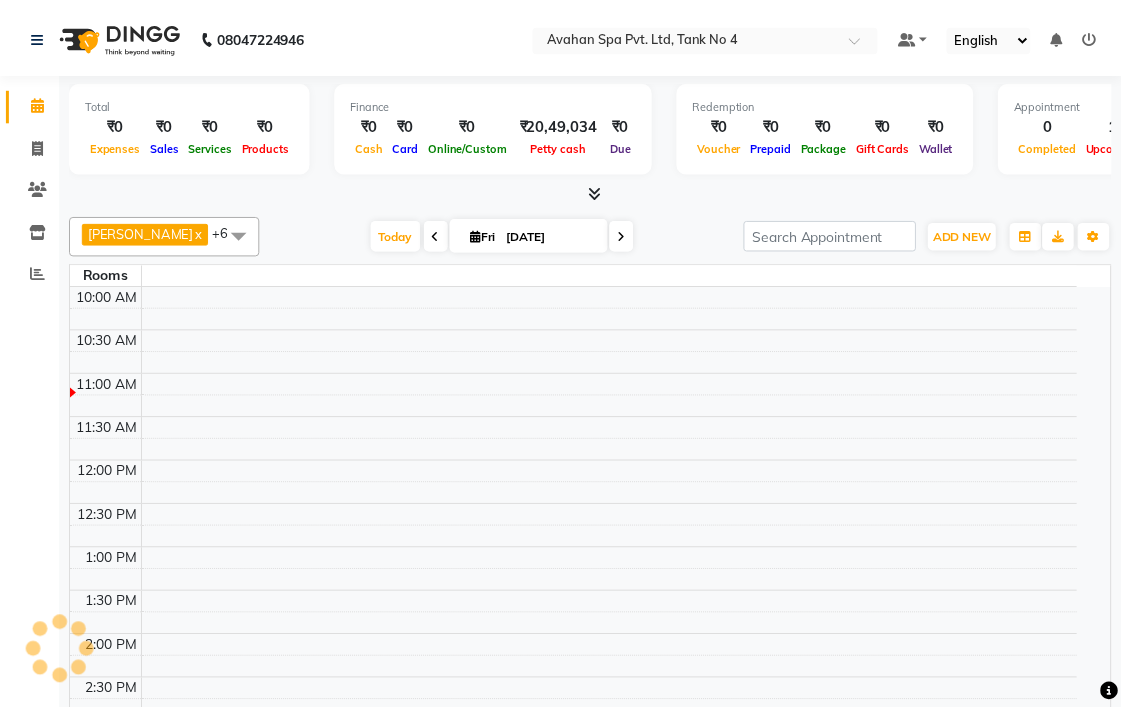 scroll, scrollTop: 0, scrollLeft: 0, axis: both 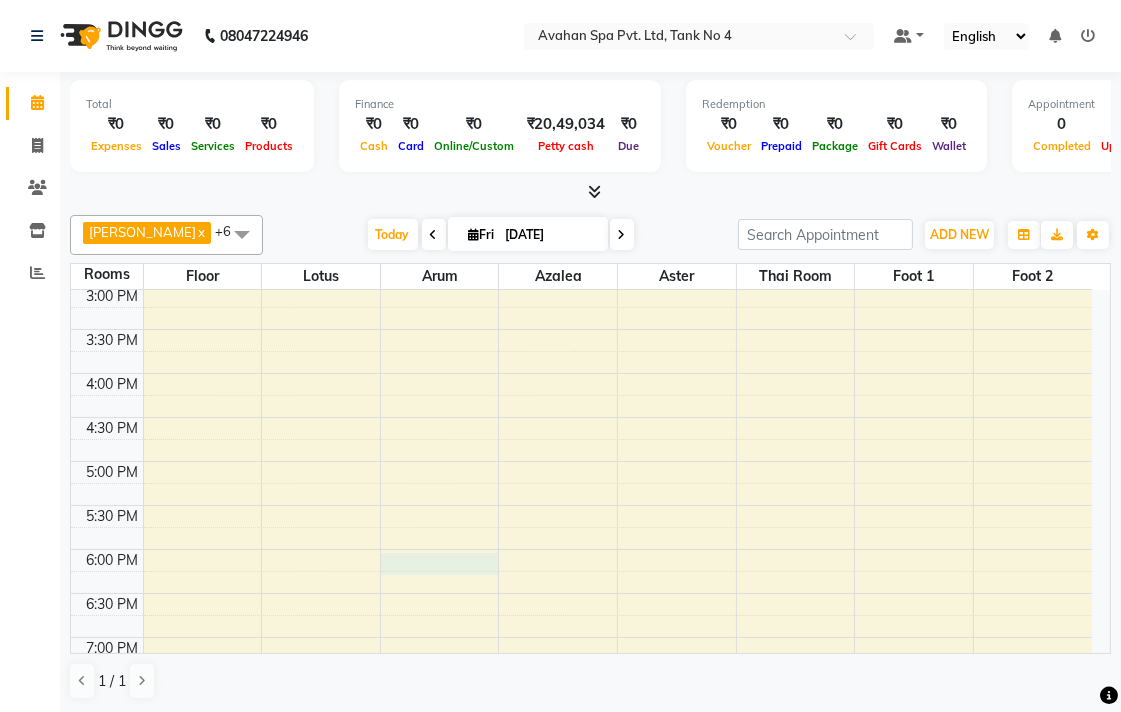 click on "10:00 AM 10:30 AM 11:00 AM 11:30 AM 12:00 PM 12:30 PM 1:00 PM 1:30 PM 2:00 PM 2:30 PM 3:00 PM 3:30 PM 4:00 PM 4:30 PM 5:00 PM 5:30 PM 6:00 PM 6:30 PM 7:00 PM 7:30 PM 8:00 PM 8:30 PM 9:00 PM 9:30 PM 10:00 PM 10:30 PM     ALOK(10935)(AC819)(V.T-8/10/2025) (MON TO SUN) 9836106758, TK01, 11:30 AM-01:00 PM, Swedish Massage Therapy 90 Mins" at bounding box center [581, 417] 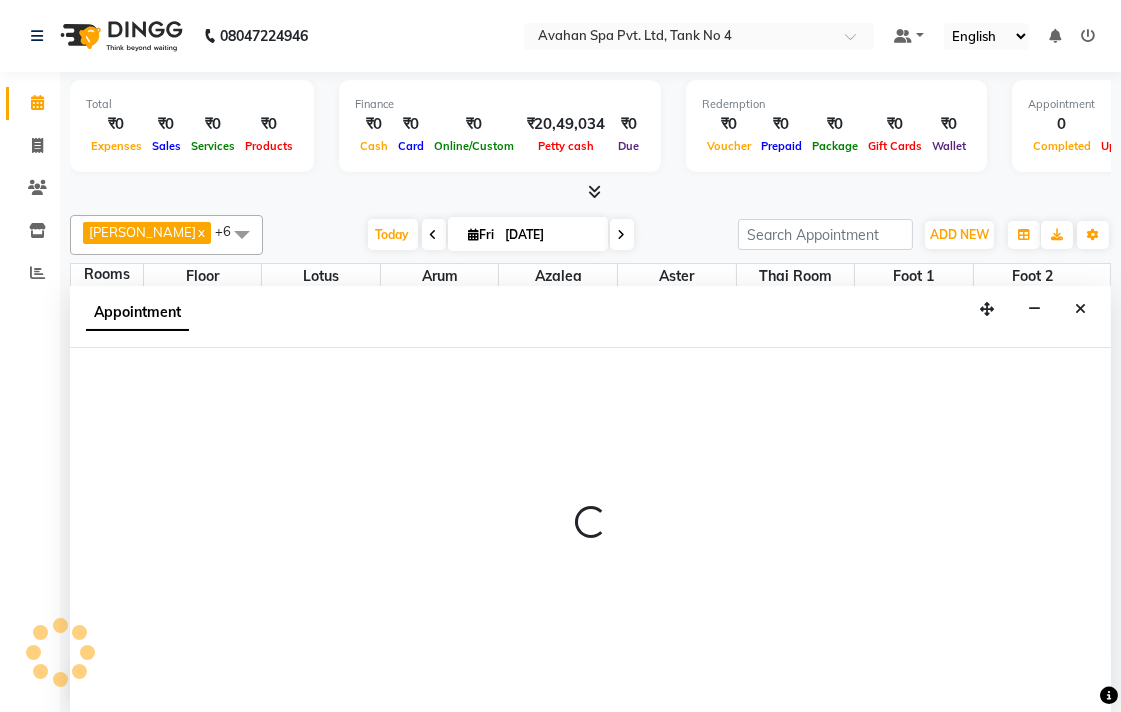 scroll, scrollTop: 1, scrollLeft: 0, axis: vertical 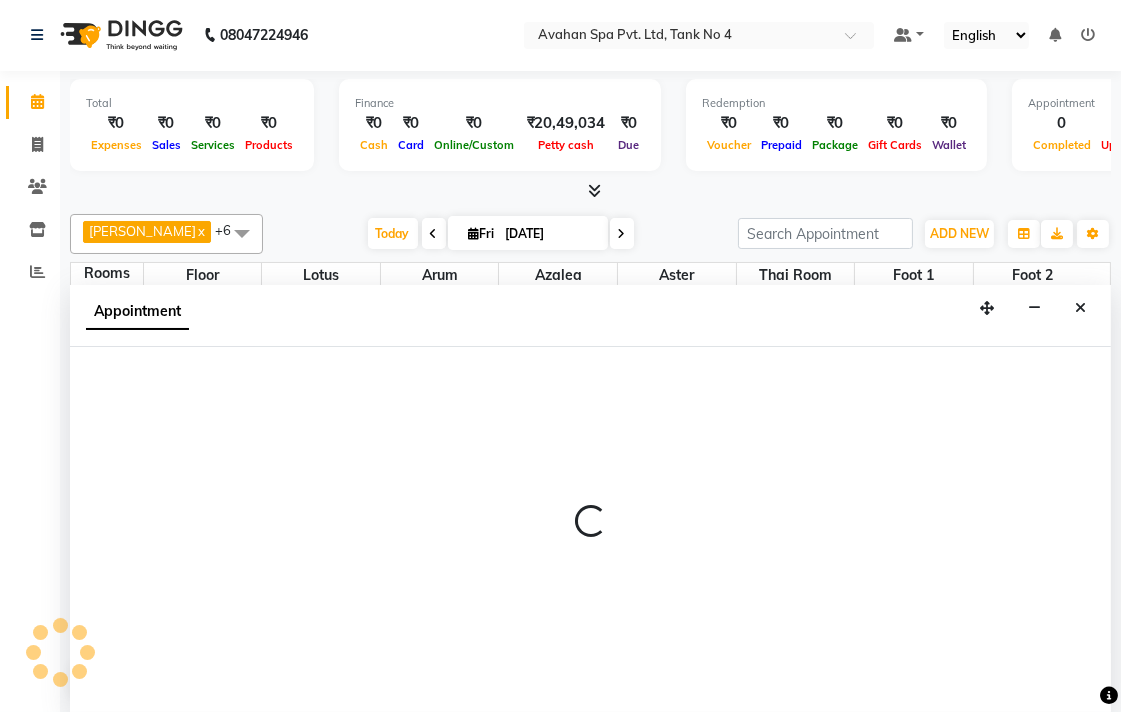 select on "1080" 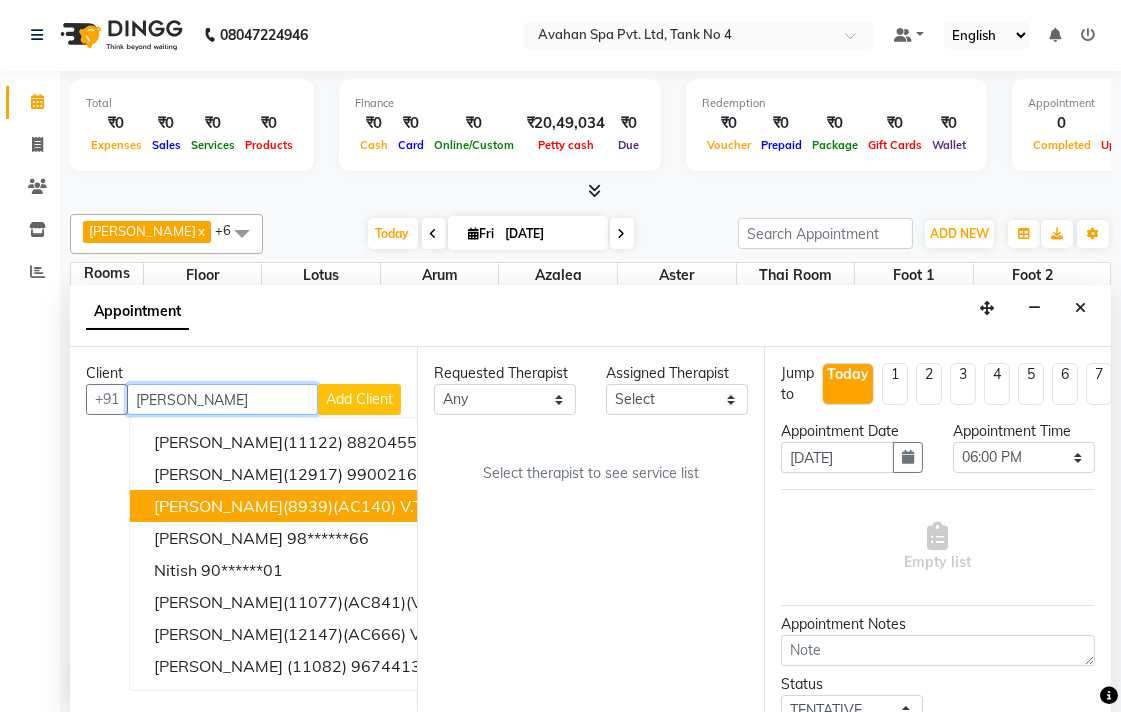 click on "[PERSON_NAME](8939)(AC140) V.T-([DATE])(MON-SUN) 9831546777" at bounding box center (419, 506) 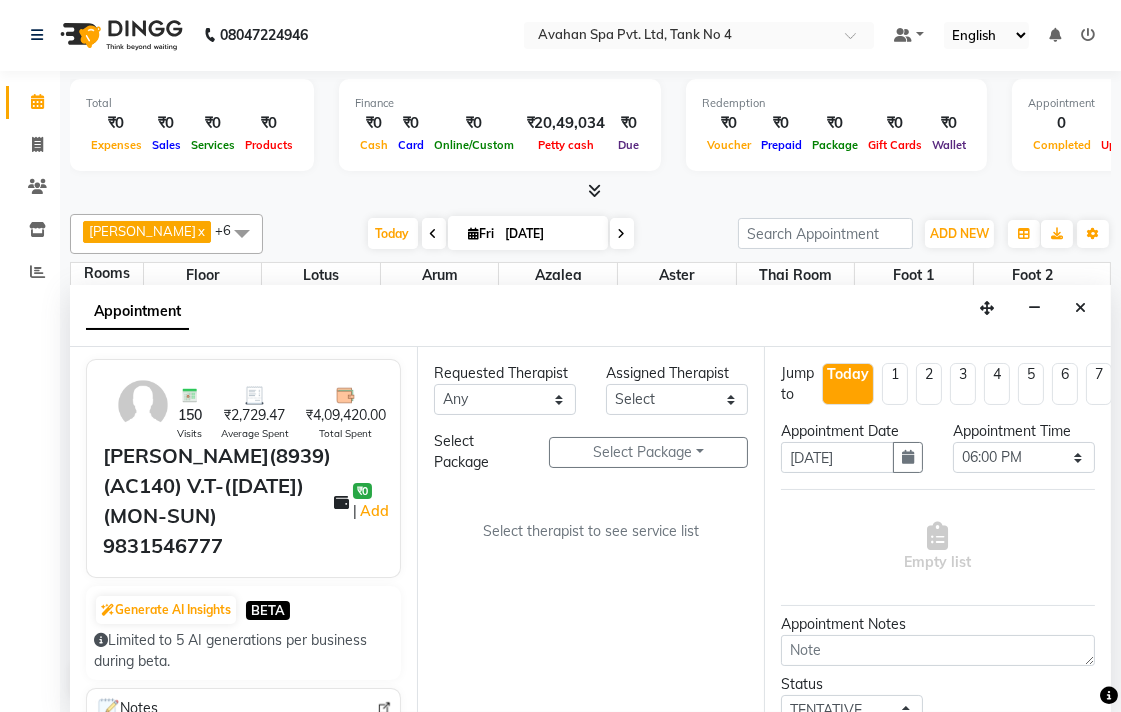 scroll, scrollTop: 111, scrollLeft: 0, axis: vertical 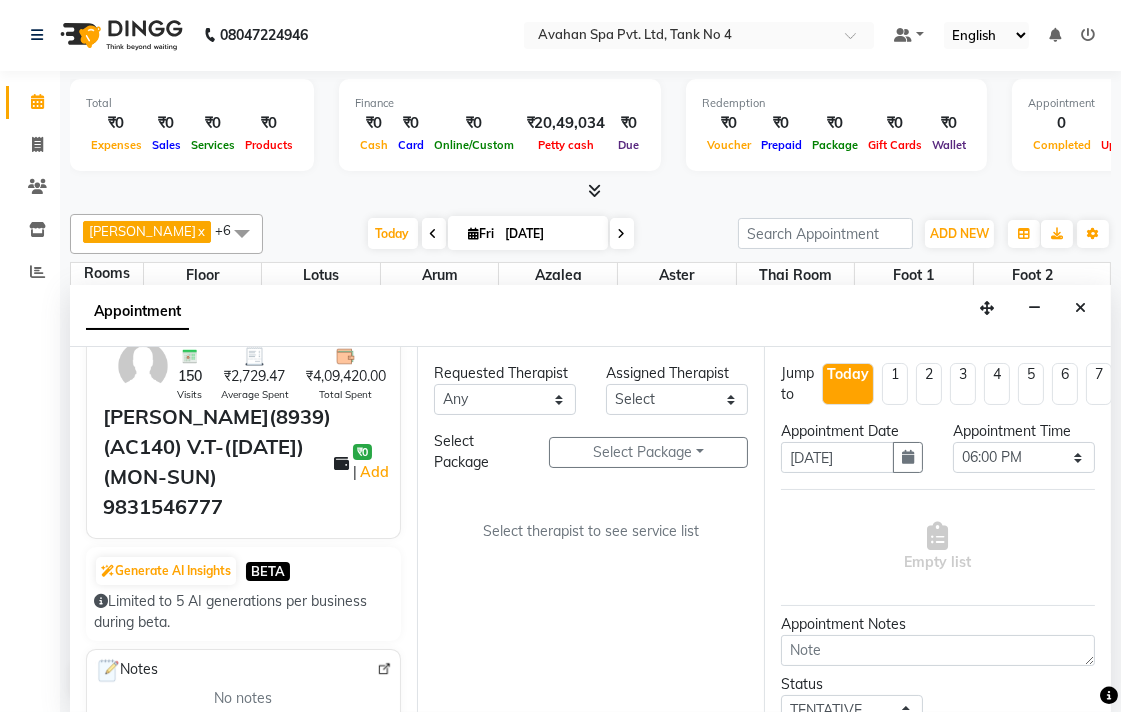 type on "98******77" 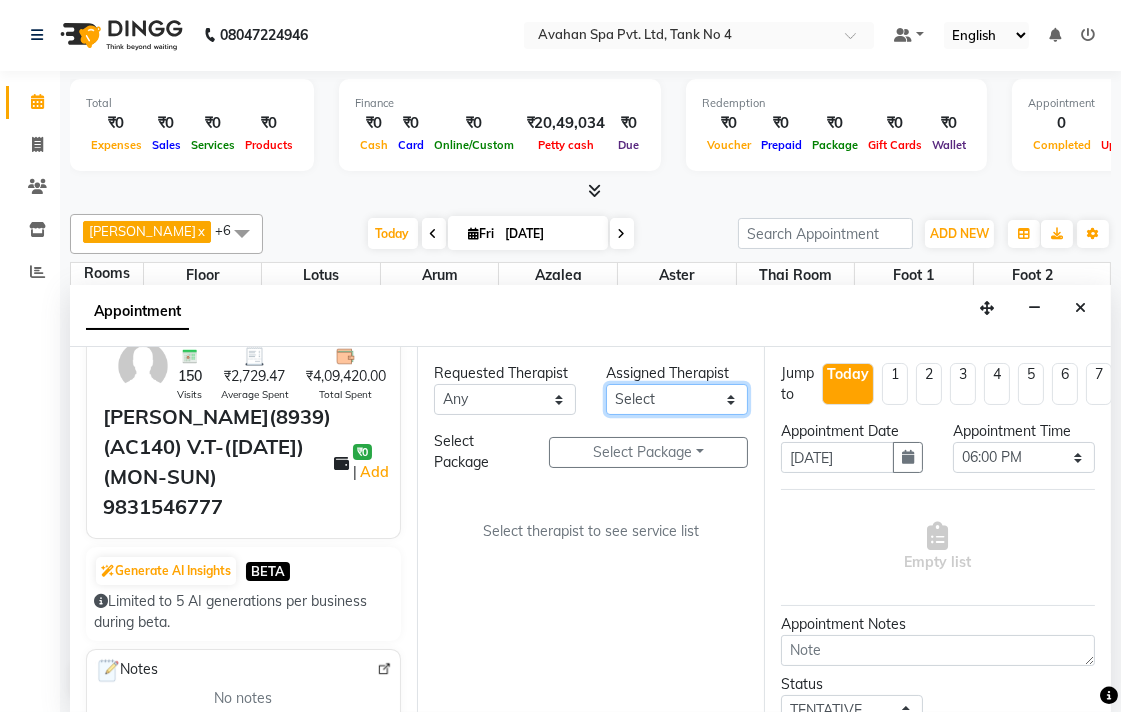 drag, startPoint x: 703, startPoint y: 394, endPoint x: 686, endPoint y: 397, distance: 17.262676 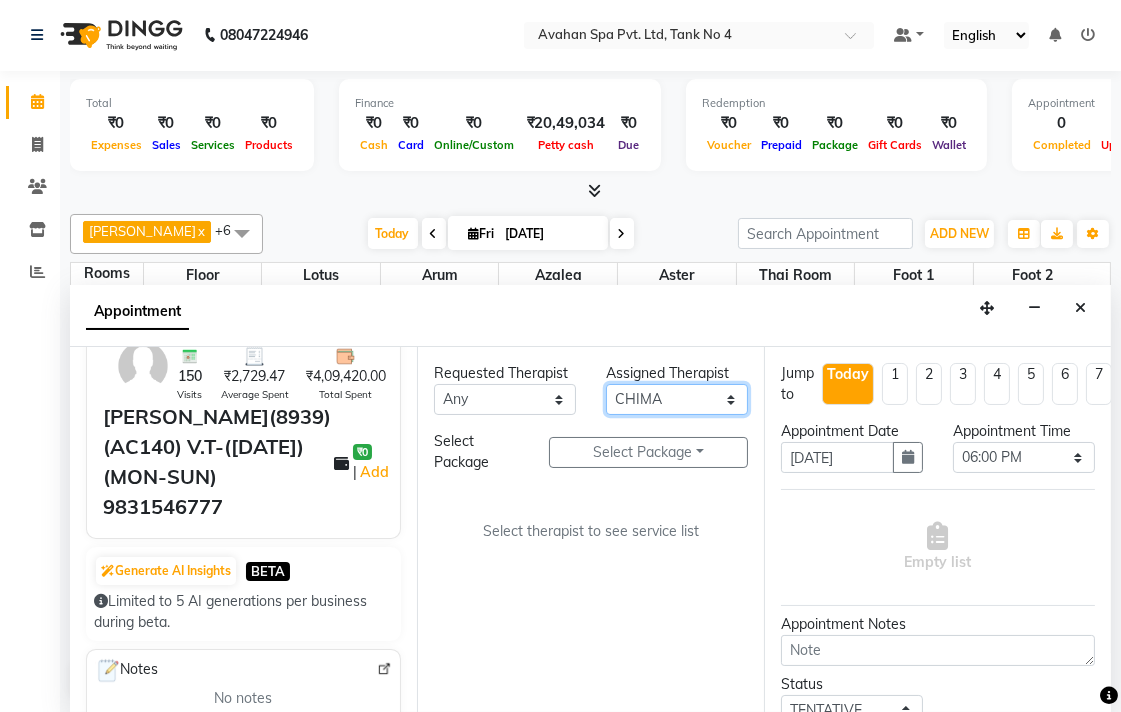 click on "Select ANJU [PERSON_NAME] [DEMOGRAPHIC_DATA] 1 [PERSON_NAME] JUNI [PERSON_NAME] SUSNIM" at bounding box center (677, 399) 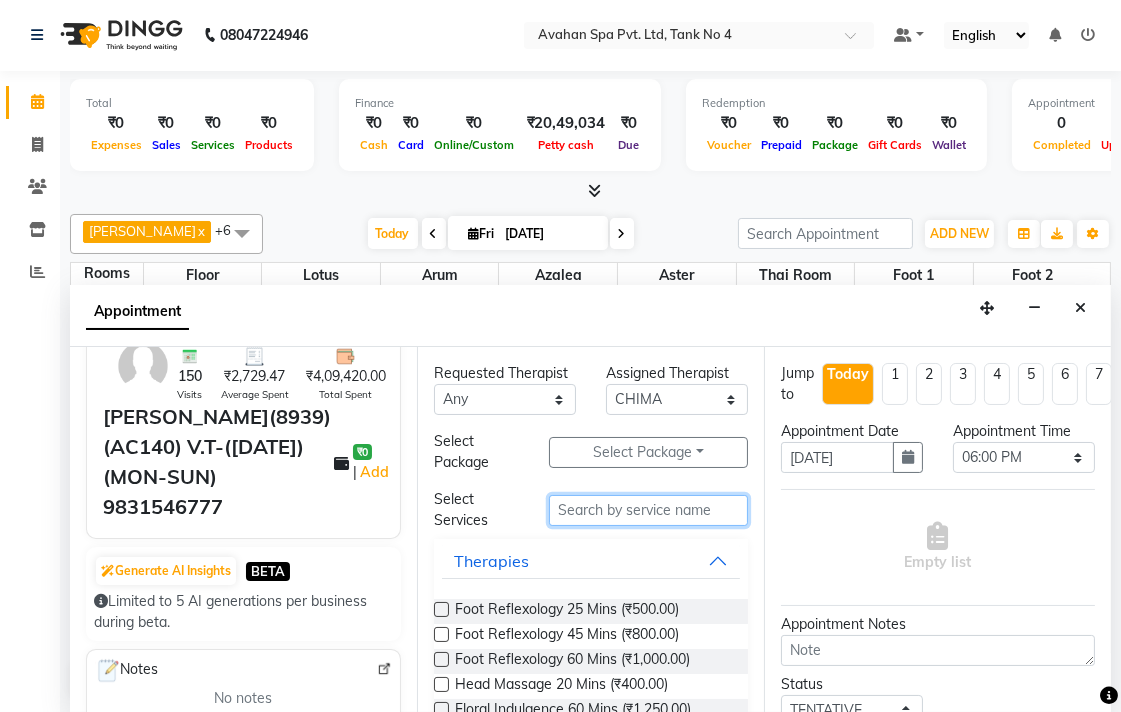click at bounding box center (648, 510) 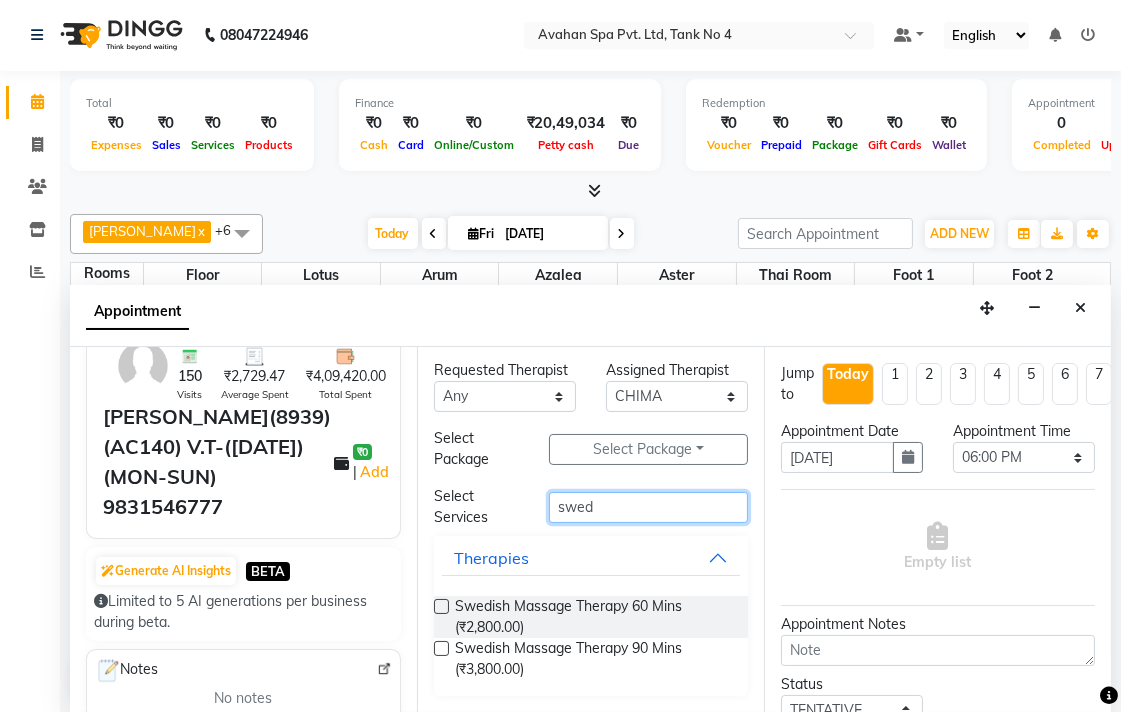 scroll, scrollTop: 23, scrollLeft: 0, axis: vertical 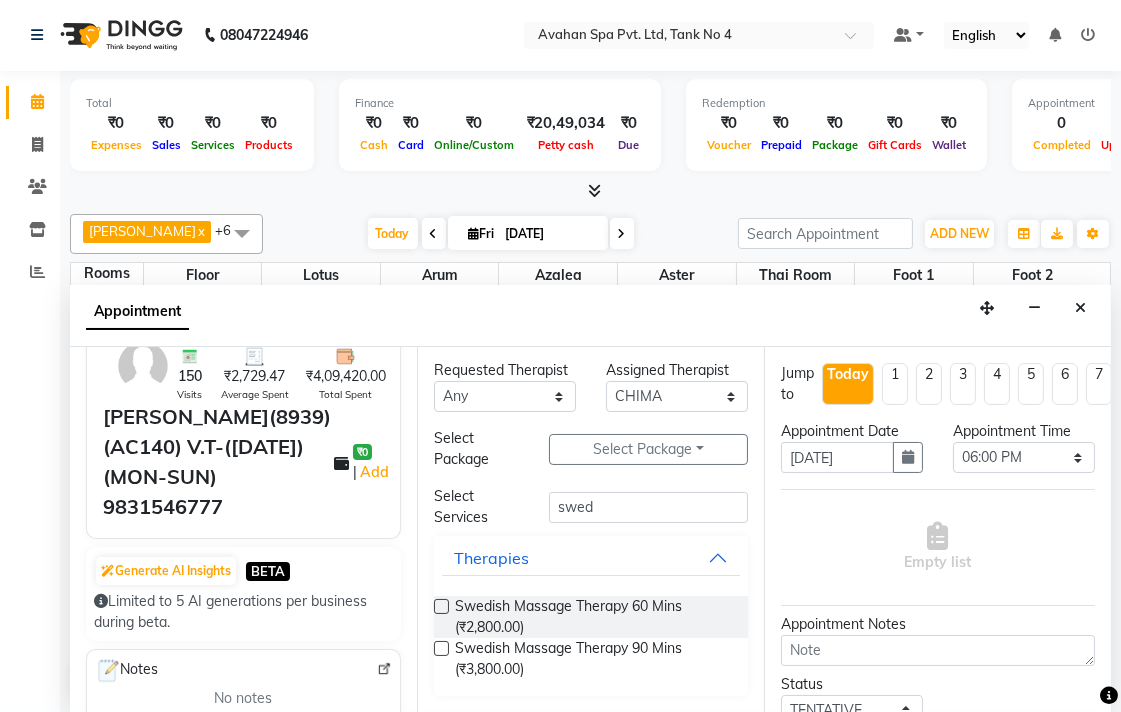 click at bounding box center (441, 648) 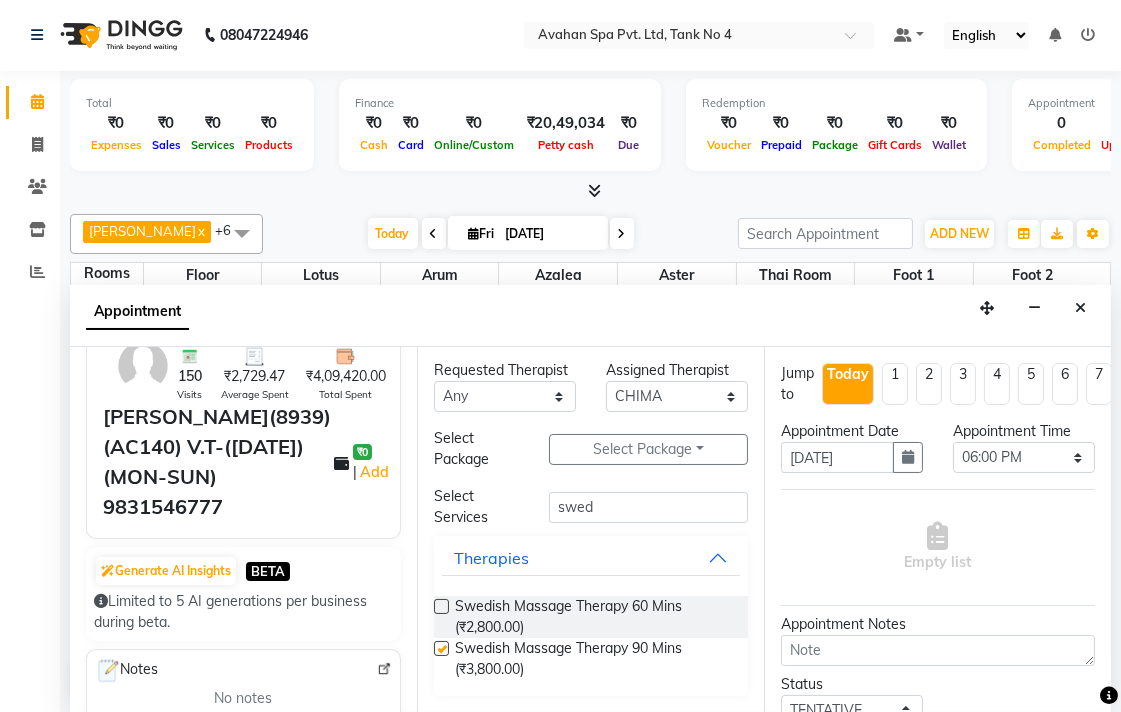 select on "1845" 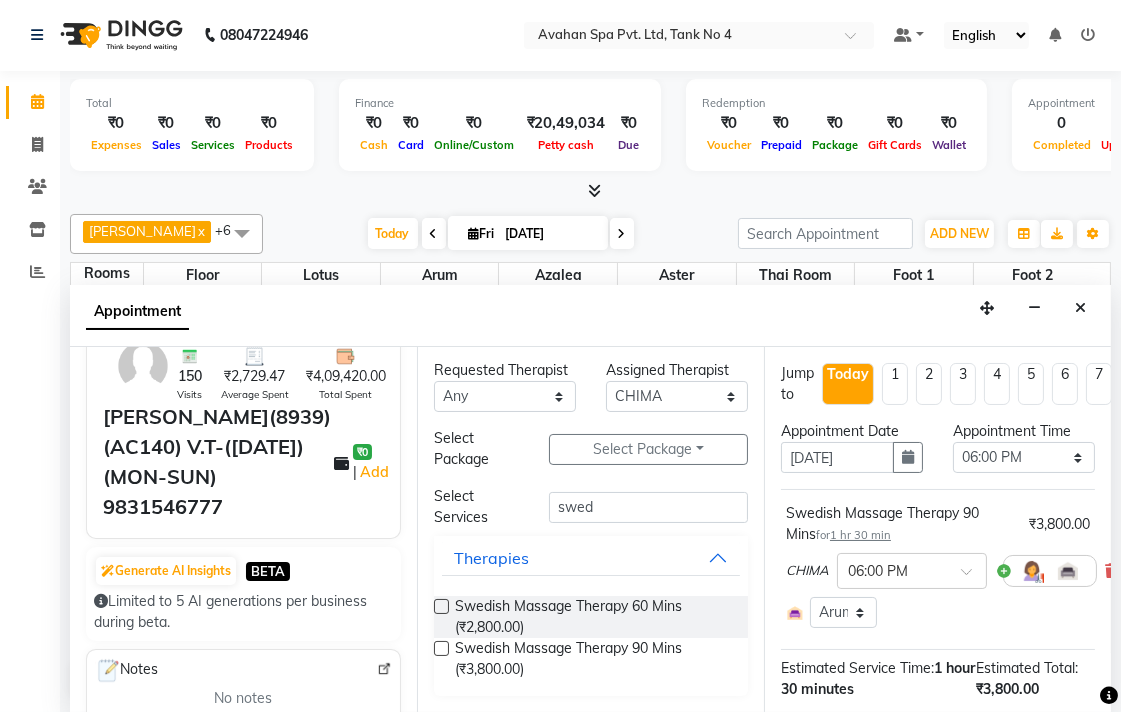click at bounding box center (441, 648) 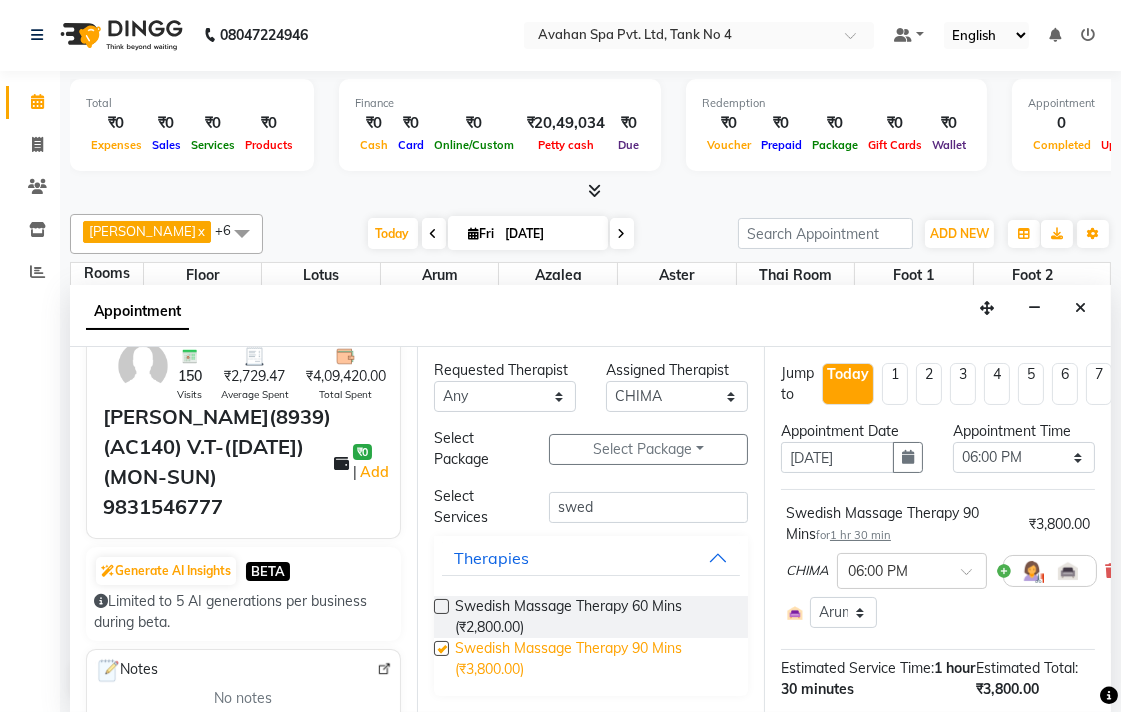 select on "1845" 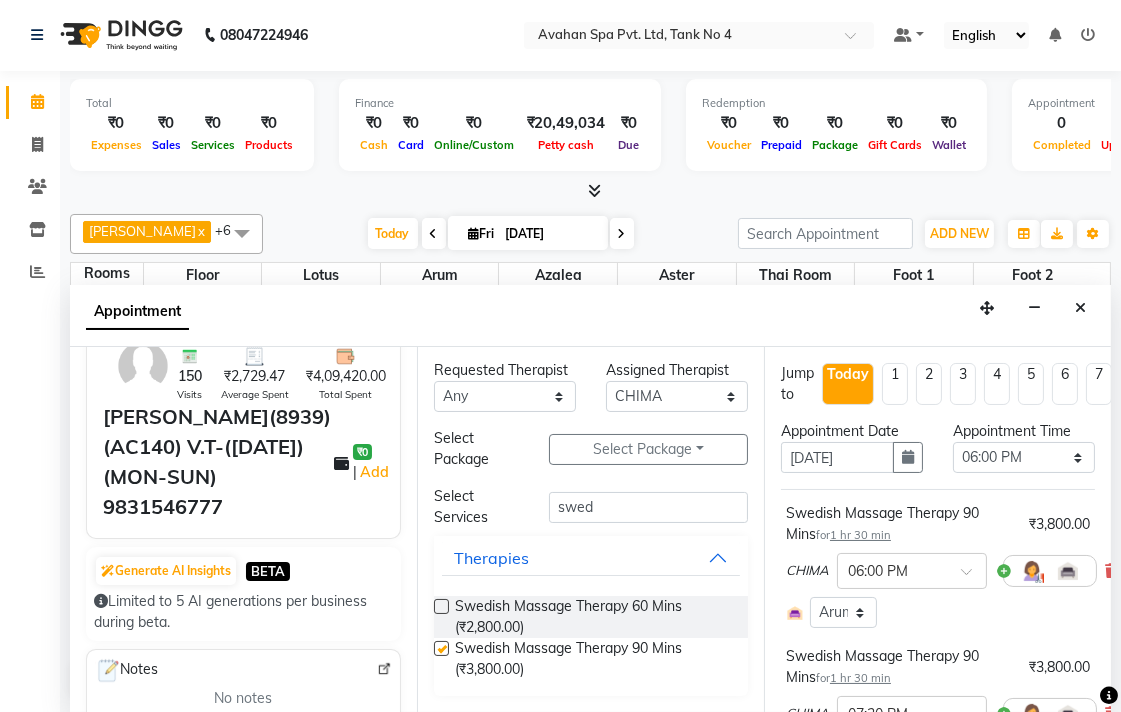 checkbox on "false" 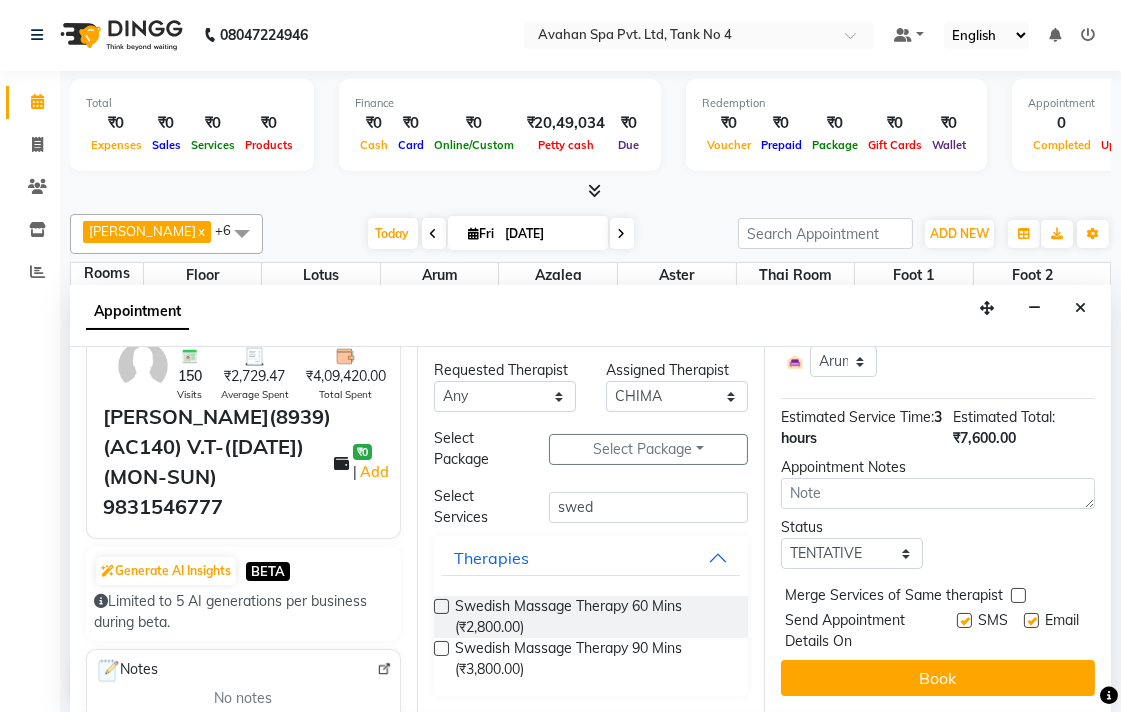scroll, scrollTop: 410, scrollLeft: 0, axis: vertical 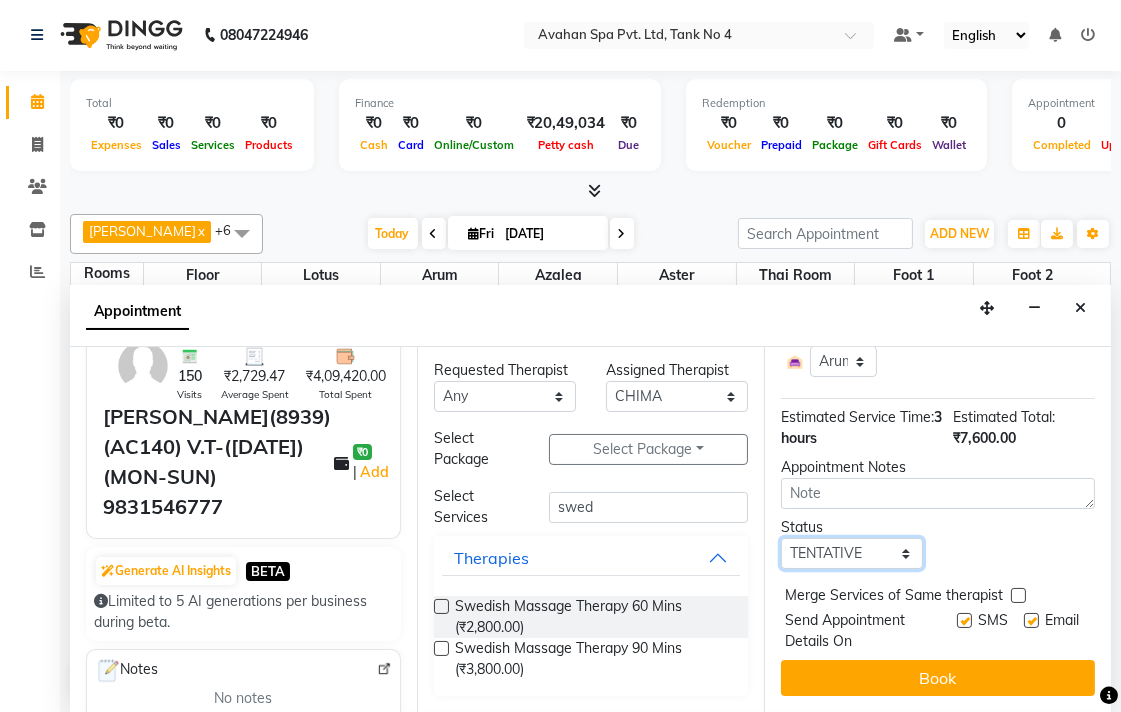 click on "Select TENTATIVE CONFIRM CHECK-IN UPCOMING" at bounding box center [852, 553] 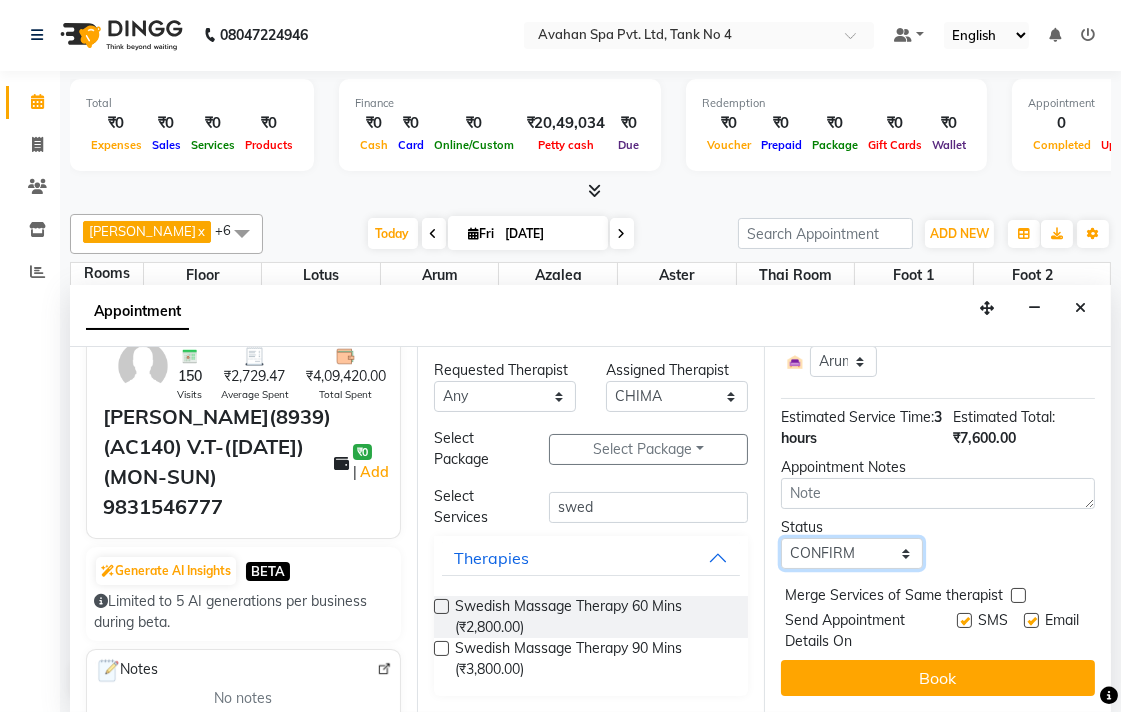 click on "Select TENTATIVE CONFIRM CHECK-IN UPCOMING" at bounding box center (852, 553) 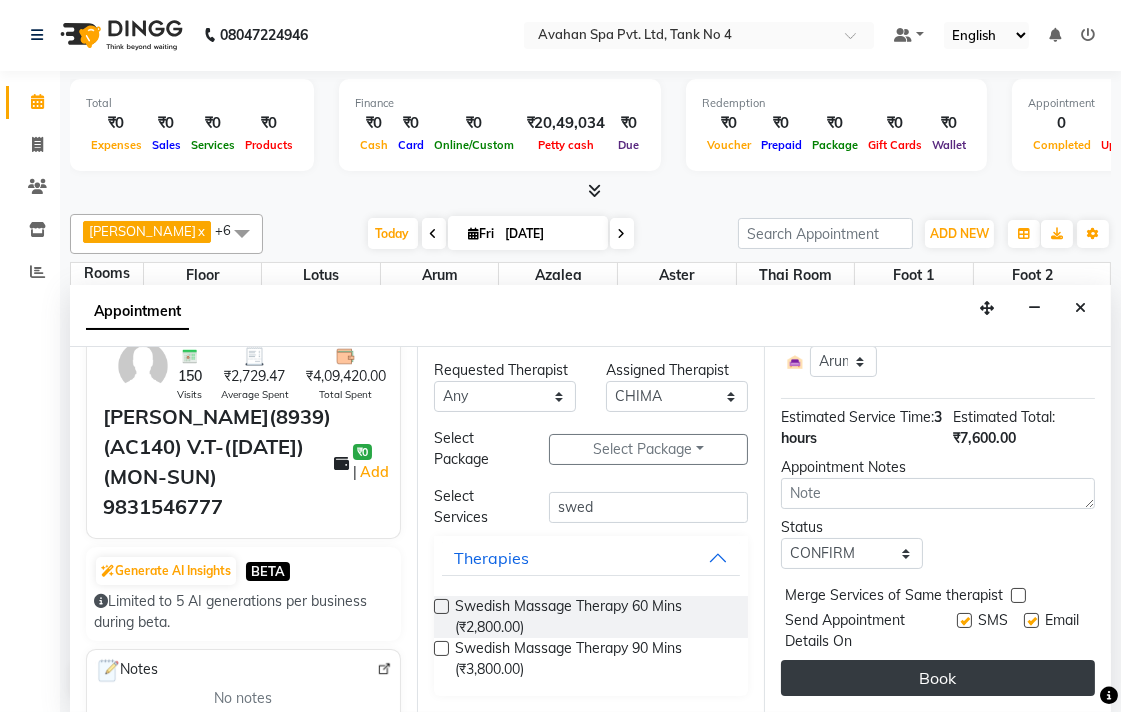 click on "Book" at bounding box center [938, 678] 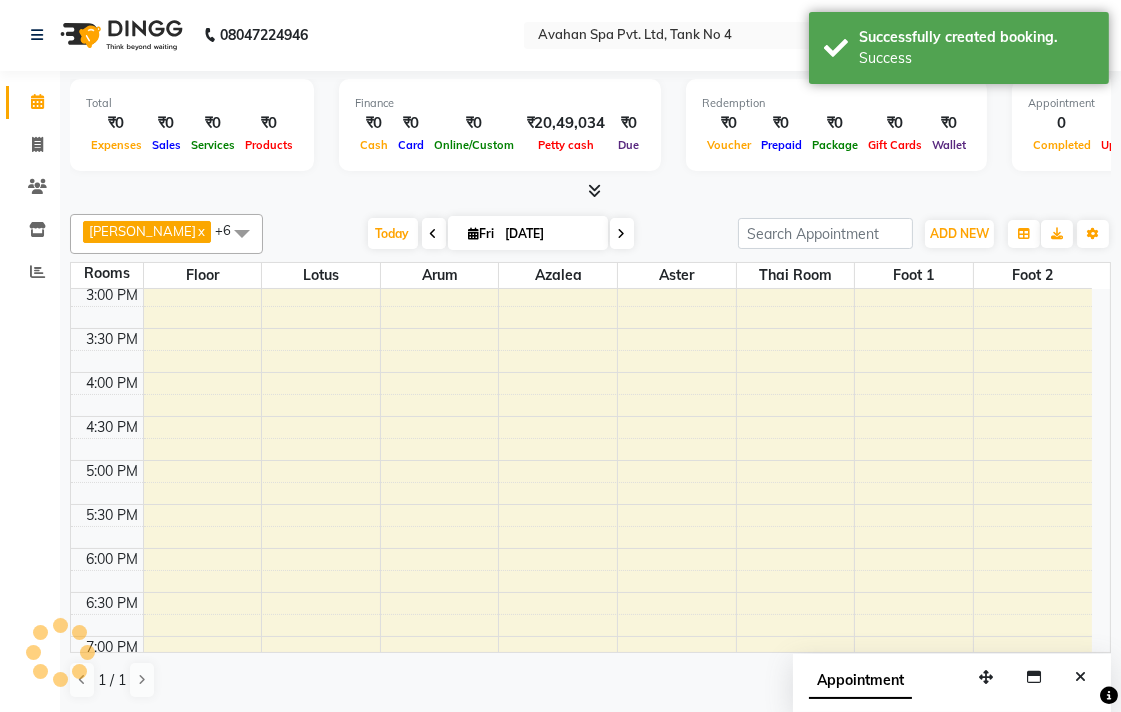 scroll, scrollTop: 0, scrollLeft: 0, axis: both 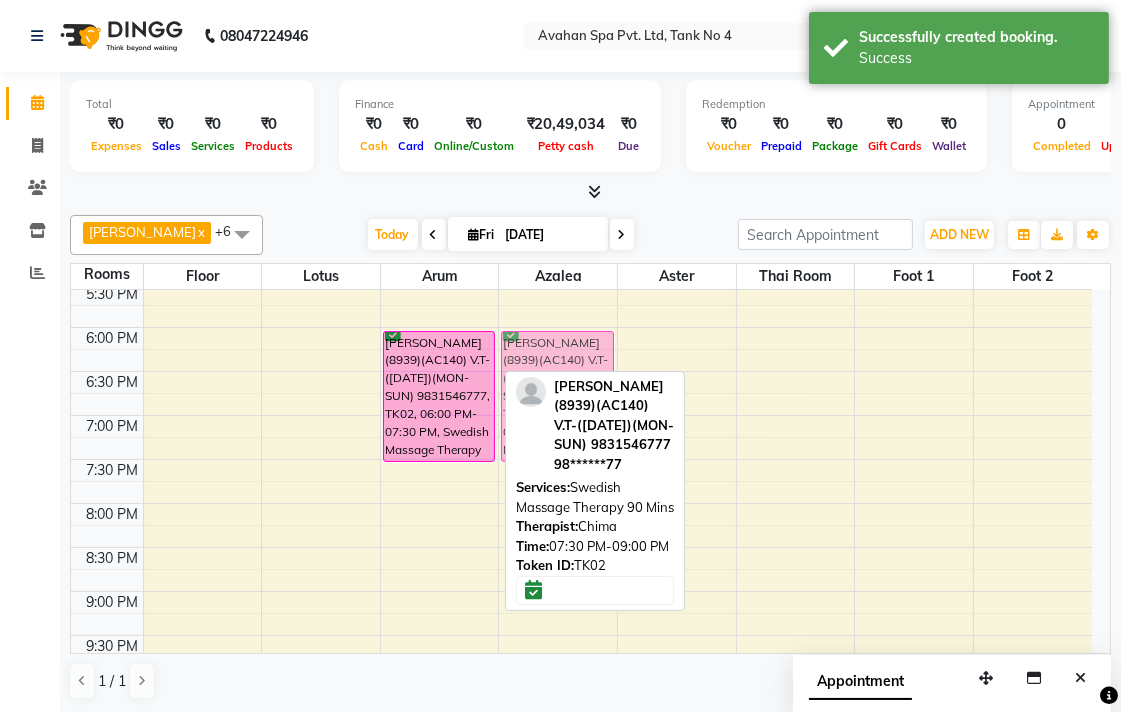 drag, startPoint x: 452, startPoint y: 480, endPoint x: 620, endPoint y: 353, distance: 210.60152 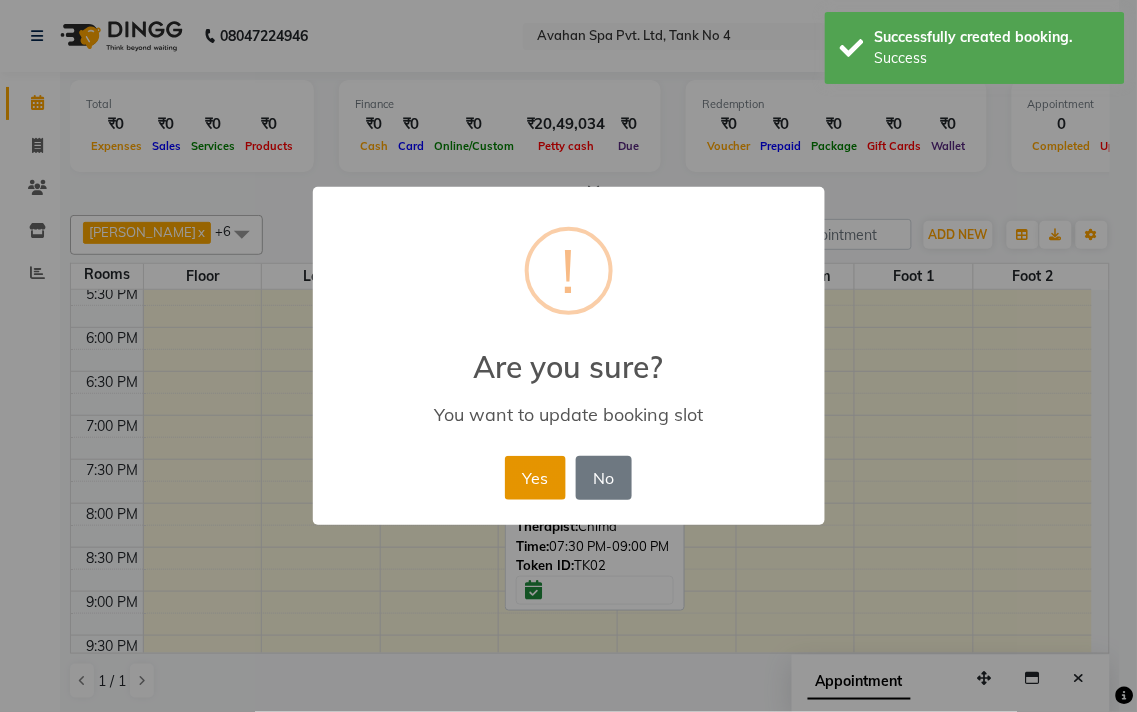 click on "Yes" at bounding box center (535, 478) 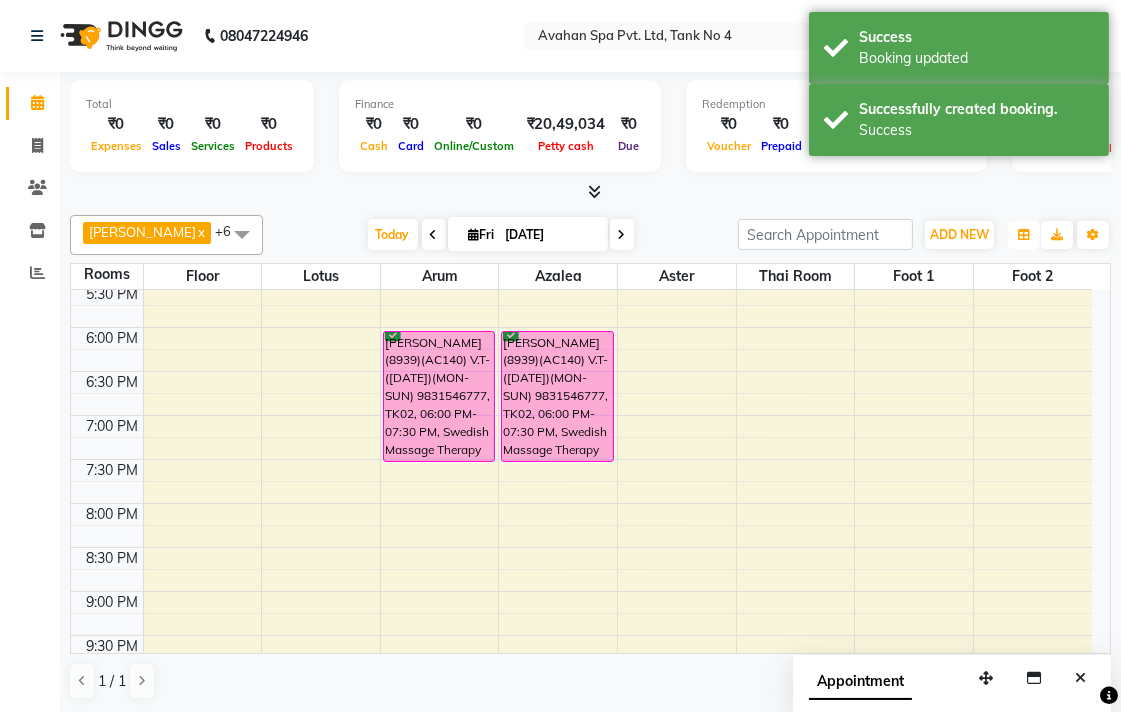 click at bounding box center (1024, 235) 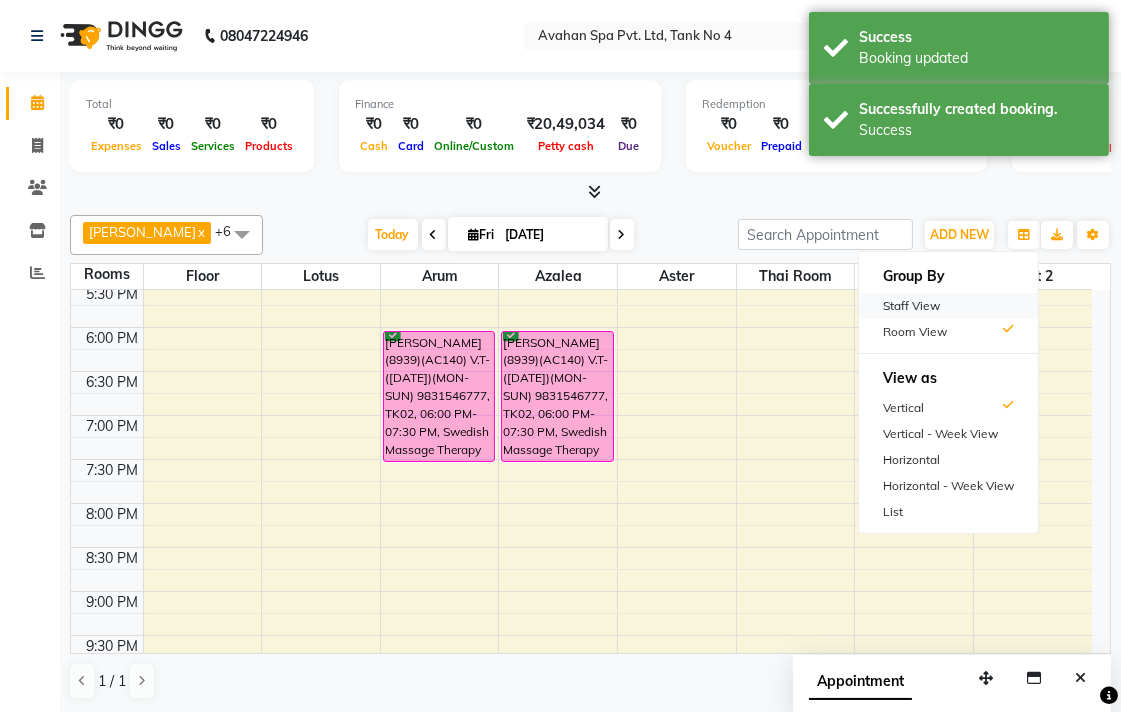 click on "Staff View" at bounding box center [948, 306] 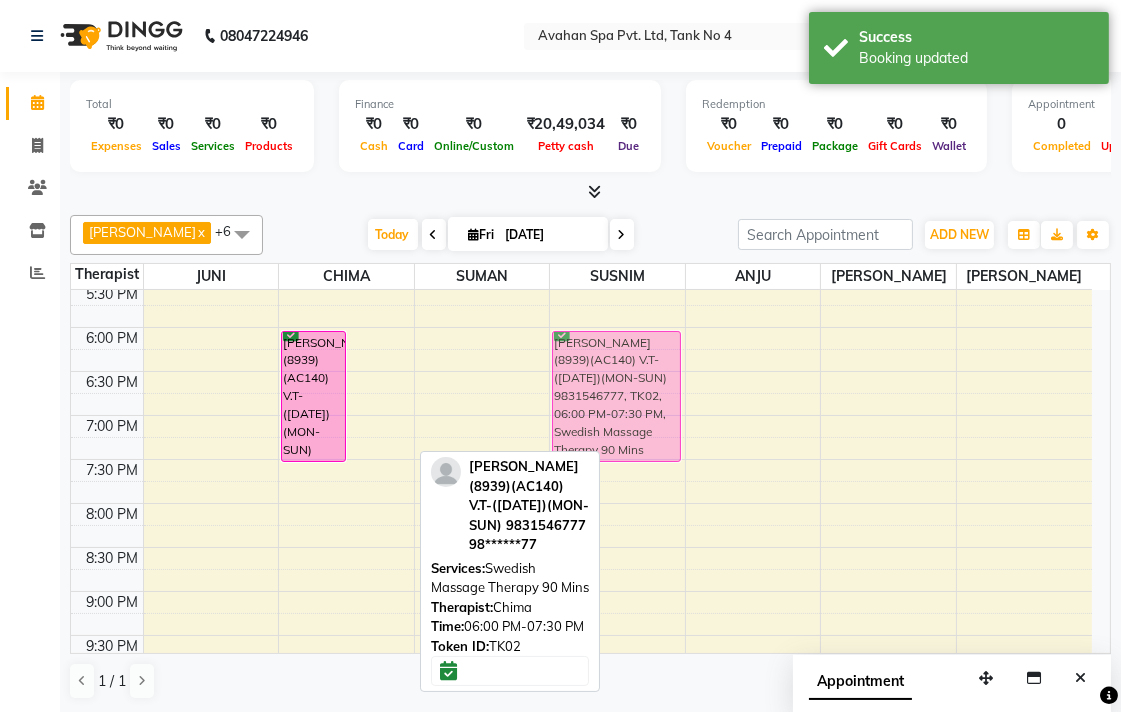 drag, startPoint x: 365, startPoint y: 341, endPoint x: 563, endPoint y: 345, distance: 198.0404 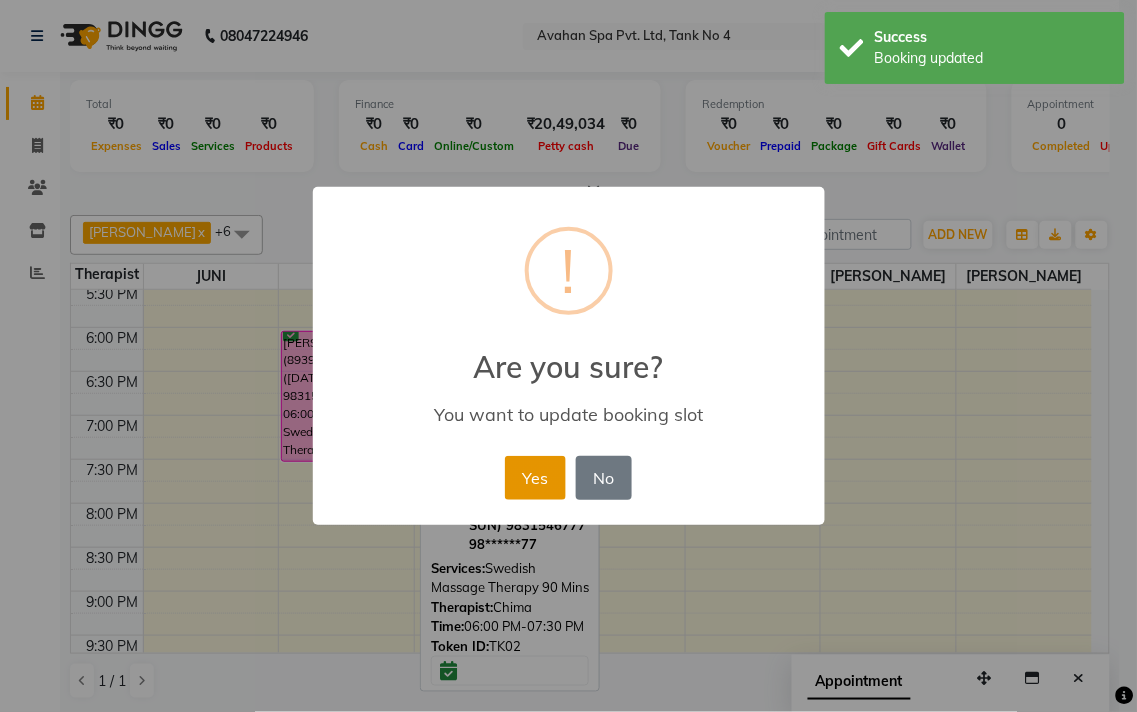 click on "Yes" at bounding box center (535, 478) 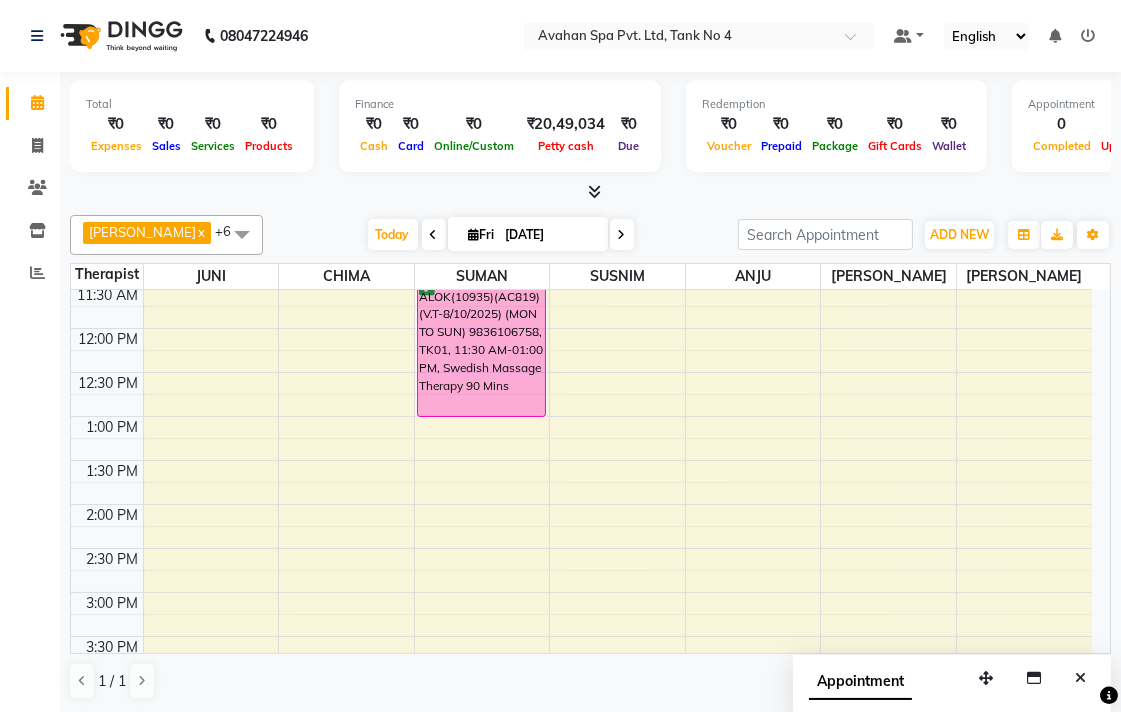 scroll, scrollTop: 0, scrollLeft: 0, axis: both 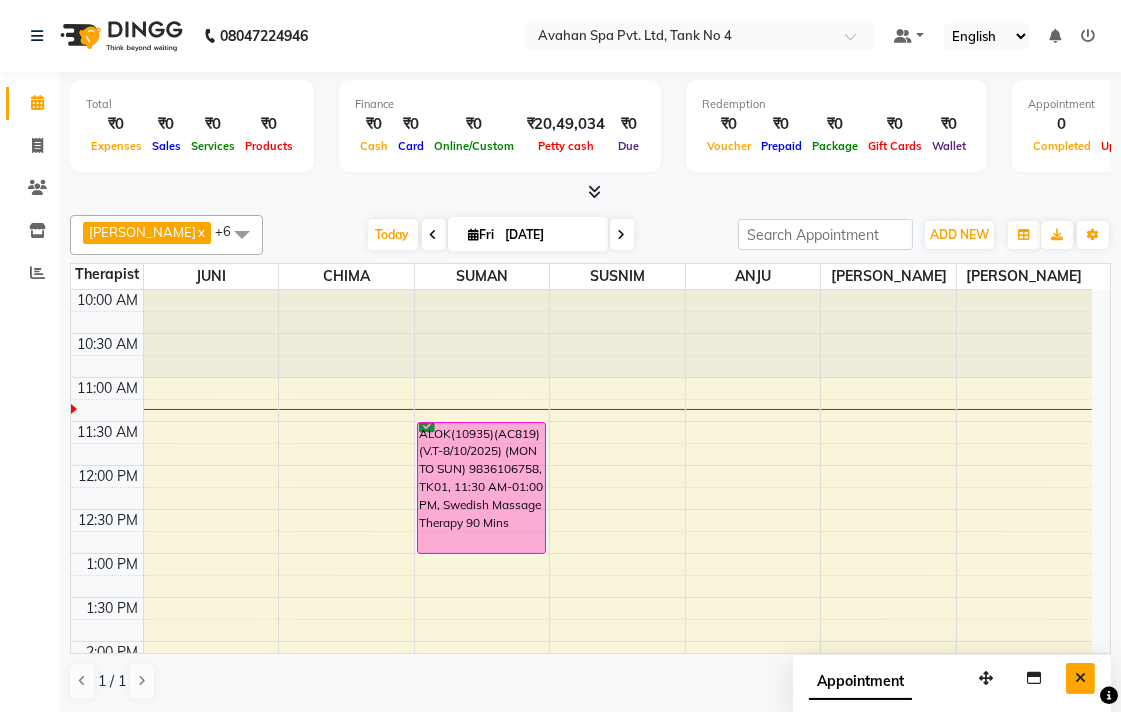 click at bounding box center [1080, 678] 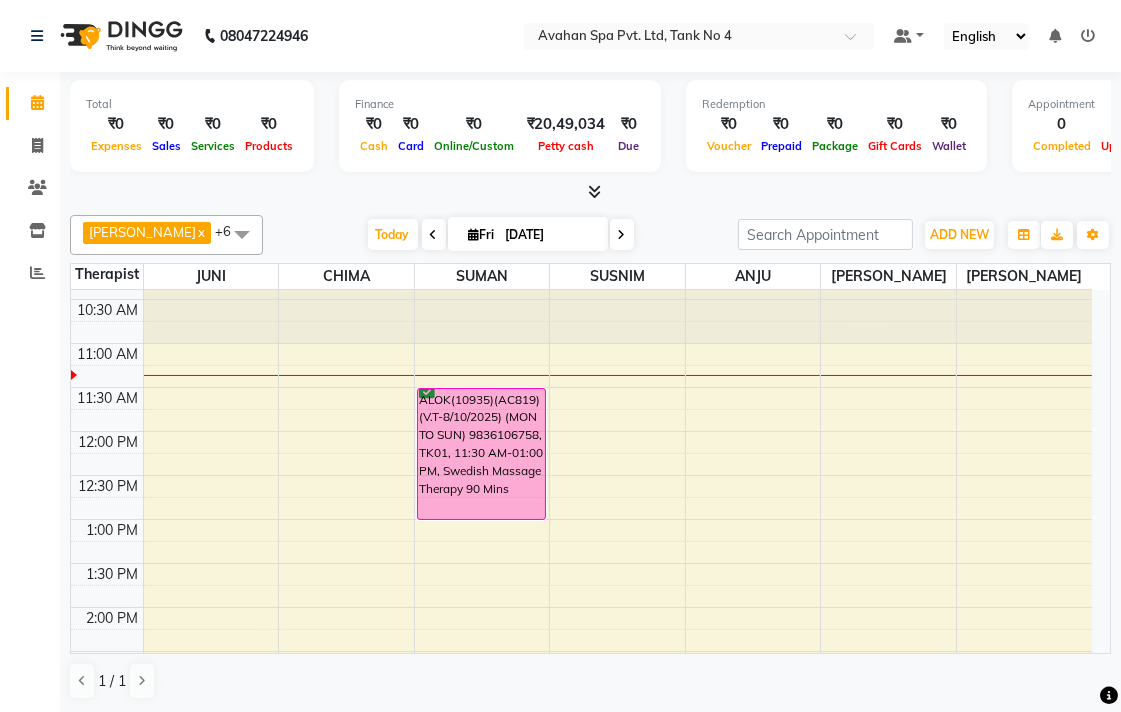 scroll, scrollTop: 0, scrollLeft: 0, axis: both 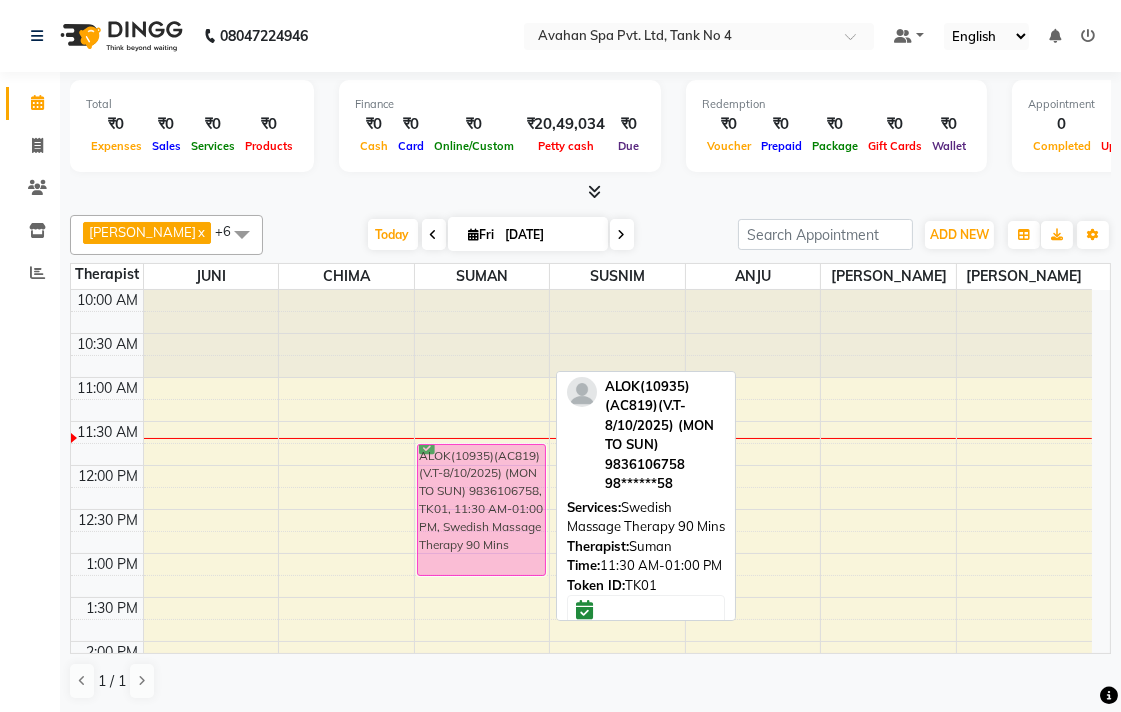 drag, startPoint x: 457, startPoint y: 443, endPoint x: 446, endPoint y: 462, distance: 21.954498 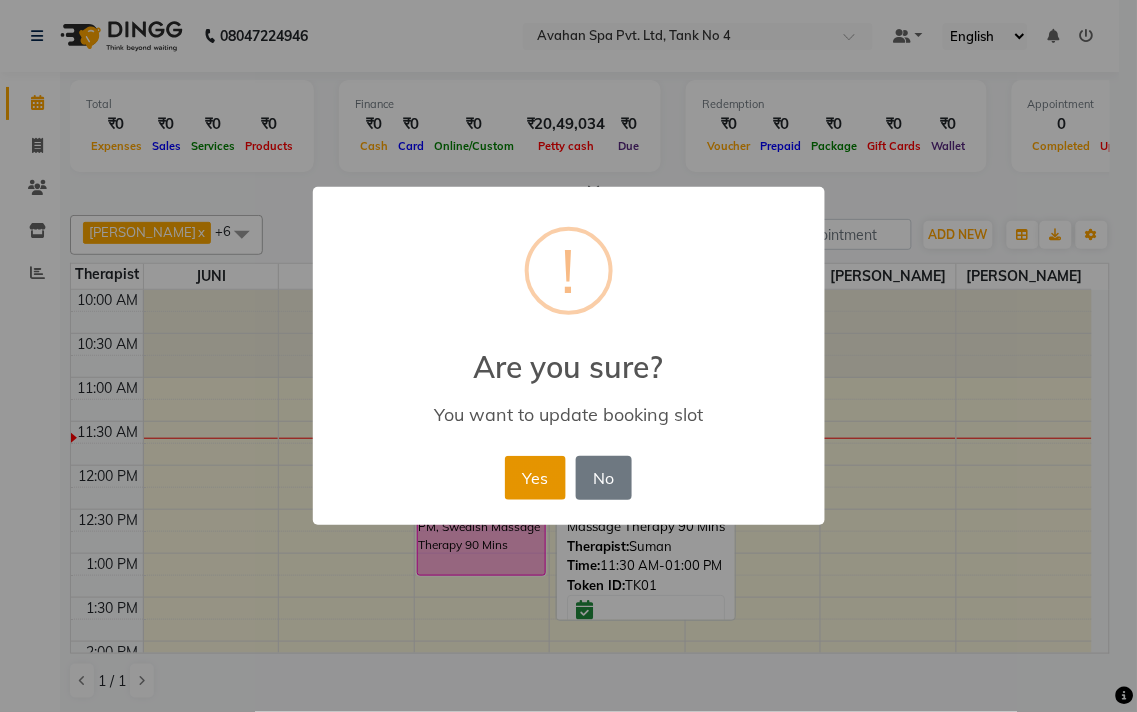 click on "Yes" at bounding box center (535, 478) 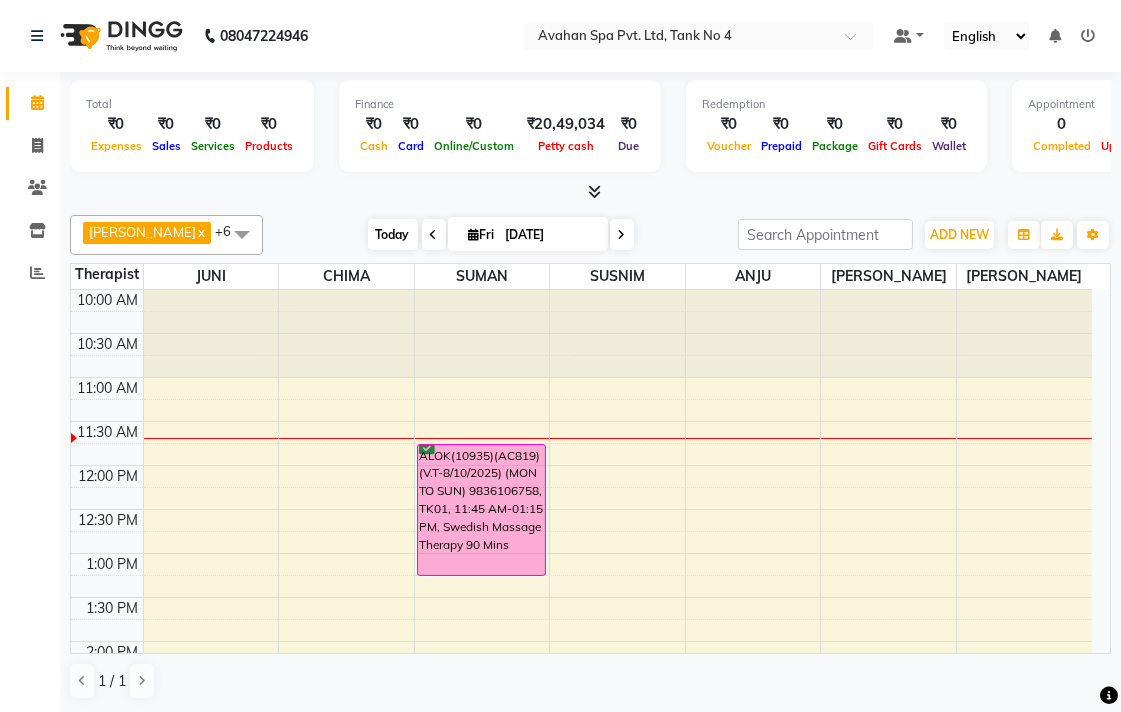 click on "Today" at bounding box center [393, 234] 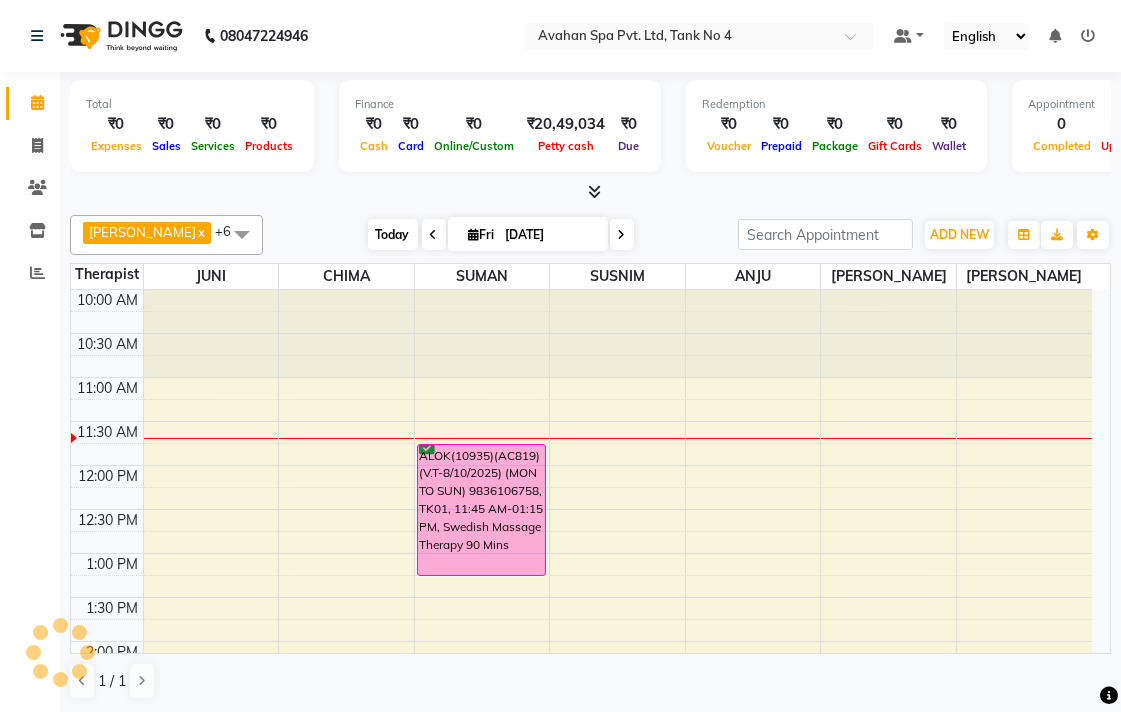 scroll, scrollTop: 88, scrollLeft: 0, axis: vertical 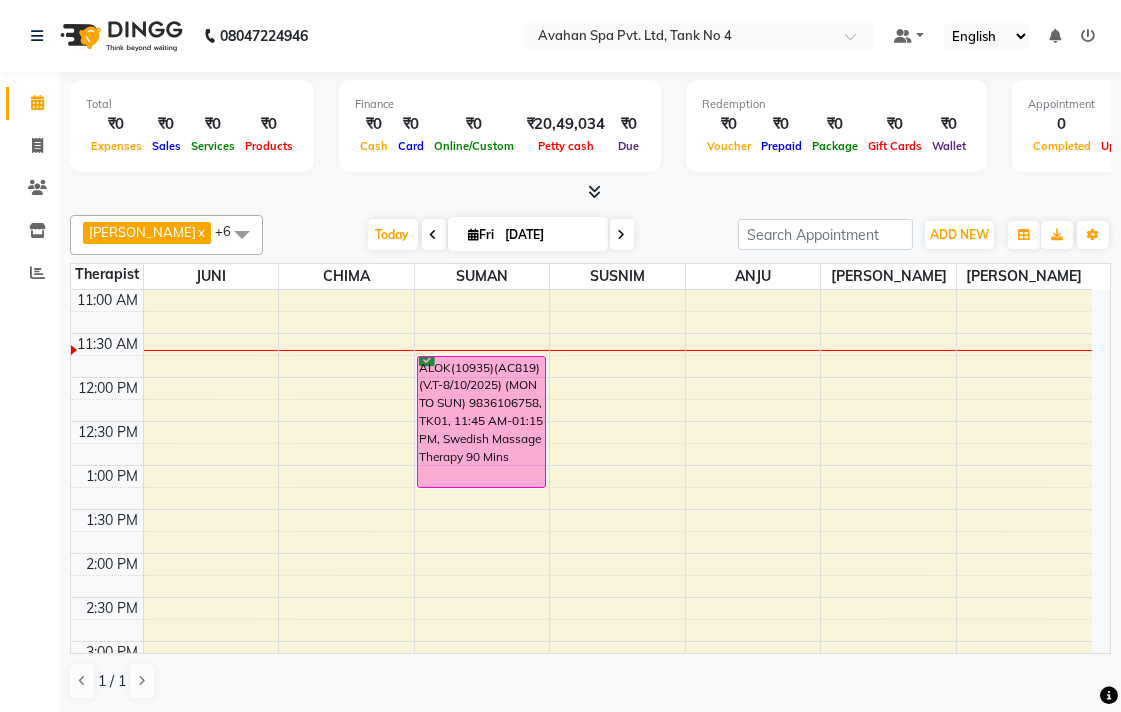 click at bounding box center [434, 235] 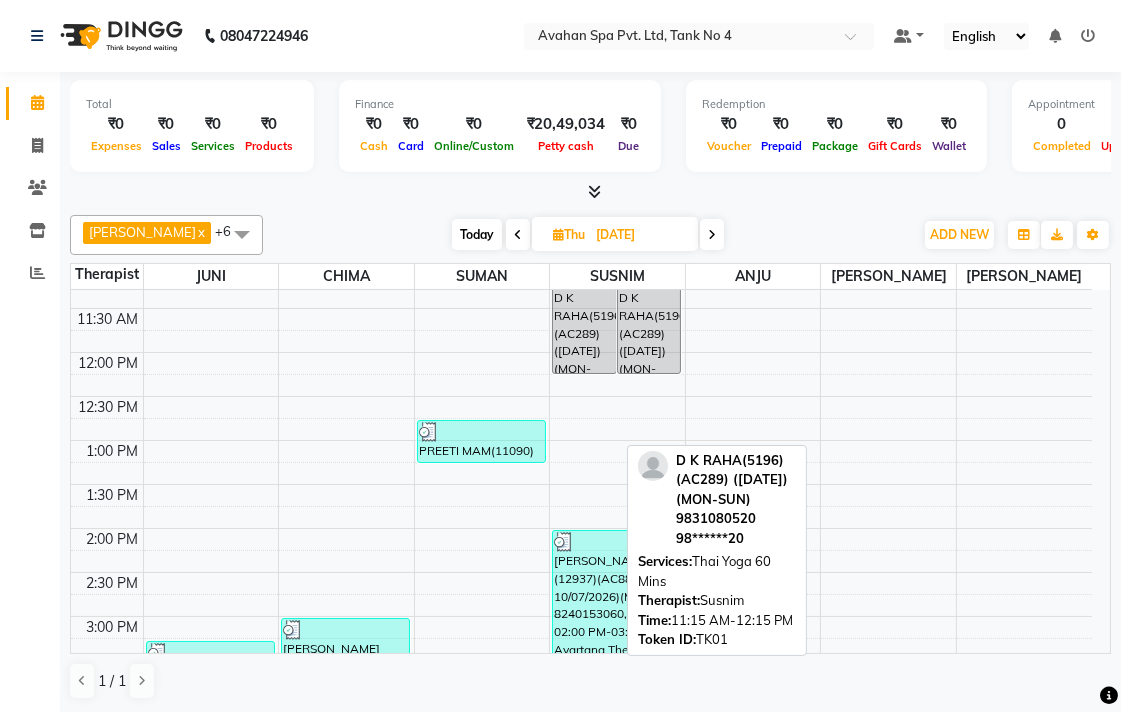 scroll, scrollTop: 222, scrollLeft: 0, axis: vertical 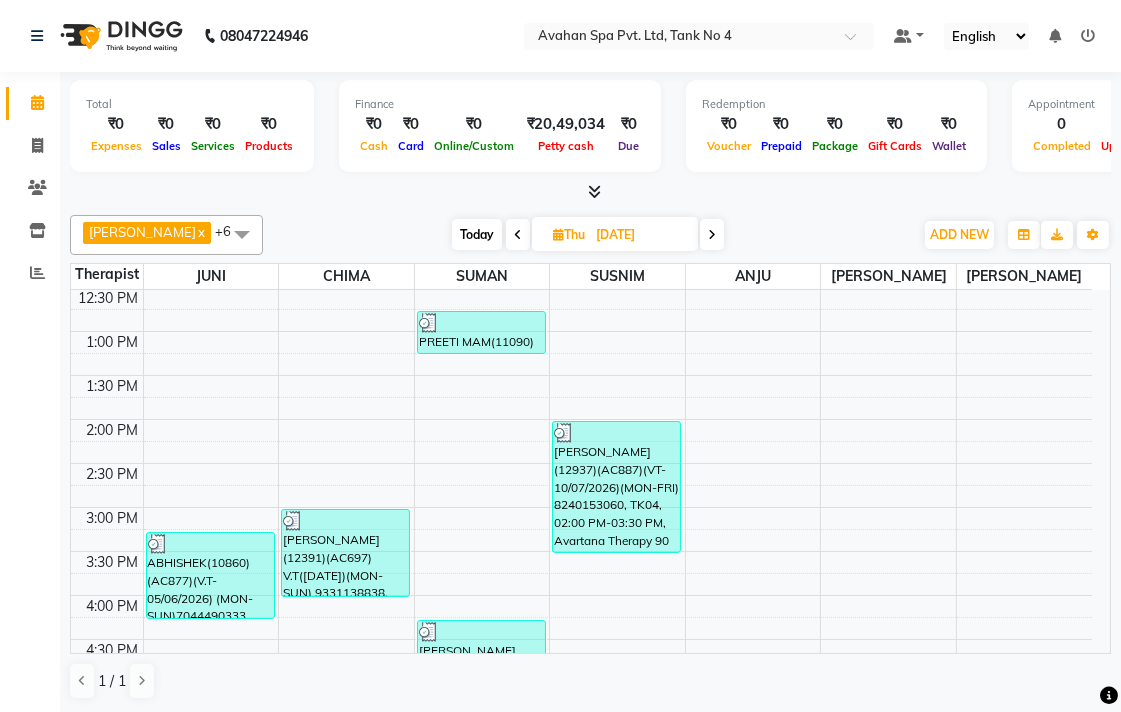 click on "Today" at bounding box center (477, 234) 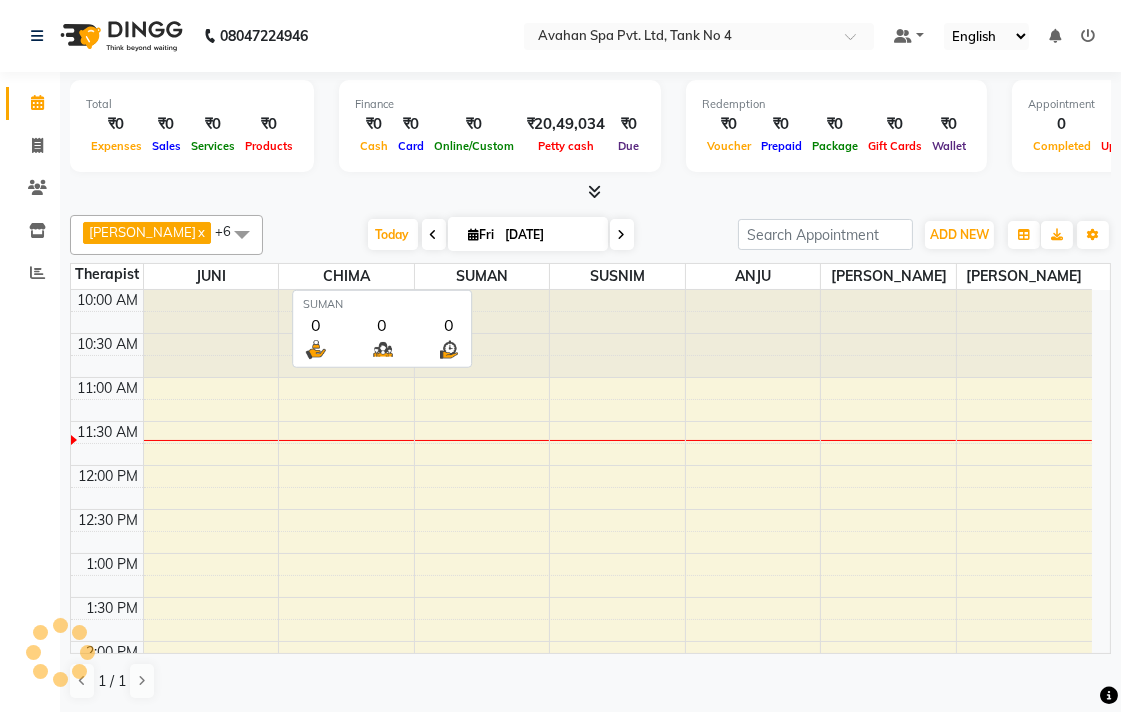 scroll, scrollTop: 88, scrollLeft: 0, axis: vertical 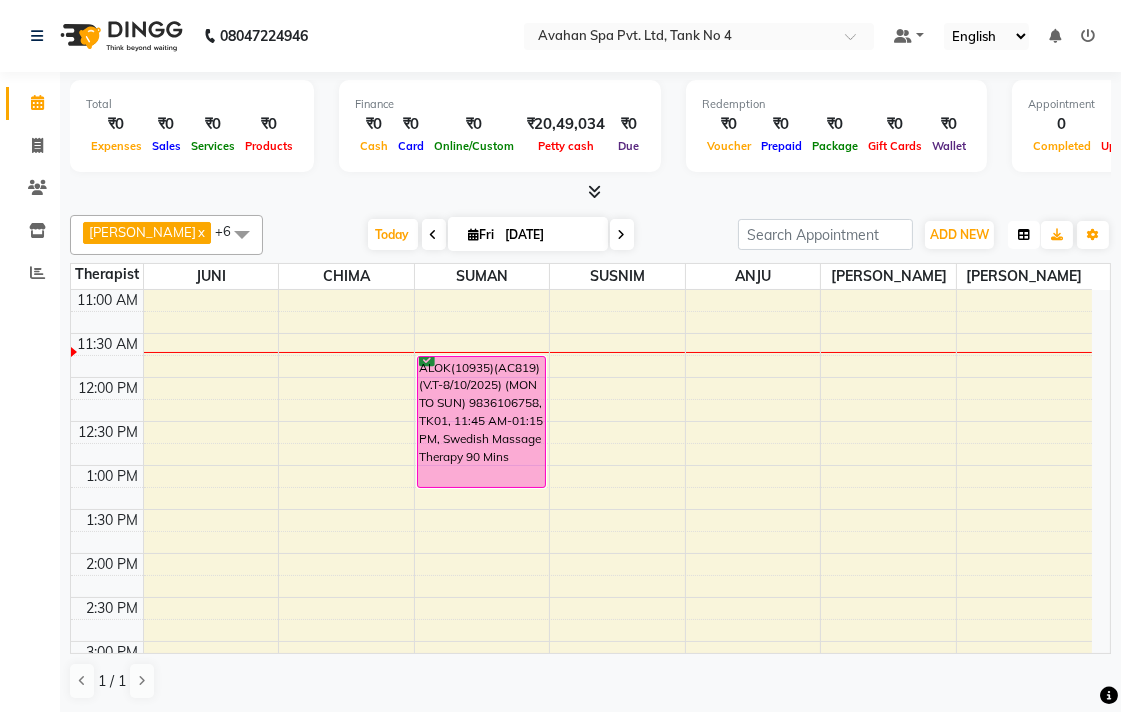 click at bounding box center (1024, 235) 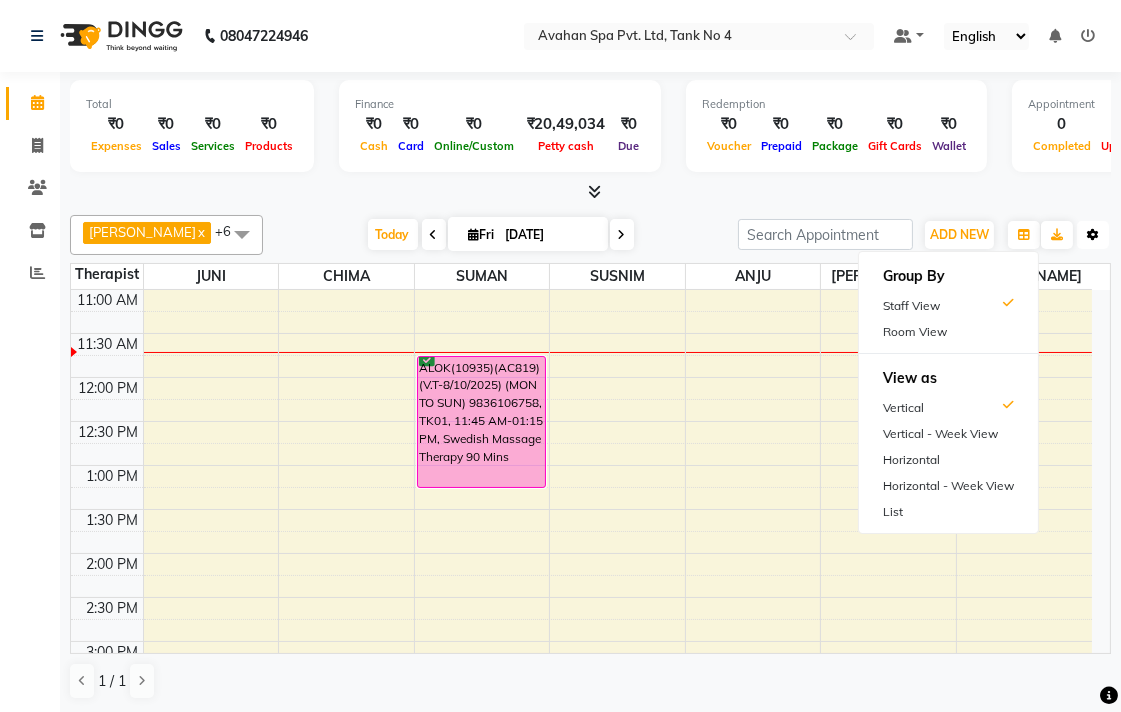 click on "Toggle Dropdown" at bounding box center (1093, 235) 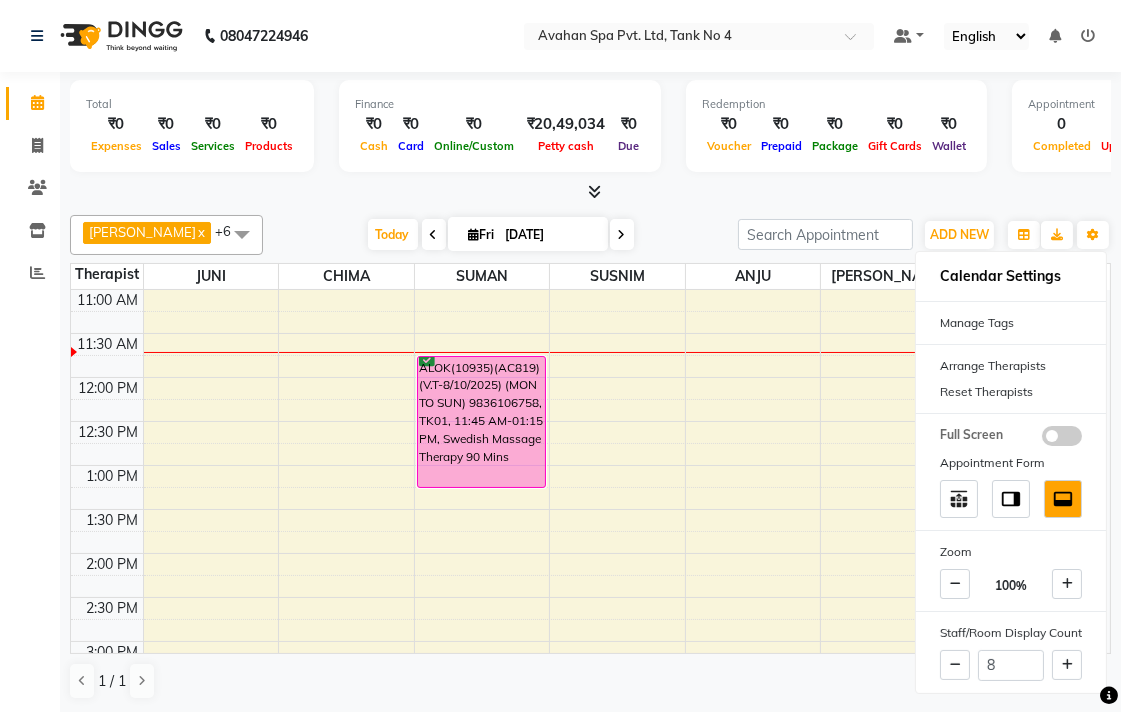click on "Calendar  Invoice  Clients  Inventory  Reports Completed InProgress Upcoming Dropped Tentative Check-In Confirm Bookings Generate Report Segments Page Builder" 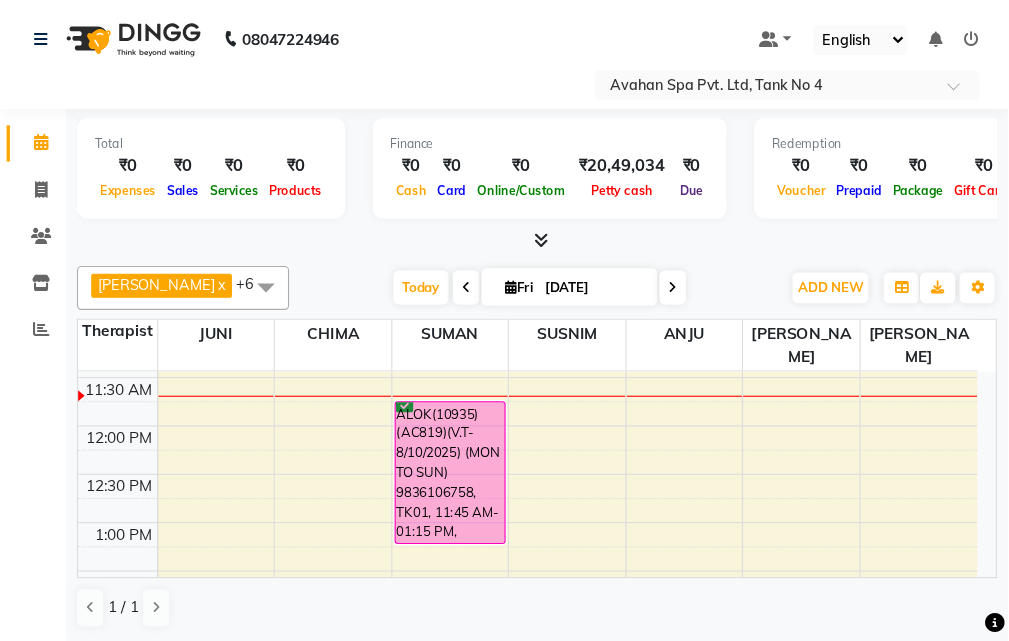 scroll, scrollTop: 0, scrollLeft: 0, axis: both 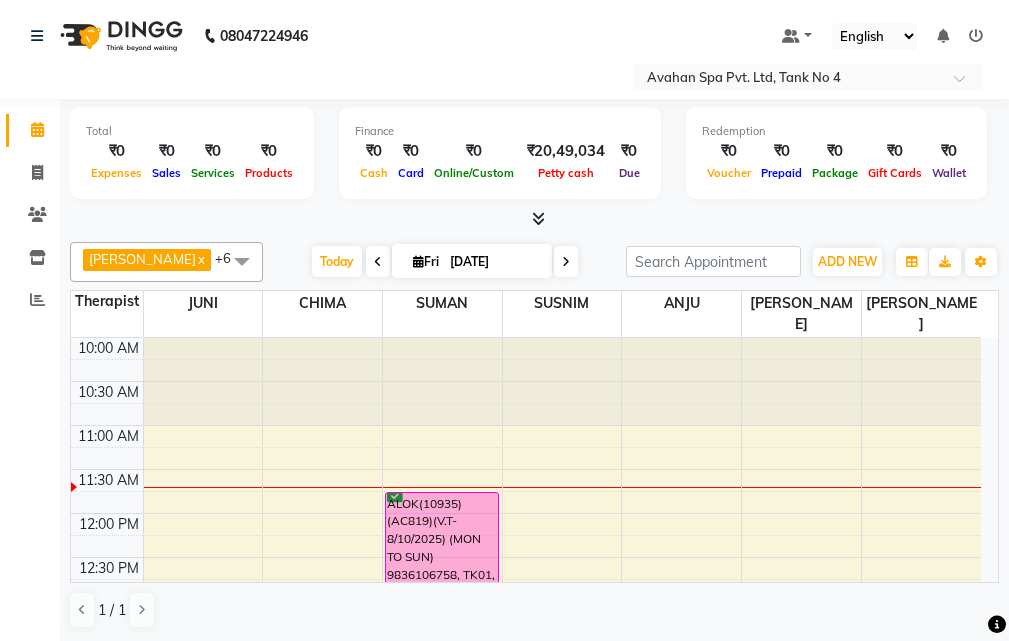 click on "Calendar  Invoice  Clients  Inventory  Reports Completed InProgress Upcoming Dropped Tentative Check-In Confirm Bookings Generate Report Segments Page Builder" 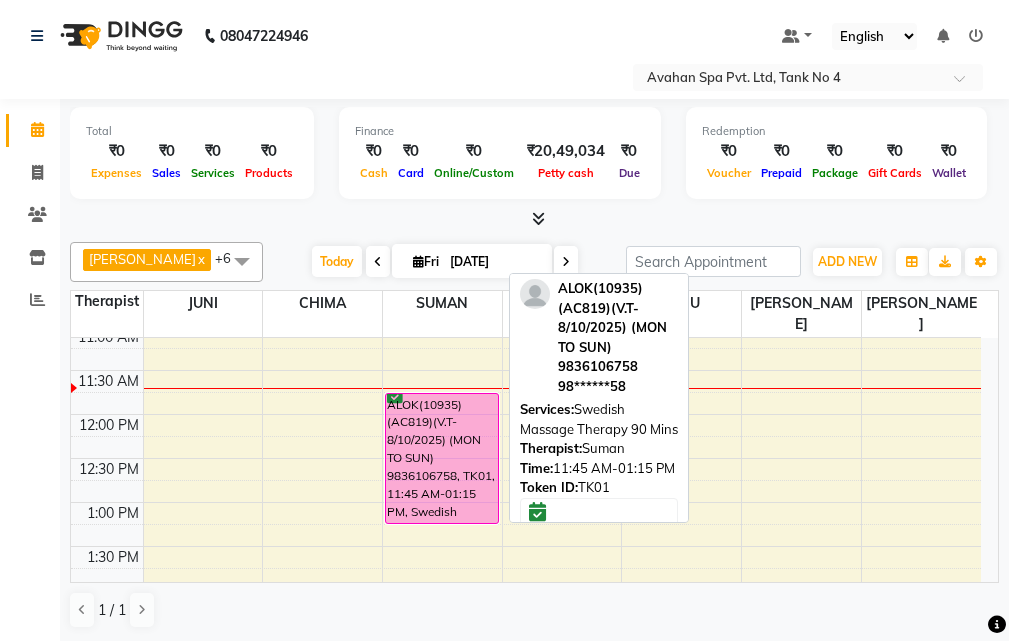 scroll, scrollTop: 100, scrollLeft: 0, axis: vertical 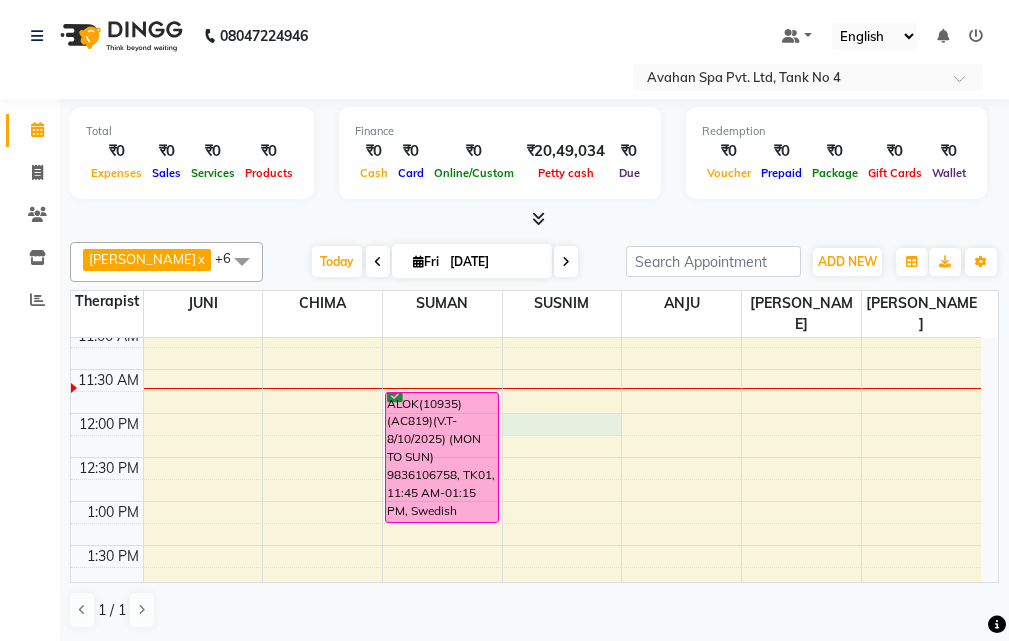 click on "10:00 AM 10:30 AM 11:00 AM 11:30 AM 12:00 PM 12:30 PM 1:00 PM 1:30 PM 2:00 PM 2:30 PM 3:00 PM 3:30 PM 4:00 PM 4:30 PM 5:00 PM 5:30 PM 6:00 PM 6:30 PM 7:00 PM 7:30 PM 8:00 PM 8:30 PM 9:00 PM 9:30 PM 10:00 PM 10:30 PM     [PERSON_NAME](8939)(AC140) V.T-([DATE])(MON-SUN) 9831546777, TK02, 06:00 PM-07:30 PM, Swedish Massage Therapy 90 Mins     ALOK(10935)(AC819)(V.T-8/10/2025) (MON TO SUN) 9836106758, TK01, 11:45 AM-01:15 PM, Swedish Massage Therapy 90 Mins     [PERSON_NAME](8939)(AC140) V.T-([DATE])(MON-SUN) 9831546777, TK02, 06:00 PM-07:30 PM, Swedish Massage Therapy 90 Mins" at bounding box center [526, 809] 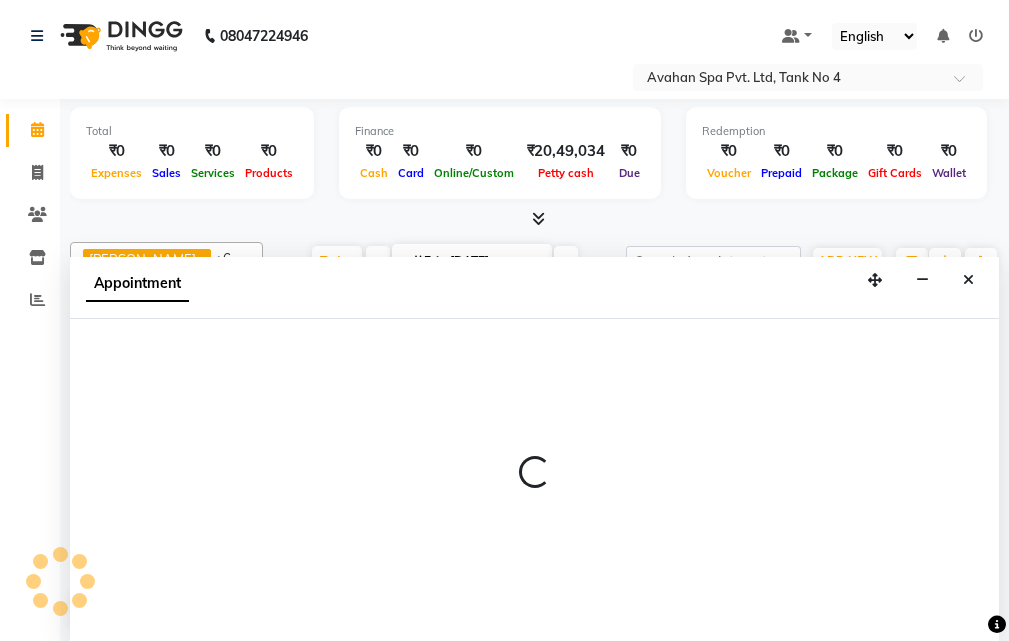 scroll, scrollTop: 1, scrollLeft: 0, axis: vertical 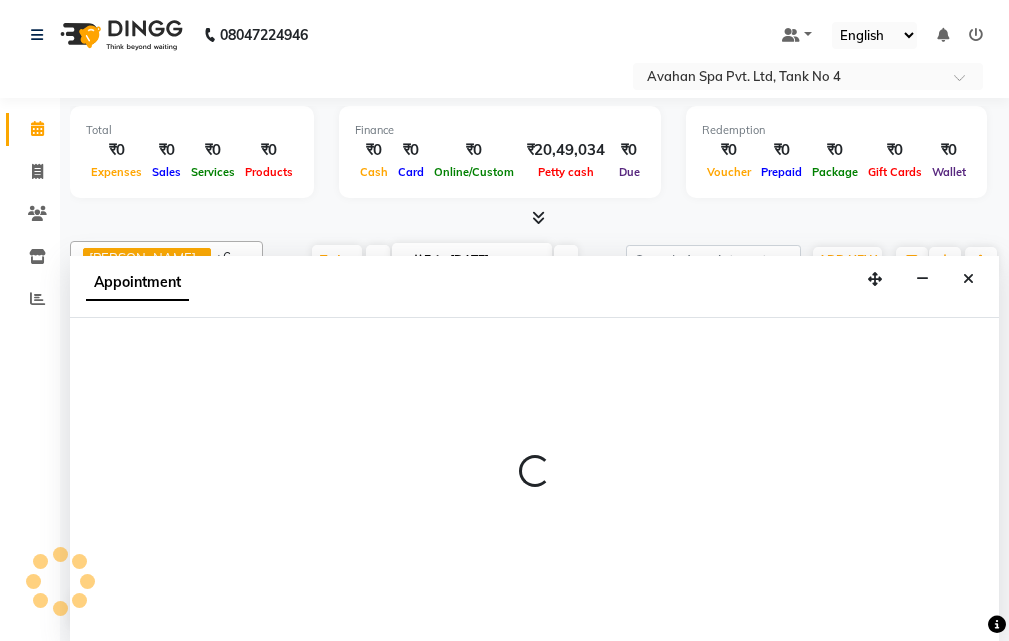 select on "23013" 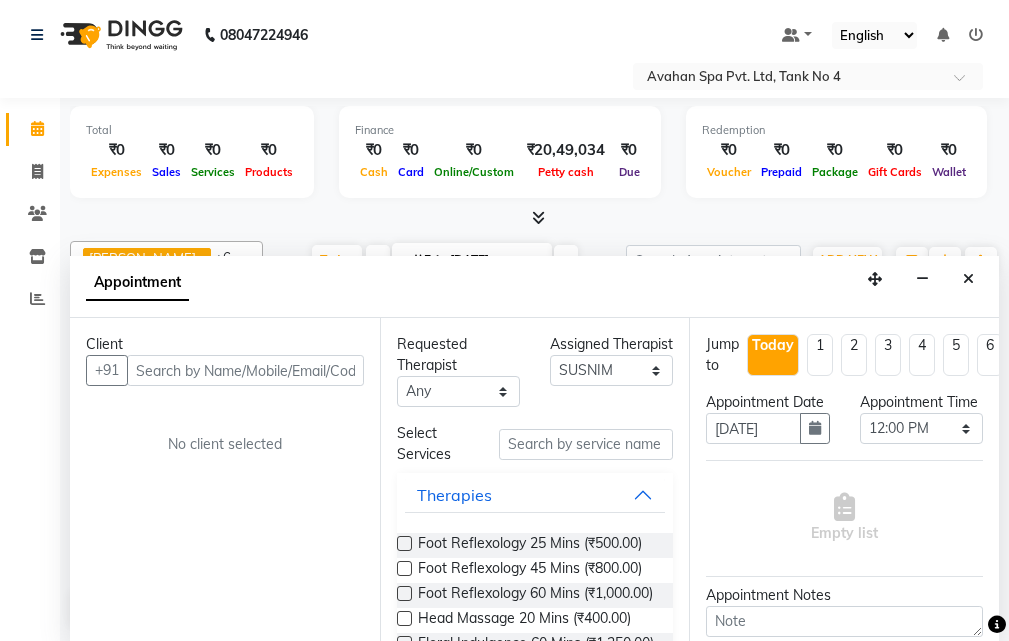 click at bounding box center [245, 370] 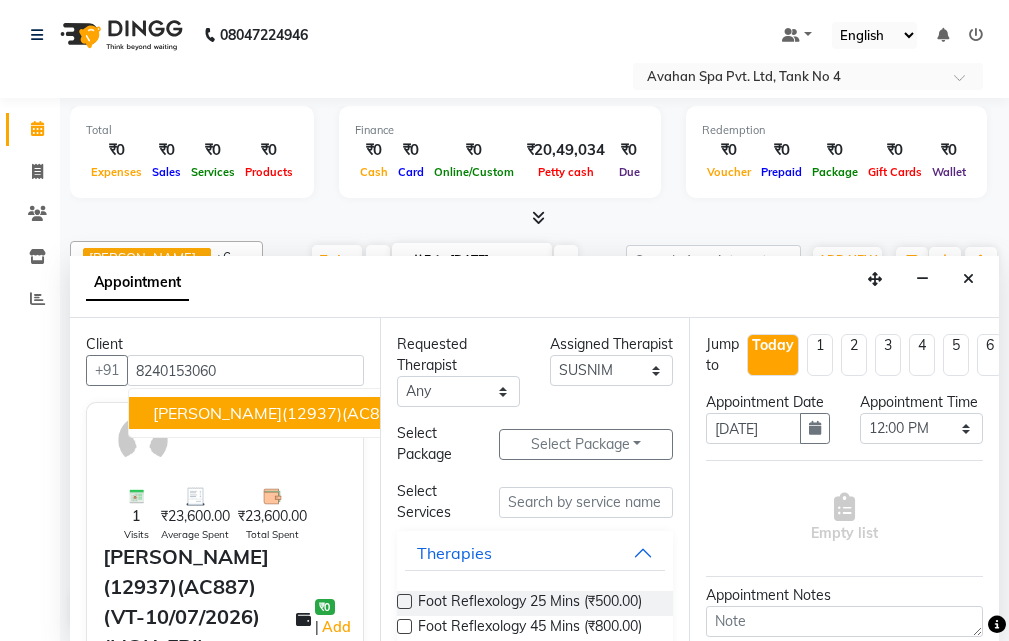 click on "[PERSON_NAME](12937)(AC887)(VT-10/07/2026)(MON-FRI) 8240153060" at bounding box center [434, 413] 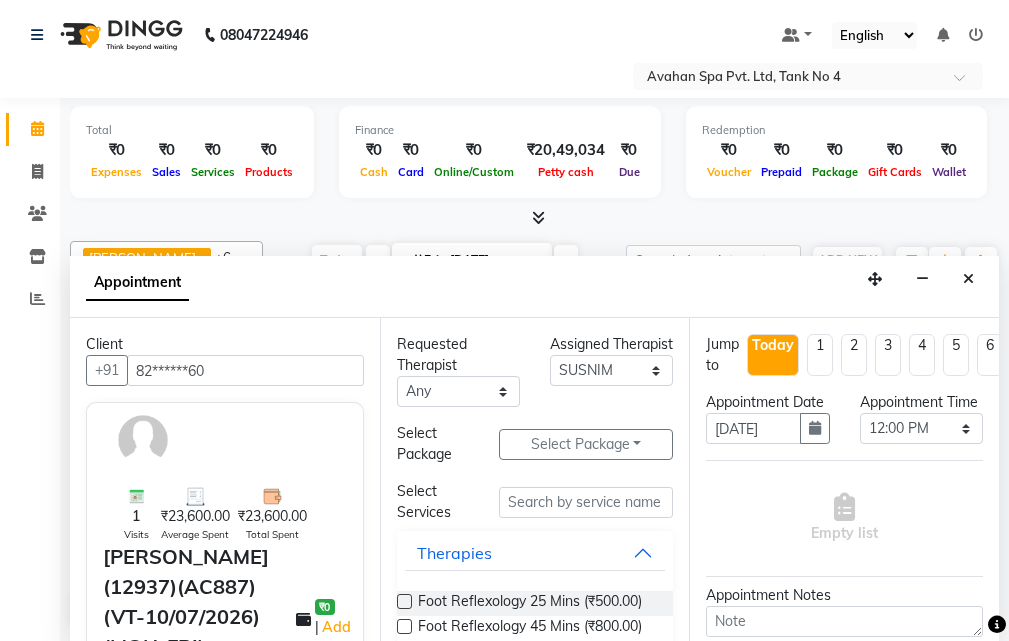type on "82******60" 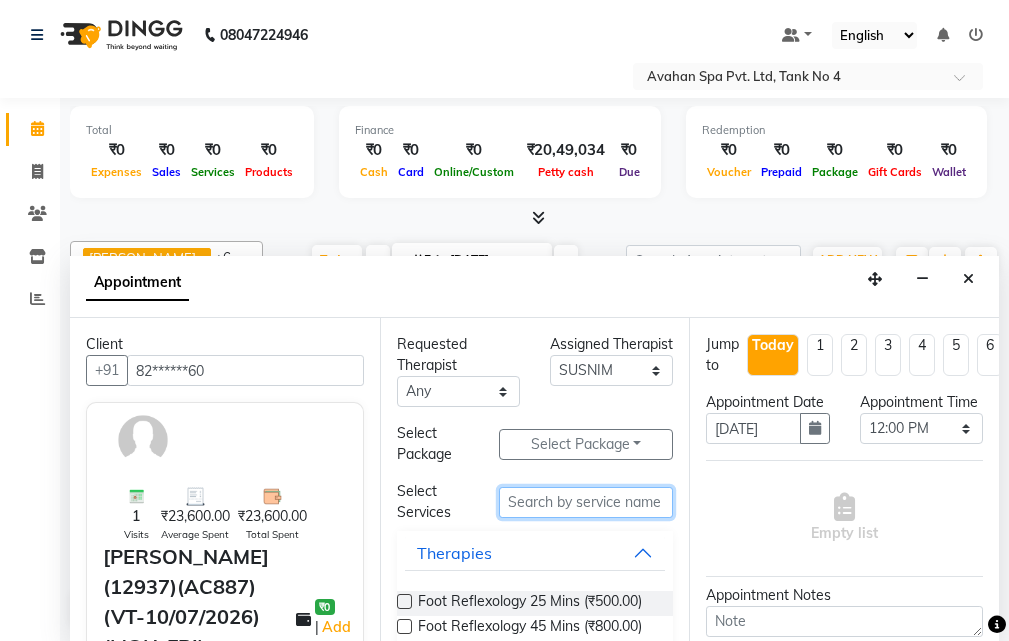 click at bounding box center [586, 502] 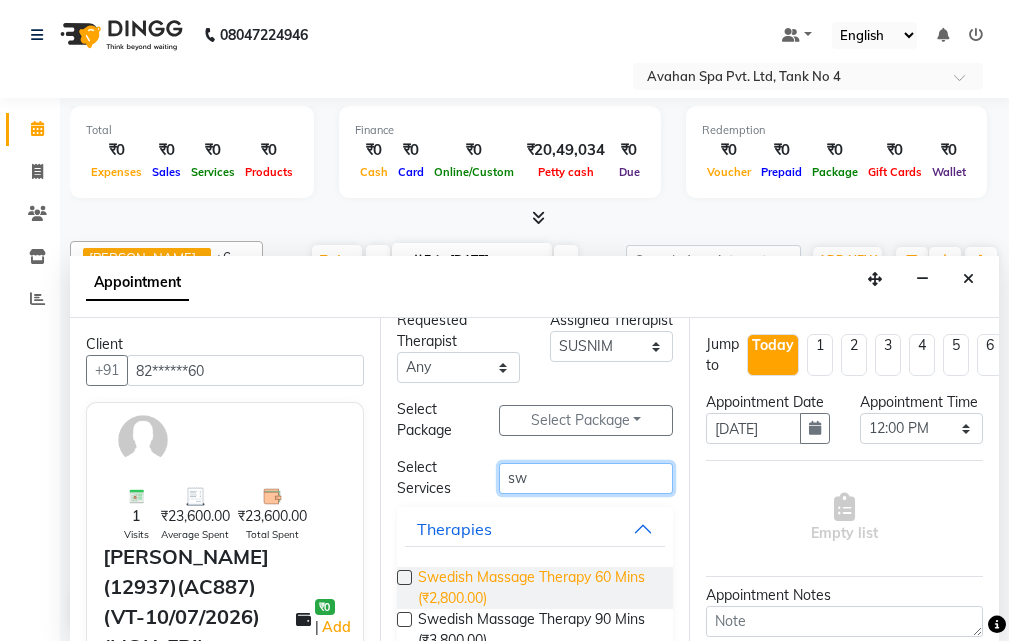 scroll, scrollTop: 66, scrollLeft: 0, axis: vertical 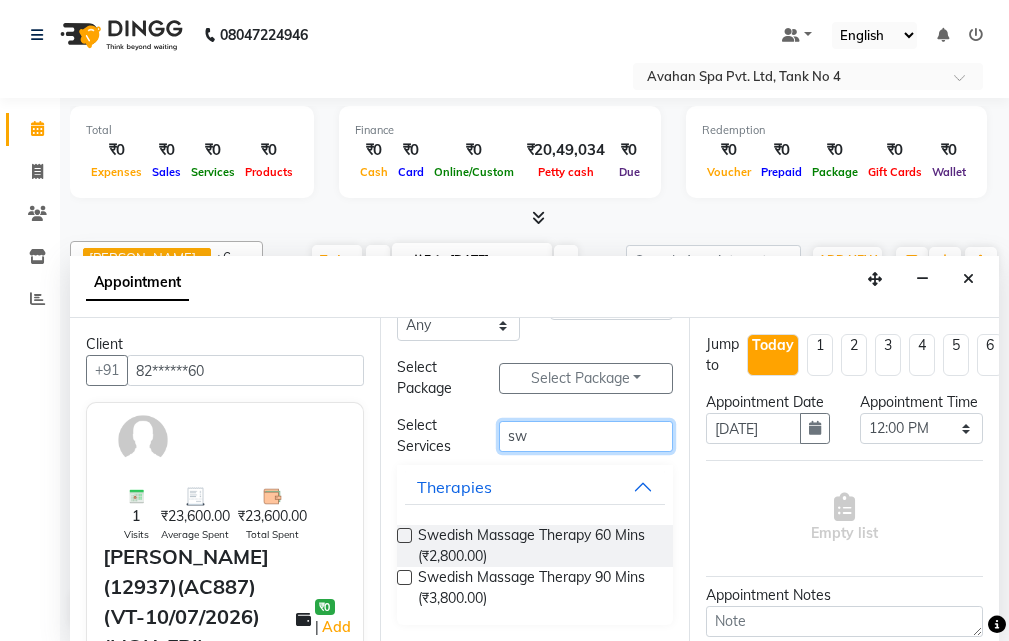 type on "sw" 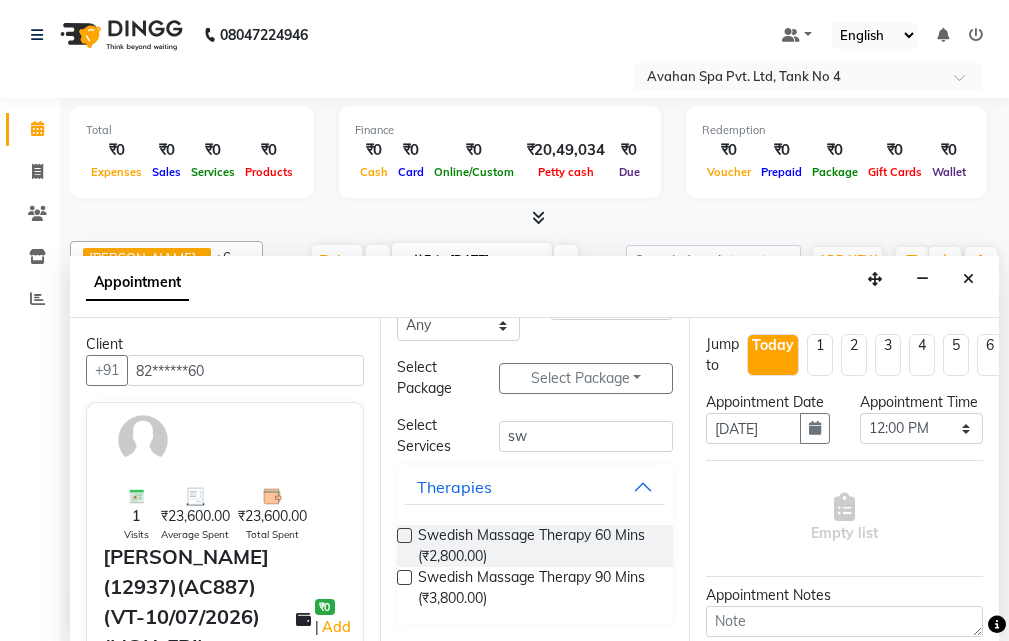 click at bounding box center [404, 535] 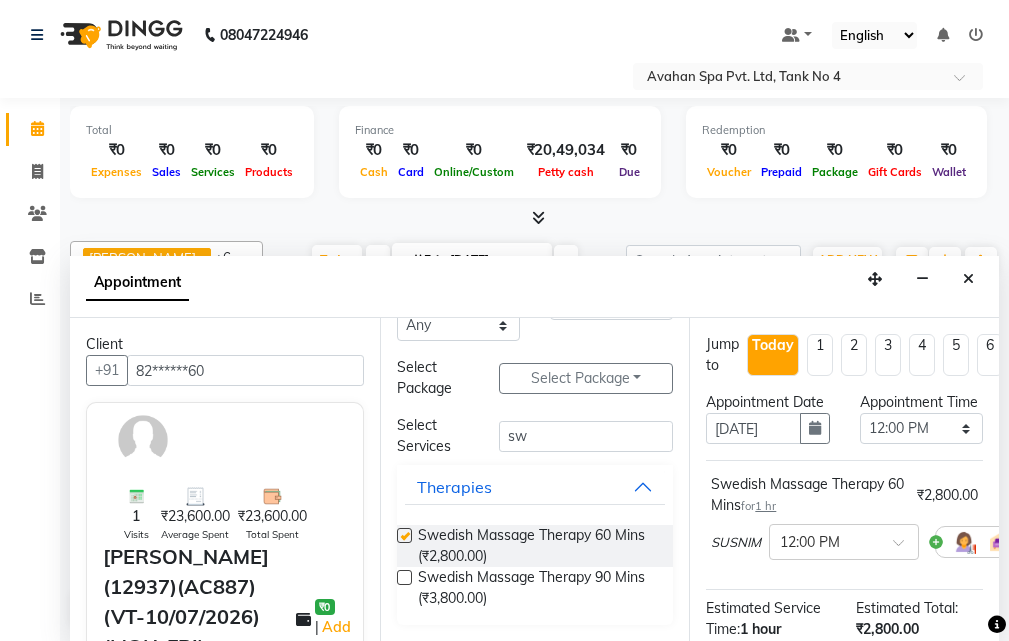 checkbox on "false" 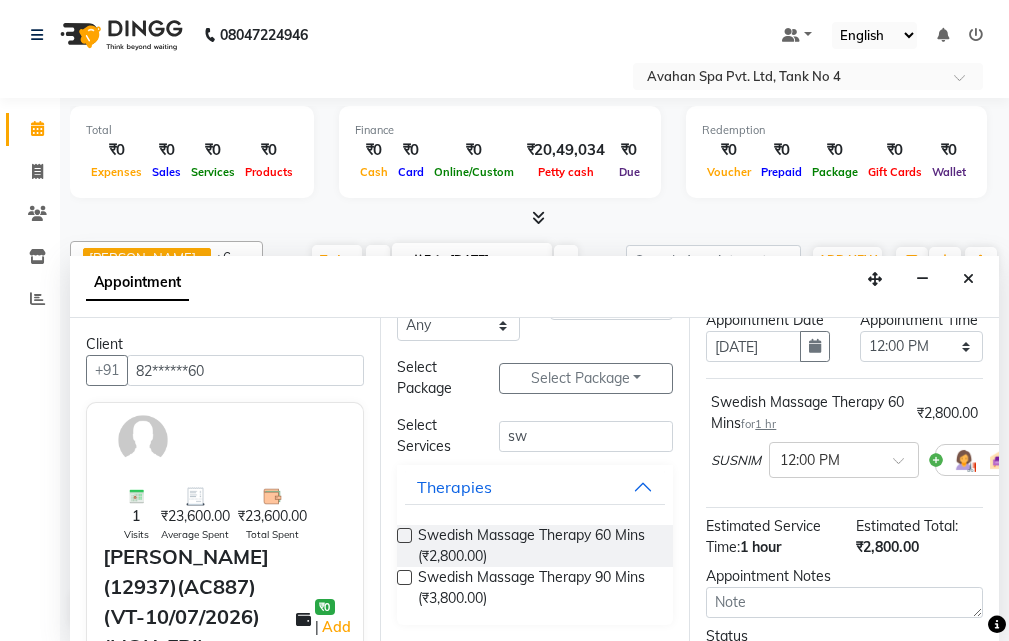 scroll, scrollTop: 319, scrollLeft: 0, axis: vertical 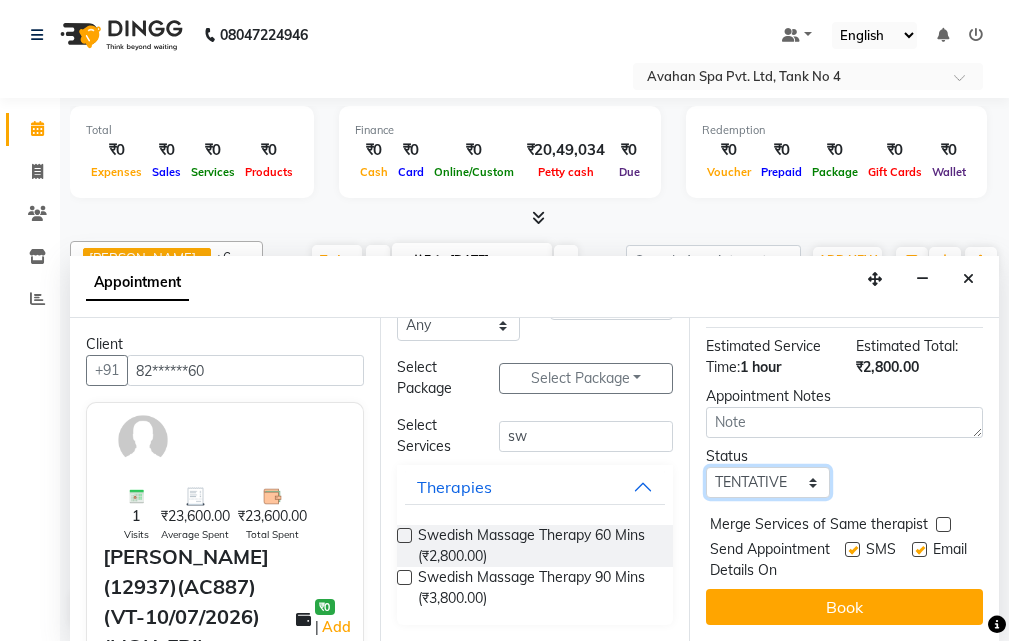 click on "Select TENTATIVE CONFIRM CHECK-IN UPCOMING" at bounding box center (767, 482) 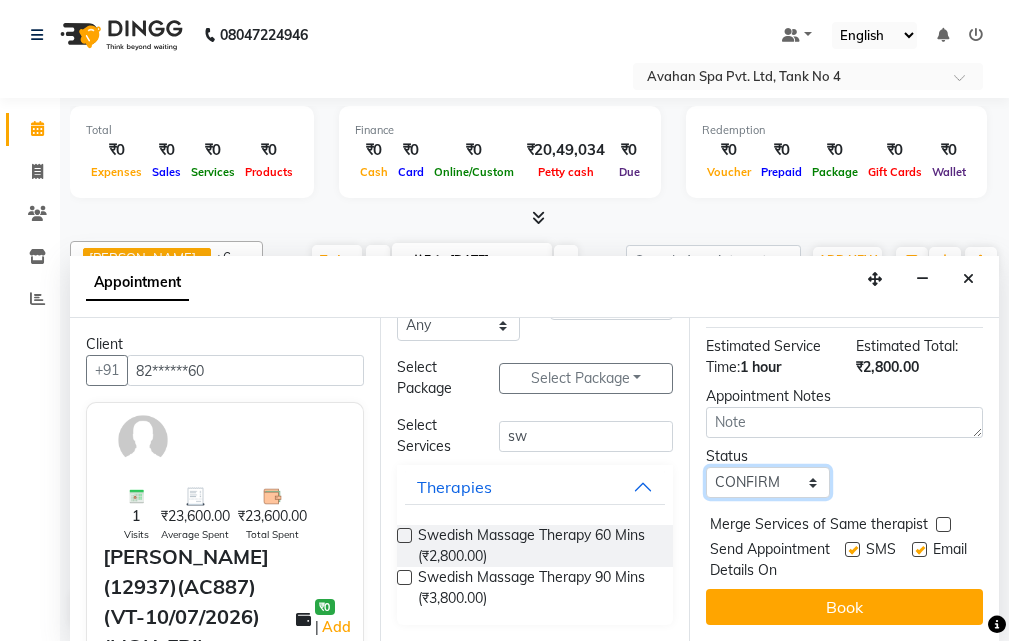 click on "Select TENTATIVE CONFIRM CHECK-IN UPCOMING" at bounding box center (767, 482) 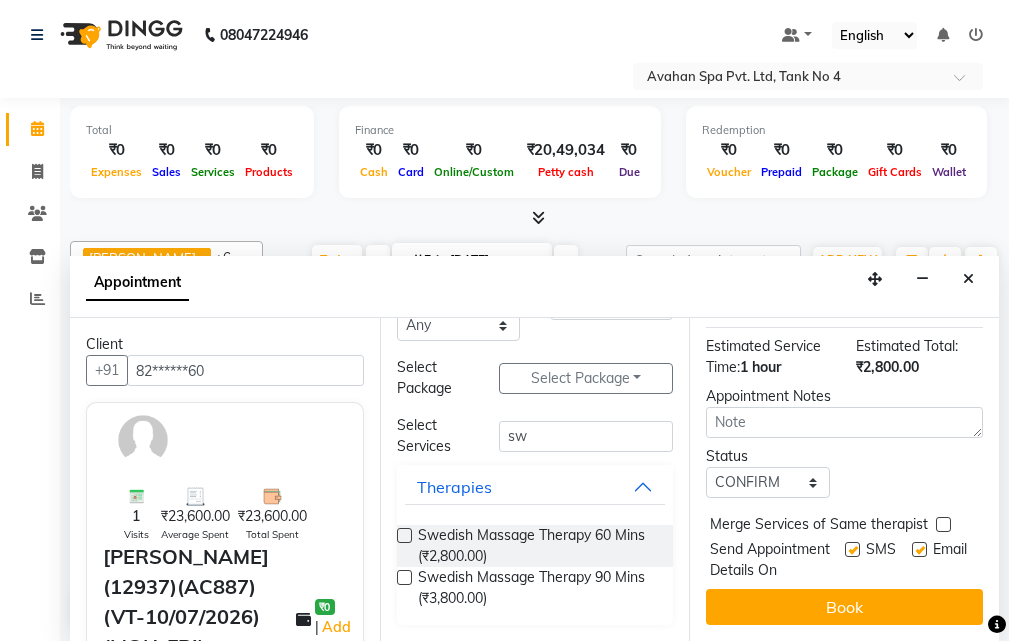 drag, startPoint x: 837, startPoint y: 507, endPoint x: 855, endPoint y: 545, distance: 42.047592 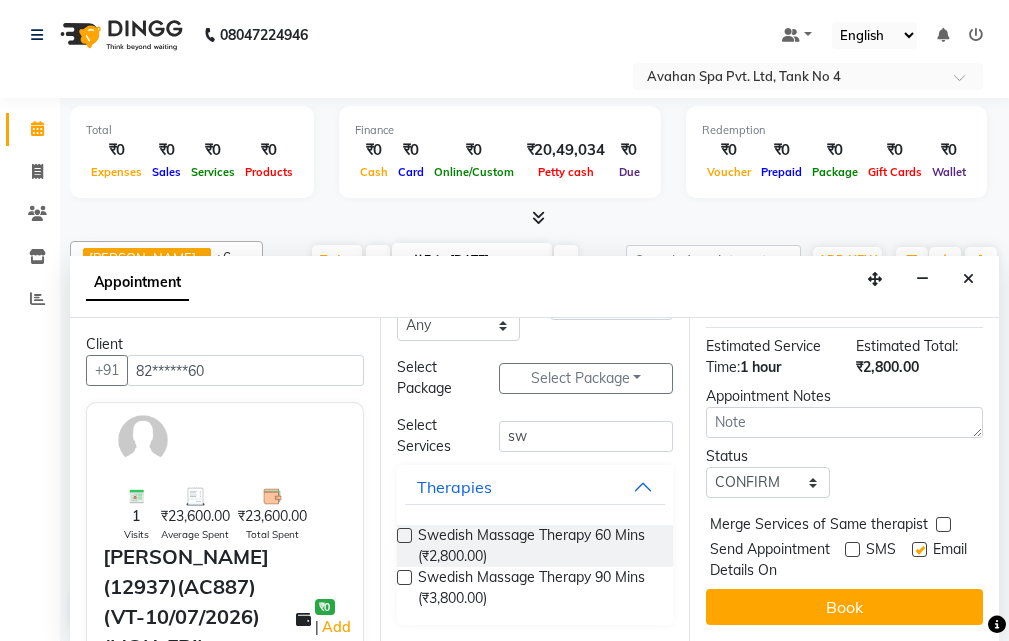 click at bounding box center (919, 549) 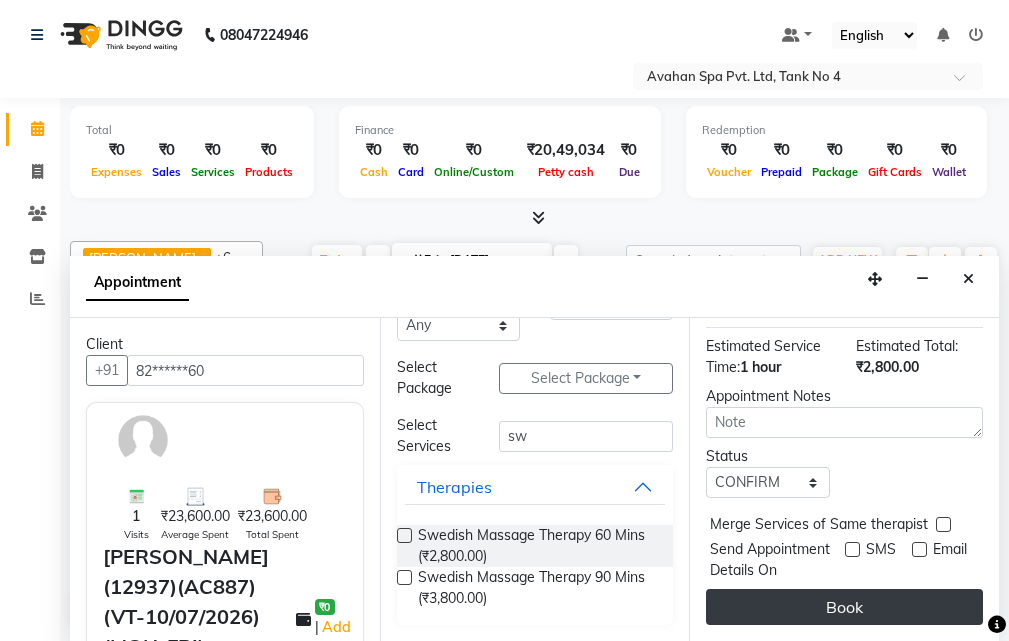 click on "Book" at bounding box center [844, 607] 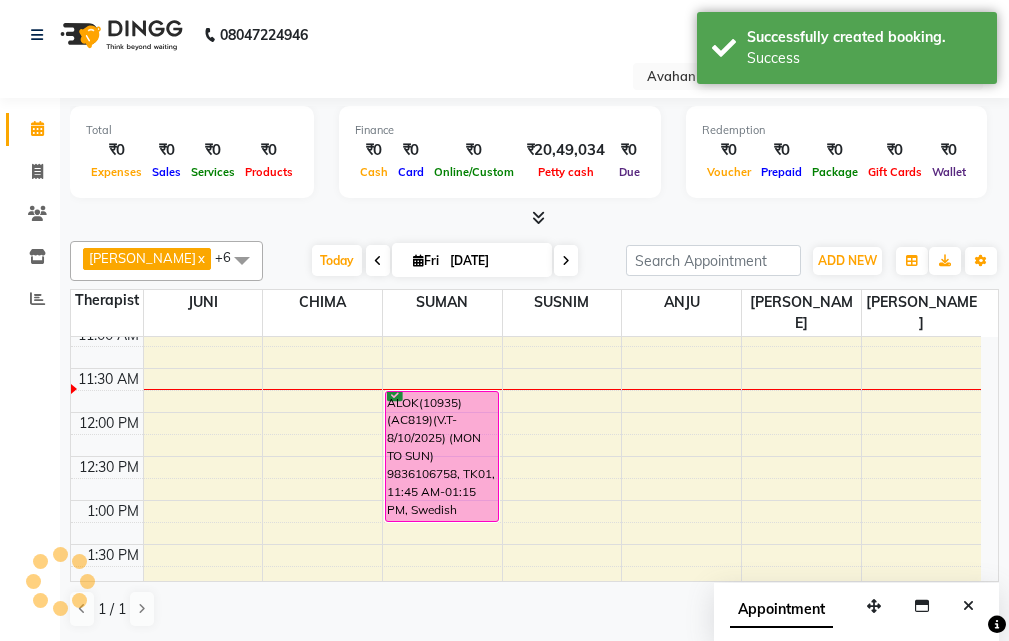 scroll, scrollTop: 0, scrollLeft: 0, axis: both 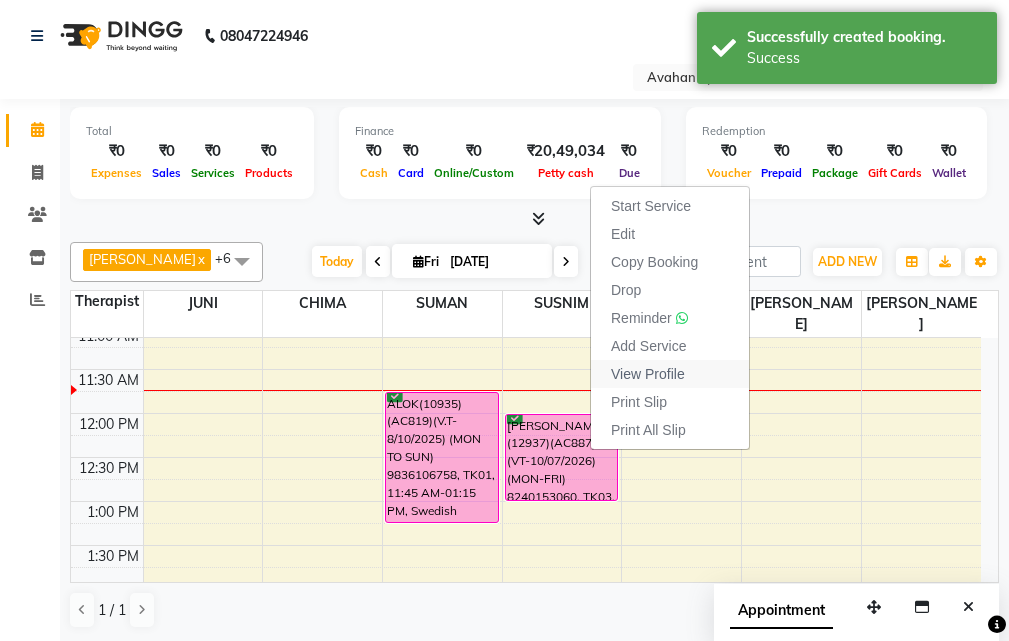 click on "View Profile" at bounding box center [648, 374] 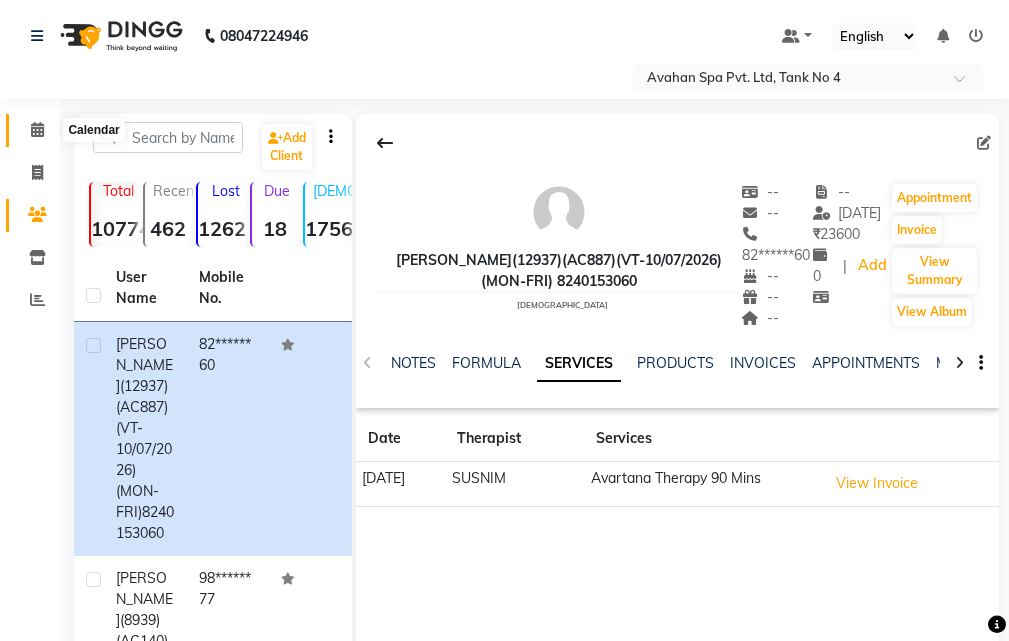 click 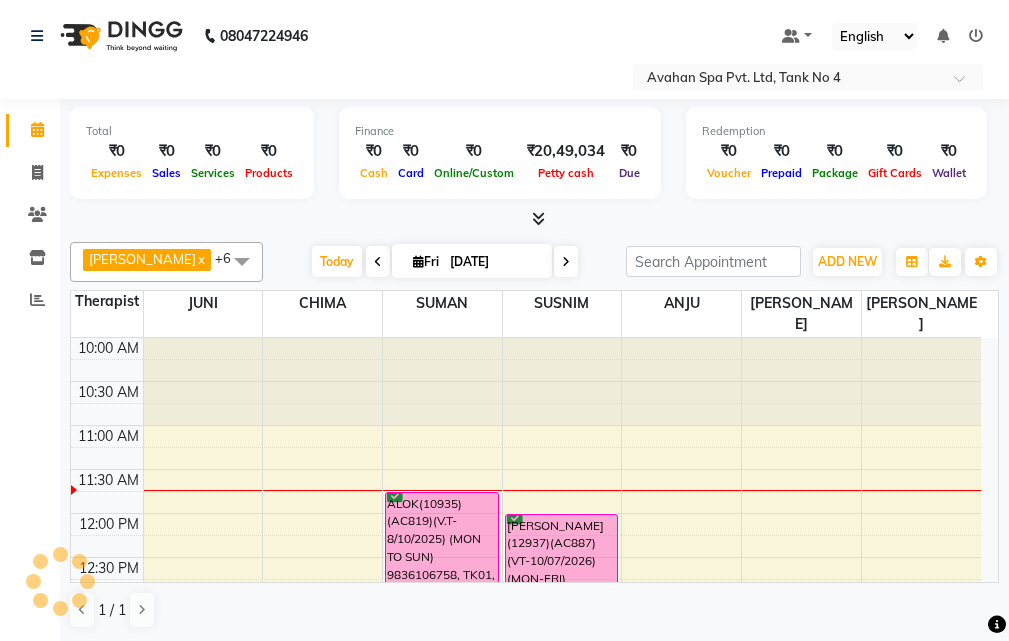 scroll, scrollTop: 0, scrollLeft: 0, axis: both 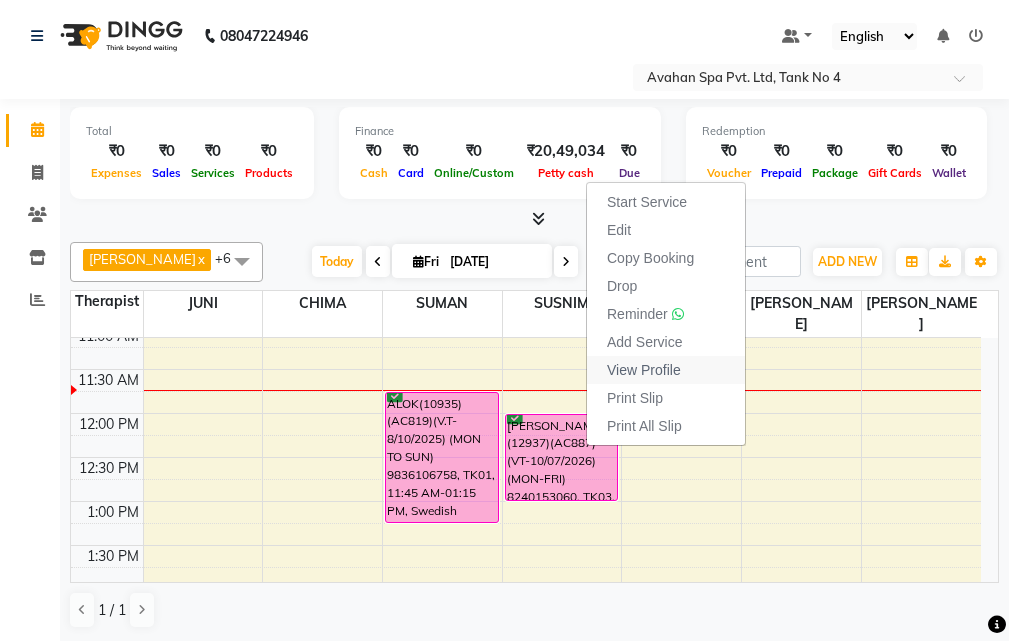 click on "View Profile" at bounding box center [644, 370] 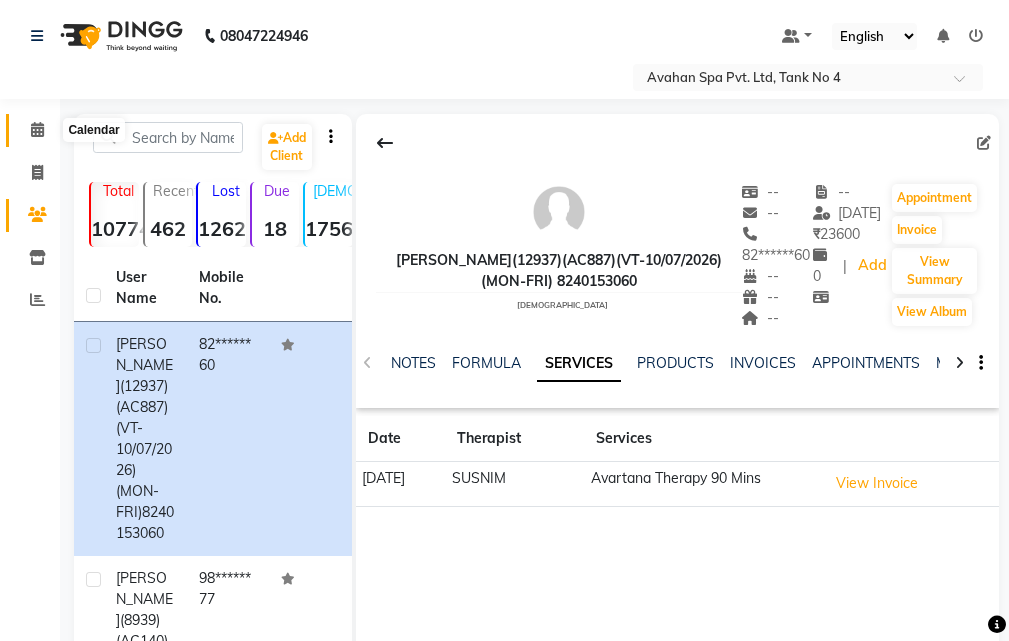 click 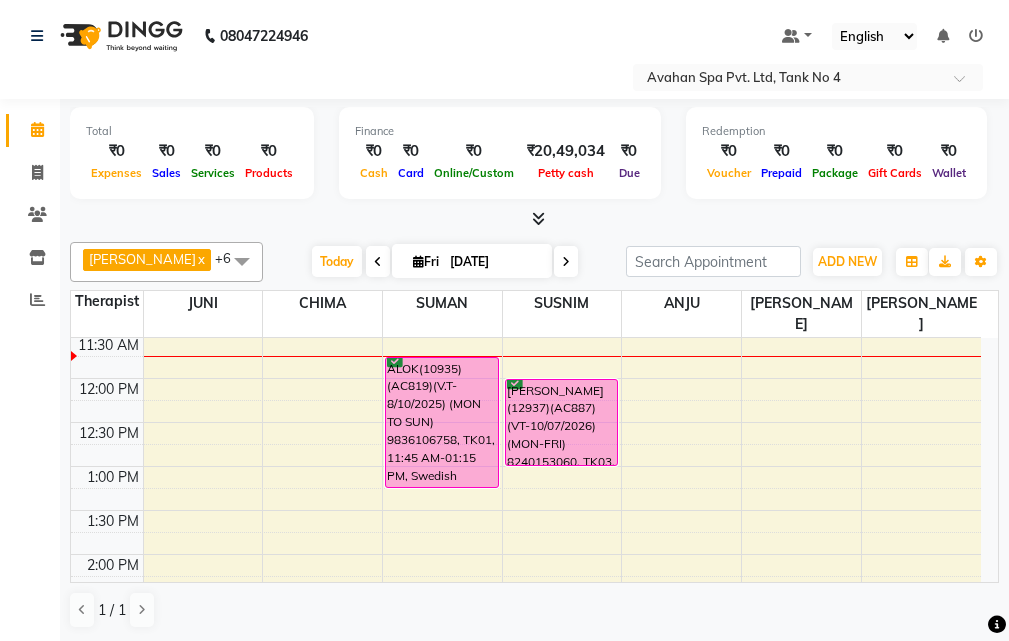 scroll, scrollTop: 100, scrollLeft: 0, axis: vertical 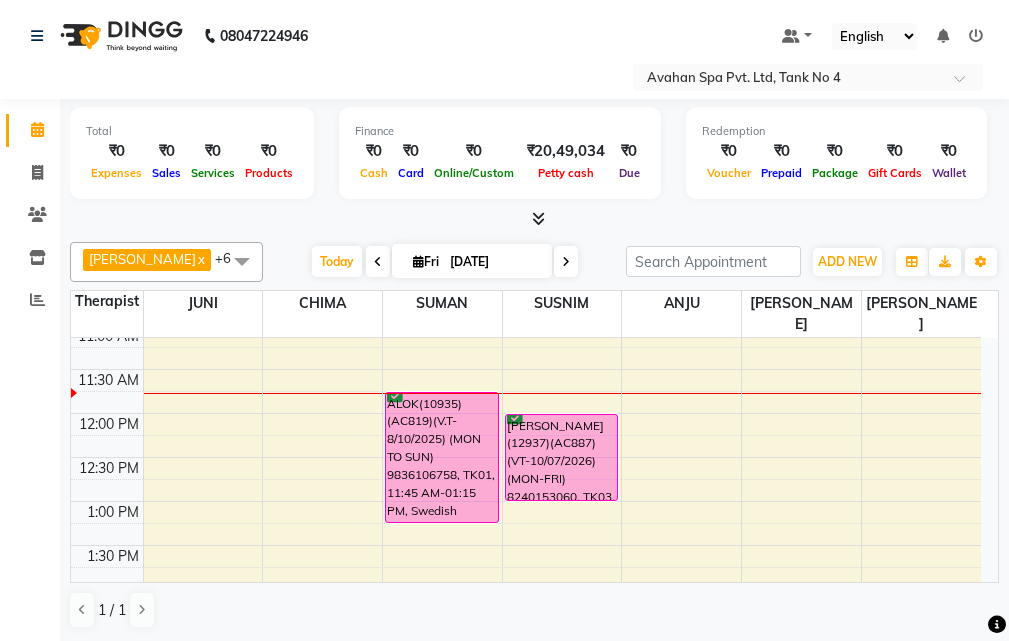 click at bounding box center [418, 261] 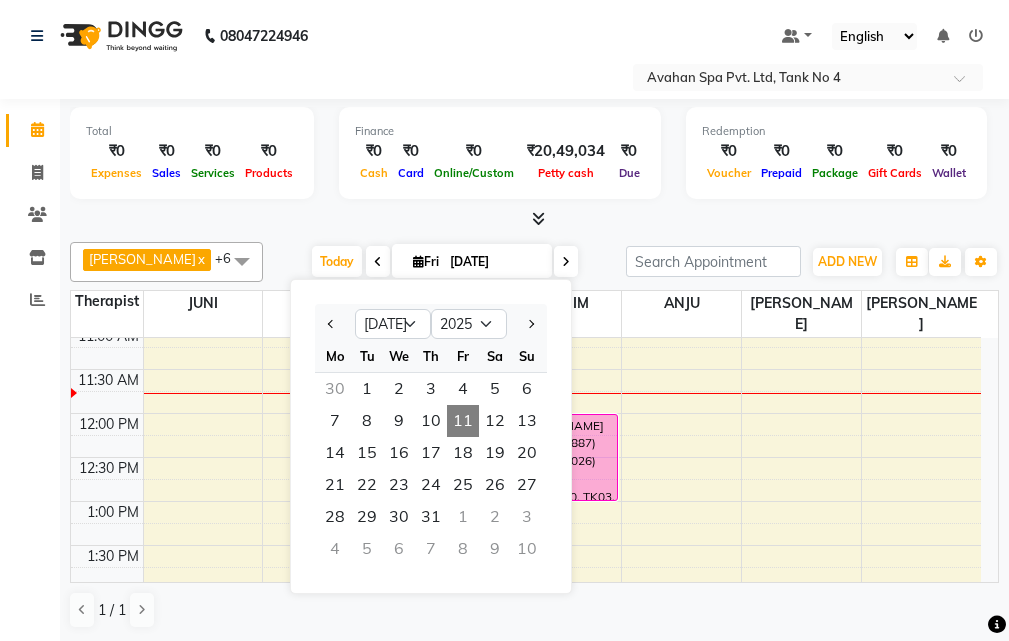 click on "Calendar  Invoice  Clients  Inventory  Reports Completed InProgress Upcoming Dropped Tentative Check-In Confirm Bookings Generate Report Segments Page Builder" 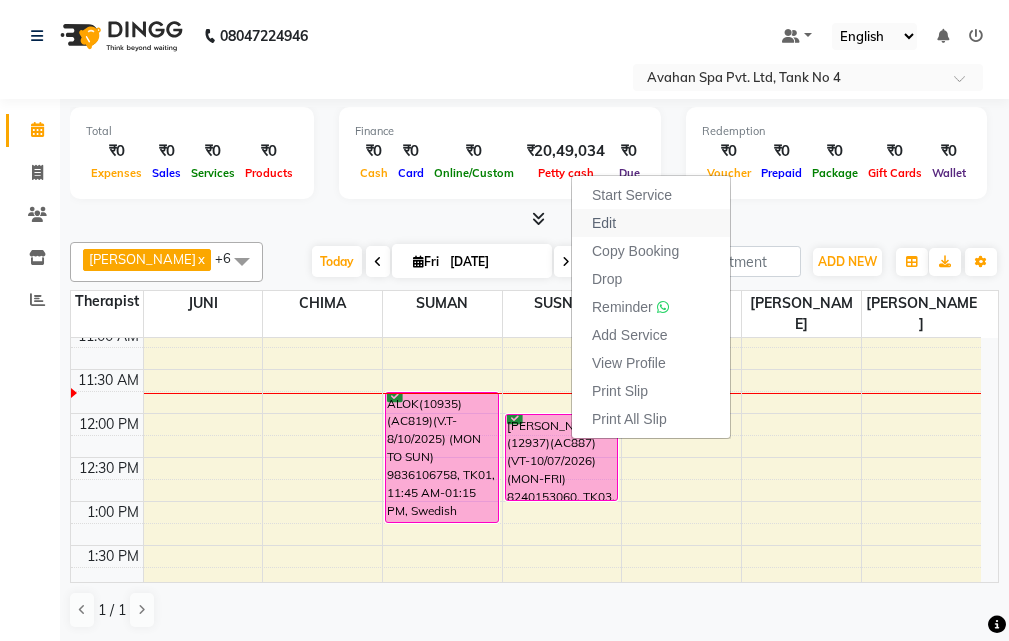 click on "Edit" at bounding box center [651, 223] 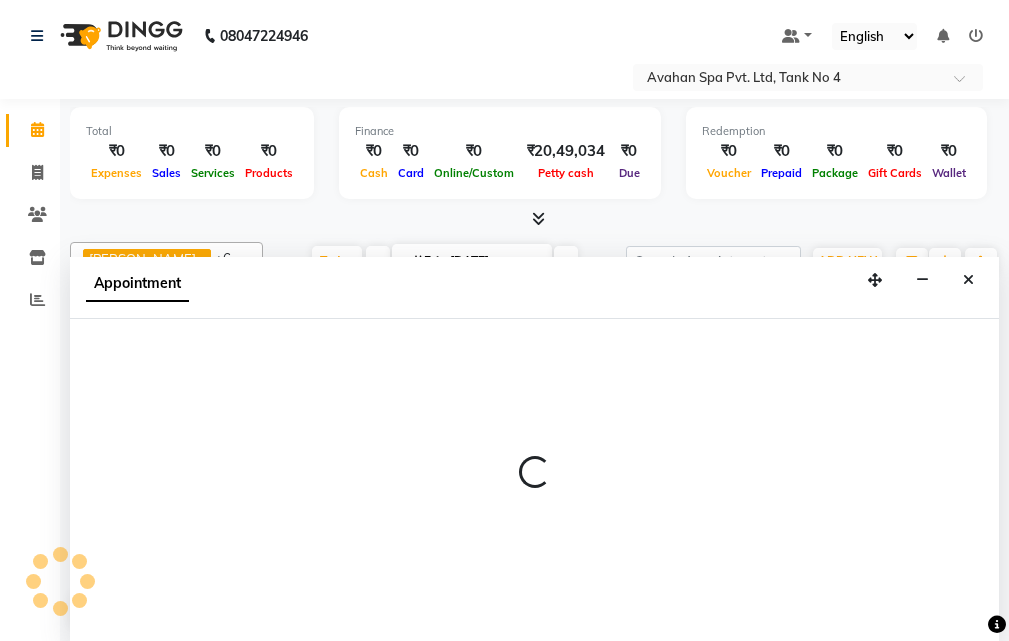 scroll, scrollTop: 1, scrollLeft: 0, axis: vertical 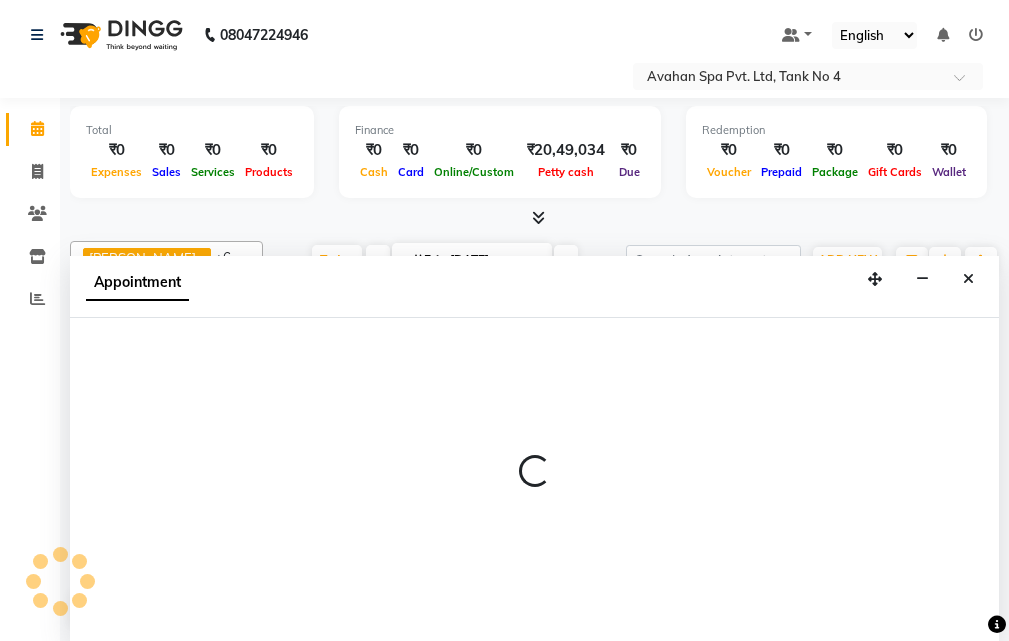 select on "confirm booking" 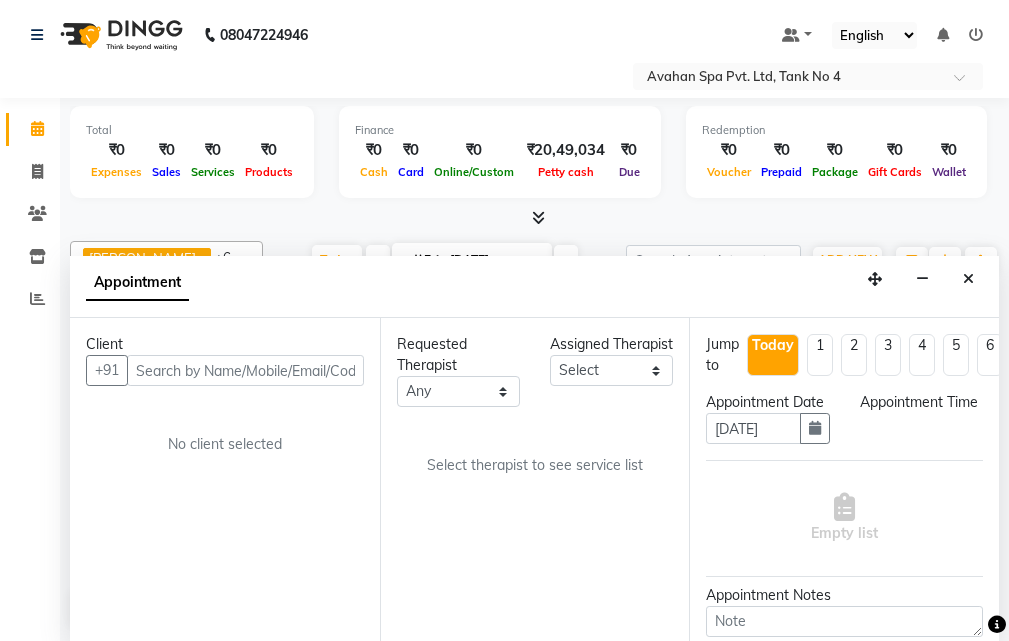 scroll, scrollTop: 89, scrollLeft: 0, axis: vertical 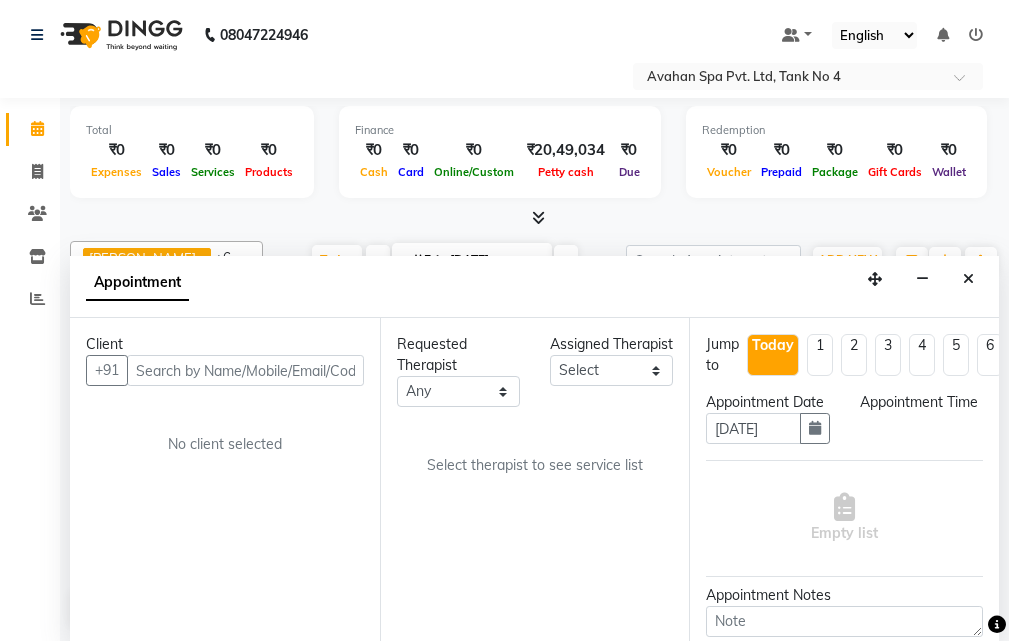 select on "23013" 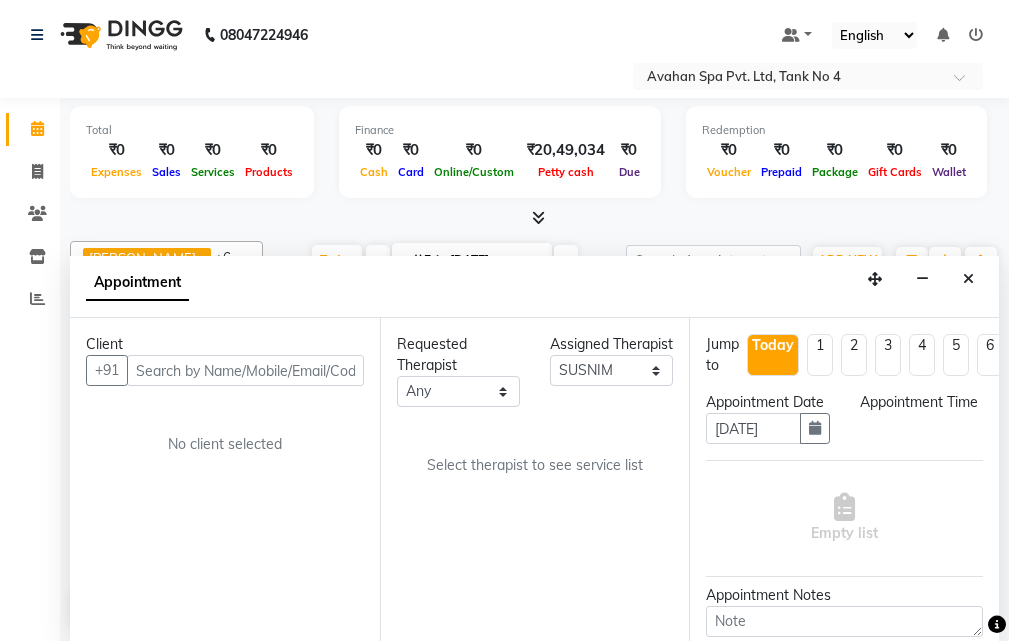 select on "720" 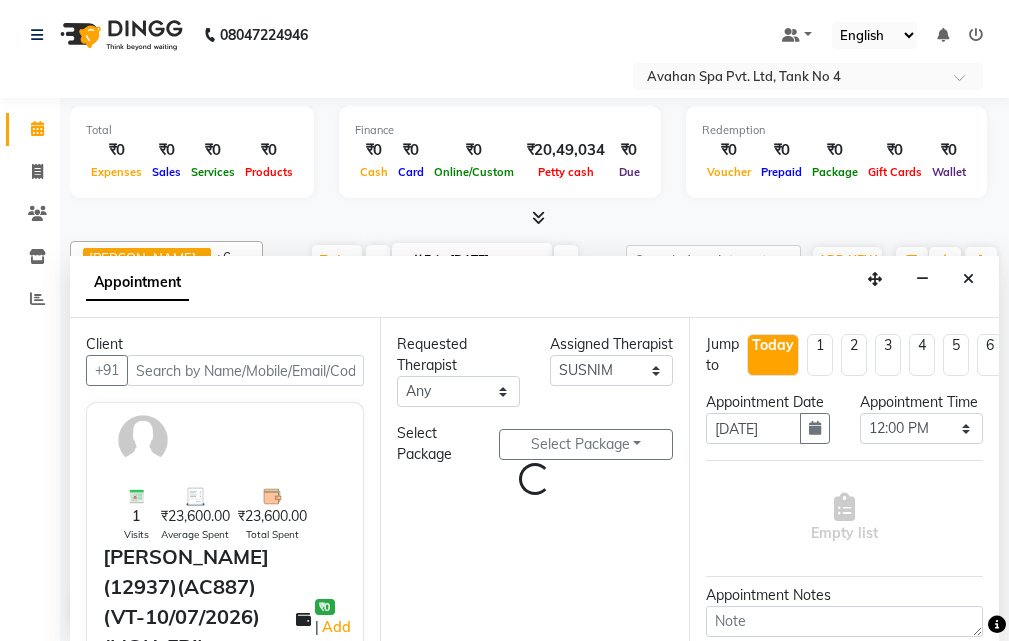 select on "1846" 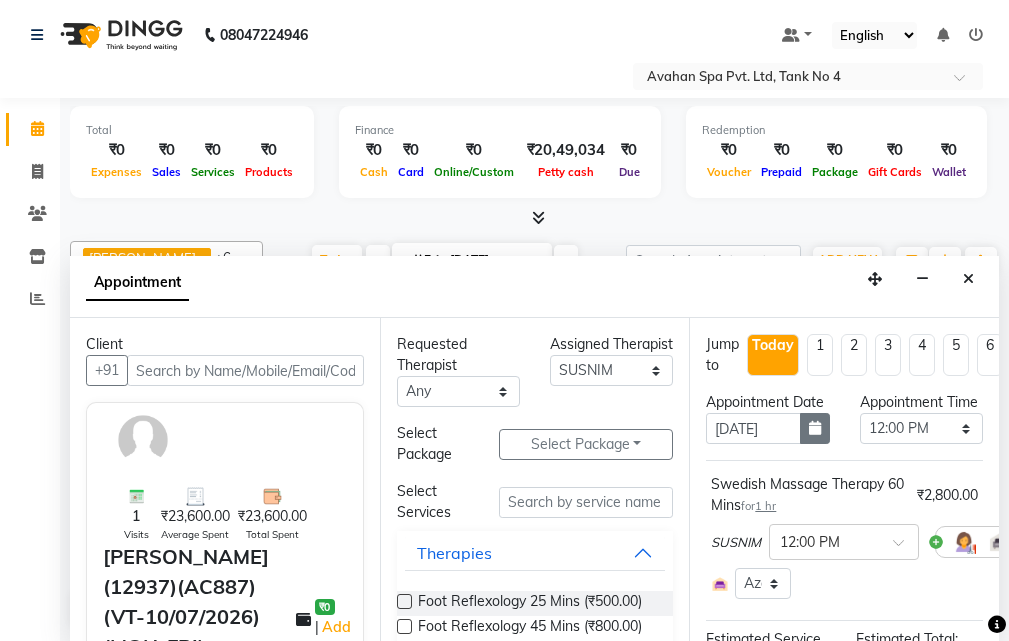 click at bounding box center [815, 428] 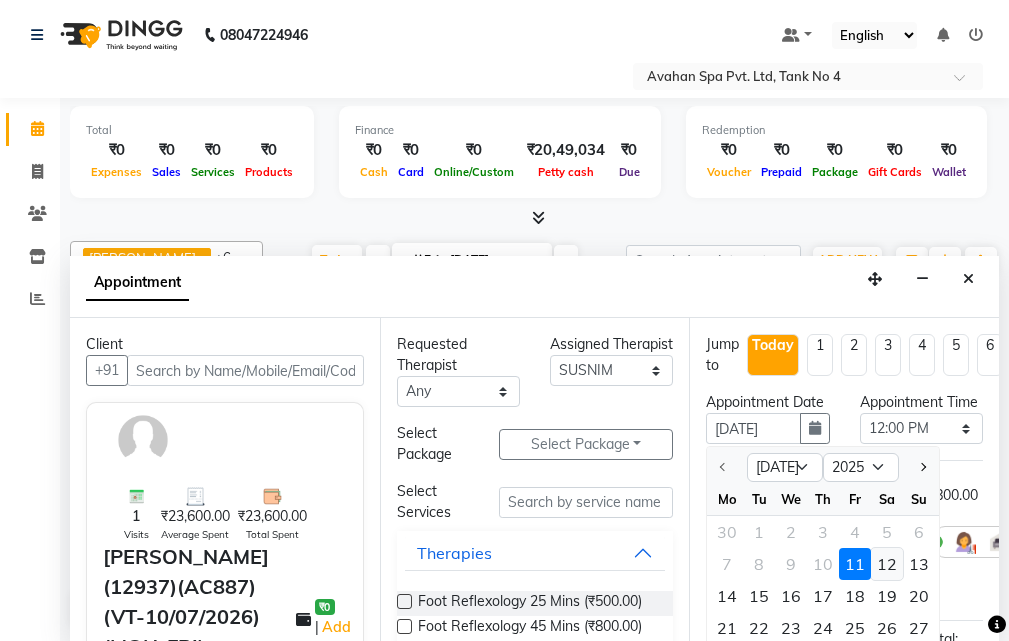 click on "12" at bounding box center (887, 564) 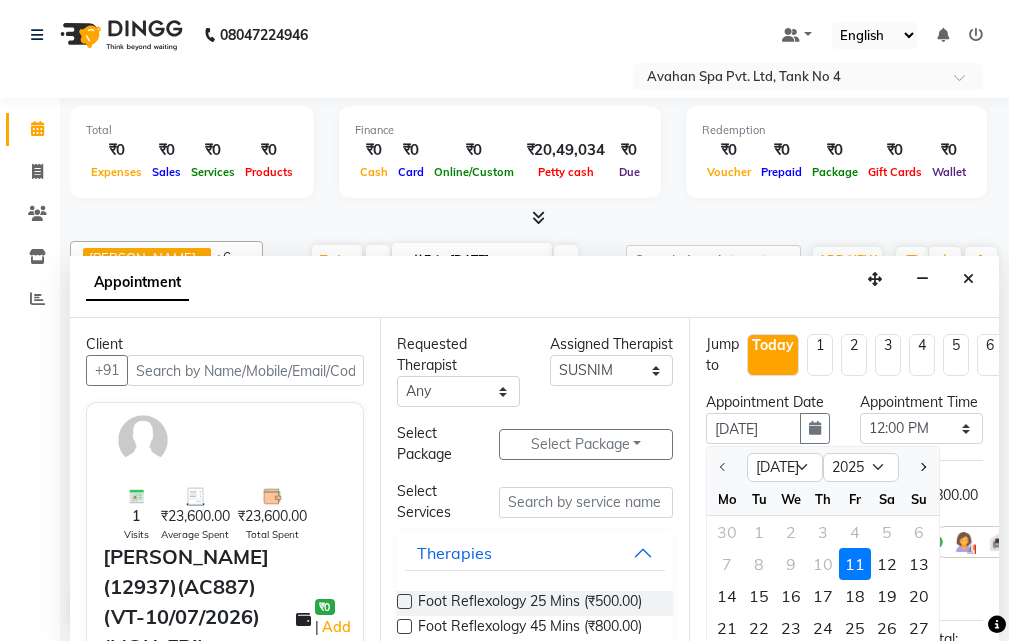 type on "12-07-2025" 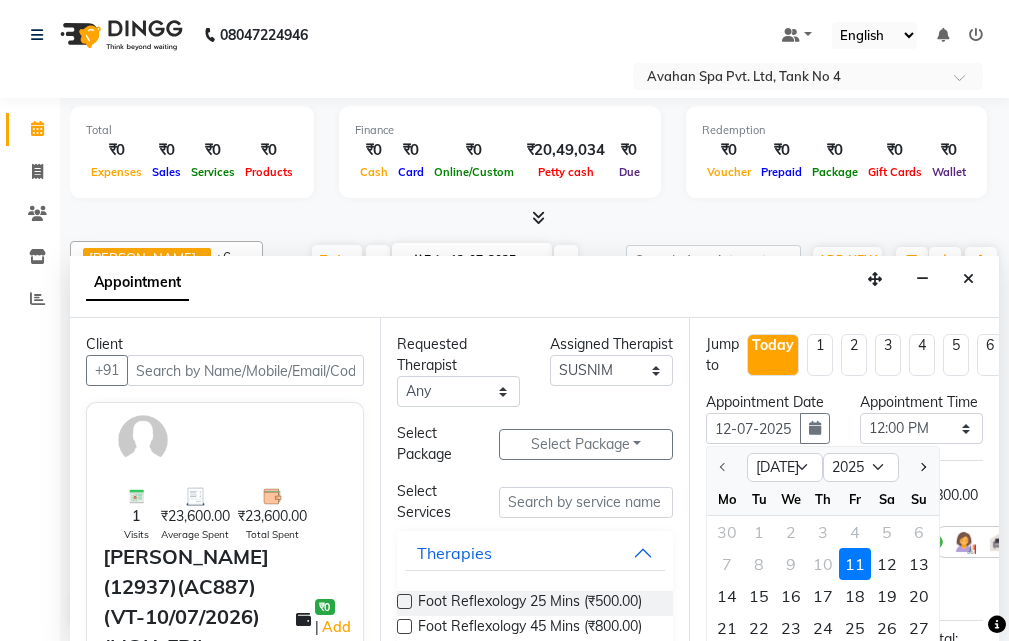 scroll, scrollTop: 0, scrollLeft: 0, axis: both 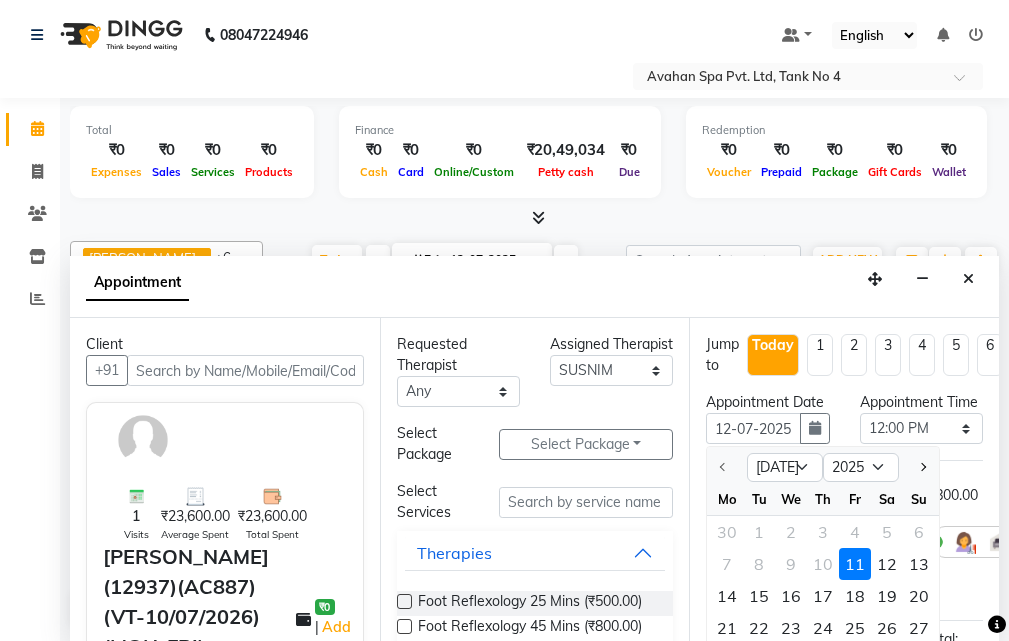 select on "720" 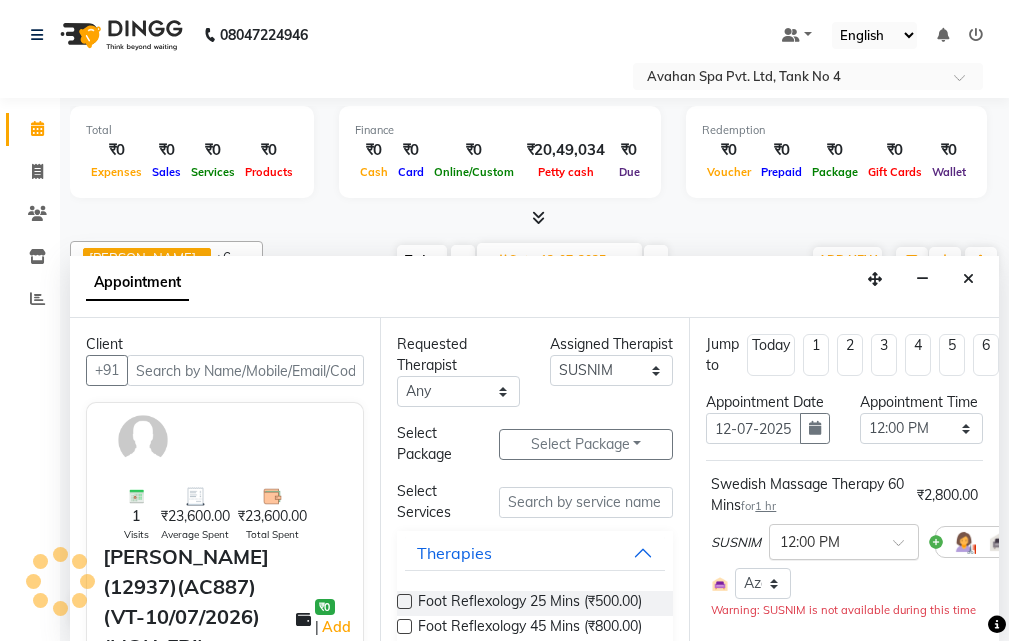 scroll, scrollTop: 89, scrollLeft: 0, axis: vertical 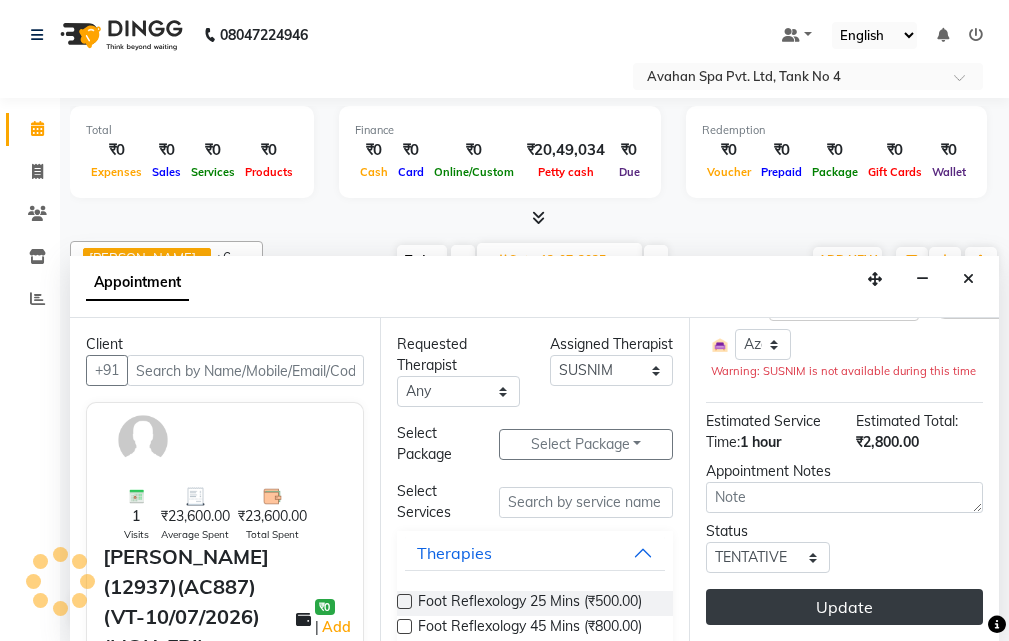 click on "Update" at bounding box center (844, 607) 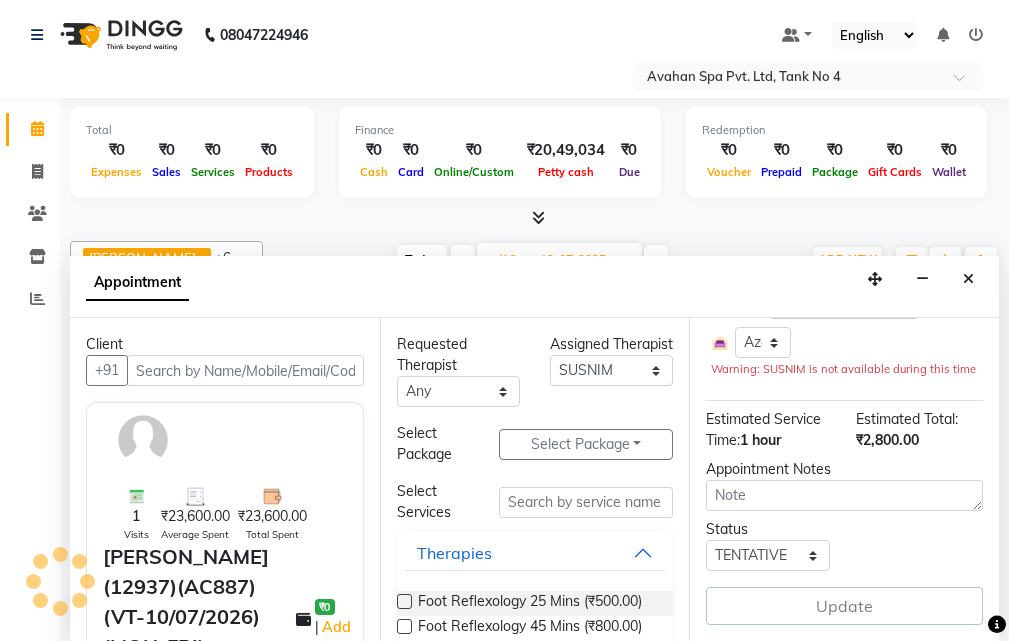 scroll, scrollTop: 256, scrollLeft: 0, axis: vertical 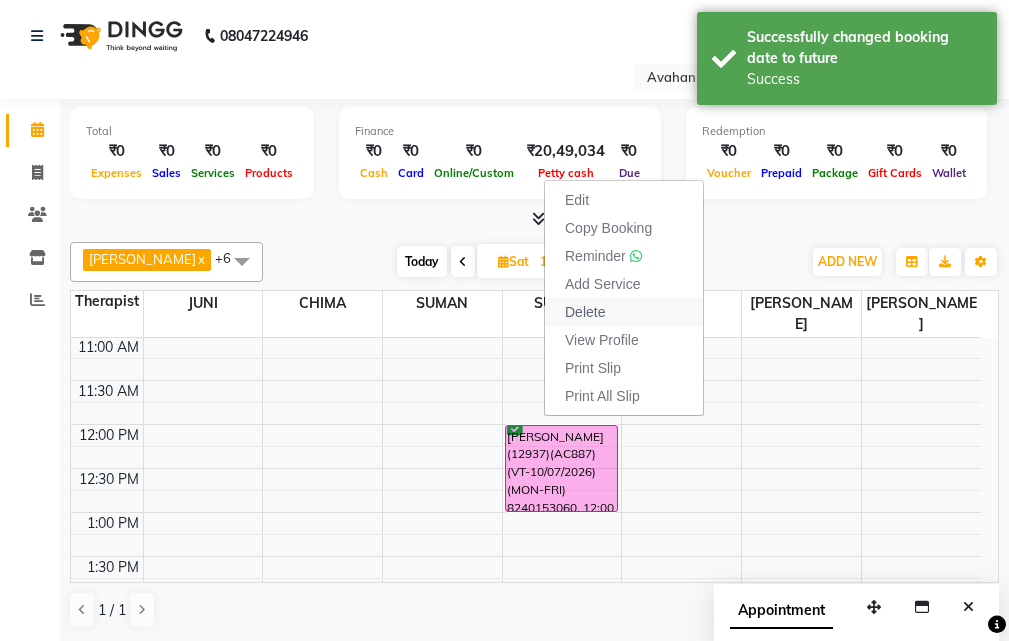 click on "Delete" at bounding box center (624, 312) 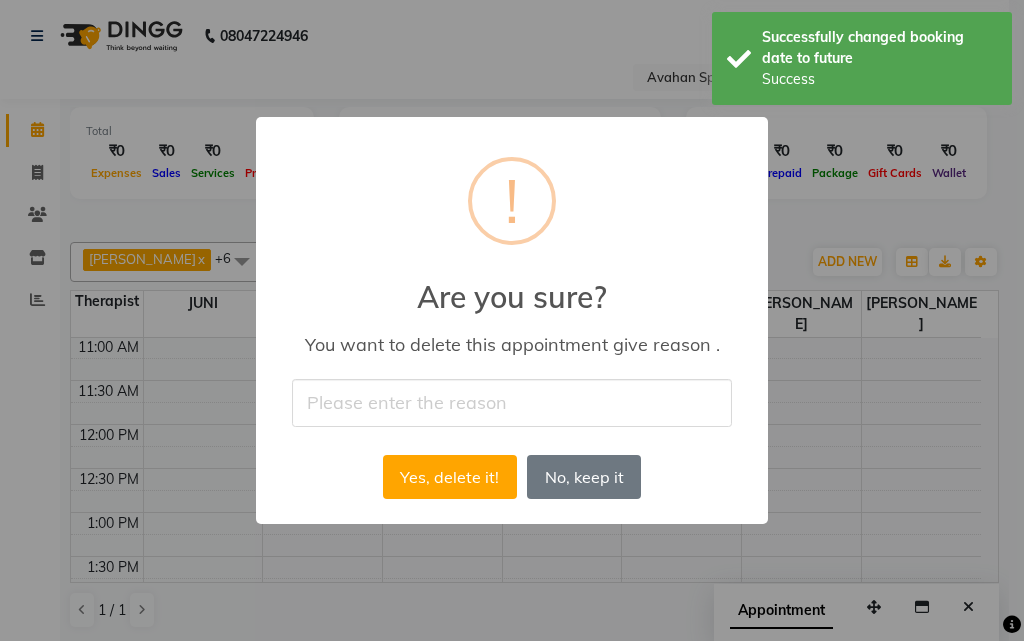 click at bounding box center [512, 402] 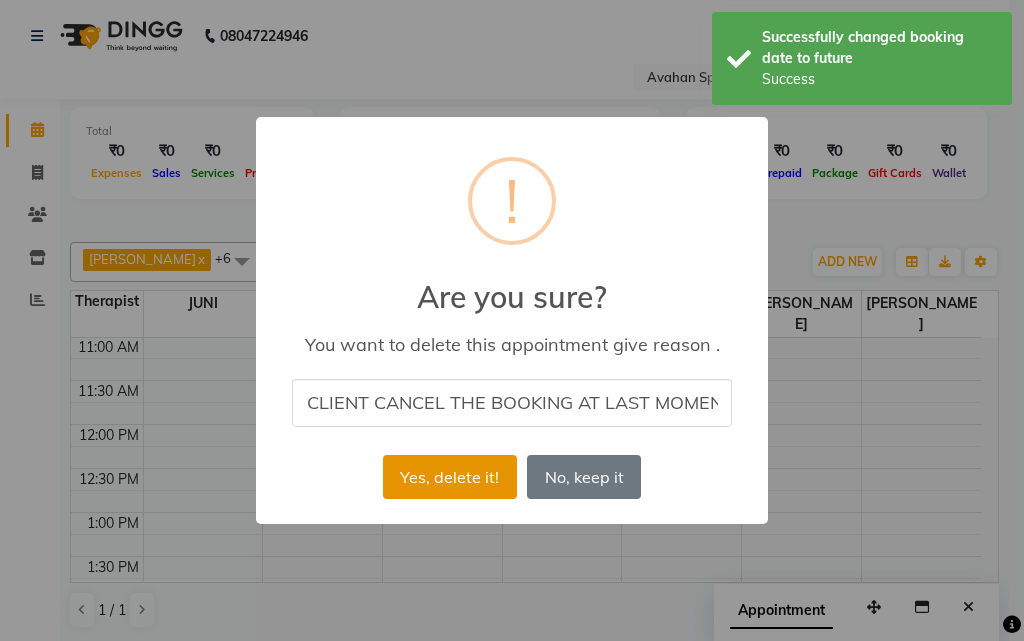 click on "Yes, delete it!" at bounding box center (450, 477) 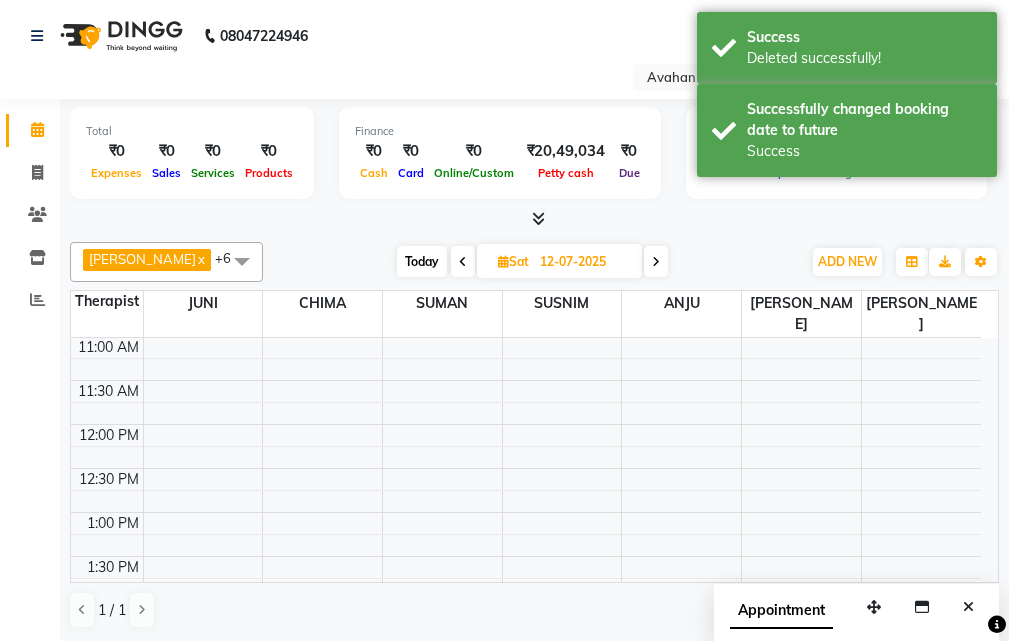 click on "[PERSON_NAME]  x [PERSON_NAME]  x JUNI  x SUMAN  x SUSNIM  x ANJU  x +6 Select All ANJU [PERSON_NAME] [DEMOGRAPHIC_DATA] 1 [PERSON_NAME] JUNI [PERSON_NAME] SUSNIM [DATE]  [DATE] Toggle Dropdown Add Appointment Add Invoice Add Client Toggle Dropdown Add Appointment Add Invoice Add Client ADD NEW Toggle Dropdown Add Appointment Add Invoice Add Client [PERSON_NAME]  x [PERSON_NAME]  x JUNI  x SUMAN  x SUSNIM  x ANJU  x +6 Select All ANJU [PERSON_NAME] [DEMOGRAPHIC_DATA] 1 [PERSON_NAME] JUNI [PERSON_NAME] SUSNIM Group By  Staff View   Room View  View as Vertical  Vertical - Week View  Horizontal  Horizontal - Week View  List  Toggle Dropdown Calendar Settings Manage Tags   Arrange Therapists   Reset Therapists  Full Screen Appointment Form Zoom 100% Staff/Room Display Count 8 Therapist JUNI [PERSON_NAME] SUSNIM ANJU [PERSON_NAME] 10:00 AM 10:30 AM 11:00 AM 11:30 AM 12:00 PM 12:30 PM 1:00 PM 1:30 PM 2:00 PM 2:30 PM 3:00 PM 3:30 PM 4:00 PM 4:30 PM 5:00 PM 5:30 PM 6:00 PM 6:30 PM 7:00 PM 7:30 PM 8:00 PM 8:30 PM 9:00 PM 9:30 PM 10:00 PM 10:30 PM     [DATE]" 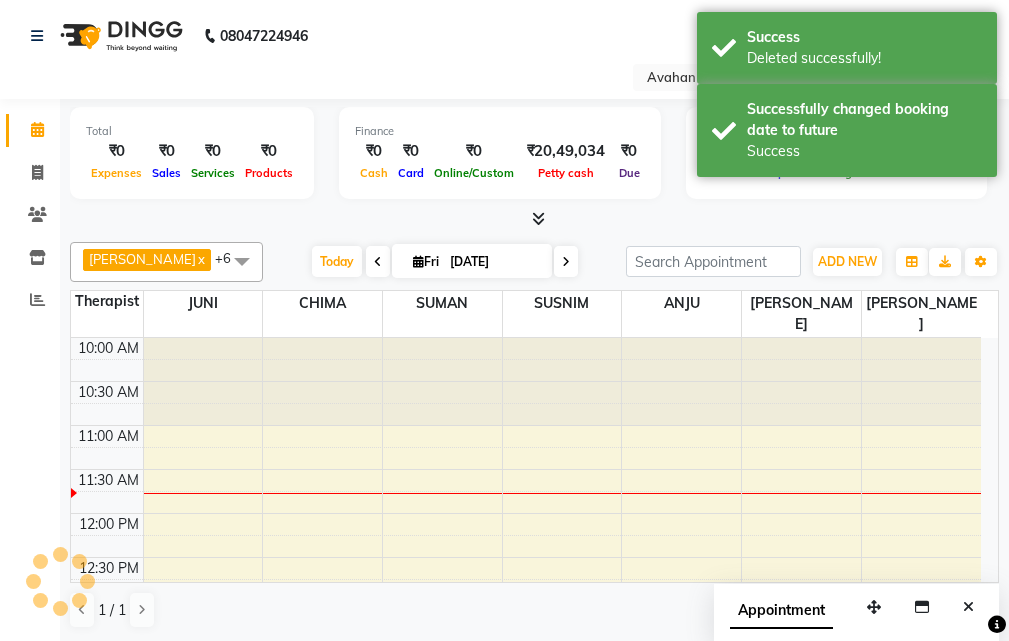 scroll, scrollTop: 89, scrollLeft: 0, axis: vertical 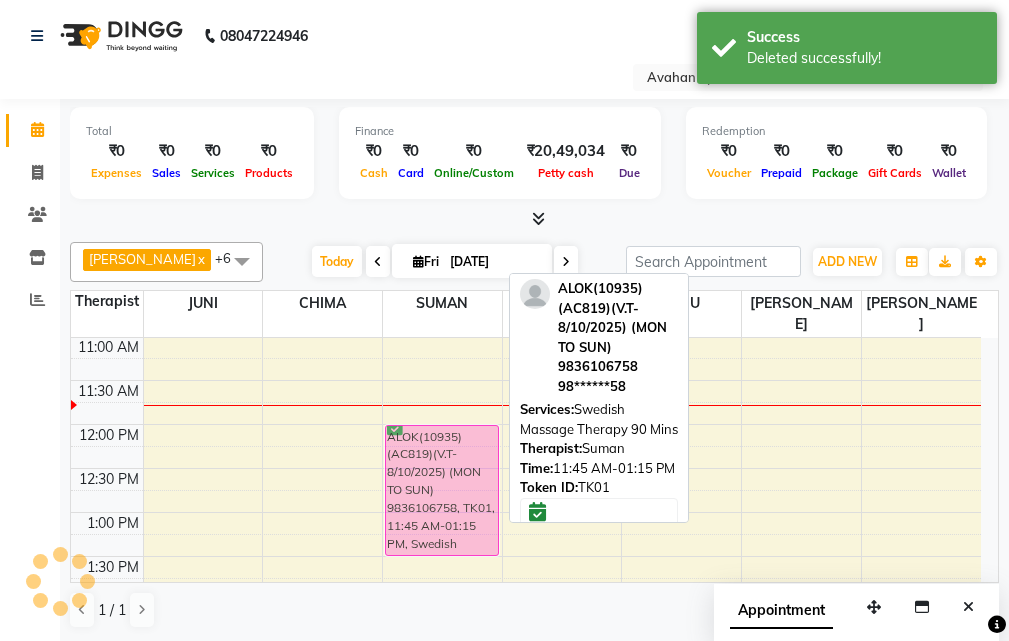 drag, startPoint x: 391, startPoint y: 418, endPoint x: 394, endPoint y: 434, distance: 16.27882 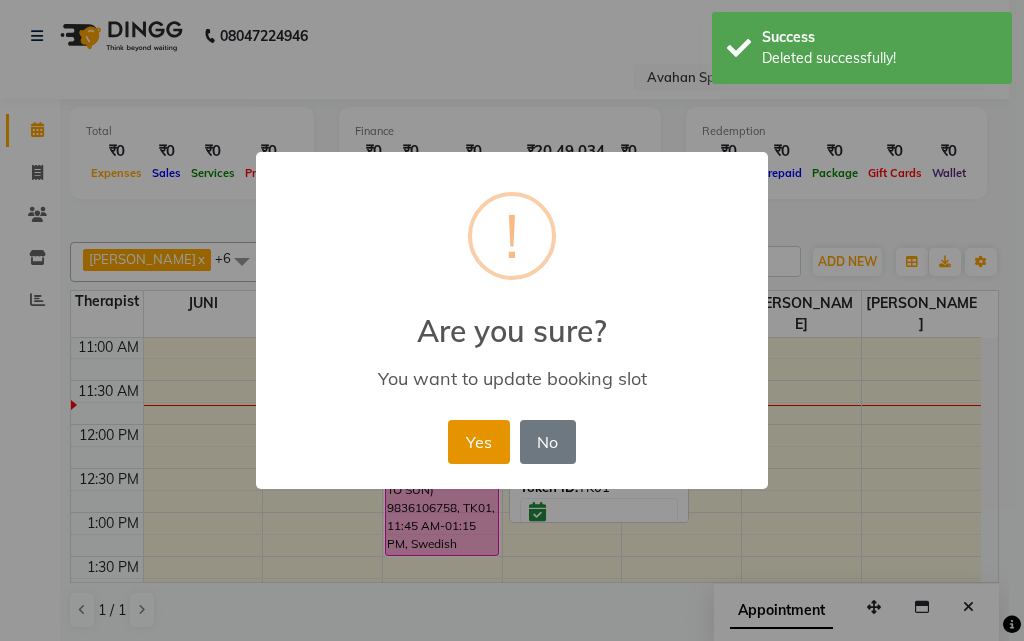 click on "Yes" at bounding box center (478, 442) 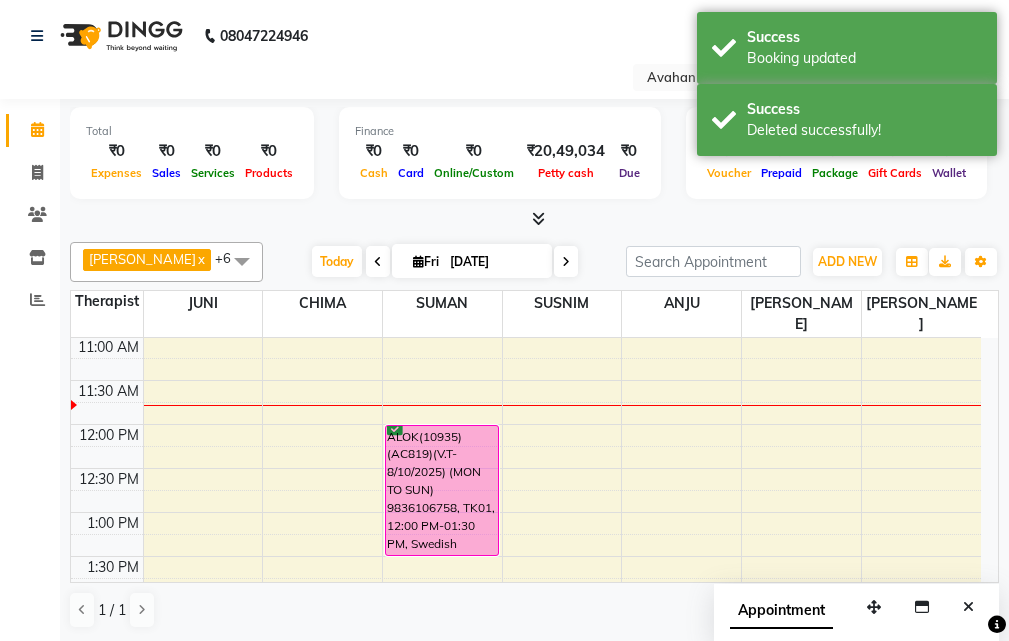drag, startPoint x: 961, startPoint y: 602, endPoint x: 871, endPoint y: 562, distance: 98.48858 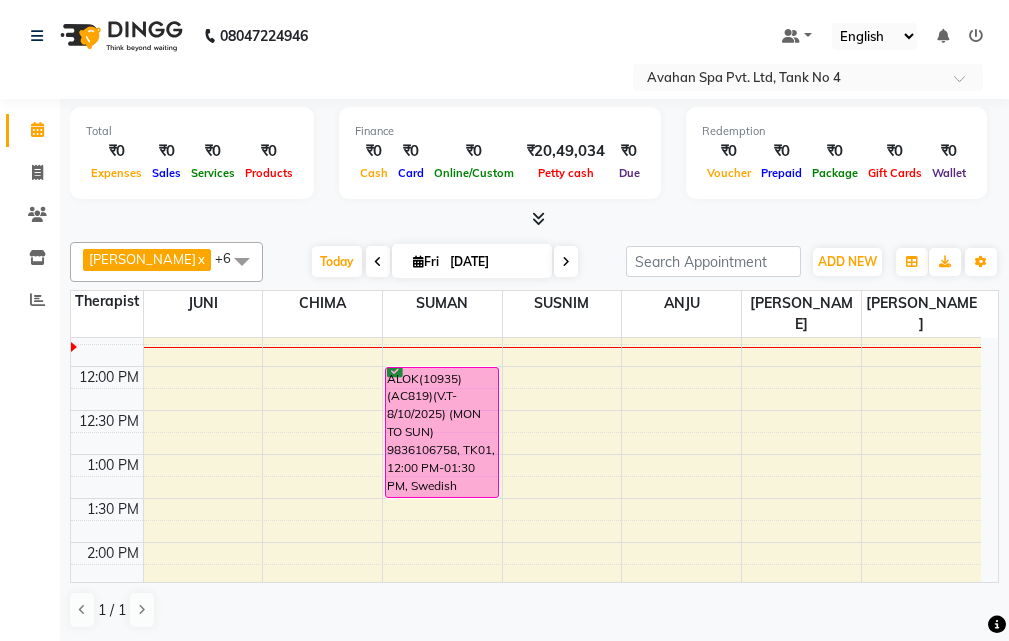 scroll, scrollTop: 100, scrollLeft: 0, axis: vertical 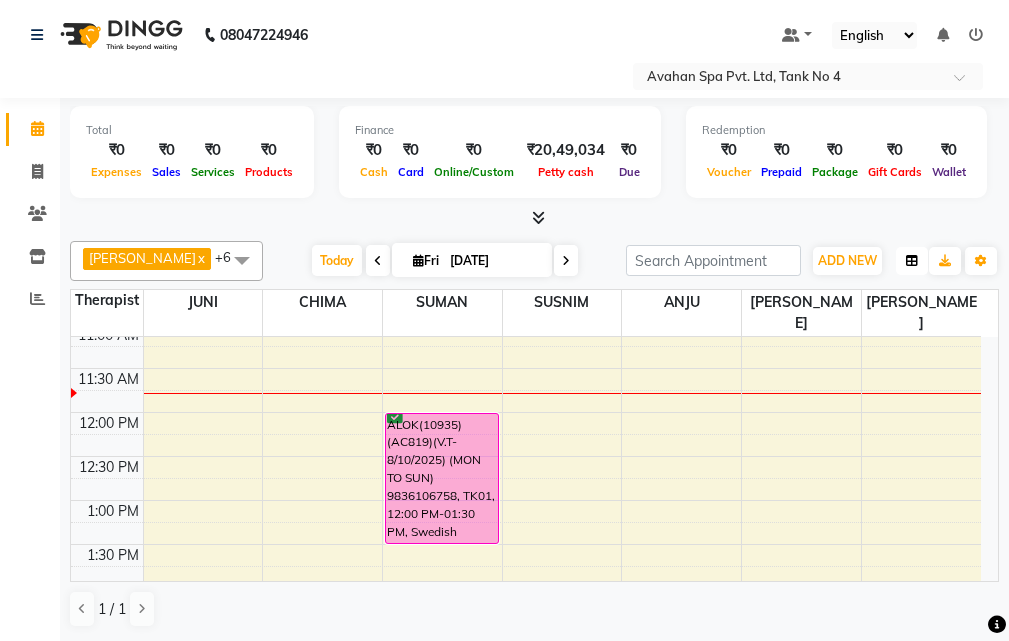click at bounding box center (912, 261) 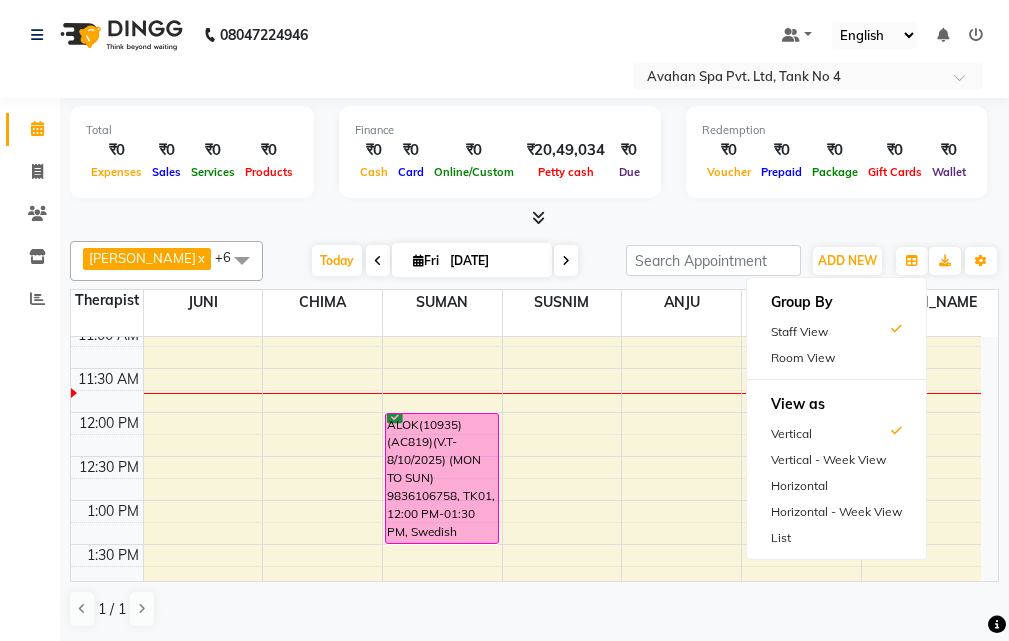 click on "Room View" at bounding box center [836, 358] 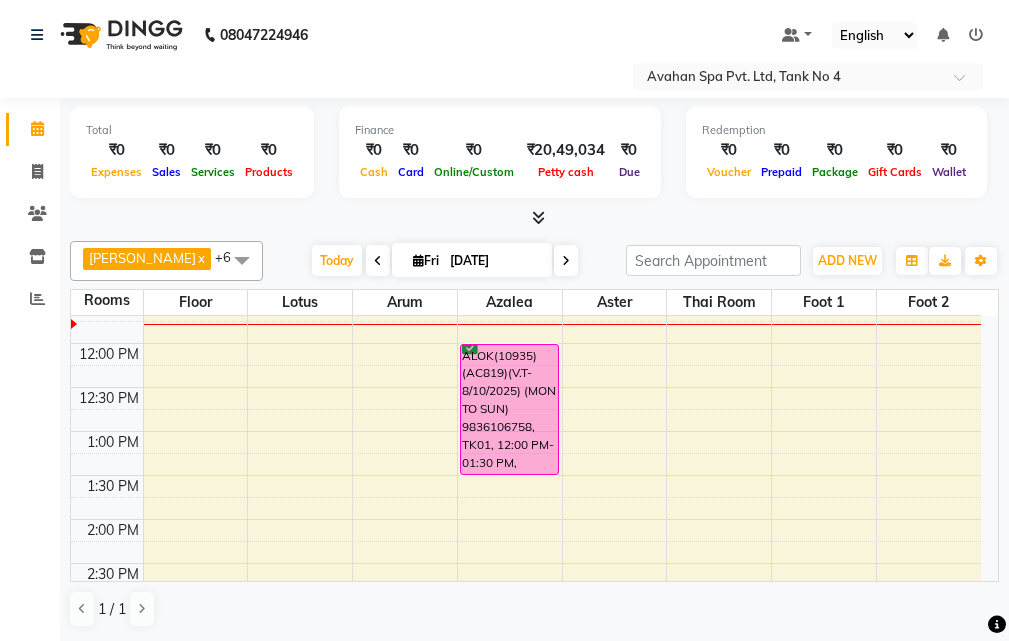 scroll, scrollTop: 100, scrollLeft: 0, axis: vertical 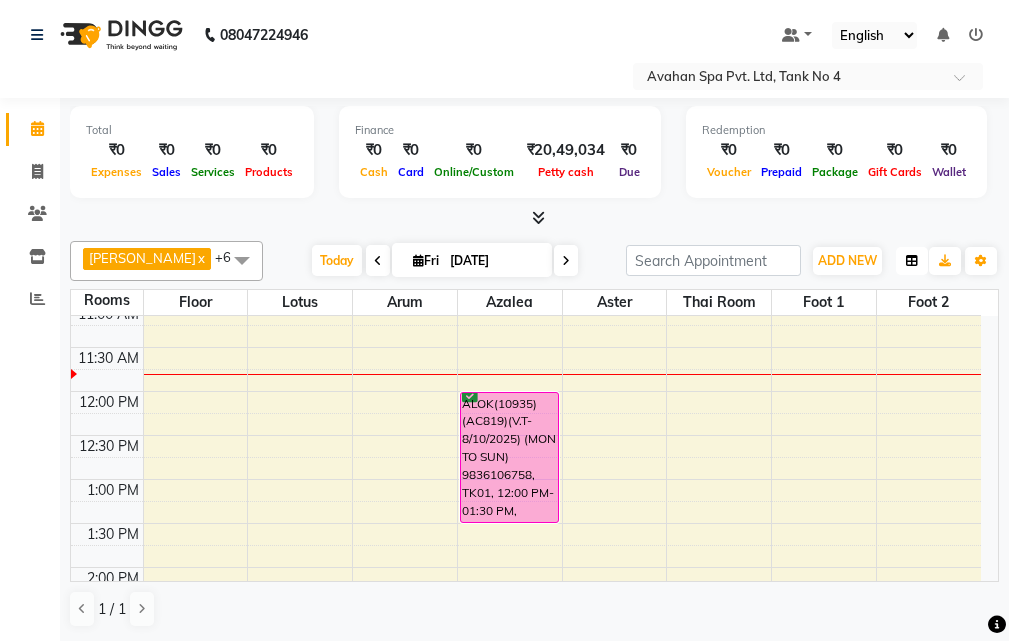click at bounding box center [912, 261] 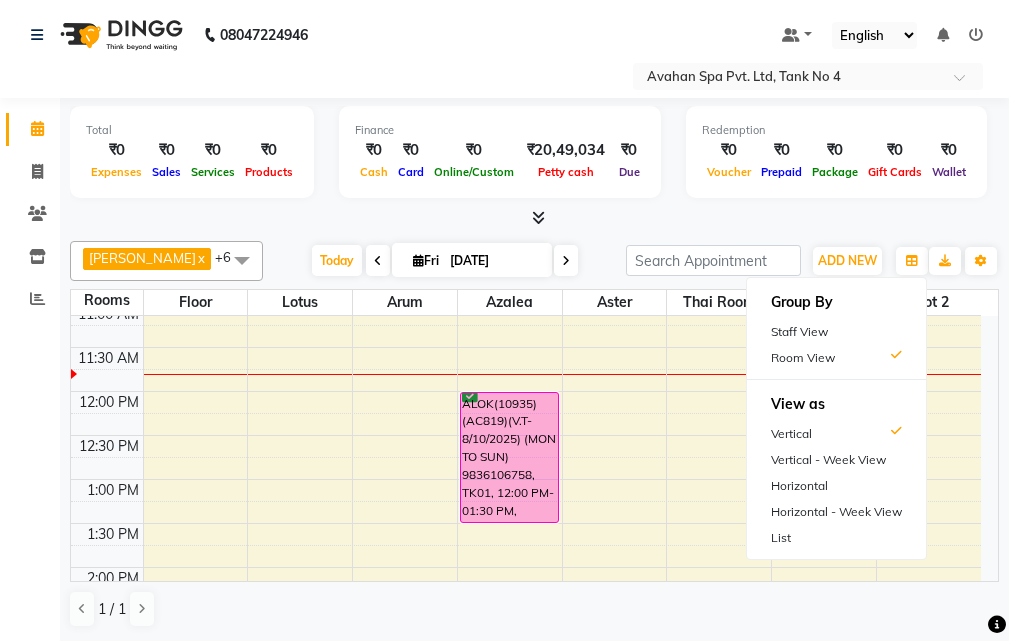 click on "Room View" at bounding box center [836, 358] 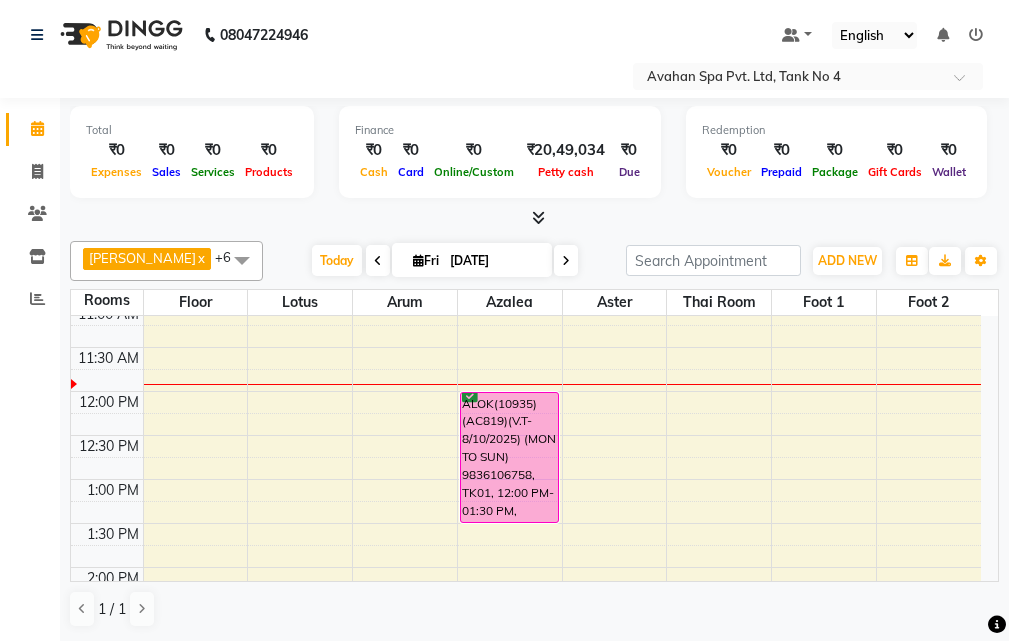 scroll, scrollTop: 0, scrollLeft: 0, axis: both 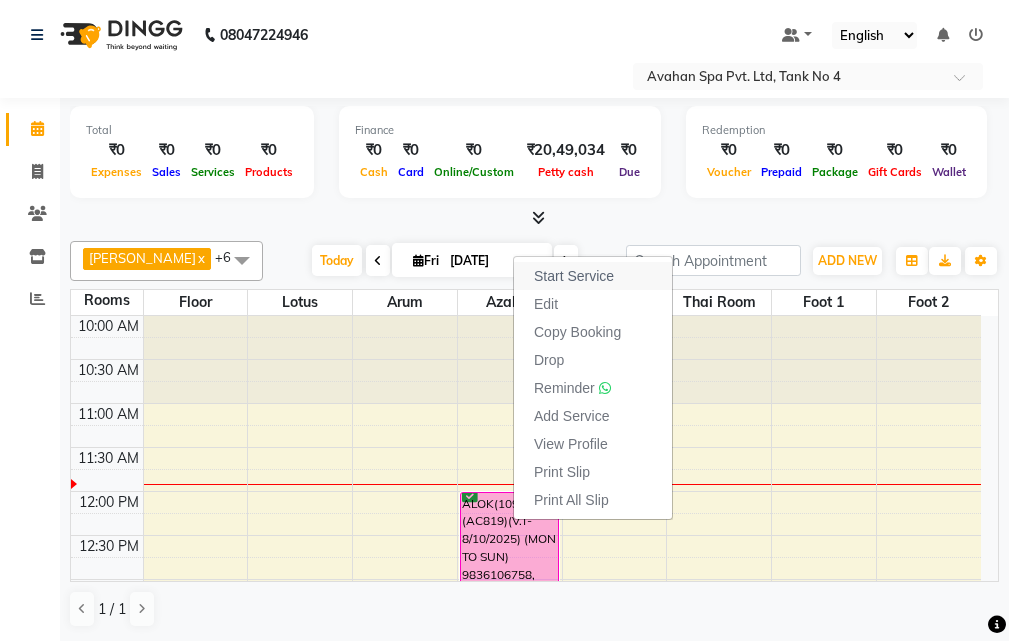 click on "Start Service" at bounding box center [593, 276] 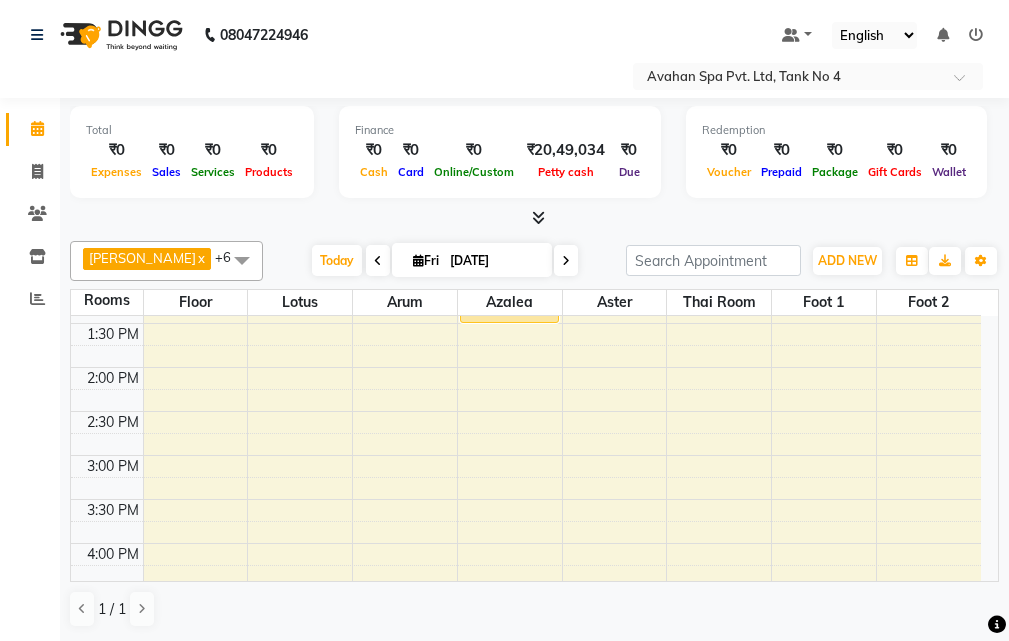 scroll, scrollTop: 200, scrollLeft: 0, axis: vertical 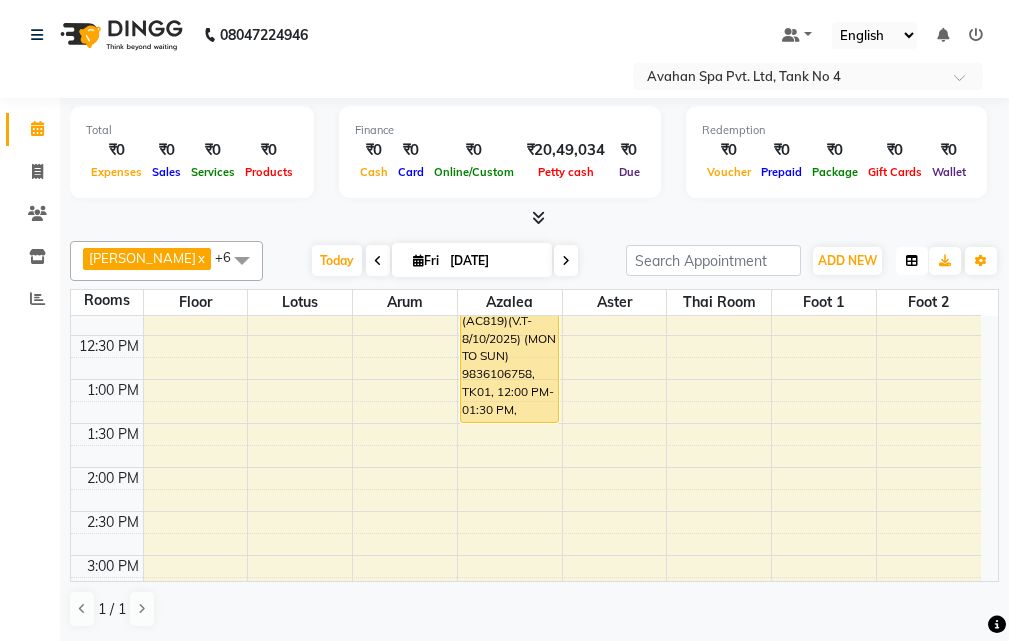 click at bounding box center (912, 261) 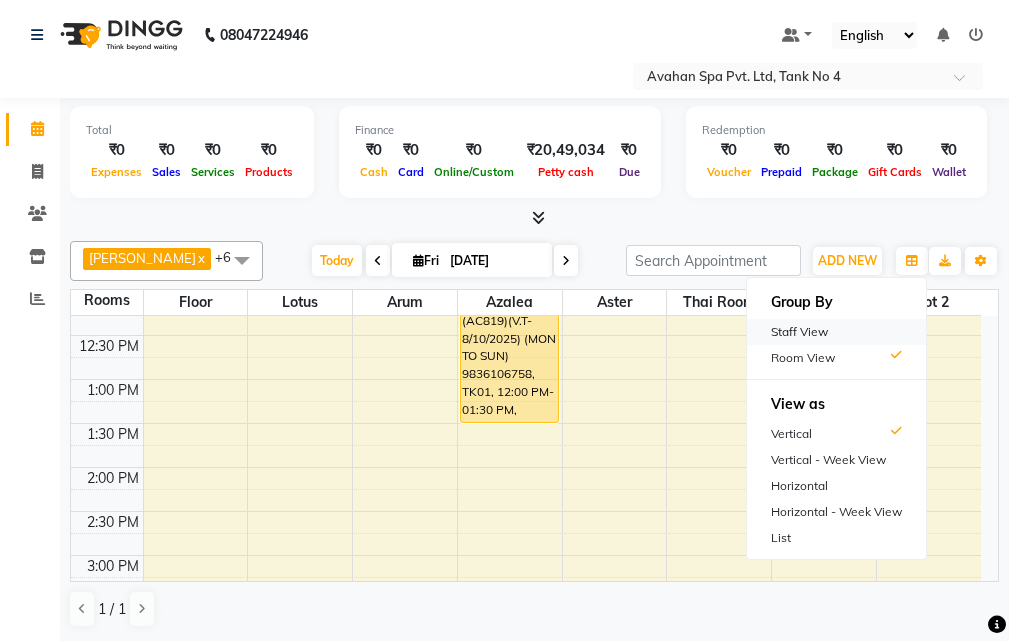 click on "Staff View" at bounding box center (836, 332) 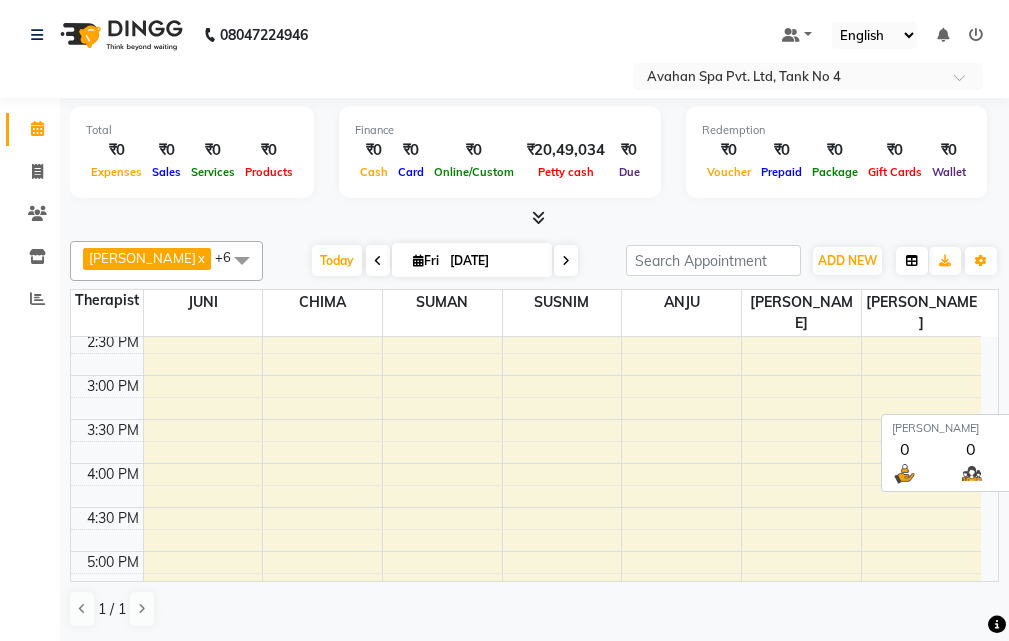 scroll, scrollTop: 400, scrollLeft: 0, axis: vertical 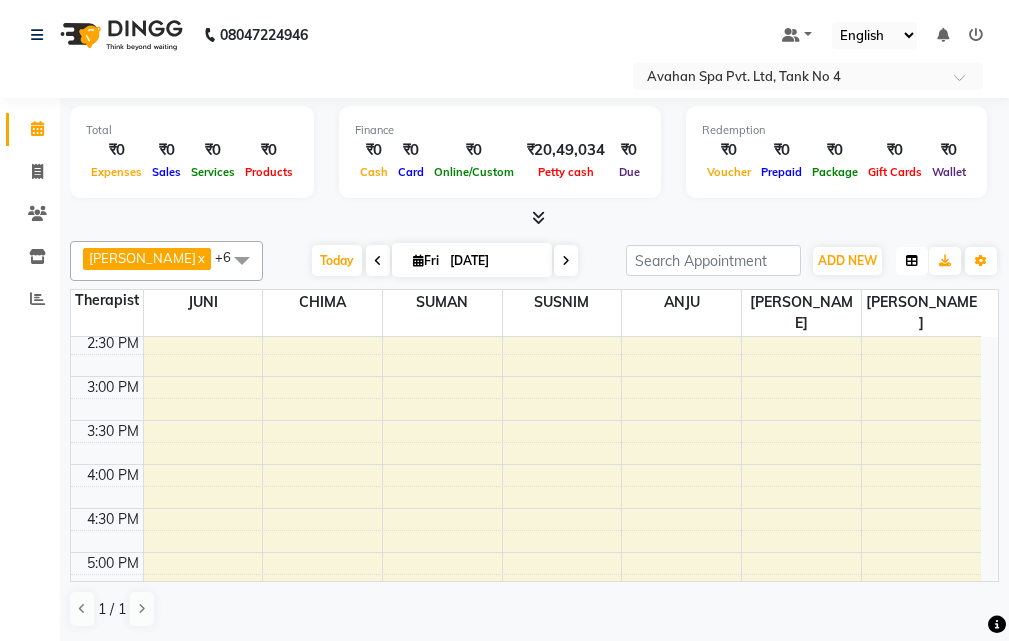 click at bounding box center [912, 261] 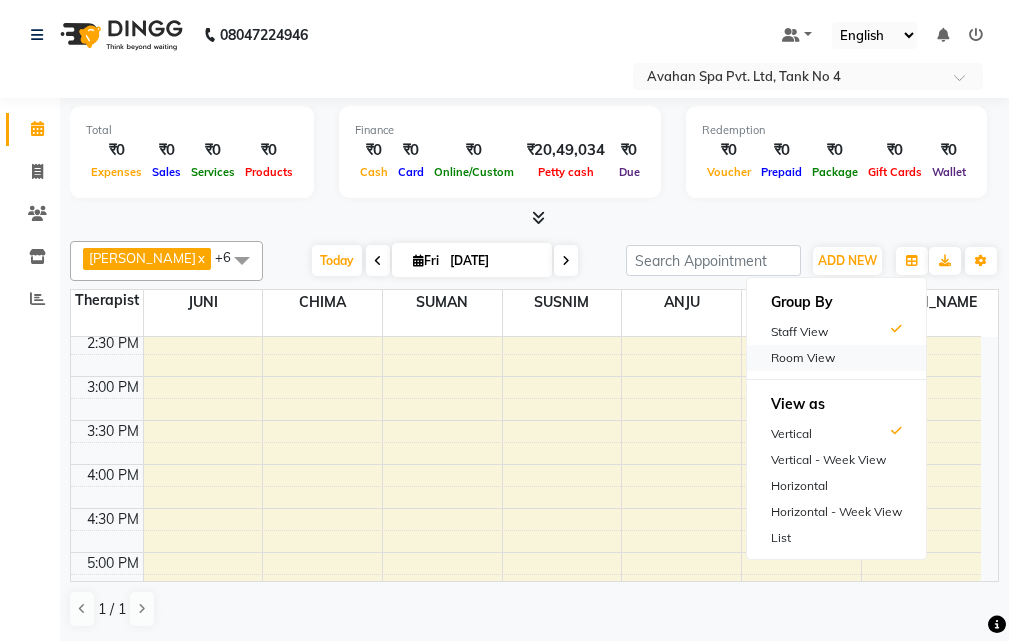 click on "Room View" at bounding box center [836, 358] 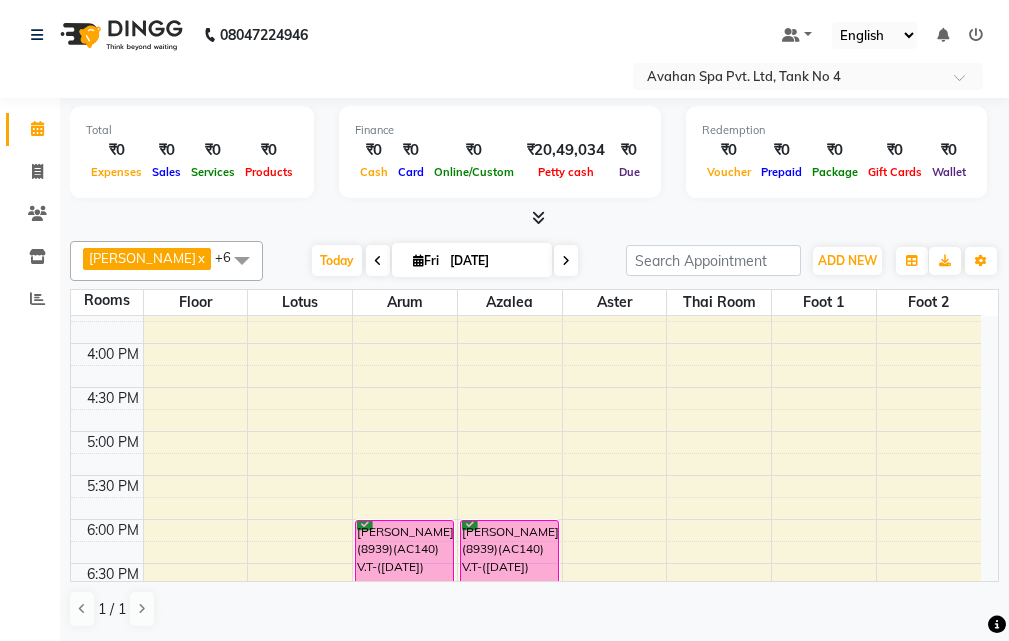 scroll, scrollTop: 600, scrollLeft: 0, axis: vertical 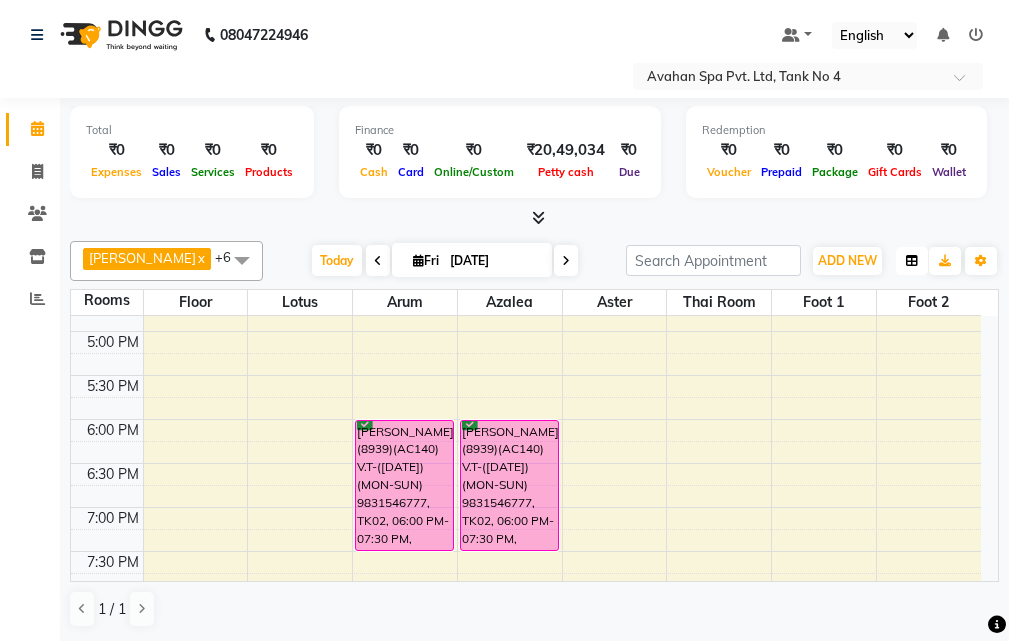 click at bounding box center (912, 261) 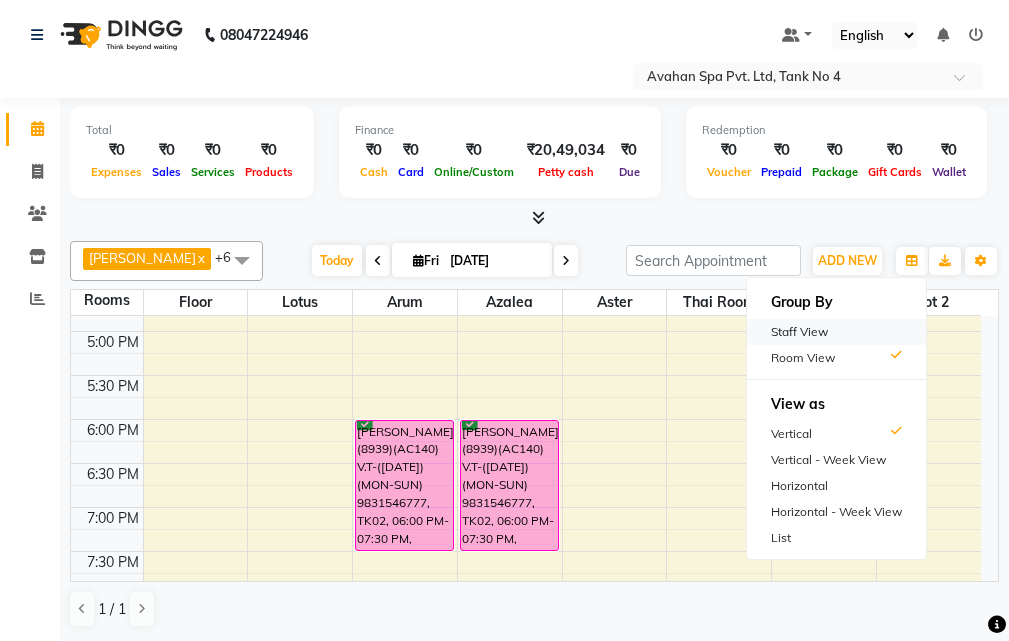 click on "Staff View" at bounding box center [836, 332] 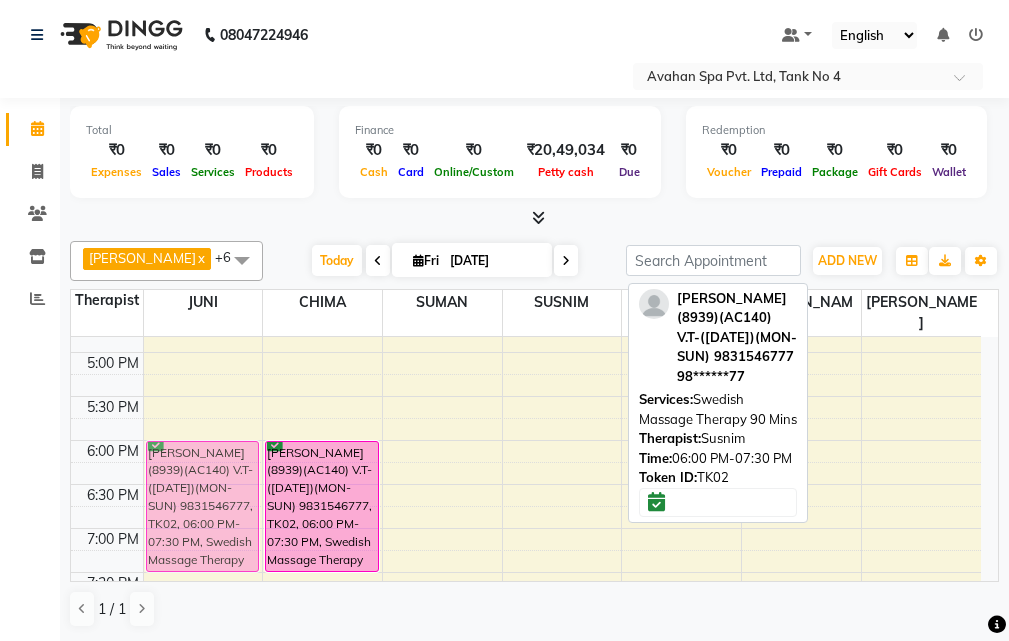 drag, startPoint x: 550, startPoint y: 468, endPoint x: 216, endPoint y: 471, distance: 334.01346 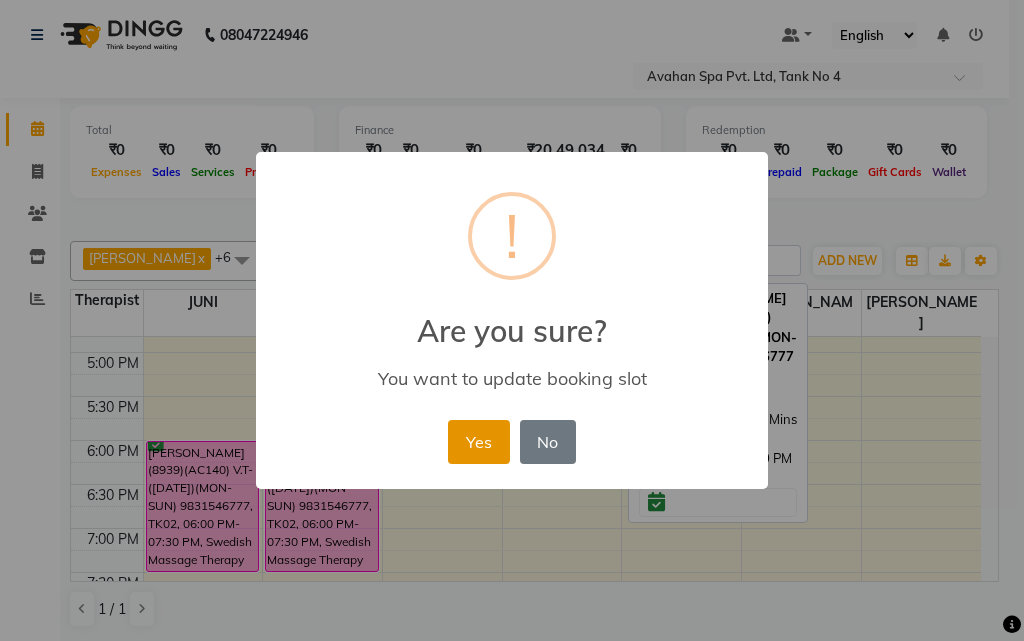 click on "Yes" at bounding box center (478, 442) 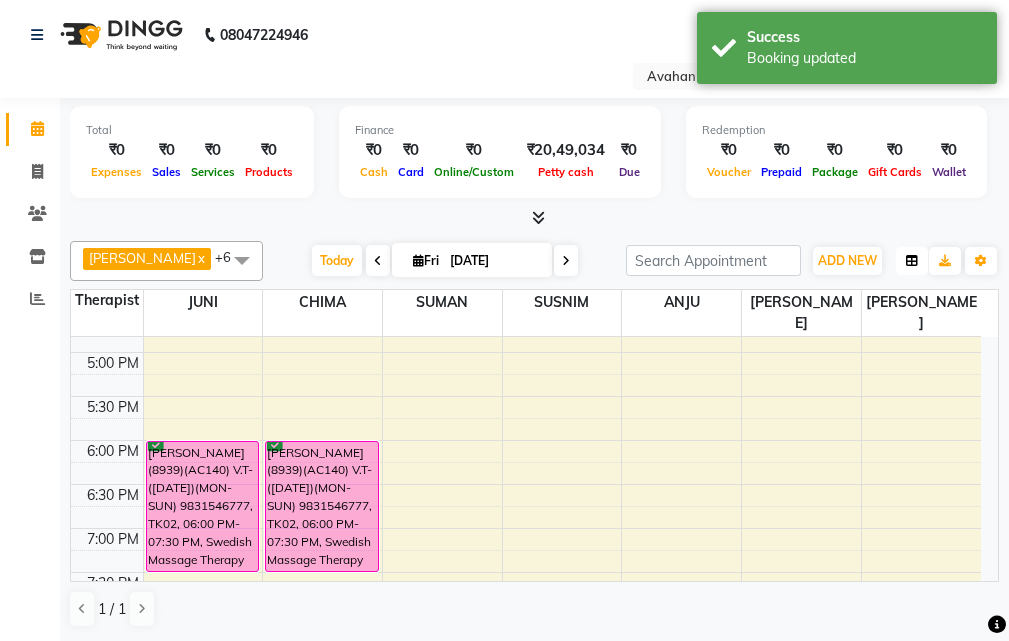 click at bounding box center (912, 261) 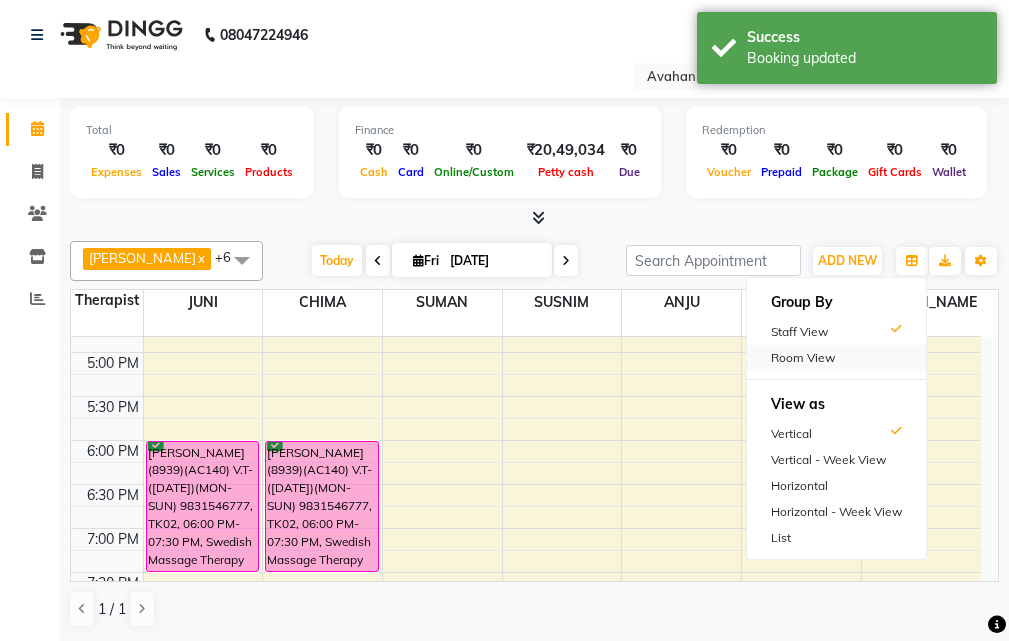 click on "Room View" at bounding box center [836, 358] 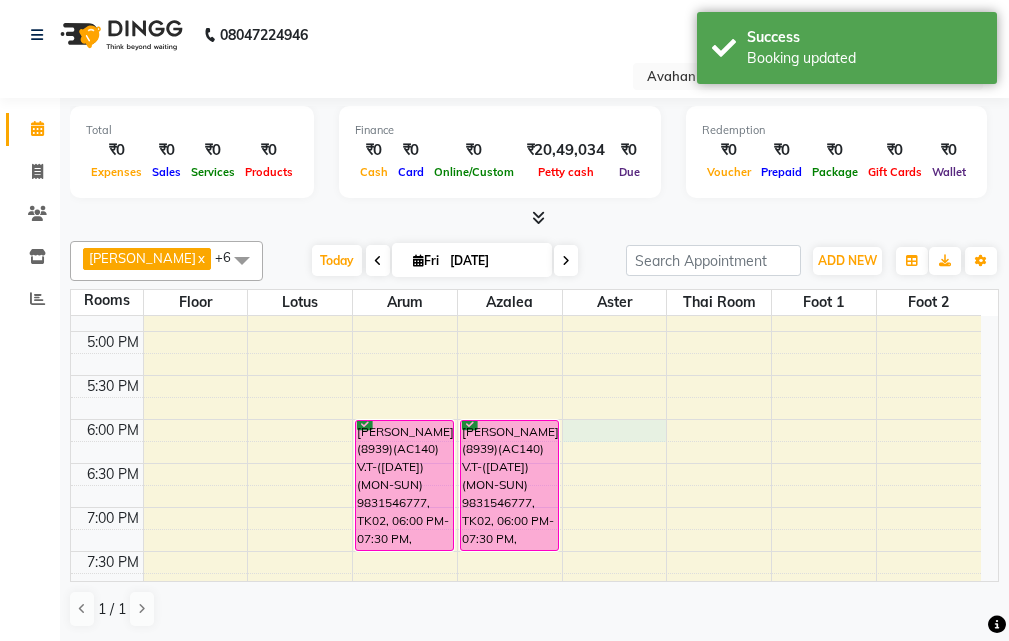 click on "10:00 AM 10:30 AM 11:00 AM 11:30 AM 12:00 PM 12:30 PM 1:00 PM 1:30 PM 2:00 PM 2:30 PM 3:00 PM 3:30 PM 4:00 PM 4:30 PM 5:00 PM 5:30 PM 6:00 PM 6:30 PM 7:00 PM 7:30 PM 8:00 PM 8:30 PM 9:00 PM 9:30 PM 10:00 PM 10:30 PM     [PERSON_NAME](8939)(AC140) V.T-([DATE])(MON-SUN) 9831546777, TK02, 06:00 PM-07:30 PM, Swedish Massage Therapy 90 Mins    ALOK(10935)(AC819)(V.T-8/10/2025) (MON TO SUN) 9836106758, TK01, 12:00 PM-01:30 PM, Swedish Massage Therapy 90 Mins     [PERSON_NAME](8939)(AC140) V.T-([DATE])(MON-SUN) 9831546777, TK02, 06:00 PM-07:30 PM, Swedish Massage Therapy 90 Mins" at bounding box center (526, 287) 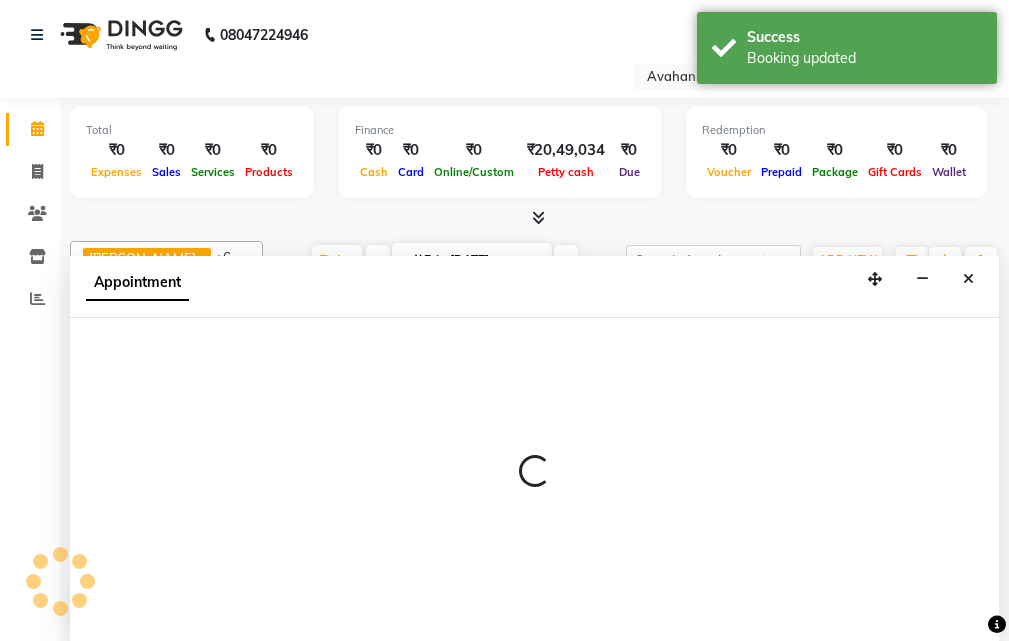 select on "1080" 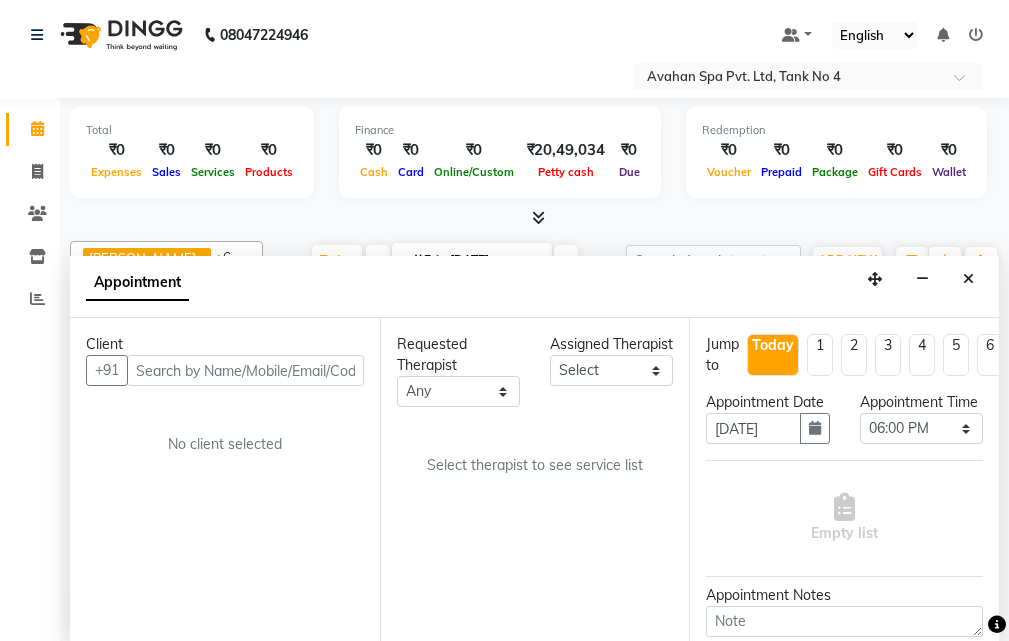 click at bounding box center (245, 370) 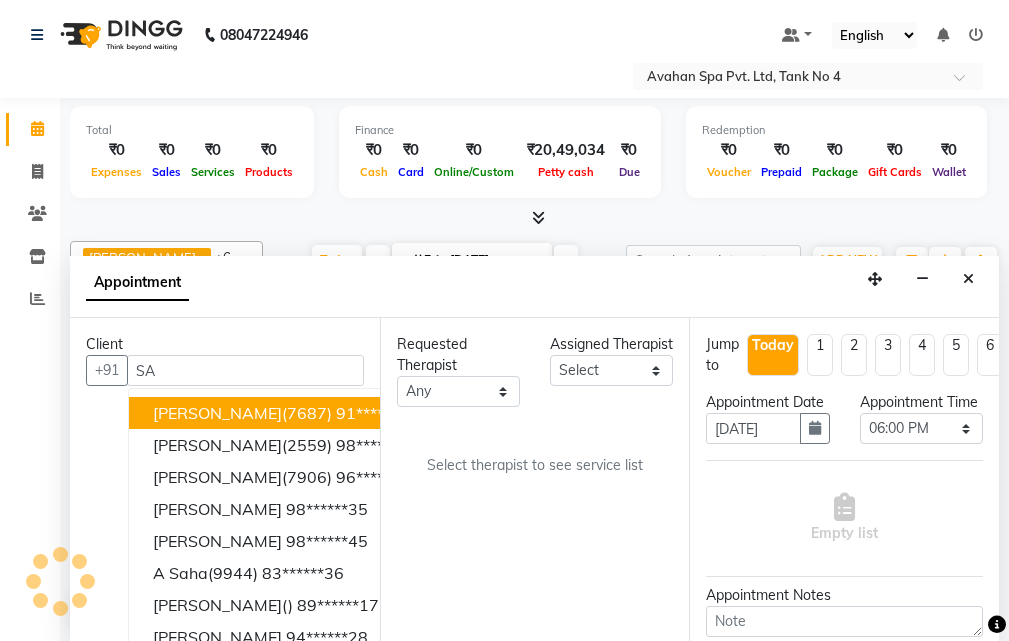 type on "S" 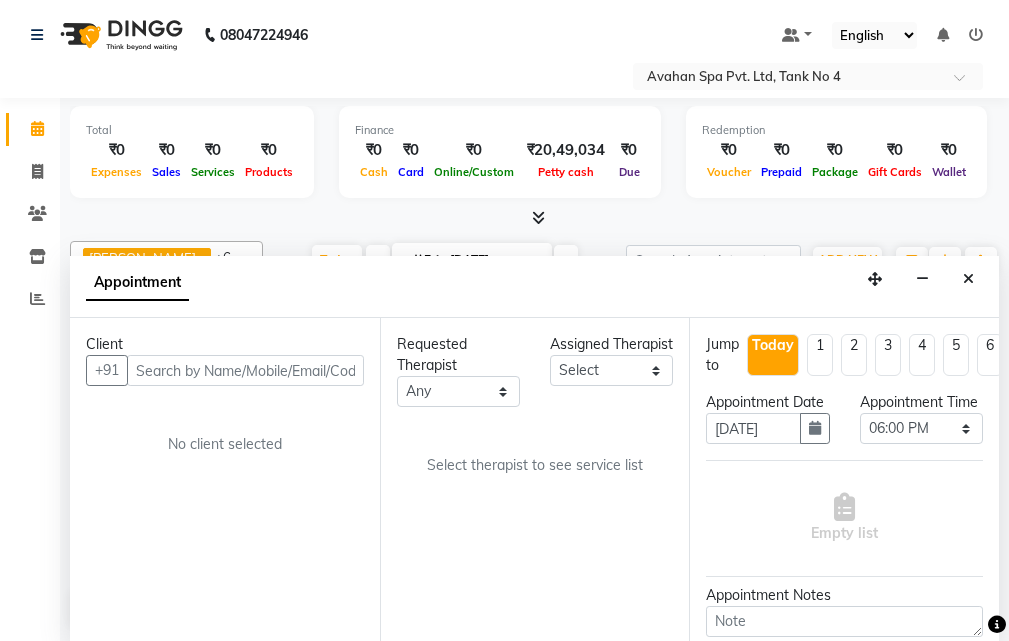 click at bounding box center [245, 370] 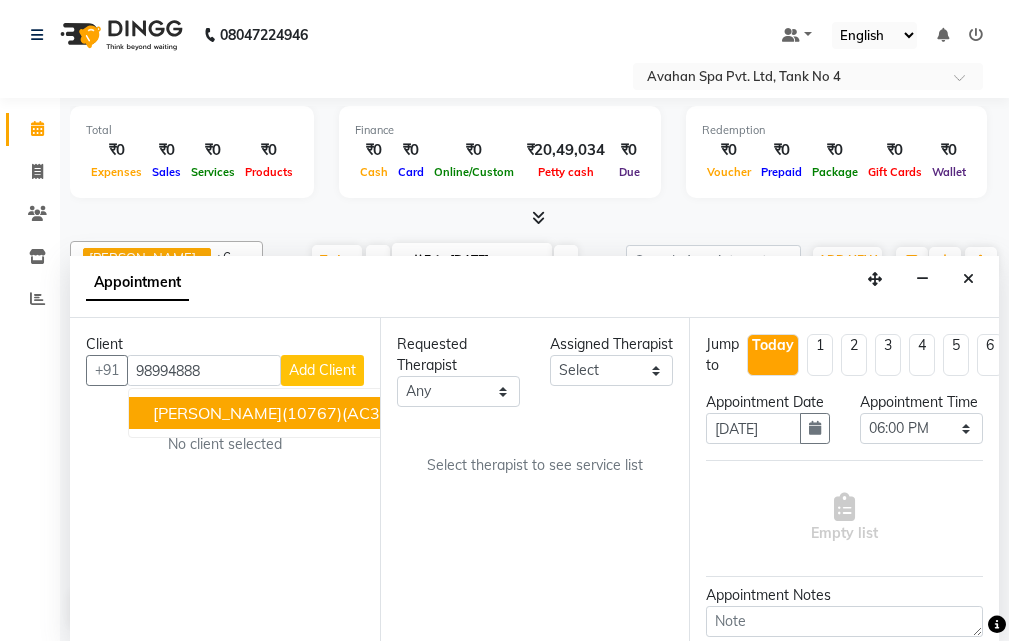 drag, startPoint x: 218, startPoint y: 415, endPoint x: 253, endPoint y: 428, distance: 37.336308 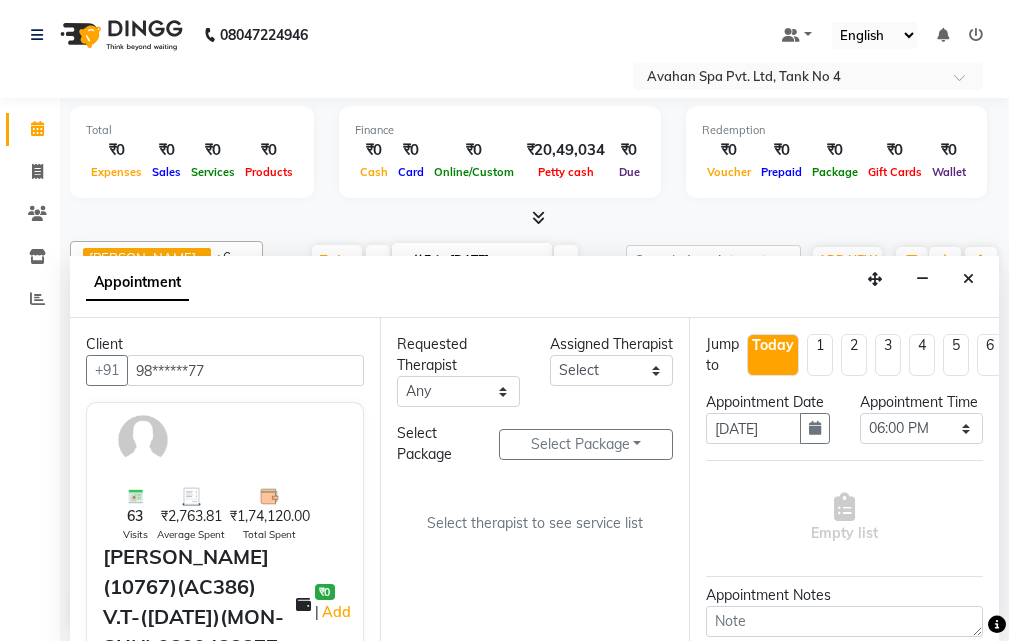 type on "98******77" 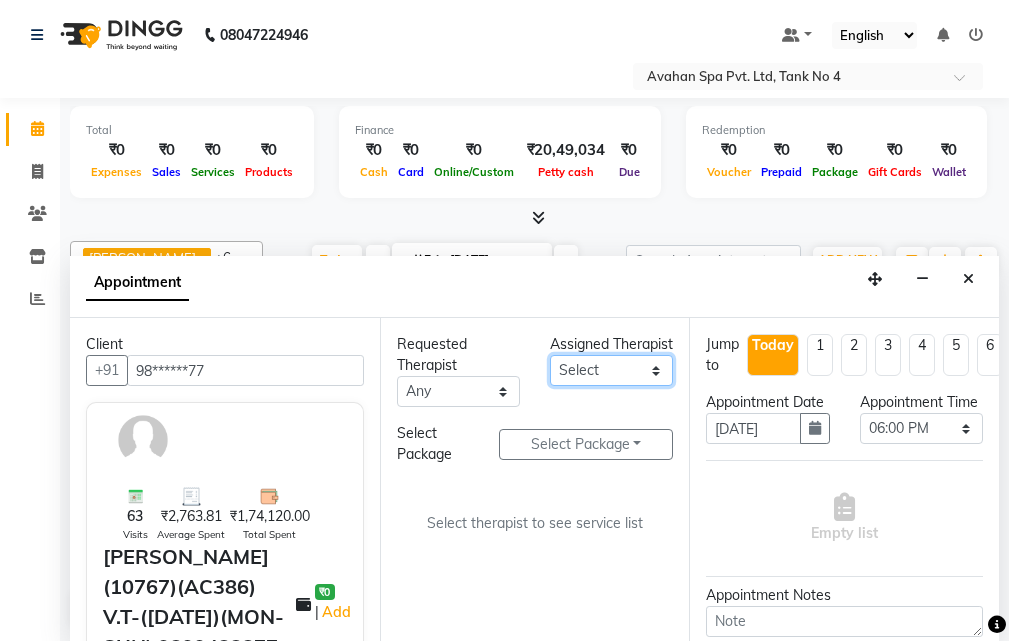click on "Select ANJU [PERSON_NAME] [DEMOGRAPHIC_DATA] 1 [PERSON_NAME] JUNI [PERSON_NAME] SUSNIM" at bounding box center (611, 370) 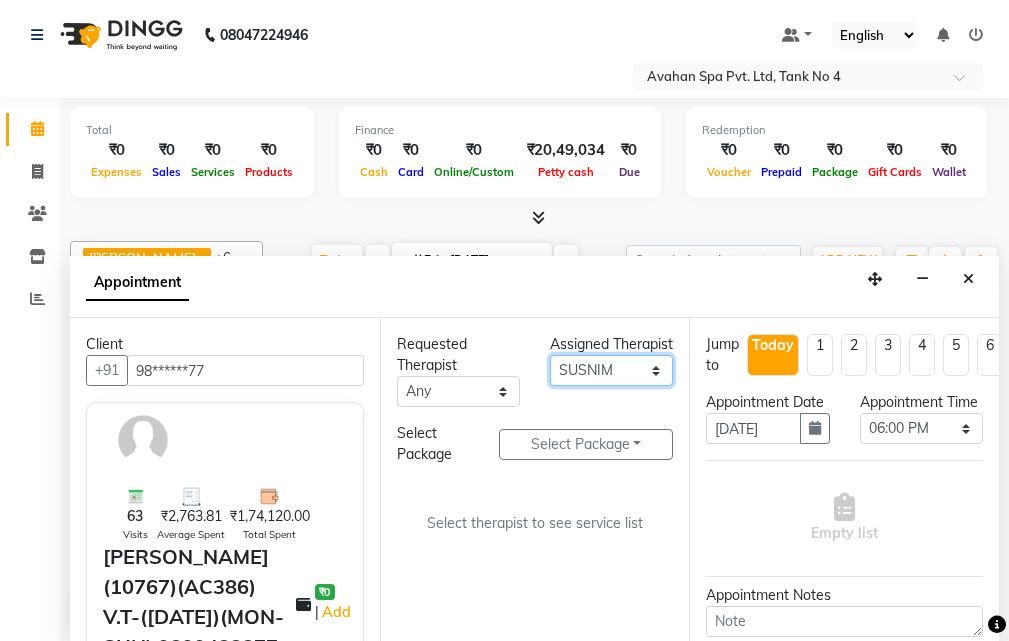 click on "Select ANJU [PERSON_NAME] [DEMOGRAPHIC_DATA] 1 [PERSON_NAME] JUNI [PERSON_NAME] SUSNIM" at bounding box center [611, 370] 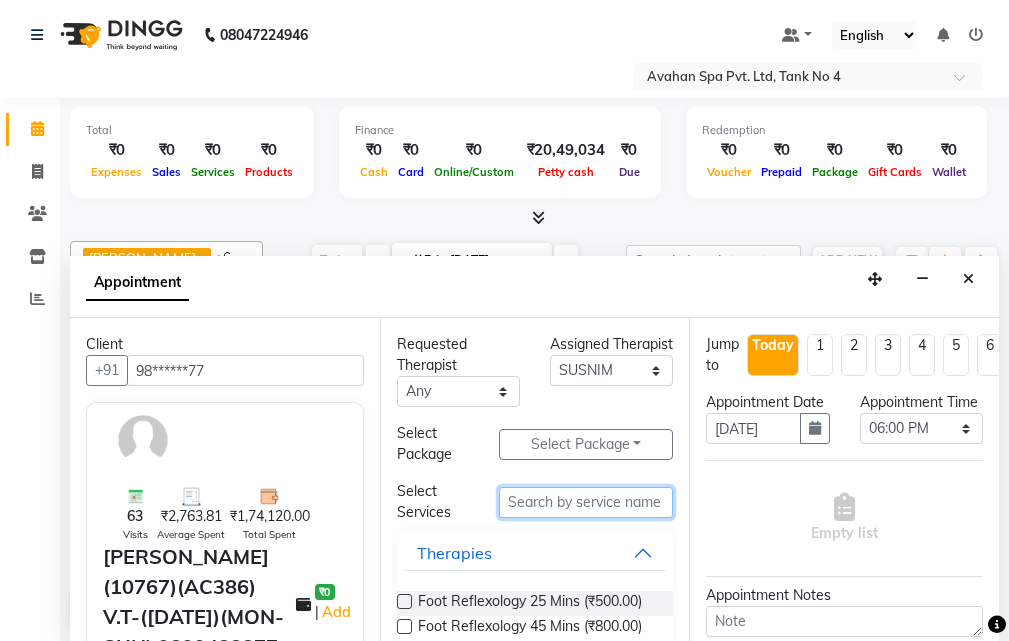 click at bounding box center (586, 502) 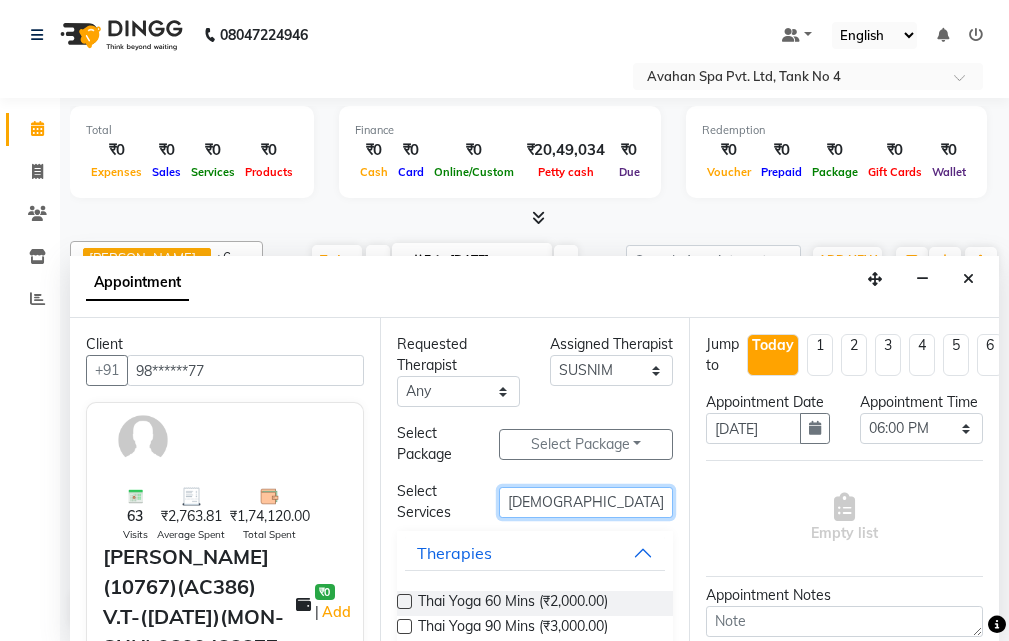 type on "[DEMOGRAPHIC_DATA]" 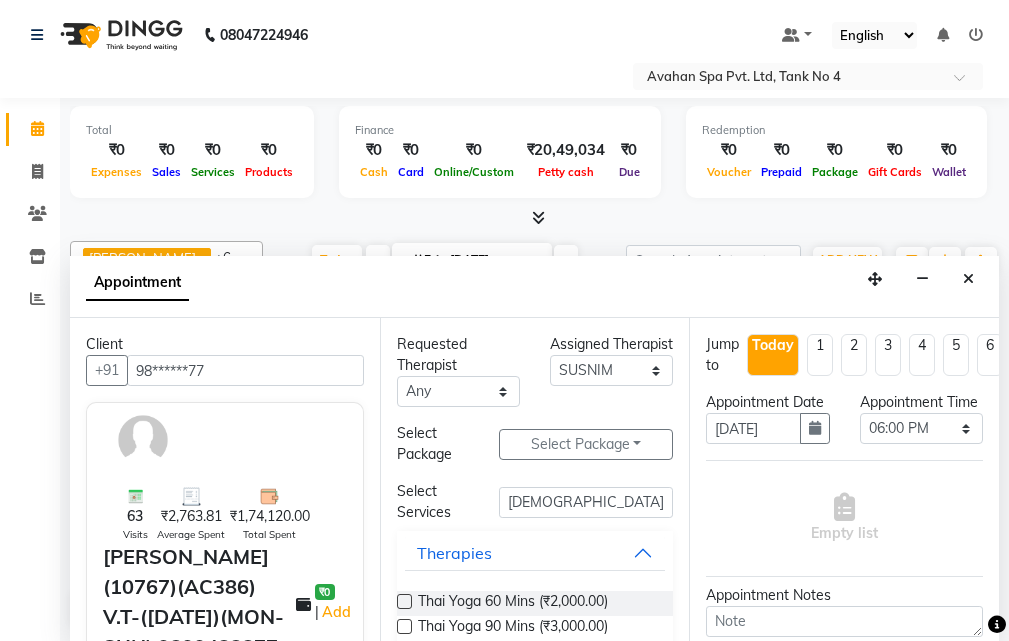 click at bounding box center (404, 601) 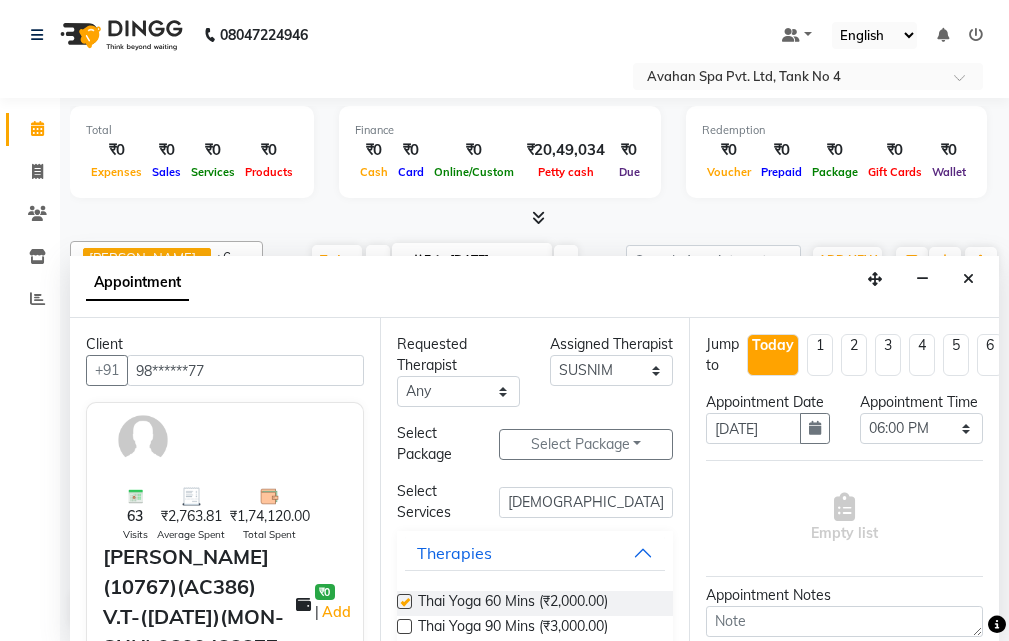 select on "1847" 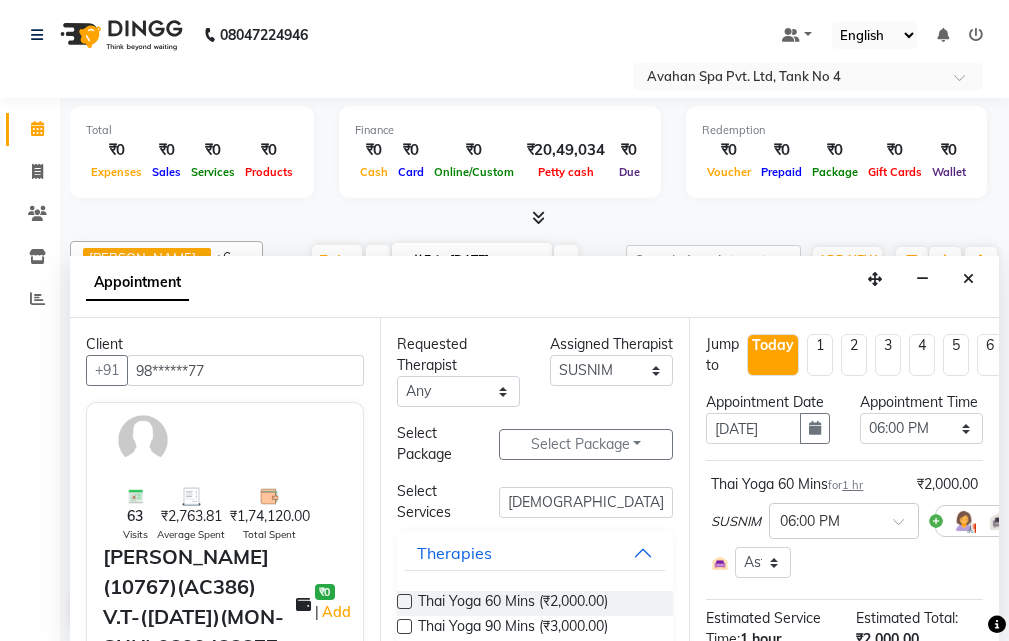 checkbox on "false" 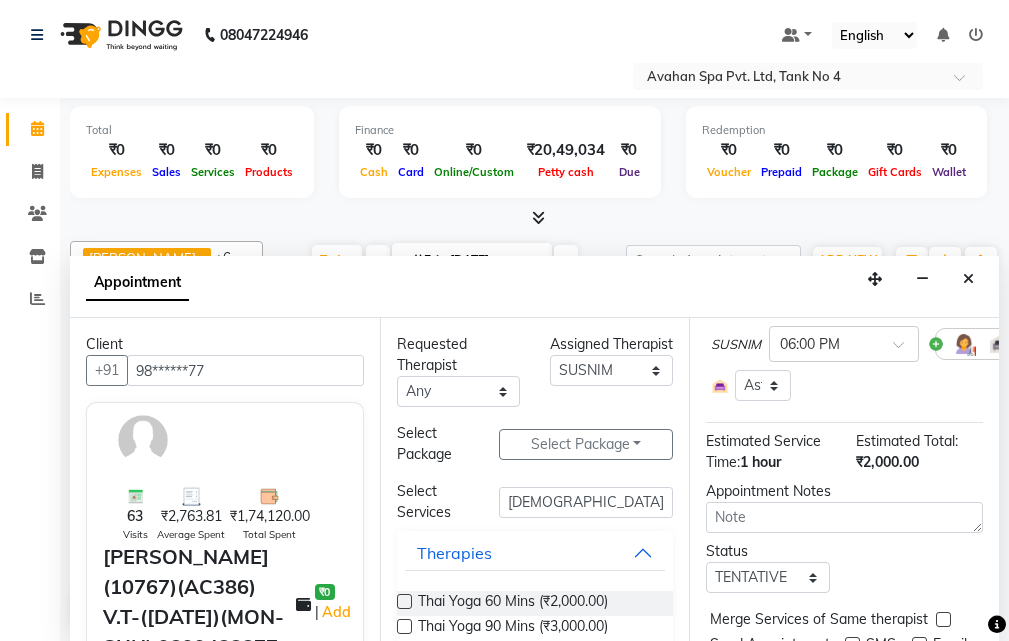 scroll, scrollTop: 329, scrollLeft: 0, axis: vertical 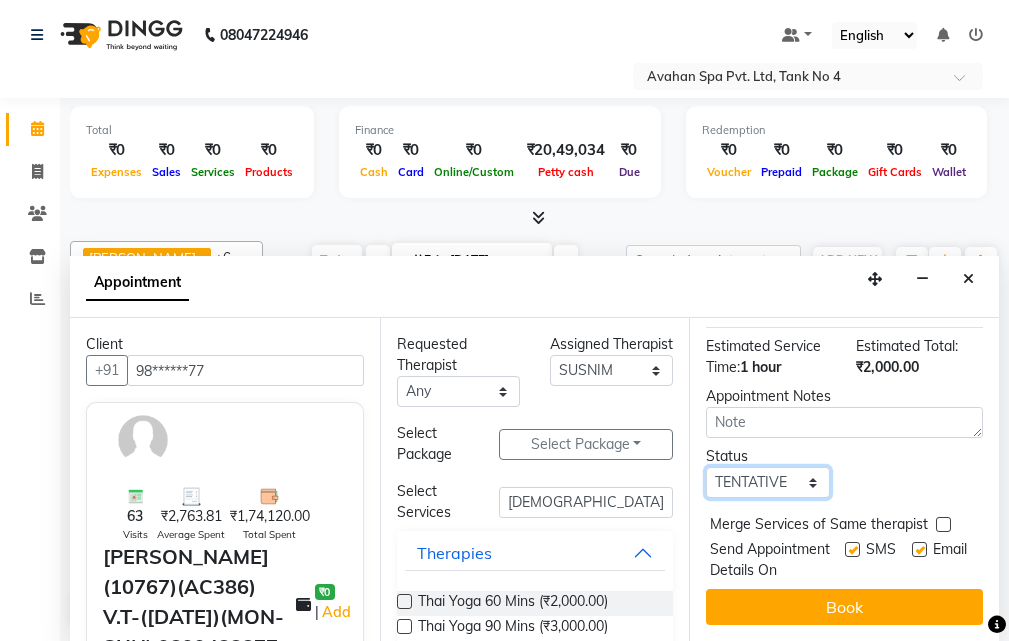 drag, startPoint x: 807, startPoint y: 448, endPoint x: 810, endPoint y: 461, distance: 13.341664 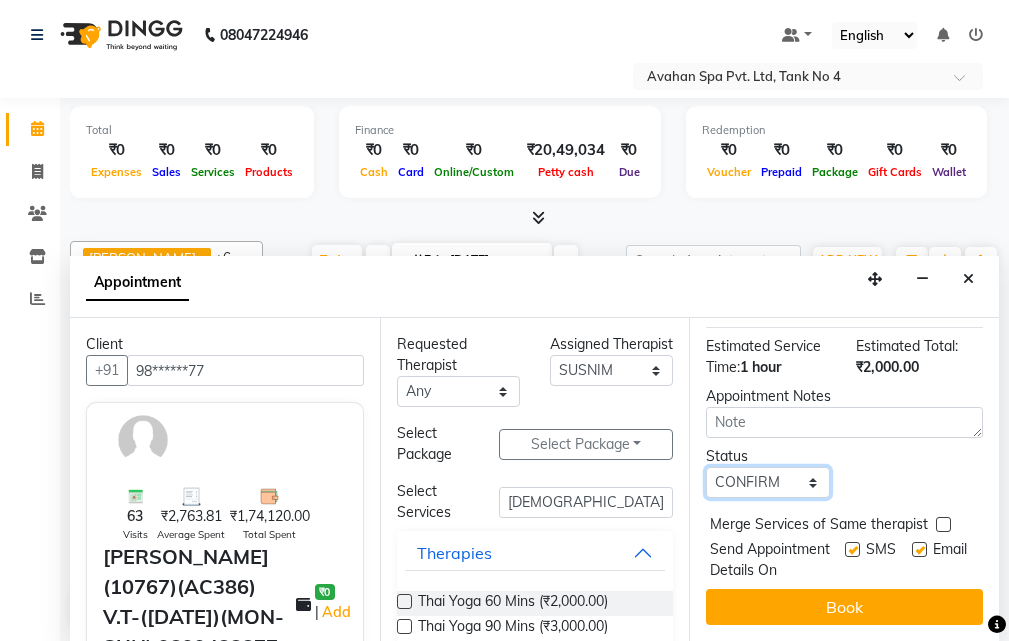 click on "Select TENTATIVE CONFIRM CHECK-IN UPCOMING" at bounding box center [767, 482] 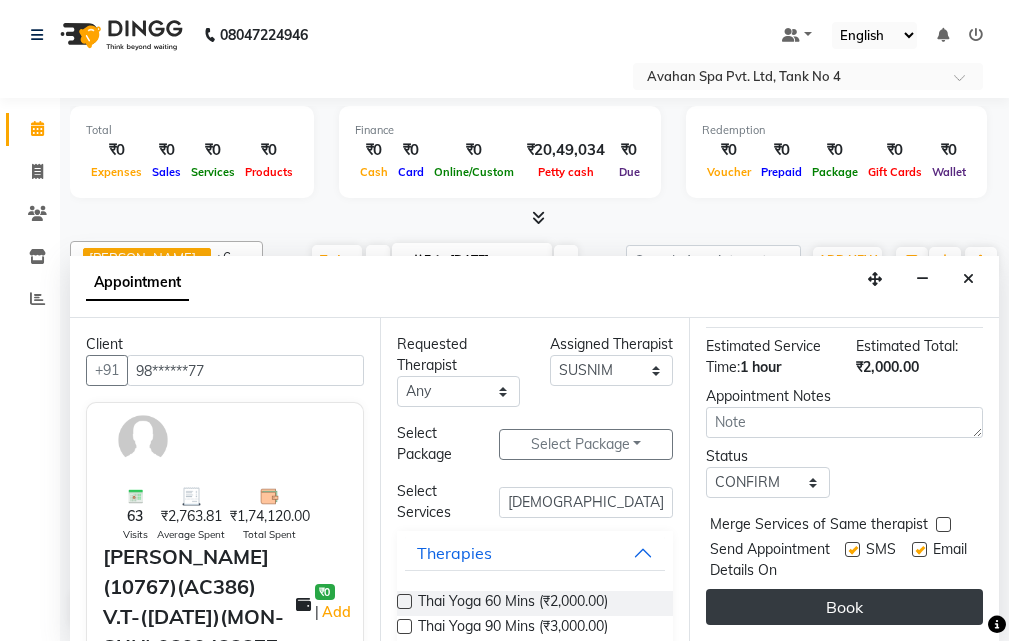click on "Book" at bounding box center (844, 607) 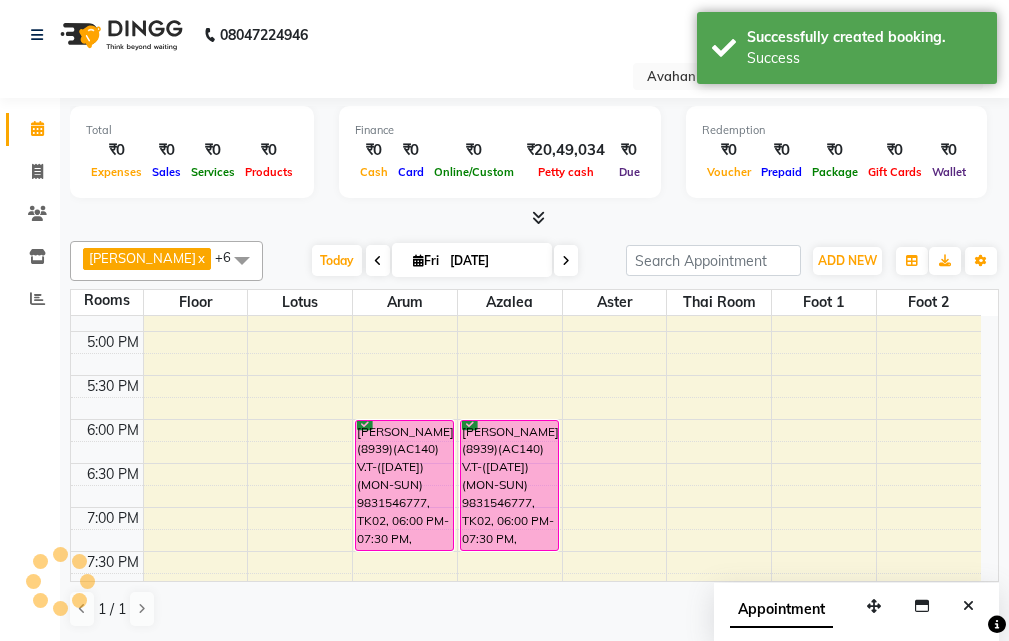 scroll, scrollTop: 0, scrollLeft: 0, axis: both 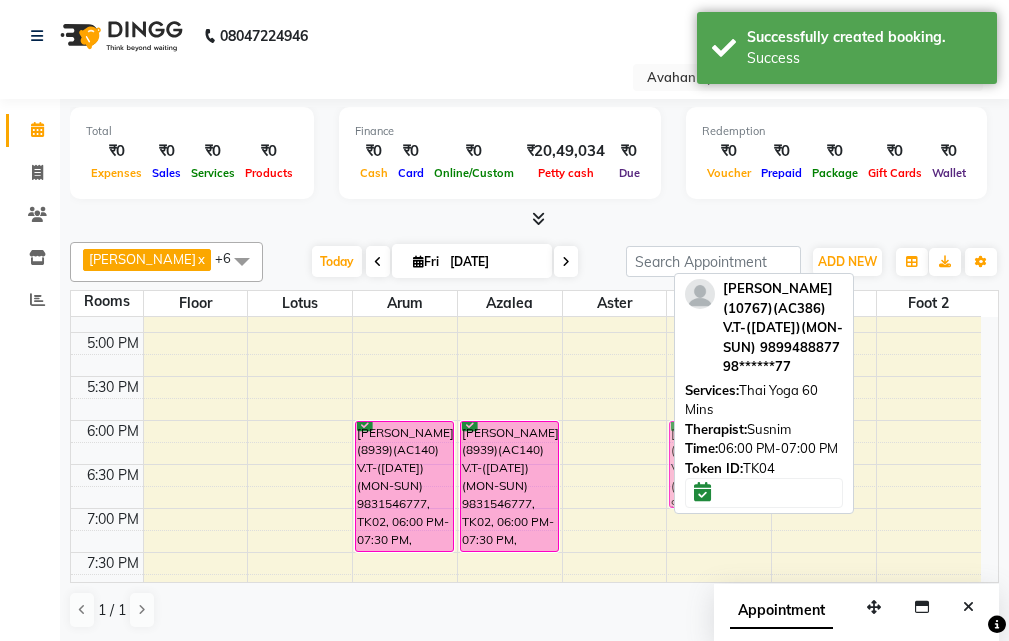 drag, startPoint x: 611, startPoint y: 449, endPoint x: 681, endPoint y: 449, distance: 70 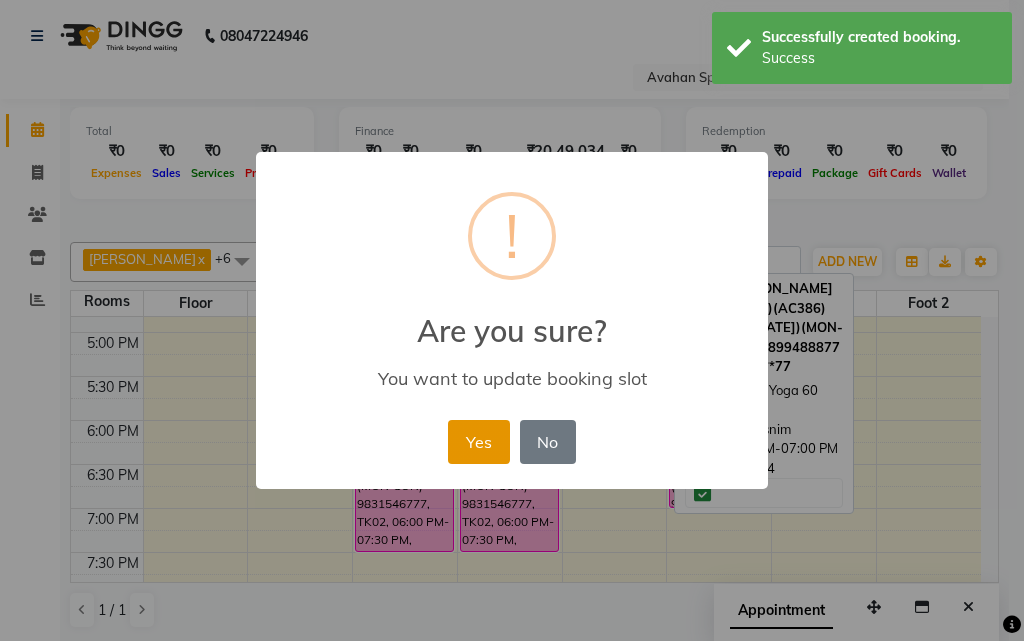 click on "Yes" at bounding box center [478, 442] 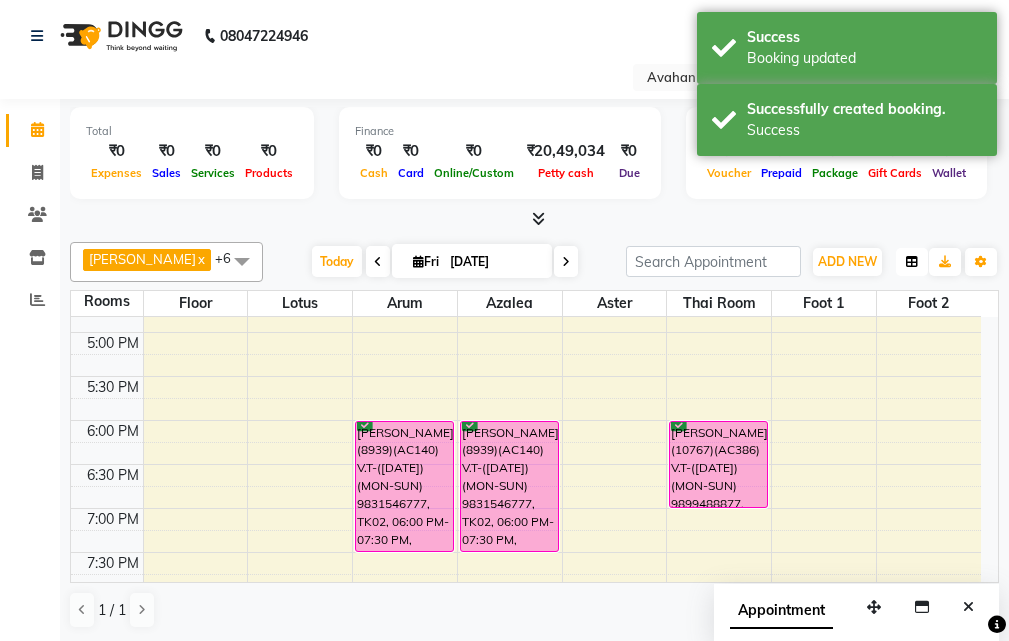 click at bounding box center (912, 262) 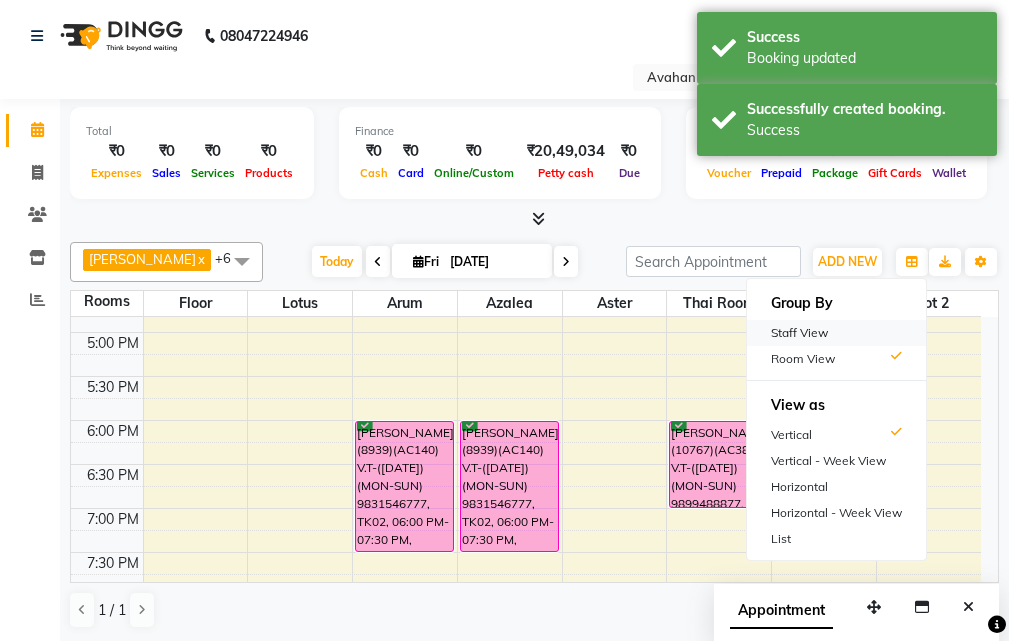 click on "Staff View" at bounding box center (836, 333) 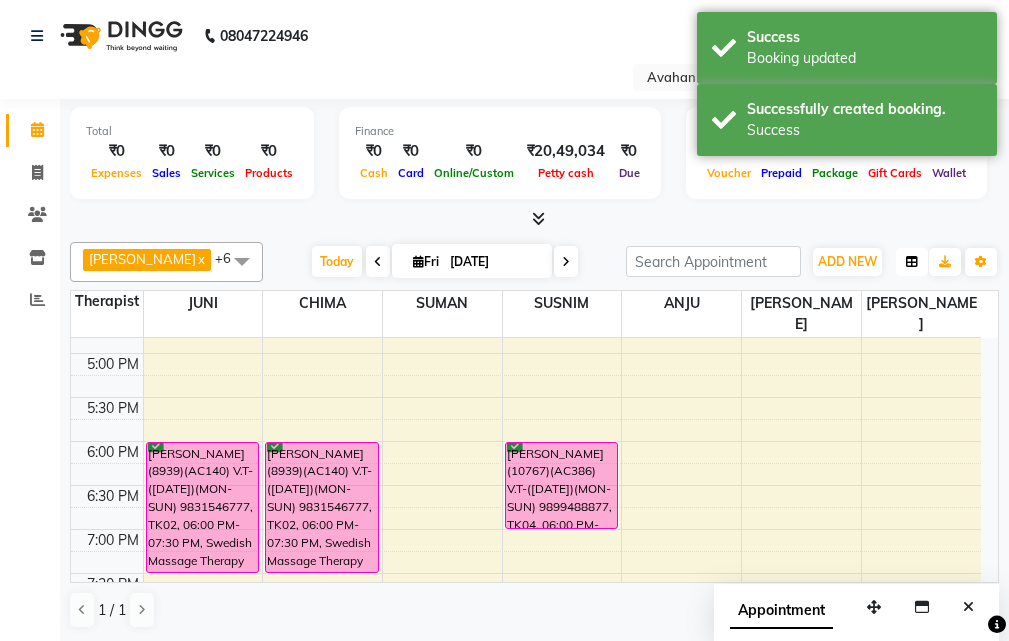 click at bounding box center (912, 262) 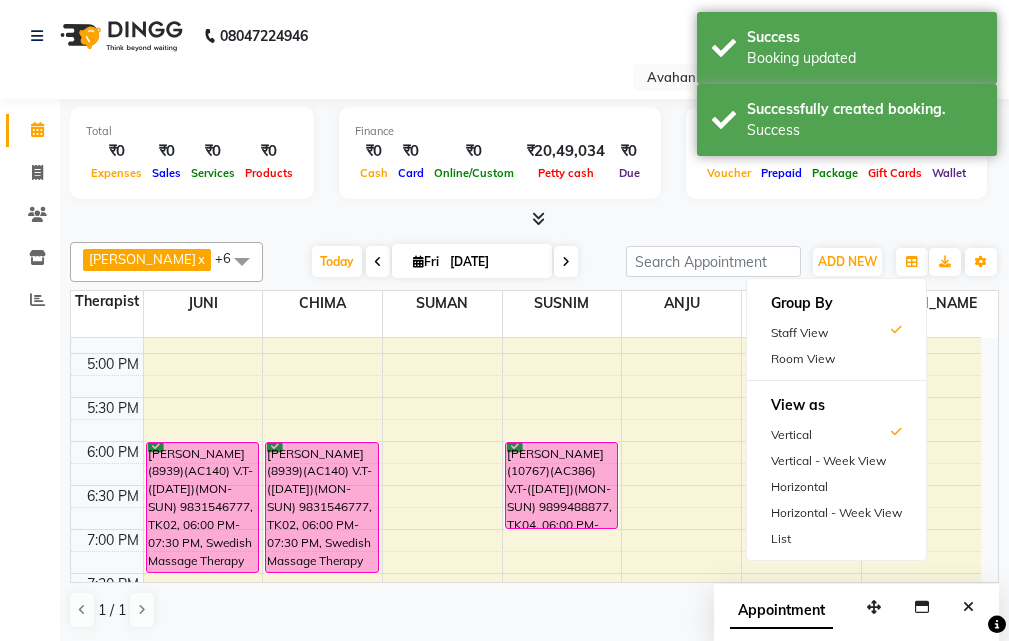 click on "Group By  Staff View   Room View  View as Vertical  Vertical - Week View  Horizontal  Horizontal - Week View  List" at bounding box center (836, 419) 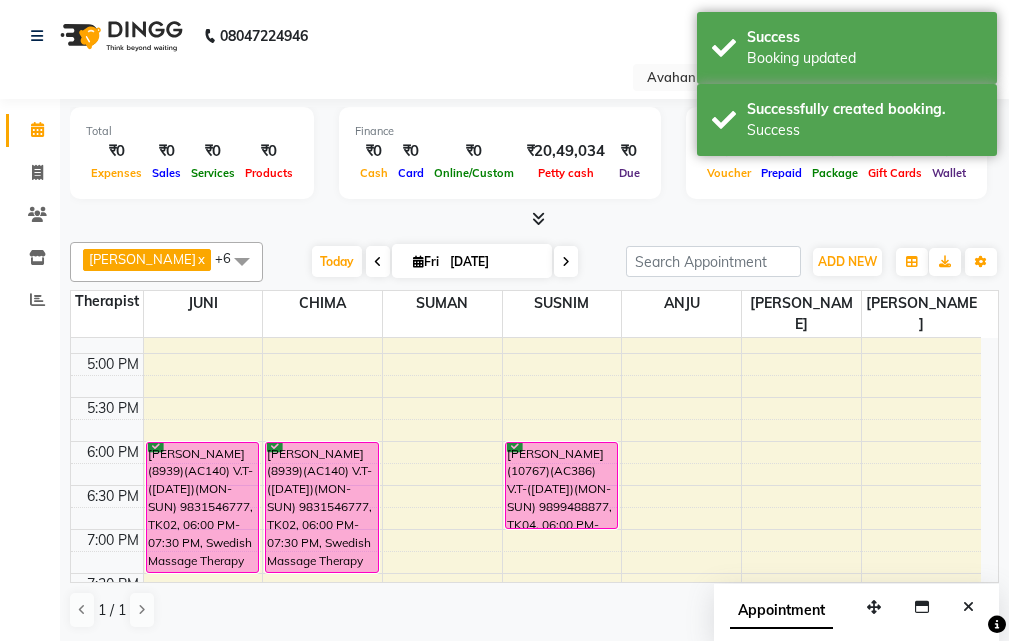 click on "10:00 AM 10:30 AM 11:00 AM 11:30 AM 12:00 PM 12:30 PM 1:00 PM 1:30 PM 2:00 PM 2:30 PM 3:00 PM 3:30 PM 4:00 PM 4:30 PM 5:00 PM 5:30 PM 6:00 PM 6:30 PM 7:00 PM 7:30 PM 8:00 PM 8:30 PM 9:00 PM 9:30 PM 10:00 PM 10:30 PM     [PERSON_NAME](8939)(AC140) V.T-([DATE])(MON-SUN) 9831546777, TK02, 06:00 PM-07:30 PM, Swedish Massage Therapy 90 Mins     [PERSON_NAME](8939)(AC140) V.T-([DATE])(MON-SUN) 9831546777, TK02, 06:00 PM-07:30 PM, Swedish Massage Therapy 90 Mins    ALOK(10935)(AC819)(V.T-8/10/2025) (MON TO SUN) 9836106758, TK01, 12:00 PM-01:30 PM, Swedish Massage Therapy 90 Mins     [PERSON_NAME](10767)(AC386) V.T-([DATE])(MON-SUN) 9899488877, TK04, 06:00 PM-07:00 PM, Thai Yoga  60 Mins" at bounding box center [526, 309] 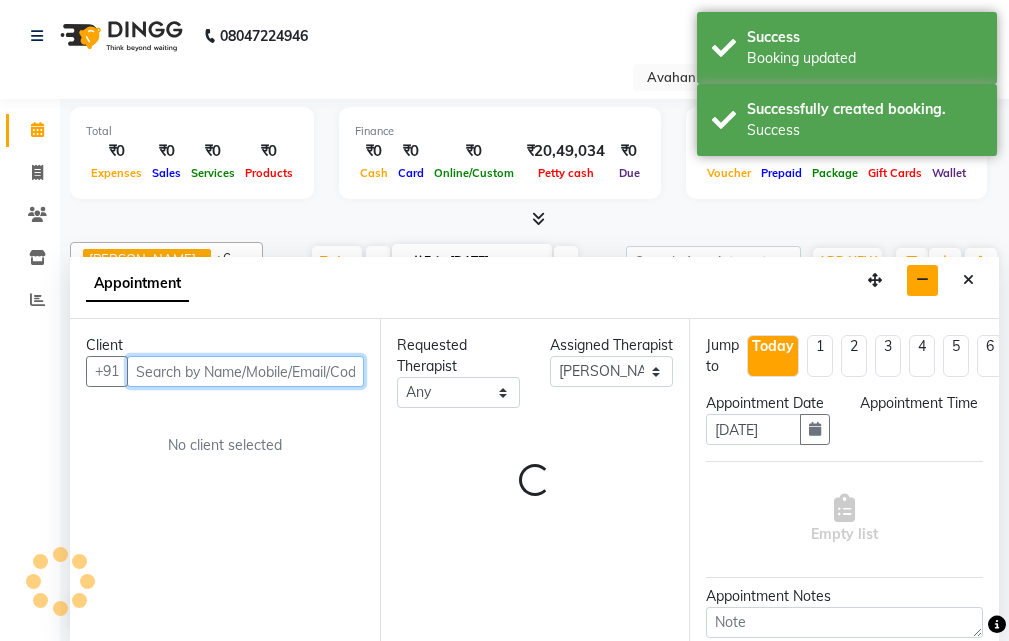 select on "1035" 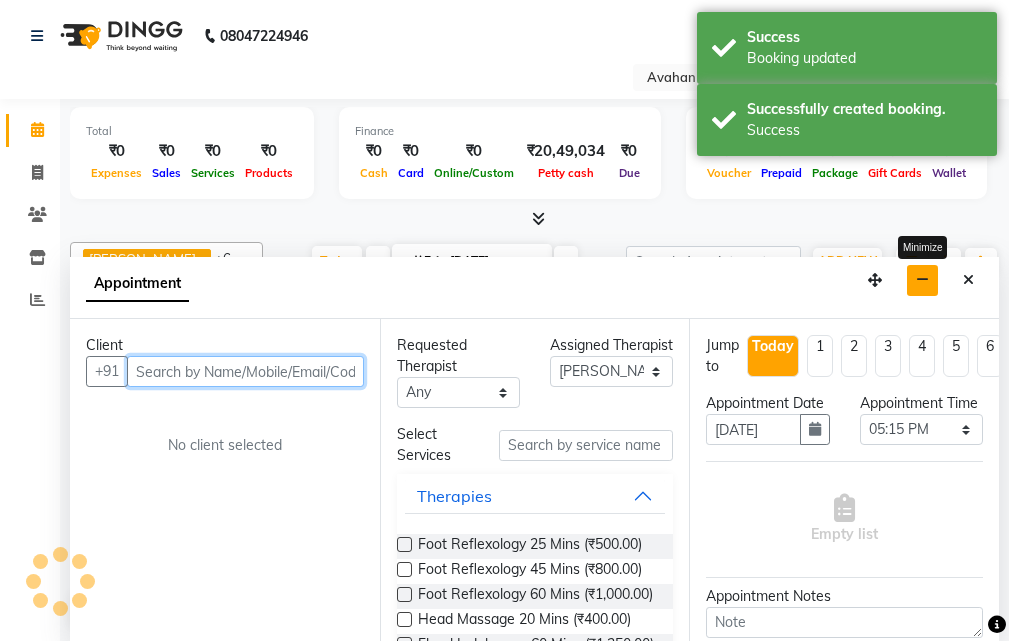 scroll, scrollTop: 1, scrollLeft: 0, axis: vertical 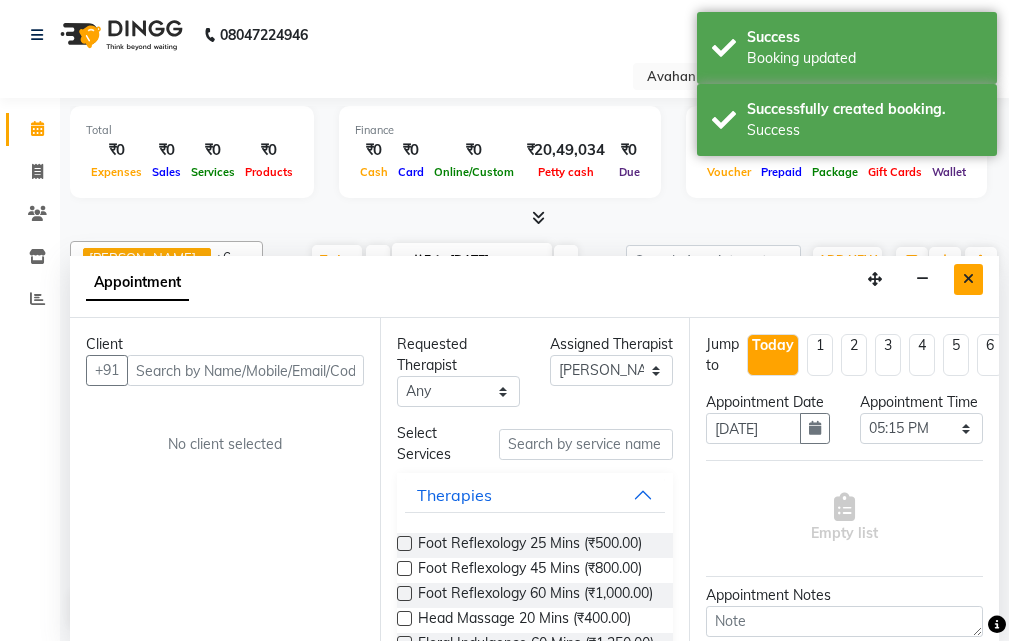 drag, startPoint x: 967, startPoint y: 281, endPoint x: 915, endPoint y: 308, distance: 58.59181 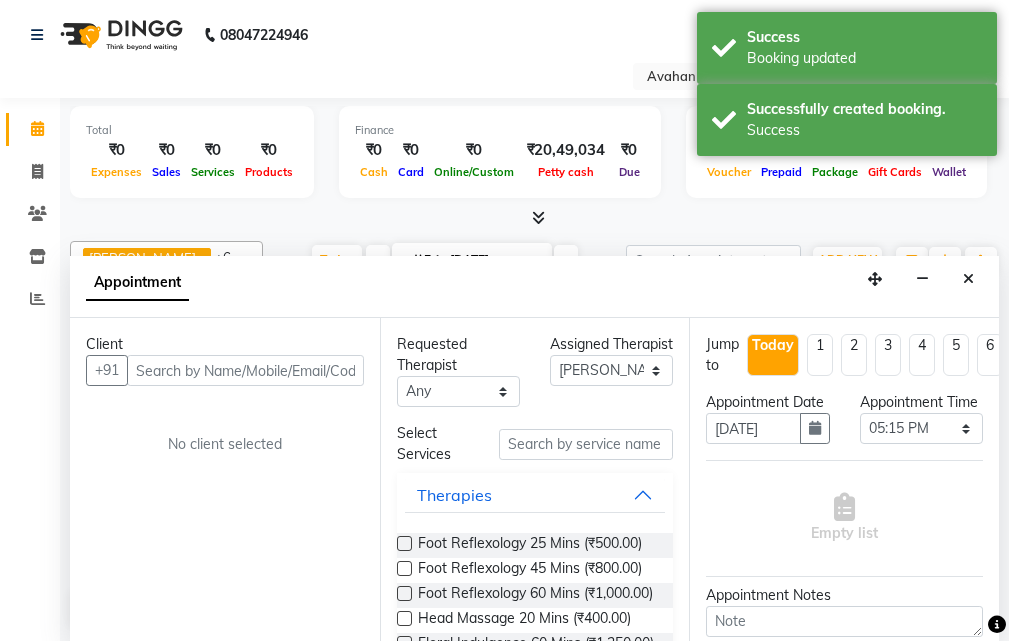 click at bounding box center (968, 279) 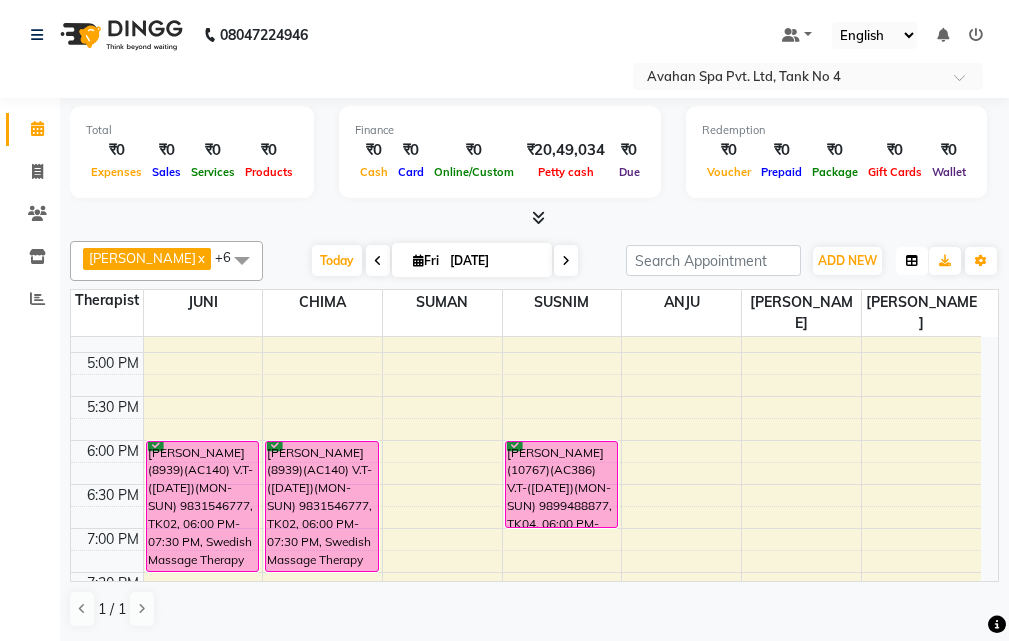 click at bounding box center [912, 261] 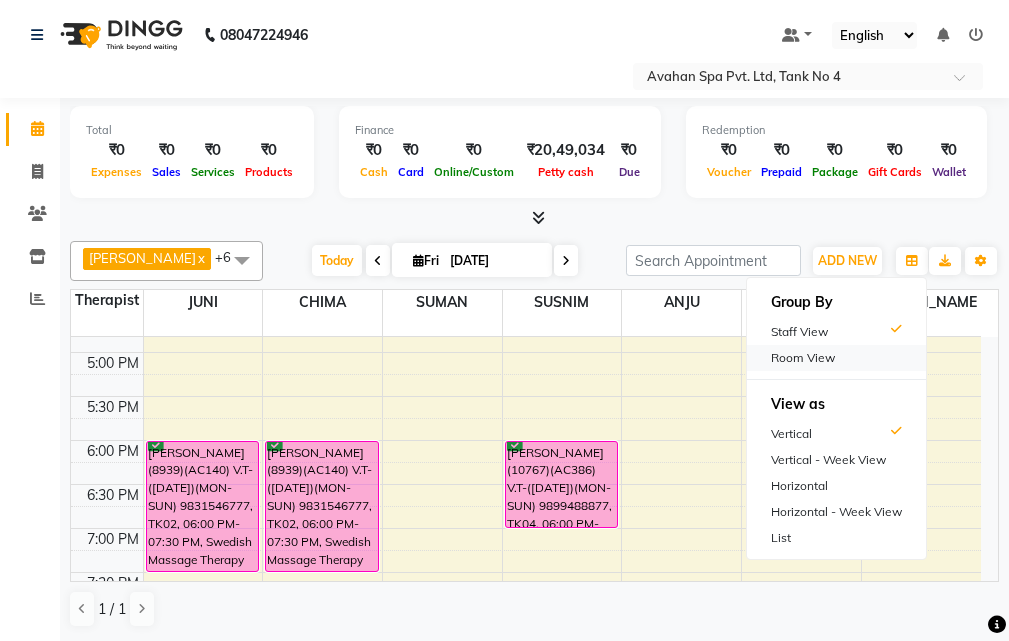click on "Room View" at bounding box center (836, 358) 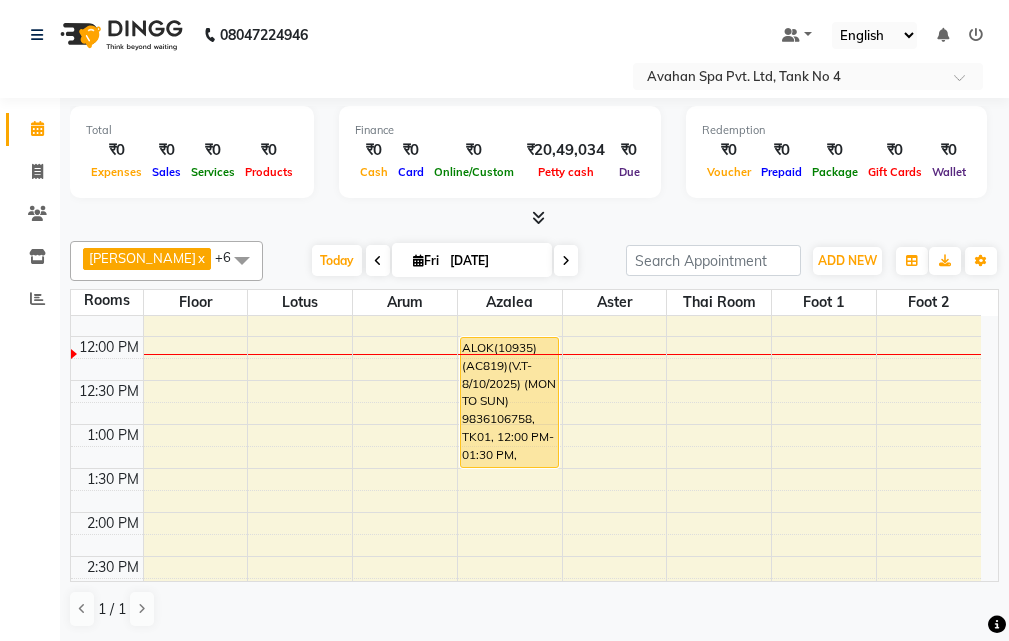 scroll, scrollTop: 200, scrollLeft: 0, axis: vertical 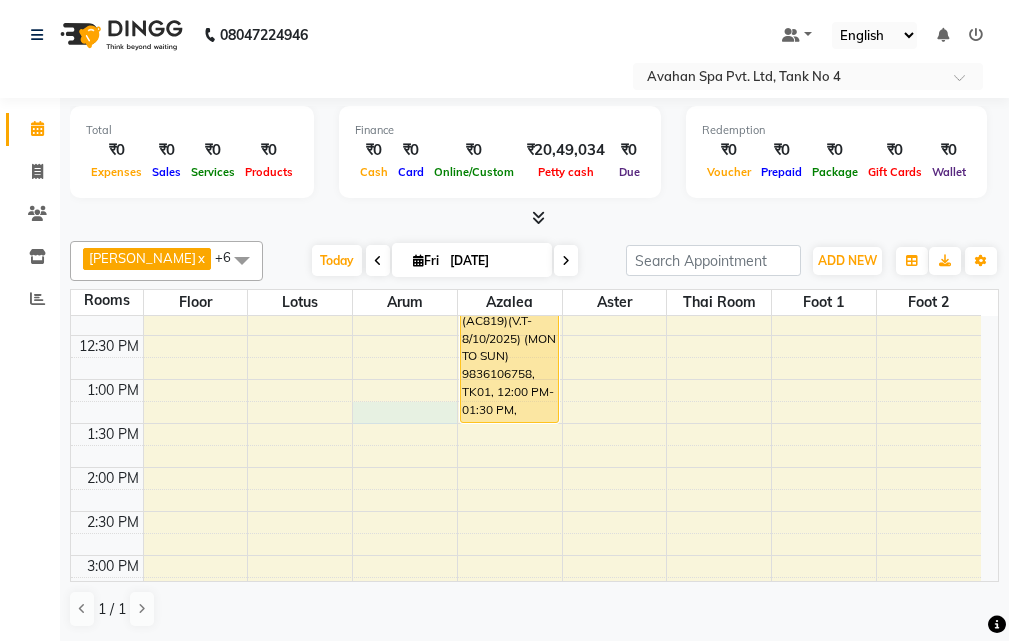click on "10:00 AM 10:30 AM 11:00 AM 11:30 AM 12:00 PM 12:30 PM 1:00 PM 1:30 PM 2:00 PM 2:30 PM 3:00 PM 3:30 PM 4:00 PM 4:30 PM 5:00 PM 5:30 PM 6:00 PM 6:30 PM 7:00 PM 7:30 PM 8:00 PM 8:30 PM 9:00 PM 9:30 PM 10:00 PM 10:30 PM     [PERSON_NAME](8939)(AC140) V.T-([DATE])(MON-SUN) 9831546777, TK02, 06:00 PM-07:30 PM, Swedish Massage Therapy 90 Mins    ALOK(10935)(AC819)(V.T-8/10/2025) (MON TO SUN) 9836106758, TK01, 12:00 PM-01:30 PM, Swedish Massage Therapy 90 Mins     [PERSON_NAME](8939)(AC140) V.T-([DATE])(MON-SUN) 9831546777, TK02, 06:00 PM-07:30 PM, Swedish Massage Therapy 90 Mins     [PERSON_NAME](10767)(AC386) V.T-([DATE])(MON-SUN) 9899488877, TK04, 06:00 PM-07:00 PM, Thai Yoga  60 Mins" at bounding box center [526, 687] 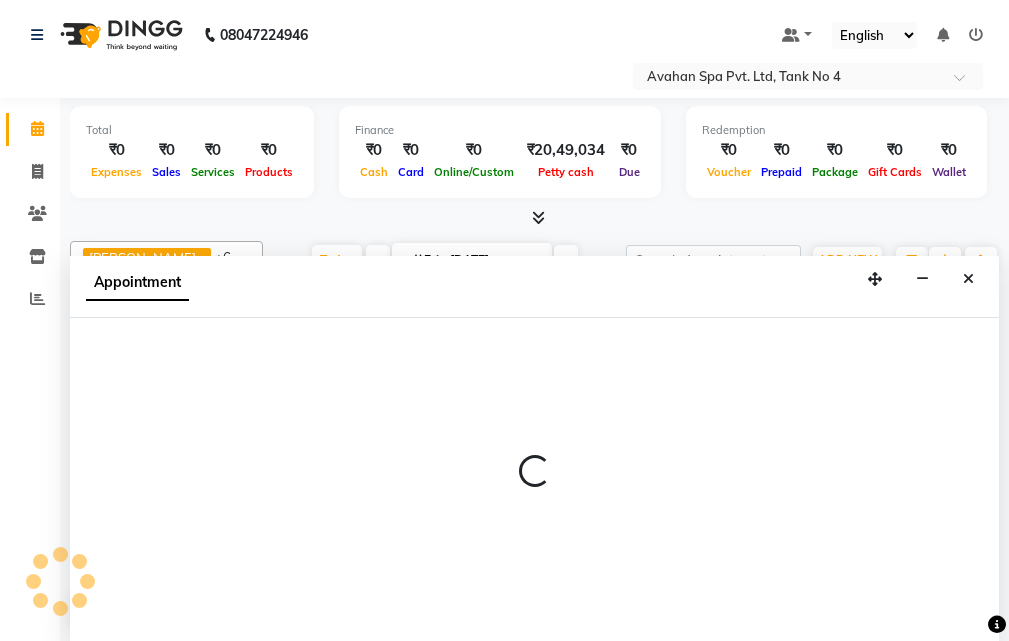 select on "795" 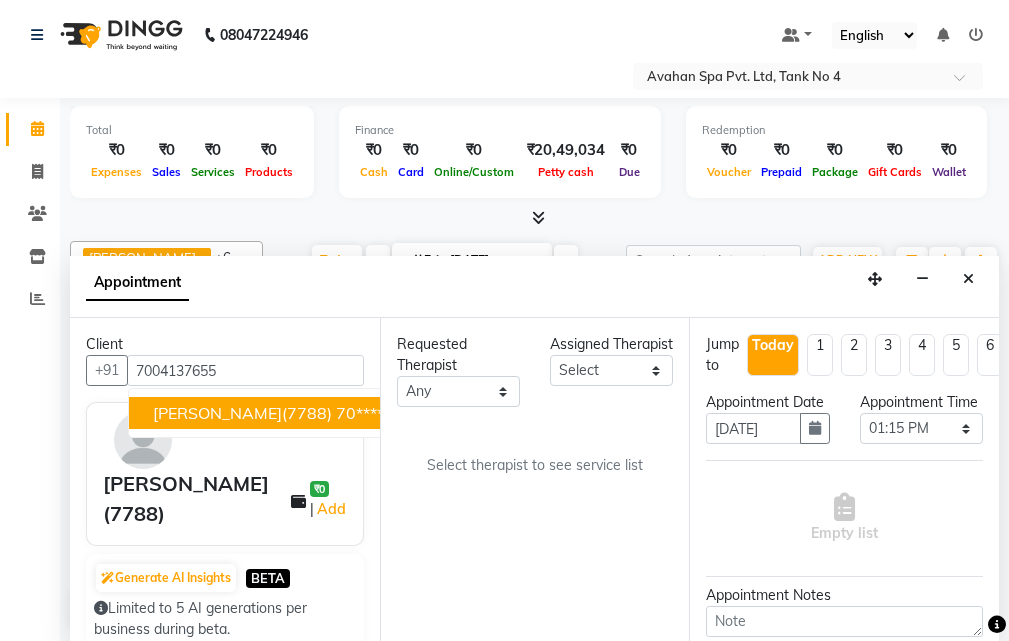 click on "[PERSON_NAME](7788)" at bounding box center [242, 413] 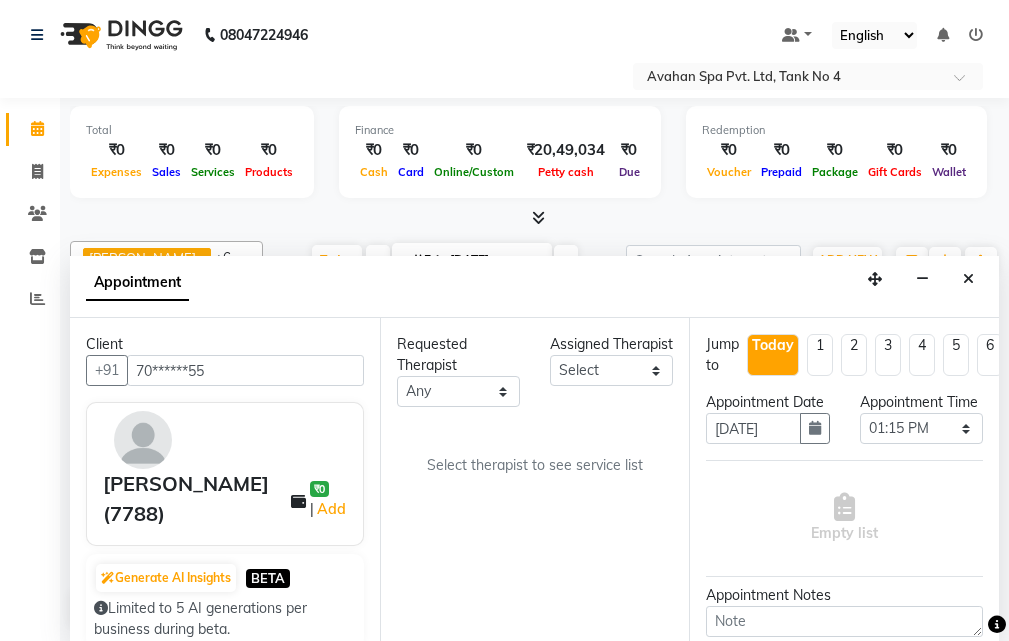 type on "70******55" 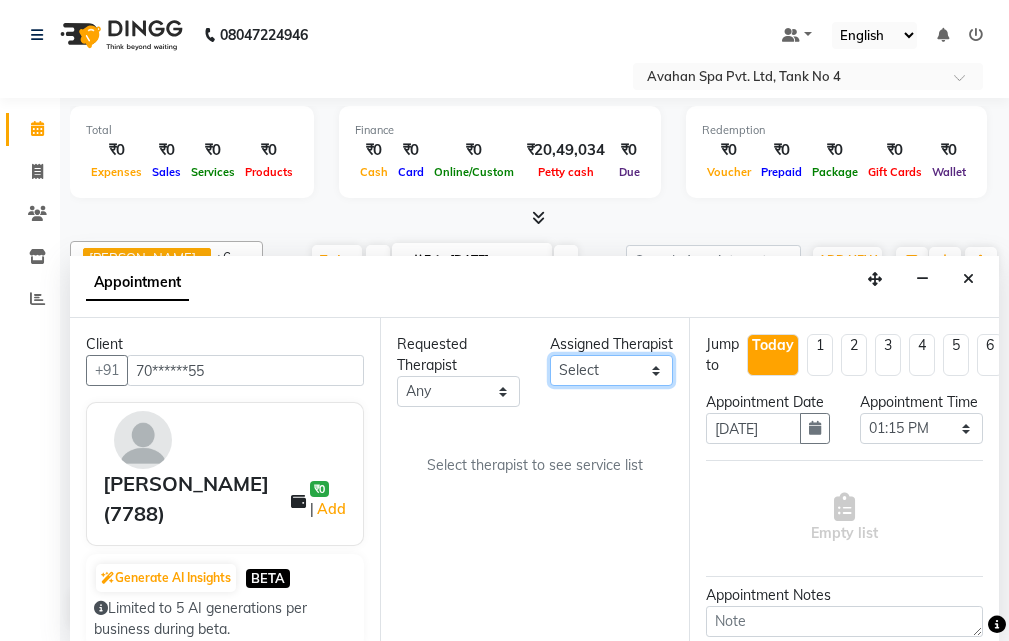 click on "Select ANJU [PERSON_NAME] [DEMOGRAPHIC_DATA] 1 [PERSON_NAME] JUNI [PERSON_NAME] SUSNIM" at bounding box center [611, 370] 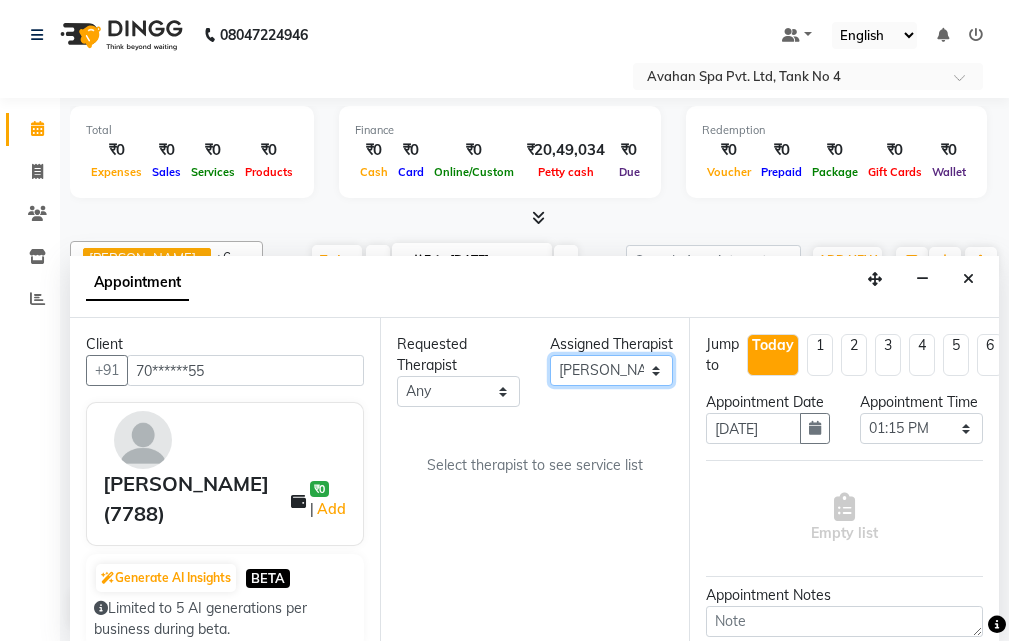click on "Select ANJU [PERSON_NAME] [DEMOGRAPHIC_DATA] 1 [PERSON_NAME] JUNI [PERSON_NAME] SUSNIM" at bounding box center (611, 370) 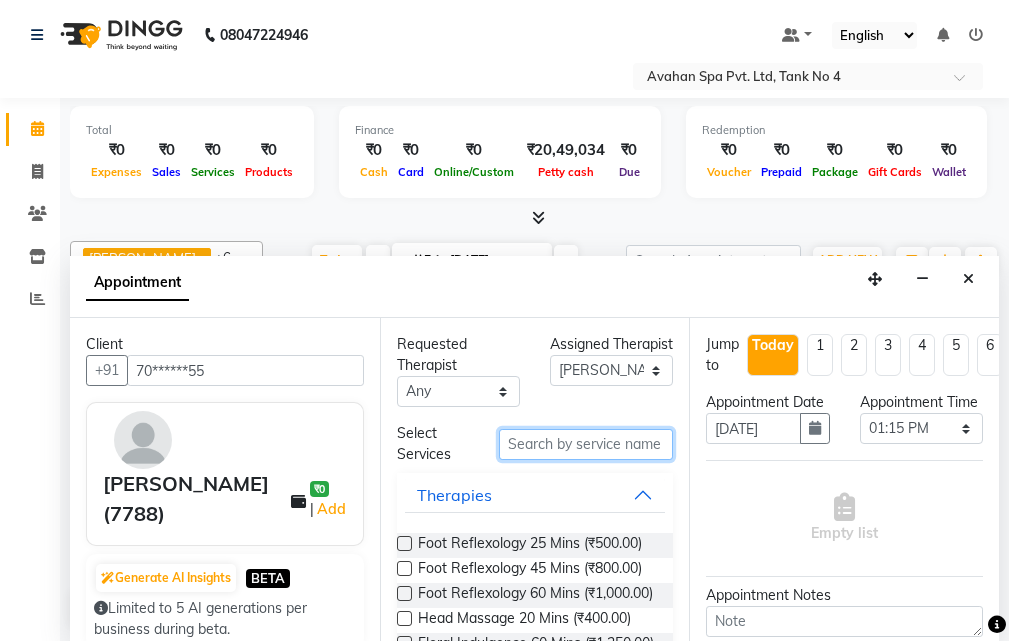 click at bounding box center (586, 444) 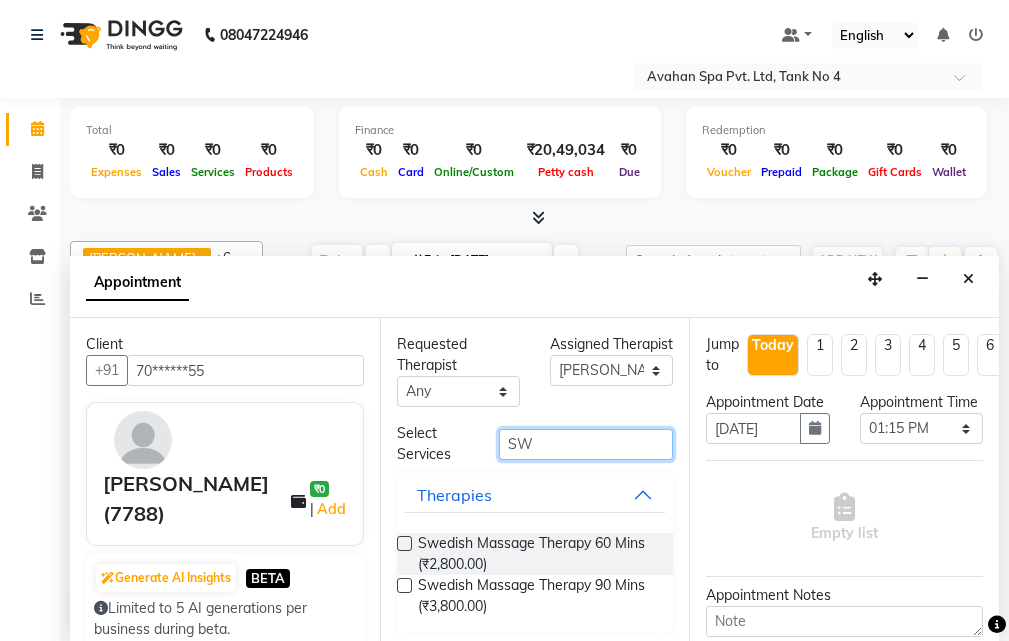 type on "SW" 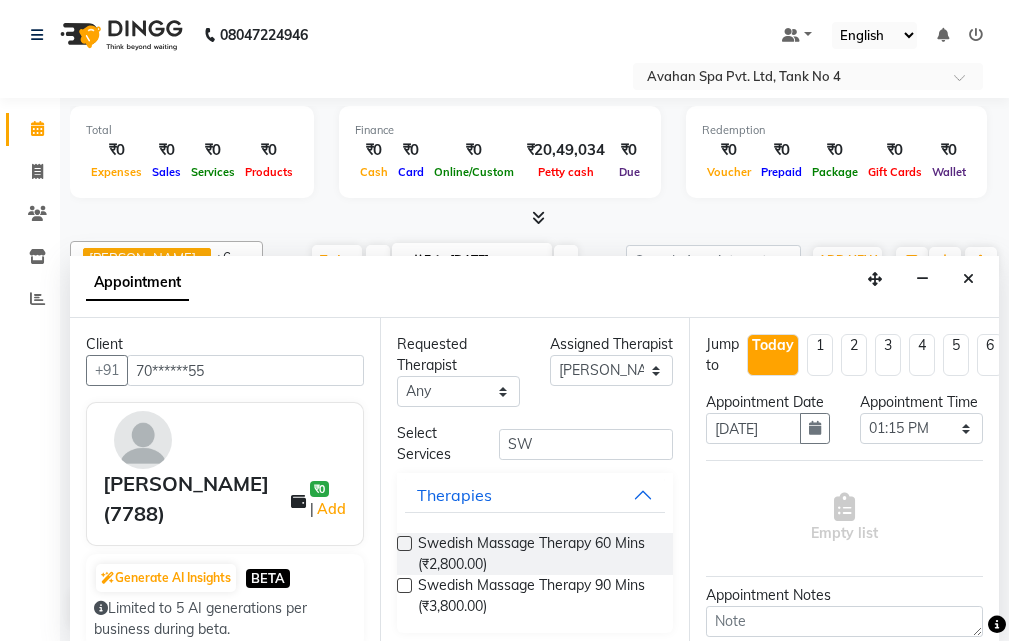 click at bounding box center [404, 543] 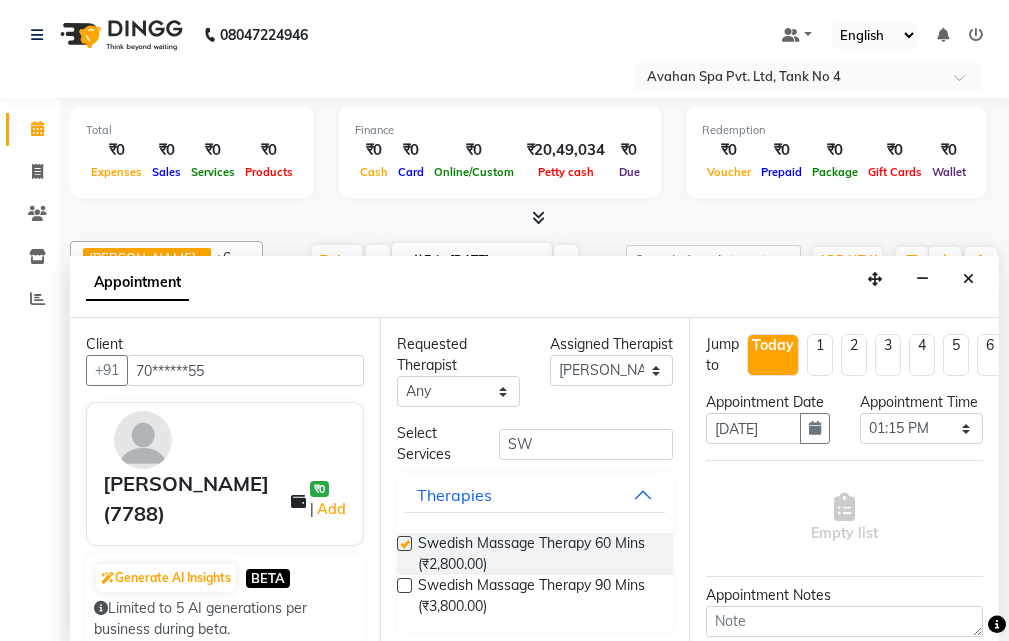 select on "1845" 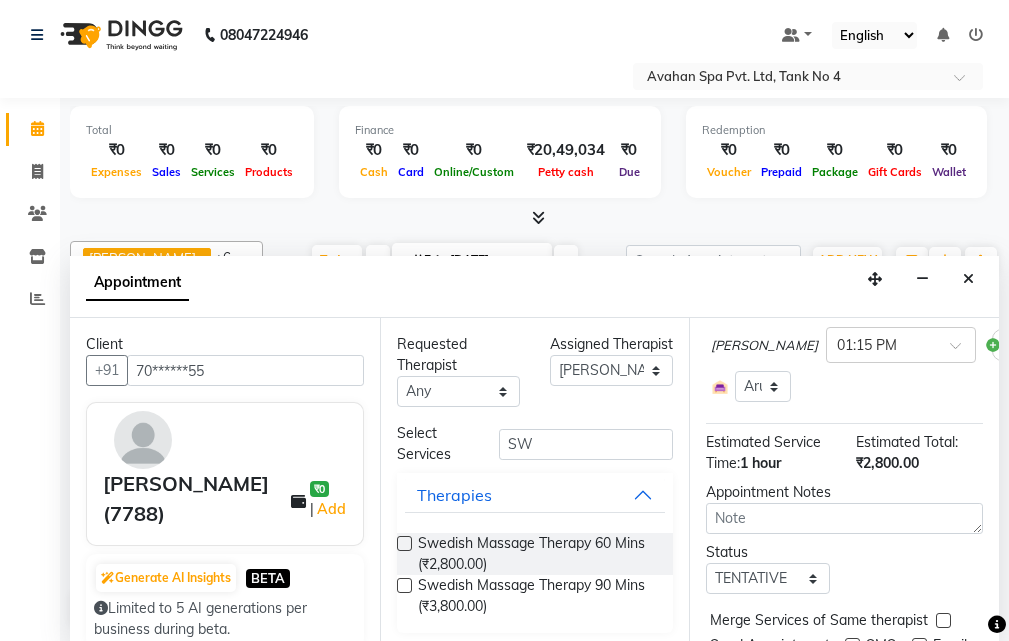 checkbox on "false" 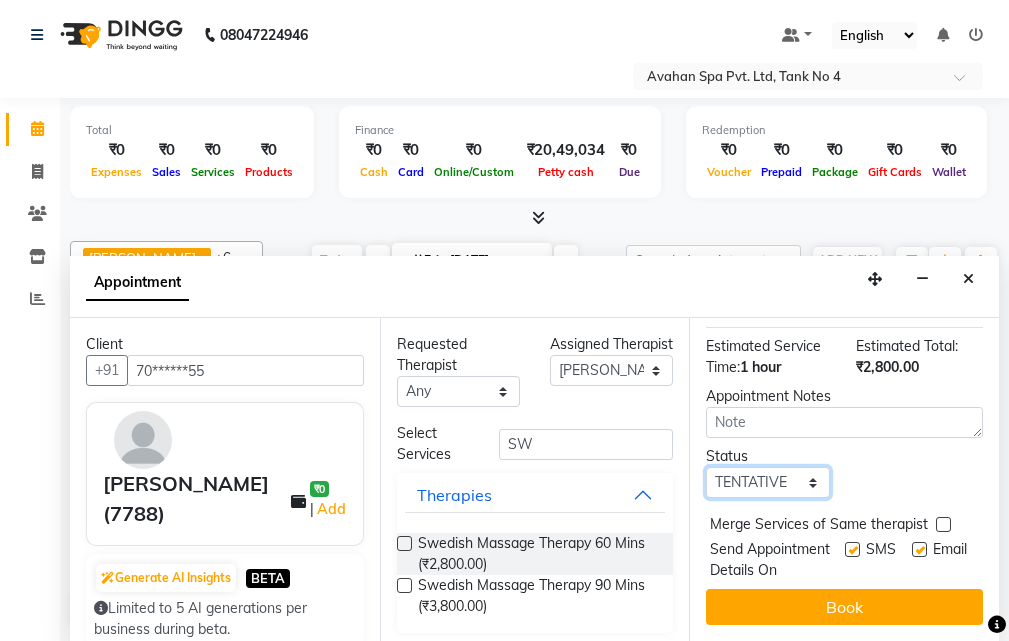 drag, startPoint x: 801, startPoint y: 451, endPoint x: 808, endPoint y: 461, distance: 12.206555 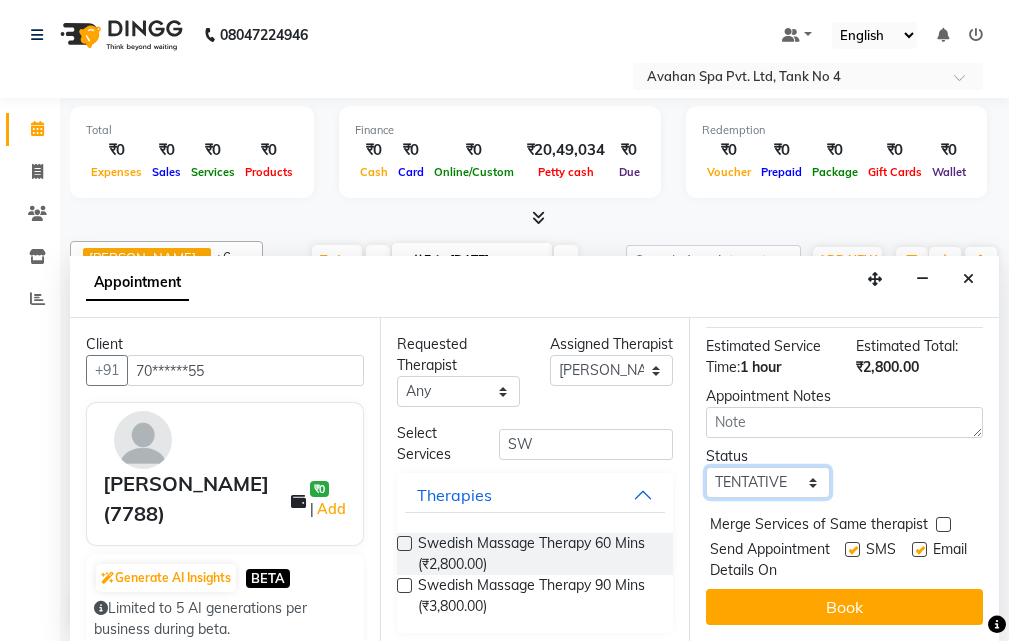 click on "Select TENTATIVE CONFIRM CHECK-IN UPCOMING" at bounding box center [767, 482] 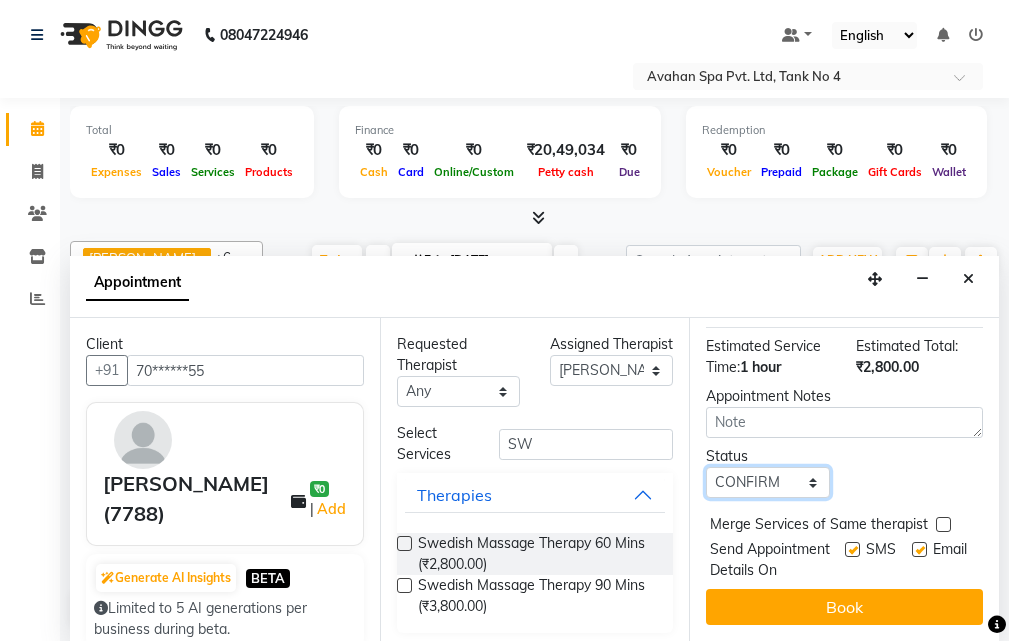 click on "Select TENTATIVE CONFIRM CHECK-IN UPCOMING" at bounding box center (767, 482) 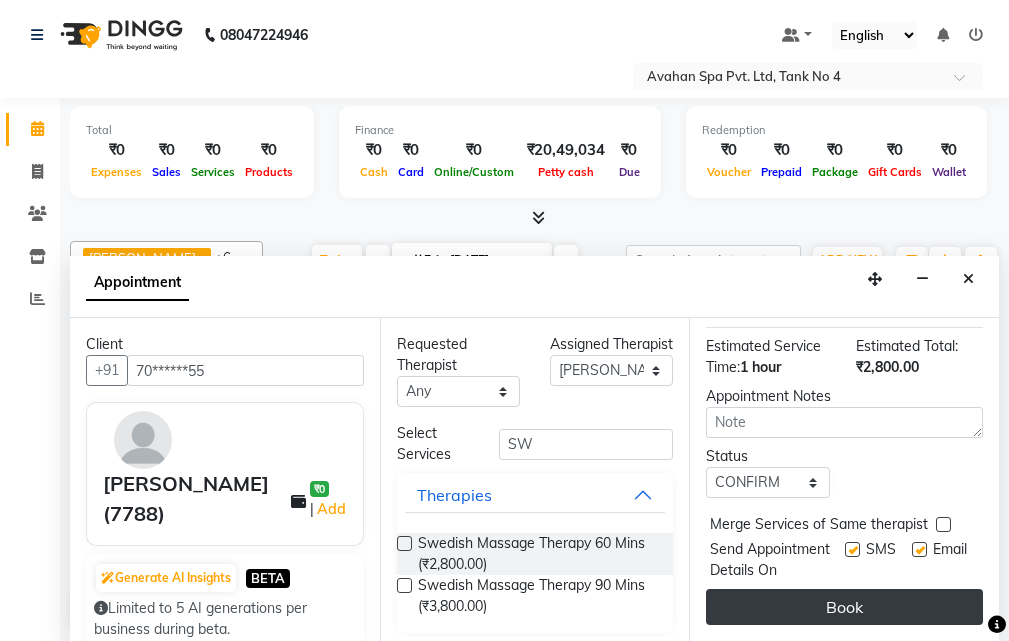 click on "Book" at bounding box center (844, 607) 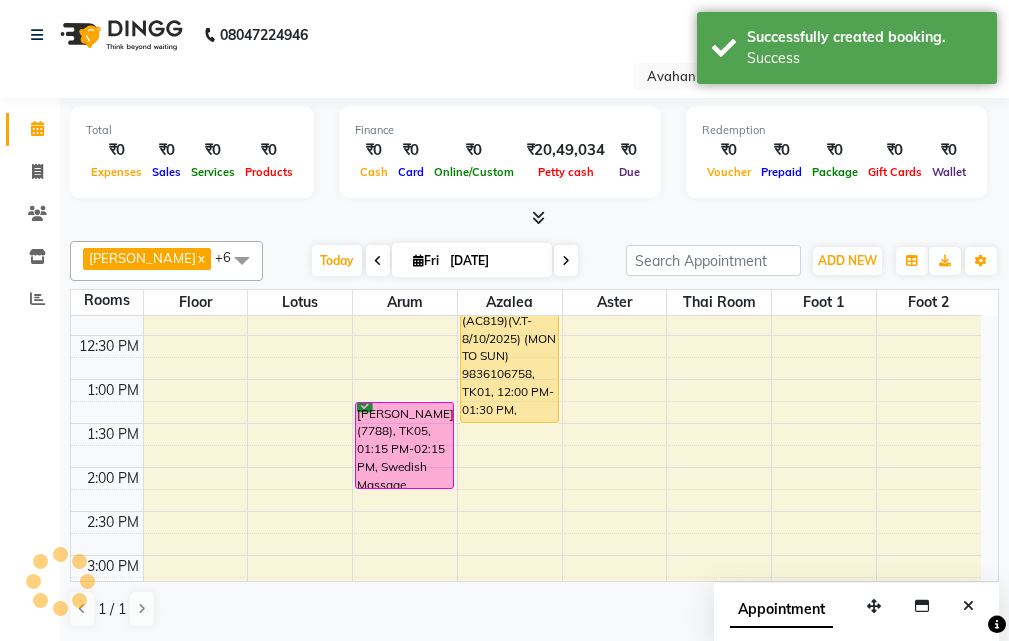 scroll, scrollTop: 0, scrollLeft: 0, axis: both 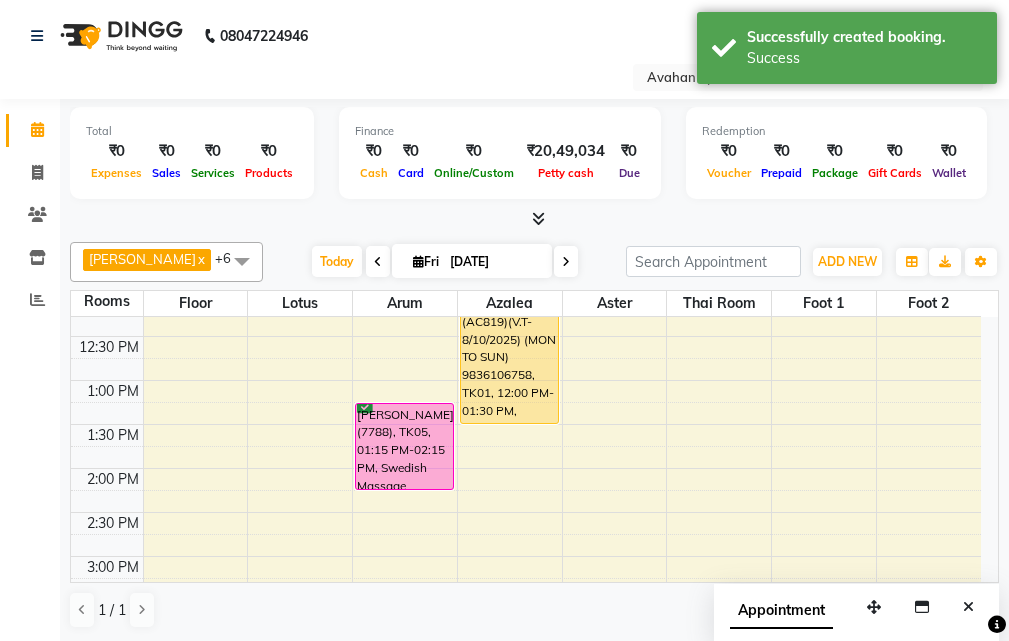 click at bounding box center (968, 607) 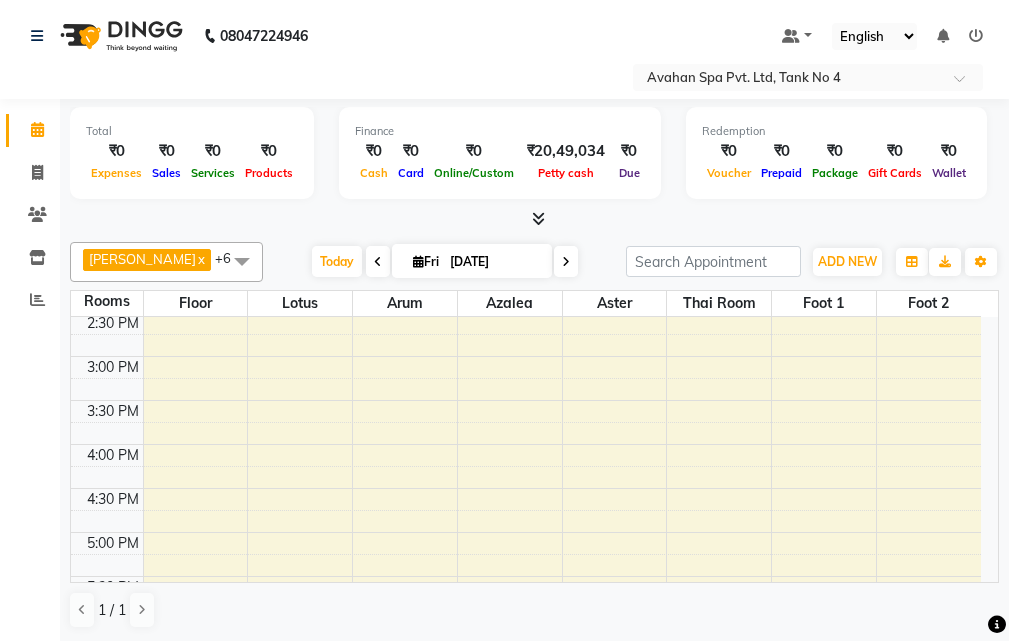 scroll, scrollTop: 200, scrollLeft: 0, axis: vertical 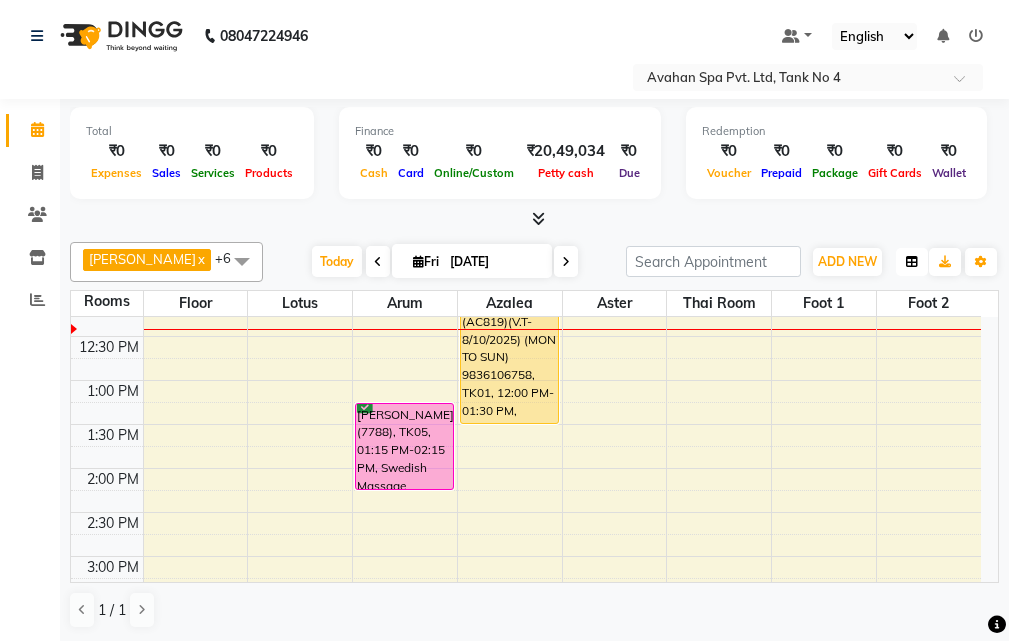 click at bounding box center [912, 262] 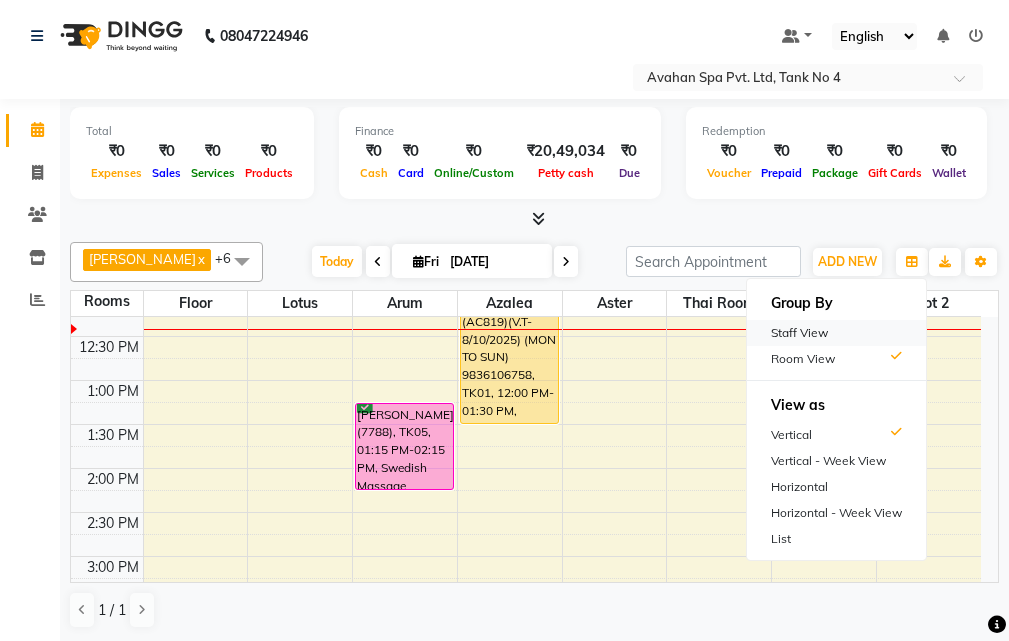 click on "Staff View" at bounding box center [836, 333] 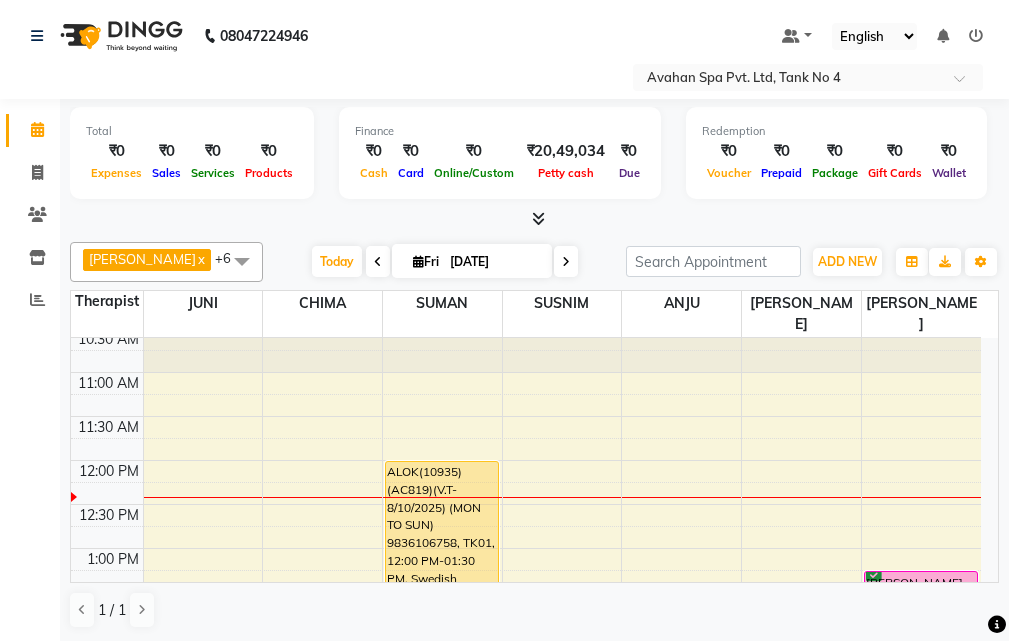 scroll, scrollTop: 0, scrollLeft: 0, axis: both 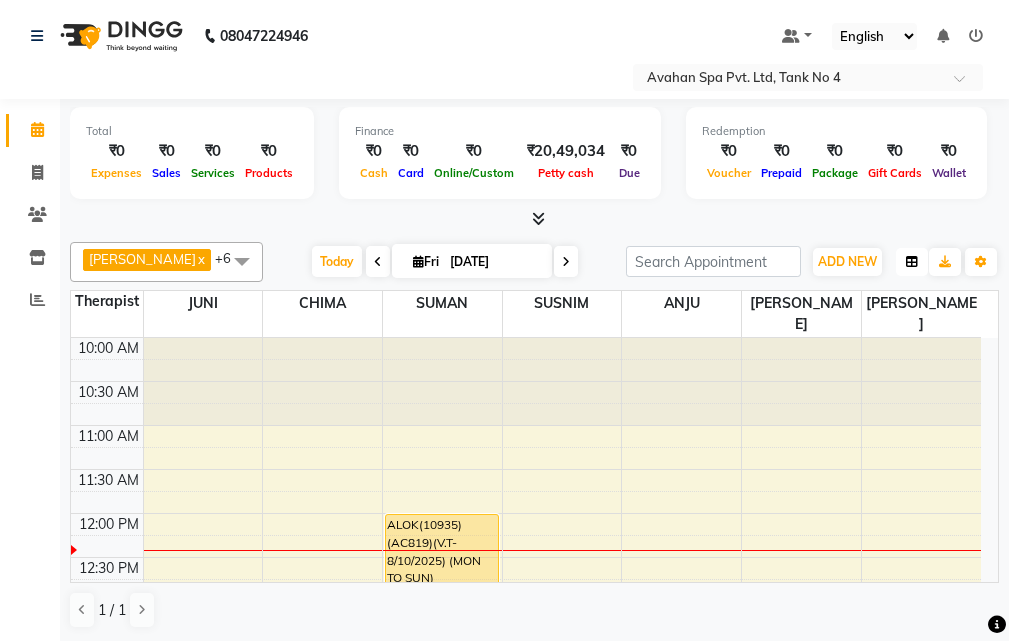 click at bounding box center [912, 262] 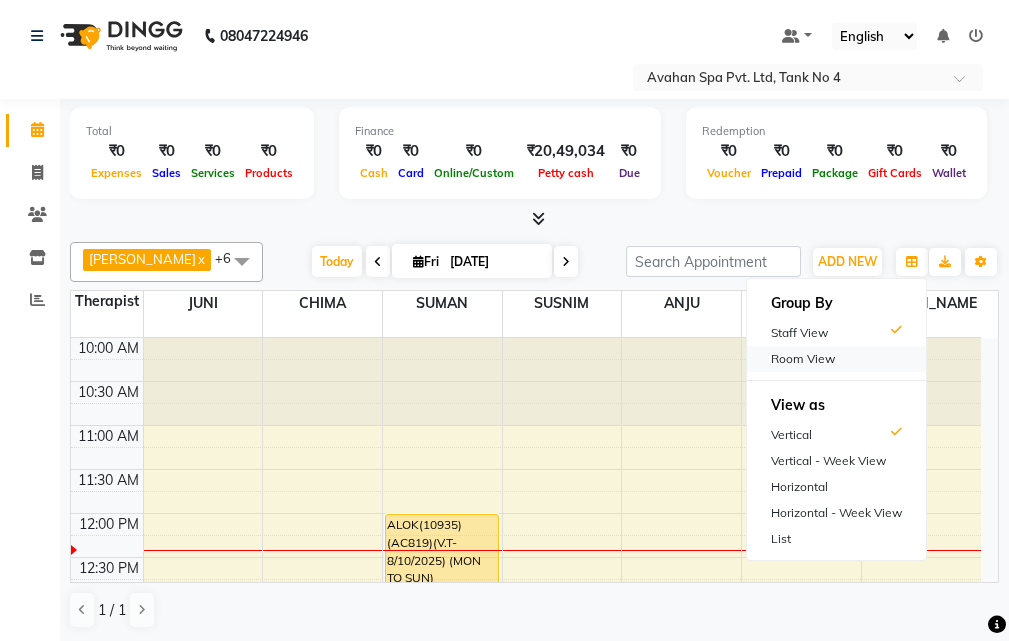click on "Room View" at bounding box center (836, 359) 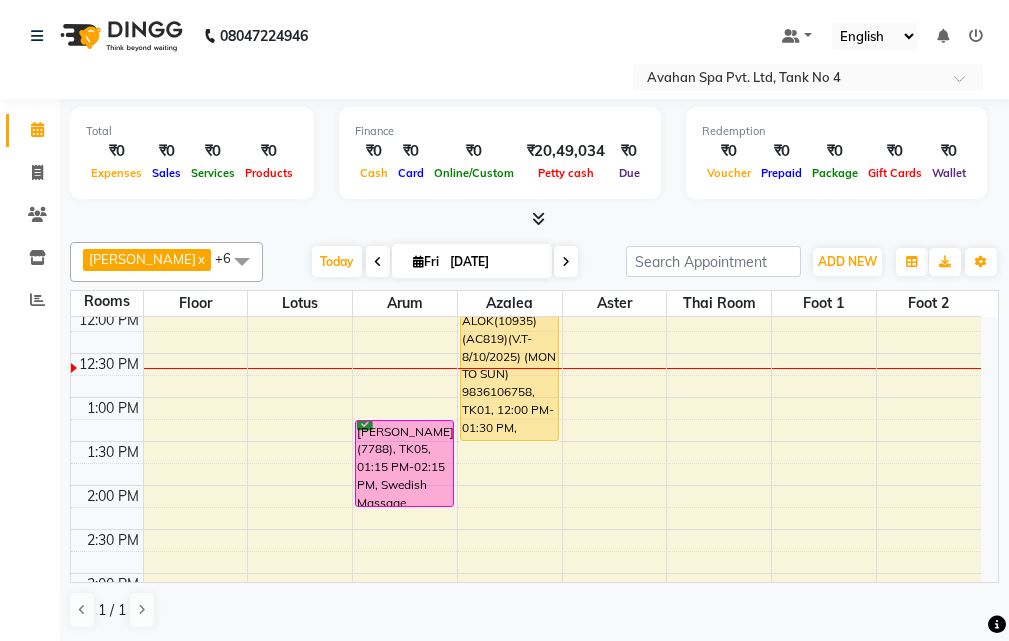 scroll, scrollTop: 200, scrollLeft: 0, axis: vertical 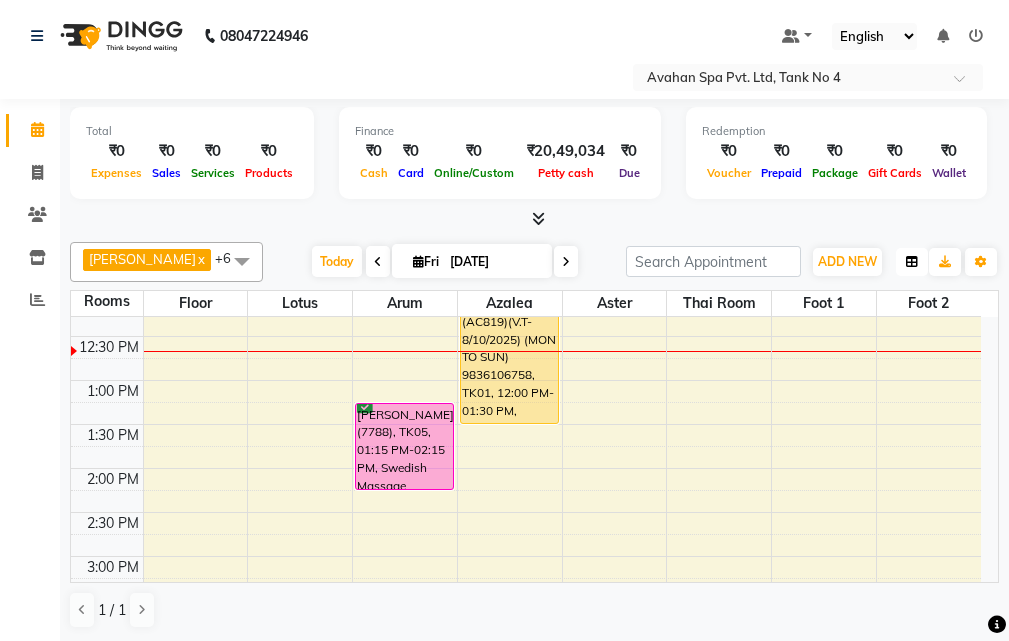 click at bounding box center [912, 262] 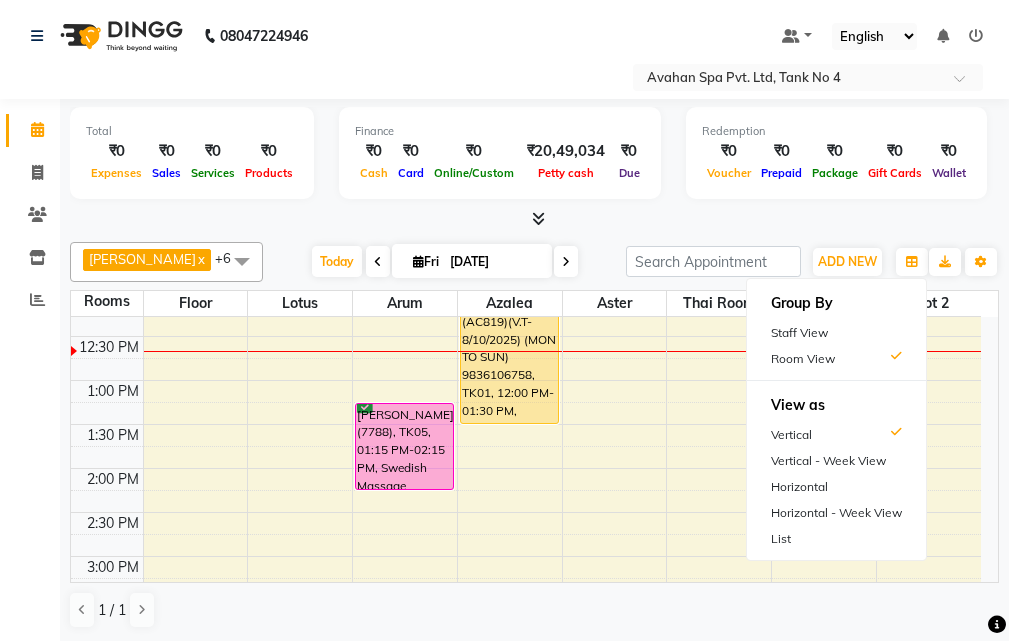 click on "Staff View" at bounding box center (836, 333) 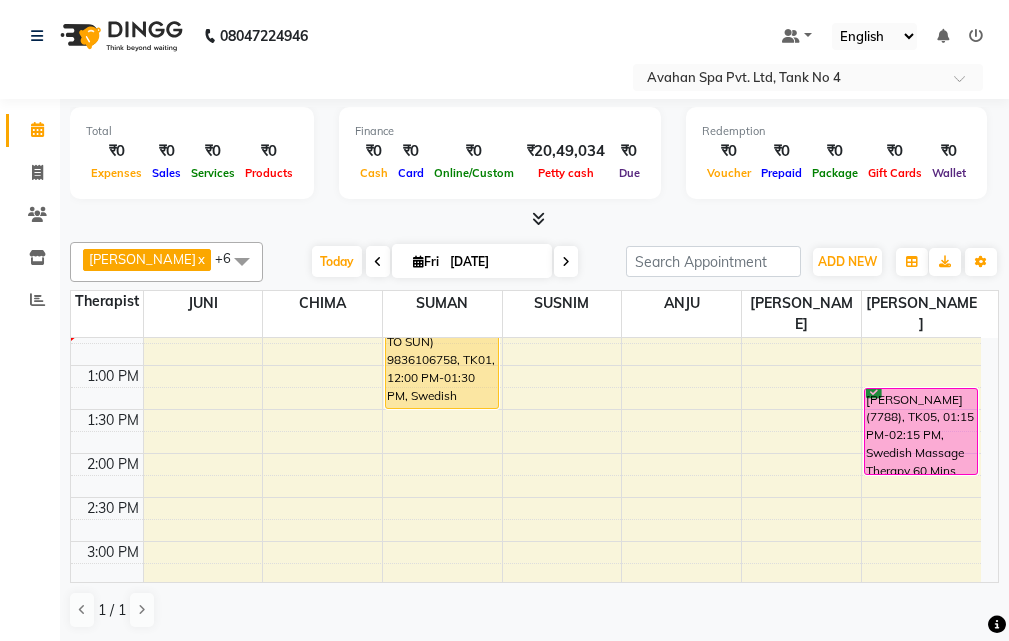 scroll, scrollTop: 200, scrollLeft: 0, axis: vertical 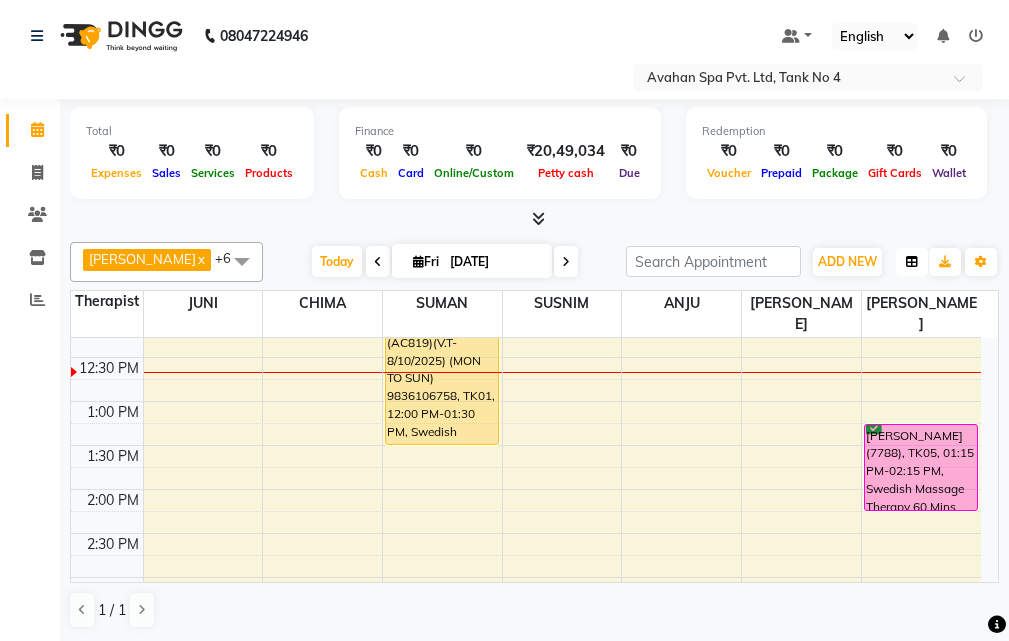 click at bounding box center (912, 262) 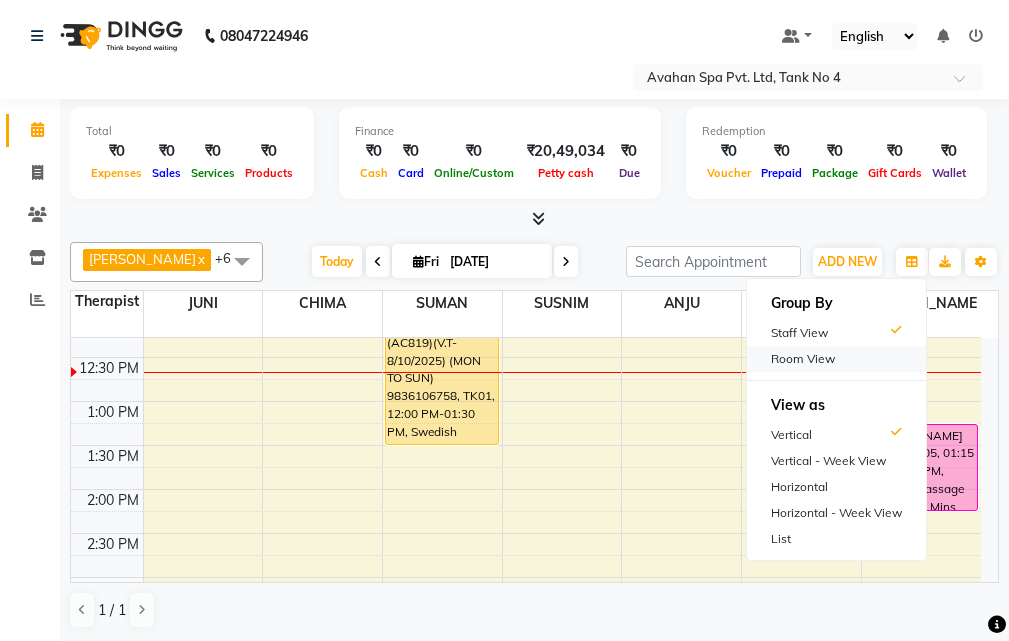click on "Room View" at bounding box center [836, 359] 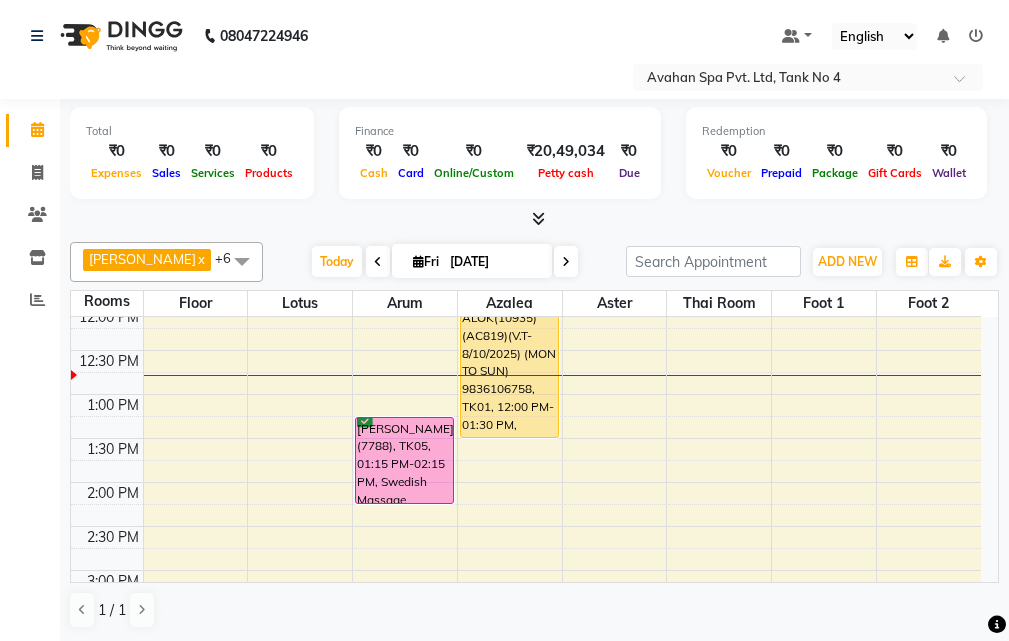 scroll, scrollTop: 200, scrollLeft: 0, axis: vertical 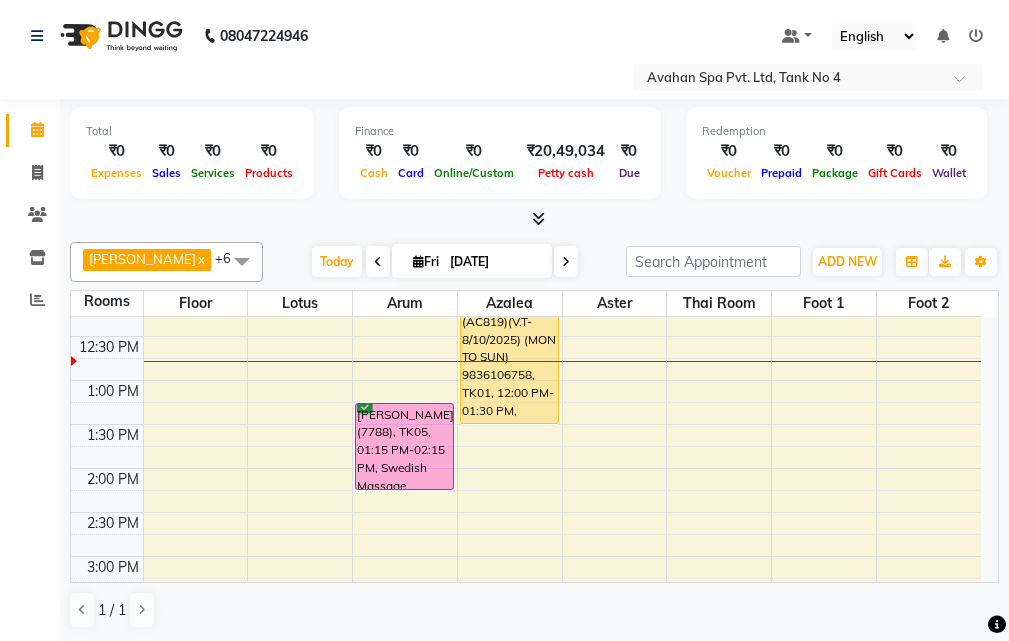 click on "10:00 AM 10:30 AM 11:00 AM 11:30 AM 12:00 PM 12:30 PM 1:00 PM 1:30 PM 2:00 PM 2:30 PM 3:00 PM 3:30 PM 4:00 PM 4:30 PM 5:00 PM 5:30 PM 6:00 PM 6:30 PM 7:00 PM 7:30 PM 8:00 PM 8:30 PM 9:00 PM 9:30 PM 10:00 PM 10:30 PM     [PERSON_NAME](7788), TK05, 01:15 PM-02:15 PM, Swedish Massage Therapy 60 Mins     [PERSON_NAME](8939)(AC140) V.T-([DATE])(MON-SUN) 9831546777, TK02, 06:00 PM-07:30 PM, Swedish Massage Therapy 90 Mins    ALOK(10935)(AC819)(V.T-8/10/2025) (MON TO SUN) 9836106758, TK01, 12:00 PM-01:30 PM, Swedish Massage Therapy 90 Mins     [PERSON_NAME](8939)(AC140) V.T-([DATE])(MON-SUN) 9831546777, TK02, 06:00 PM-07:30 PM, Swedish Massage Therapy 90 Mins     [PERSON_NAME](10767)(AC386) V.T-([DATE])(MON-SUN) 9899488877, TK04, 06:00 PM-07:00 PM, Thai Yoga  60 Mins" at bounding box center (526, 688) 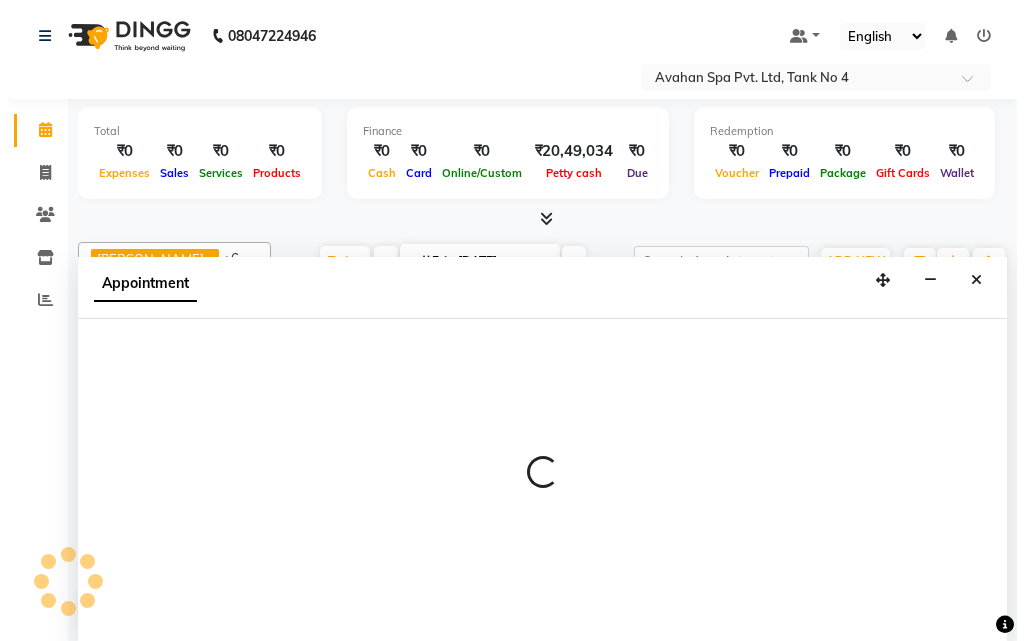 scroll, scrollTop: 1, scrollLeft: 0, axis: vertical 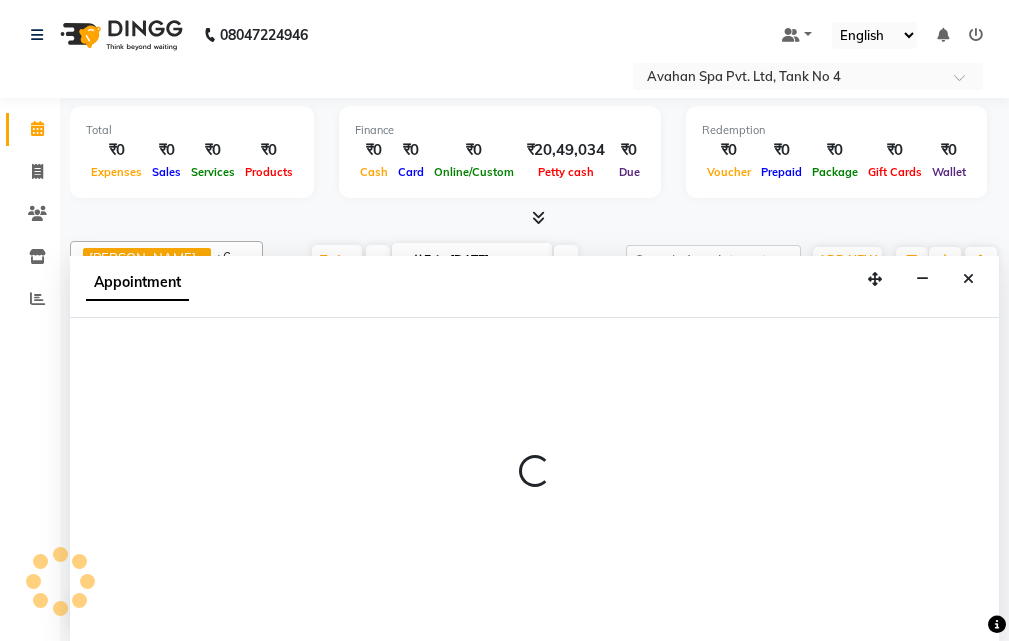 select on "780" 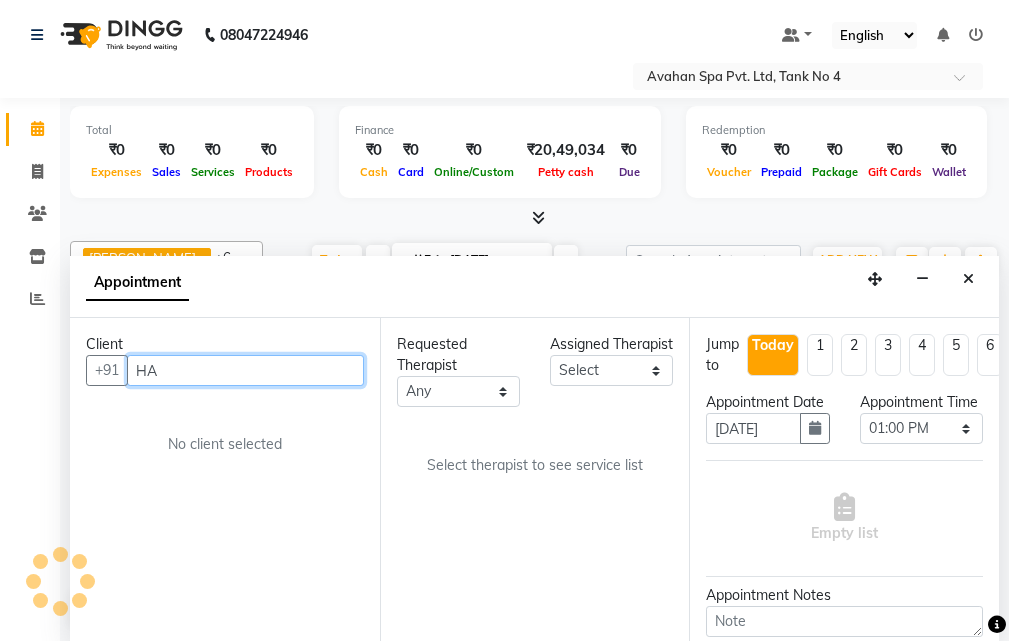 type on "H" 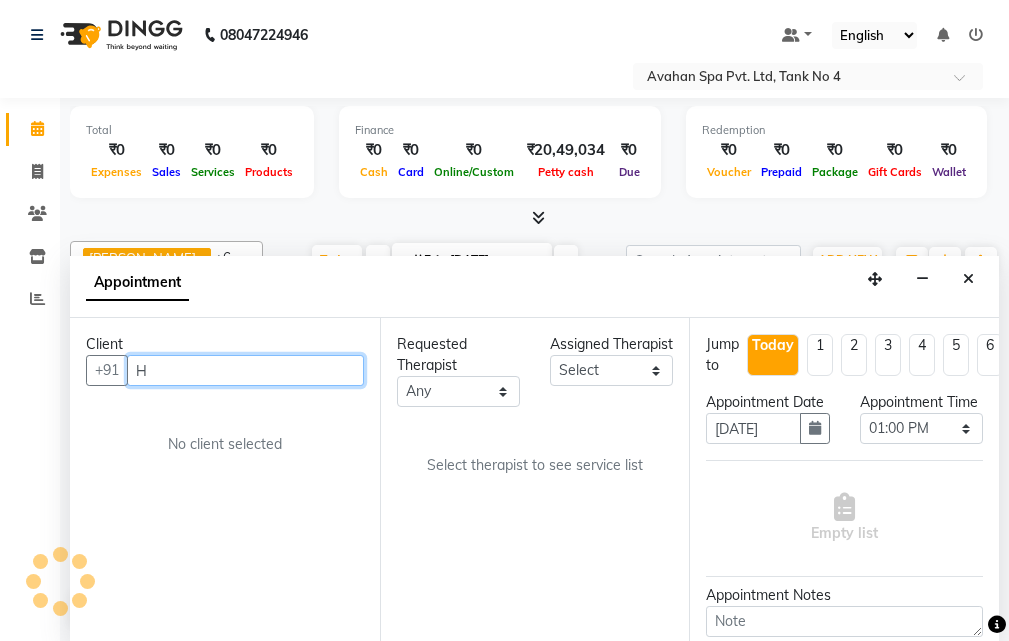 type 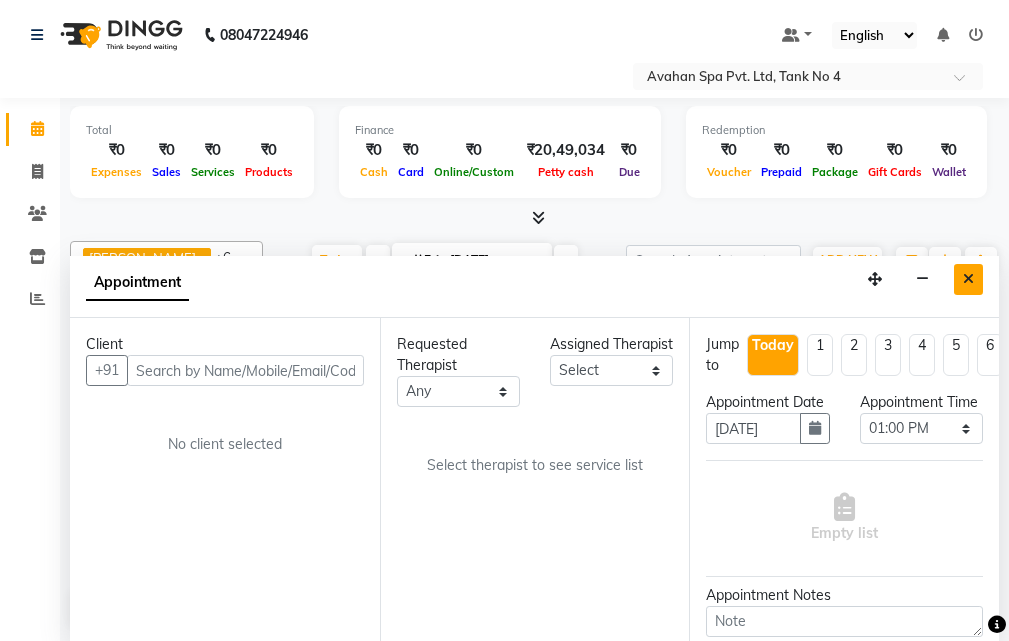 click at bounding box center [968, 279] 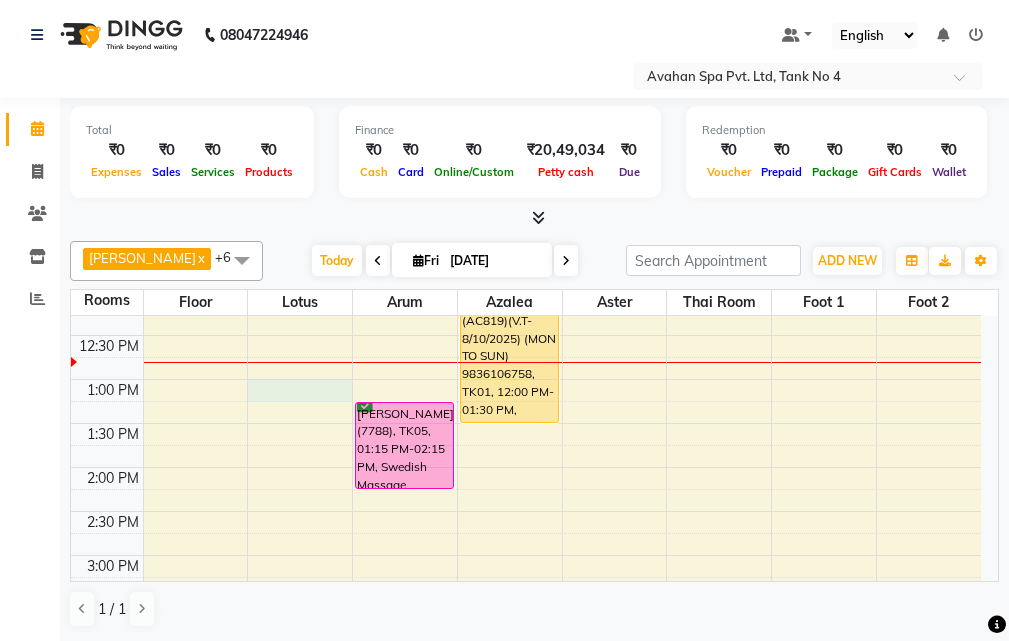 click on "10:00 AM 10:30 AM 11:00 AM 11:30 AM 12:00 PM 12:30 PM 1:00 PM 1:30 PM 2:00 PM 2:30 PM 3:00 PM 3:30 PM 4:00 PM 4:30 PM 5:00 PM 5:30 PM 6:00 PM 6:30 PM 7:00 PM 7:30 PM 8:00 PM 8:30 PM 9:00 PM 9:30 PM 10:00 PM 10:30 PM     [PERSON_NAME](7788), TK05, 01:15 PM-02:15 PM, Swedish Massage Therapy 60 Mins     [PERSON_NAME](8939)(AC140) V.T-([DATE])(MON-SUN) 9831546777, TK02, 06:00 PM-07:30 PM, Swedish Massage Therapy 90 Mins    ALOK(10935)(AC819)(V.T-8/10/2025) (MON TO SUN) 9836106758, TK01, 12:00 PM-01:30 PM, Swedish Massage Therapy 90 Mins     [PERSON_NAME](8939)(AC140) V.T-([DATE])(MON-SUN) 9831546777, TK02, 06:00 PM-07:30 PM, Swedish Massage Therapy 90 Mins     [PERSON_NAME](10767)(AC386) V.T-([DATE])(MON-SUN) 9899488877, TK04, 06:00 PM-07:00 PM, Thai Yoga  60 Mins" at bounding box center (526, 687) 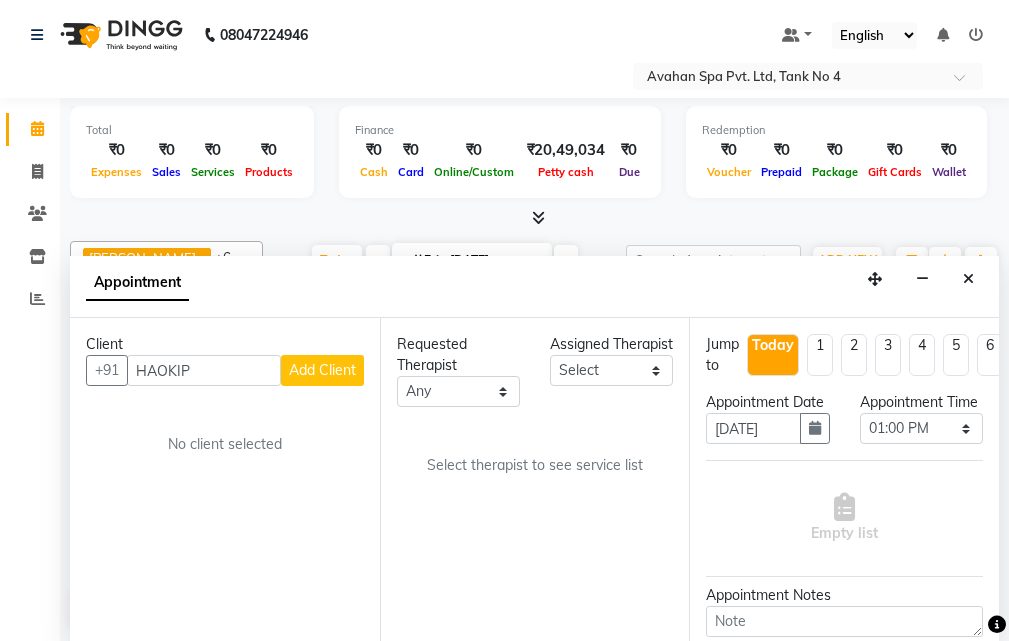 type on "HAOKIP" 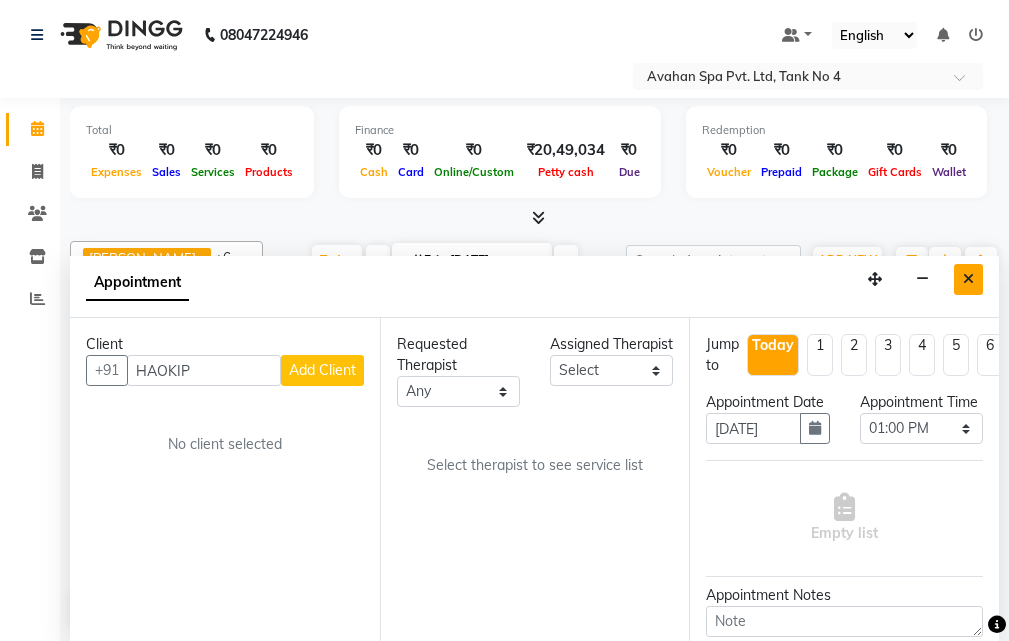 click at bounding box center (968, 279) 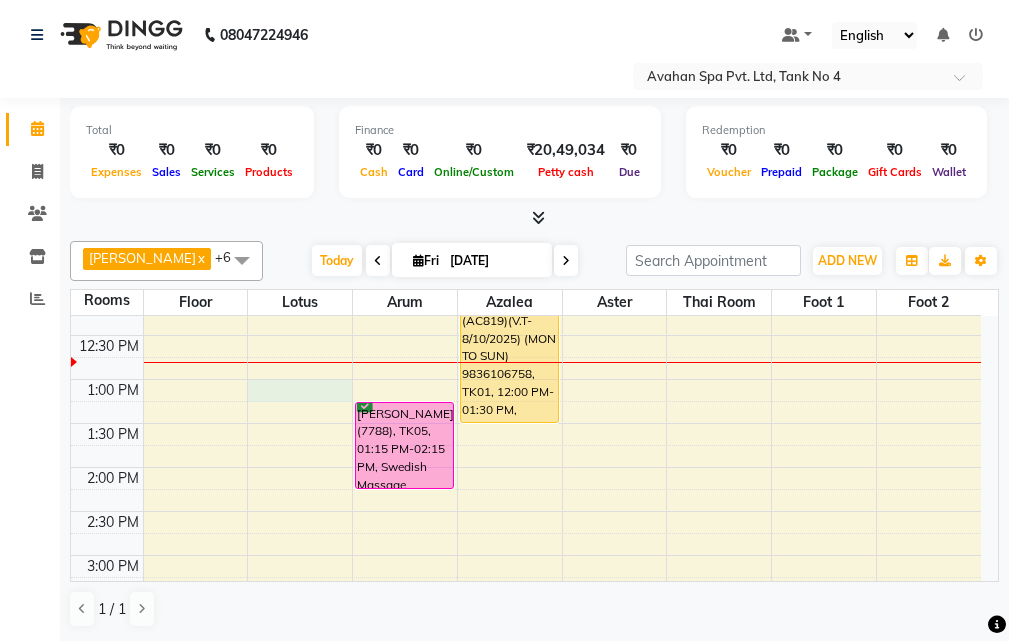 click on "10:00 AM 10:30 AM 11:00 AM 11:30 AM 12:00 PM 12:30 PM 1:00 PM 1:30 PM 2:00 PM 2:30 PM 3:00 PM 3:30 PM 4:00 PM 4:30 PM 5:00 PM 5:30 PM 6:00 PM 6:30 PM 7:00 PM 7:30 PM 8:00 PM 8:30 PM 9:00 PM 9:30 PM 10:00 PM 10:30 PM     [PERSON_NAME](7788), TK05, 01:15 PM-02:15 PM, Swedish Massage Therapy 60 Mins     [PERSON_NAME](8939)(AC140) V.T-([DATE])(MON-SUN) 9831546777, TK02, 06:00 PM-07:30 PM, Swedish Massage Therapy 90 Mins    ALOK(10935)(AC819)(V.T-8/10/2025) (MON TO SUN) 9836106758, TK01, 12:00 PM-01:30 PM, Swedish Massage Therapy 90 Mins     [PERSON_NAME](8939)(AC140) V.T-([DATE])(MON-SUN) 9831546777, TK02, 06:00 PM-07:30 PM, Swedish Massage Therapy 90 Mins     [PERSON_NAME](10767)(AC386) V.T-([DATE])(MON-SUN) 9899488877, TK04, 06:00 PM-07:00 PM, Thai Yoga  60 Mins" at bounding box center [526, 687] 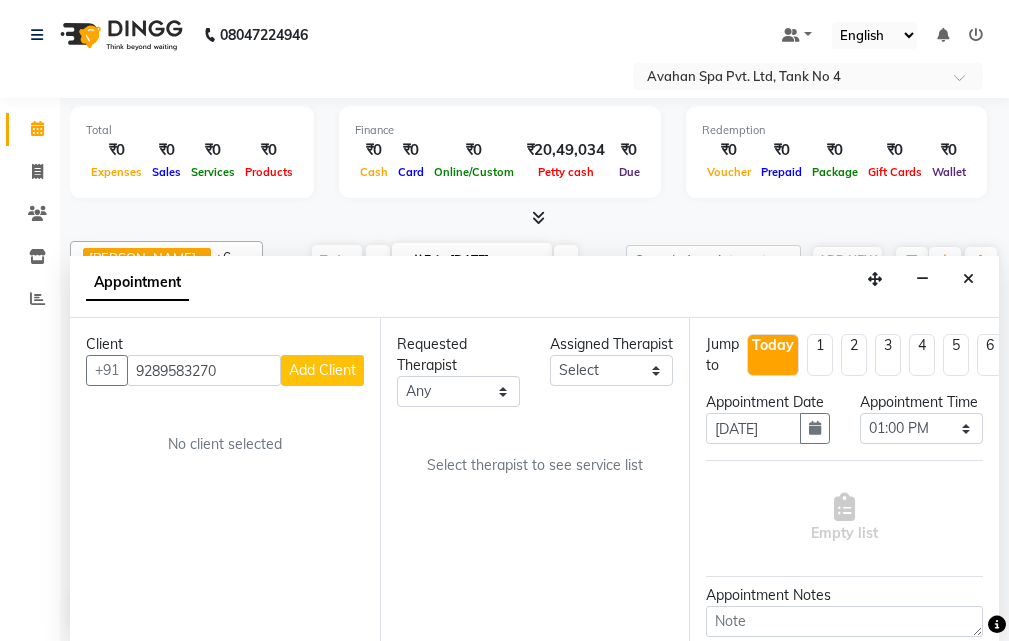 type on "9289583270" 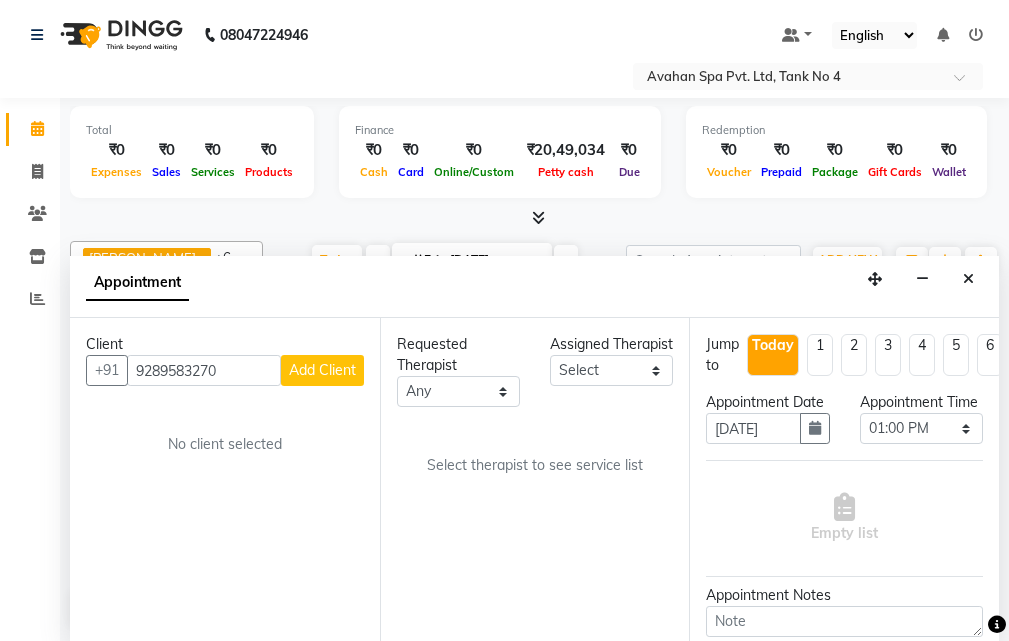 click on "Add Client" at bounding box center [322, 370] 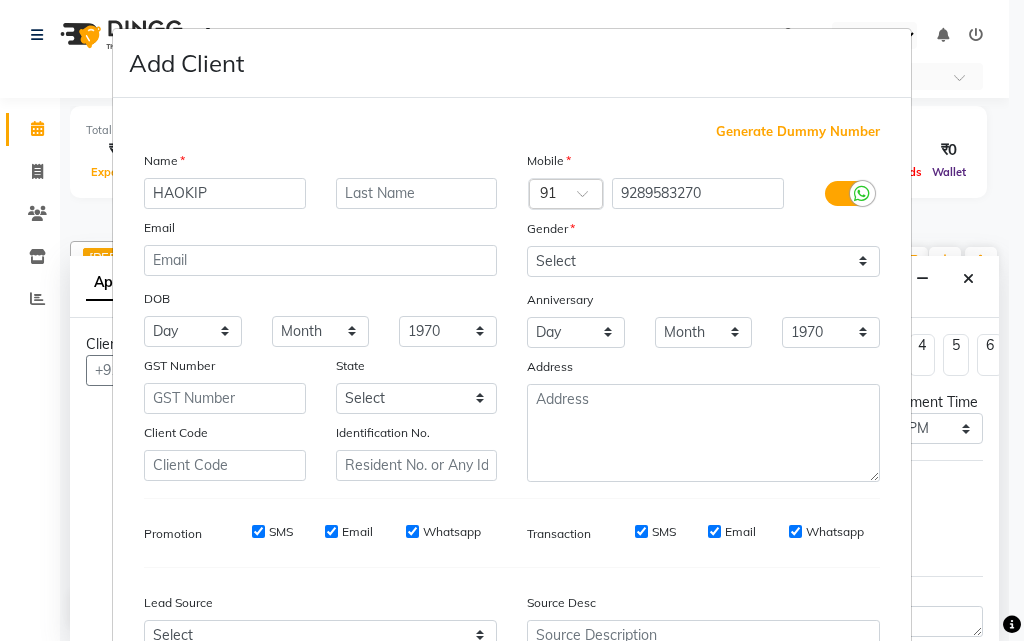 type on "HAOKIP" 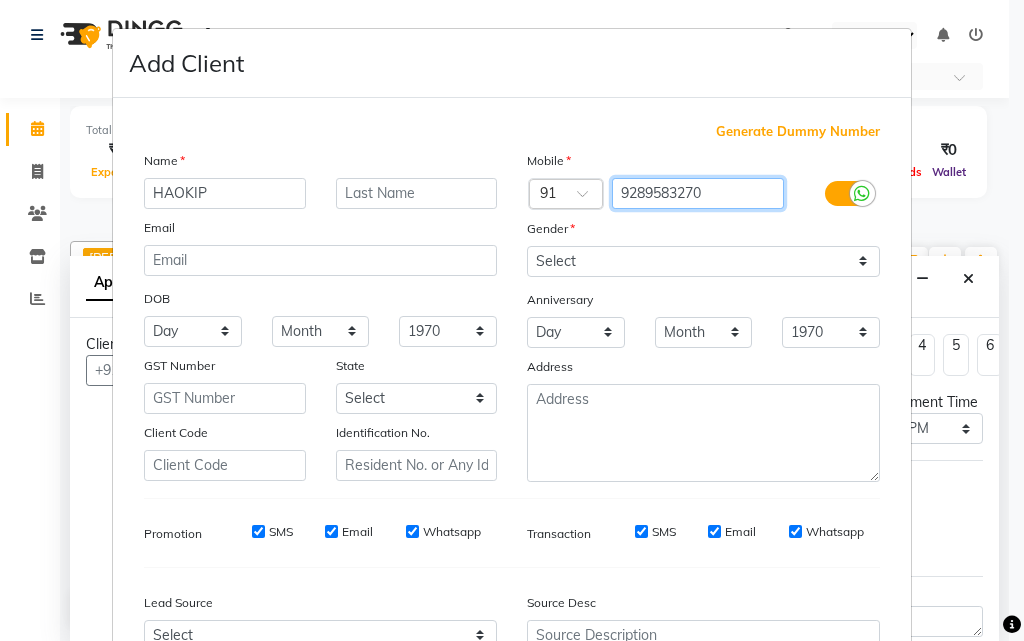 drag, startPoint x: 637, startPoint y: 185, endPoint x: 611, endPoint y: 185, distance: 26 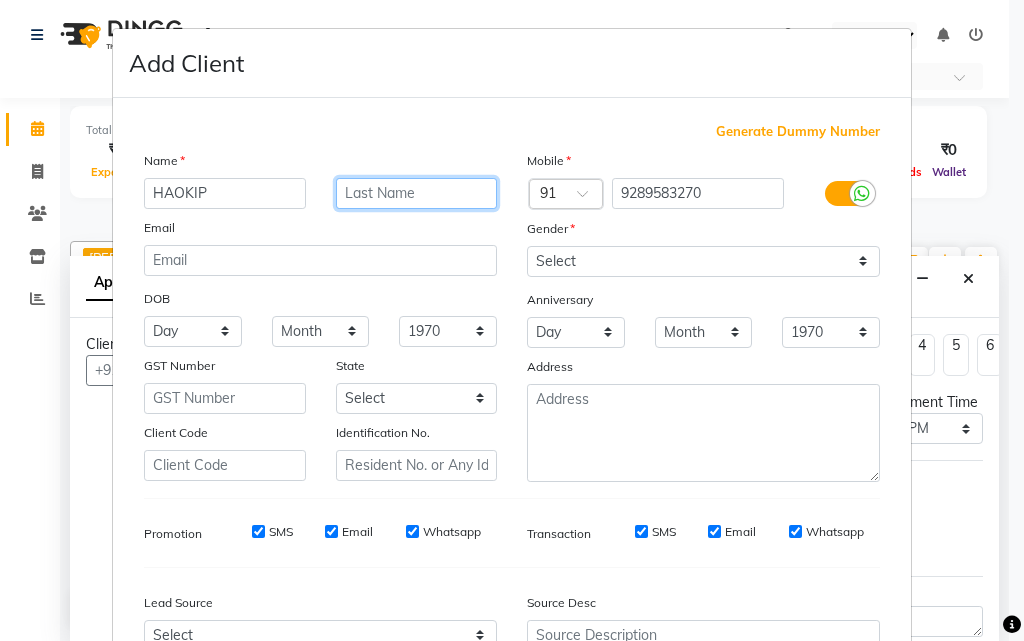 click at bounding box center [417, 193] 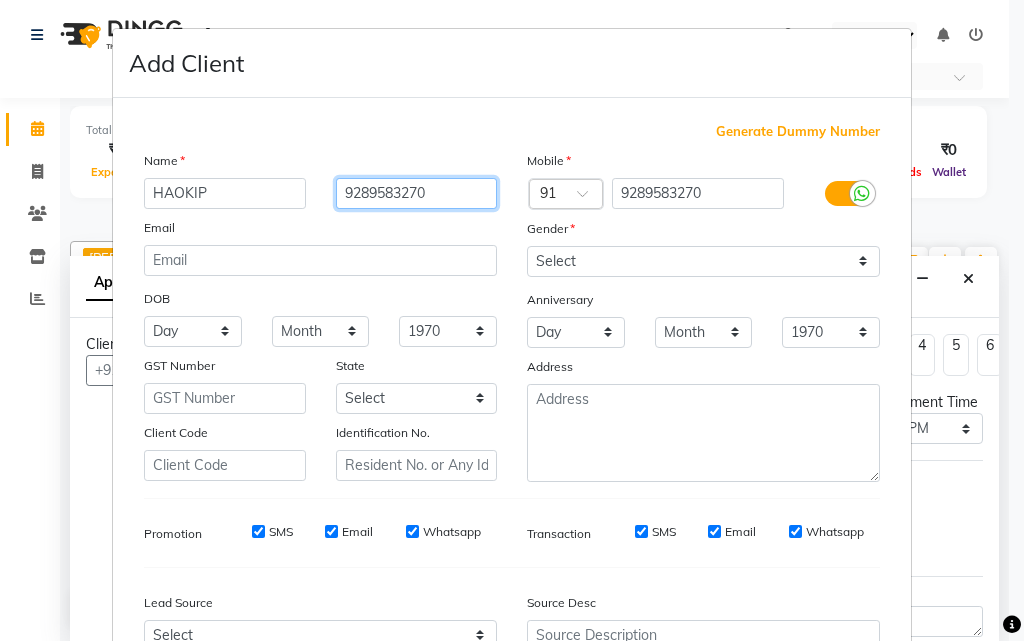 type on "9289583270" 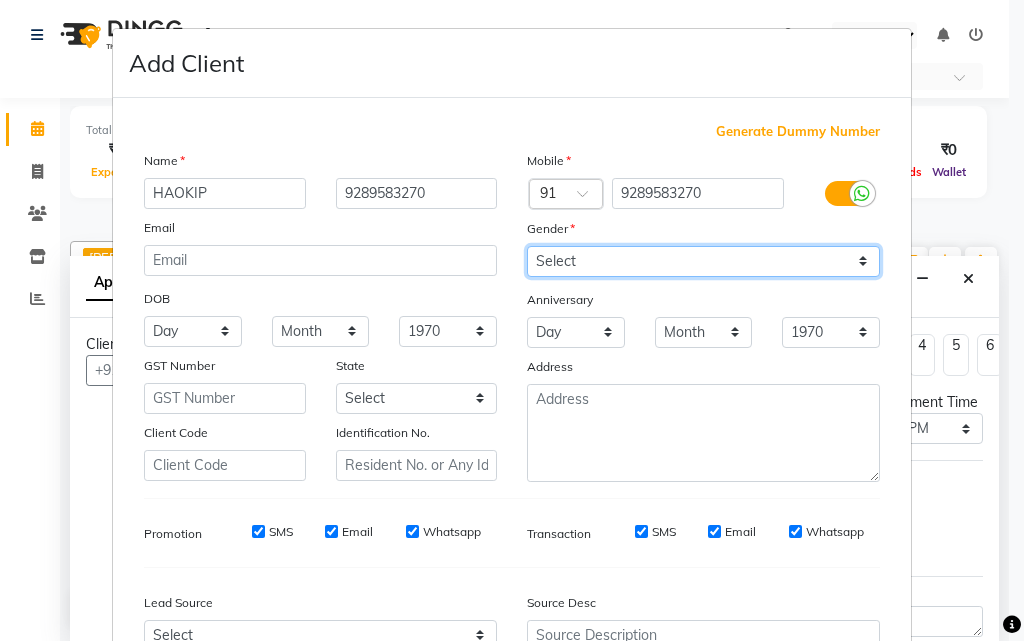 click on "Select [DEMOGRAPHIC_DATA] [DEMOGRAPHIC_DATA] Other Prefer Not To Say" at bounding box center (703, 261) 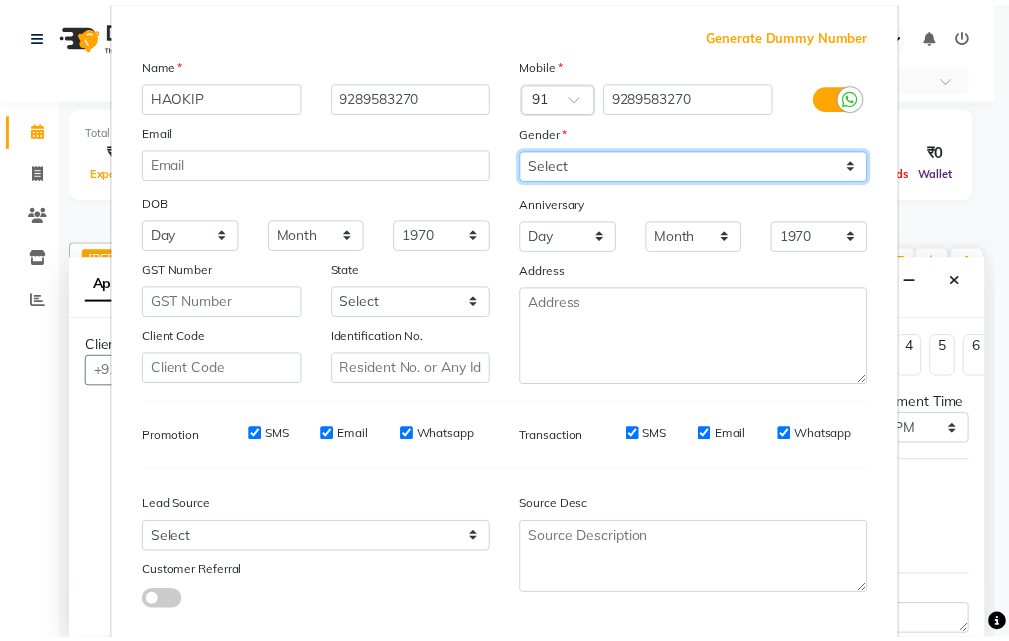 scroll, scrollTop: 208, scrollLeft: 0, axis: vertical 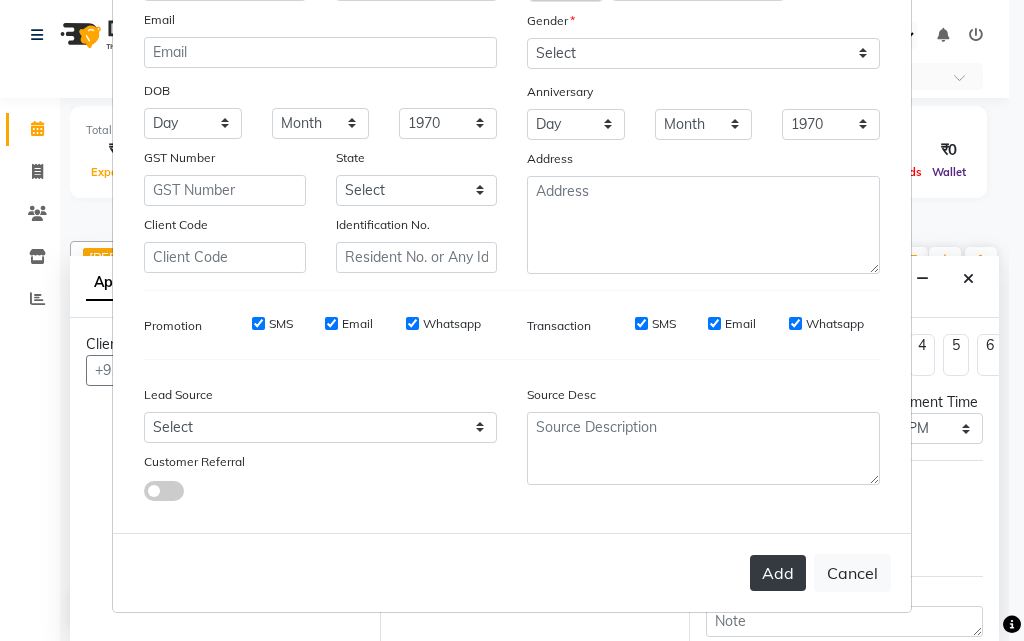 click on "Add   Cancel" at bounding box center (512, 572) 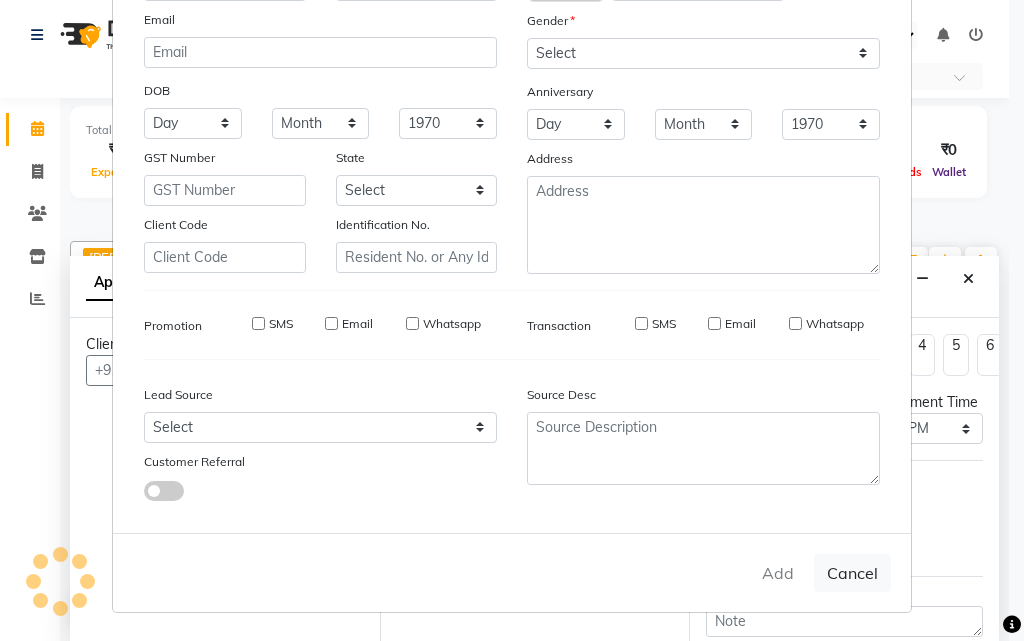 type on "92******70" 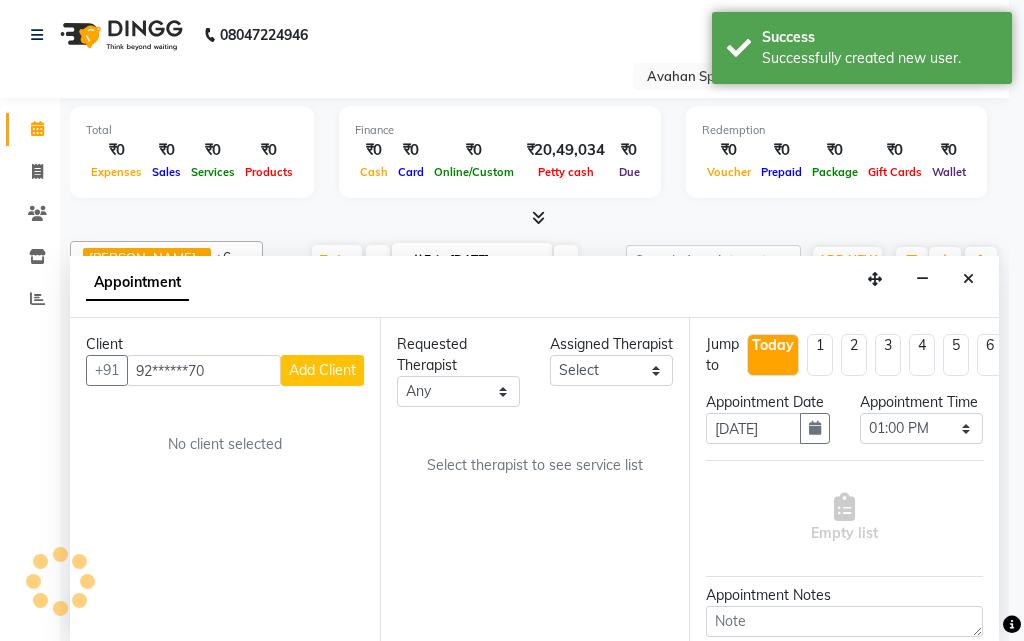 click on "Add Client Generate Dummy Number Name Email DOB Day 01 02 03 04 05 06 07 08 09 10 11 12 13 14 15 16 17 18 19 20 21 22 23 24 25 26 27 28 29 30 31 Month January February March April May June July August September October November [DATE] 1941 1942 1943 1944 1945 1946 1947 1948 1949 1950 1951 1952 1953 1954 1955 1956 1957 1958 1959 1960 1961 1962 1963 1964 1965 1966 1967 1968 1969 1970 1971 1972 1973 1974 1975 1976 1977 1978 1979 1980 1981 1982 1983 1984 1985 1986 1987 1988 1989 1990 1991 1992 1993 1994 1995 1996 1997 1998 1999 2000 2001 2002 2003 2004 2005 2006 2007 2008 2009 2010 2011 2012 2013 2014 2015 2016 2017 2018 2019 2020 2021 2022 2023 2024 GST Number State Select [GEOGRAPHIC_DATA] [GEOGRAPHIC_DATA] [GEOGRAPHIC_DATA] [GEOGRAPHIC_DATA] [GEOGRAPHIC_DATA] [GEOGRAPHIC_DATA] [GEOGRAPHIC_DATA] [GEOGRAPHIC_DATA] and [GEOGRAPHIC_DATA] [GEOGRAPHIC_DATA] [GEOGRAPHIC_DATA] [GEOGRAPHIC_DATA] [GEOGRAPHIC_DATA] [GEOGRAPHIC_DATA] [GEOGRAPHIC_DATA] [GEOGRAPHIC_DATA] [GEOGRAPHIC_DATA] [GEOGRAPHIC_DATA] [GEOGRAPHIC_DATA] [GEOGRAPHIC_DATA] [GEOGRAPHIC_DATA] [GEOGRAPHIC_DATA] [GEOGRAPHIC_DATA] [GEOGRAPHIC_DATA] [GEOGRAPHIC_DATA] [GEOGRAPHIC_DATA] [GEOGRAPHIC_DATA] [GEOGRAPHIC_DATA] [GEOGRAPHIC_DATA] [GEOGRAPHIC_DATA] [GEOGRAPHIC_DATA]" at bounding box center [512, 320] 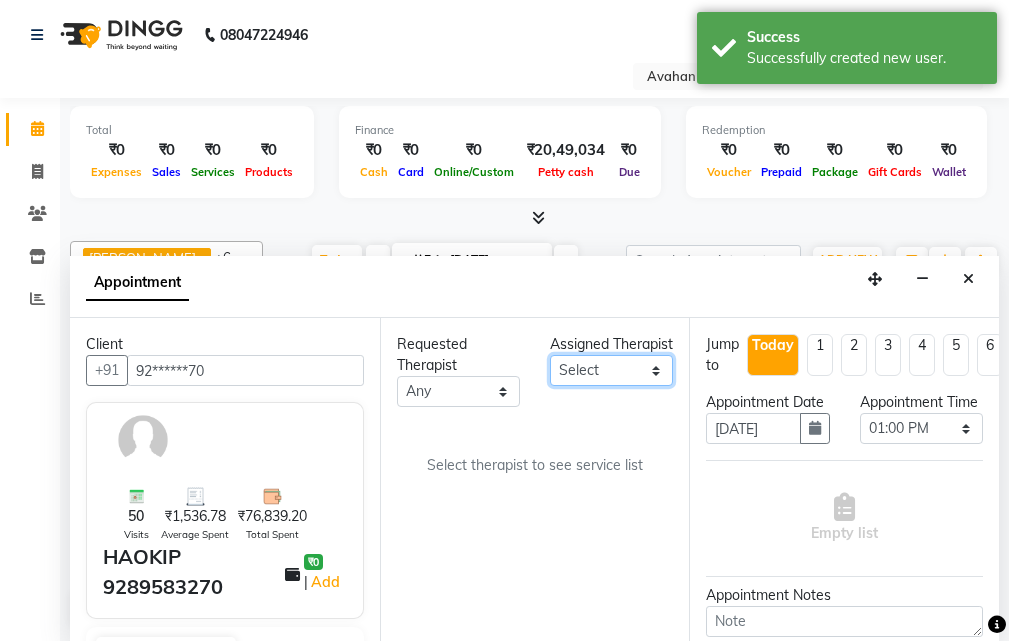 click on "Select ANJU [PERSON_NAME] [DEMOGRAPHIC_DATA] 1 [PERSON_NAME] JUNI [PERSON_NAME] SUSNIM" at bounding box center (611, 370) 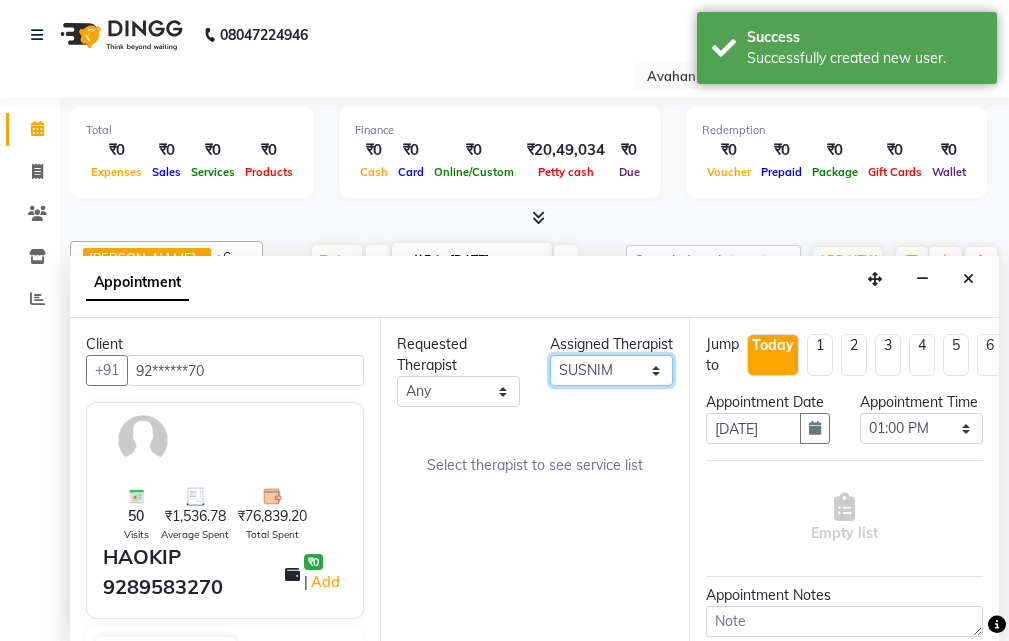 click on "Select ANJU [PERSON_NAME] [DEMOGRAPHIC_DATA] 1 [PERSON_NAME] JUNI [PERSON_NAME] SUSNIM" at bounding box center [611, 370] 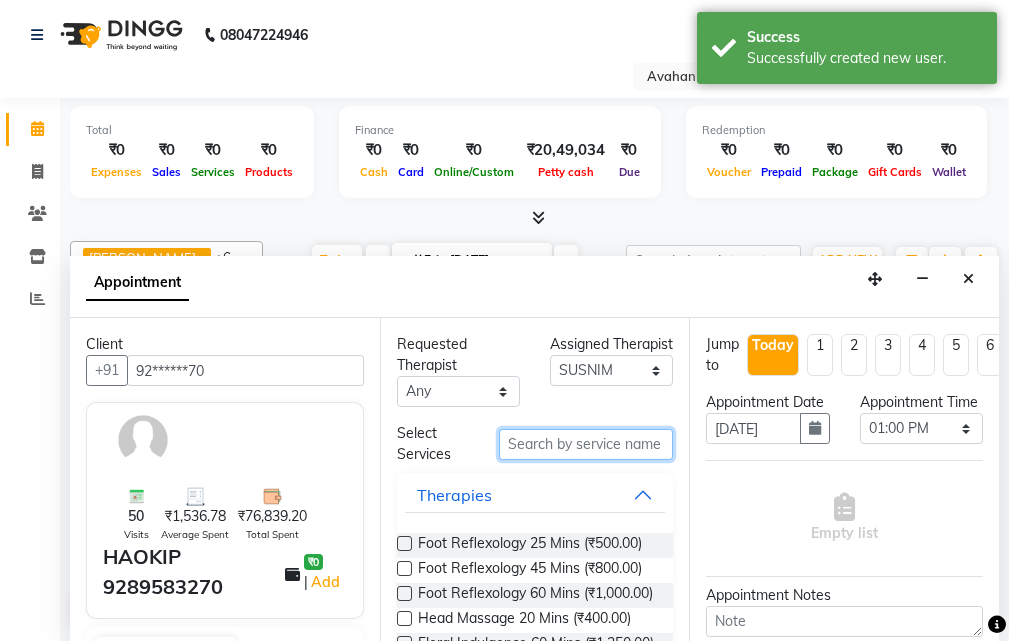 click at bounding box center [586, 444] 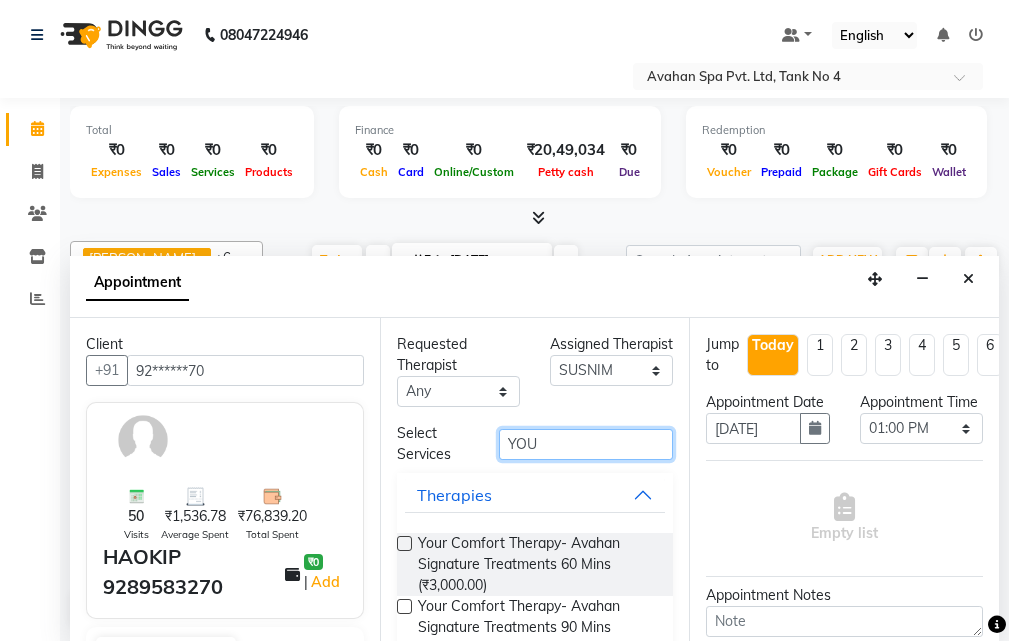 type on "YOU" 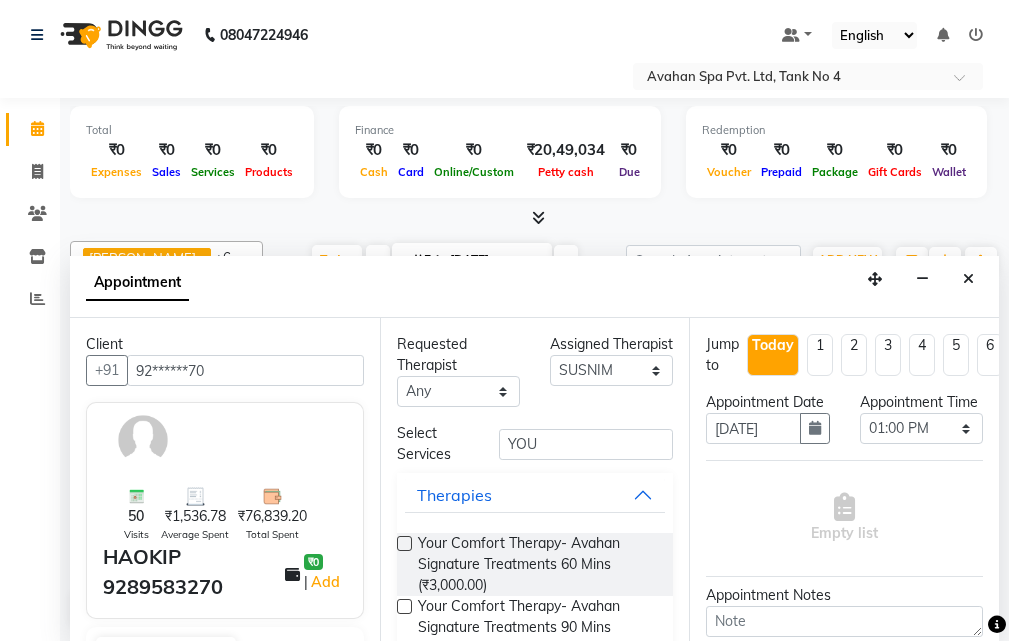 click at bounding box center [404, 543] 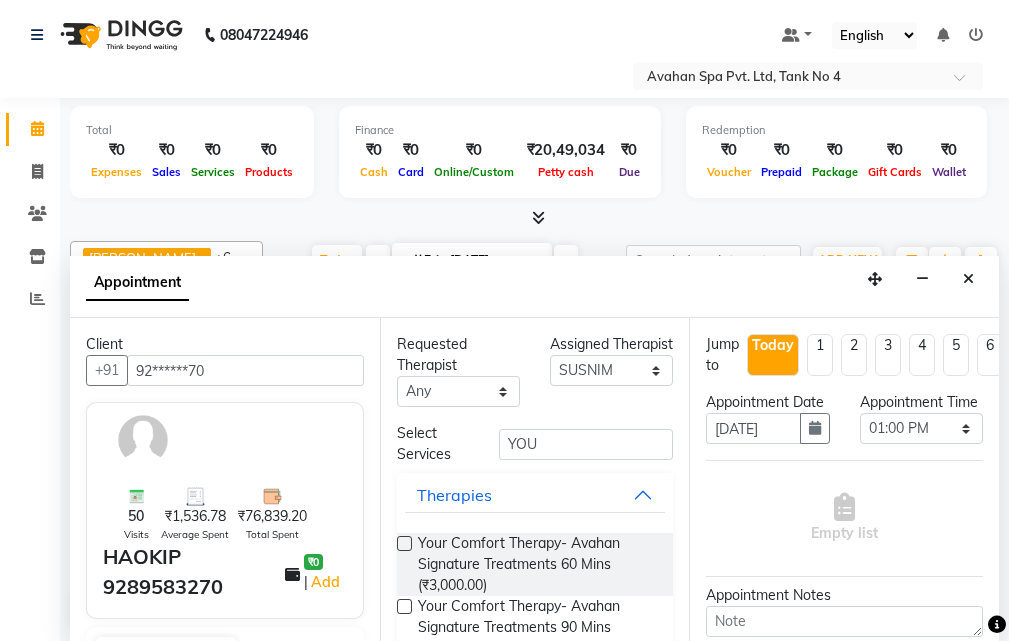 click at bounding box center (403, 545) 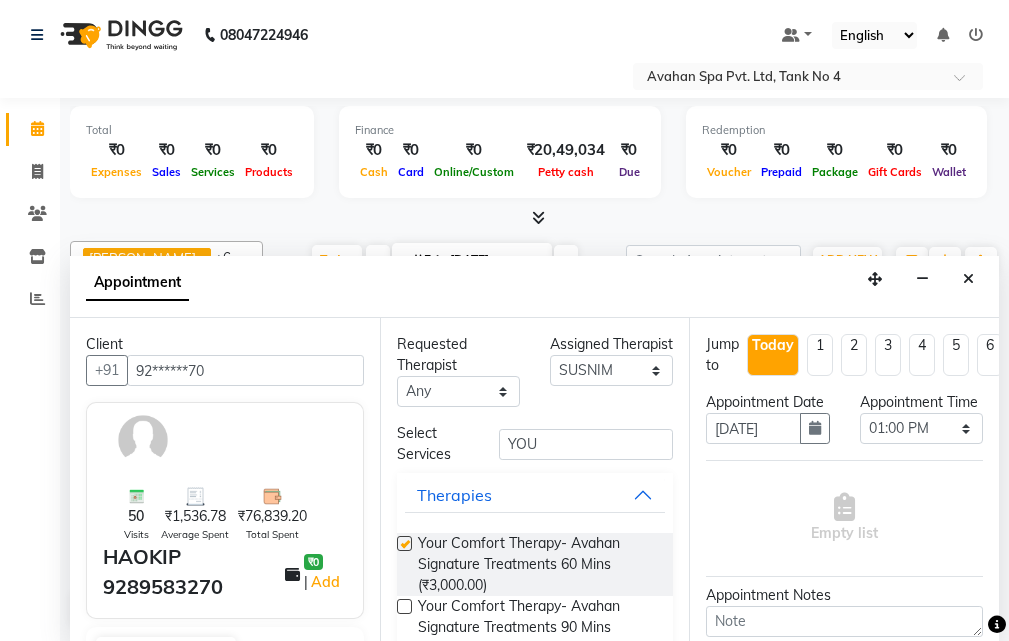 select on "1844" 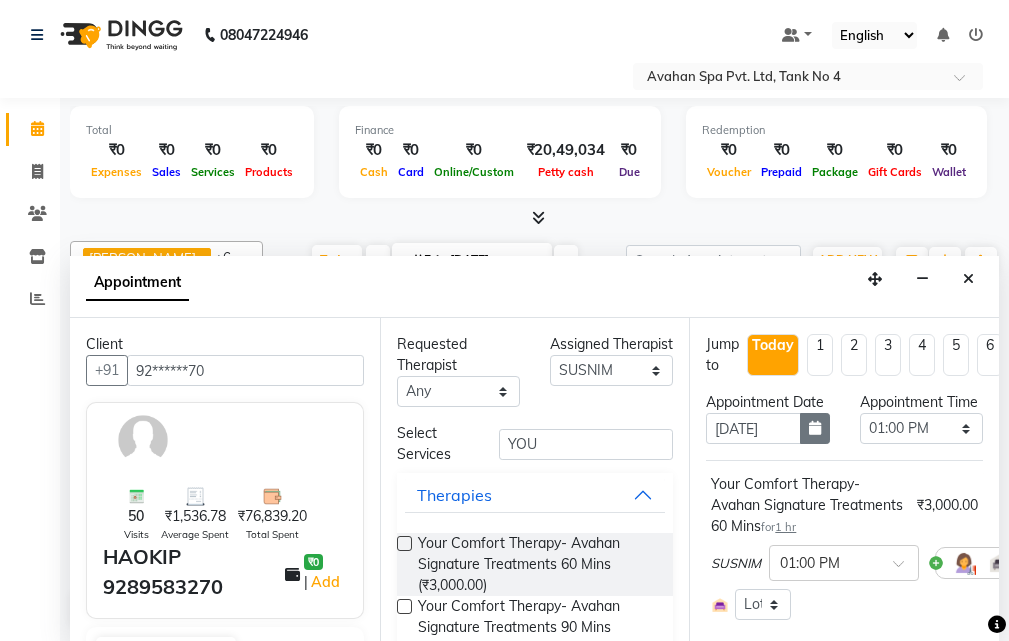 checkbox on "false" 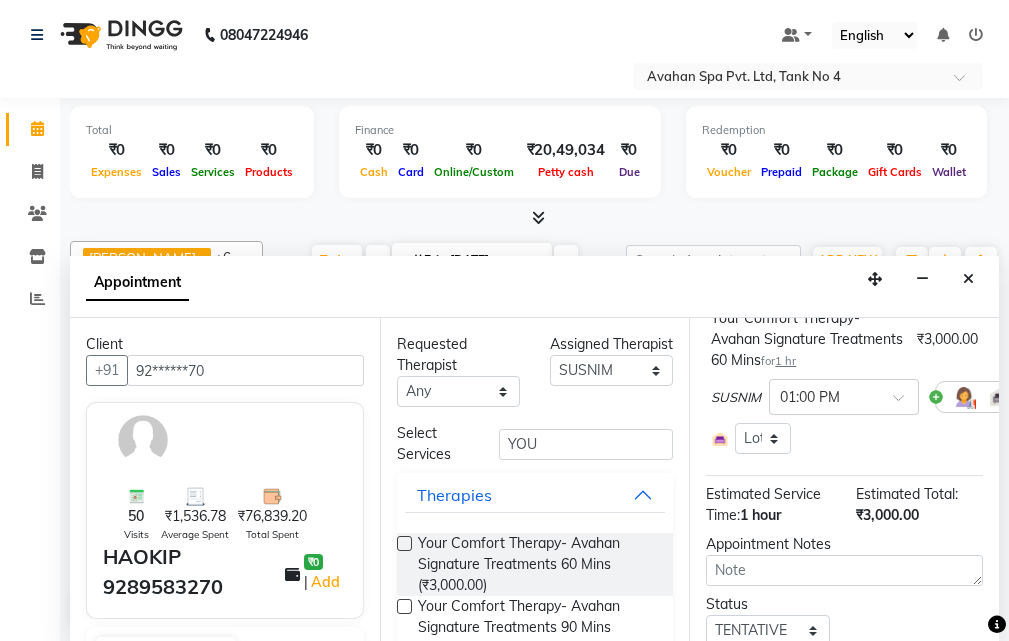 scroll, scrollTop: 371, scrollLeft: 0, axis: vertical 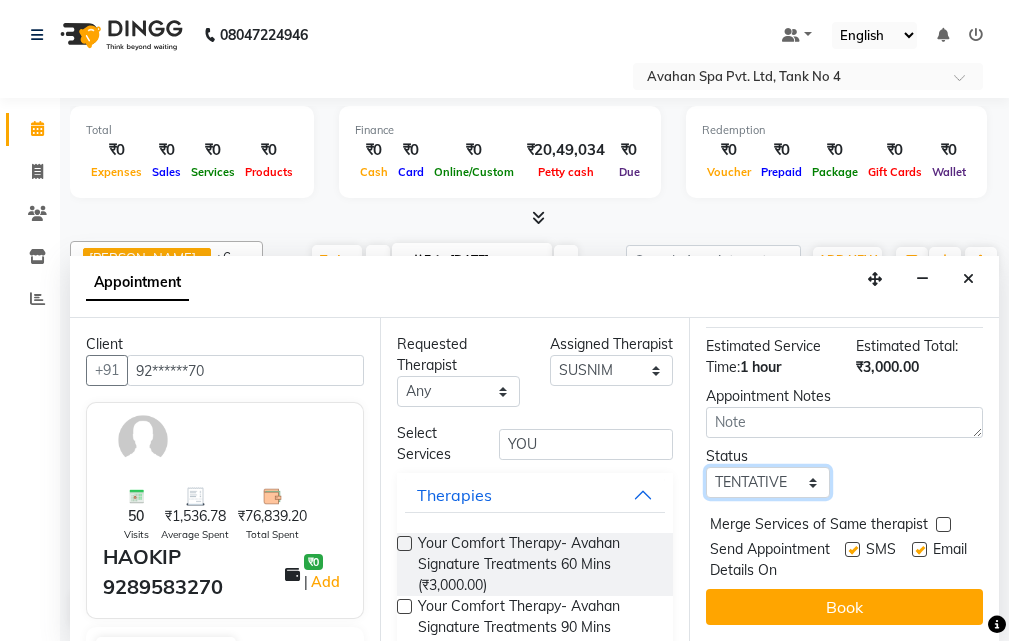 drag, startPoint x: 815, startPoint y: 445, endPoint x: 812, endPoint y: 460, distance: 15.297058 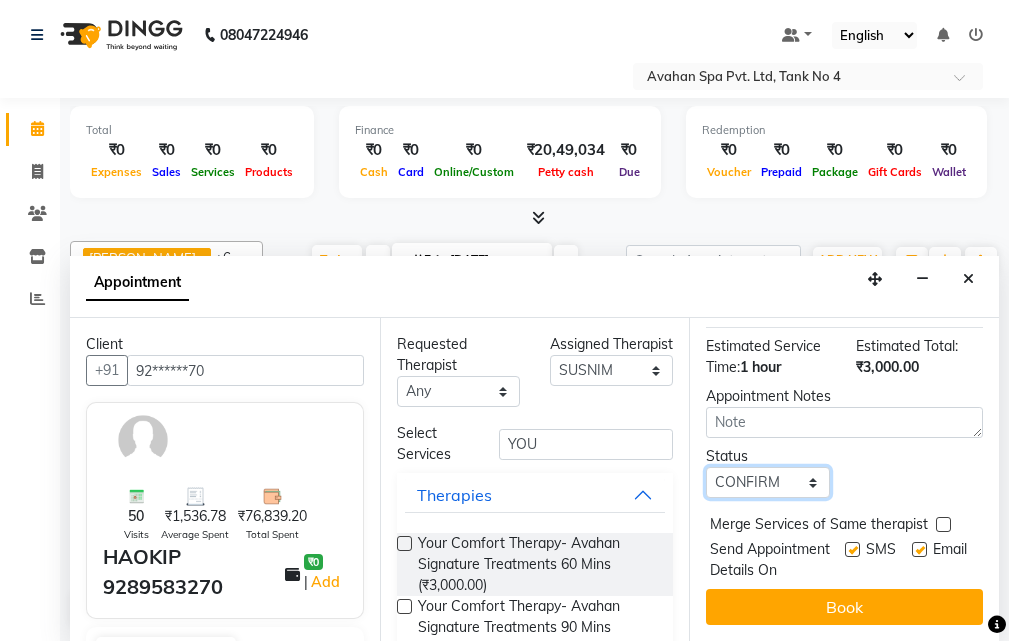 click on "Select TENTATIVE CONFIRM CHECK-IN UPCOMING" at bounding box center (767, 482) 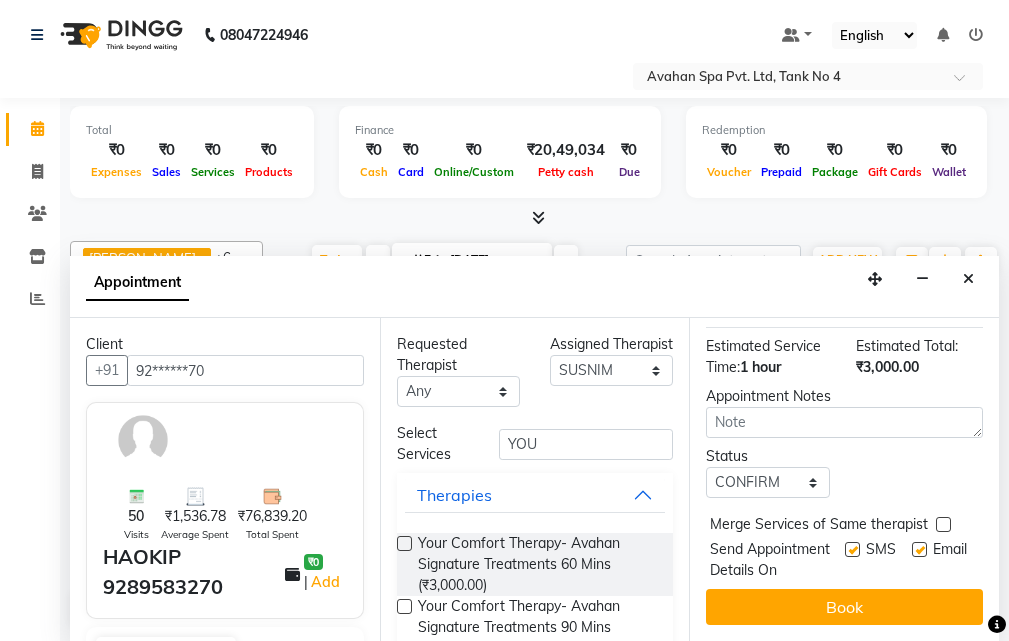 click at bounding box center (852, 549) 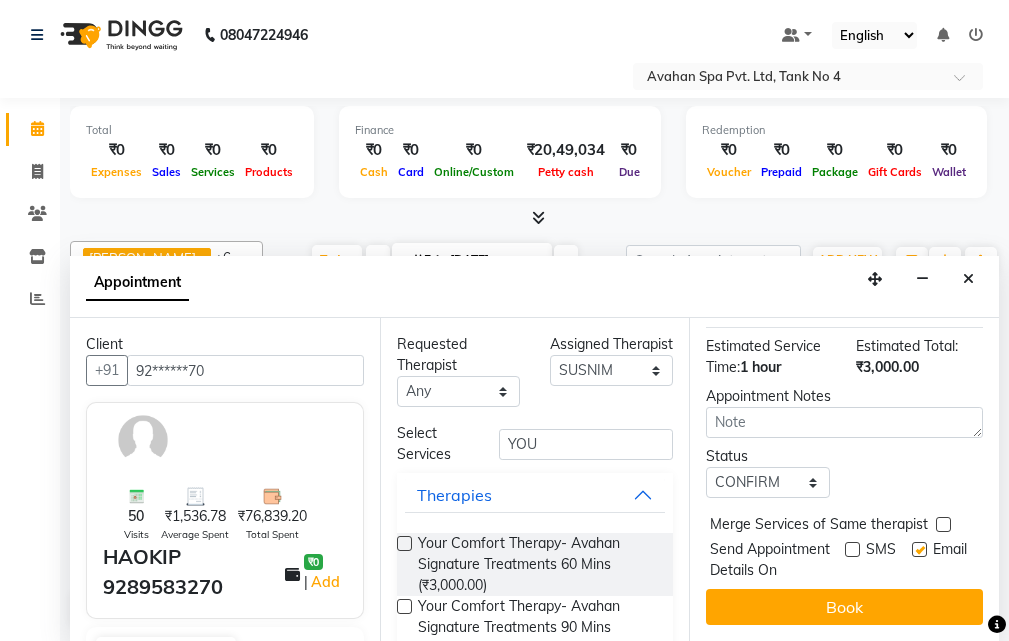 click at bounding box center [852, 549] 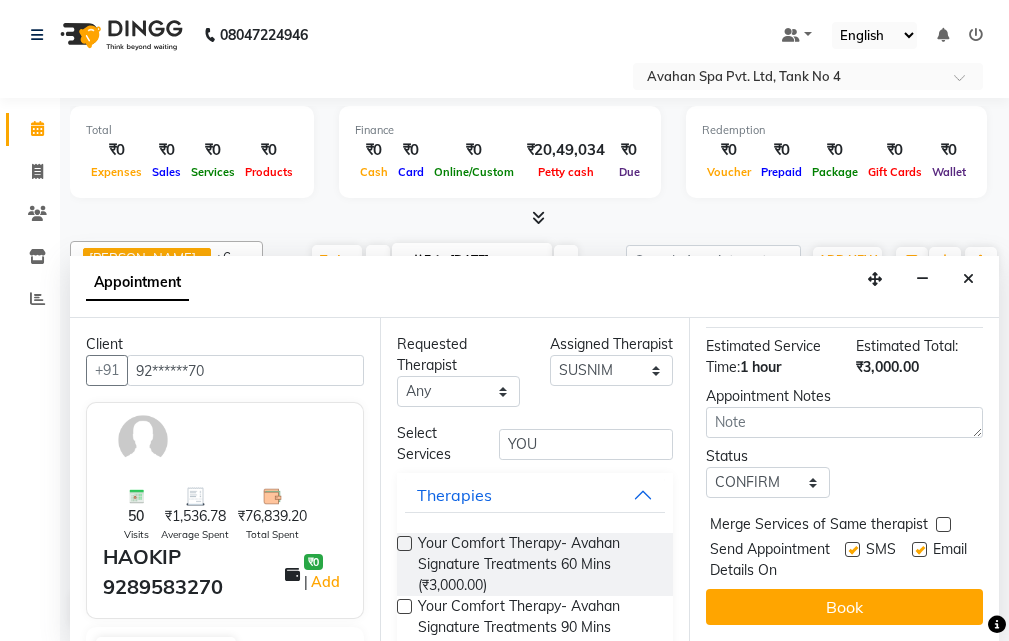 drag, startPoint x: 900, startPoint y: 509, endPoint x: 889, endPoint y: 520, distance: 15.556349 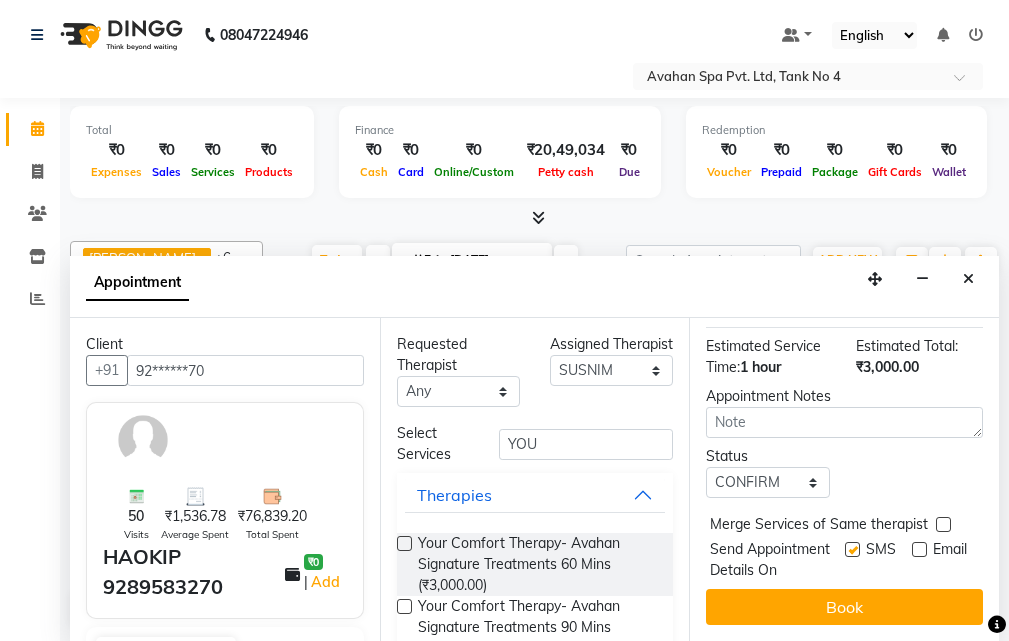 click at bounding box center [852, 549] 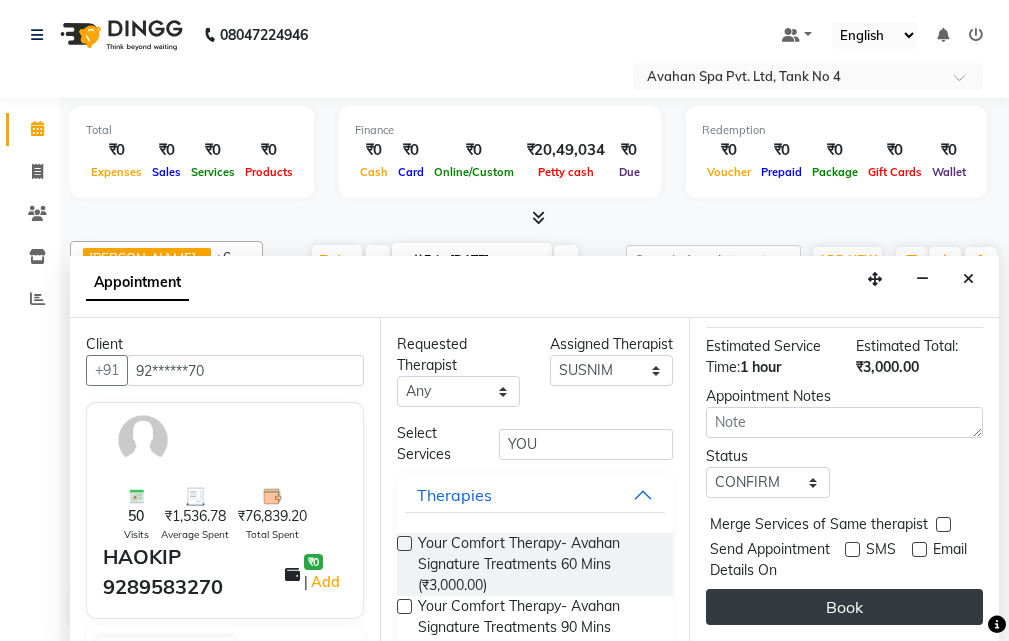 click on "Book" at bounding box center [844, 607] 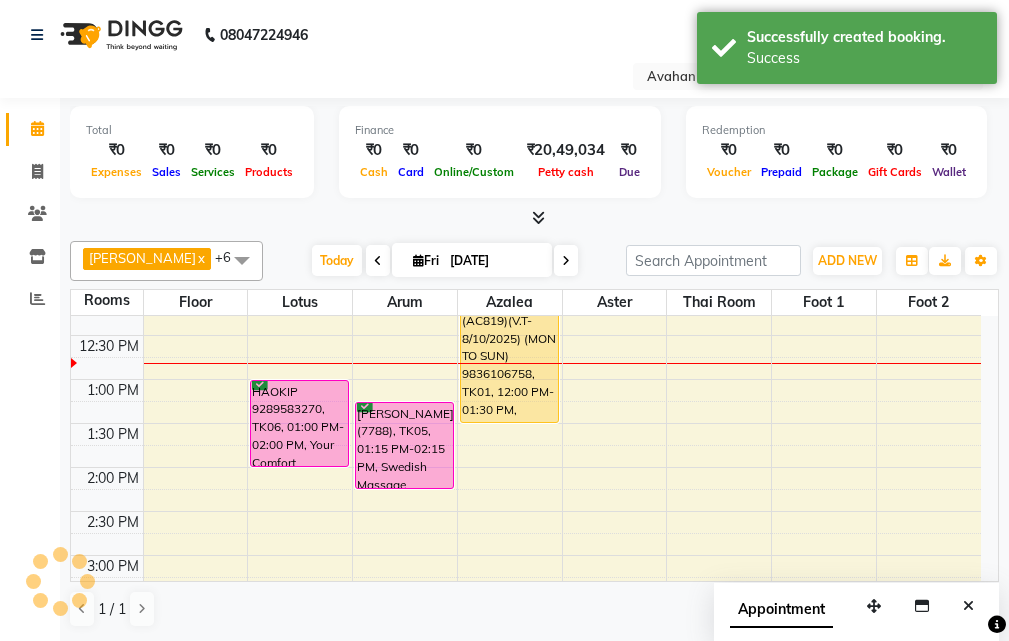 scroll, scrollTop: 0, scrollLeft: 0, axis: both 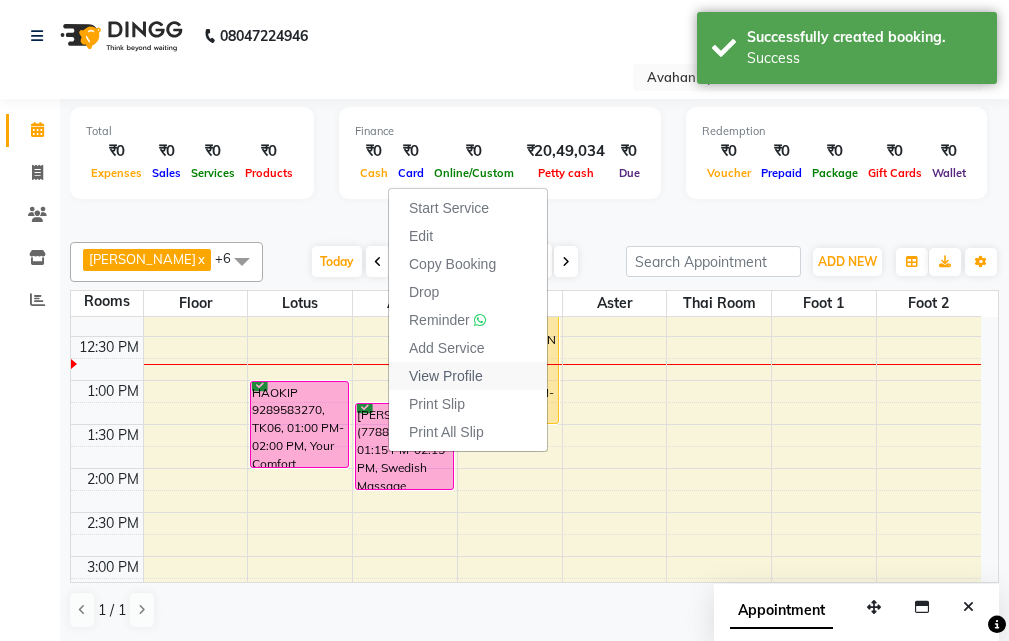 click on "View Profile" at bounding box center [446, 376] 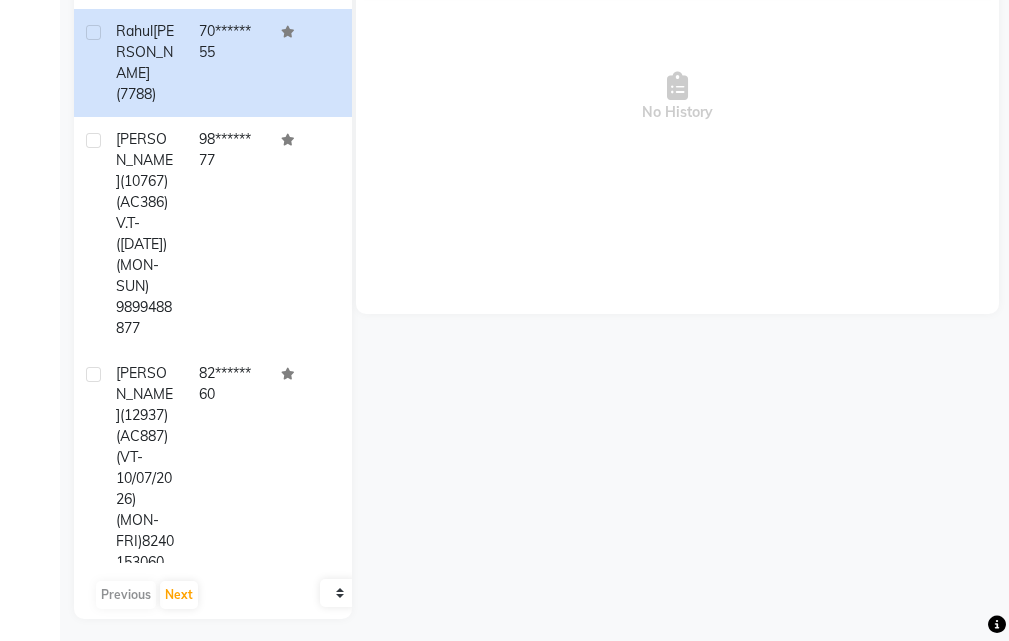 scroll, scrollTop: 0, scrollLeft: 0, axis: both 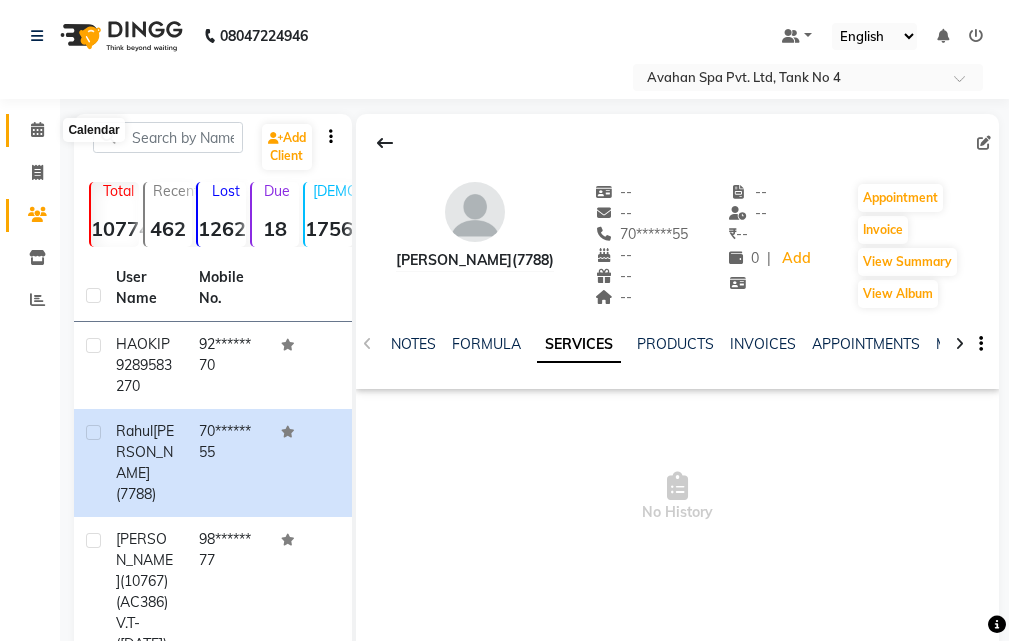 click 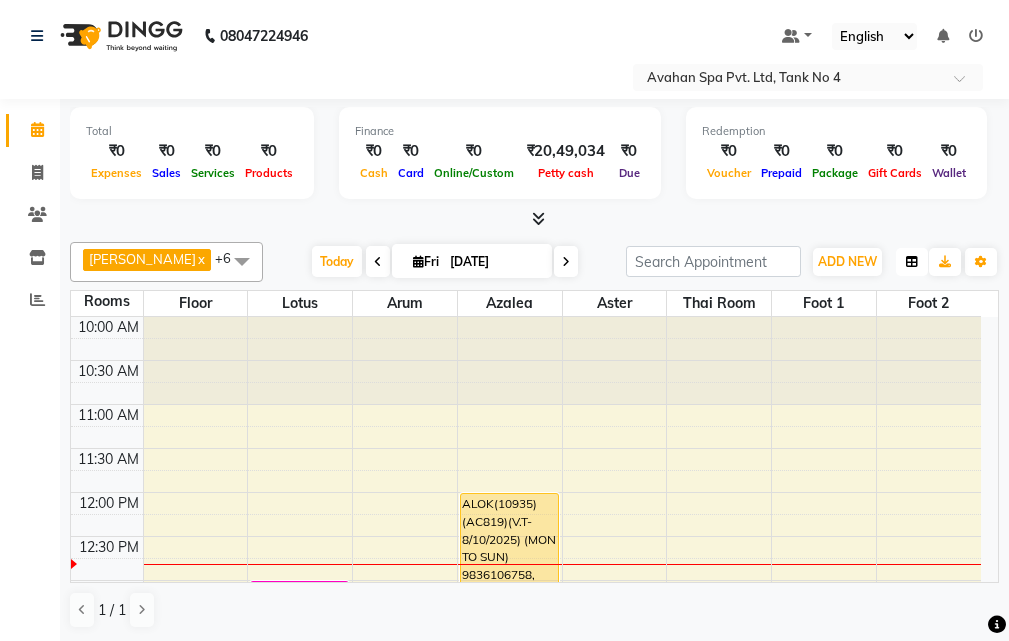 click at bounding box center (912, 262) 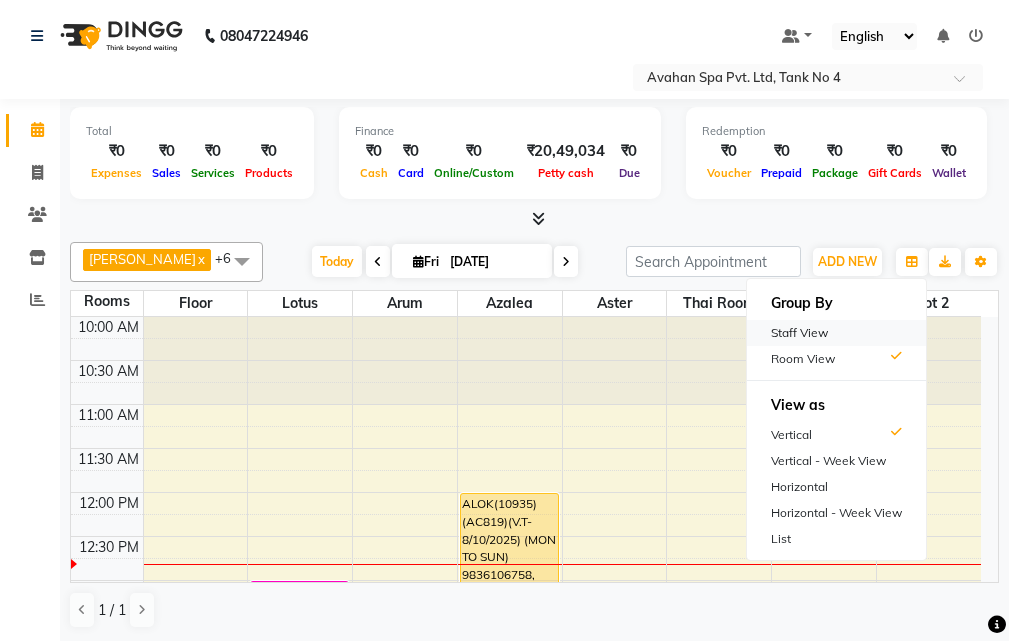 click on "Staff View" at bounding box center [836, 333] 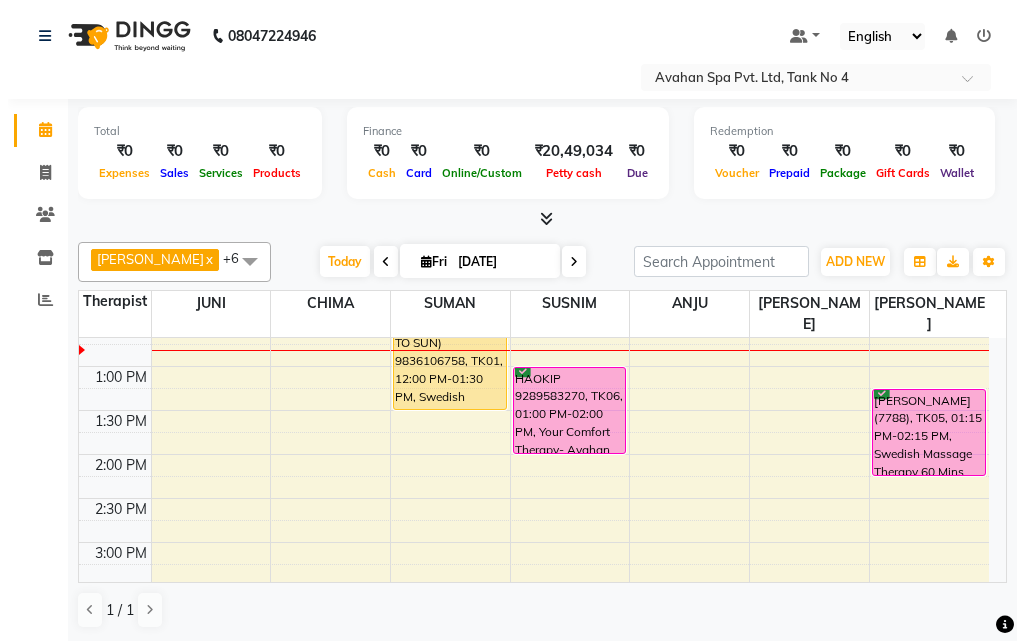 scroll, scrollTop: 200, scrollLeft: 0, axis: vertical 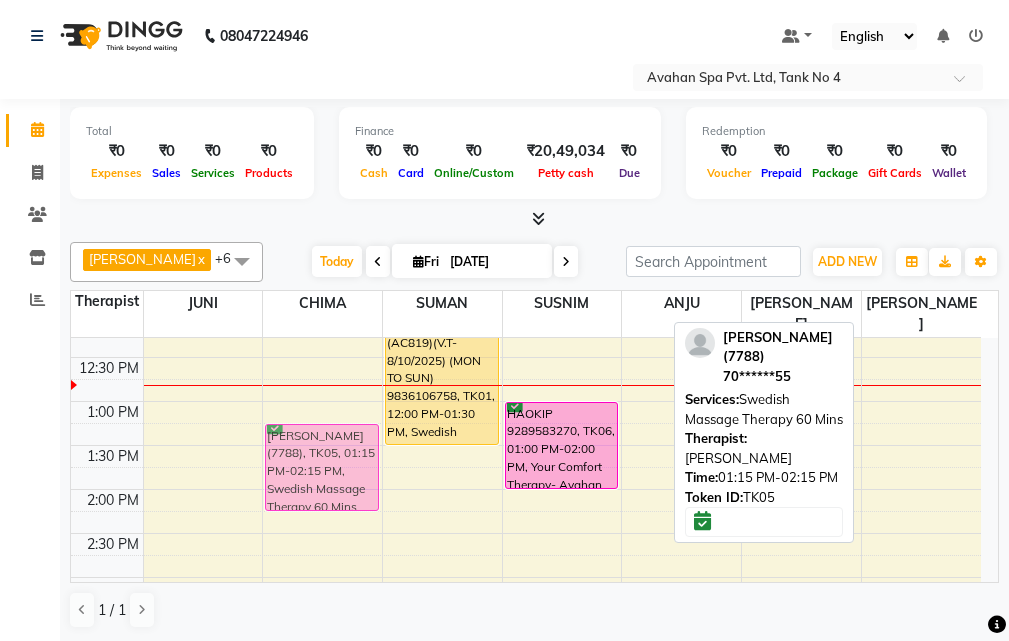 drag, startPoint x: 912, startPoint y: 433, endPoint x: 272, endPoint y: 440, distance: 640.03827 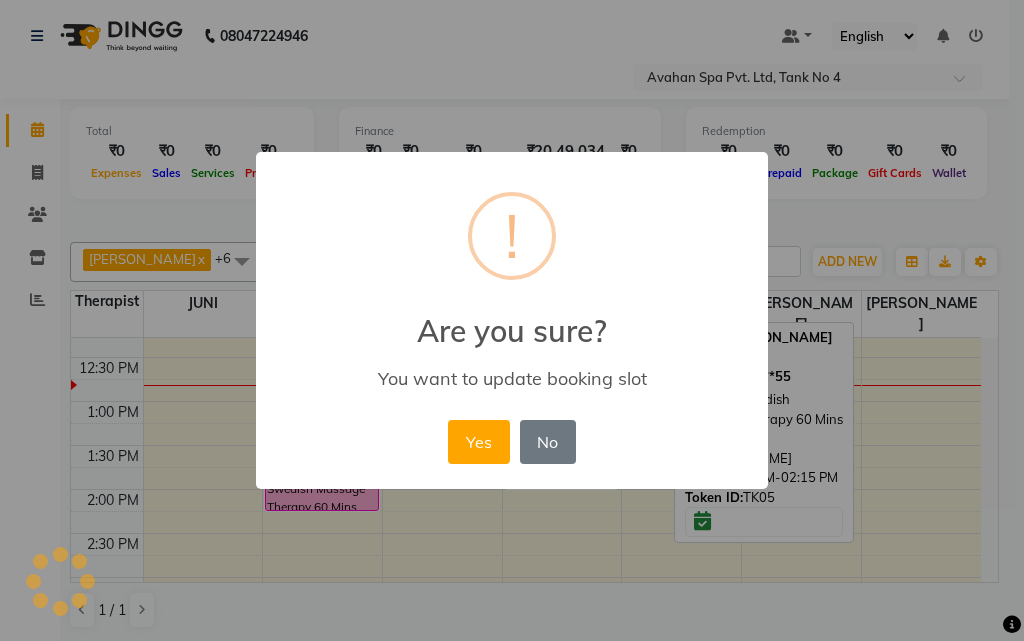 drag, startPoint x: 464, startPoint y: 449, endPoint x: 421, endPoint y: 445, distance: 43.185646 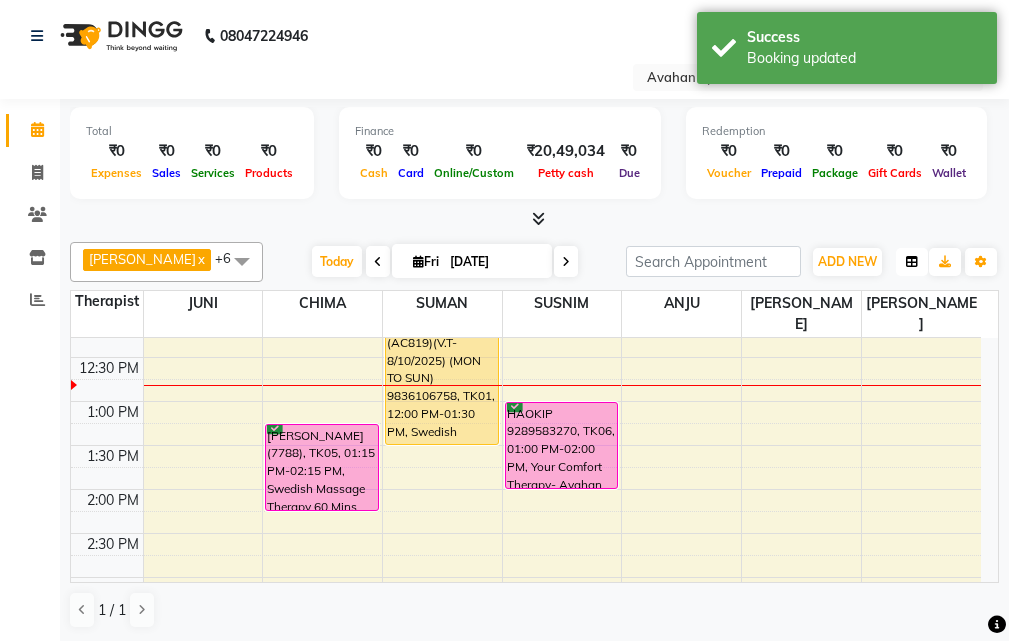 click at bounding box center [912, 262] 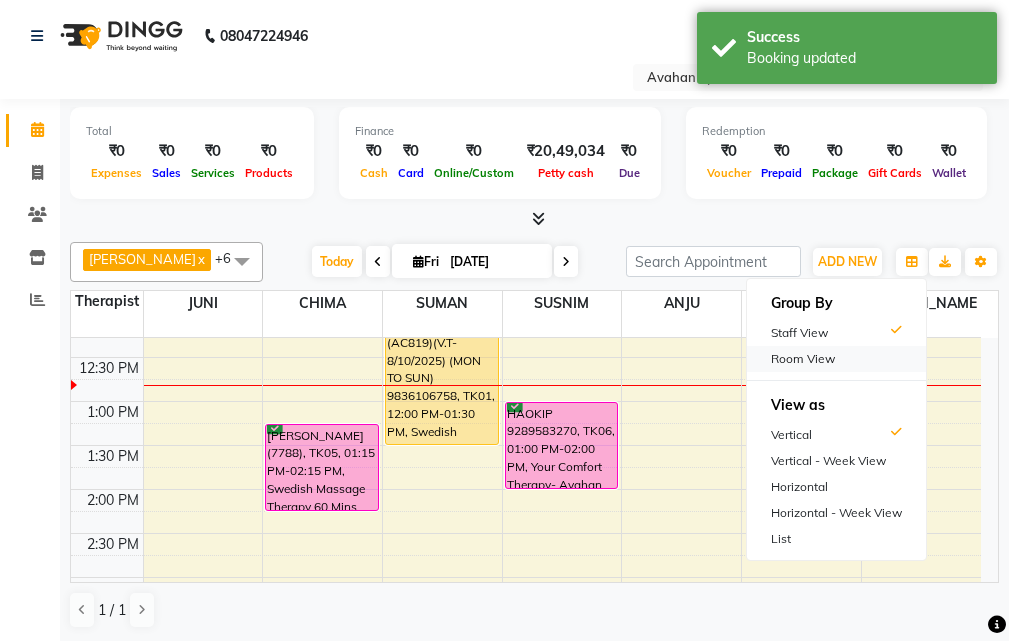 click on "Room View" at bounding box center [836, 359] 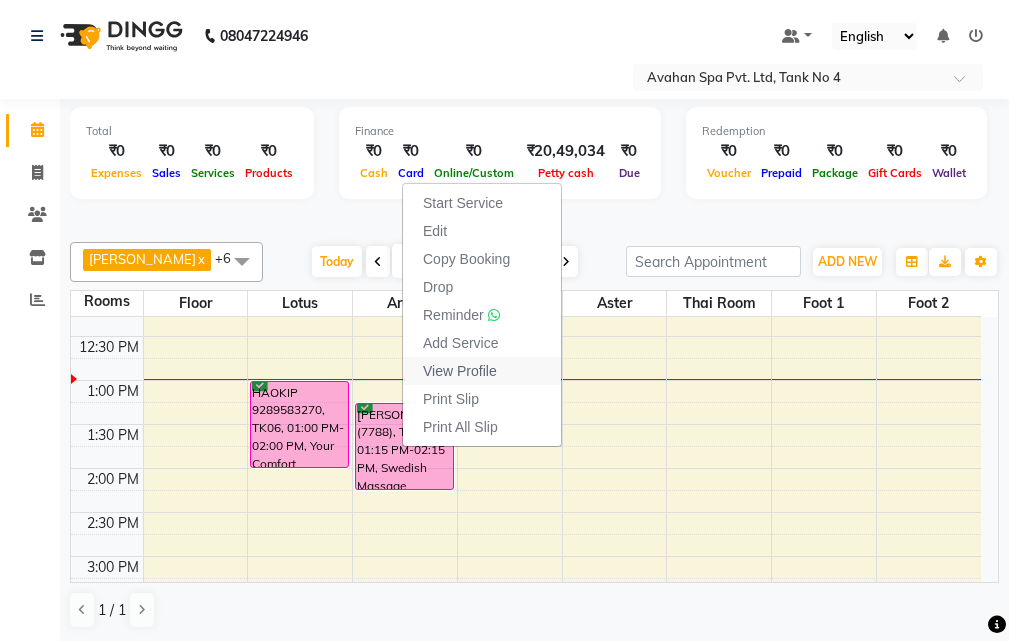 click on "View Profile" at bounding box center (460, 371) 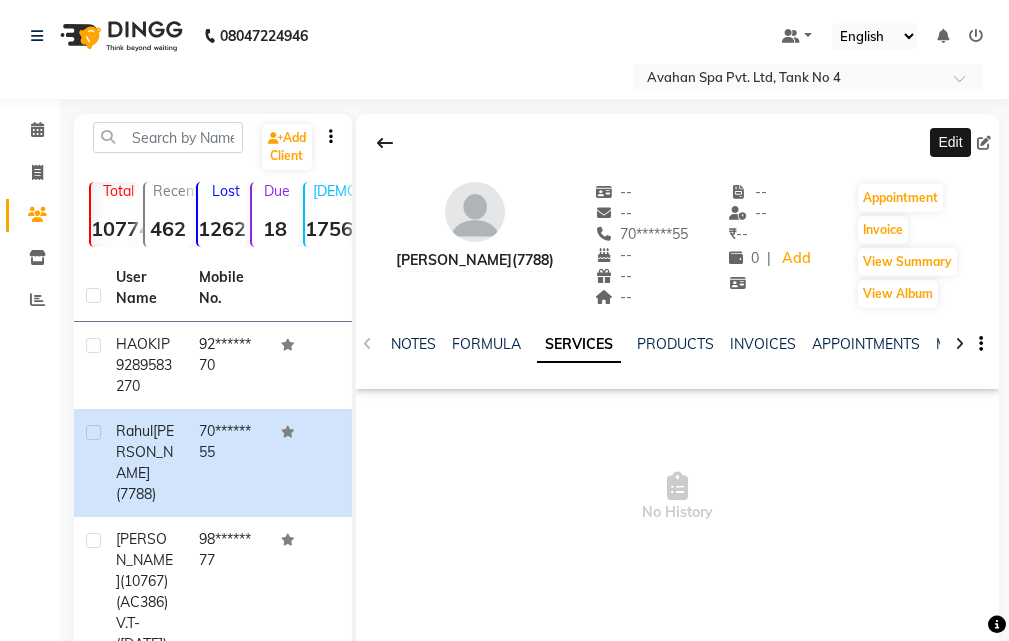 click 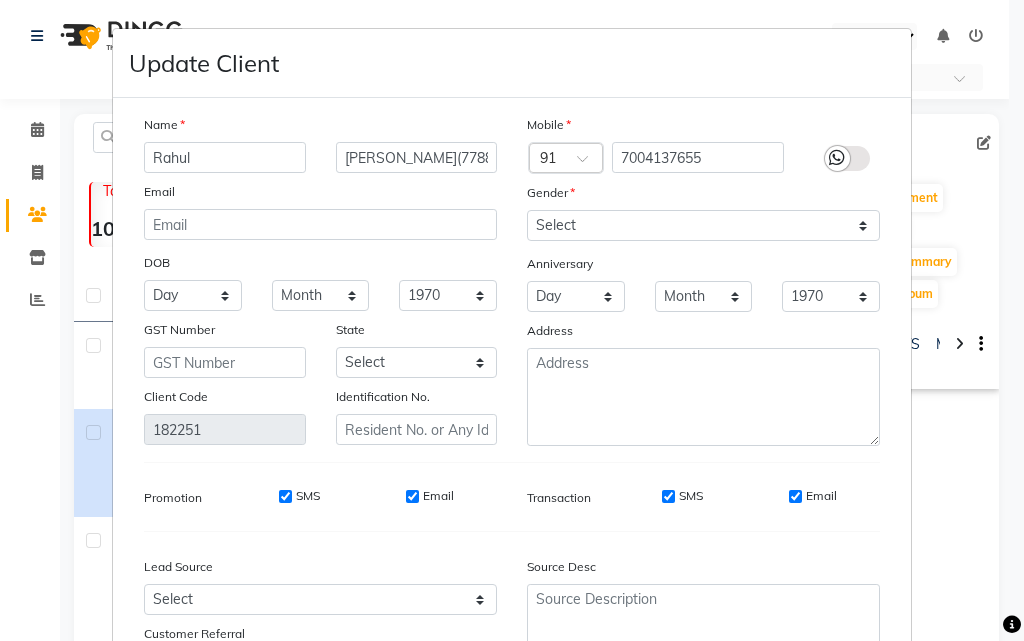 click on "Rahul" at bounding box center (225, 157) 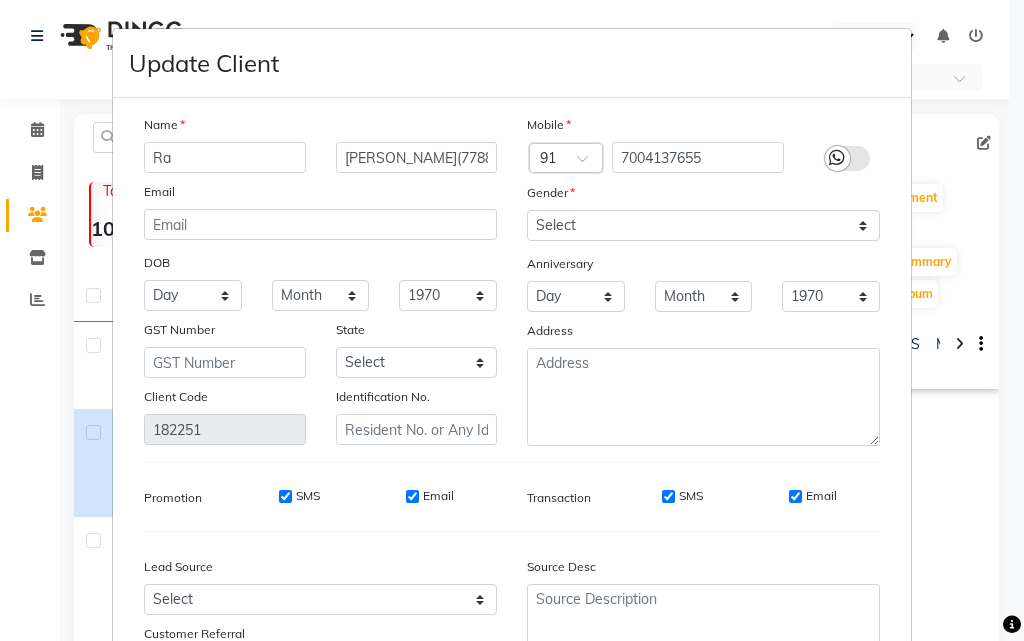 type on "R" 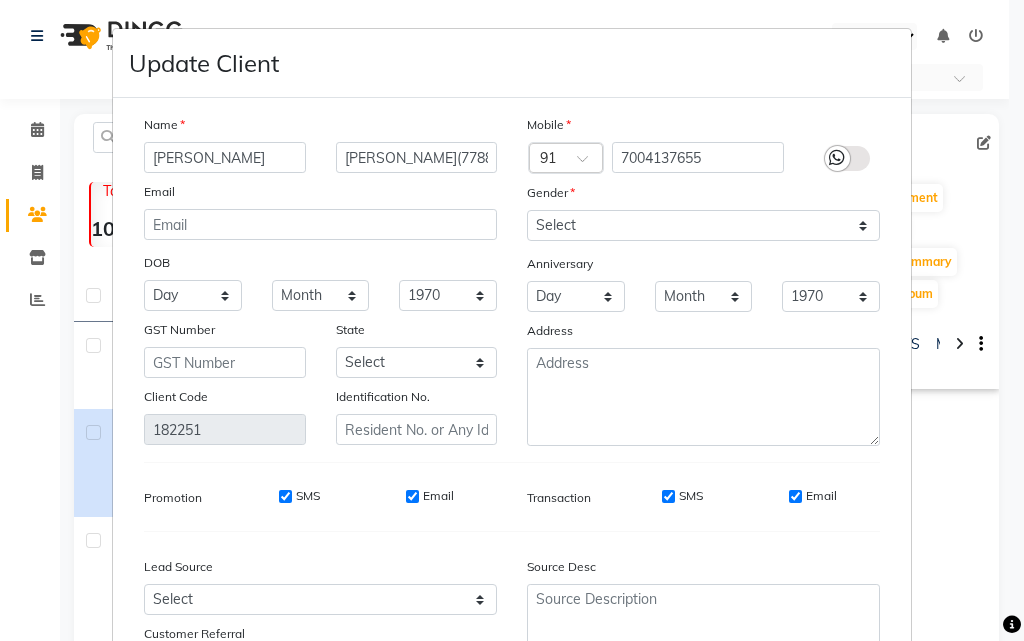 type on "[PERSON_NAME]" 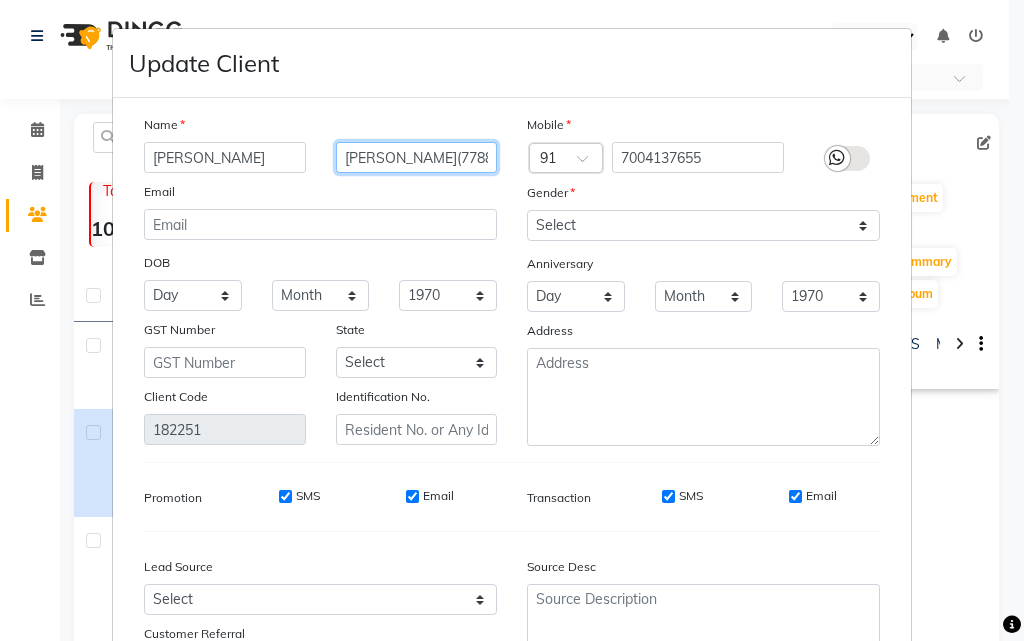 click on "[PERSON_NAME](7788)" at bounding box center [417, 157] 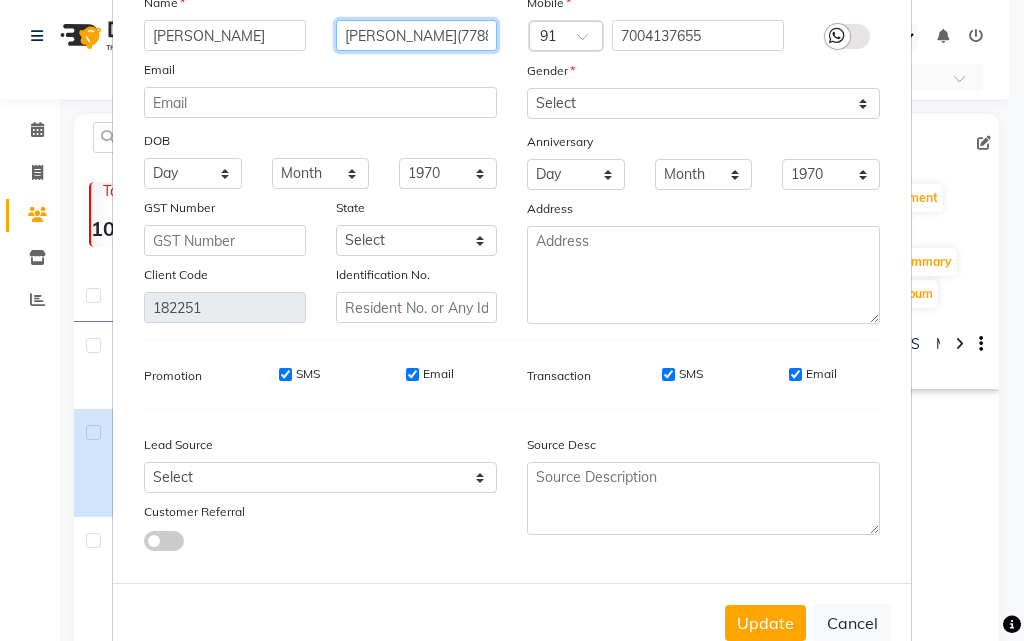 scroll, scrollTop: 172, scrollLeft: 0, axis: vertical 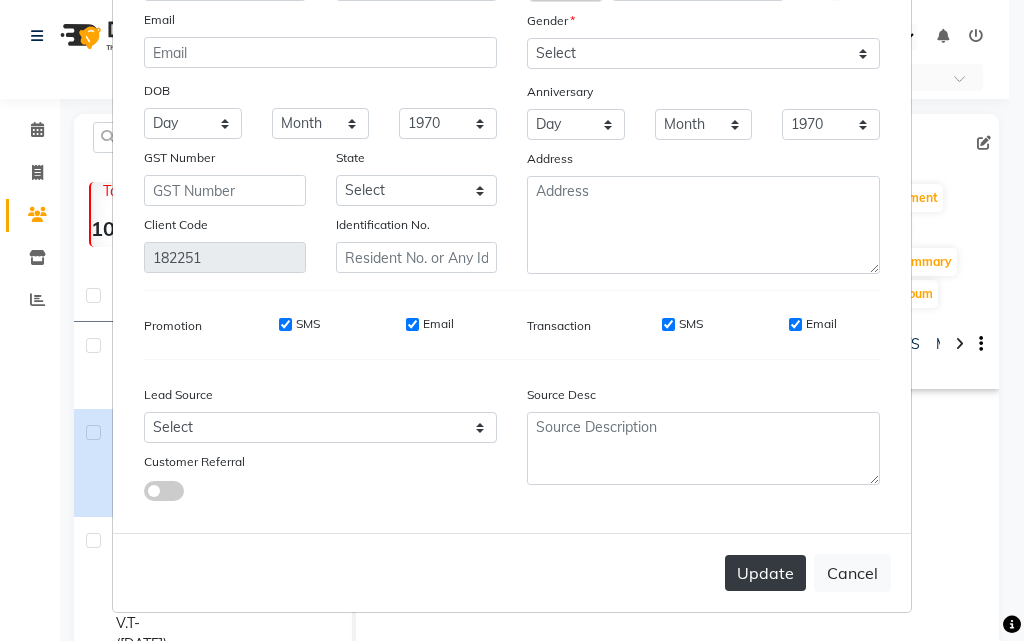 click on "Update" at bounding box center (765, 573) 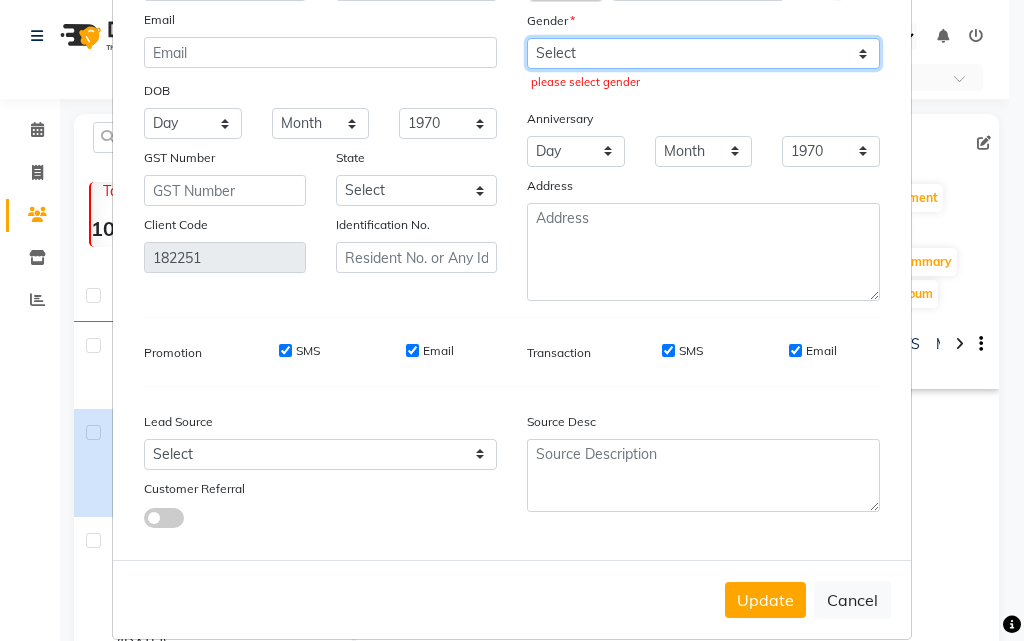 click on "Select [DEMOGRAPHIC_DATA] [DEMOGRAPHIC_DATA] Other Prefer Not To Say" at bounding box center (703, 53) 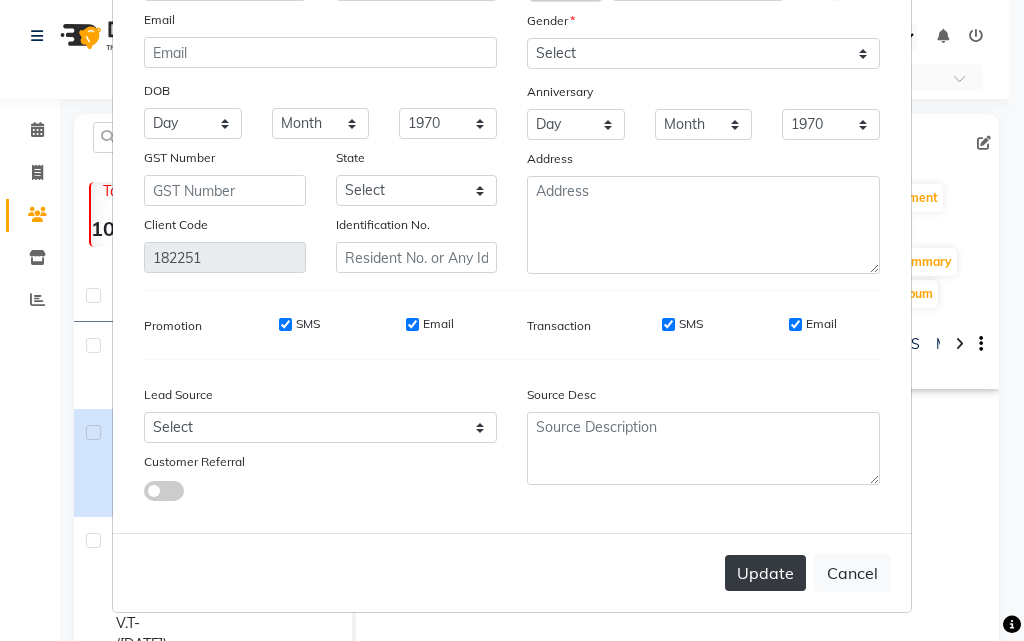 click on "Update" at bounding box center [765, 573] 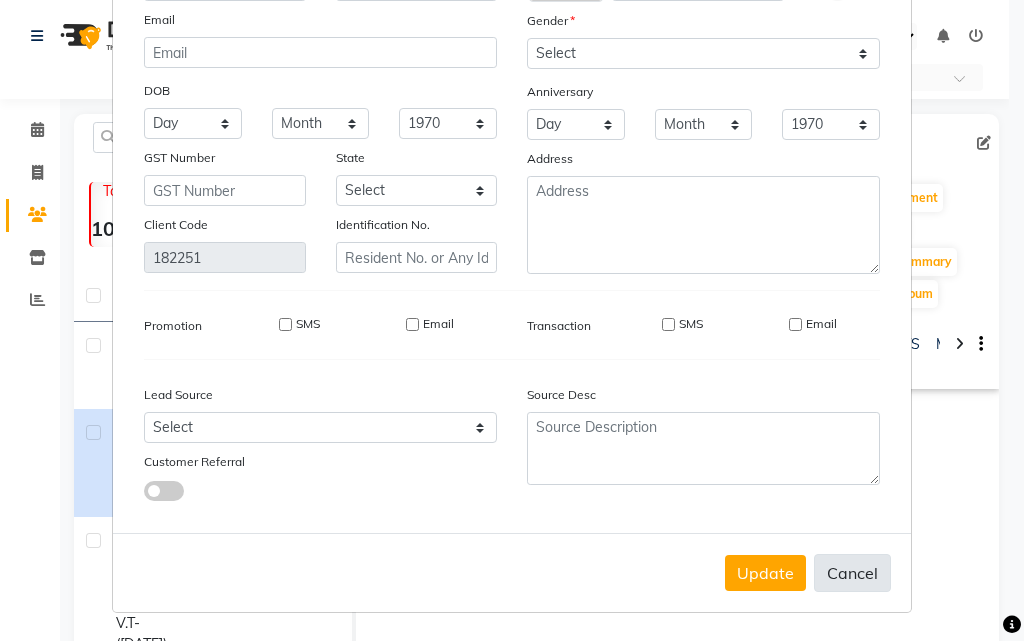 type 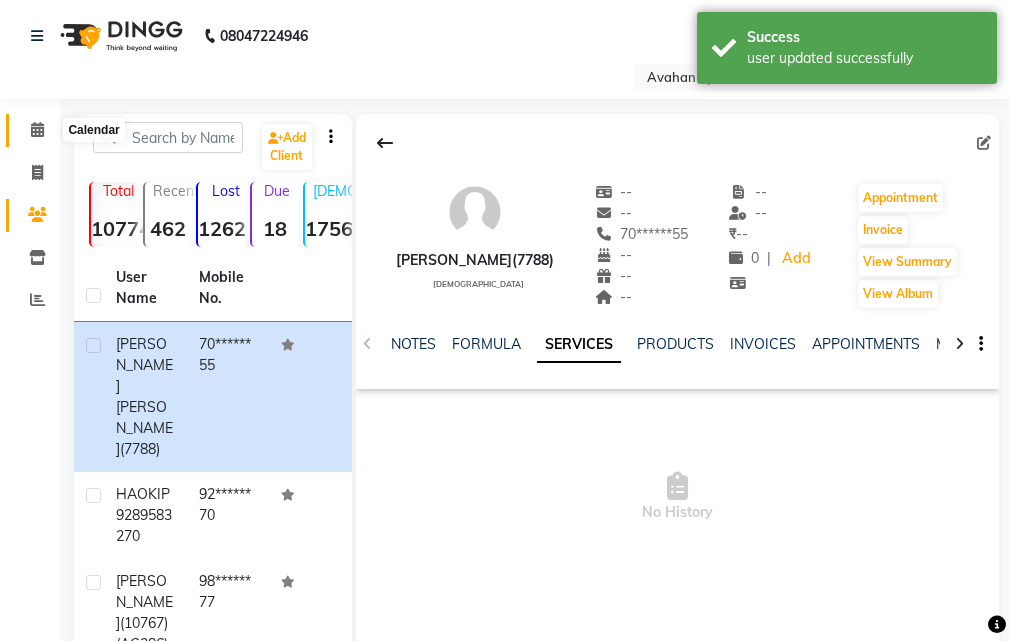drag, startPoint x: 33, startPoint y: 130, endPoint x: 50, endPoint y: 135, distance: 17.720045 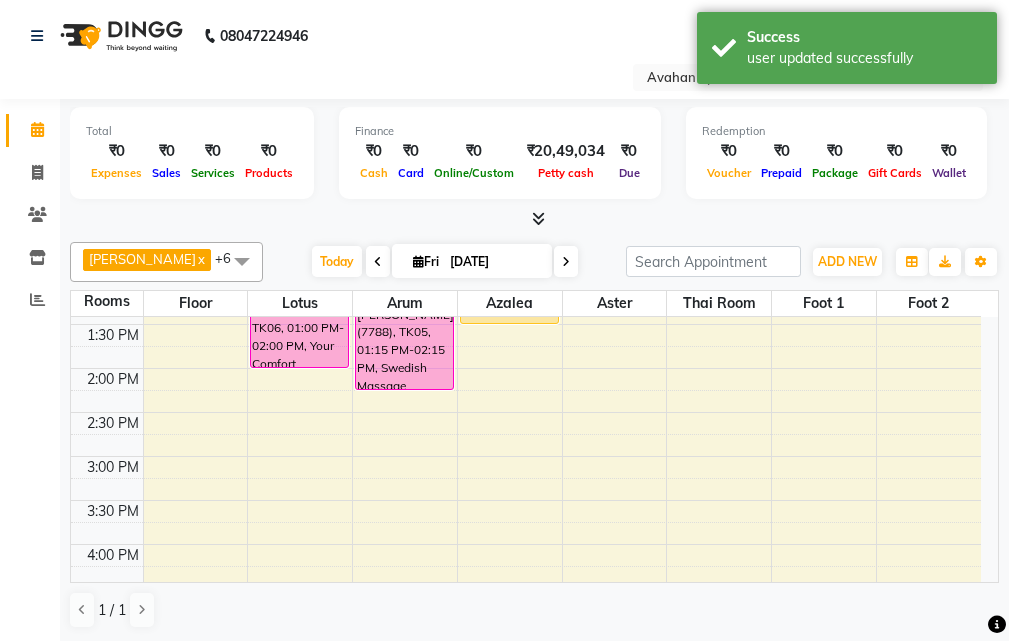scroll, scrollTop: 200, scrollLeft: 0, axis: vertical 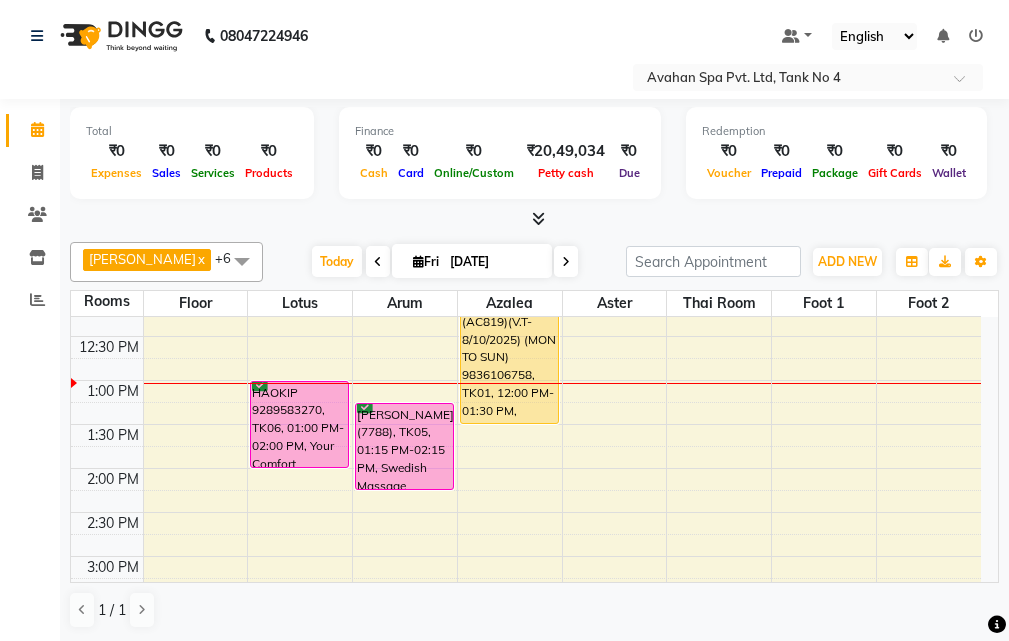 click on "10:00 AM 10:30 AM 11:00 AM 11:30 AM 12:00 PM 12:30 PM 1:00 PM 1:30 PM 2:00 PM 2:30 PM 3:00 PM 3:30 PM 4:00 PM 4:30 PM 5:00 PM 5:30 PM 6:00 PM 6:30 PM 7:00 PM 7:30 PM 8:00 PM 8:30 PM 9:00 PM 9:30 PM 10:00 PM 10:30 PM     HAOKIP 9289583270, TK06, 01:00 PM-02:00 PM, Your Comfort Therapy- Avahan Signature Treatments 60 Mins     [PERSON_NAME](7788), TK05, 01:15 PM-02:15 PM, Swedish Massage Therapy 60 Mins     [PERSON_NAME](8939)(AC140) V.T-([DATE])(MON-SUN) 9831546777, TK02, 06:00 PM-07:30 PM, Swedish Massage Therapy 90 Mins    ALOK(10935)(AC819)(V.T-8/10/2025) (MON TO SUN) 9836106758, TK01, 12:00 PM-01:30 PM, Swedish Massage Therapy 90 Mins     [PERSON_NAME](8939)(AC140) V.T-([DATE])(MON-SUN) 9831546777, TK02, 06:00 PM-07:30 PM, Swedish Massage Therapy 90 [PERSON_NAME](10767)(AC386) V.T-([DATE])(MON-SUN) 9899488877, TK04, 06:00 PM-07:00 PM, Thai Yoga  60 Mins" at bounding box center (526, 688) 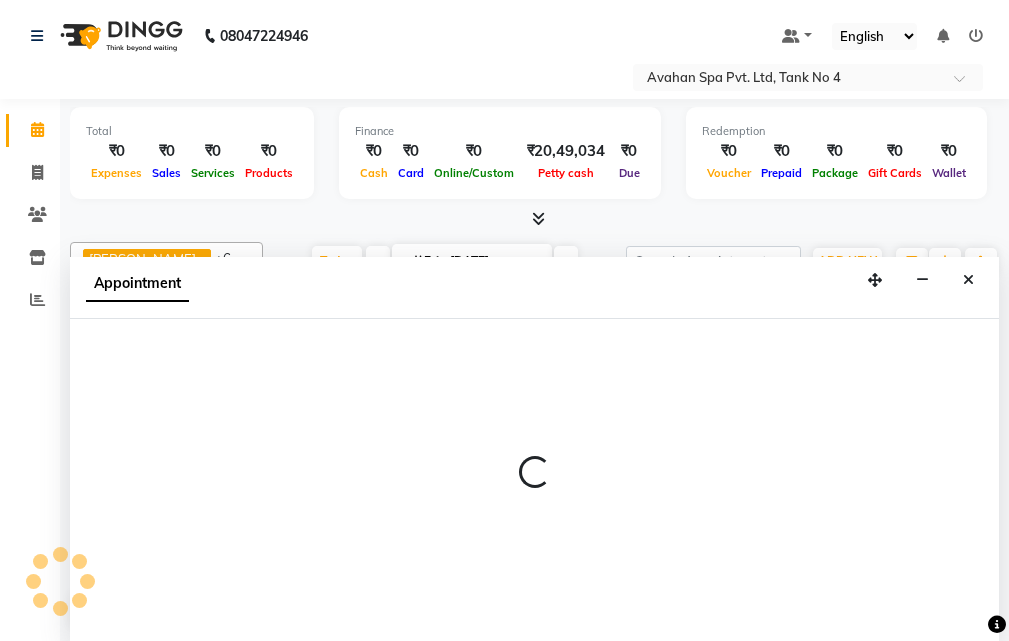 scroll, scrollTop: 1, scrollLeft: 0, axis: vertical 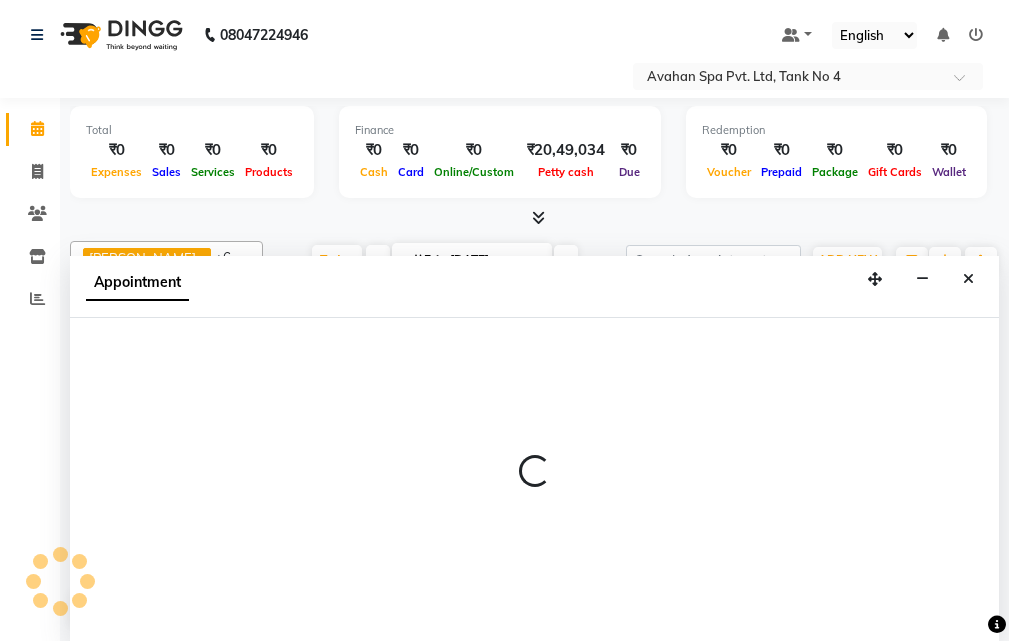 select on "825" 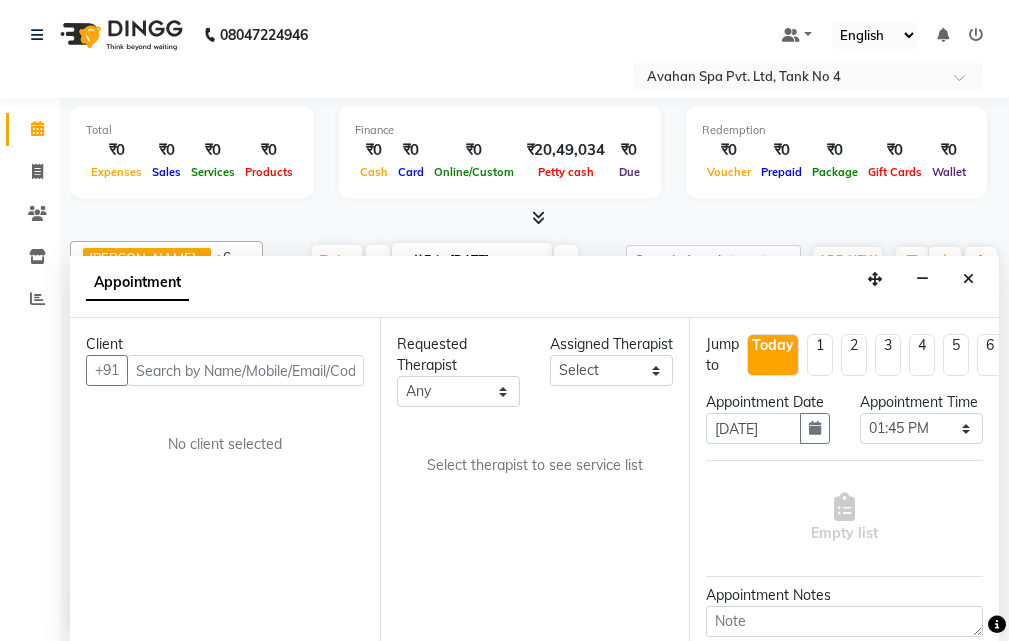 click at bounding box center (245, 370) 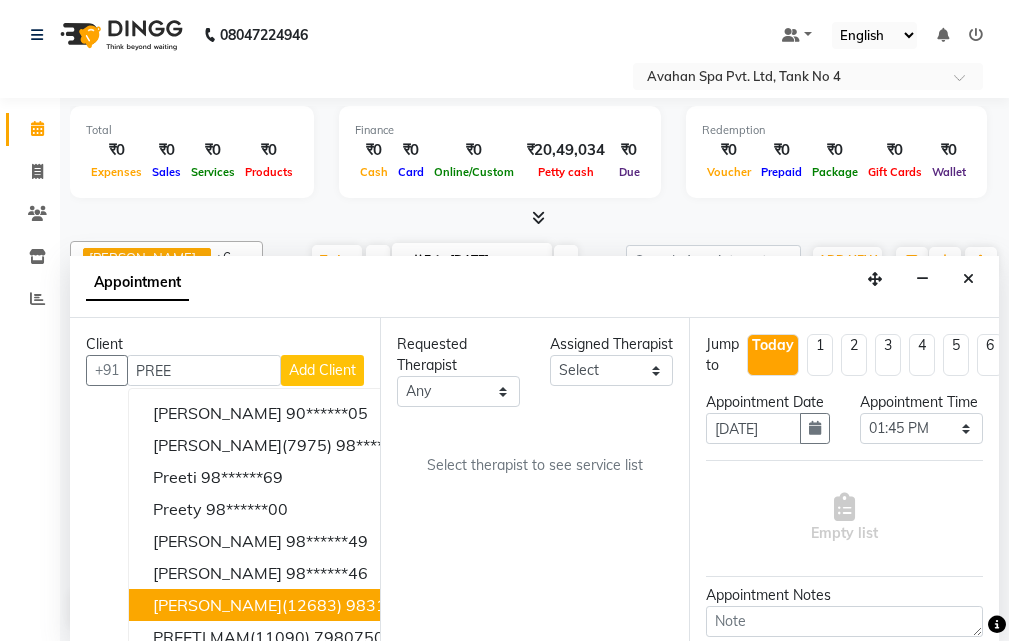 scroll, scrollTop: 68, scrollLeft: 0, axis: vertical 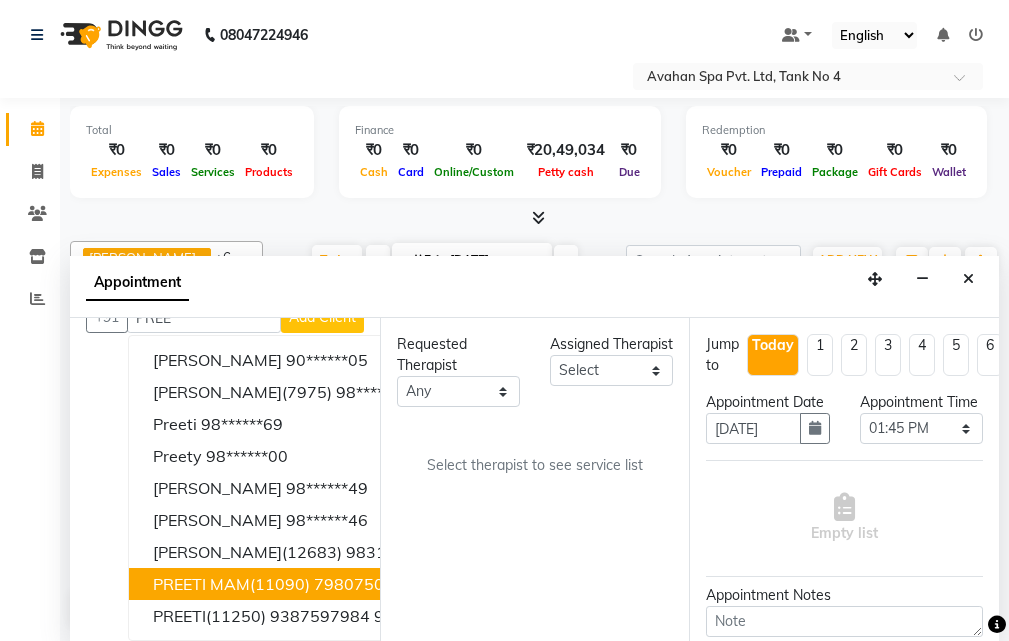 click on "PREETI MAM(11090) 7980750356" at bounding box center (283, 584) 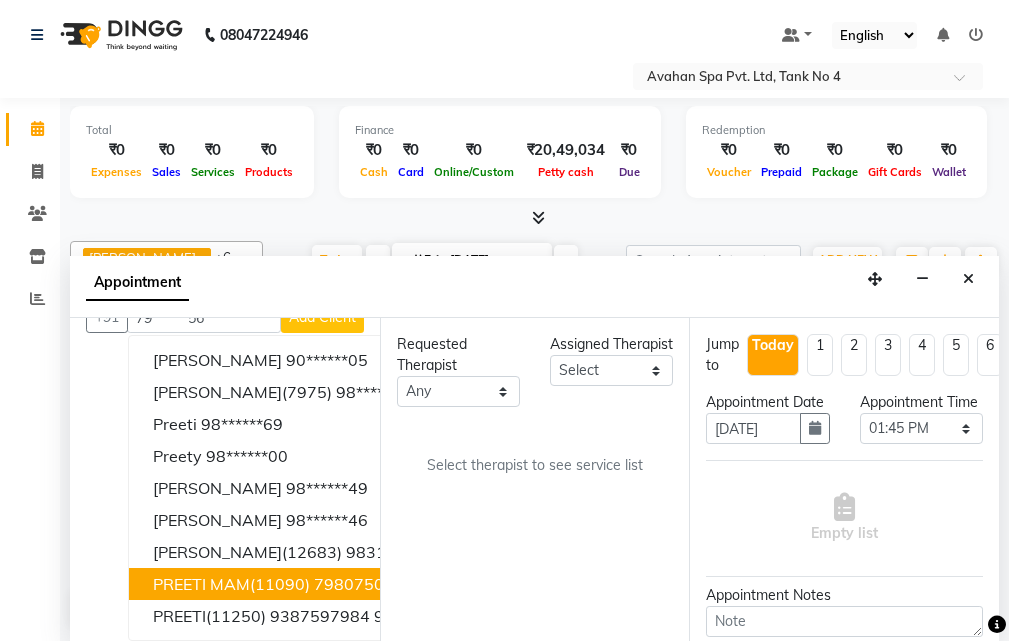 scroll, scrollTop: 0, scrollLeft: 0, axis: both 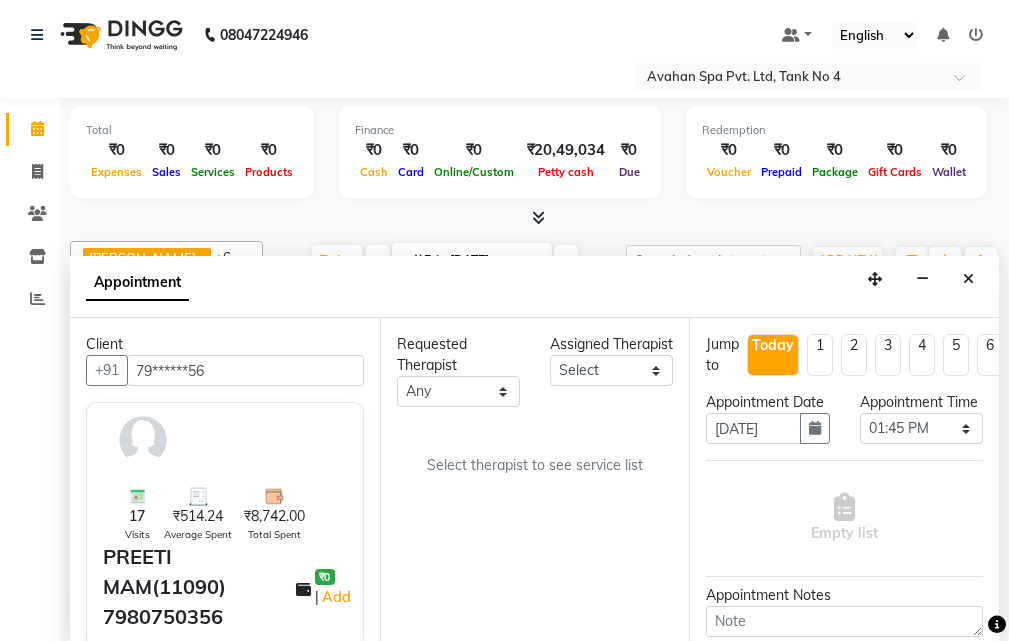 type on "79******56" 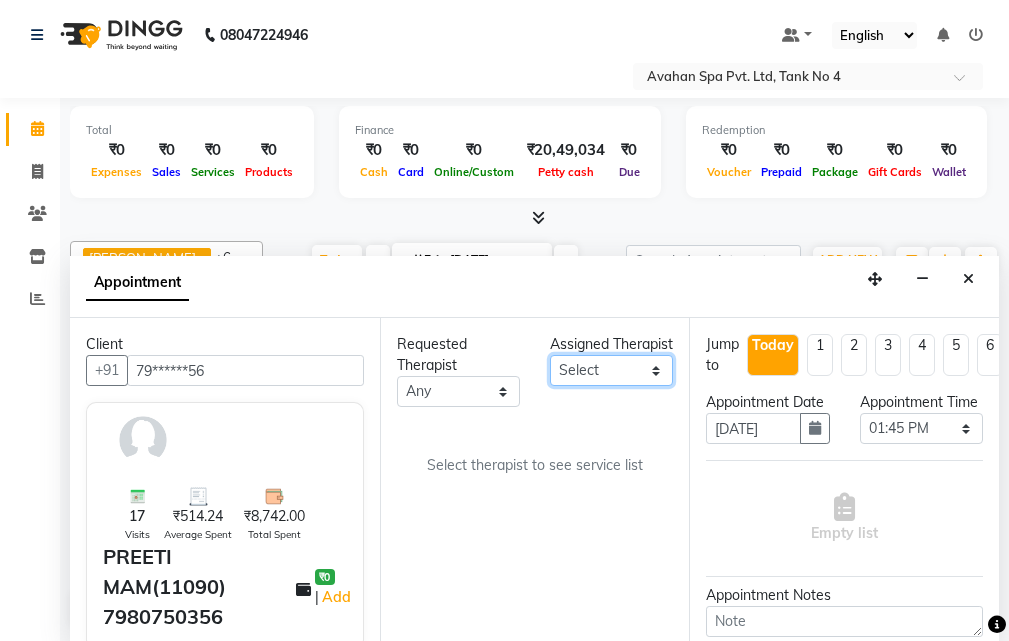 drag, startPoint x: 659, startPoint y: 395, endPoint x: 644, endPoint y: 388, distance: 16.552946 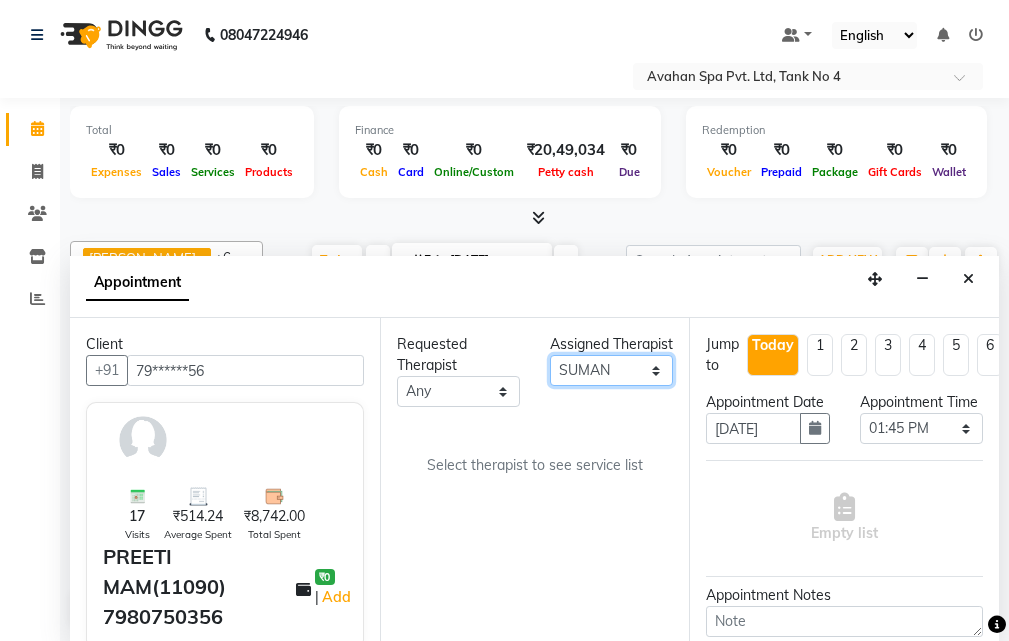 click on "Select ANJU [PERSON_NAME] [DEMOGRAPHIC_DATA] 1 [PERSON_NAME] JUNI [PERSON_NAME] SUSNIM" at bounding box center (611, 370) 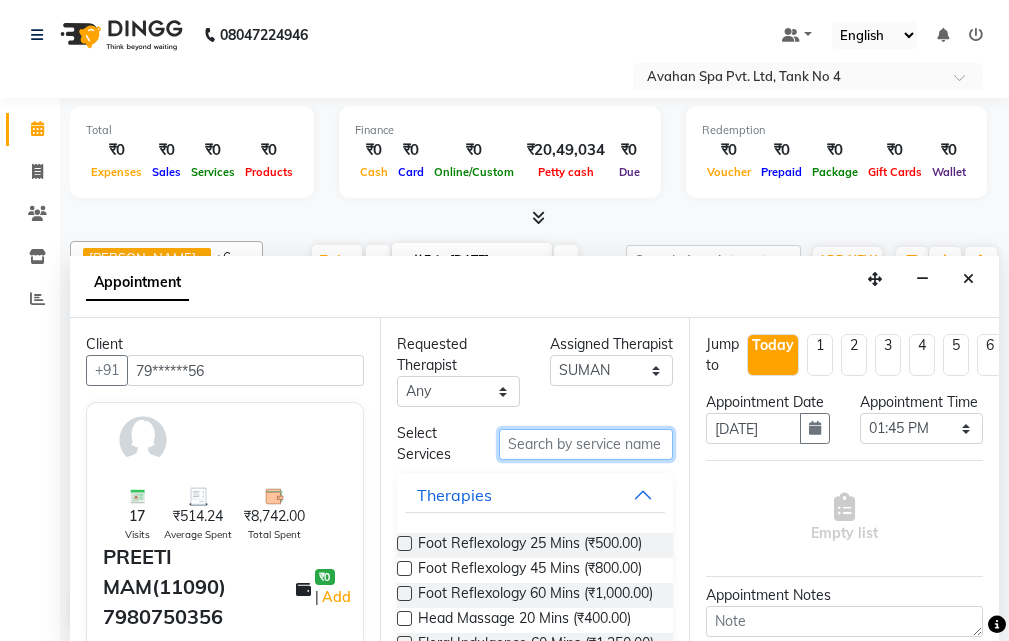click at bounding box center [586, 444] 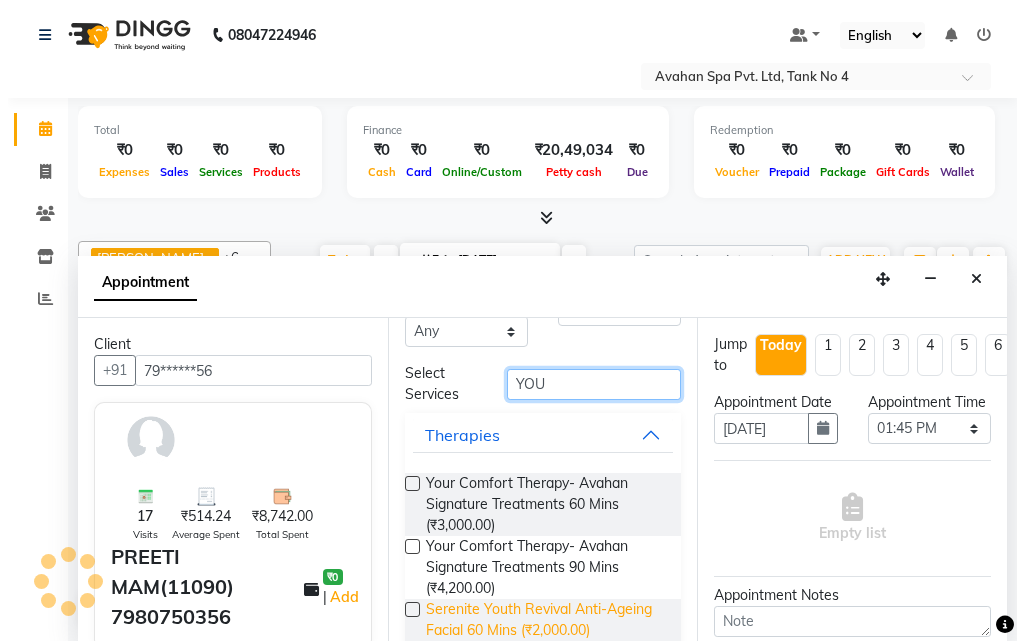 scroll, scrollTop: 92, scrollLeft: 0, axis: vertical 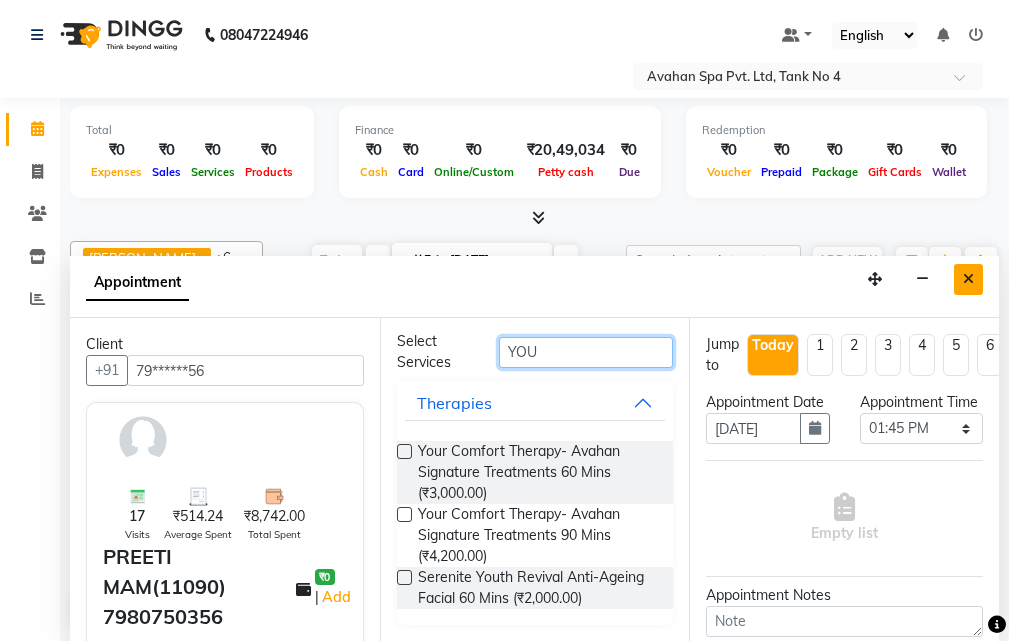type on "YOU" 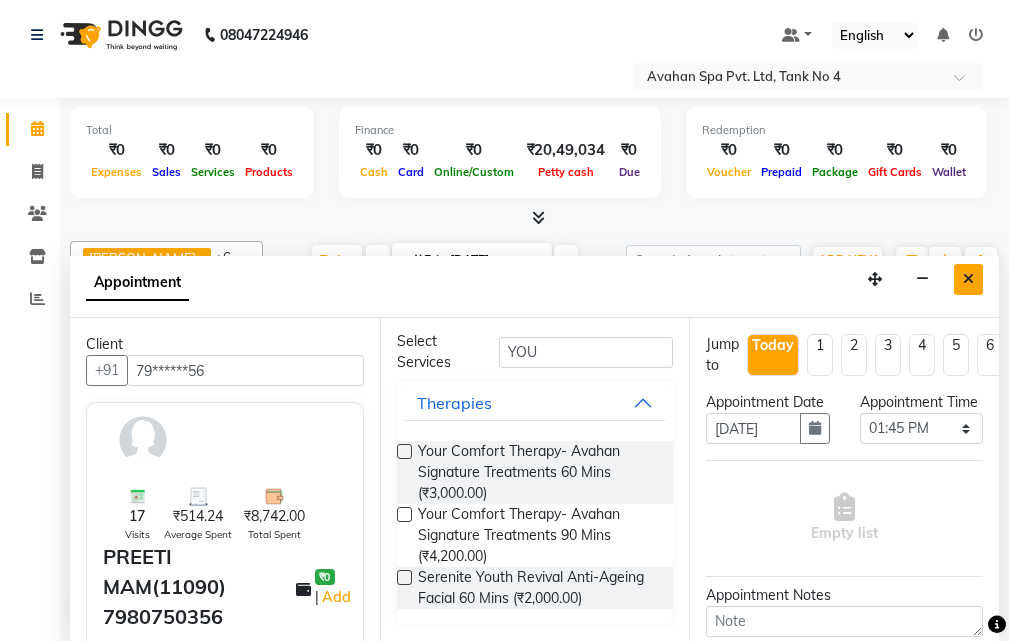 click at bounding box center (968, 279) 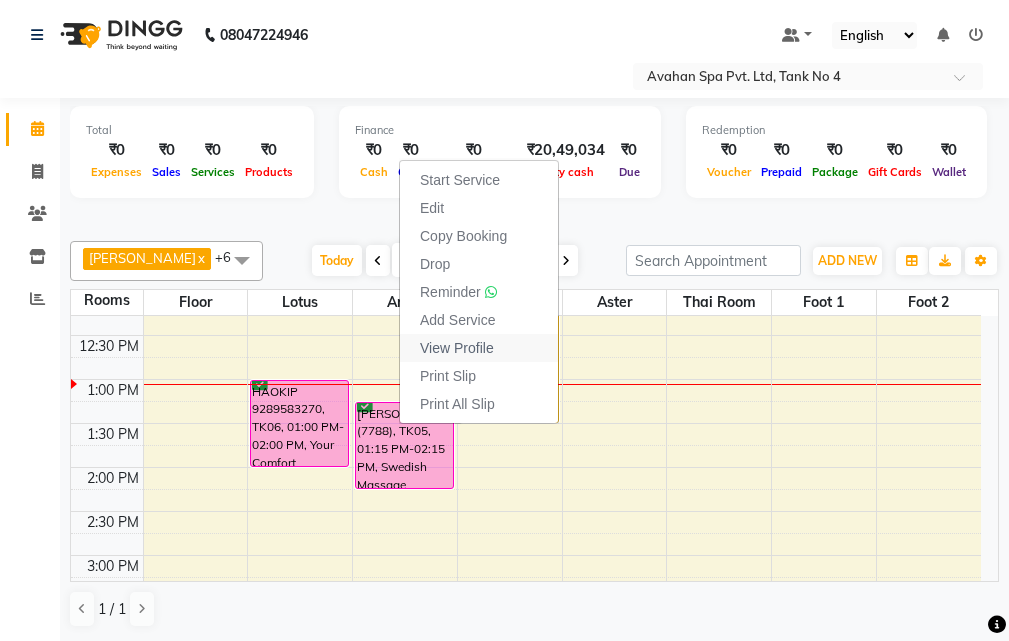 click on "View Profile" at bounding box center (457, 348) 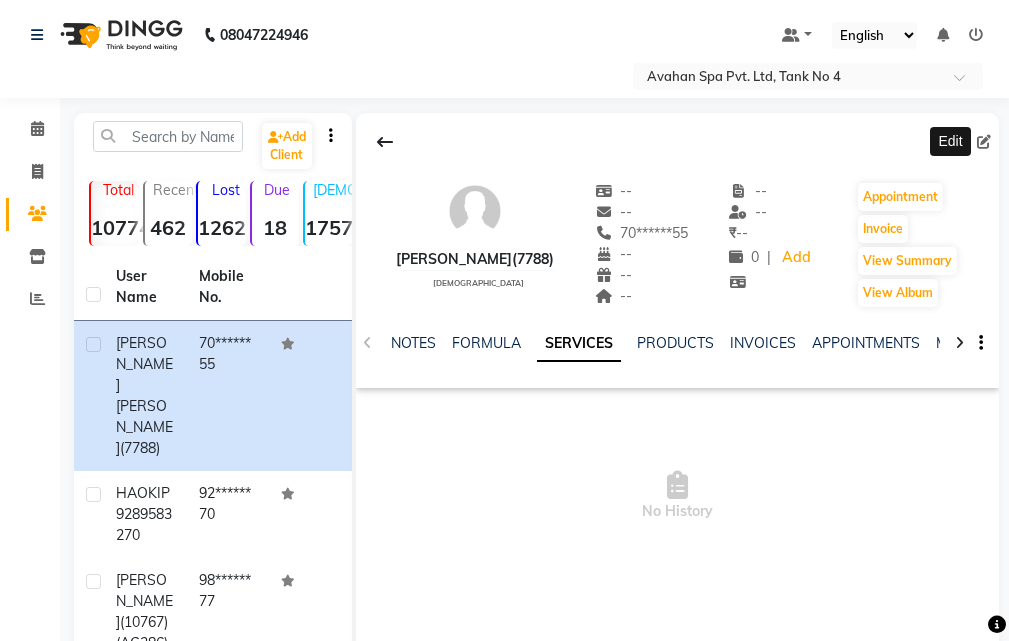 click 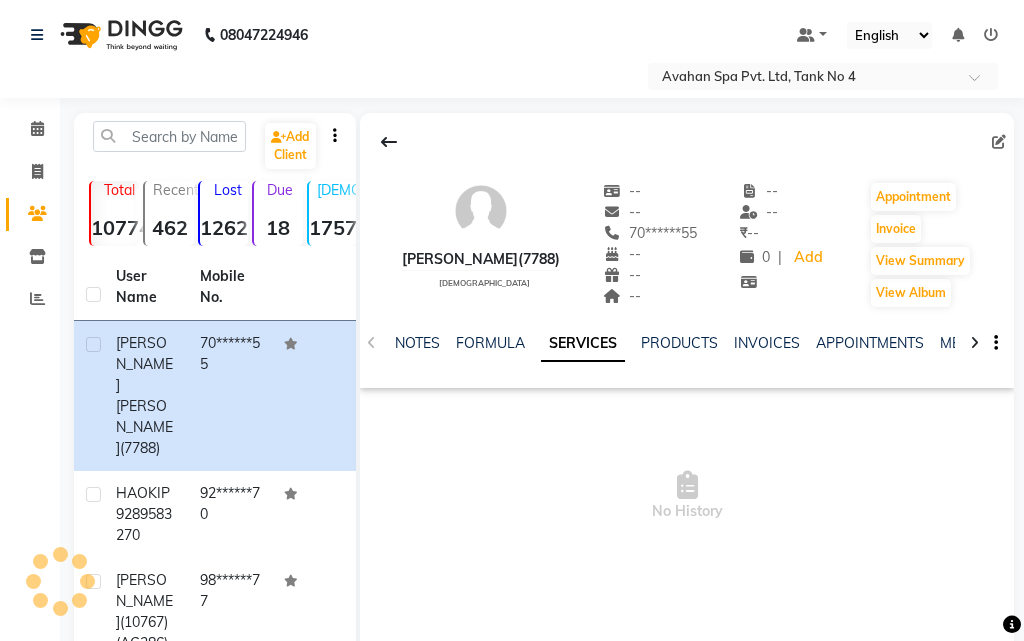 select on "[DEMOGRAPHIC_DATA]" 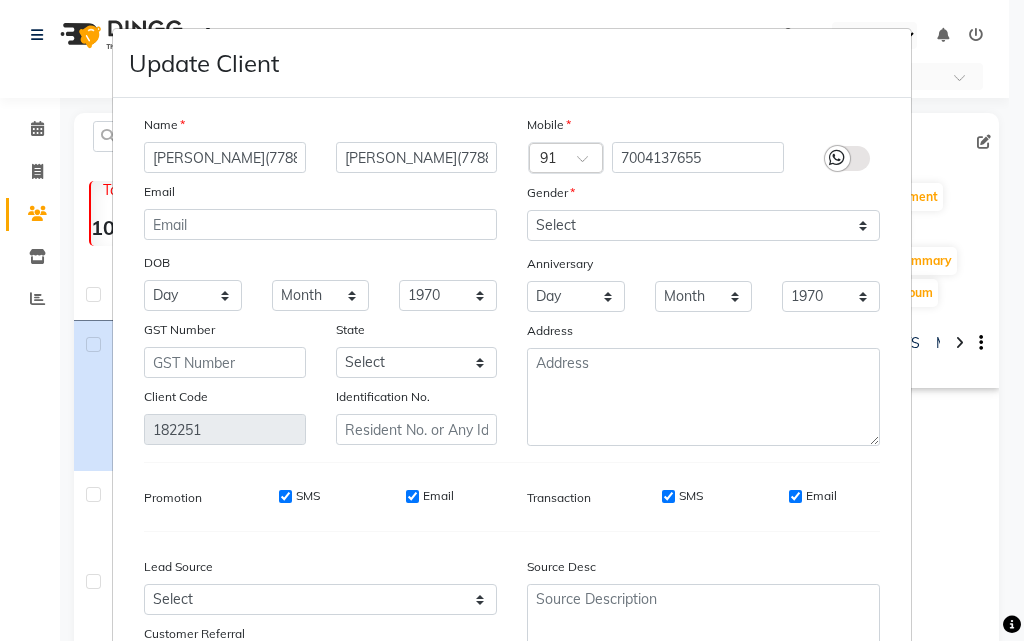 type on "[PERSON_NAME](7788)" 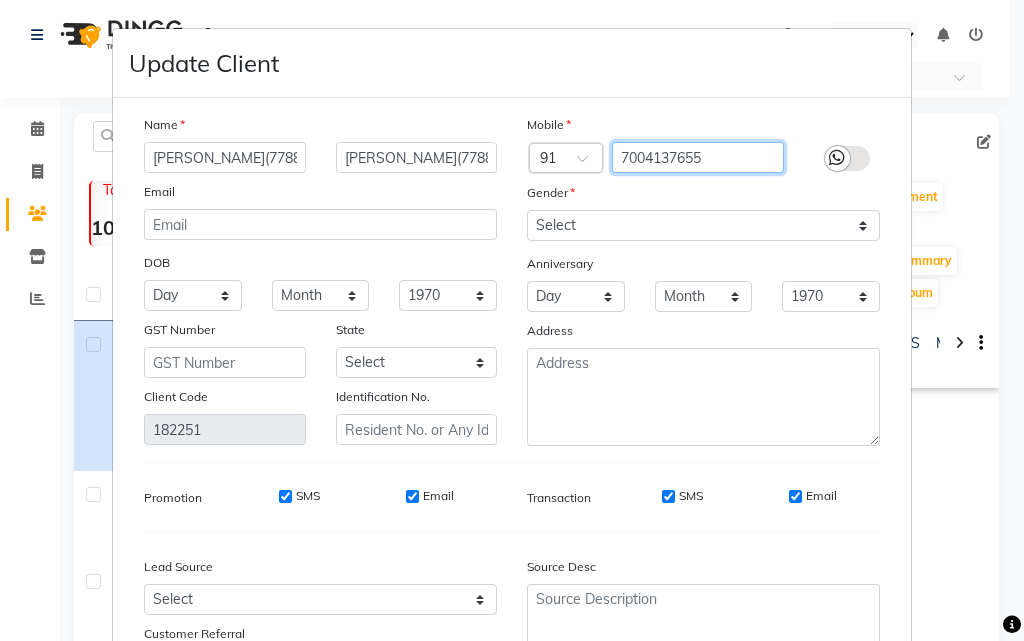 click on "7004137655" at bounding box center (698, 157) 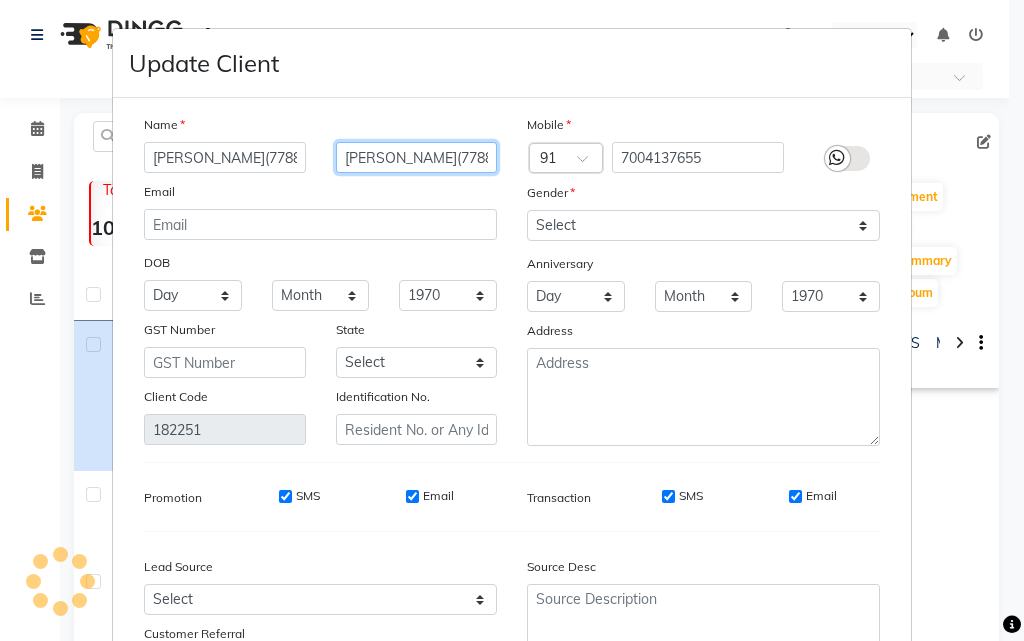 click on "[PERSON_NAME](7788)" at bounding box center (417, 157) 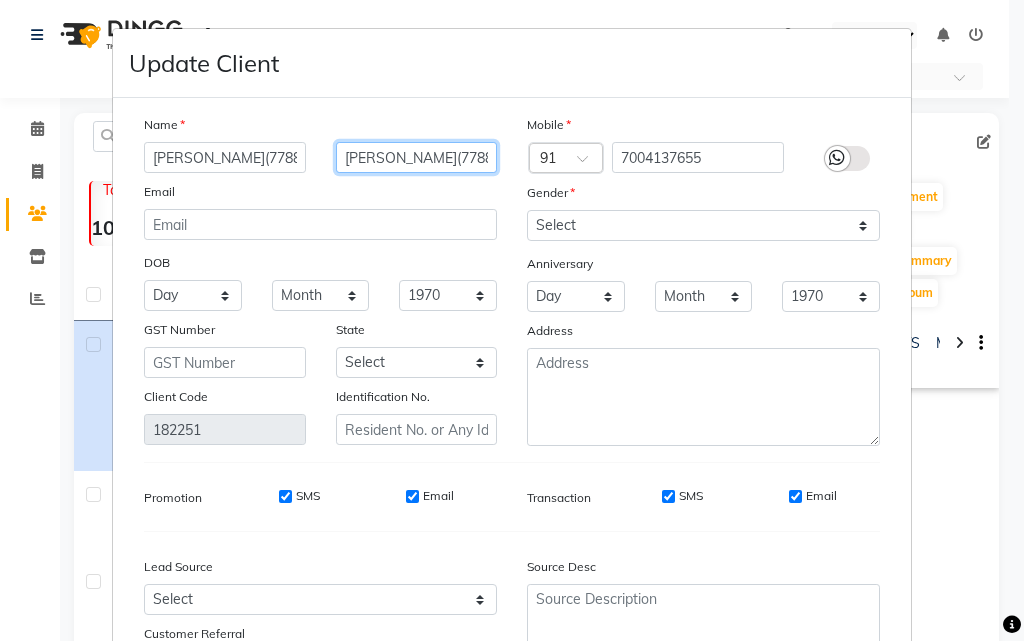 click on "[PERSON_NAME](7788)" at bounding box center (417, 157) 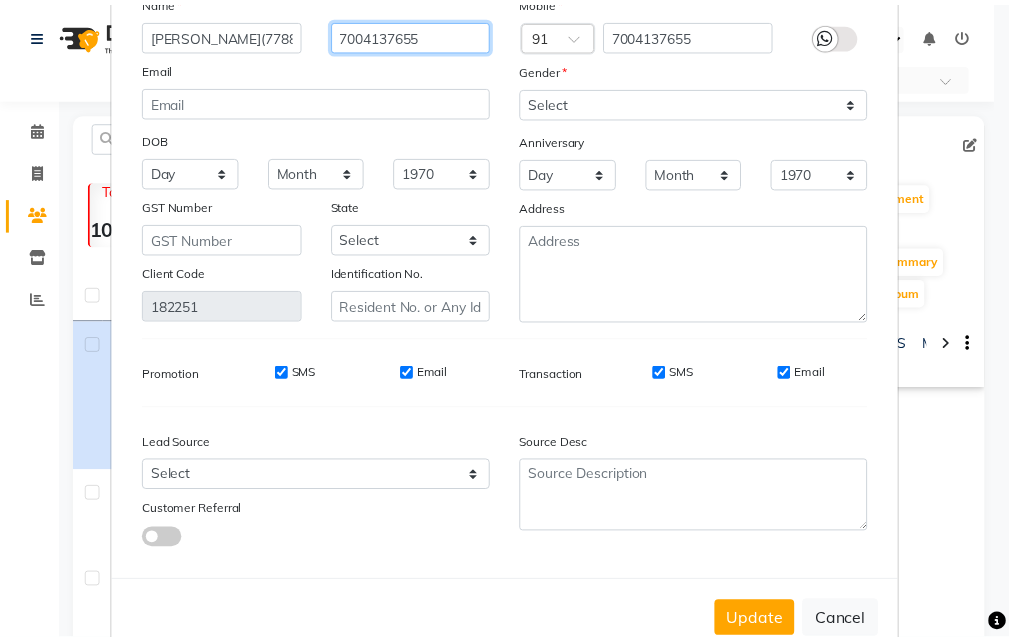 scroll, scrollTop: 172, scrollLeft: 0, axis: vertical 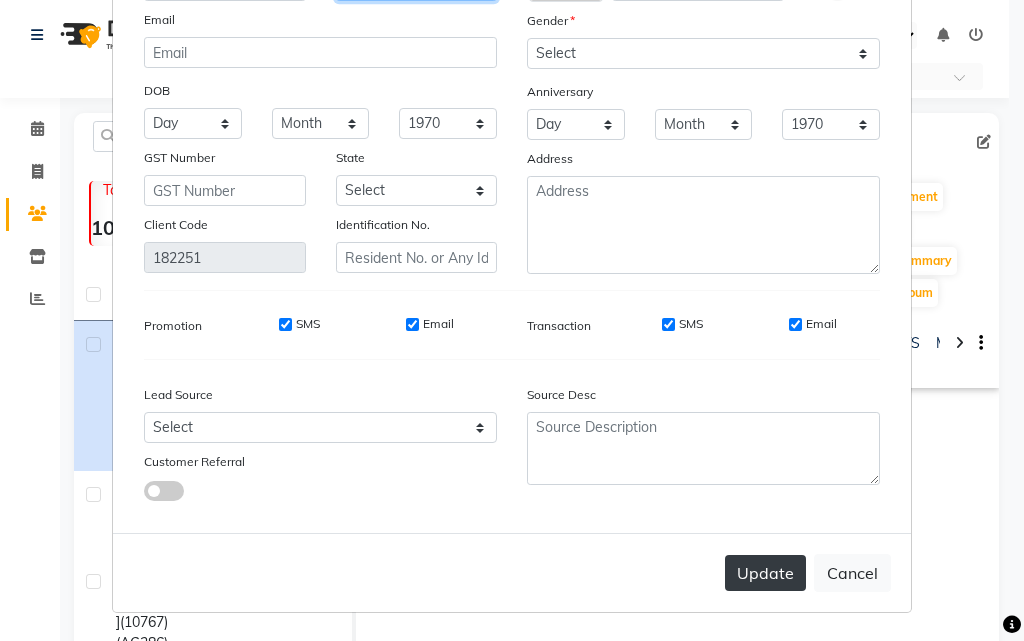 type on "7004137655" 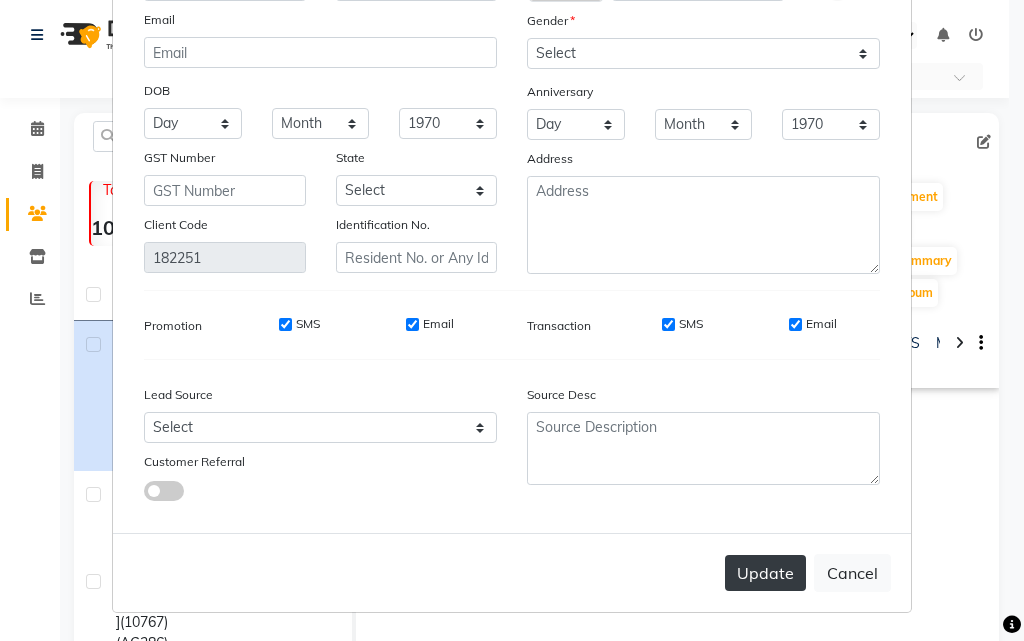 click on "Update" at bounding box center (765, 573) 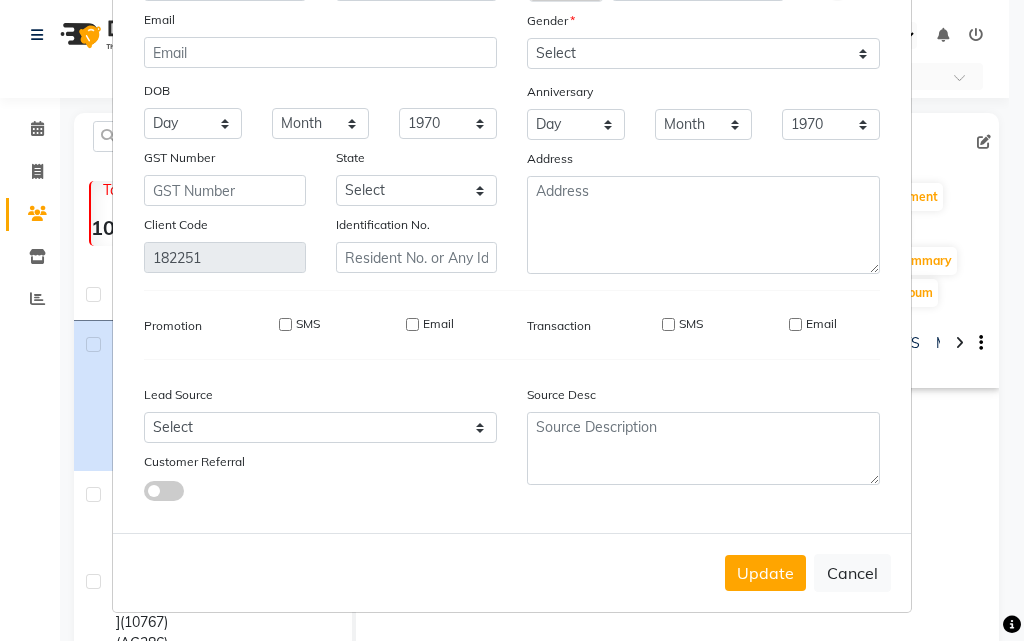 type 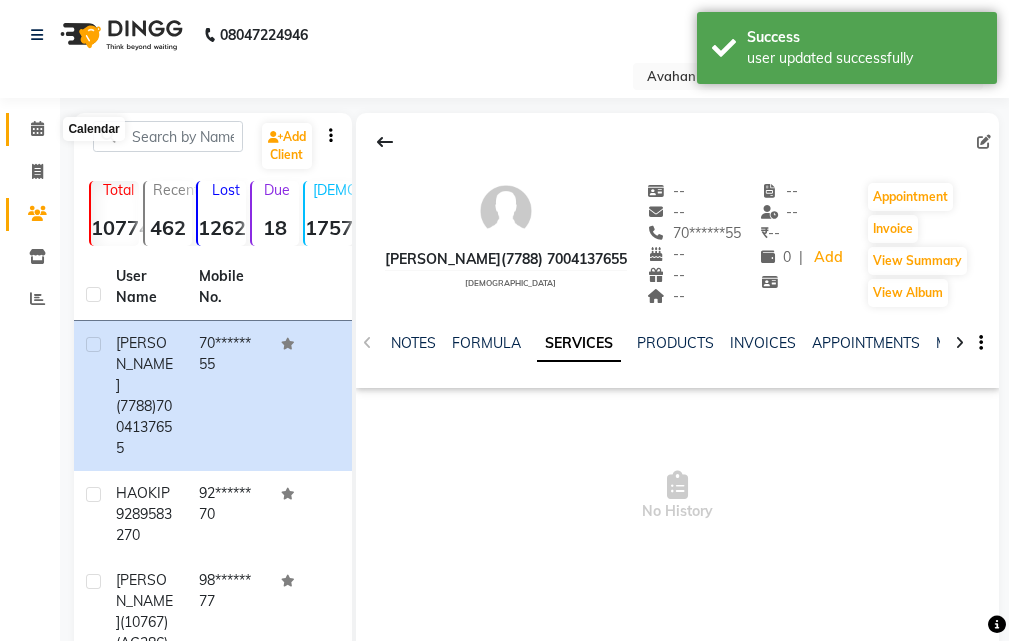 click 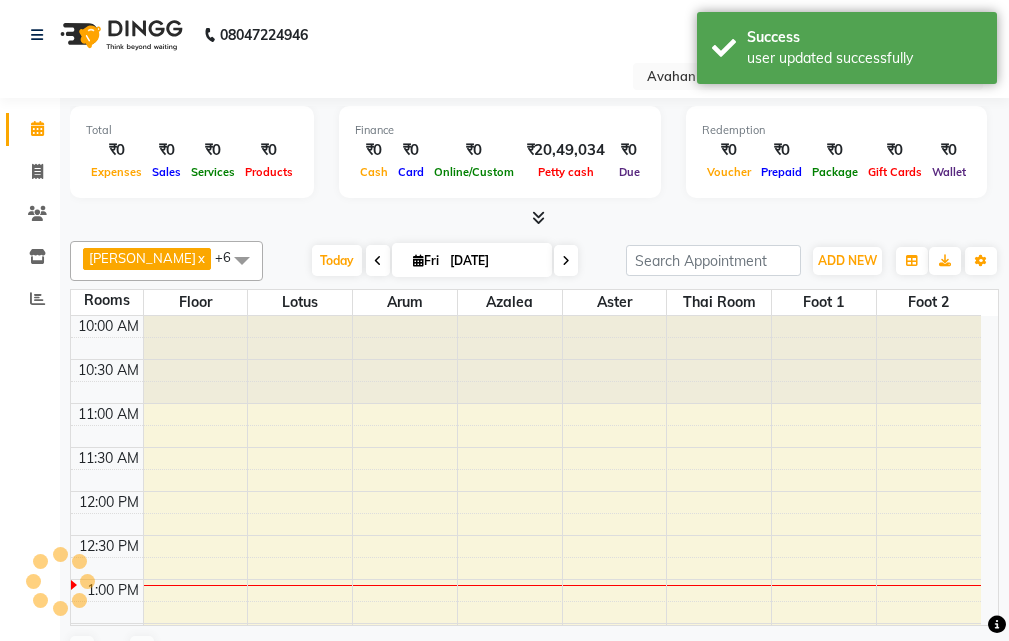 scroll, scrollTop: 0, scrollLeft: 0, axis: both 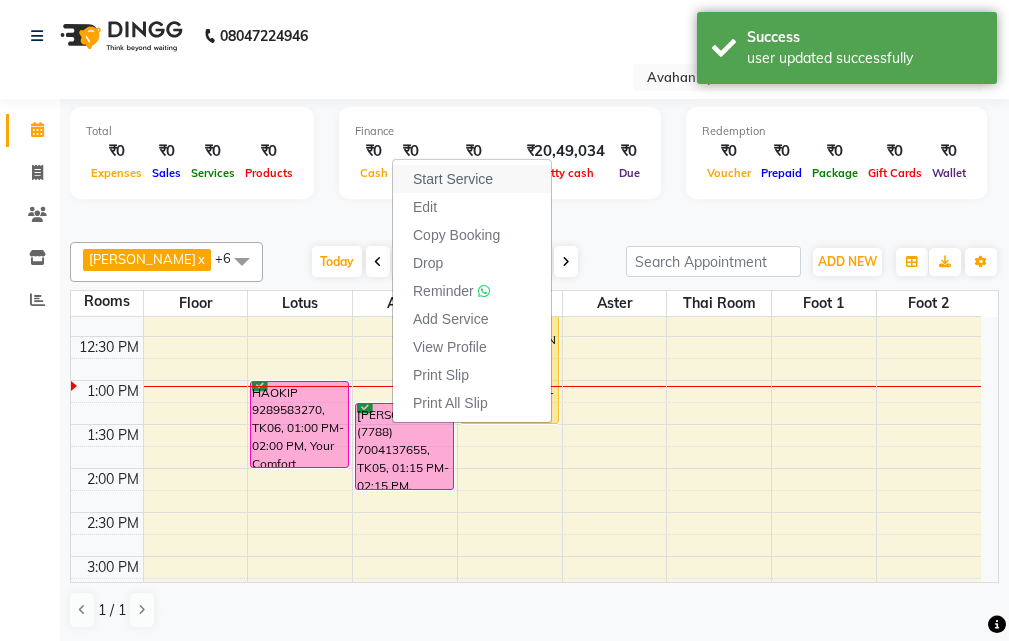 click on "Start Service" at bounding box center (453, 179) 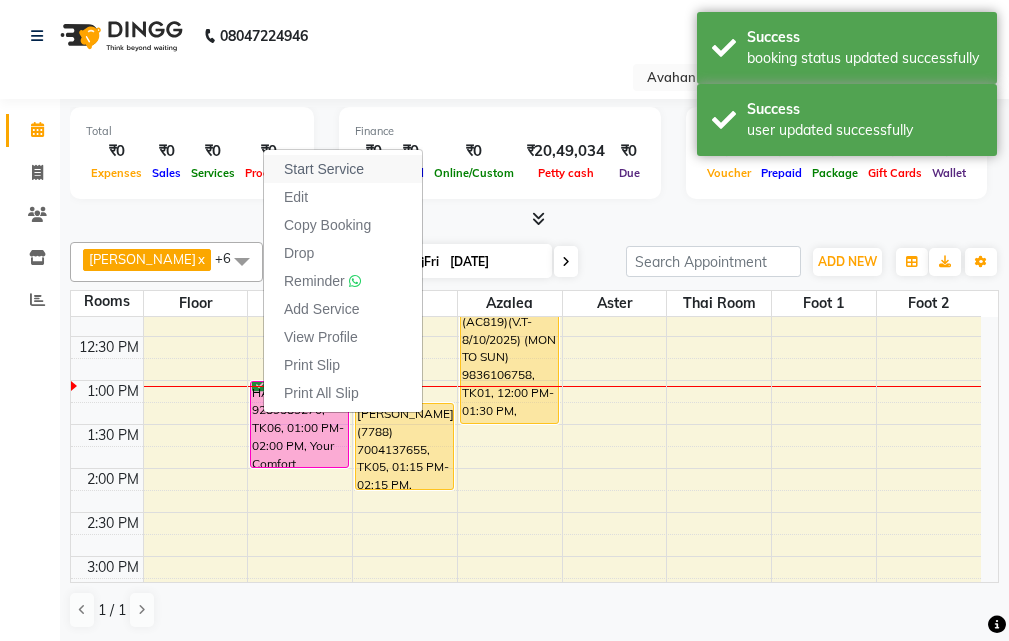 click on "Start Service" at bounding box center (324, 169) 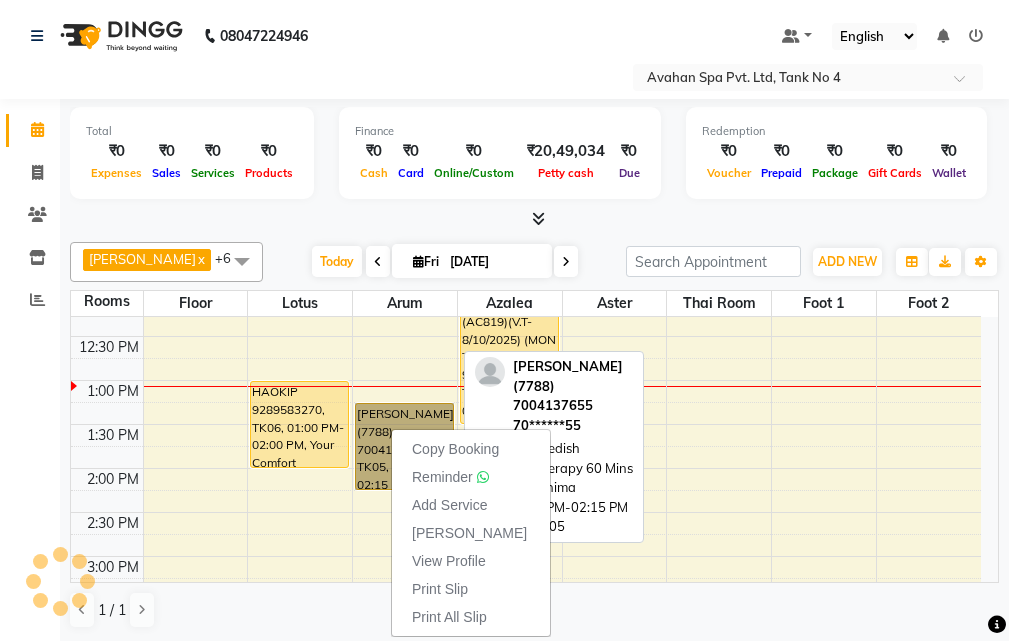 click on "[PERSON_NAME](7788) 7004137655, TK05, 01:15 PM-02:15 PM, Swedish Massage Therapy 60 Mins" at bounding box center (404, 446) 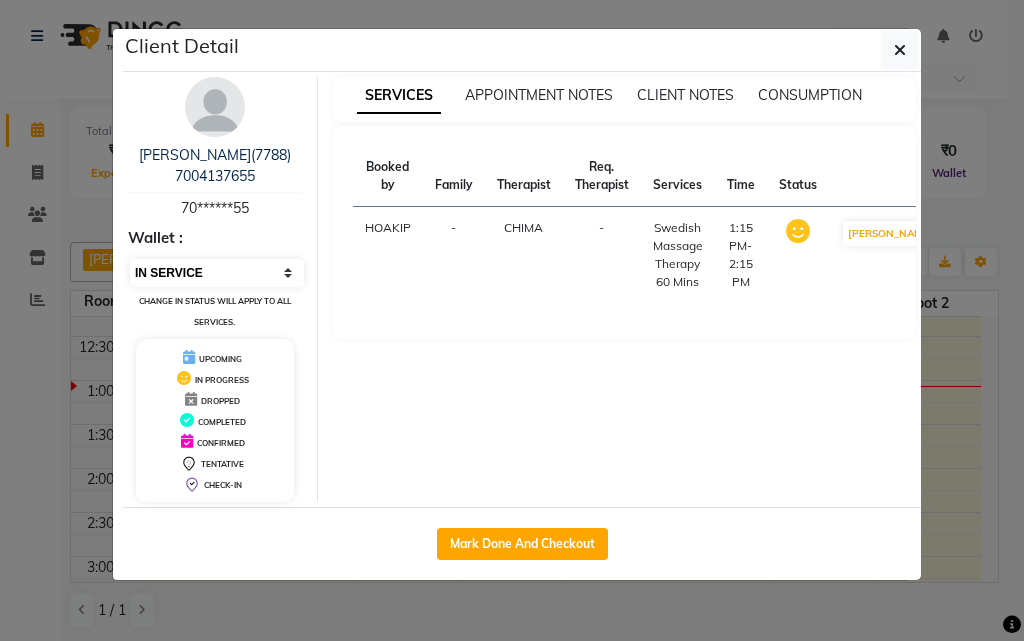 click on "Select IN SERVICE CONFIRMED TENTATIVE CHECK IN MARK DONE DROPPED UPCOMING" at bounding box center (217, 273) 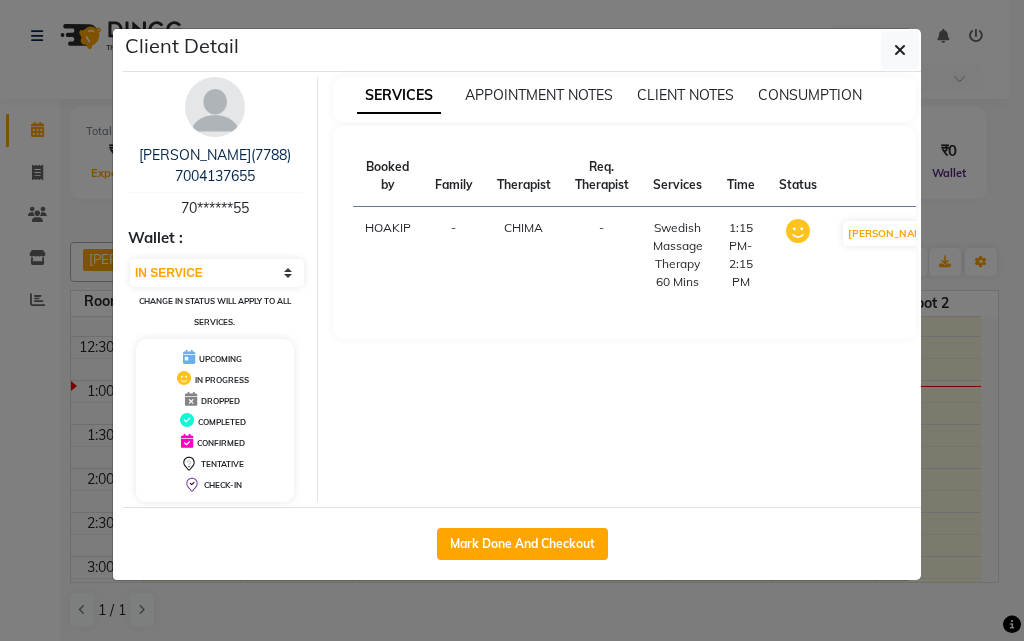 select on "5" 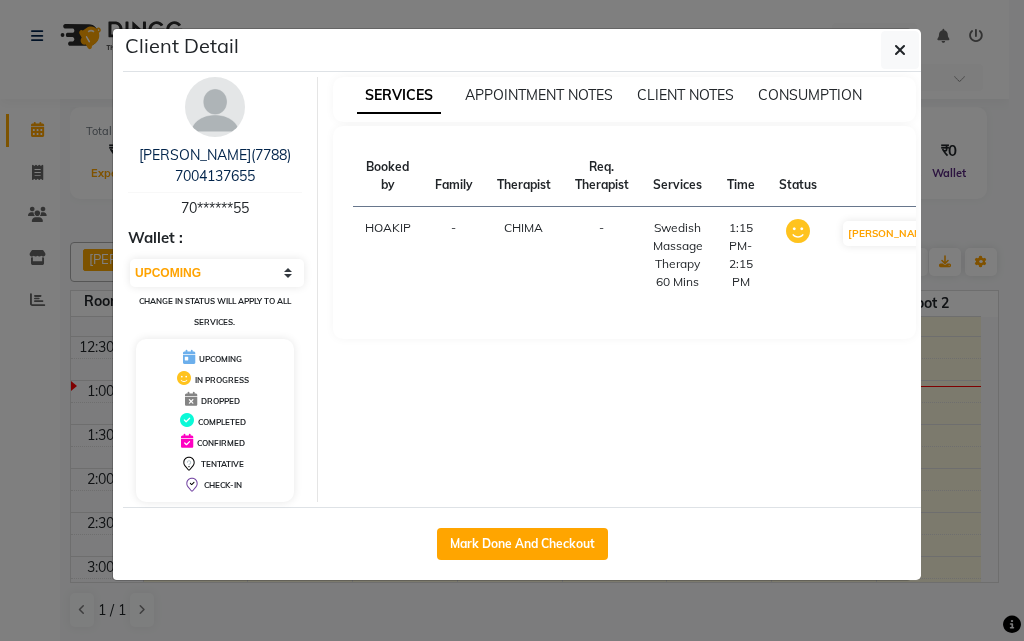 click on "Select IN SERVICE CONFIRMED TENTATIVE CHECK IN MARK DONE DROPPED UPCOMING" at bounding box center (217, 273) 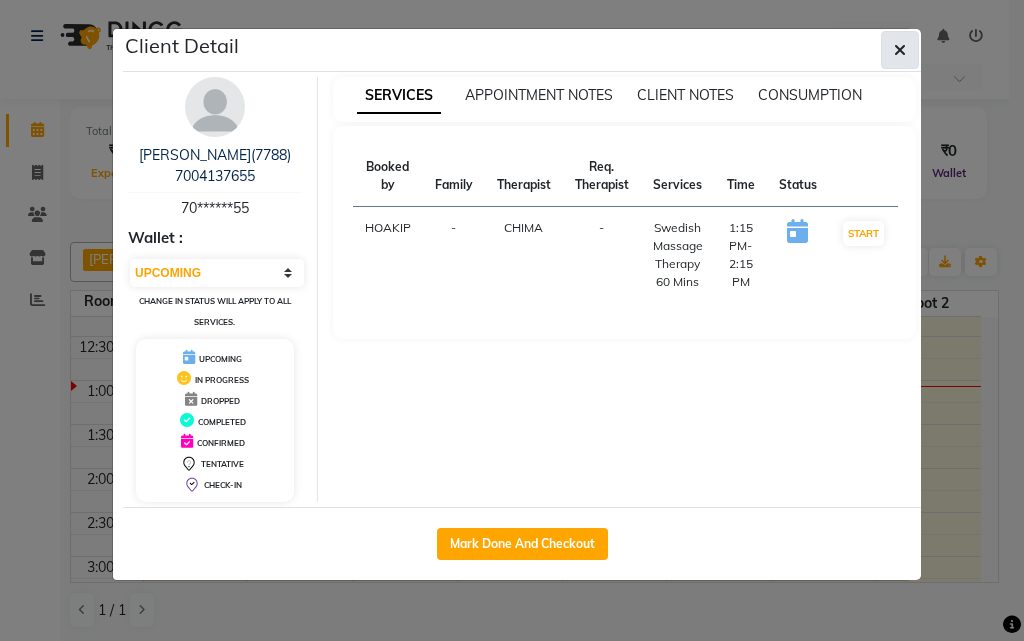 click 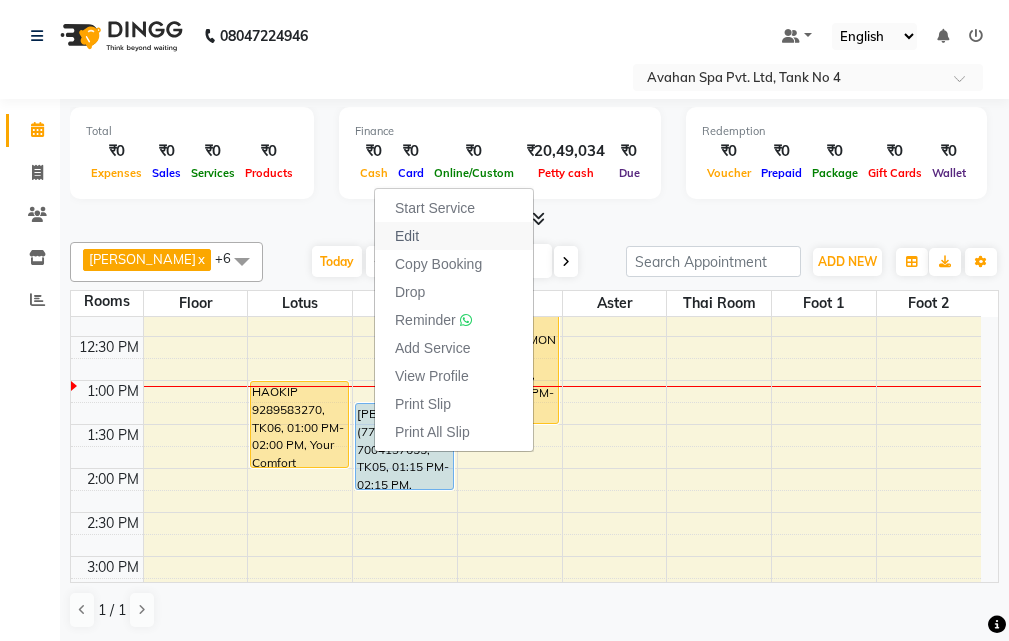 click on "Edit" at bounding box center [454, 236] 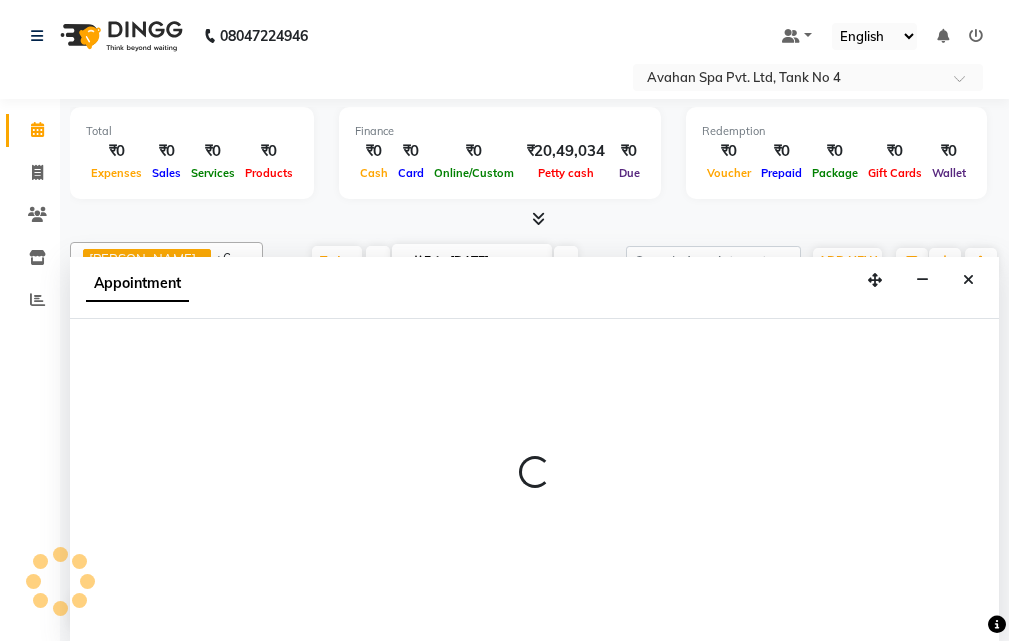 scroll, scrollTop: 1, scrollLeft: 0, axis: vertical 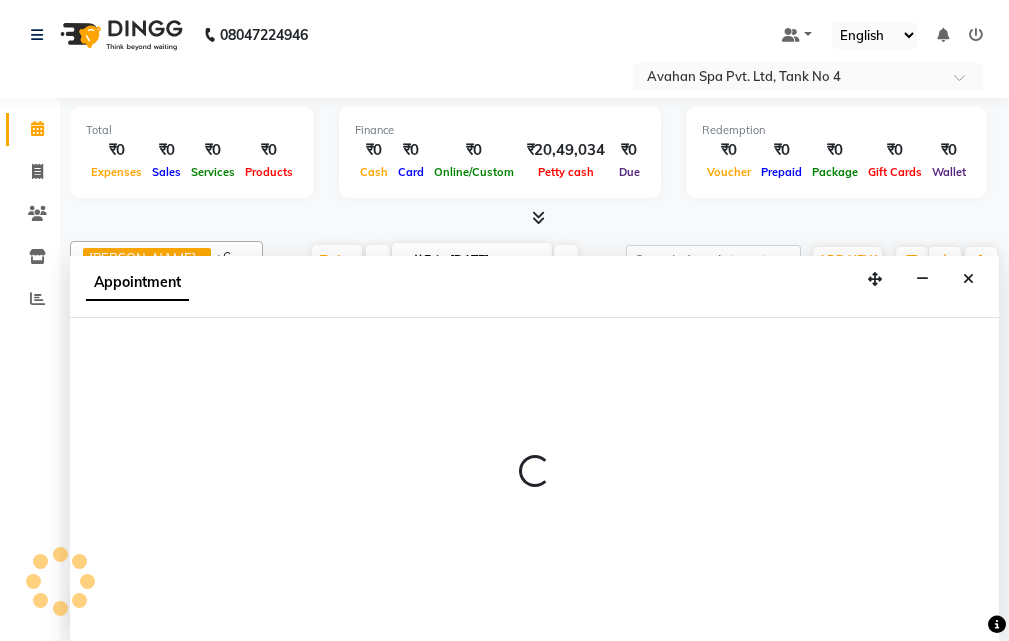 select on "tentative" 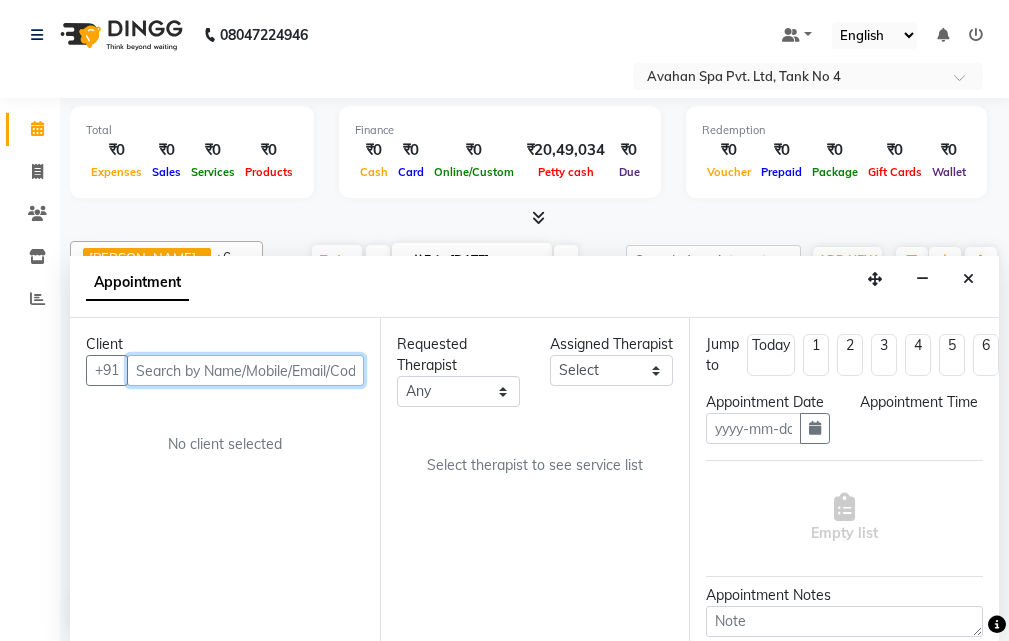 type on "[DATE]" 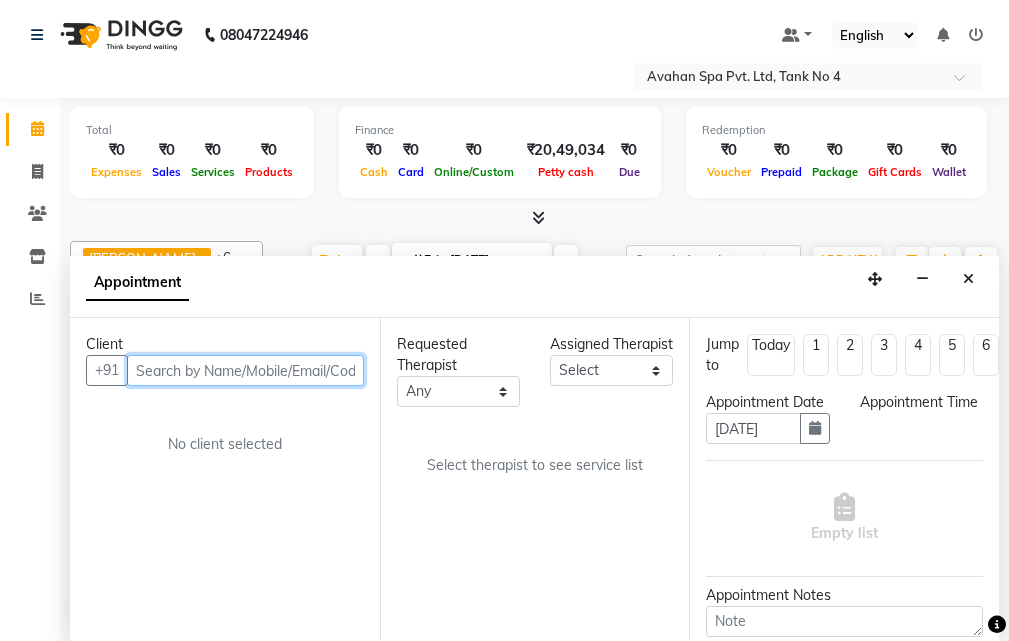 select on "upcoming" 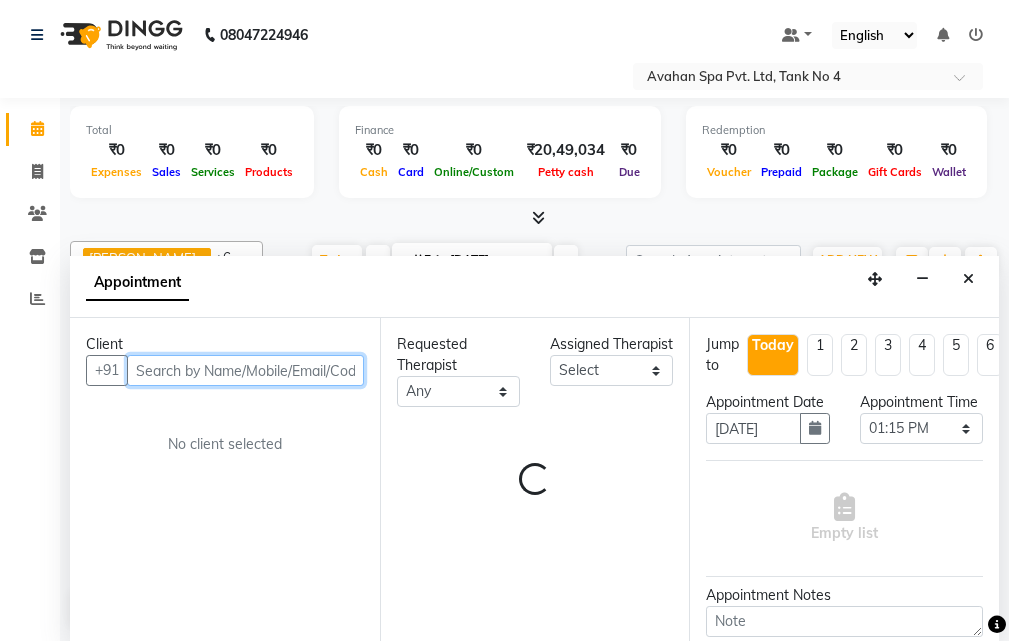 scroll, scrollTop: 265, scrollLeft: 0, axis: vertical 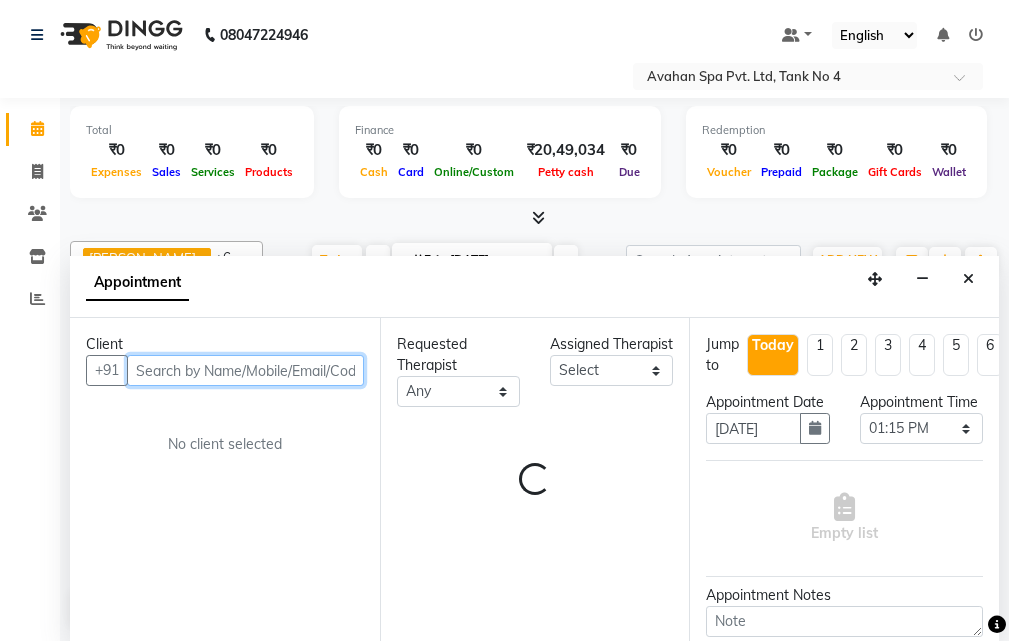 select on "23005" 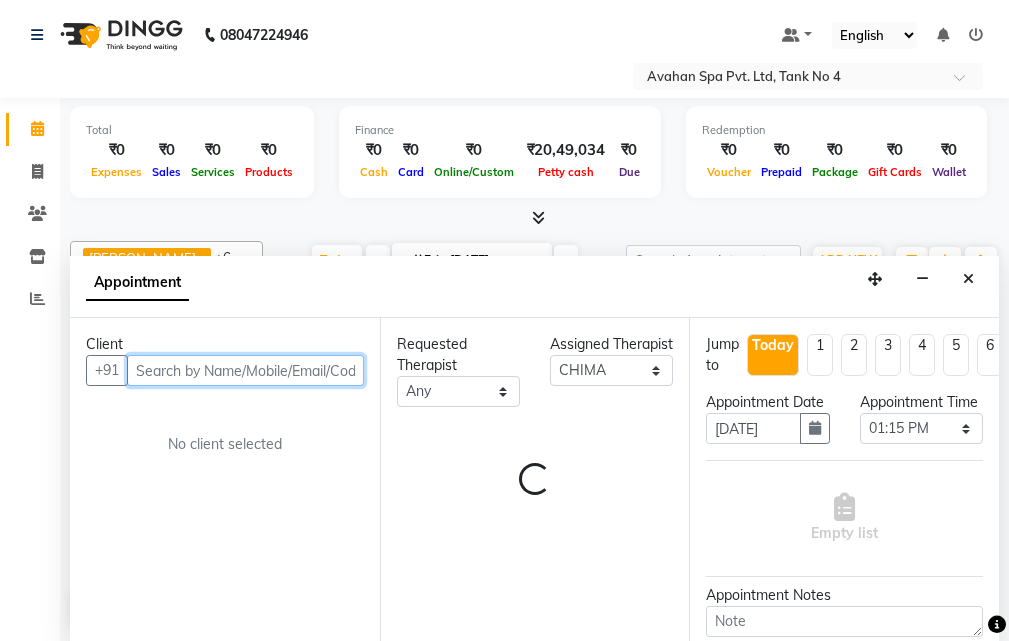 select on "1845" 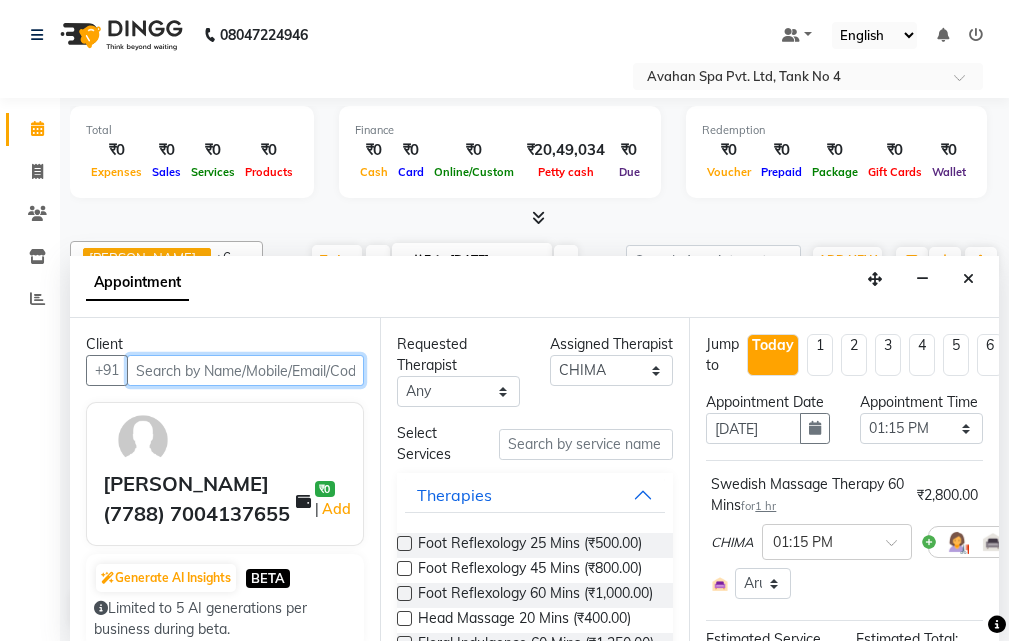 scroll, scrollTop: 0, scrollLeft: 141, axis: horizontal 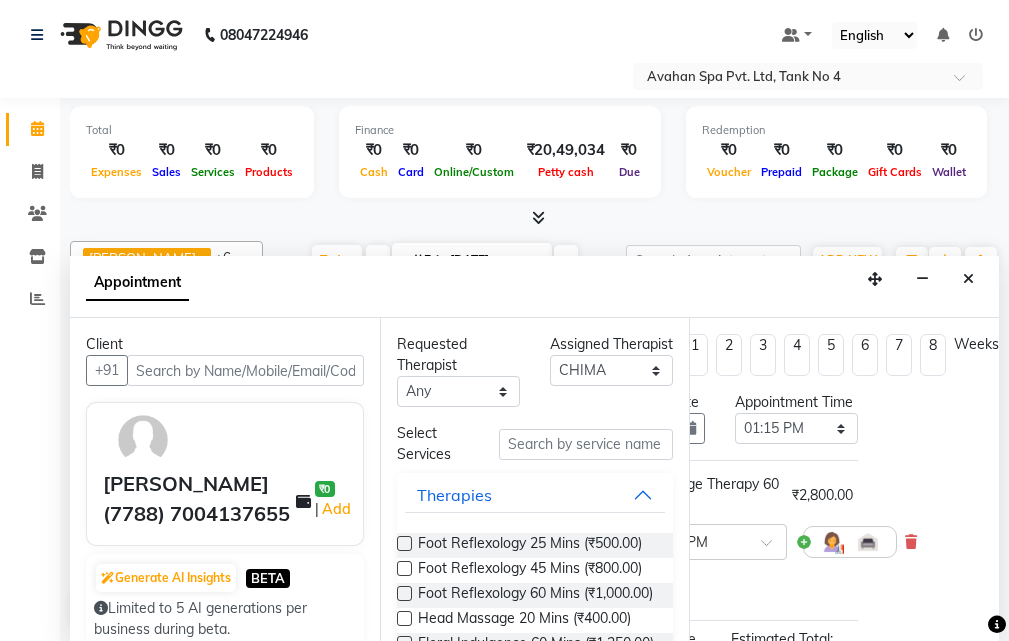click at bounding box center [997, 625] 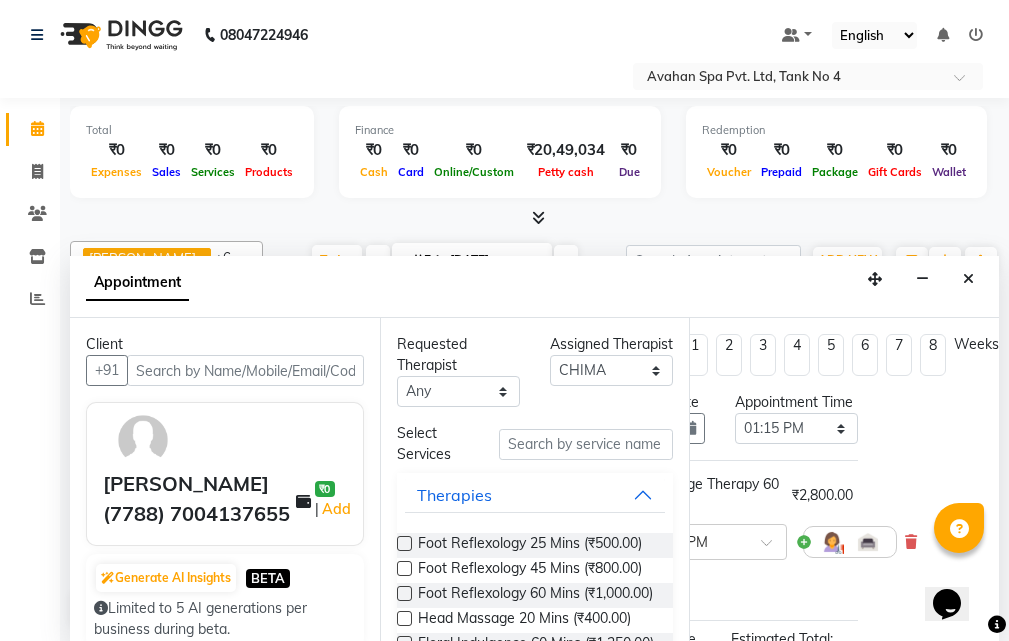 click at bounding box center [911, 542] 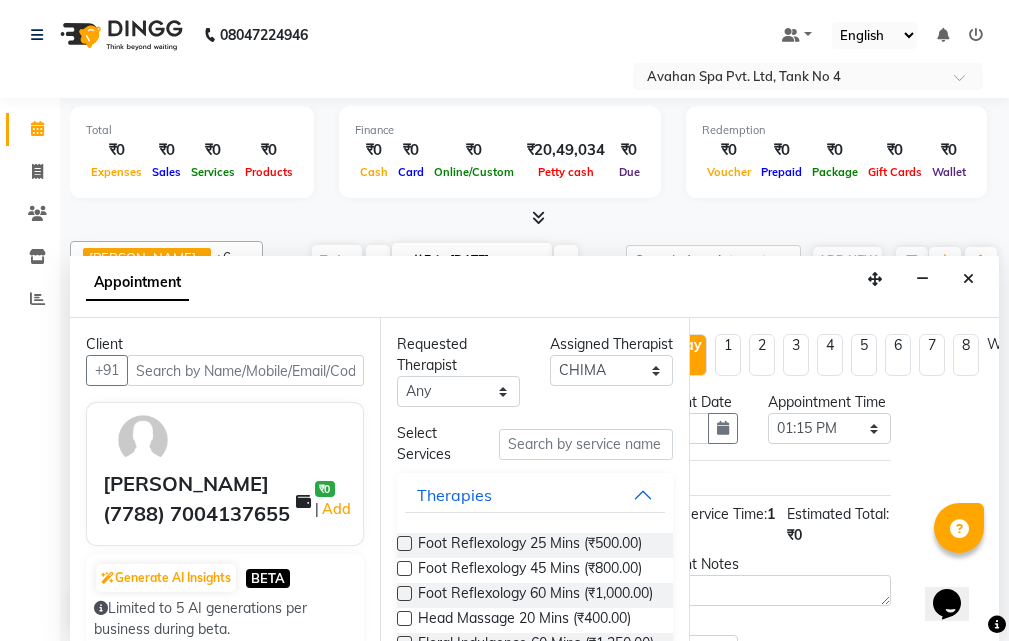 scroll, scrollTop: 0, scrollLeft: 0, axis: both 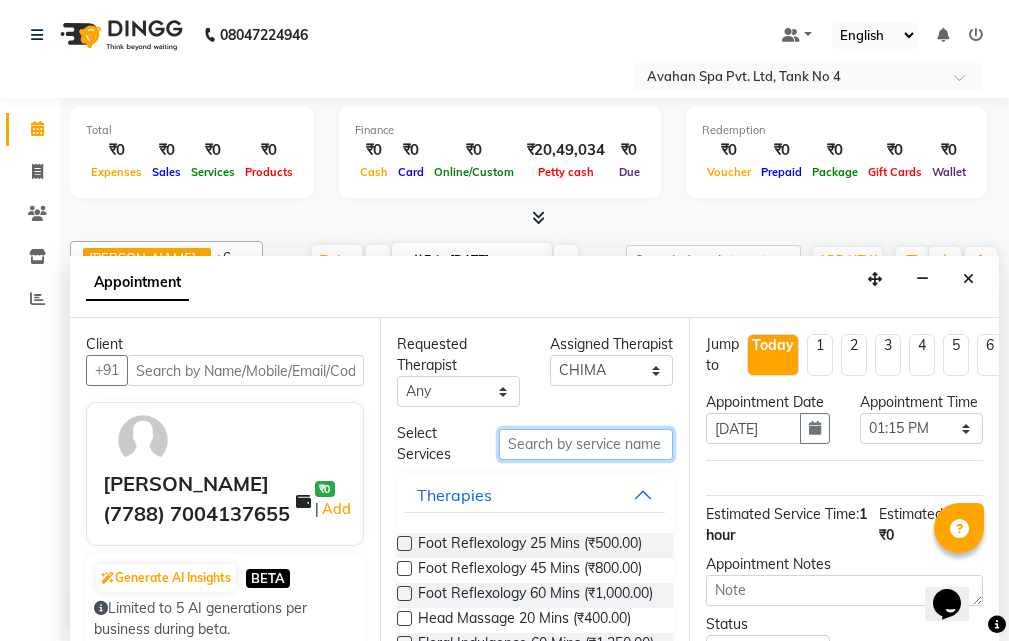 click at bounding box center (586, 444) 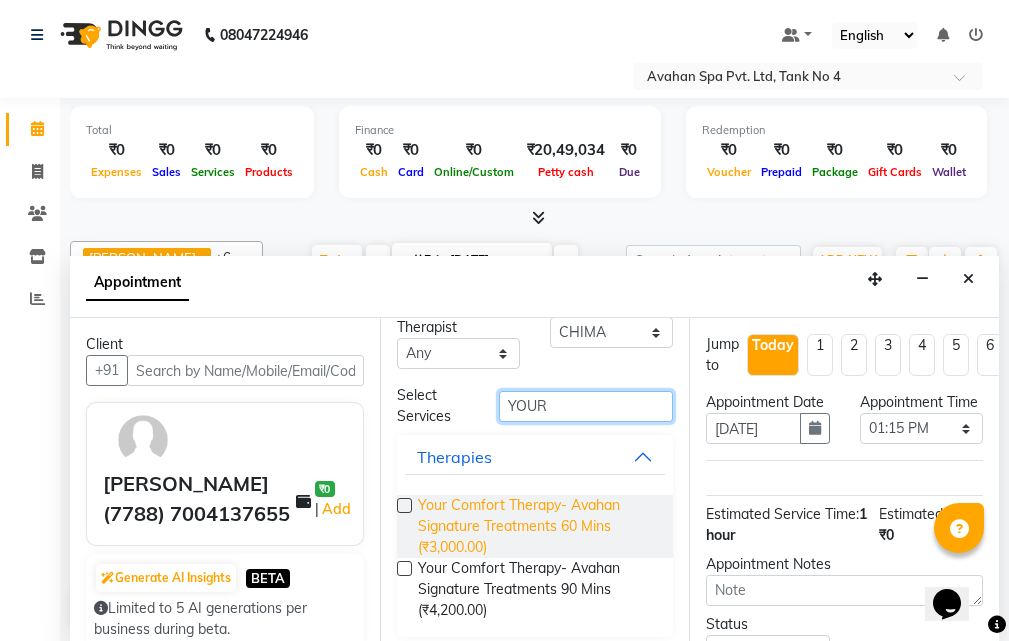 scroll, scrollTop: 50, scrollLeft: 0, axis: vertical 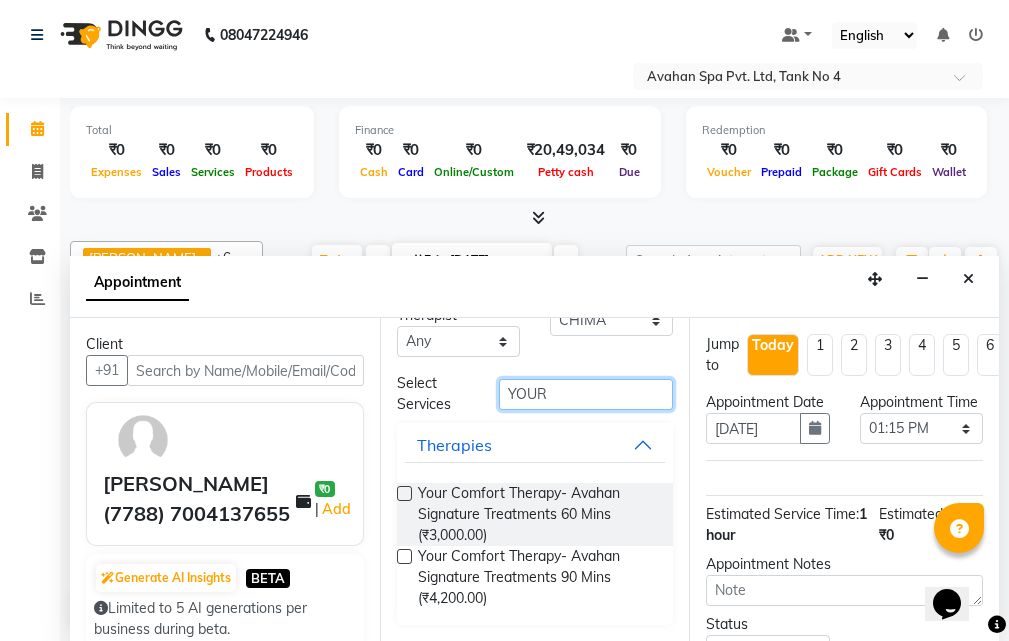 type on "YOUR" 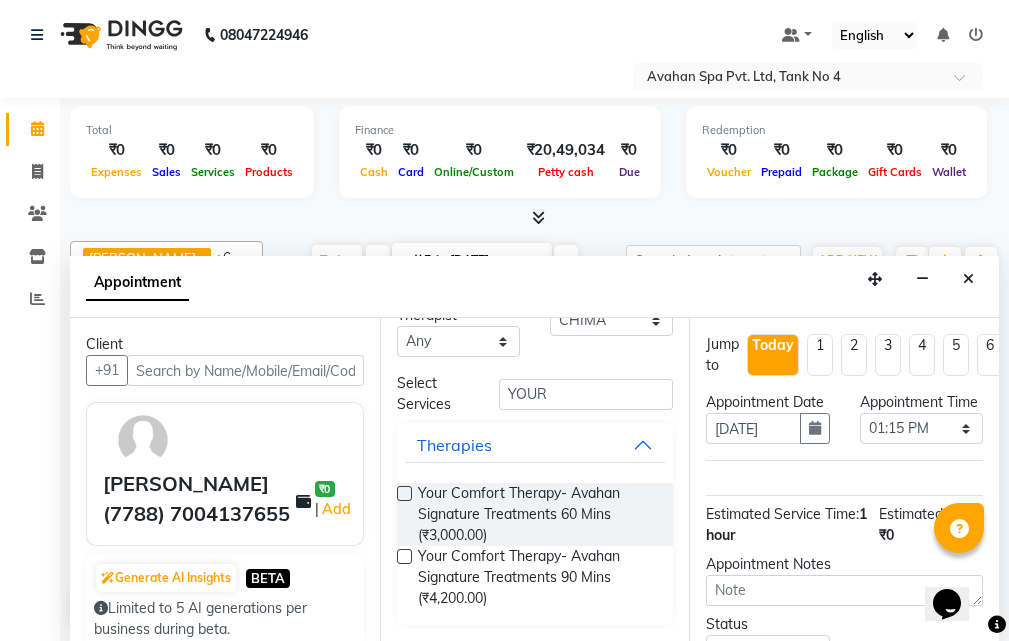 click at bounding box center (404, 493) 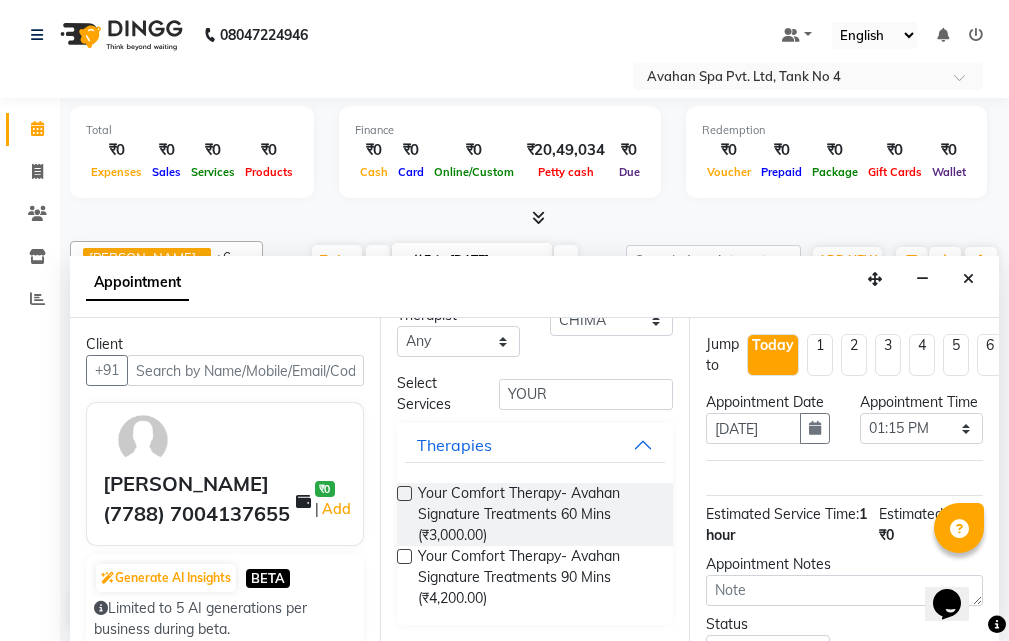 click at bounding box center [403, 495] 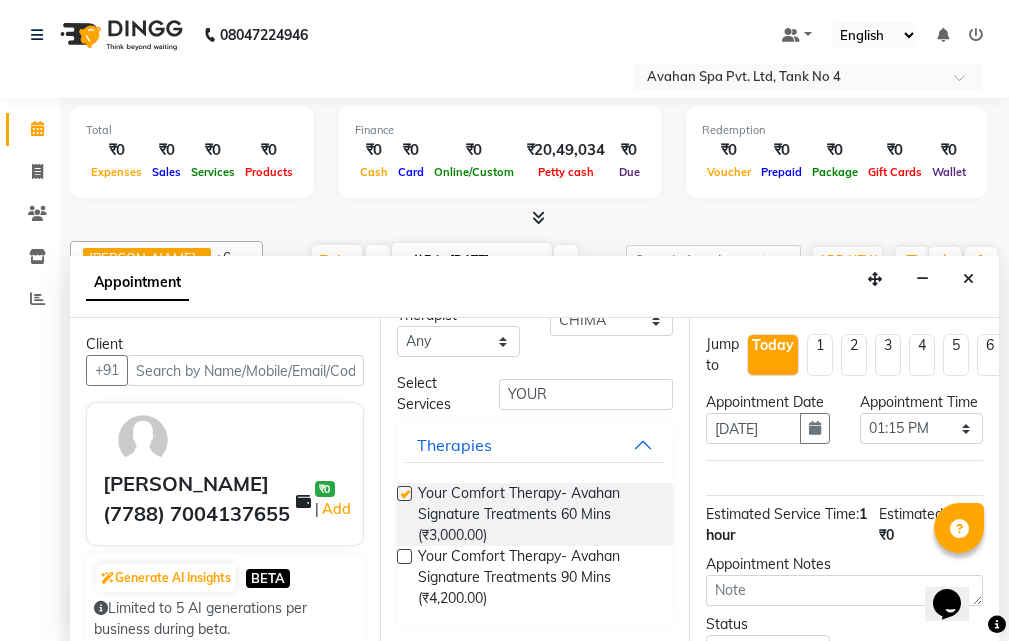 click at bounding box center [404, 493] 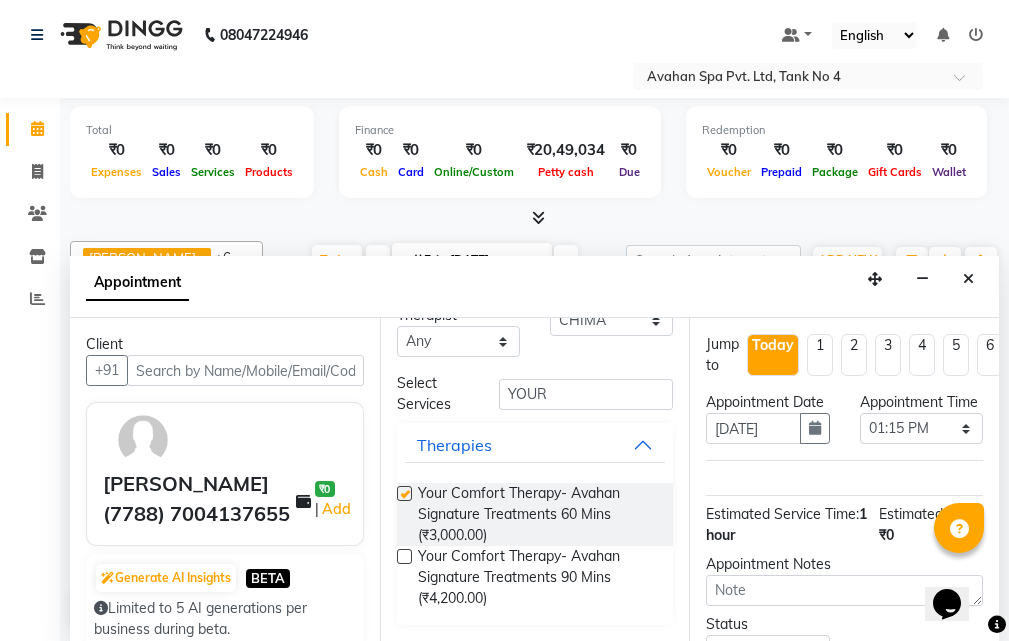 click at bounding box center (403, 495) 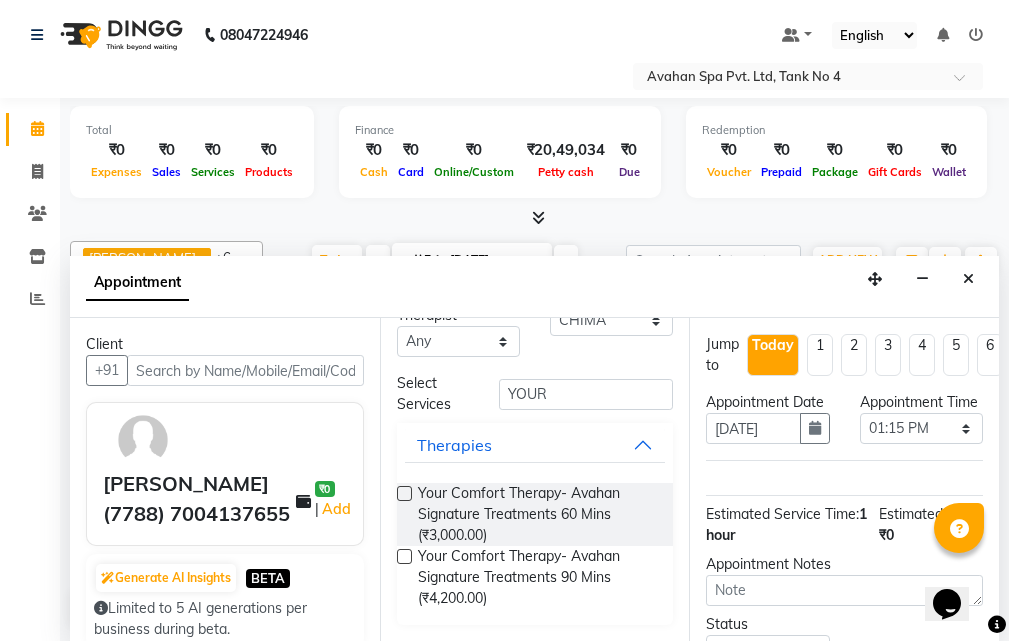 select on "1845" 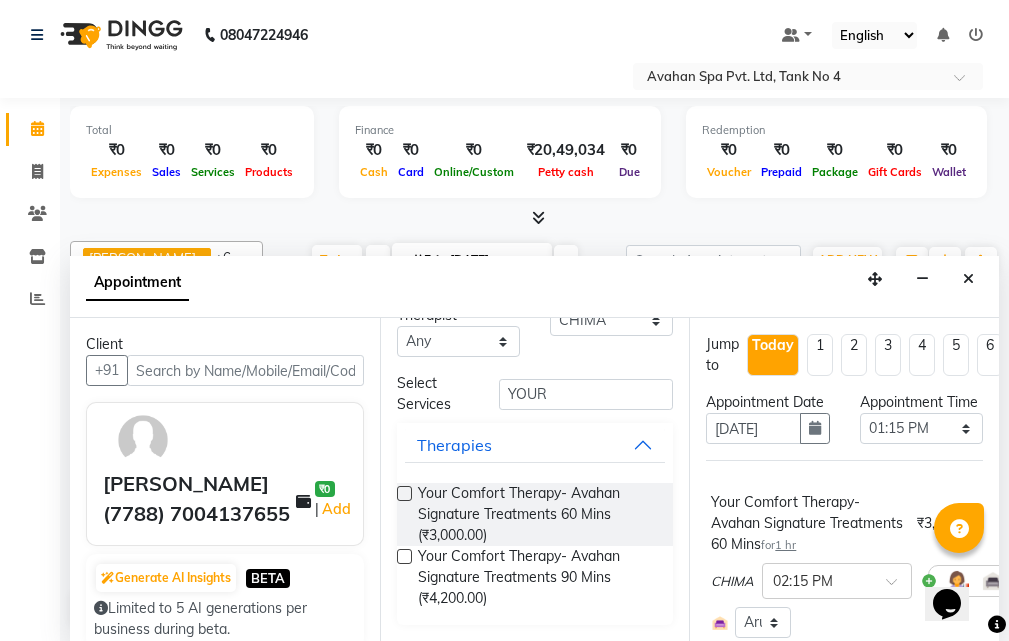 click at bounding box center (404, 493) 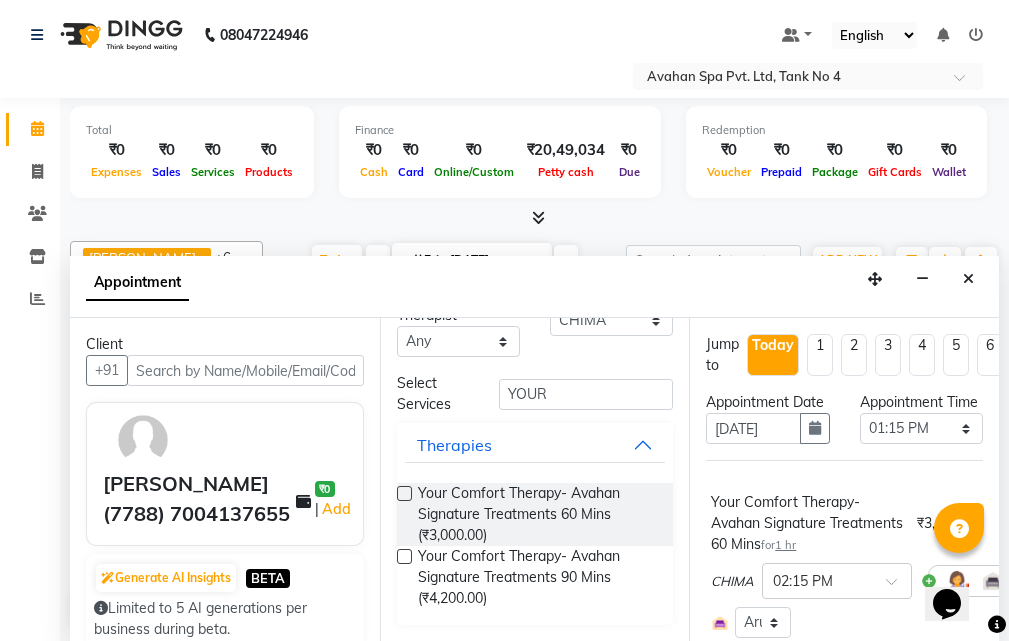 click at bounding box center (403, 495) 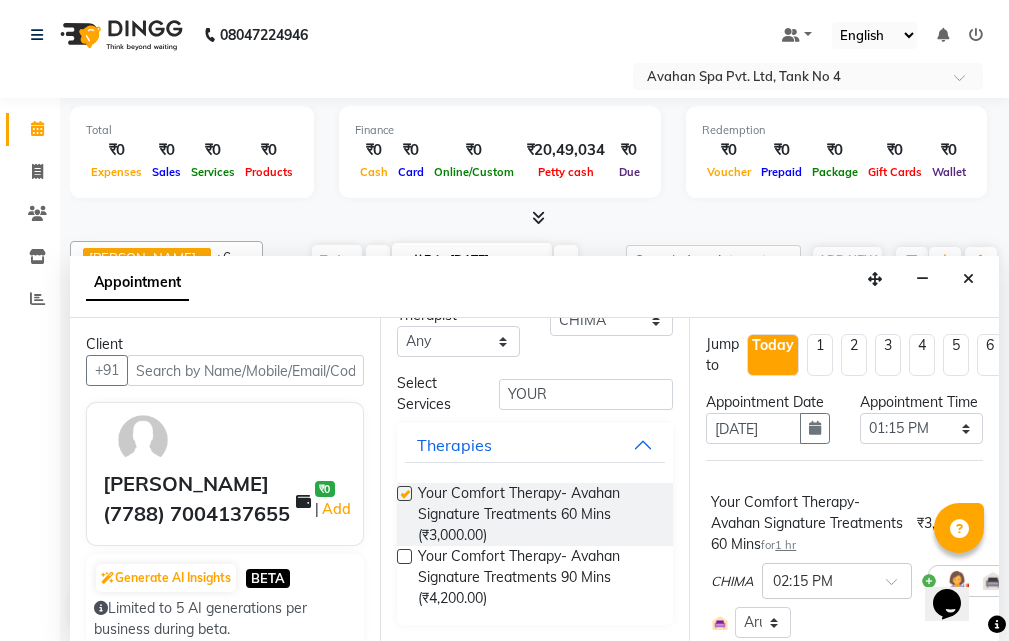 select on "1845" 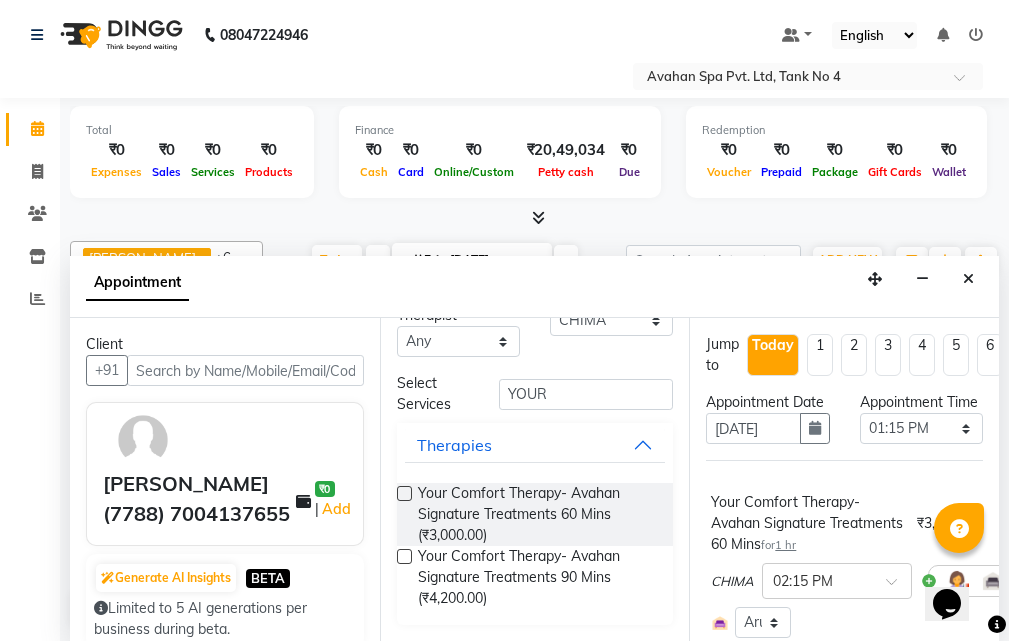 checkbox on "false" 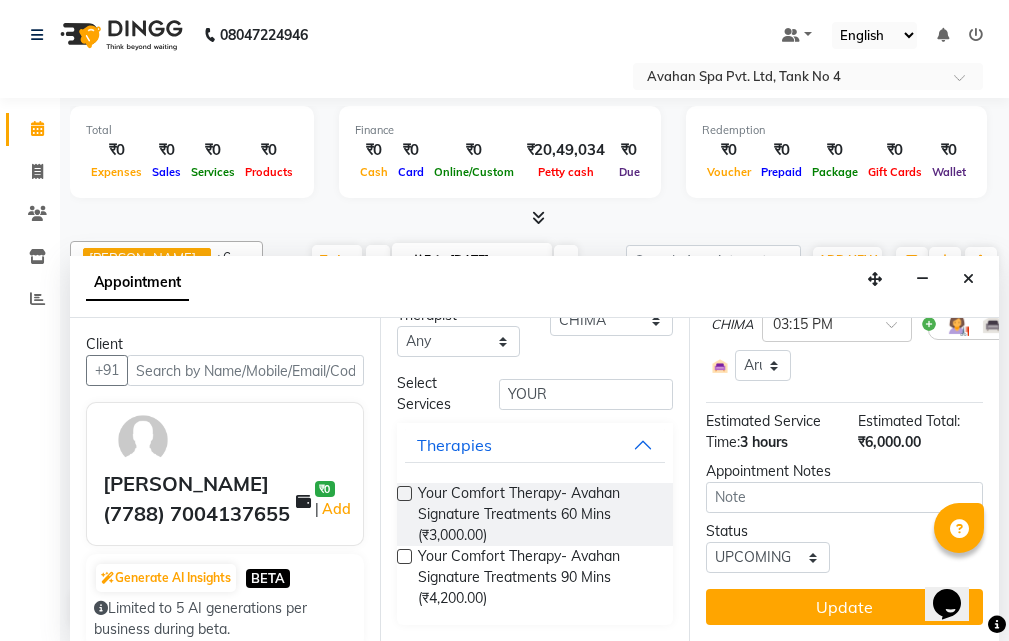 scroll, scrollTop: 457, scrollLeft: 0, axis: vertical 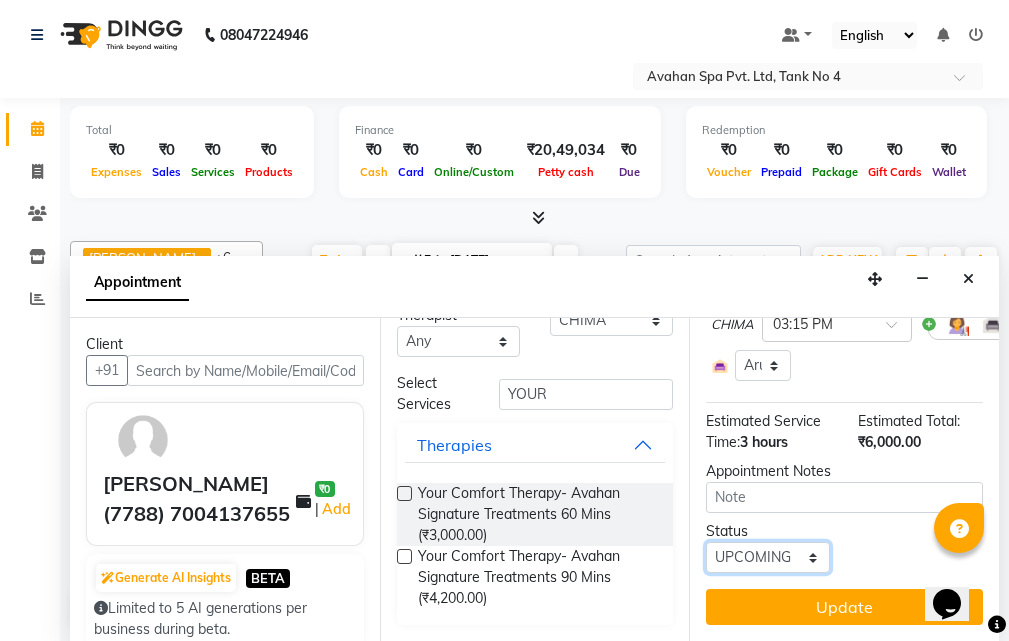 click on "Select TENTATIVE CONFIRM CHECK-IN UPCOMING" at bounding box center (767, 557) 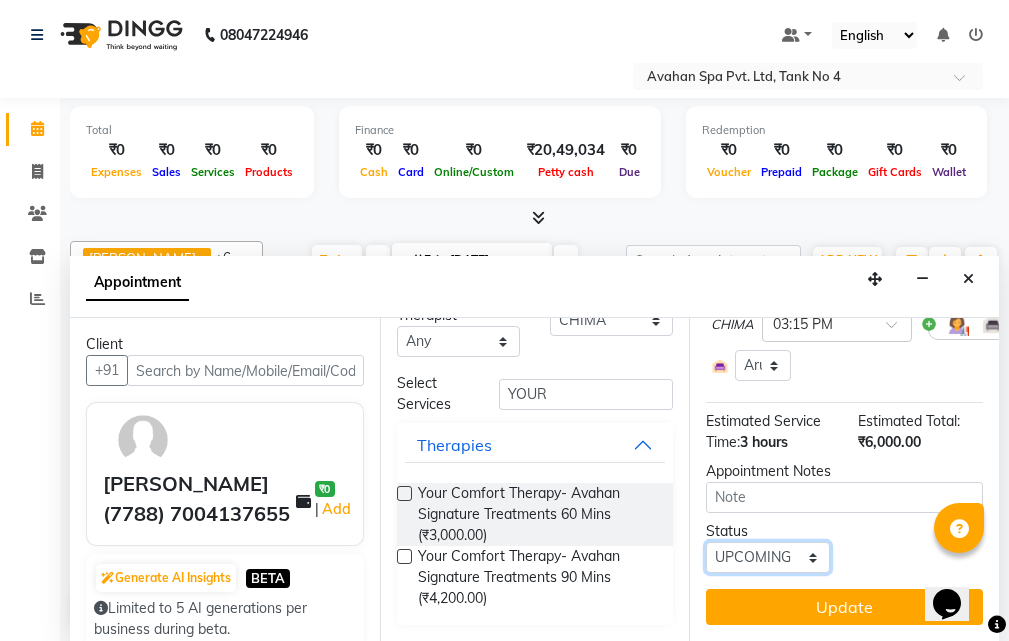 select on "confirm booking" 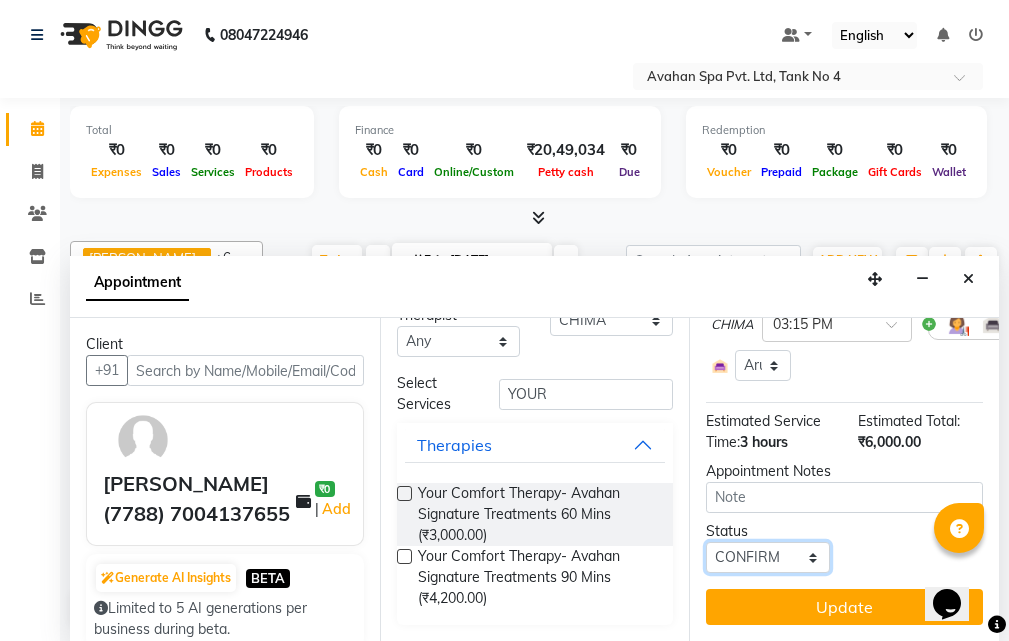 click on "Select TENTATIVE CONFIRM CHECK-IN UPCOMING" at bounding box center [767, 557] 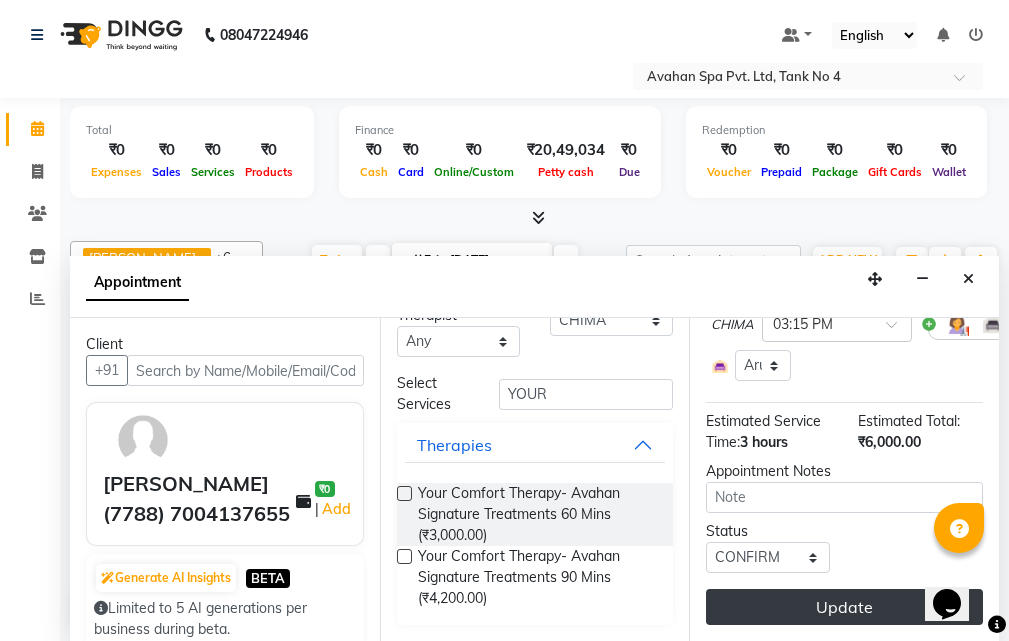 click on "Update" at bounding box center [844, 607] 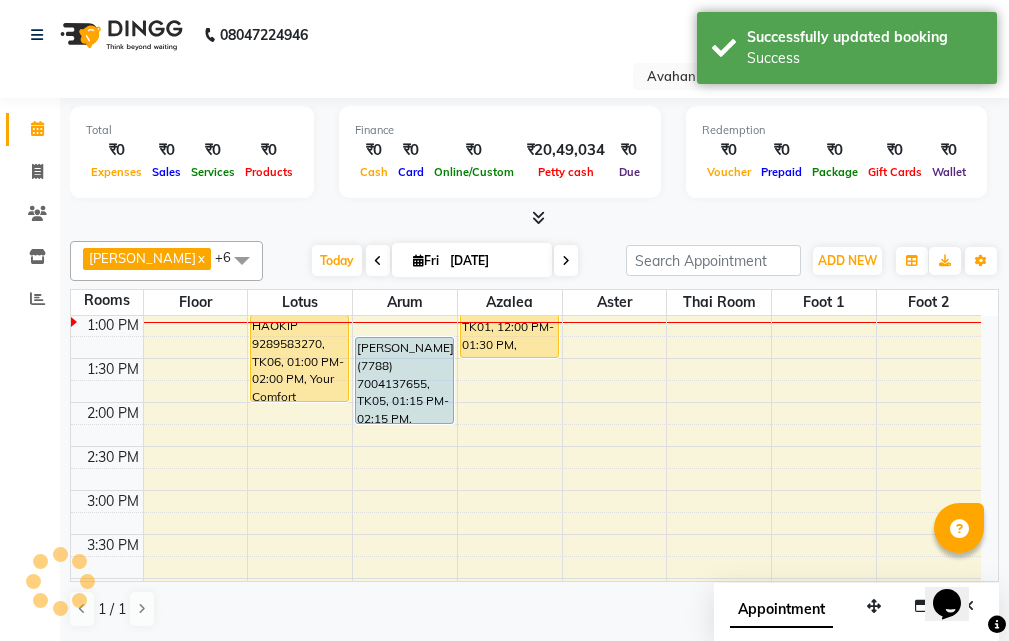 scroll, scrollTop: 0, scrollLeft: 0, axis: both 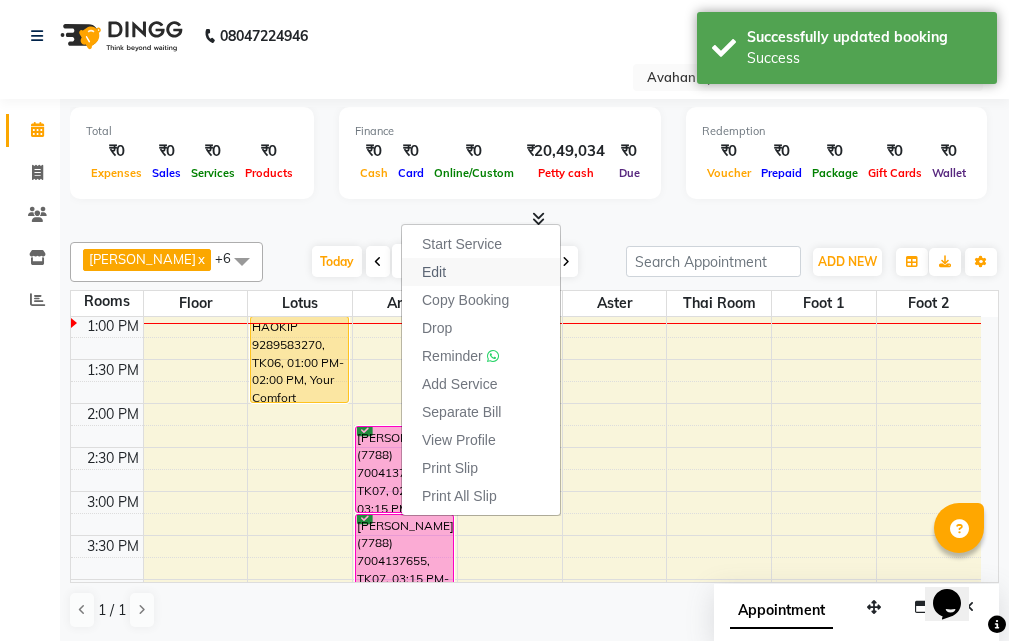 click on "Edit" at bounding box center (481, 272) 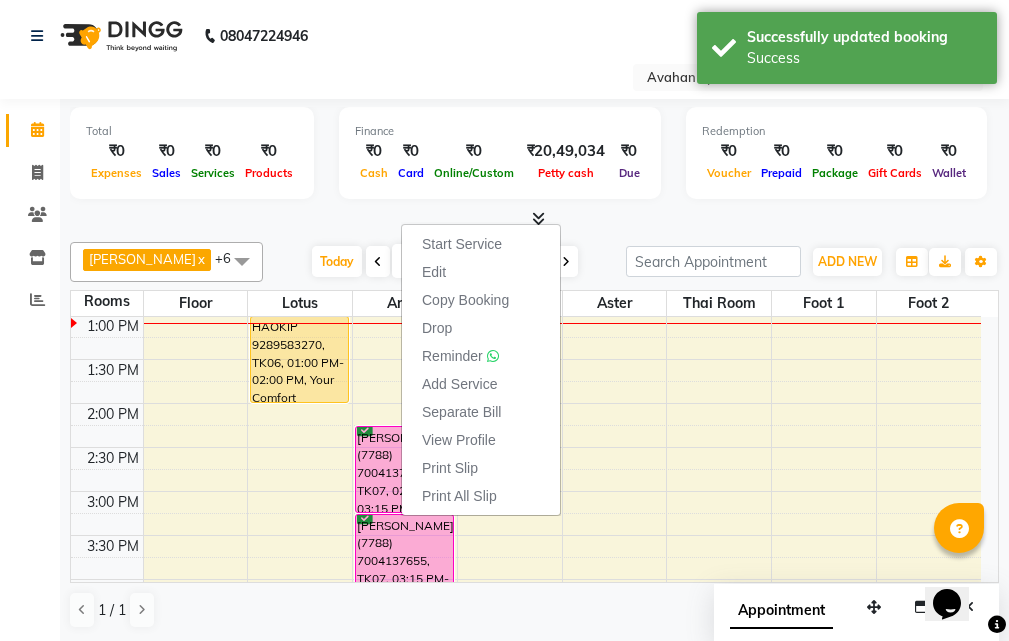select on "tentative" 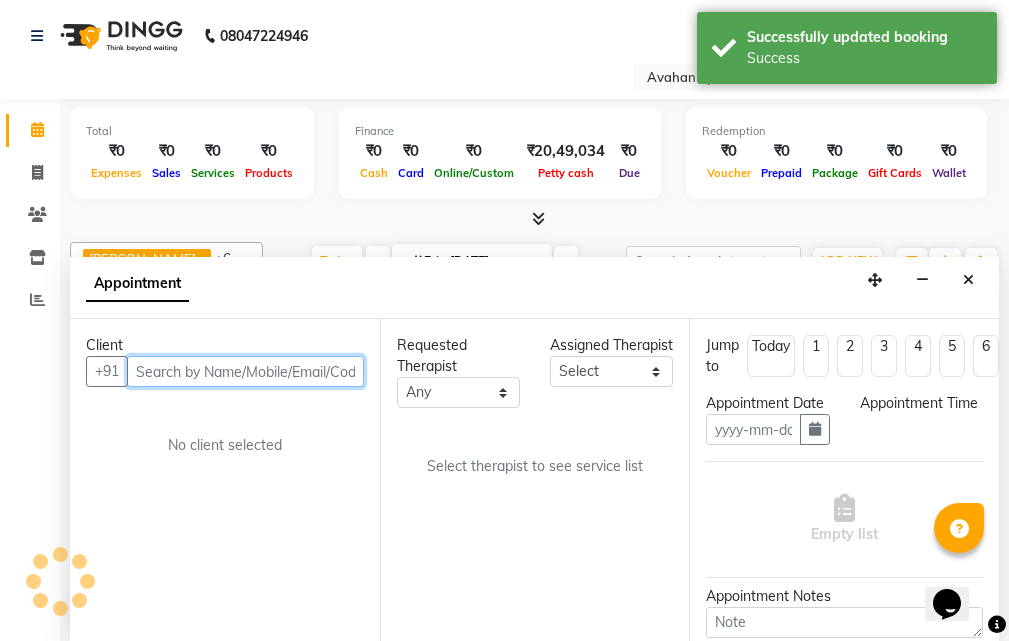 type on "[DATE]" 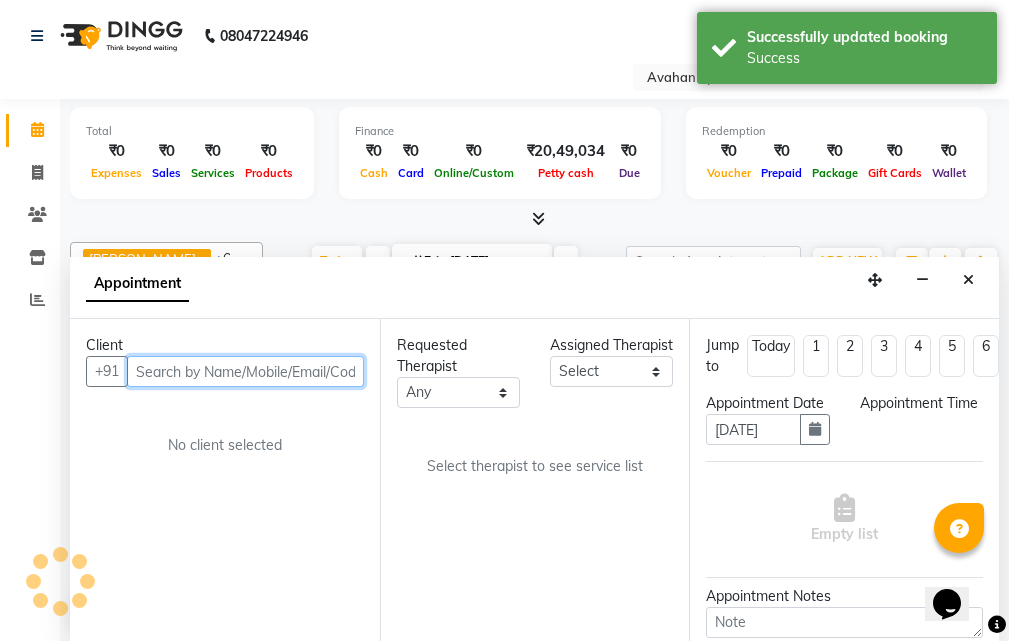 scroll, scrollTop: 1, scrollLeft: 0, axis: vertical 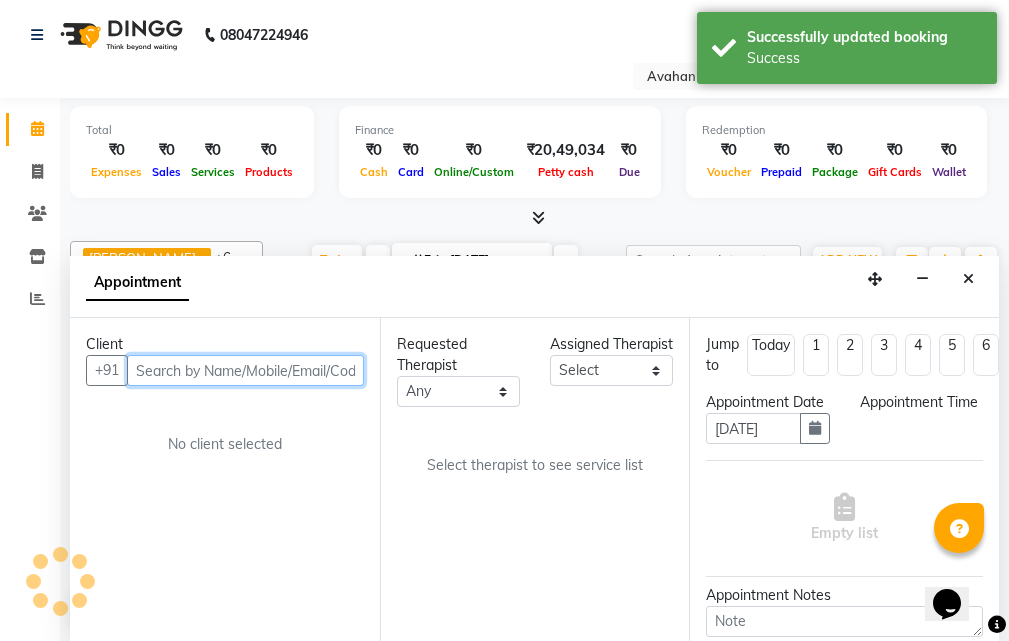 select on "confirm booking" 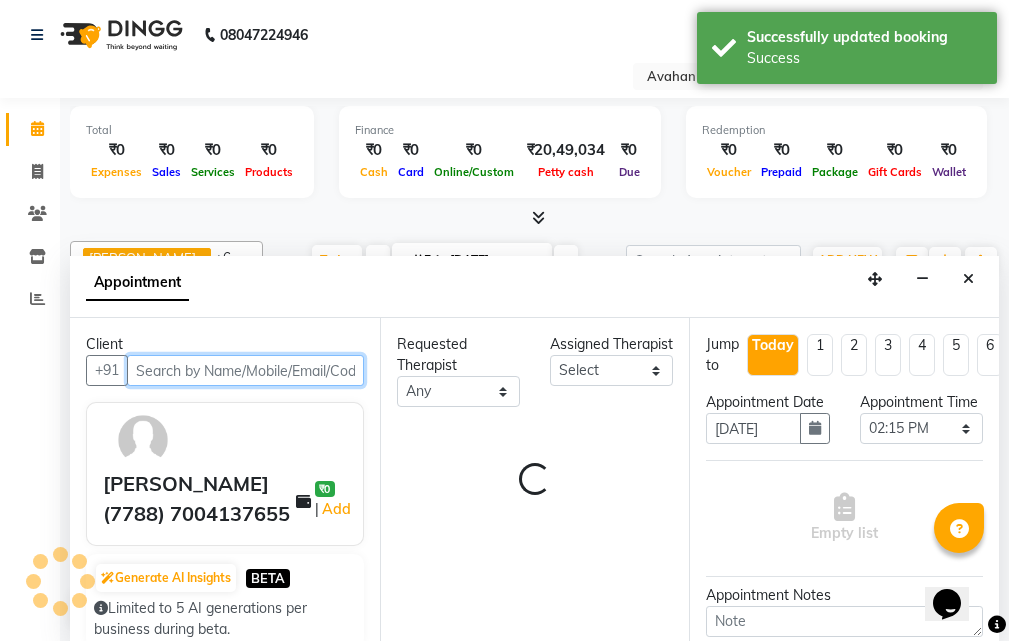 select on "23005" 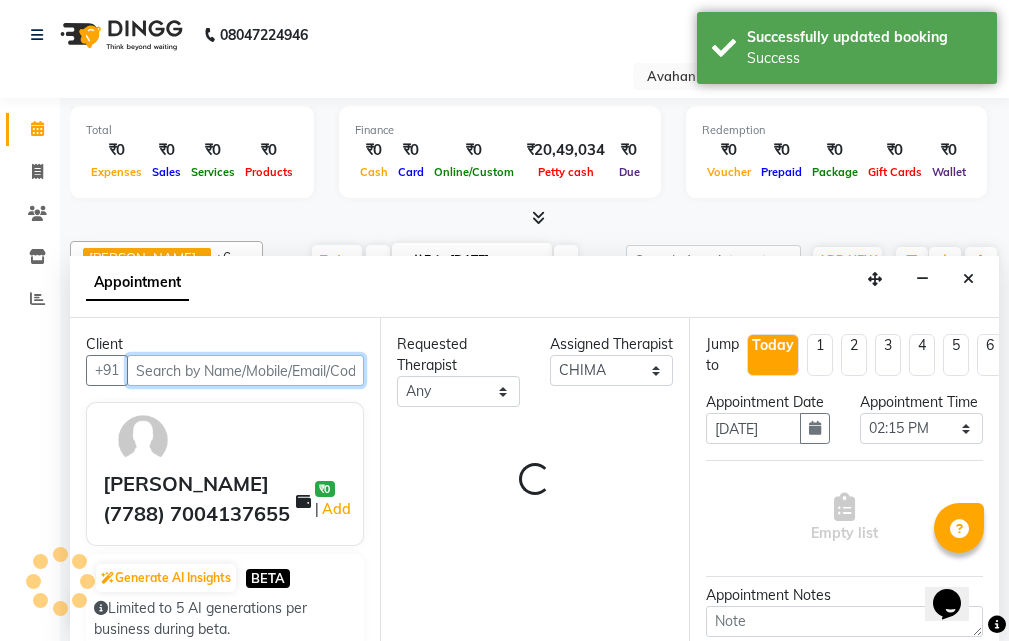 scroll, scrollTop: 265, scrollLeft: 0, axis: vertical 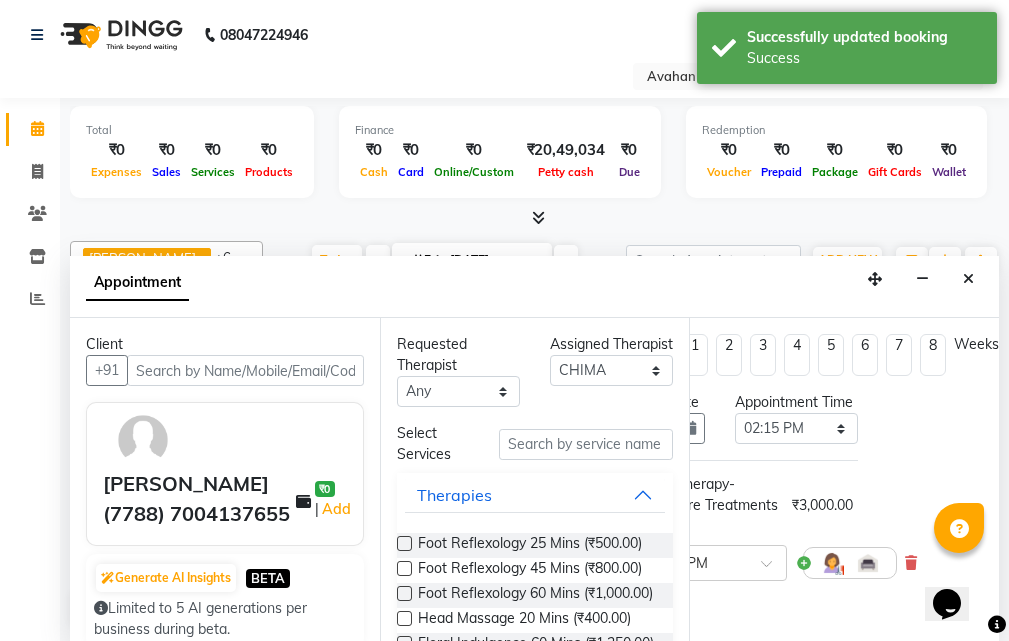 drag, startPoint x: 964, startPoint y: 619, endPoint x: 1008, endPoint y: 612, distance: 44.553337 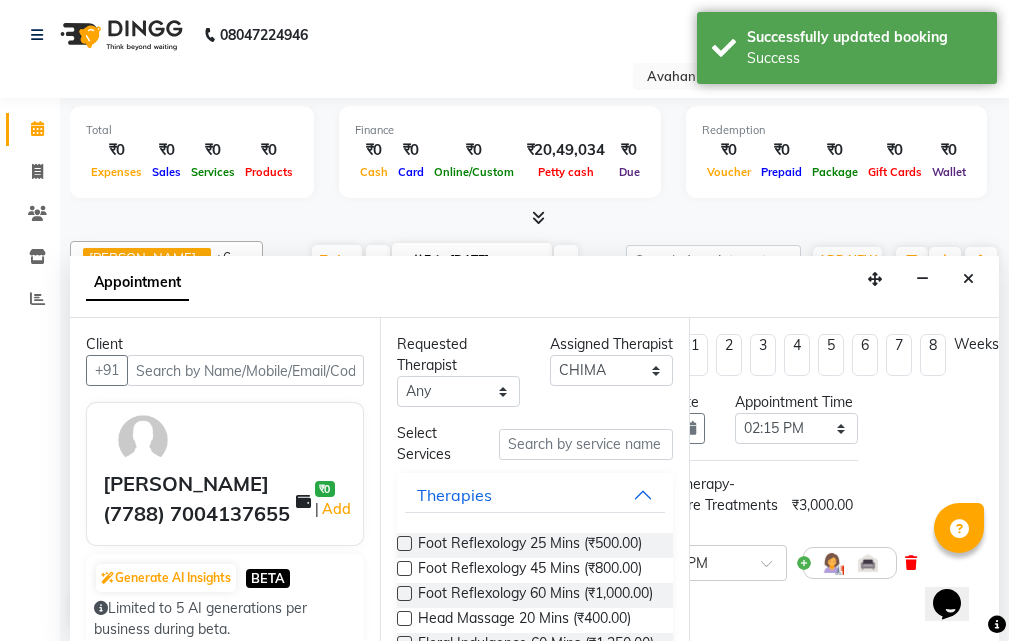 click at bounding box center [911, 563] 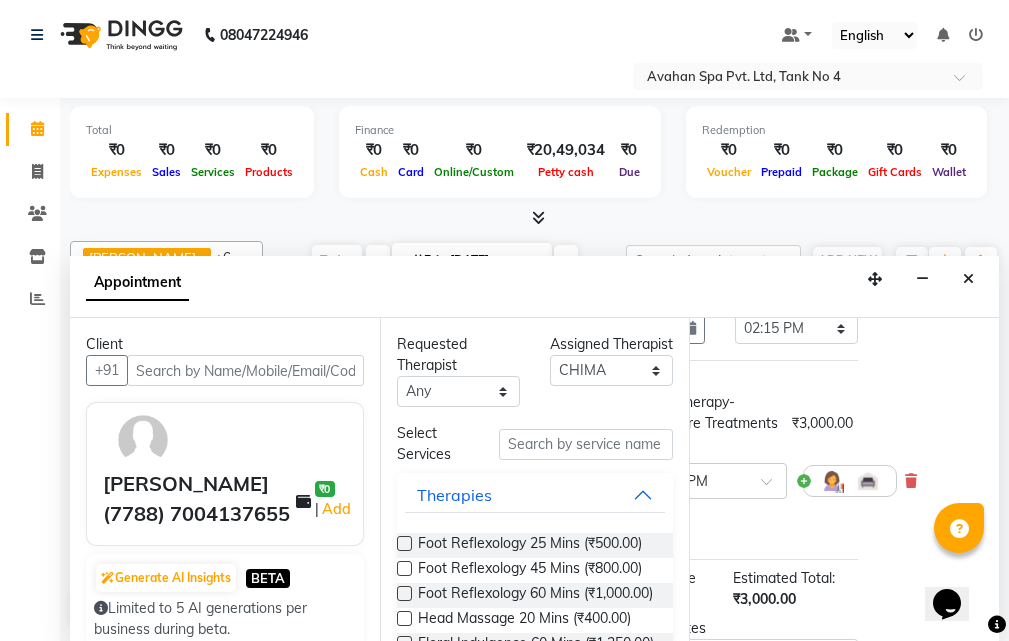 scroll, scrollTop: 100, scrollLeft: 0, axis: vertical 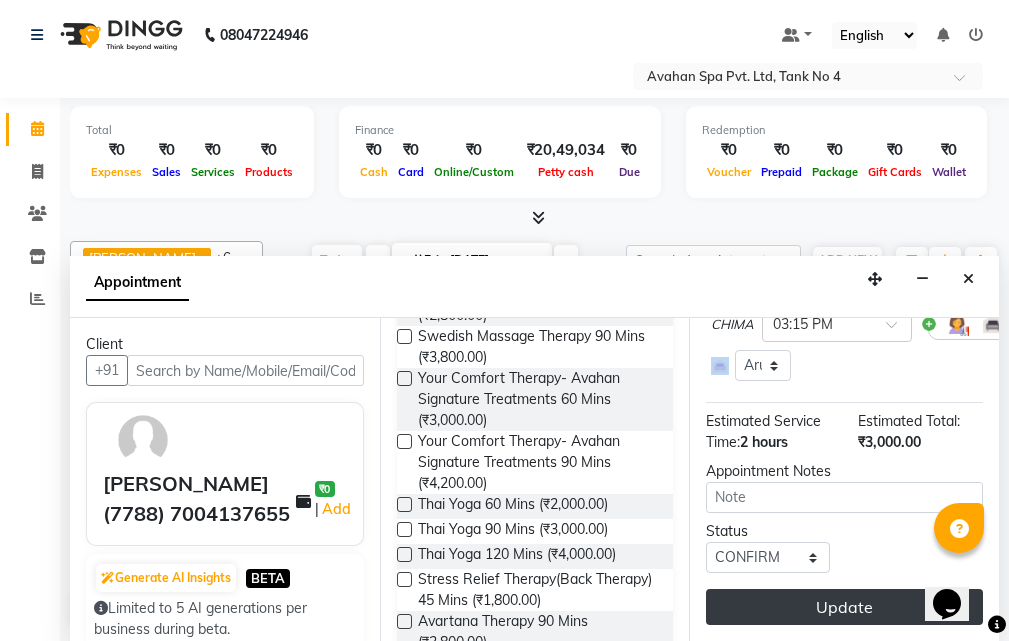 click on "Update" at bounding box center (844, 607) 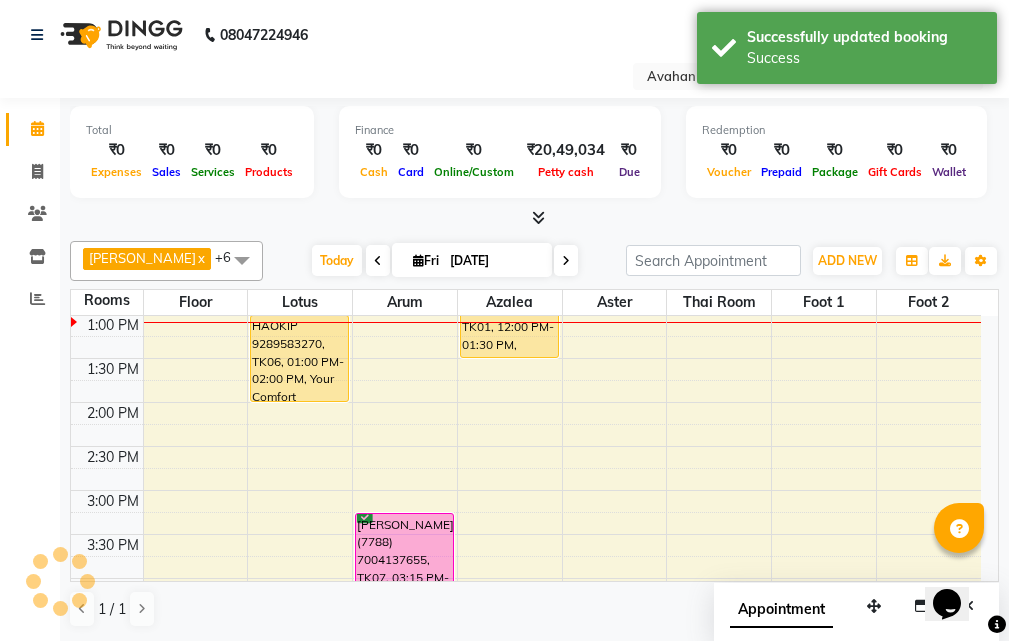 scroll, scrollTop: 0, scrollLeft: 0, axis: both 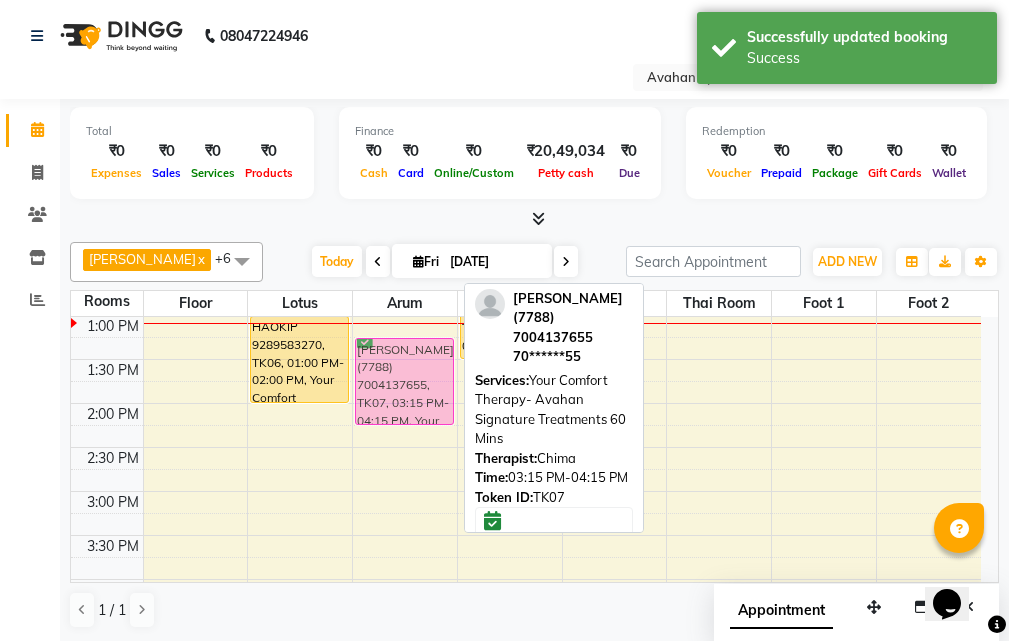 drag, startPoint x: 417, startPoint y: 533, endPoint x: 430, endPoint y: 365, distance: 168.50223 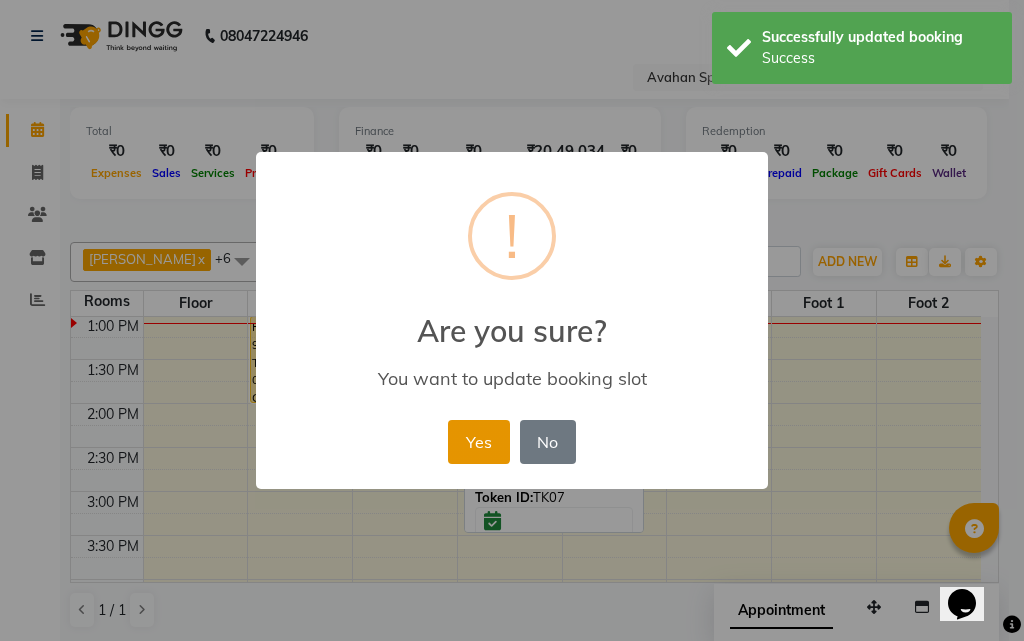 click on "Yes" at bounding box center (478, 442) 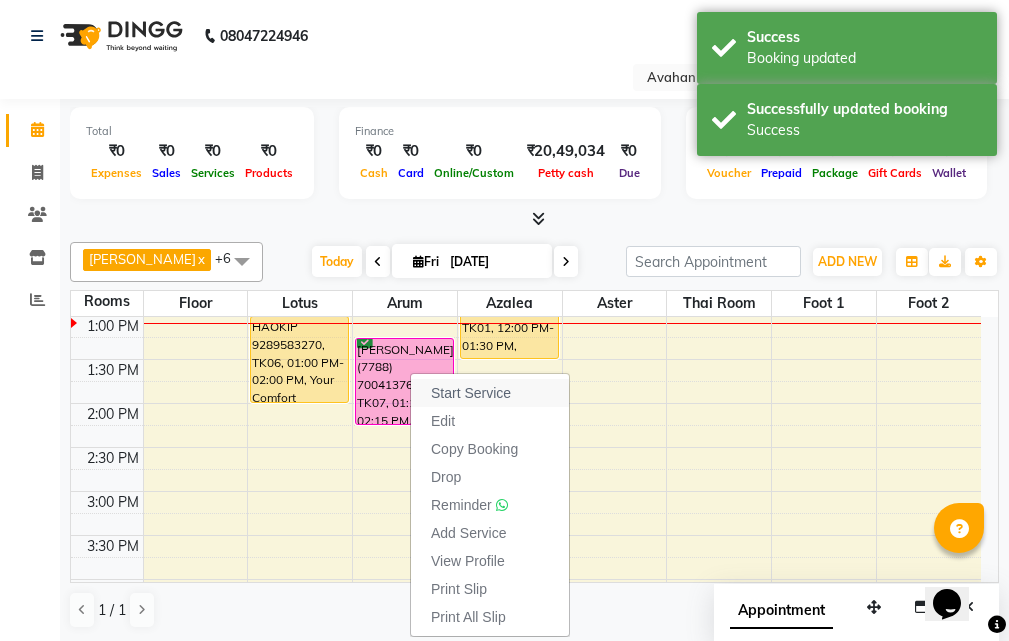click on "Start Service" at bounding box center [471, 393] 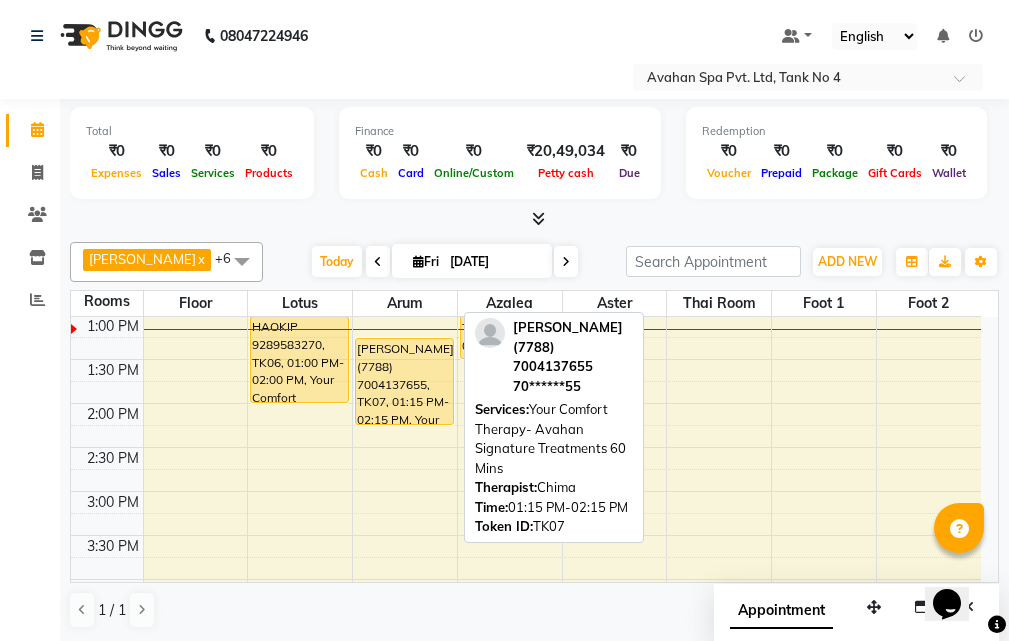 scroll, scrollTop: 165, scrollLeft: 0, axis: vertical 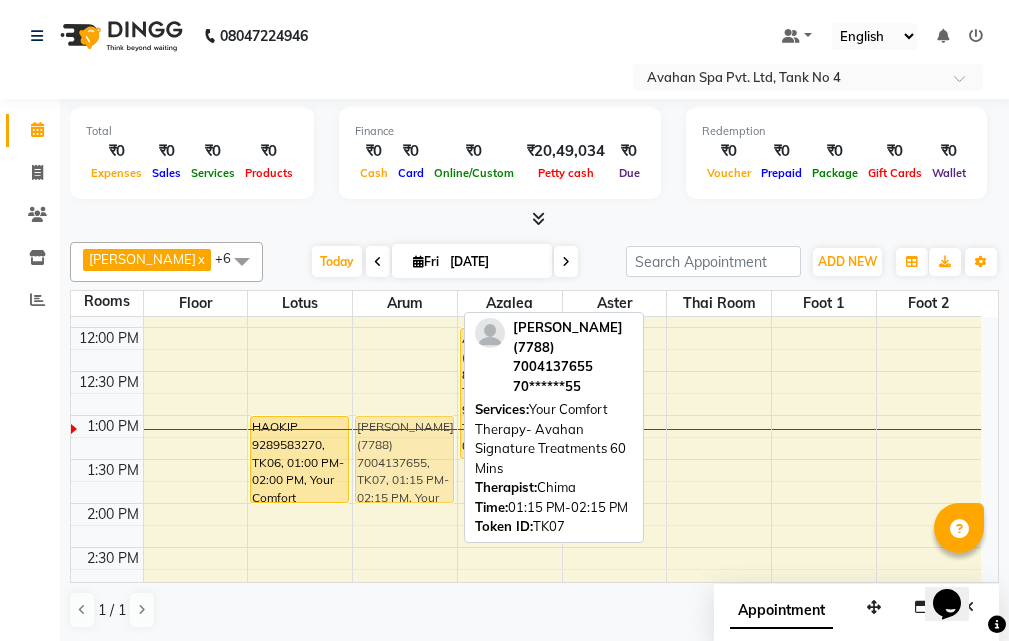 drag, startPoint x: 390, startPoint y: 455, endPoint x: 393, endPoint y: 431, distance: 24.186773 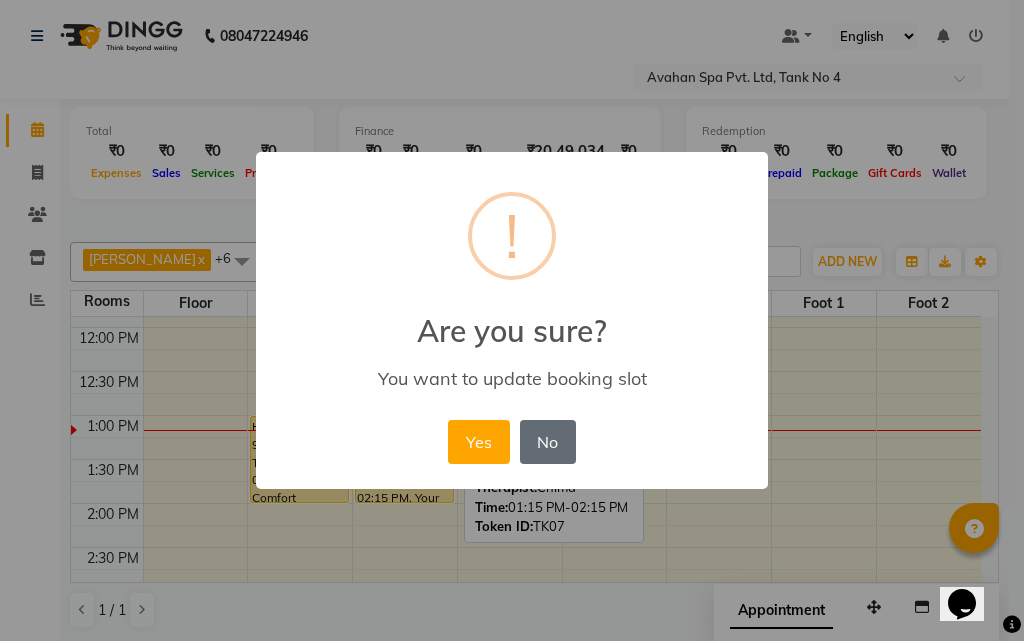 click on "No" at bounding box center [548, 442] 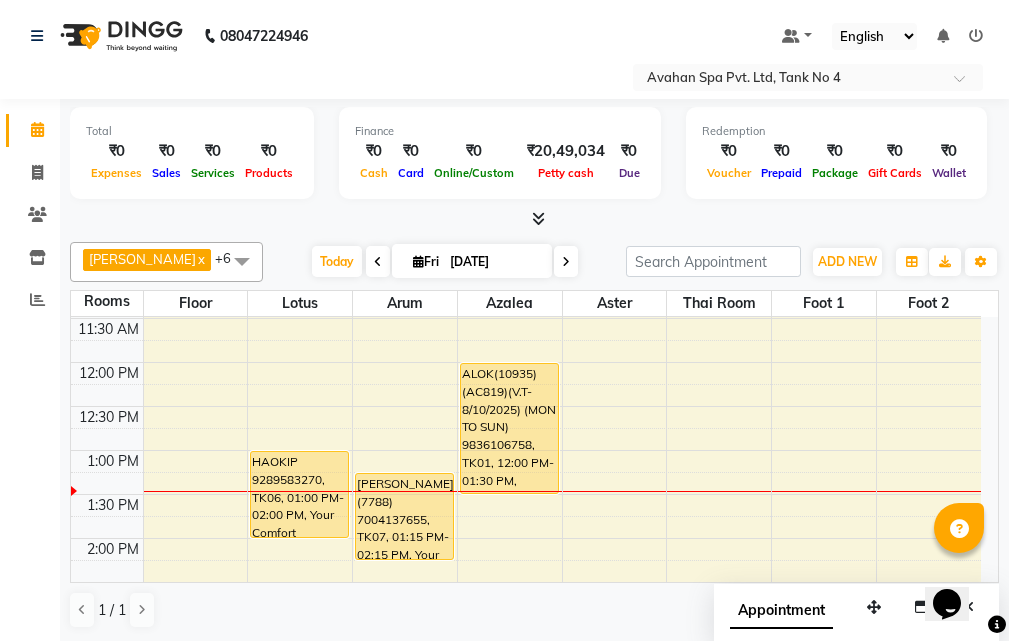 scroll, scrollTop: 165, scrollLeft: 0, axis: vertical 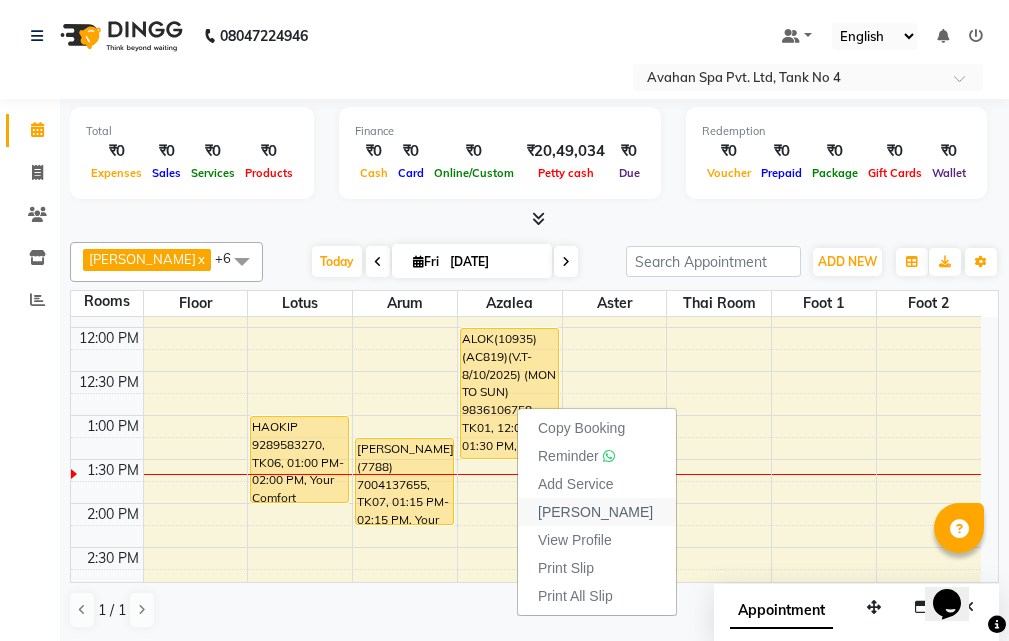 click on "[PERSON_NAME]" at bounding box center (597, 512) 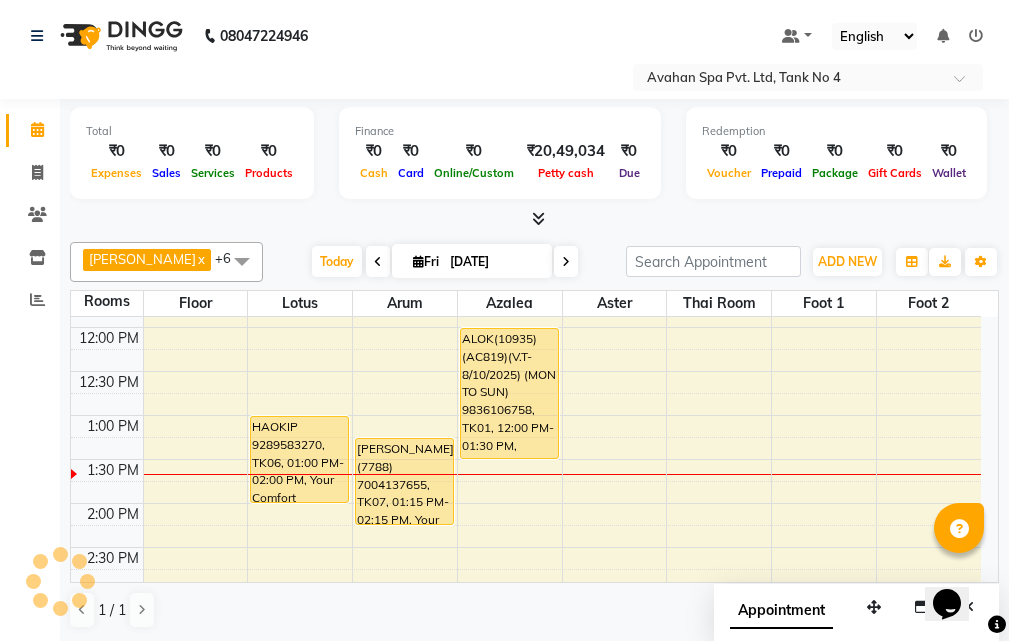 select on "service" 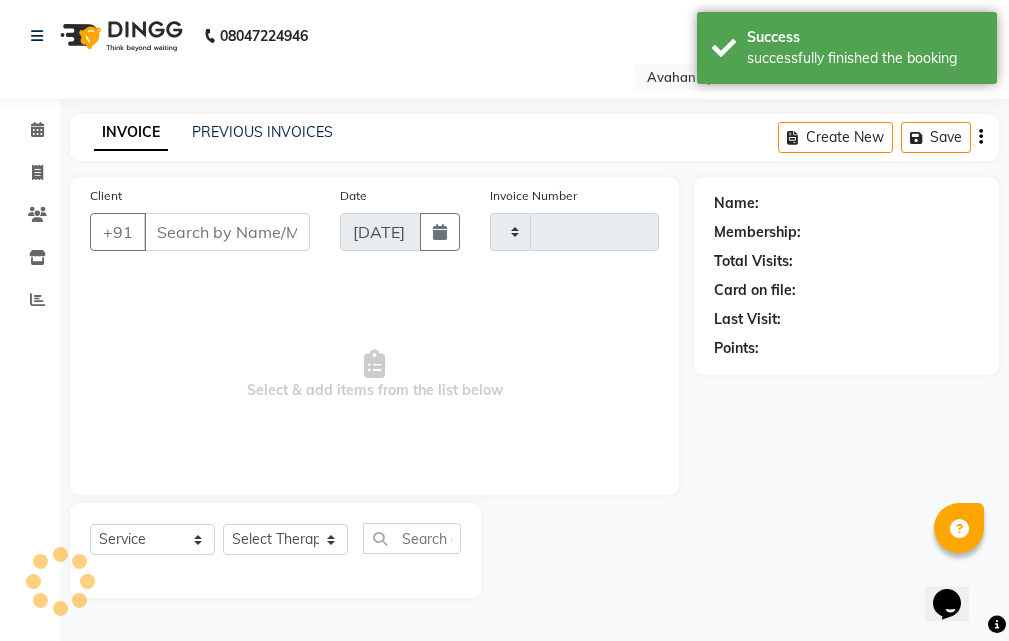 type on "1729" 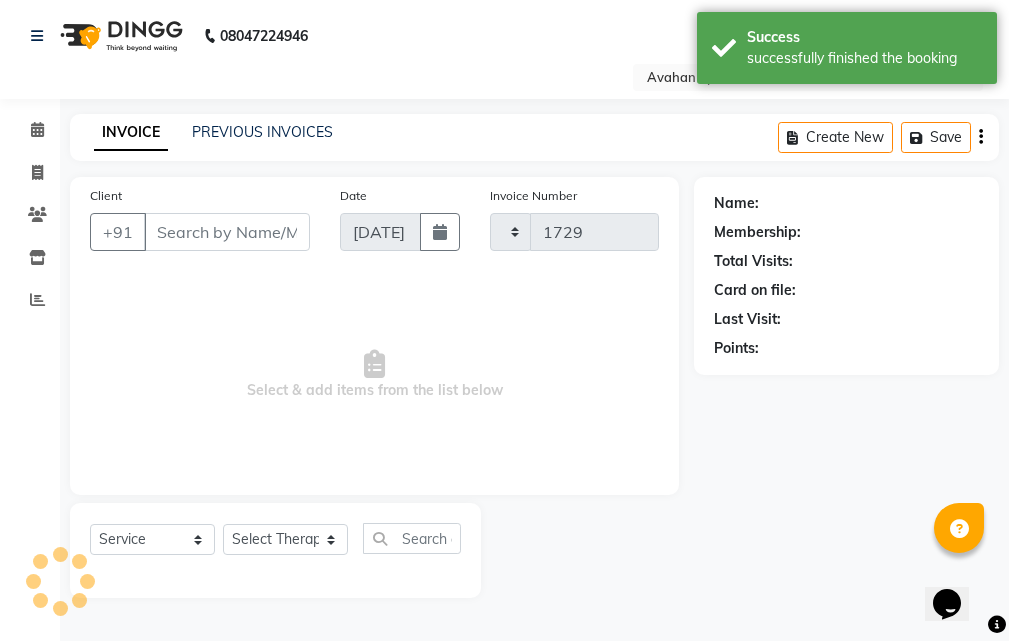 select on "4269" 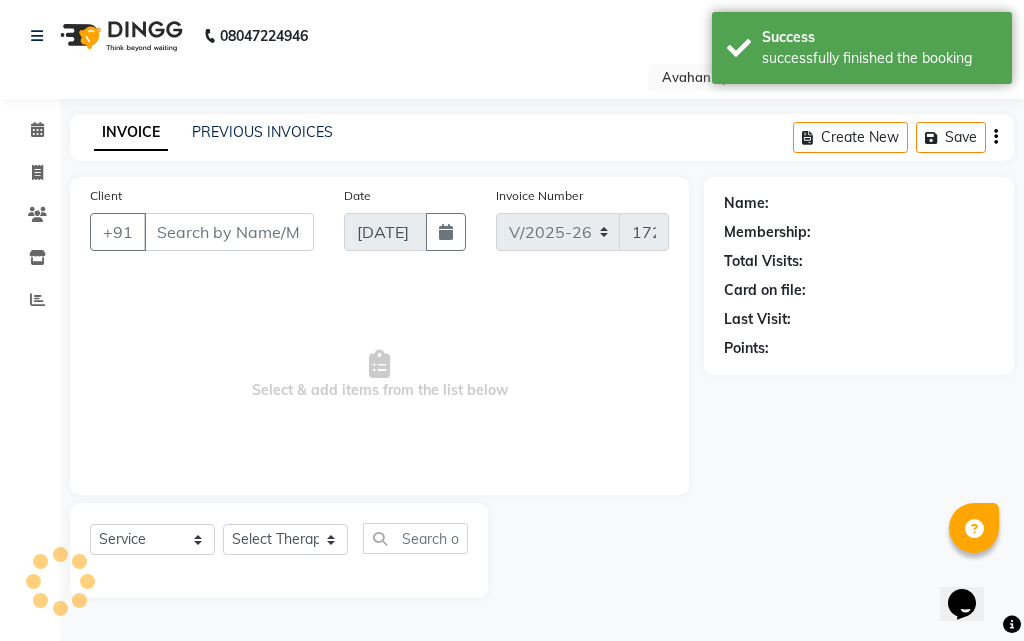 type on "98******58" 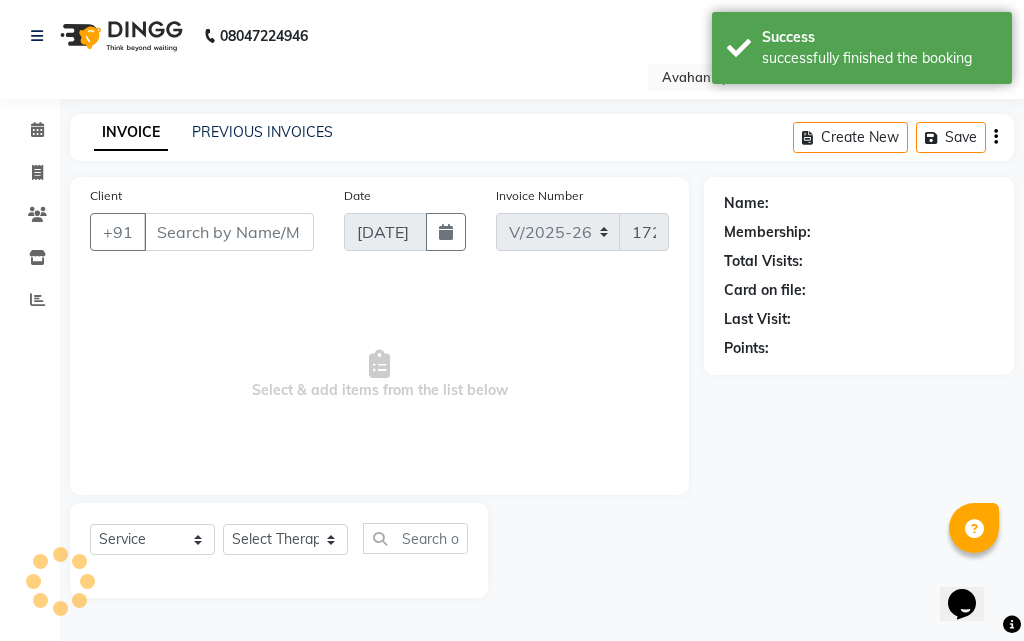 select on "23008" 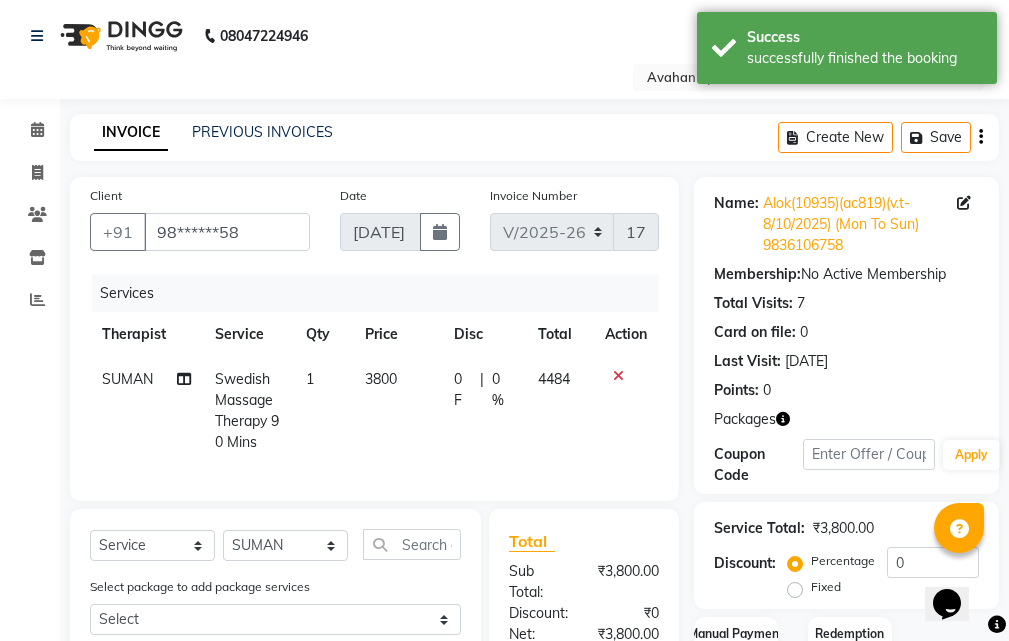 scroll, scrollTop: 315, scrollLeft: 0, axis: vertical 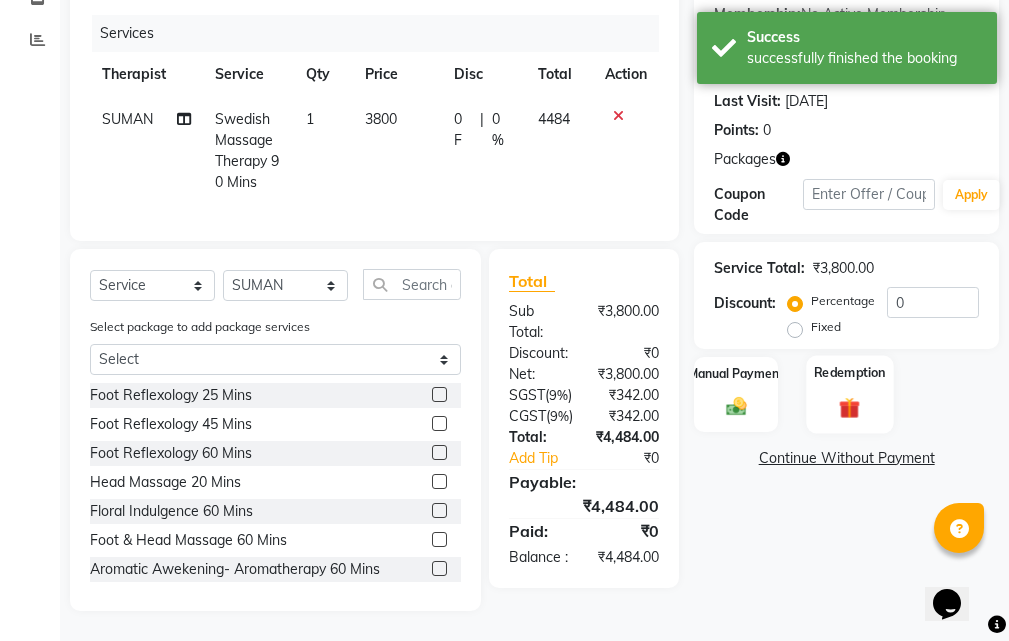 click 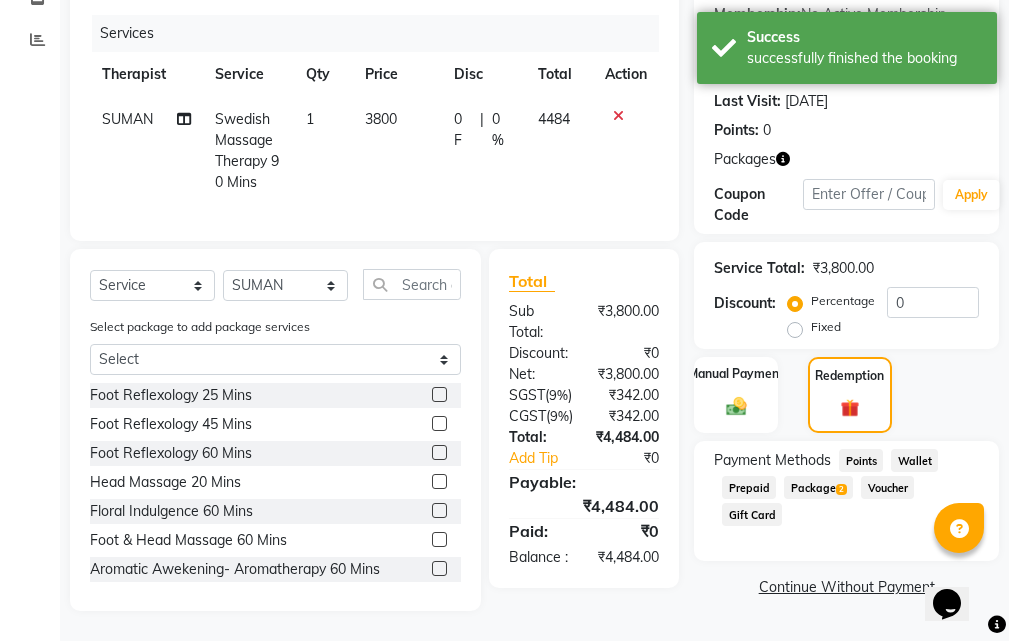 click on "Package  2" 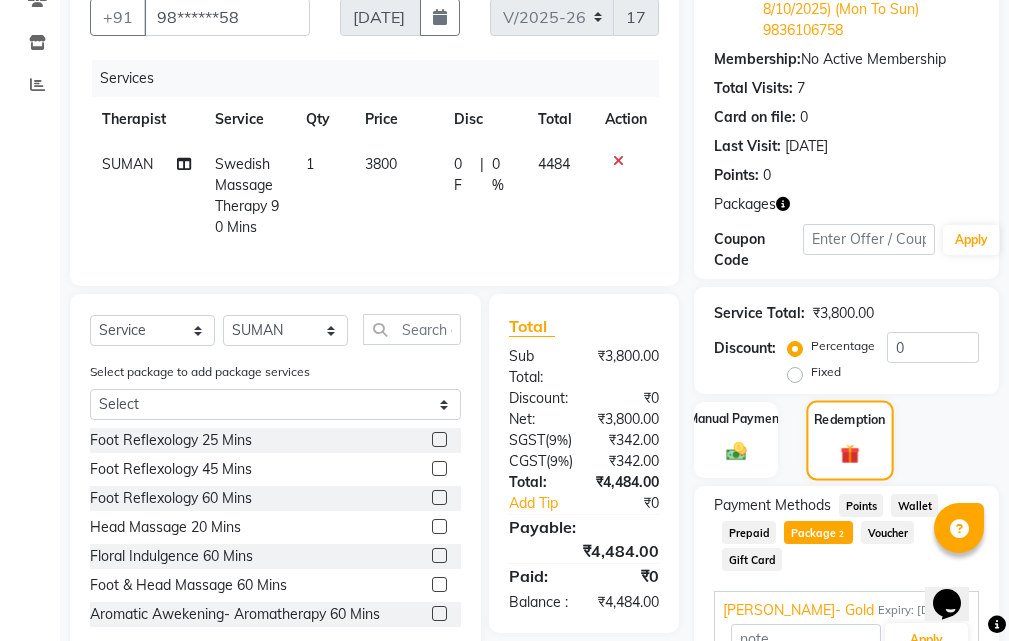 scroll, scrollTop: 440, scrollLeft: 0, axis: vertical 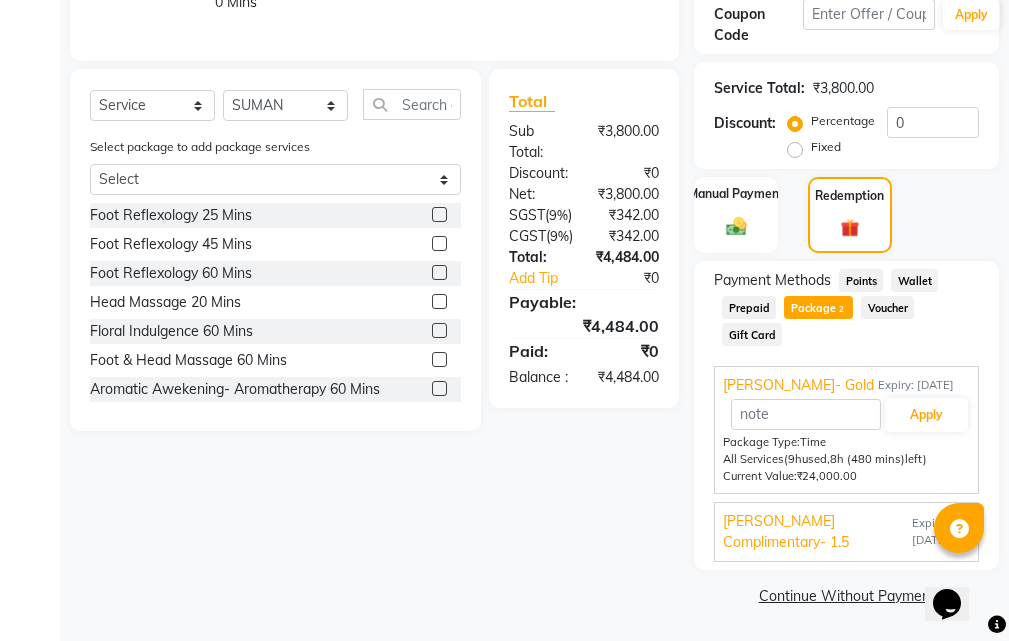 click on "Expiry: [DATE]" at bounding box center (941, 532) 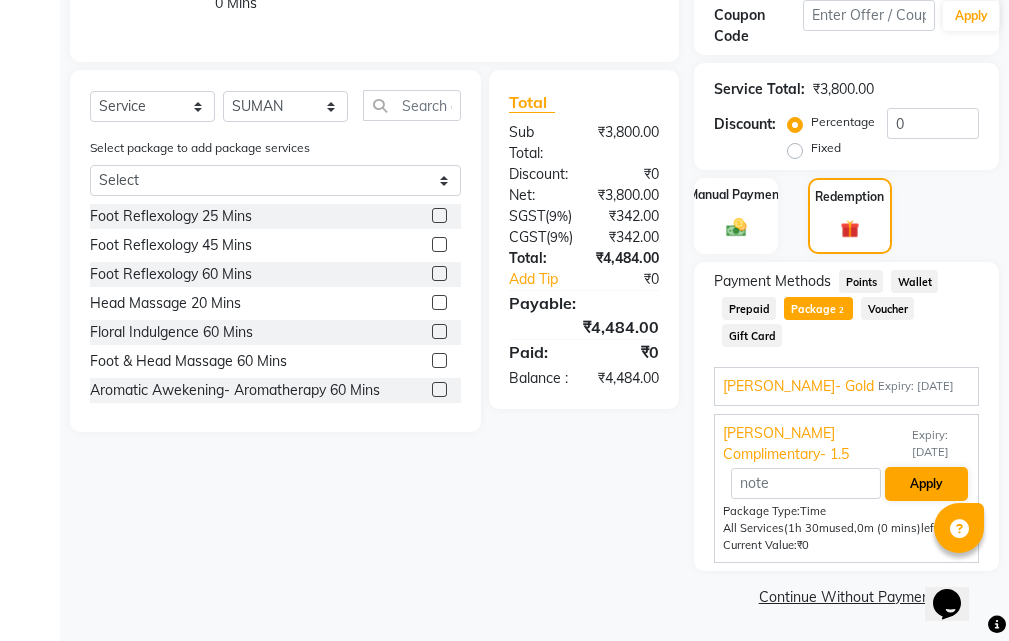 scroll, scrollTop: 440, scrollLeft: 0, axis: vertical 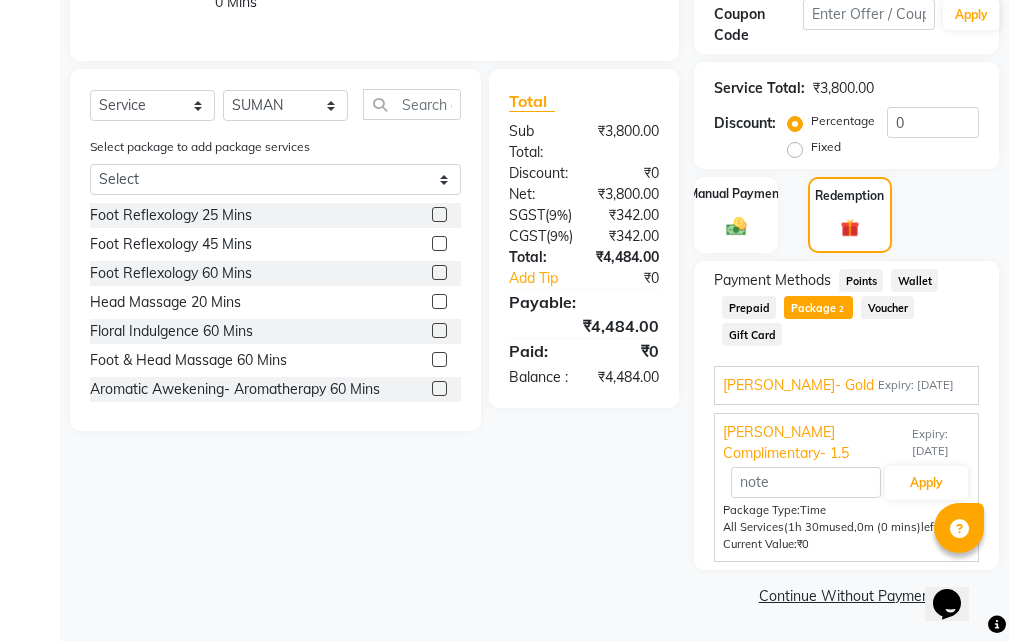 click on "[PERSON_NAME]- Gold Expiry: [DATE] Apply Package Type:  Time All Services  (9h  used,  8h (480 mins)   left)  Current Value:  ₹24,000.00" at bounding box center [846, 385] 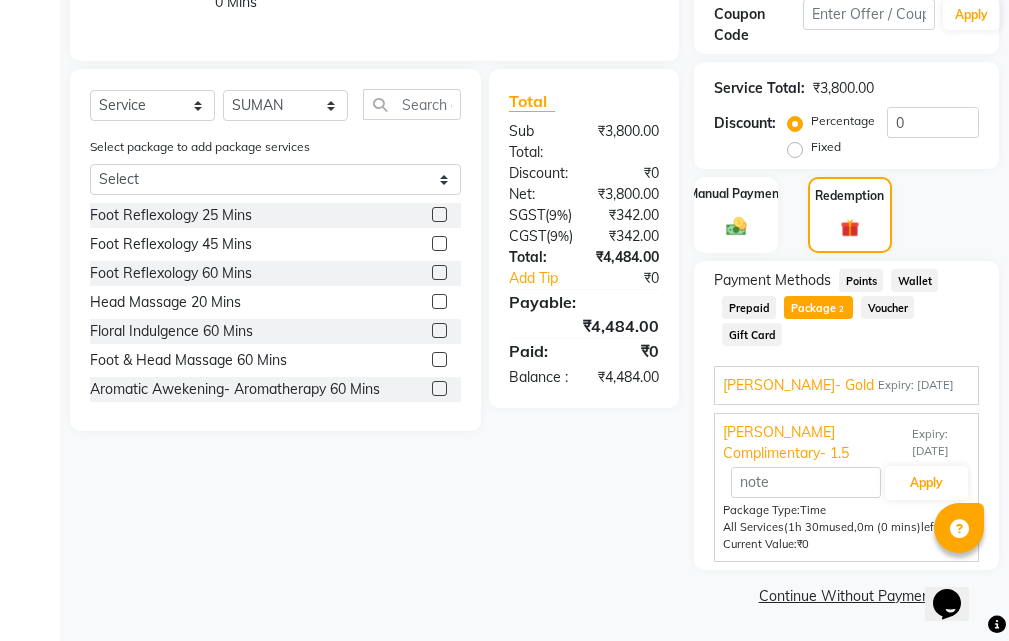 click on "Expiry: [DATE]" at bounding box center (916, 385) 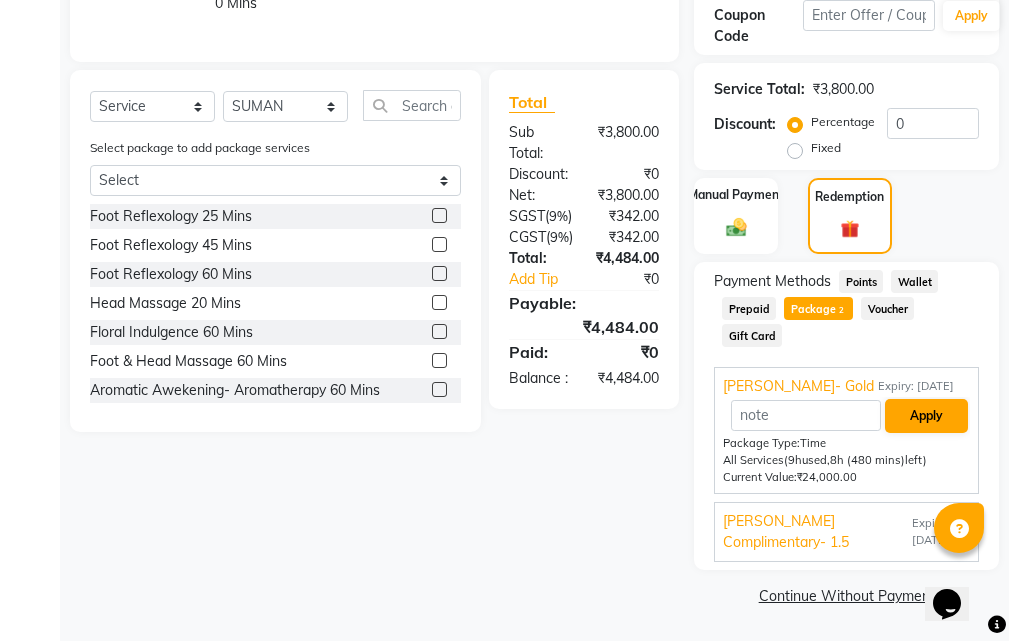 scroll, scrollTop: 440, scrollLeft: 0, axis: vertical 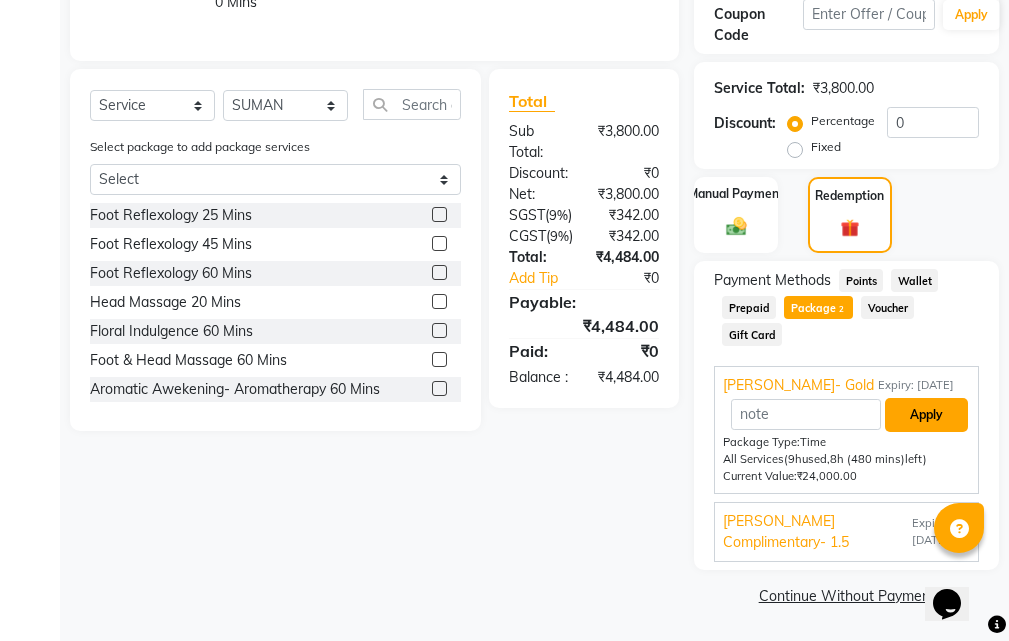 click on "Apply" at bounding box center (926, 415) 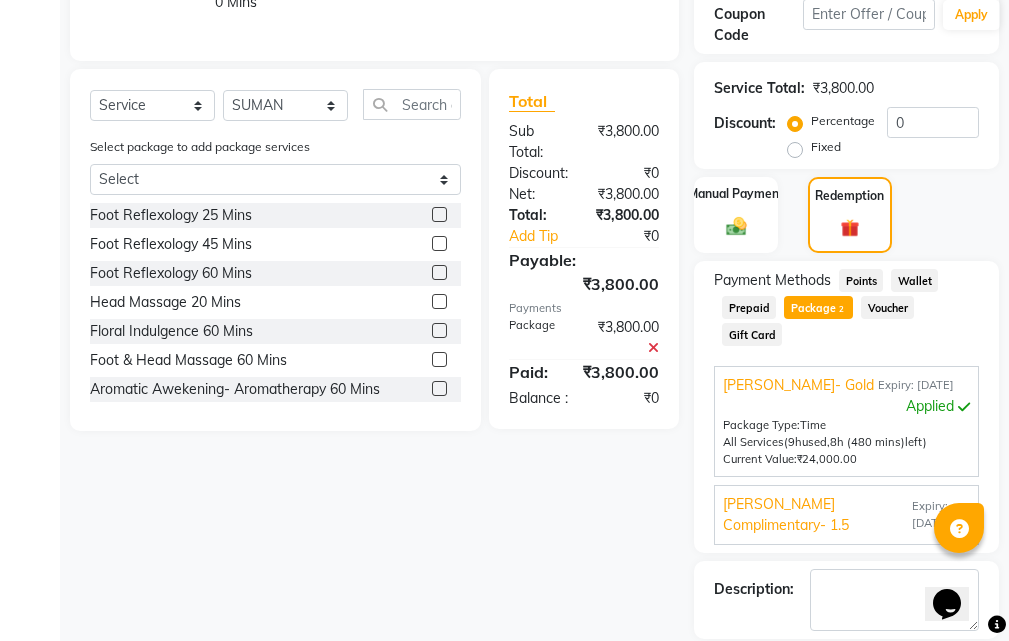 scroll, scrollTop: 536, scrollLeft: 0, axis: vertical 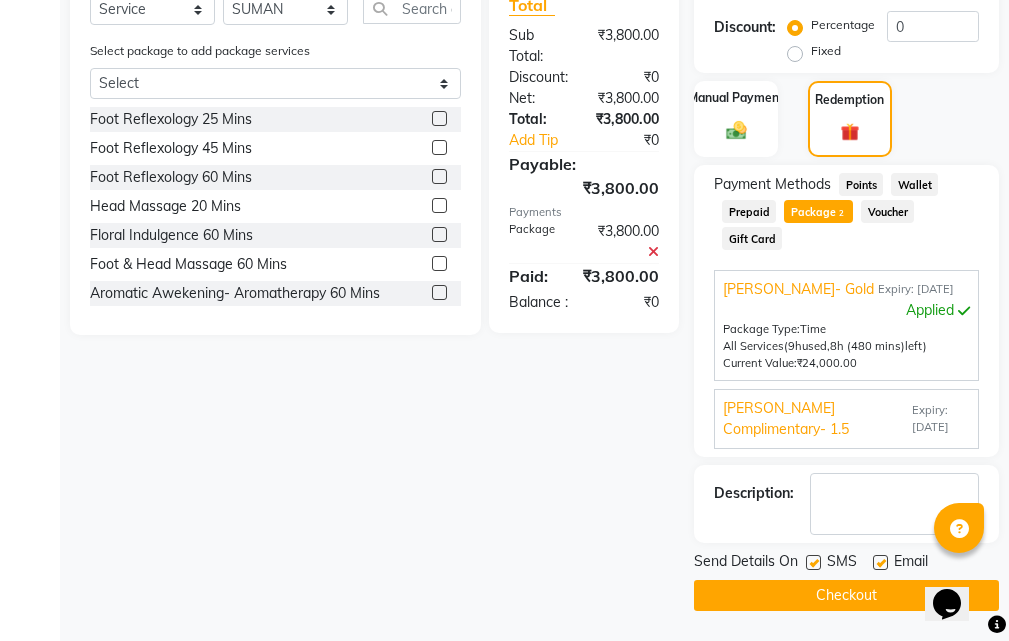 click 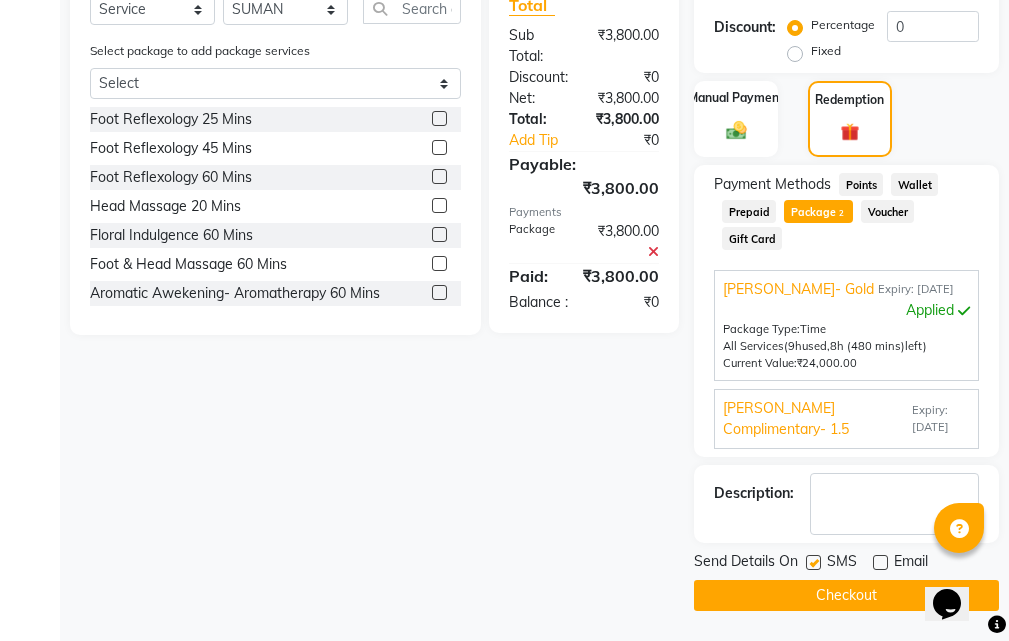 click on "SMS" 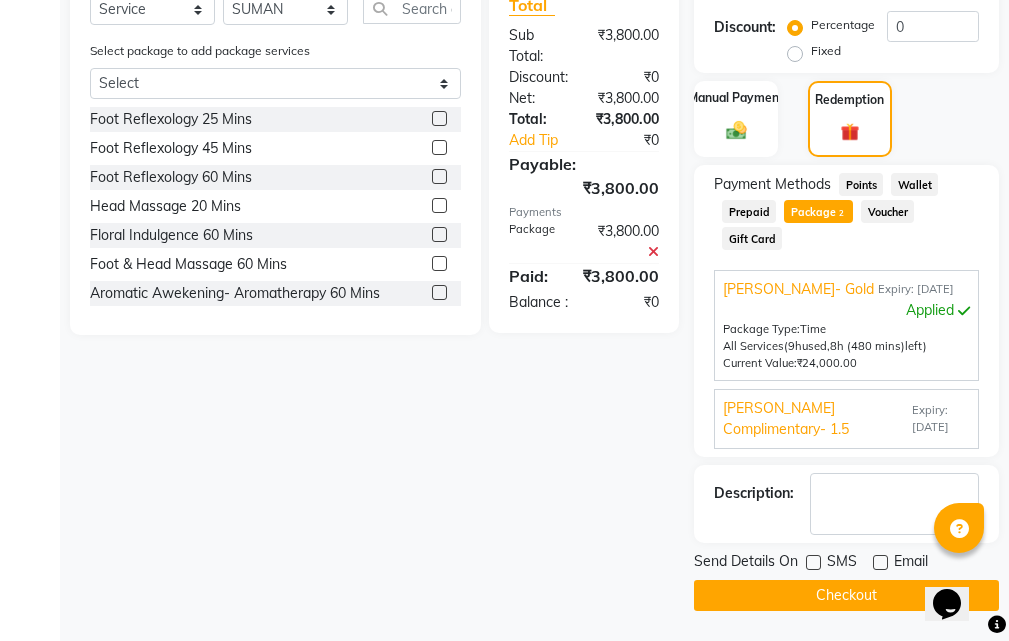 click 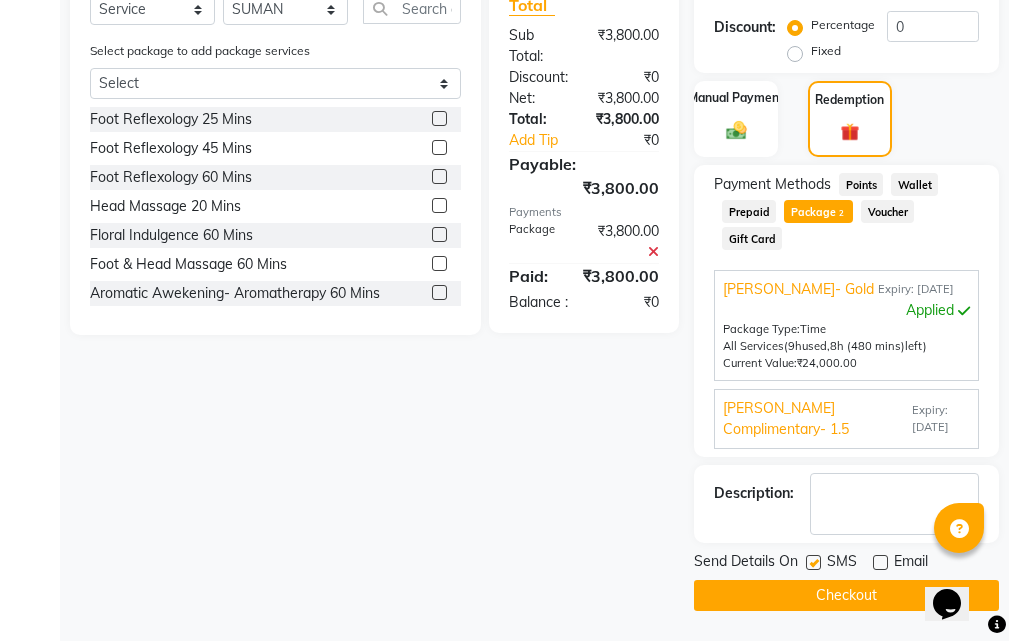 click 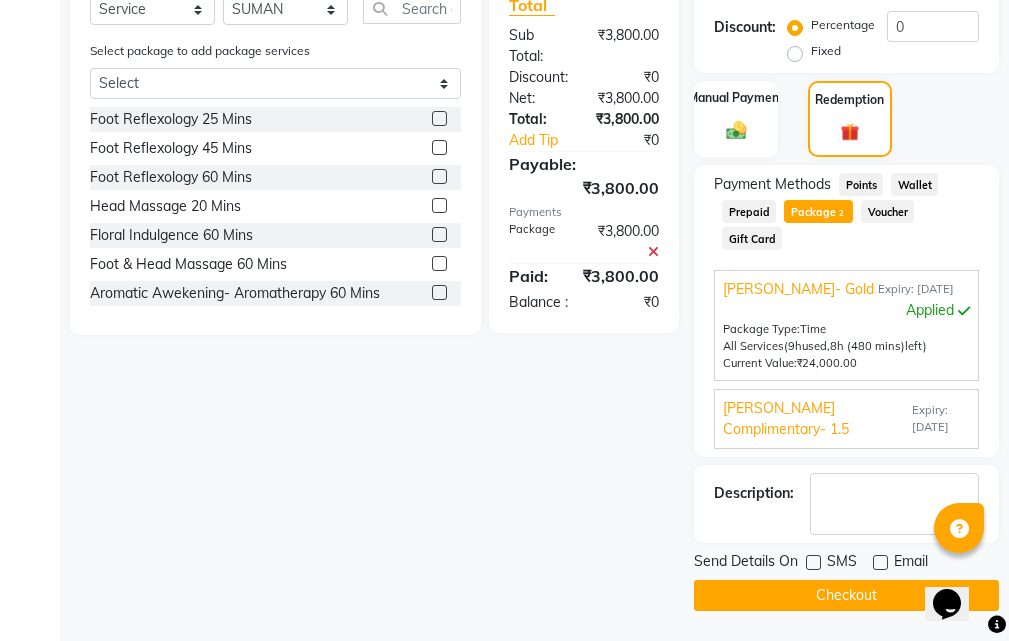 click on "Checkout" 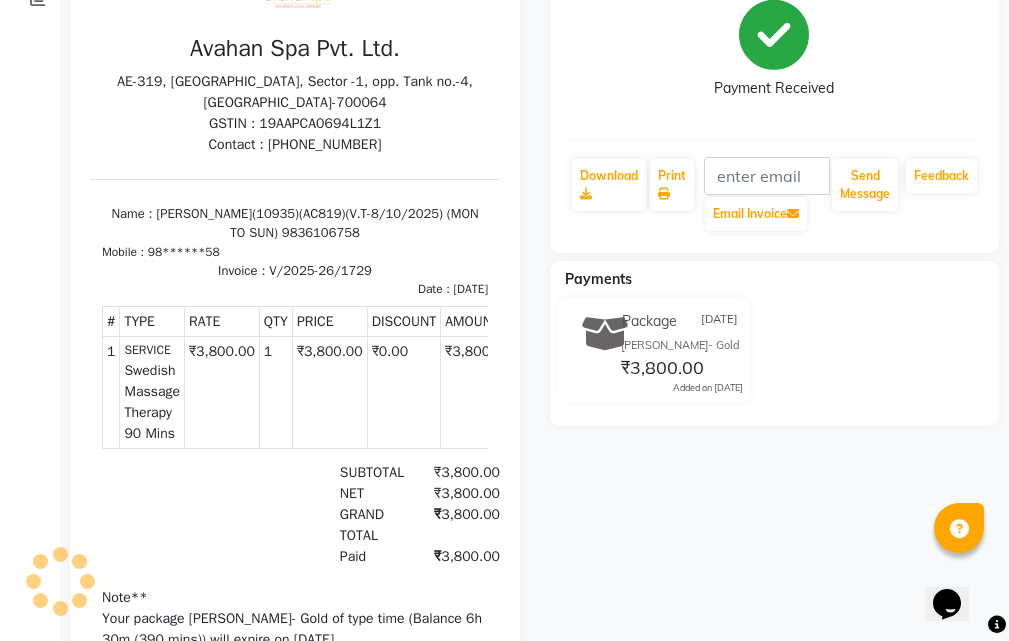 scroll, scrollTop: 0, scrollLeft: 0, axis: both 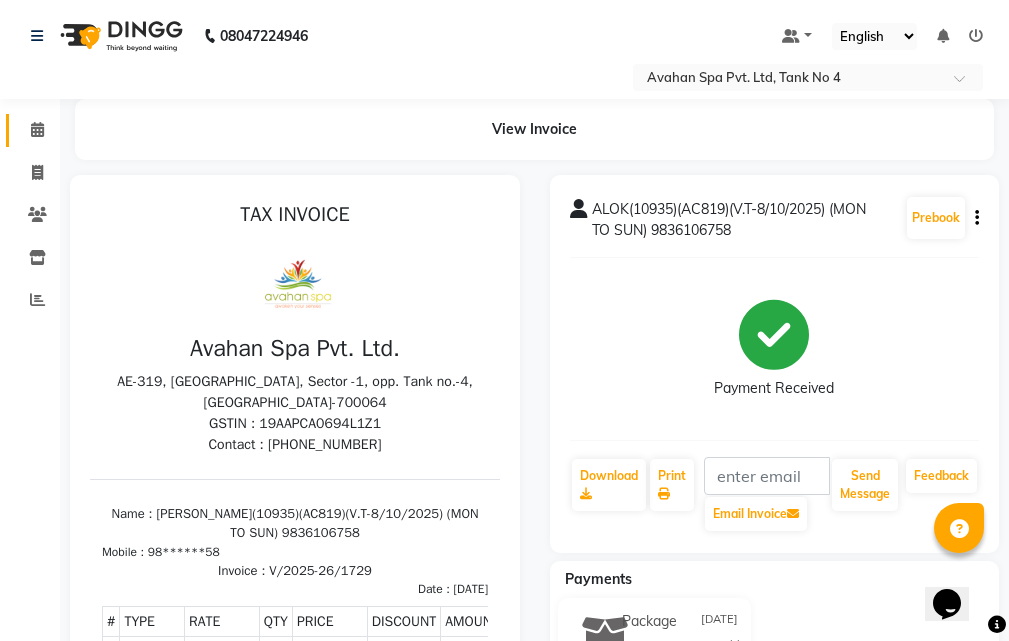 click 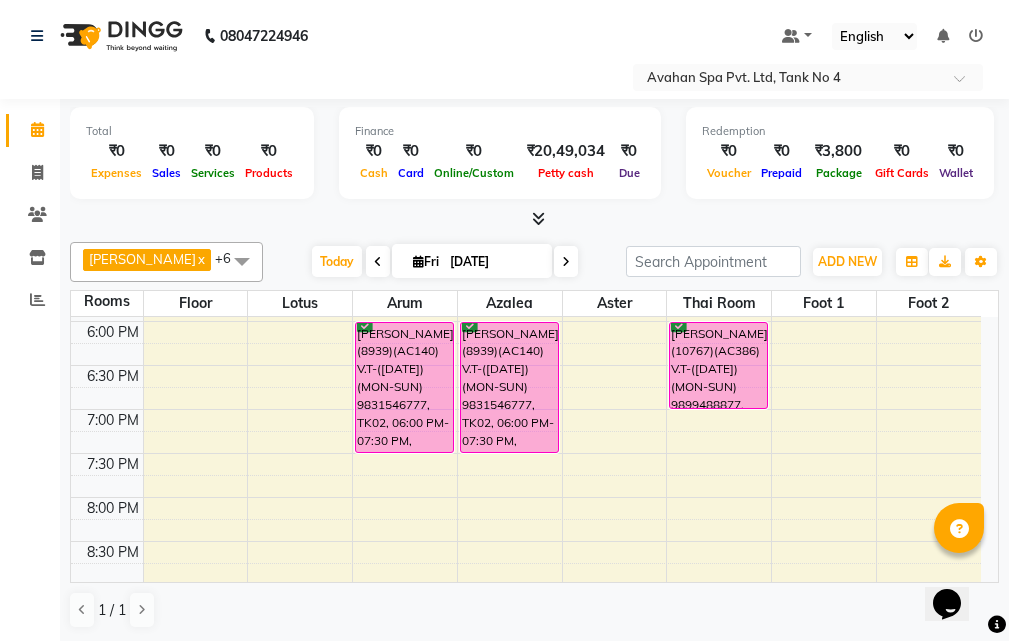 scroll, scrollTop: 700, scrollLeft: 0, axis: vertical 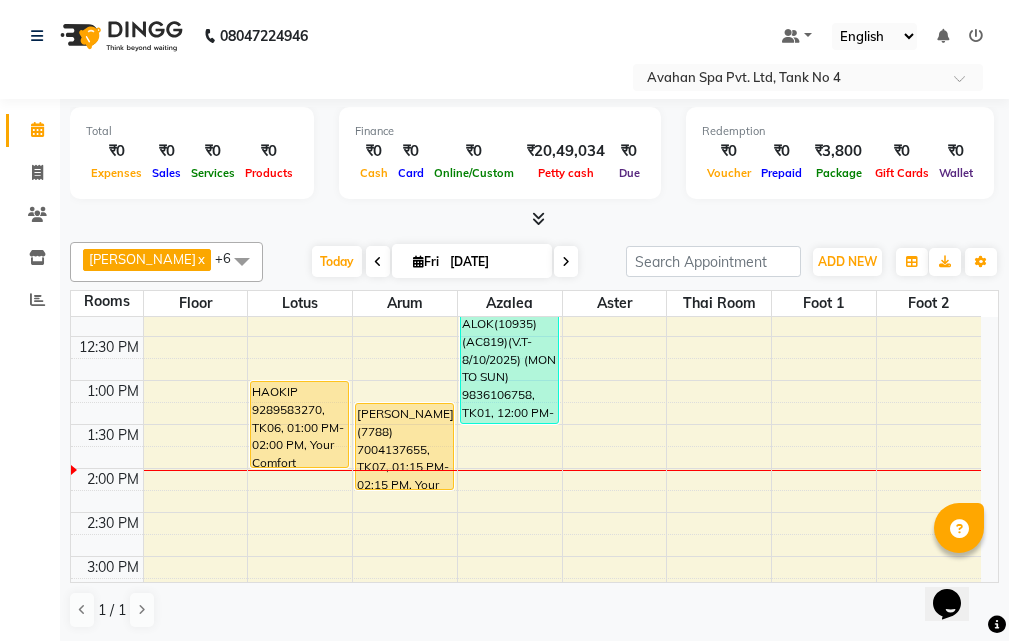 click at bounding box center [566, 262] 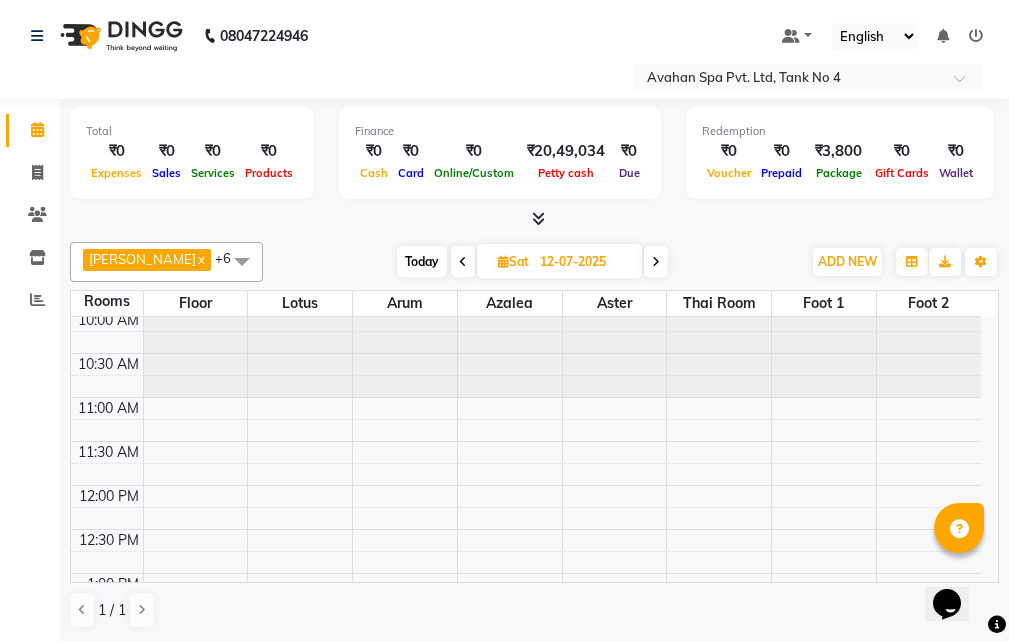 scroll, scrollTop: 0, scrollLeft: 0, axis: both 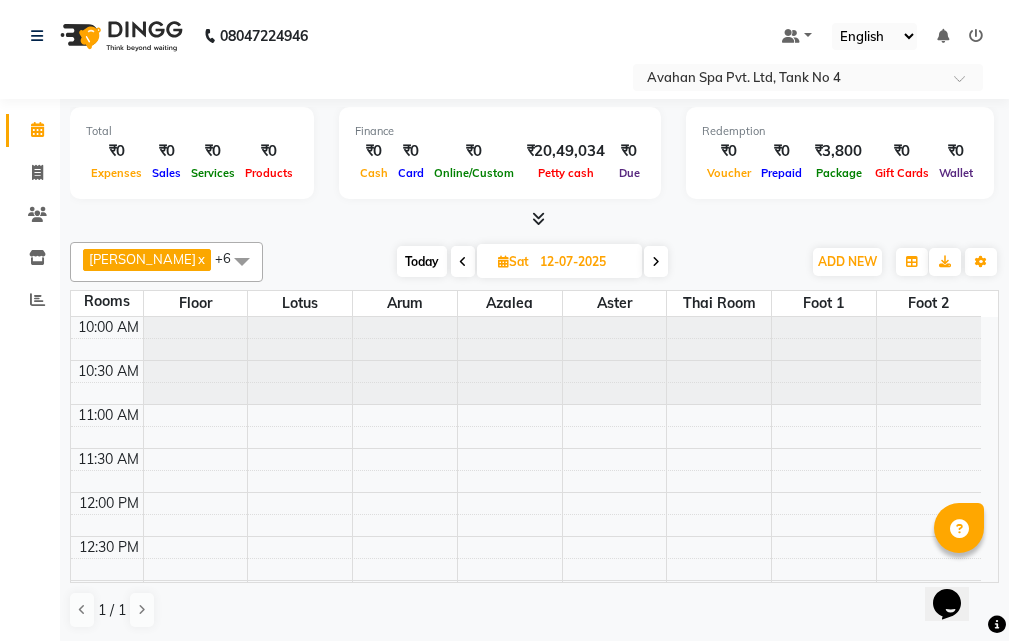 click at bounding box center [656, 262] 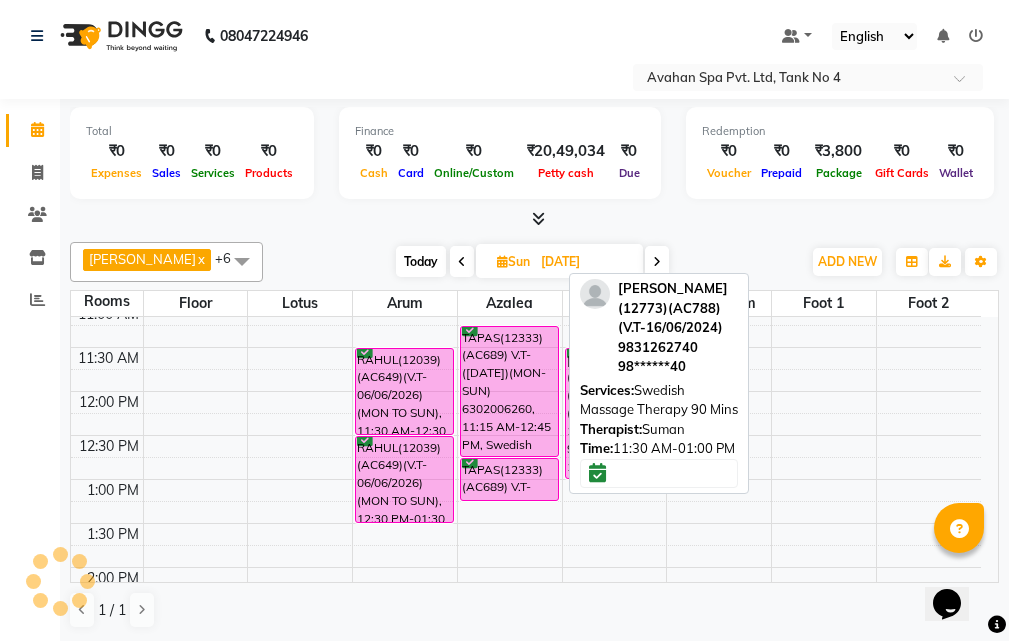 scroll, scrollTop: 0, scrollLeft: 0, axis: both 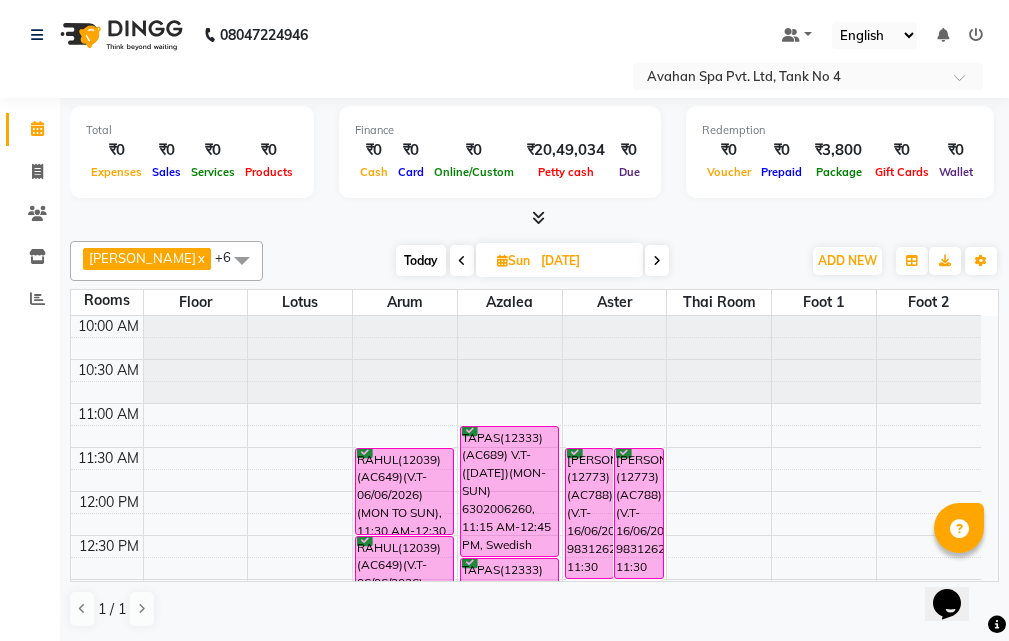 click on "Today" at bounding box center (421, 260) 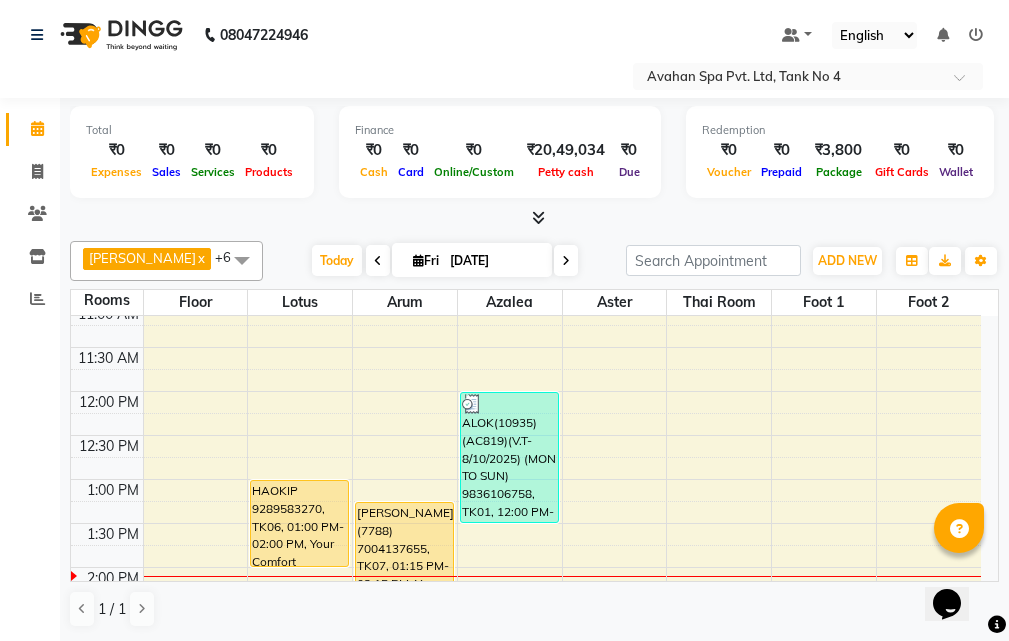 scroll, scrollTop: 0, scrollLeft: 0, axis: both 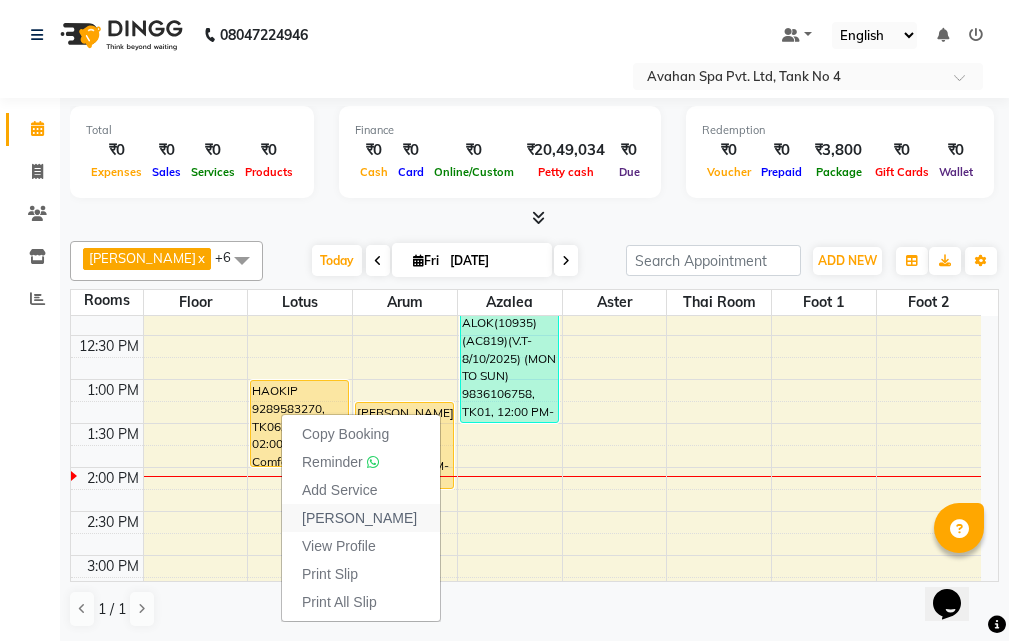 click on "[PERSON_NAME]" at bounding box center [361, 518] 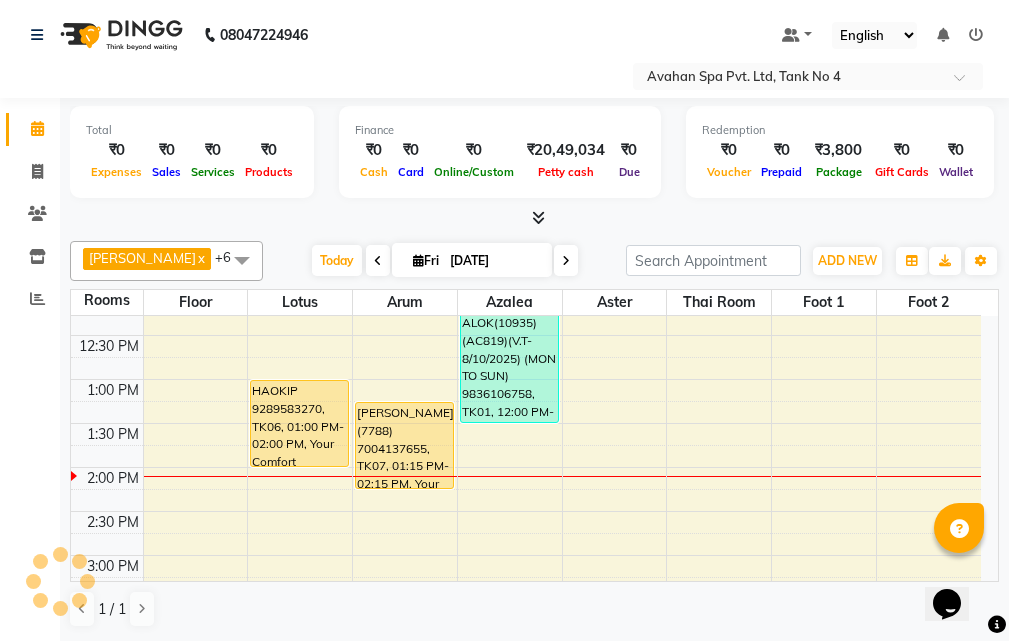 select on "service" 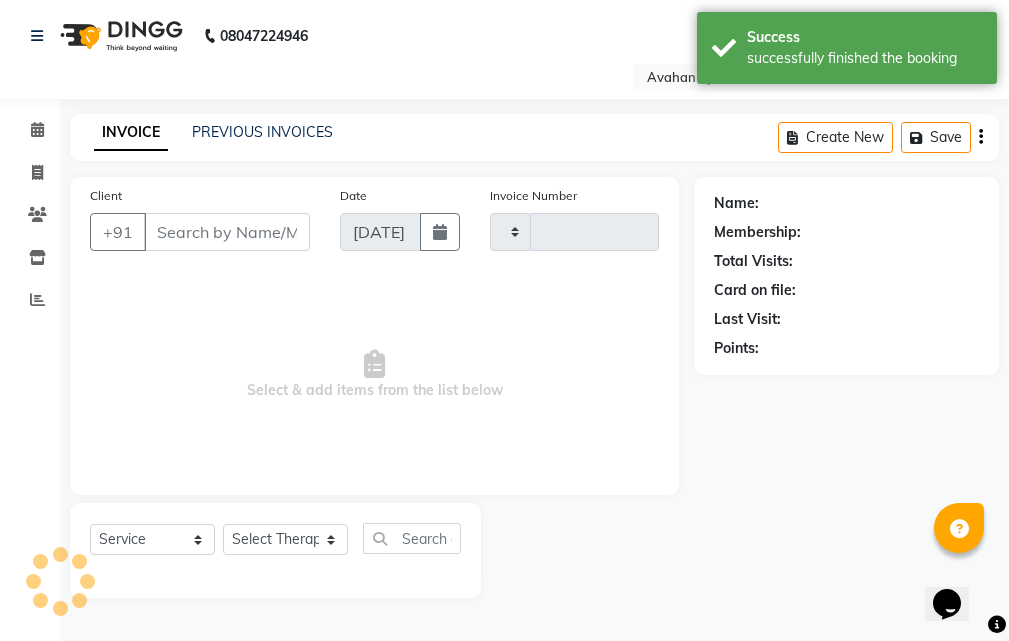 type on "1730" 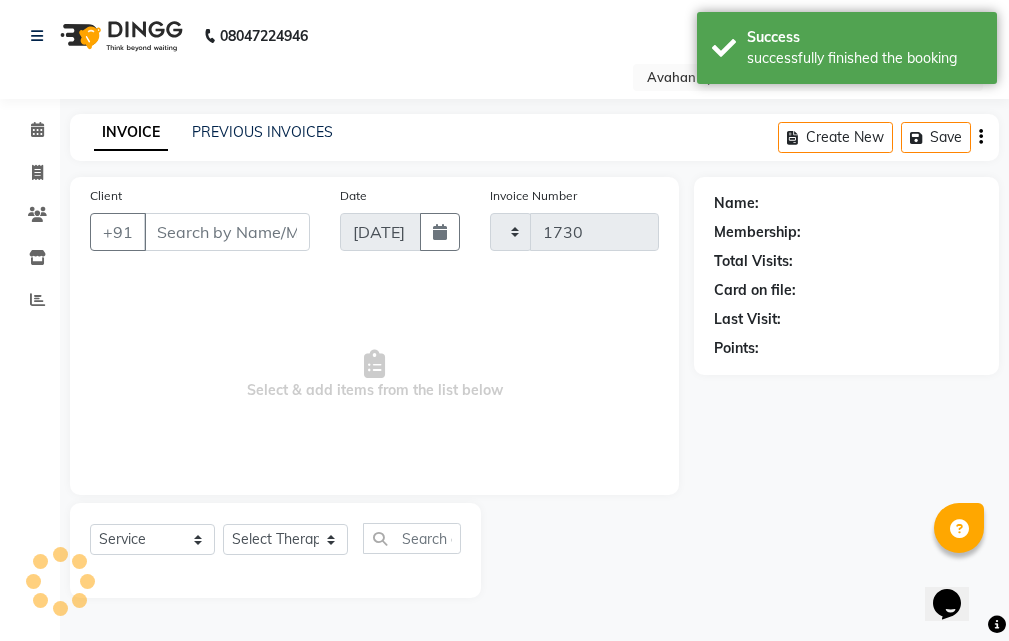 scroll, scrollTop: 0, scrollLeft: 0, axis: both 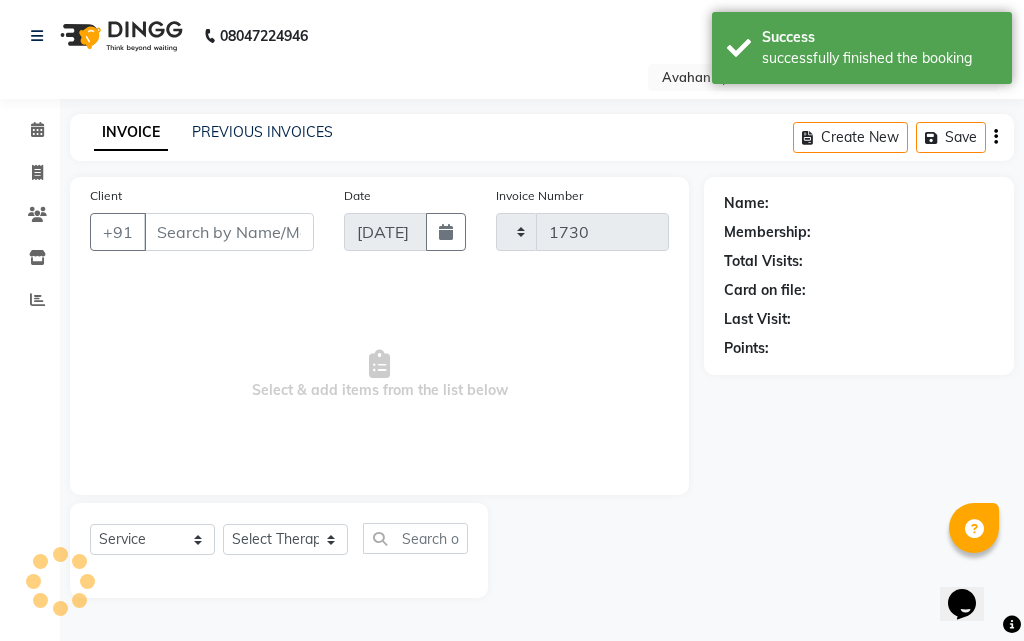 select on "4269" 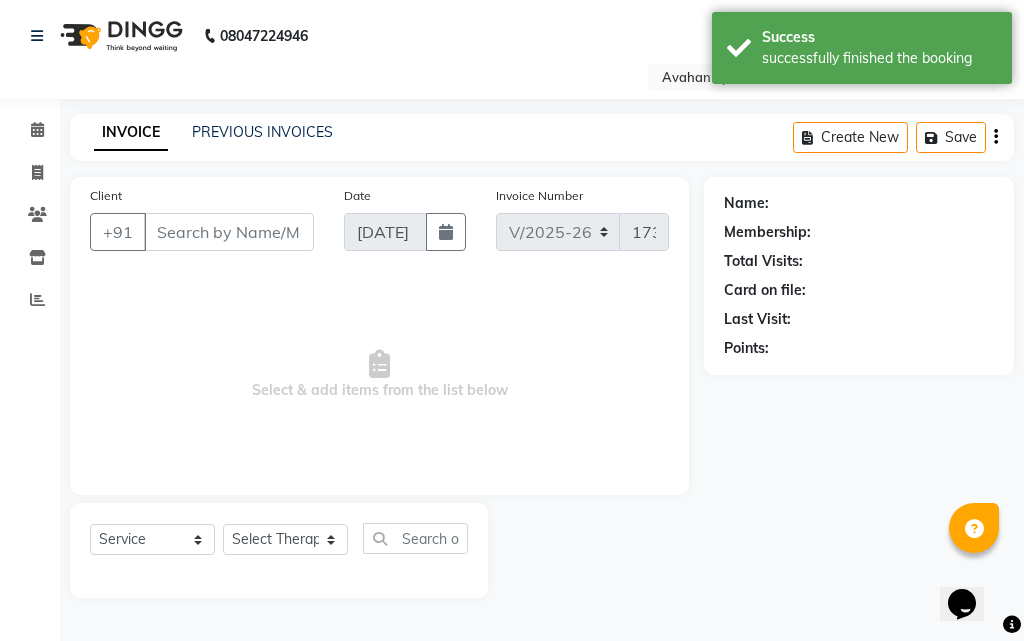 type on "92******70" 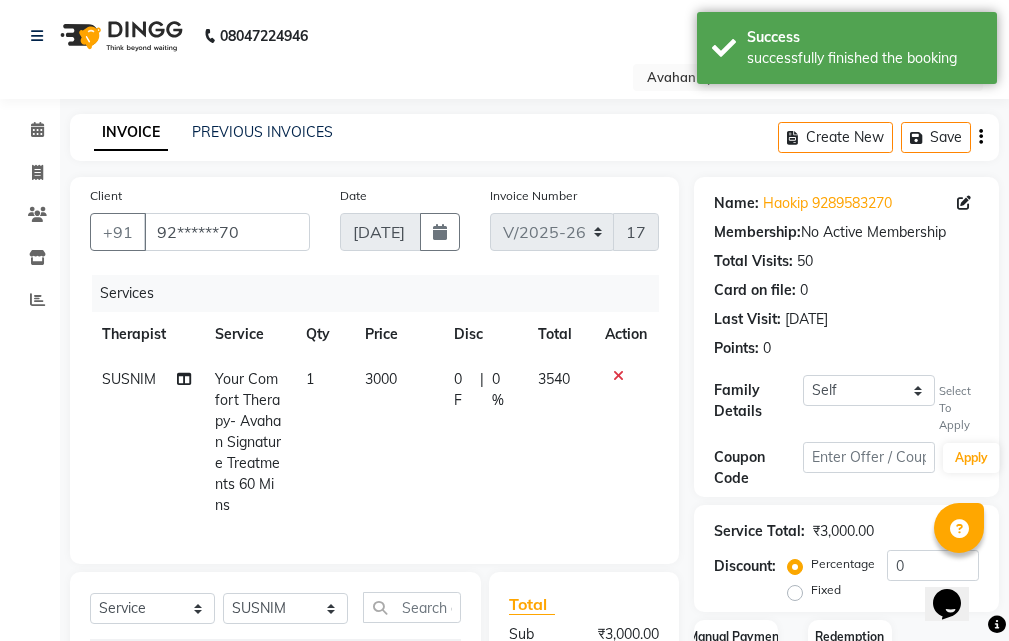 scroll, scrollTop: 378, scrollLeft: 0, axis: vertical 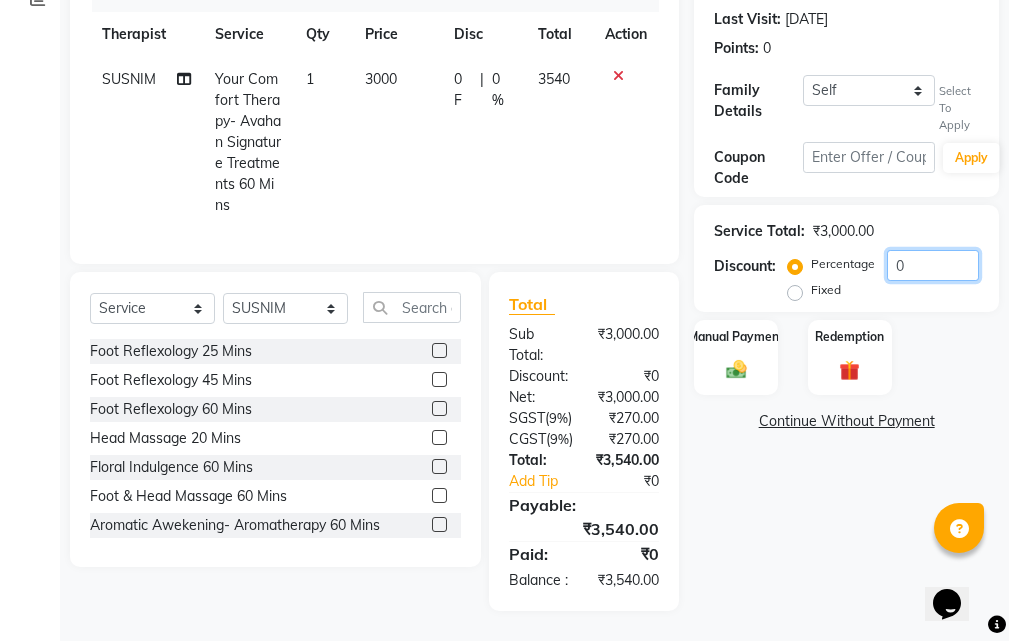 click on "0" 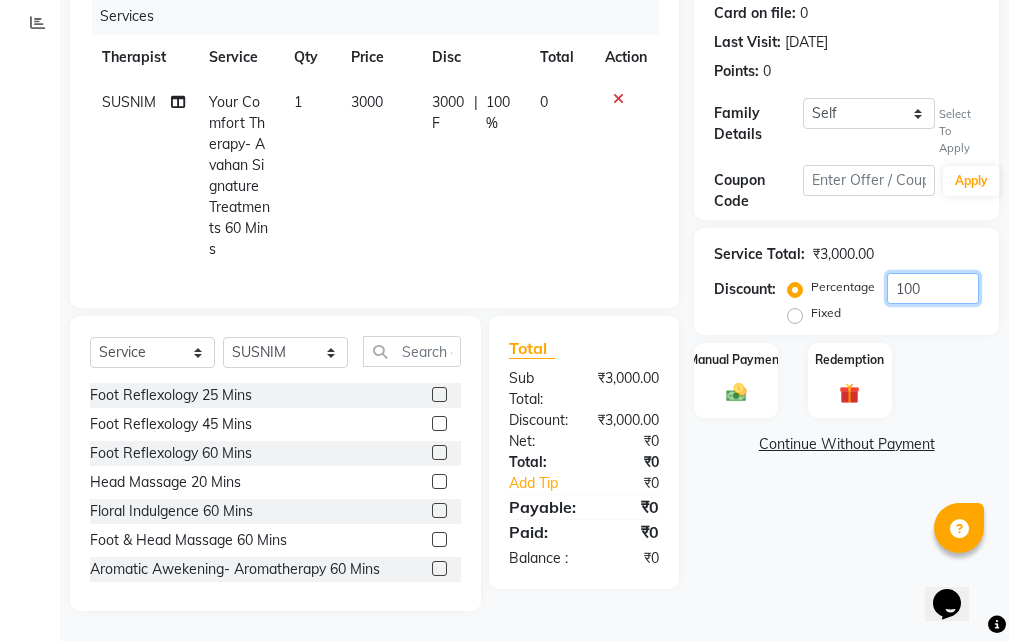 scroll, scrollTop: 312, scrollLeft: 0, axis: vertical 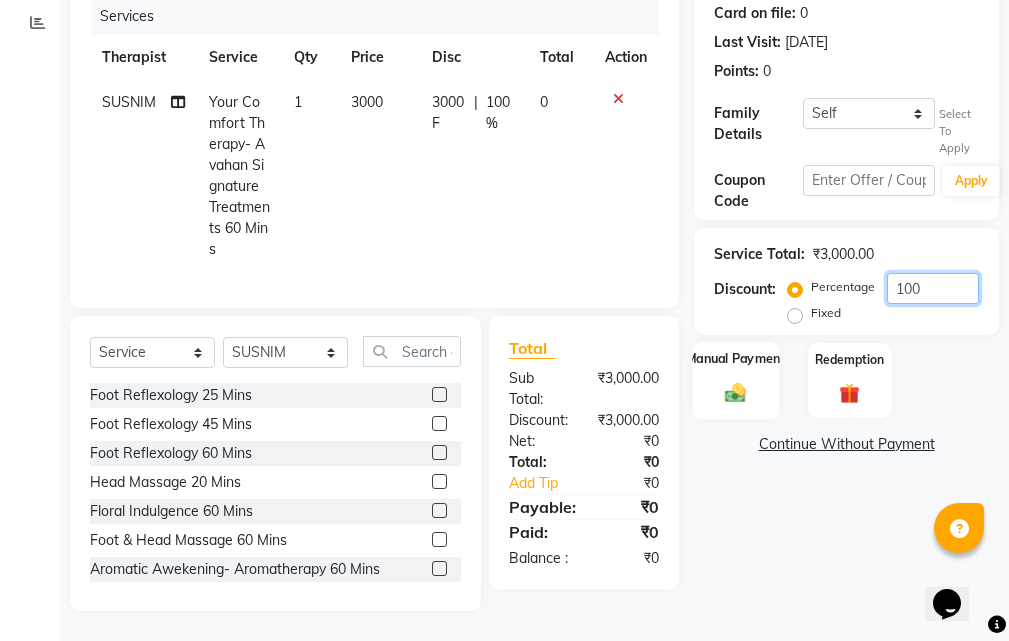 type on "100" 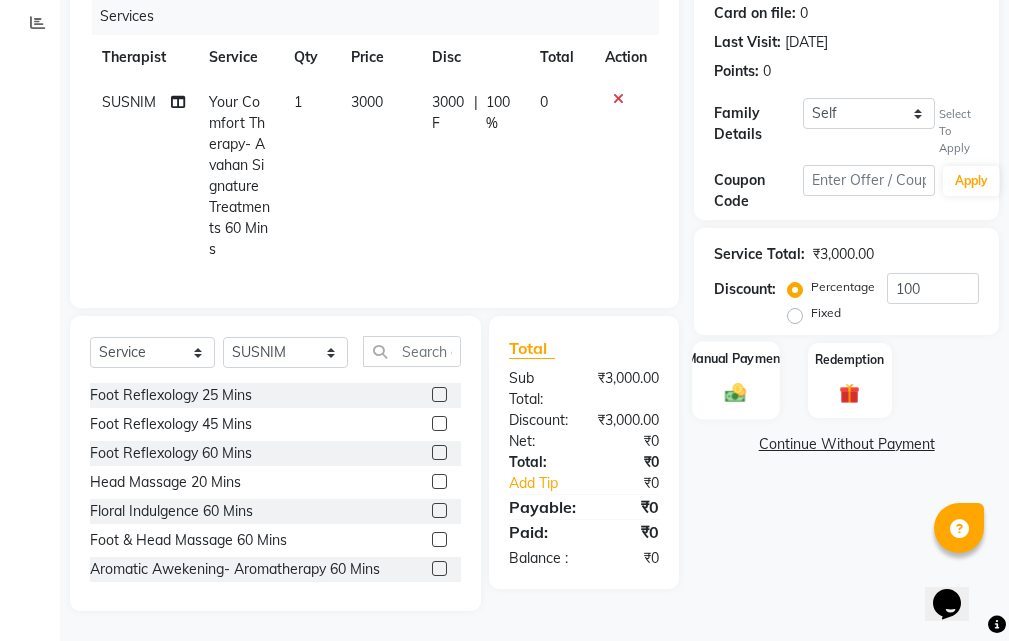 click on "Manual Payment" 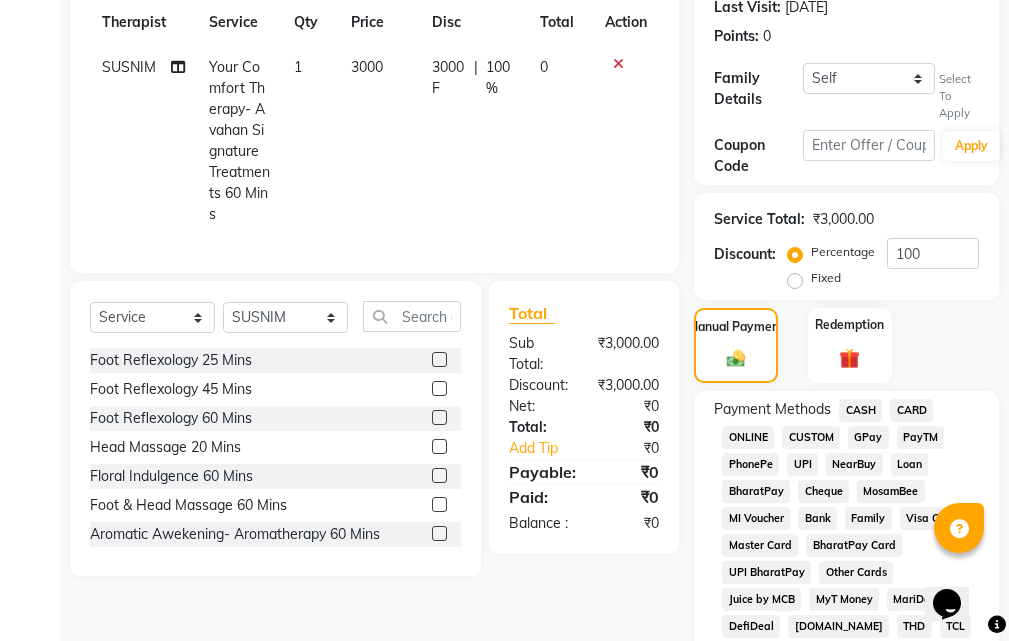scroll, scrollTop: 712, scrollLeft: 0, axis: vertical 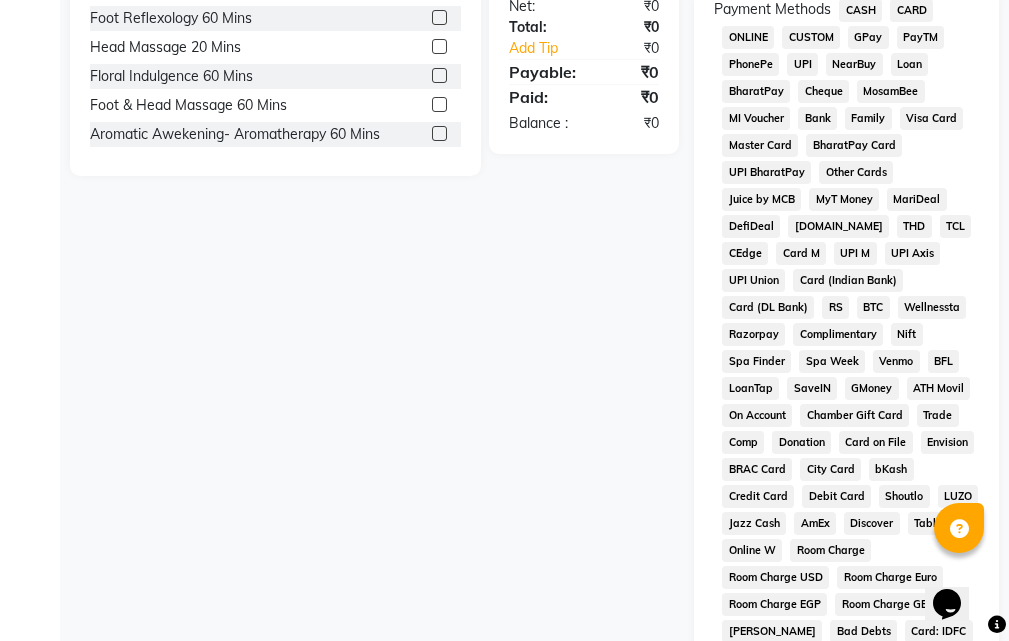 click on "Complimentary" 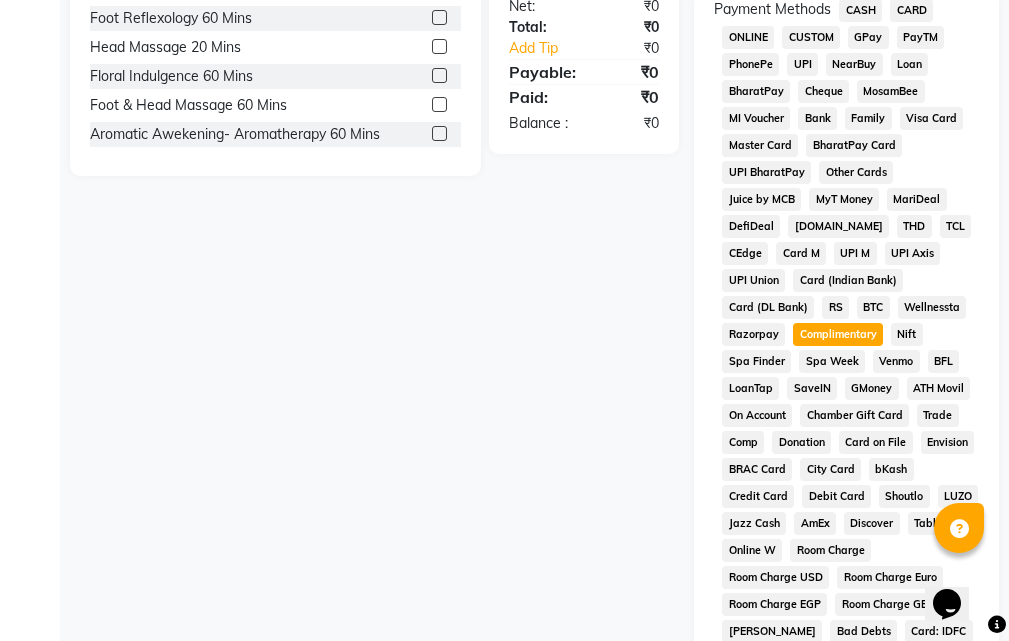 scroll, scrollTop: 1200, scrollLeft: 0, axis: vertical 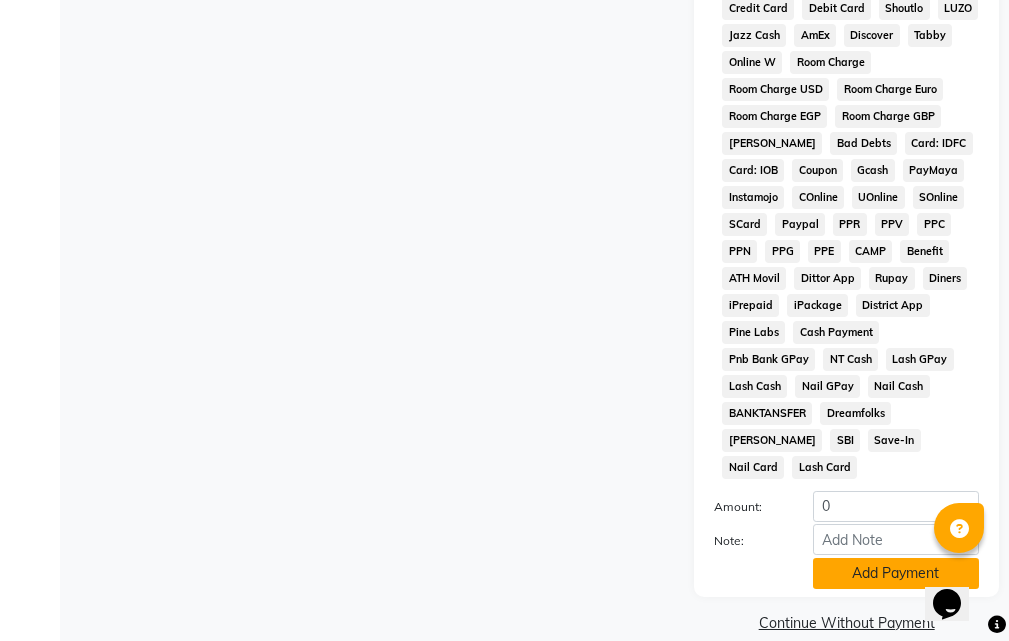 click on "Add Payment" 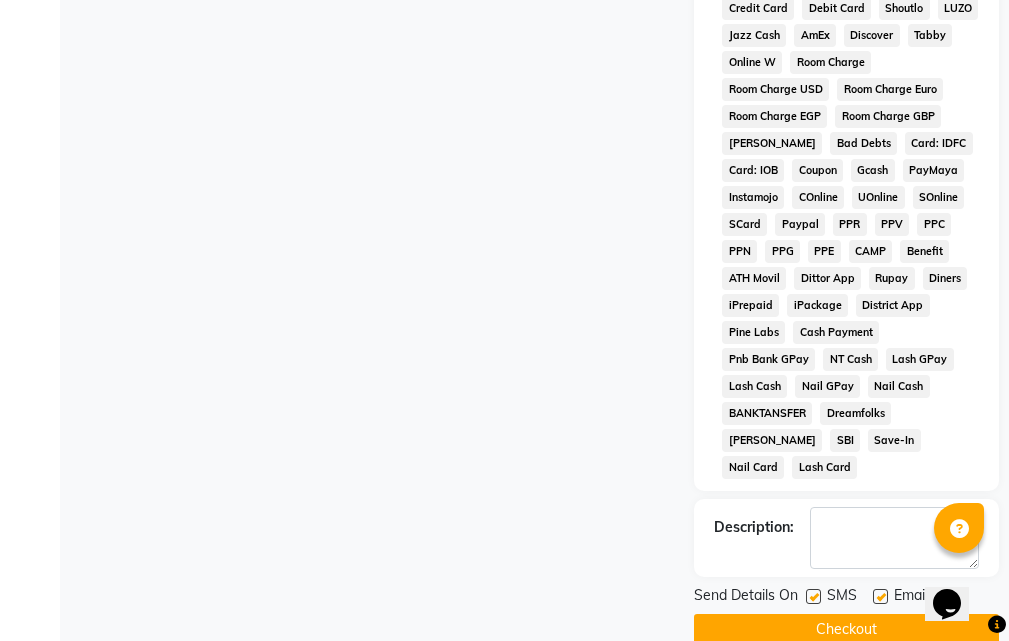 scroll, scrollTop: 1207, scrollLeft: 0, axis: vertical 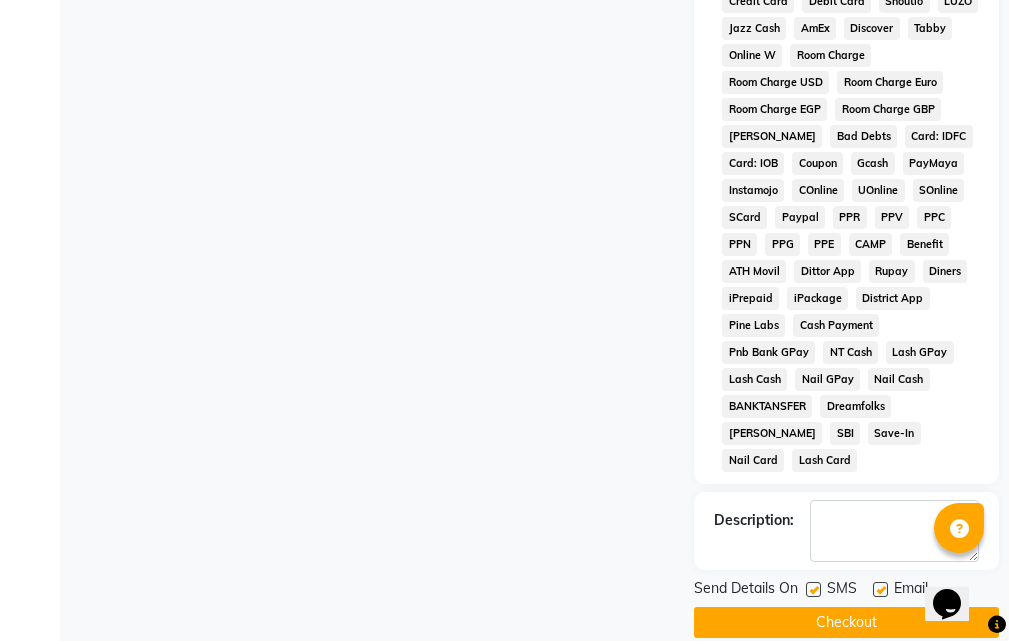 click 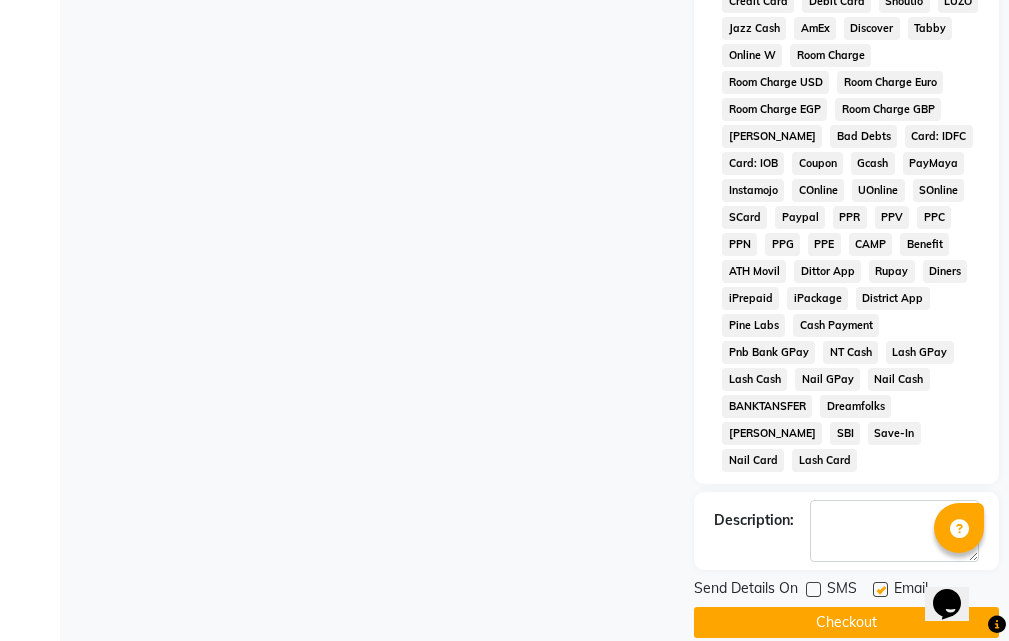 click 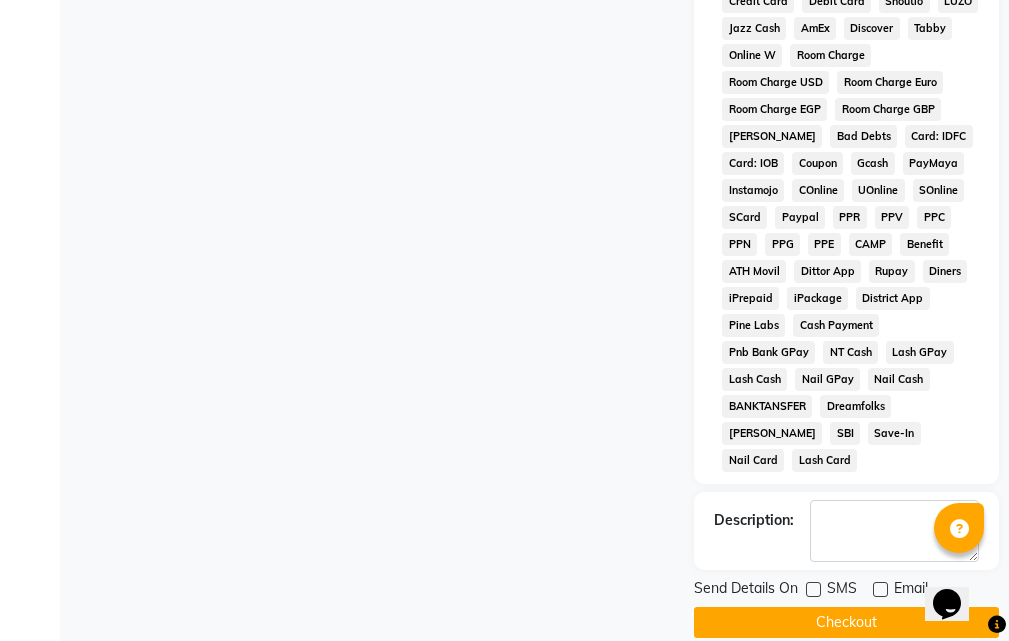 click on "Checkout" 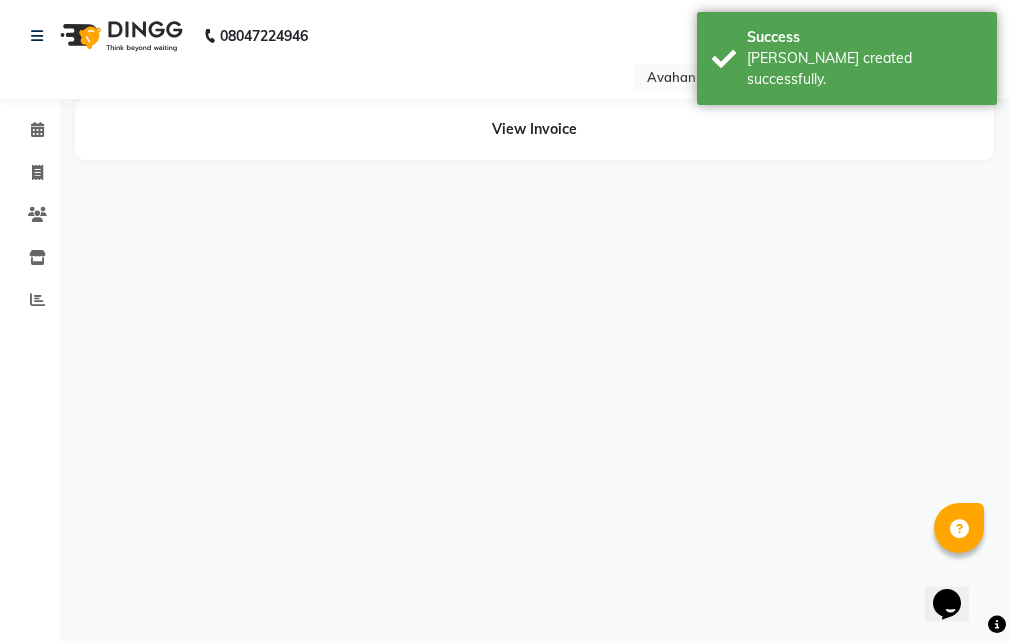 scroll, scrollTop: 0, scrollLeft: 0, axis: both 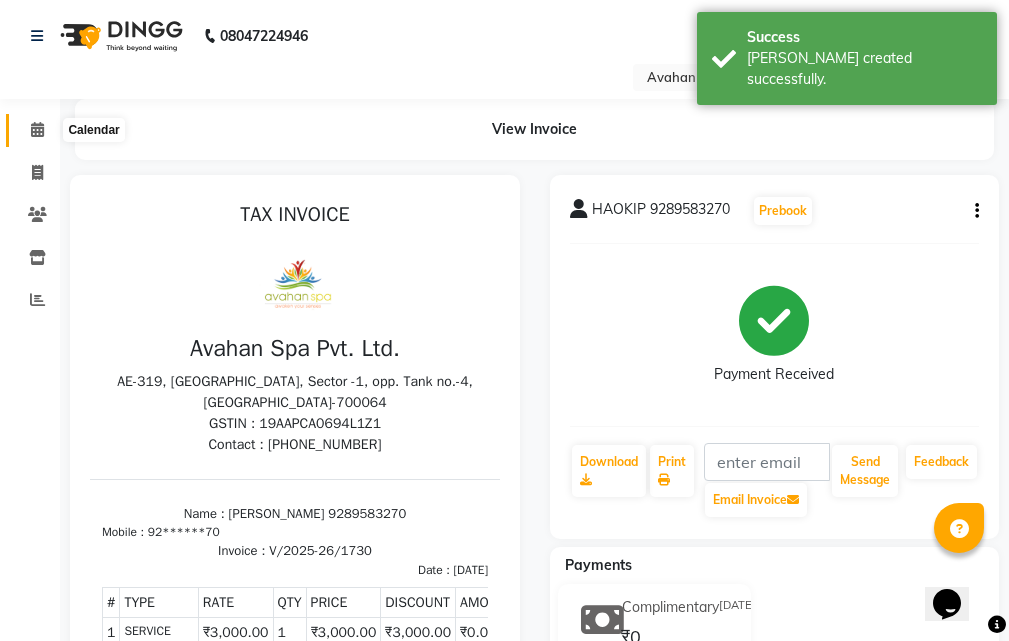 click 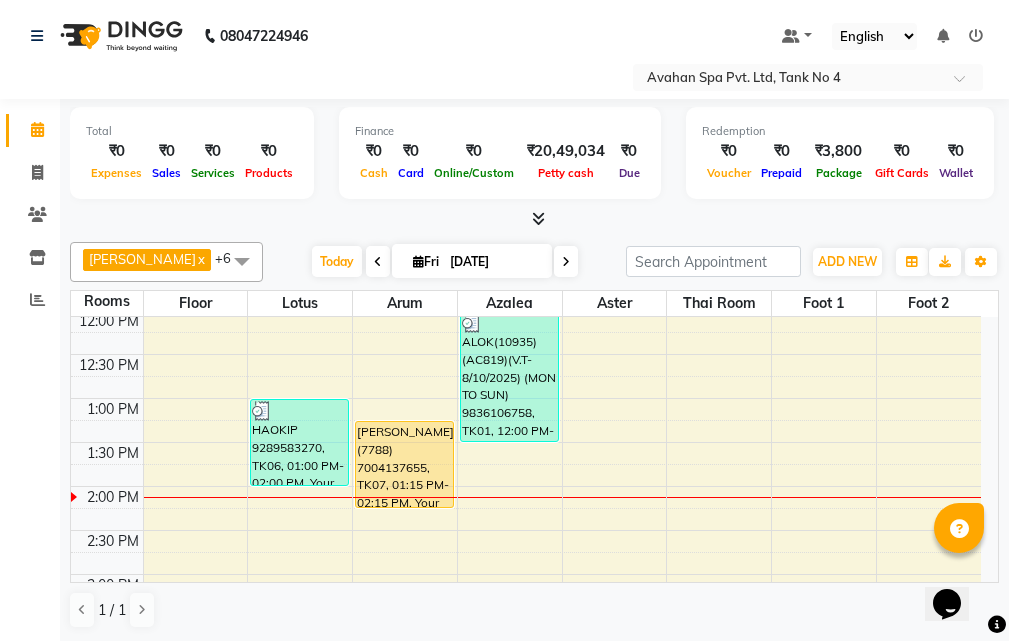 scroll, scrollTop: 200, scrollLeft: 0, axis: vertical 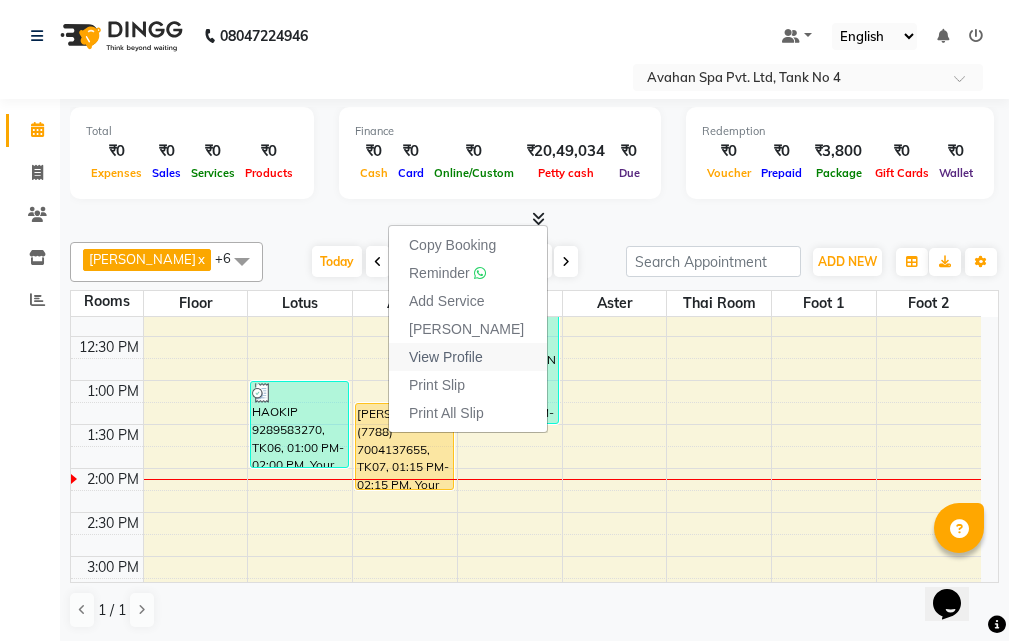click on "View Profile" at bounding box center [446, 357] 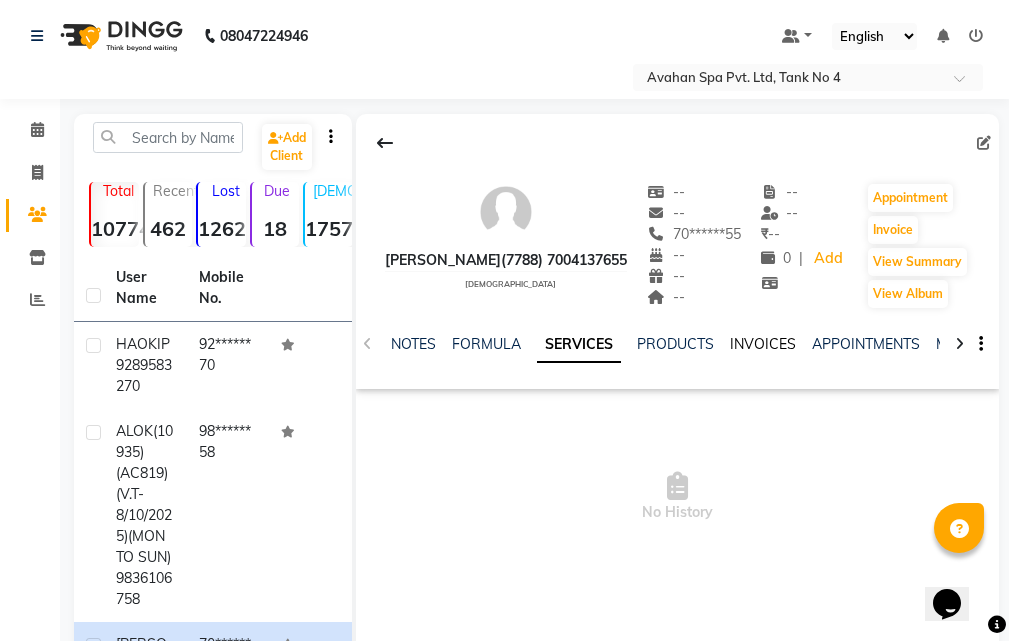 click on "INVOICES" 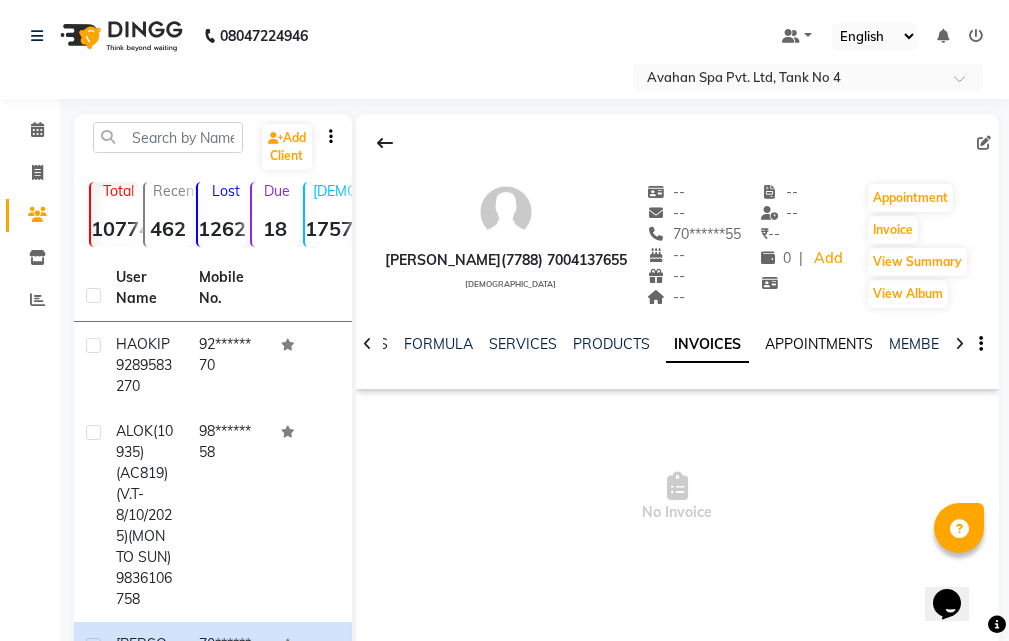 click on "APPOINTMENTS" 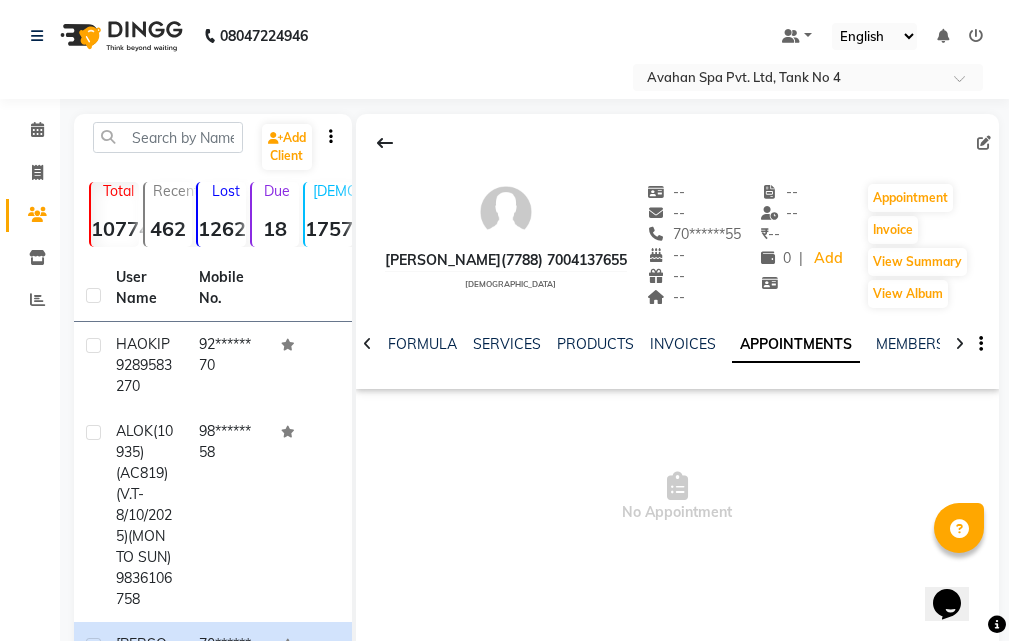 click on "NOTES FORMULA SERVICES PRODUCTS INVOICES APPOINTMENTS MEMBERSHIP PACKAGES VOUCHERS GIFTCARDS POINTS FORMS FAMILY CARDS WALLET" 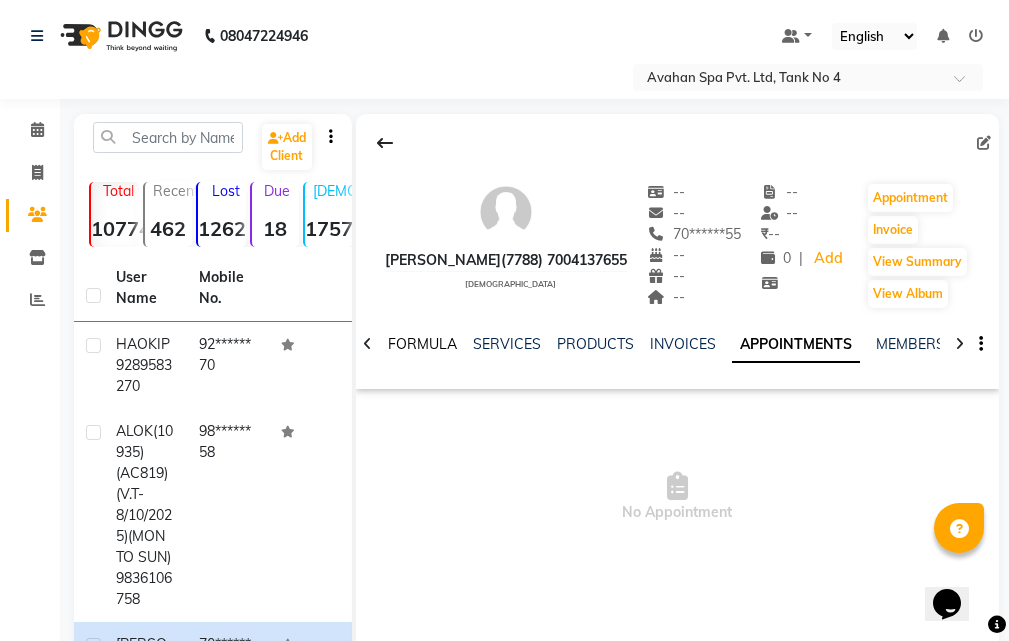 click on "FORMULA" 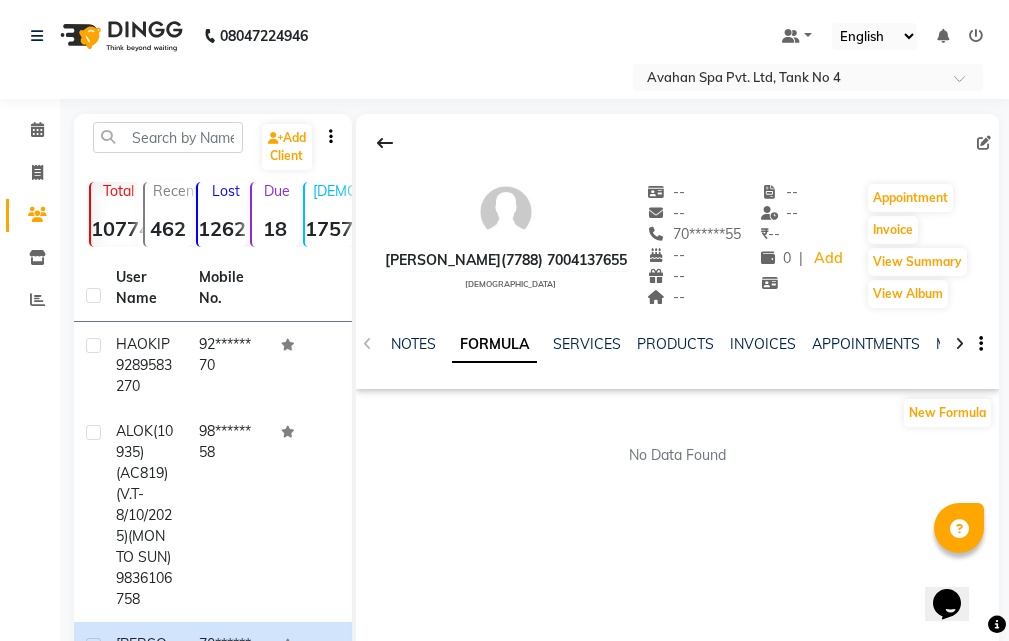 click on "NOTES FORMULA SERVICES PRODUCTS INVOICES APPOINTMENTS MEMBERSHIP PACKAGES VOUCHERS GIFTCARDS POINTS FORMS FAMILY CARDS WALLET" 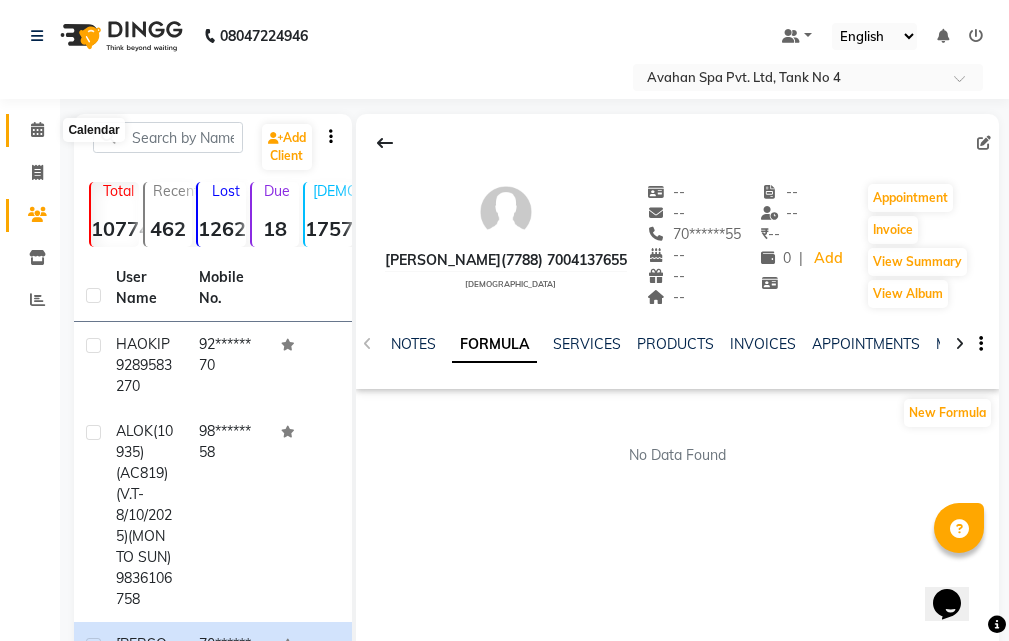 click 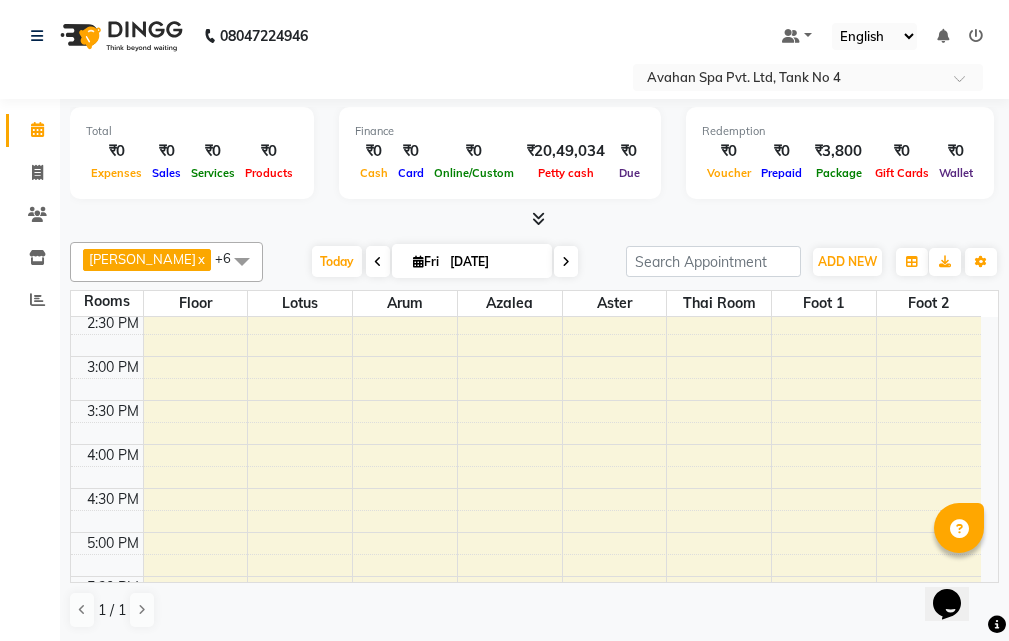 scroll, scrollTop: 300, scrollLeft: 0, axis: vertical 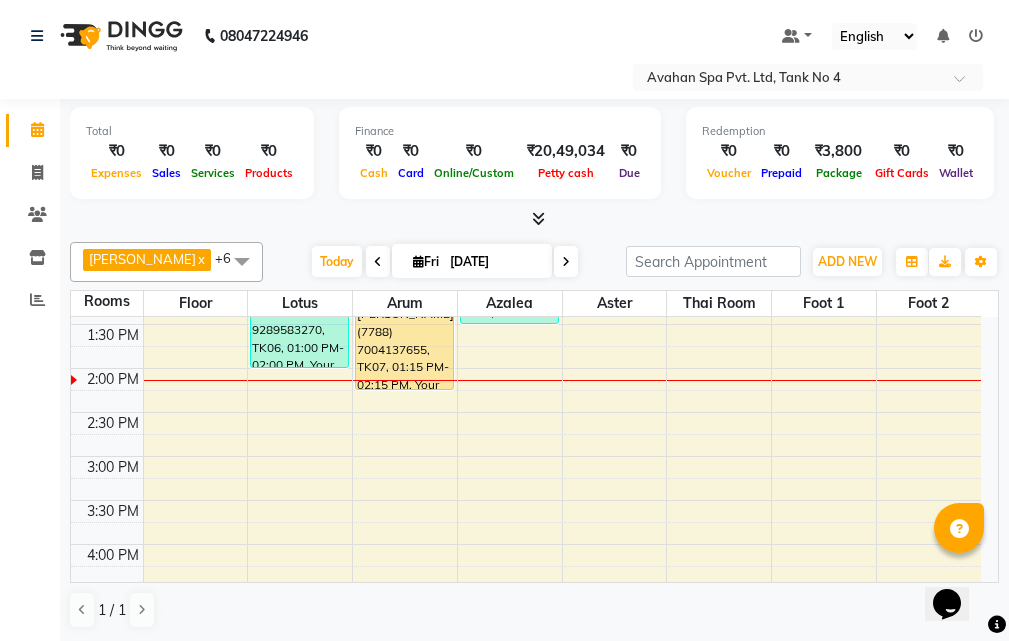 click at bounding box center [378, 262] 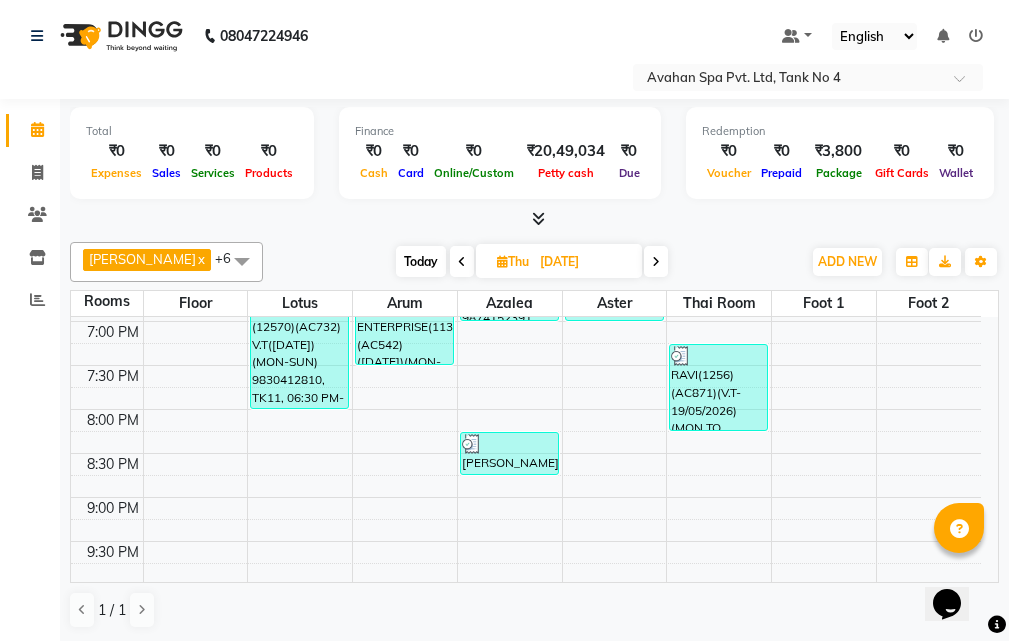 scroll, scrollTop: 853, scrollLeft: 0, axis: vertical 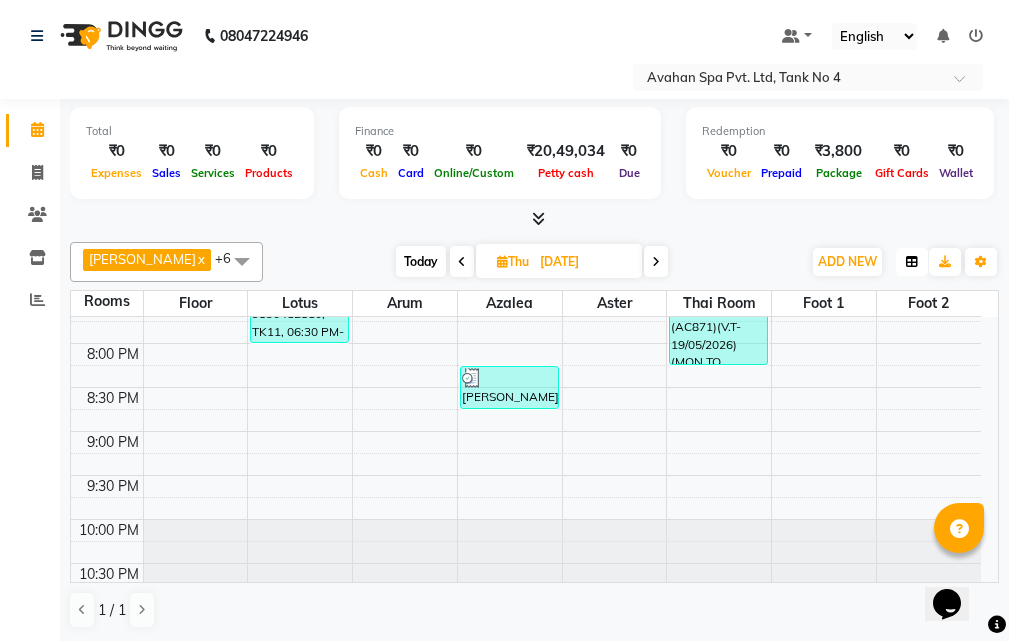 click at bounding box center [912, 262] 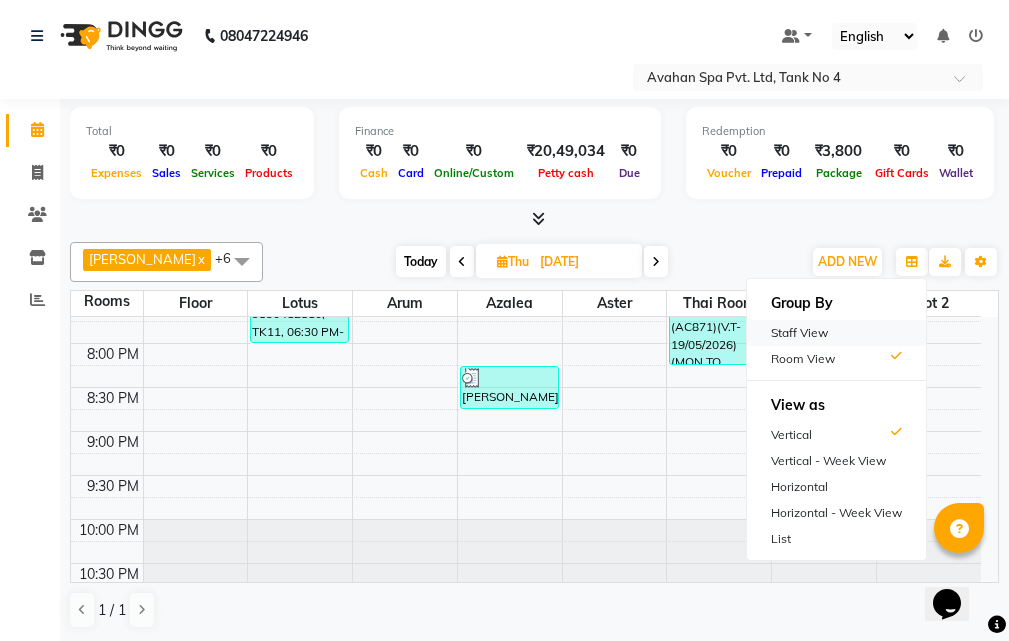 click on "Staff View" at bounding box center (836, 333) 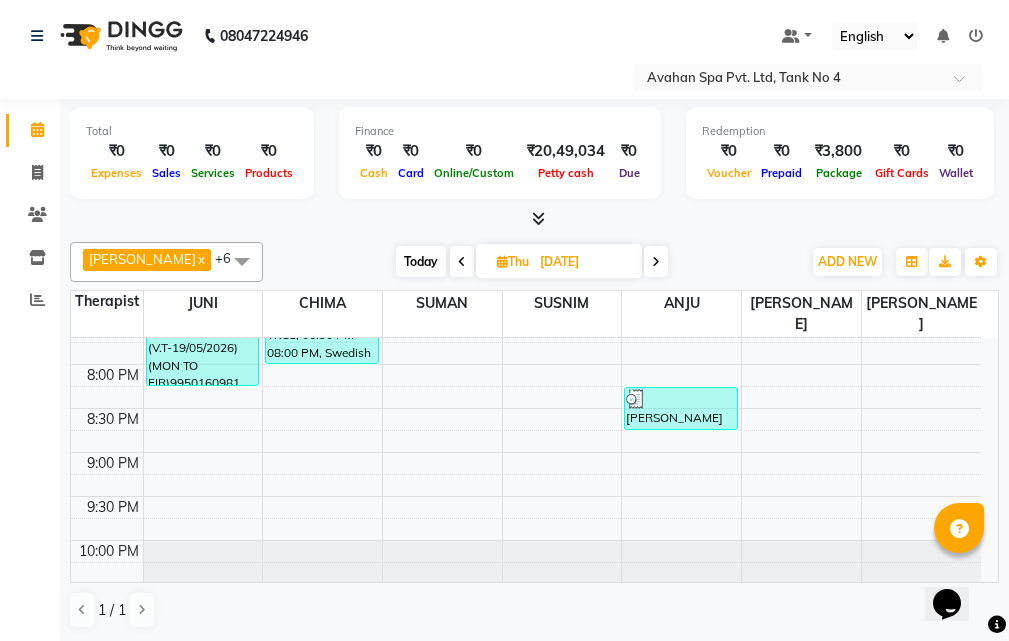 drag, startPoint x: 666, startPoint y: 387, endPoint x: 665, endPoint y: 250, distance: 137.00365 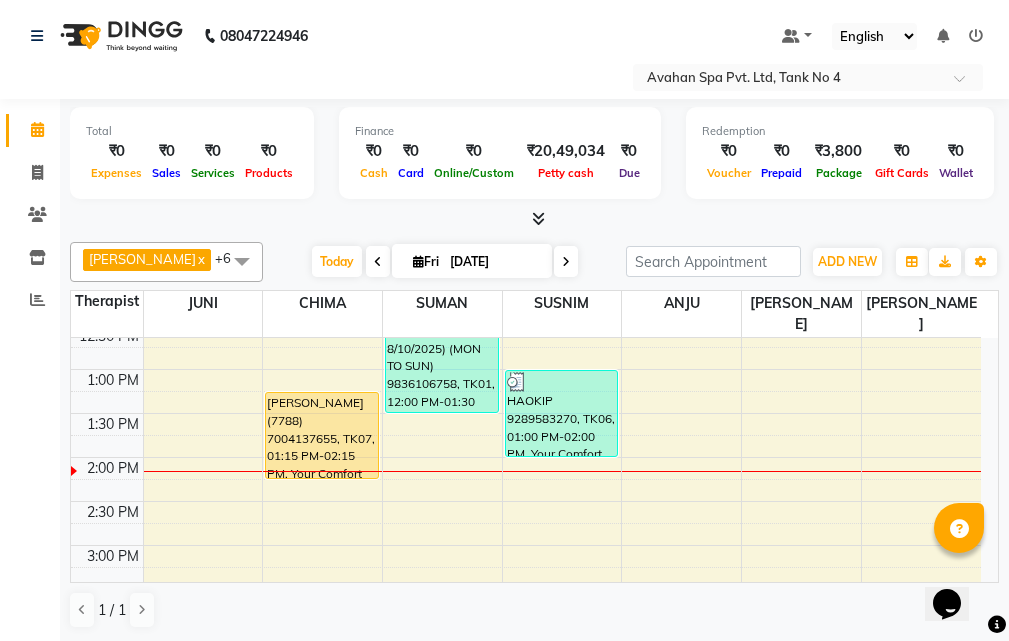scroll, scrollTop: 53, scrollLeft: 0, axis: vertical 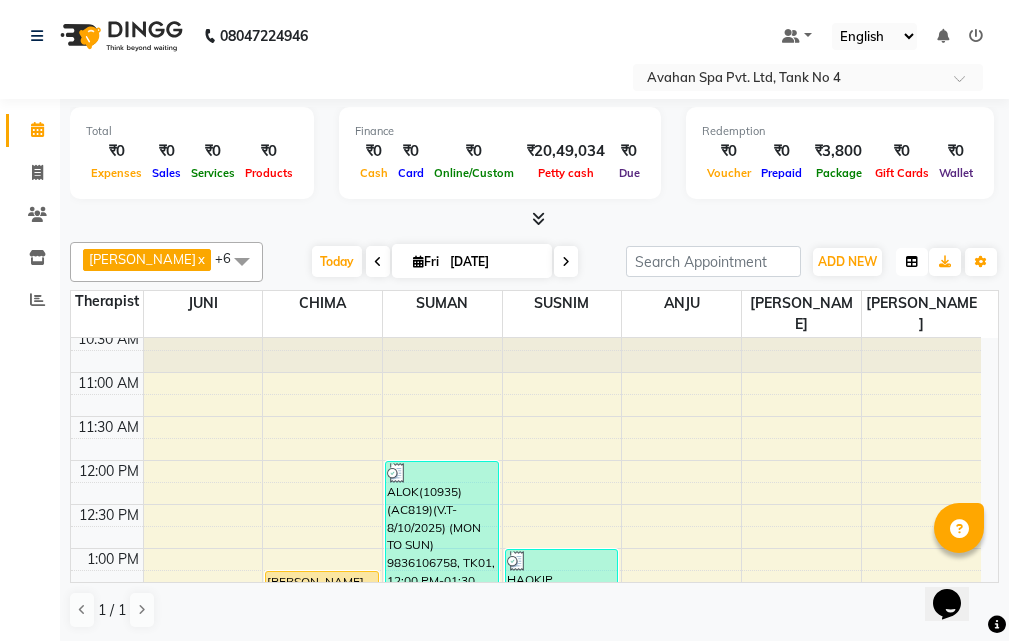 click at bounding box center [912, 262] 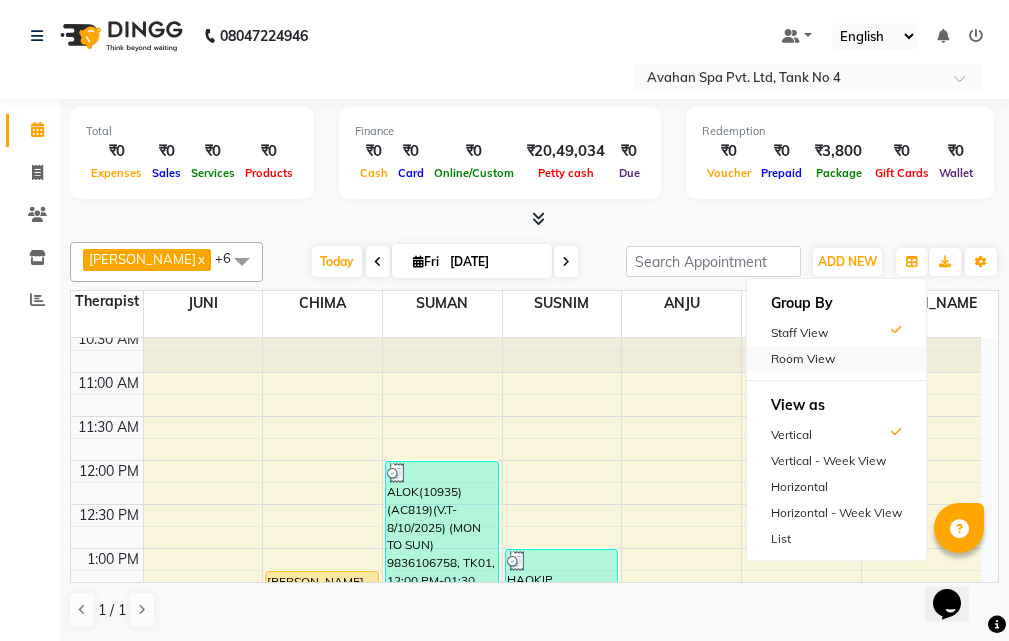 drag, startPoint x: 825, startPoint y: 360, endPoint x: 814, endPoint y: 365, distance: 12.083046 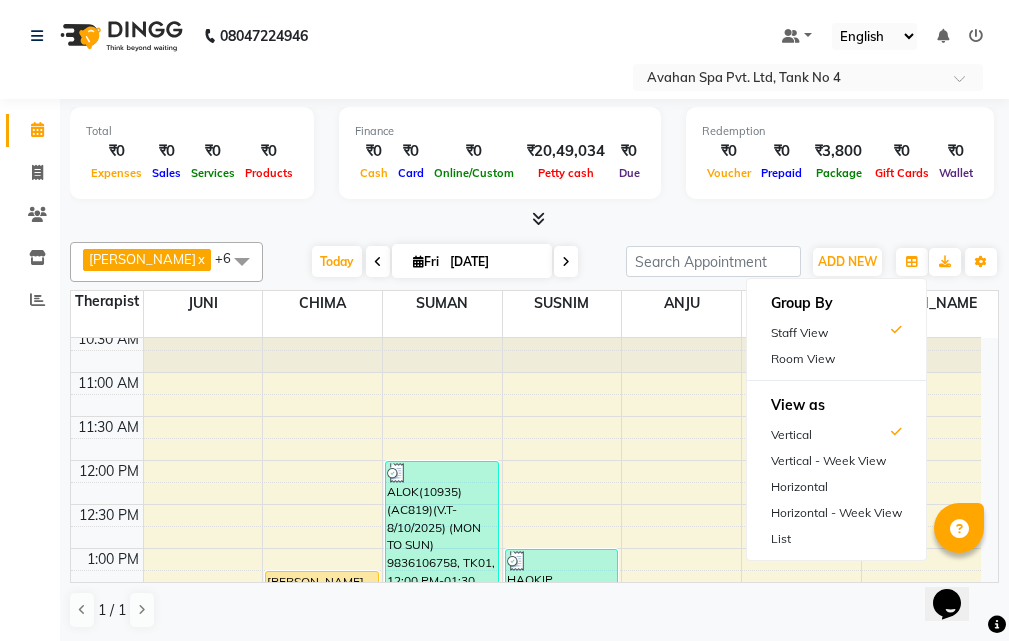 click on "Room View" at bounding box center (836, 359) 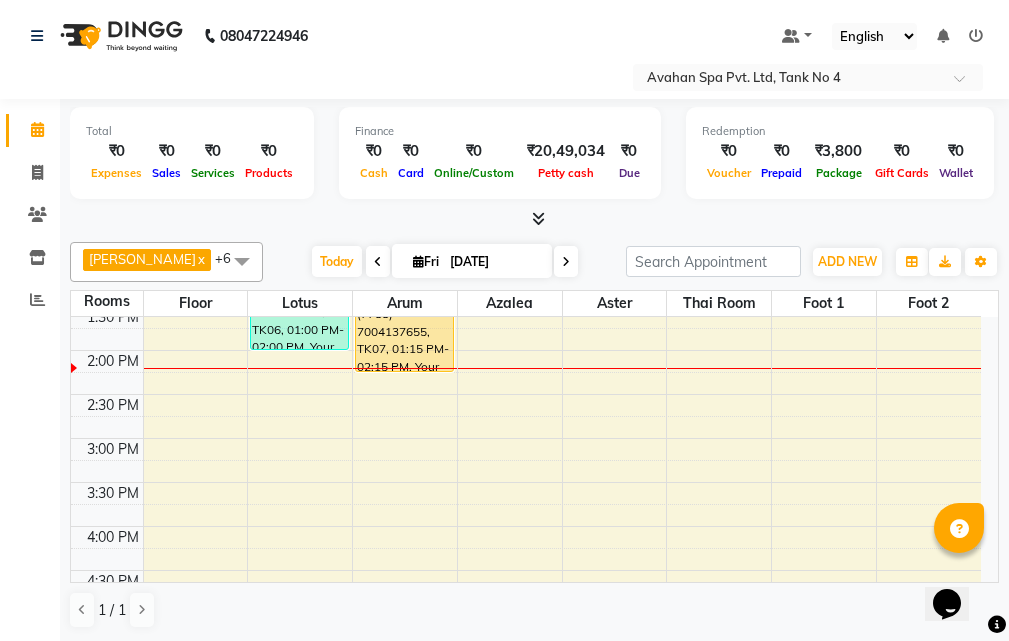 scroll, scrollTop: 300, scrollLeft: 0, axis: vertical 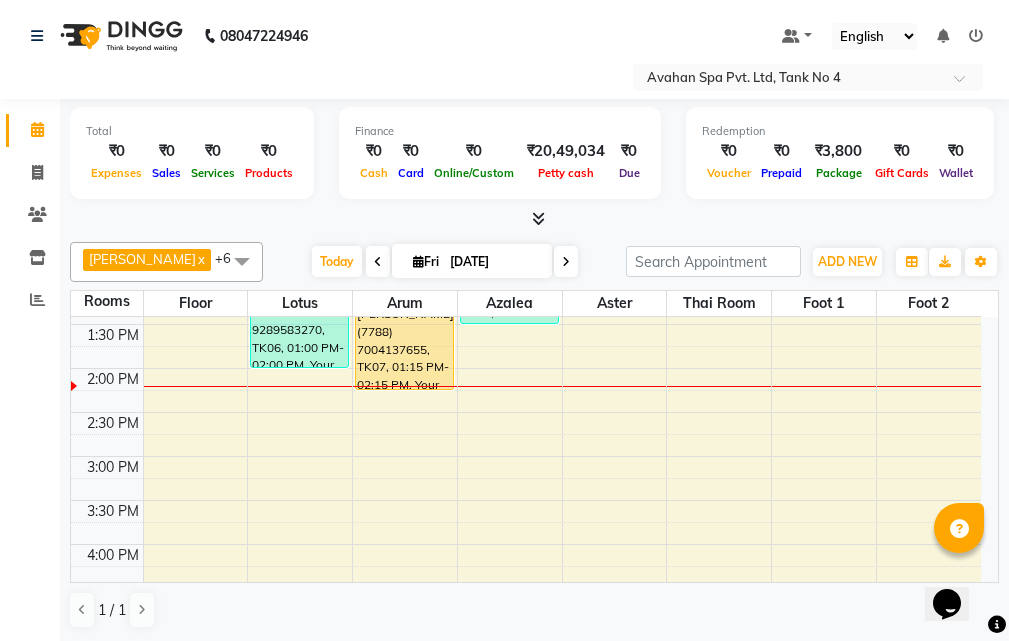 click on "10:00 AM 10:30 AM 11:00 AM 11:30 AM 12:00 PM 12:30 PM 1:00 PM 1:30 PM 2:00 PM 2:30 PM 3:00 PM 3:30 PM 4:00 PM 4:30 PM 5:00 PM 5:30 PM 6:00 PM 6:30 PM 7:00 PM 7:30 PM 8:00 PM 8:30 PM 9:00 PM 9:30 PM 10:00 PM 10:30 PM     HAOKIP 9289583270, TK06, 01:00 PM-02:00 PM, Your Comfort Therapy- Avahan Signature Treatments 60 Mins    [PERSON_NAME](7788) 7004137655, TK07, 01:15 PM-02:15 PM, Your Comfort Therapy- Avahan Signature Treatments 60 Mins     [PERSON_NAME](8939)(AC140) V.T-([DATE])(MON-SUN) 9831546777, TK02, 06:00 PM-07:30 PM, Swedish Massage Therapy 90 Mins     ALOK(10935)(AC819)(V.T-8/10/2025) (MON TO SUN) 9836106758, TK01, 12:00 PM-01:30 PM, Swedish Massage Therapy 90 Mins     [PERSON_NAME](8939)(AC140) V.T-([DATE])(MON-SUN) 9831546777, TK02, 06:00 PM-07:30 PM, Swedish Massage Therapy 90 [PERSON_NAME](10767)(AC386) V.T-([DATE])(MON-SUN) 9899488877, TK04, 06:00 PM-07:00 PM, Thai Yoga  60 Mins" at bounding box center [526, 588] 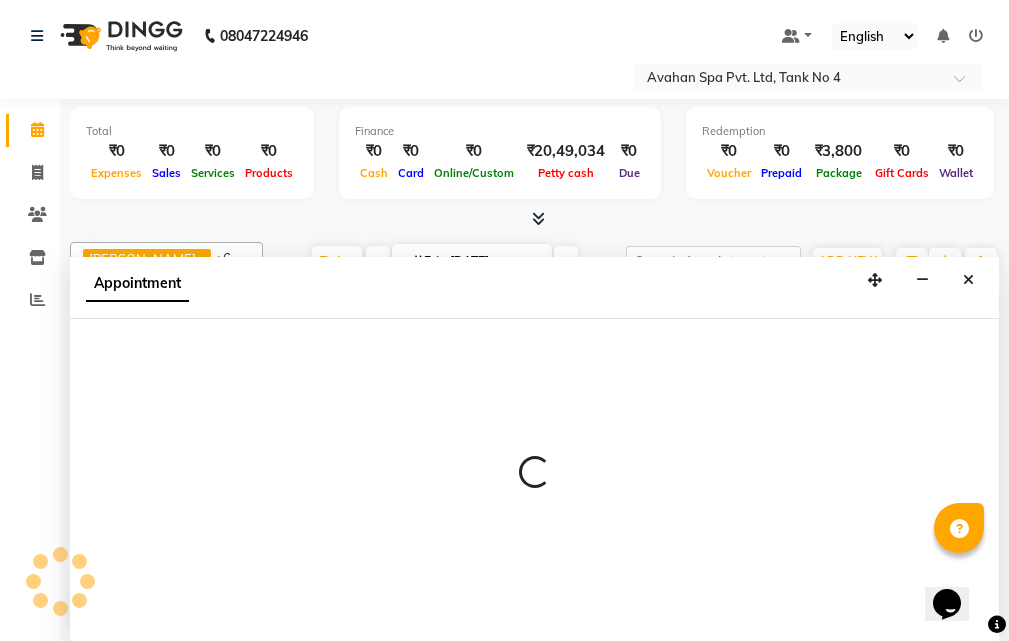 select on "tentative" 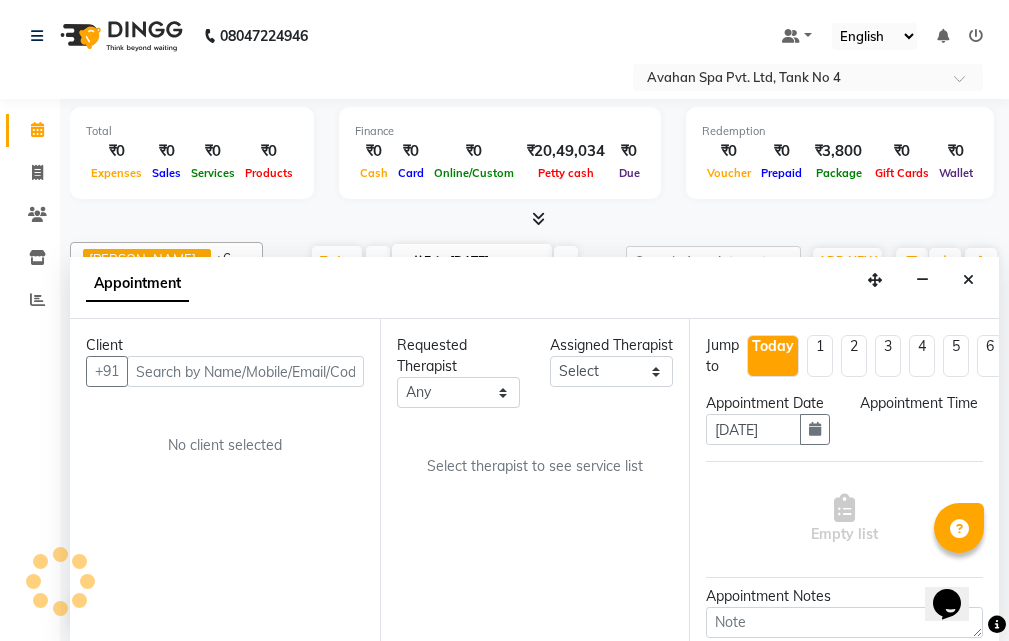 scroll, scrollTop: 1, scrollLeft: 0, axis: vertical 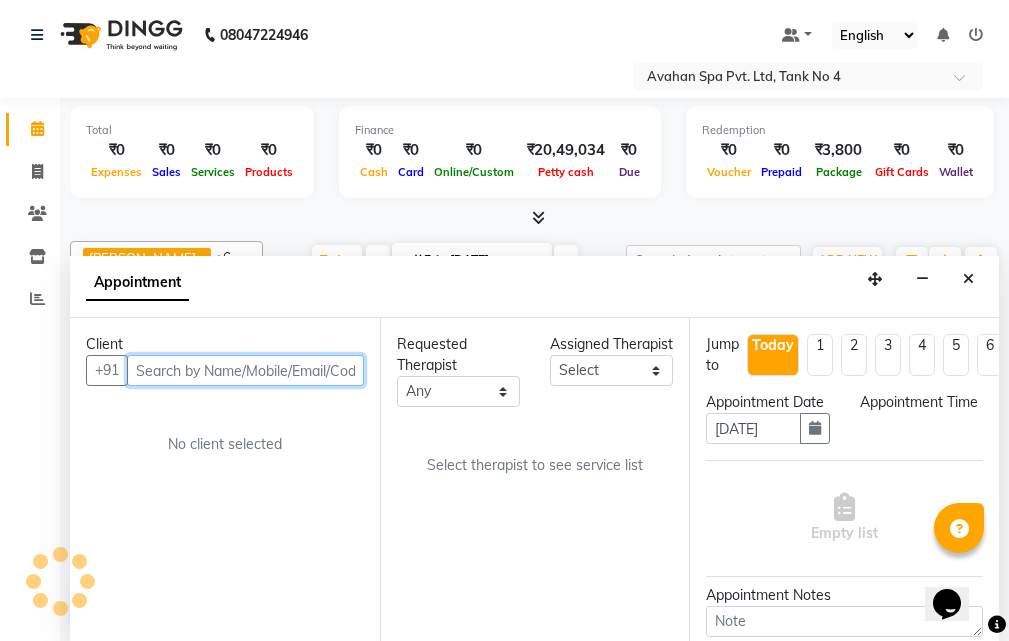 select on "855" 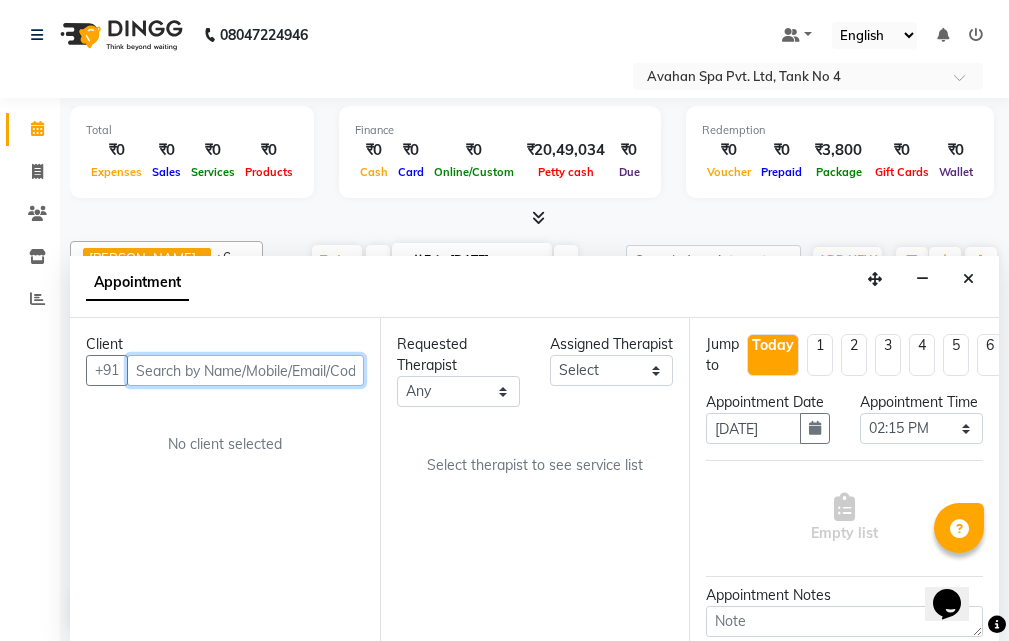 click at bounding box center [245, 370] 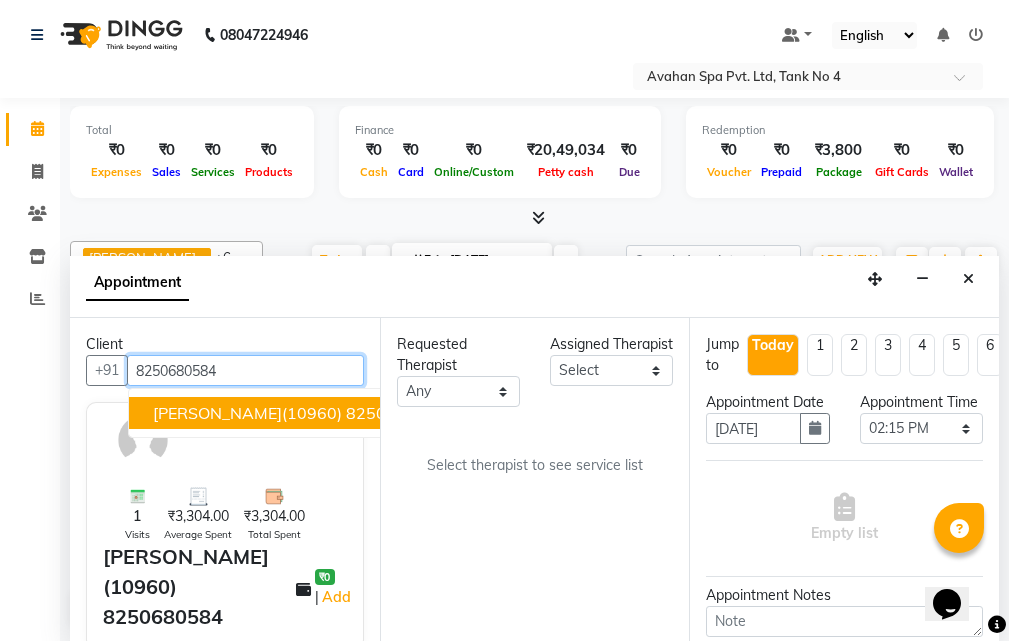 click on "[PERSON_NAME](10960) 8250680584" at bounding box center (299, 413) 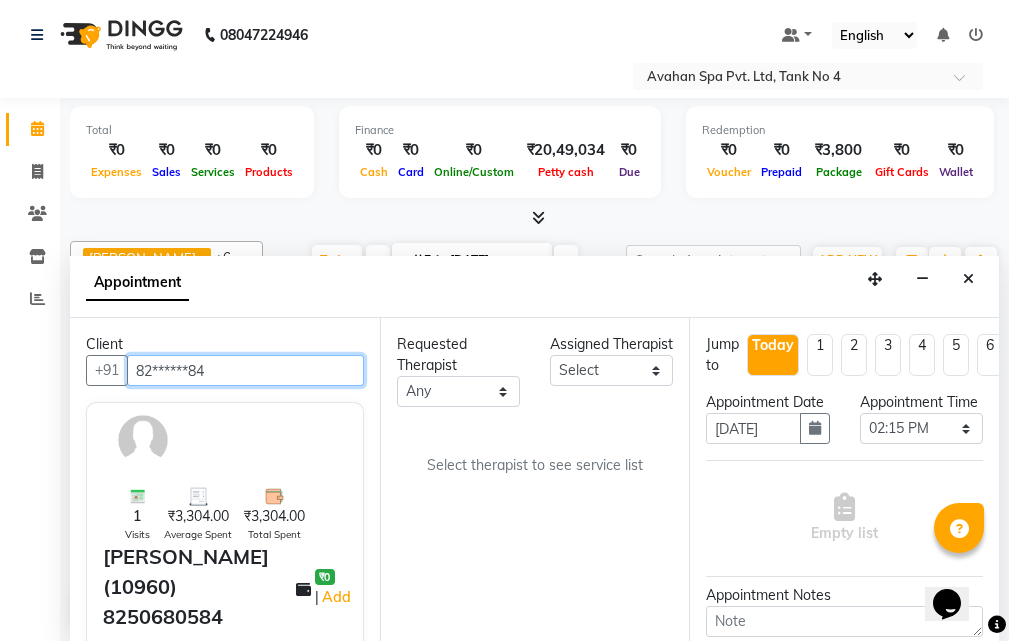 type on "82******84" 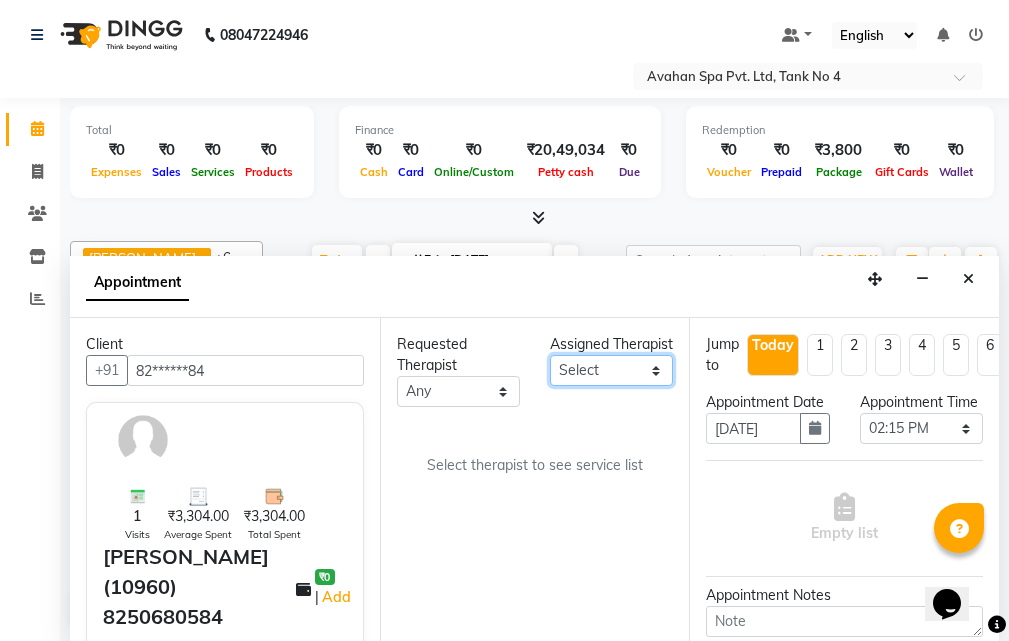 click on "Select ANJU [PERSON_NAME] [DEMOGRAPHIC_DATA] 1 [PERSON_NAME] JUNI [PERSON_NAME] SUSNIM" at bounding box center (611, 370) 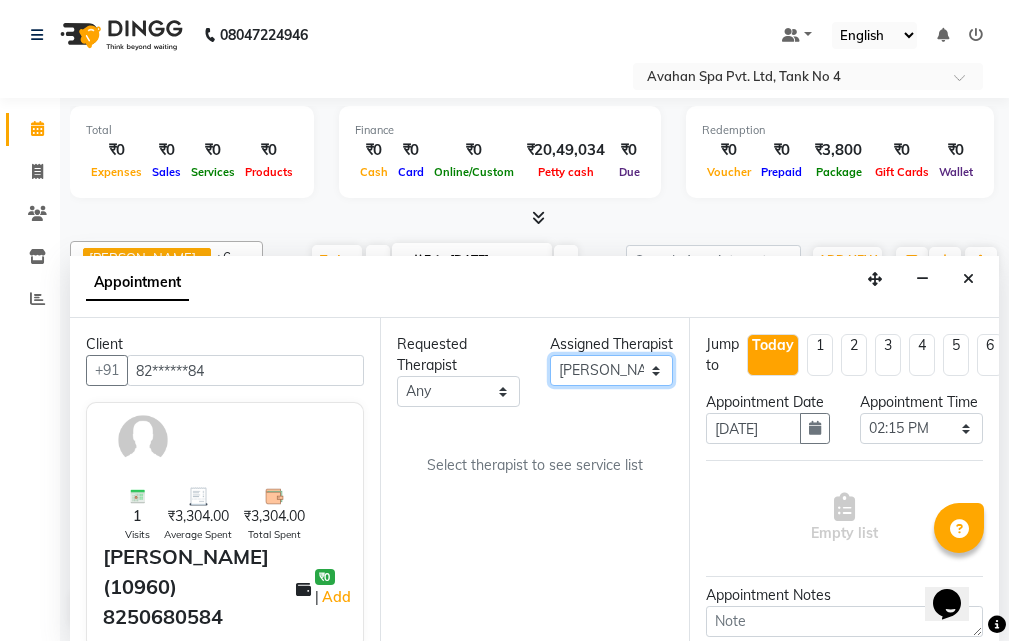 click on "Select ANJU [PERSON_NAME] [DEMOGRAPHIC_DATA] 1 [PERSON_NAME] JUNI [PERSON_NAME] SUSNIM" at bounding box center [611, 370] 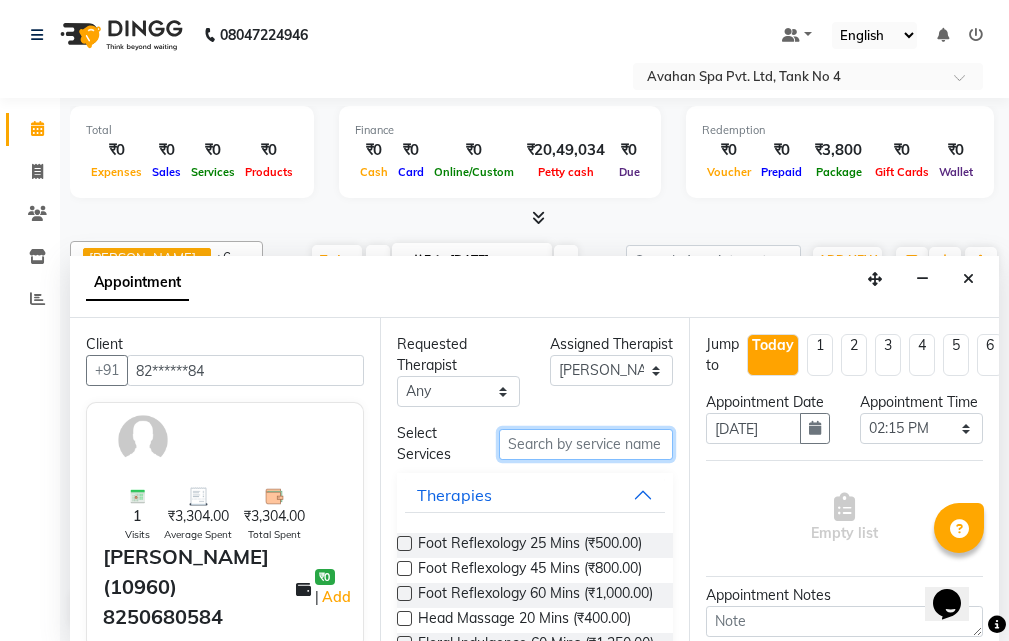 click at bounding box center (586, 444) 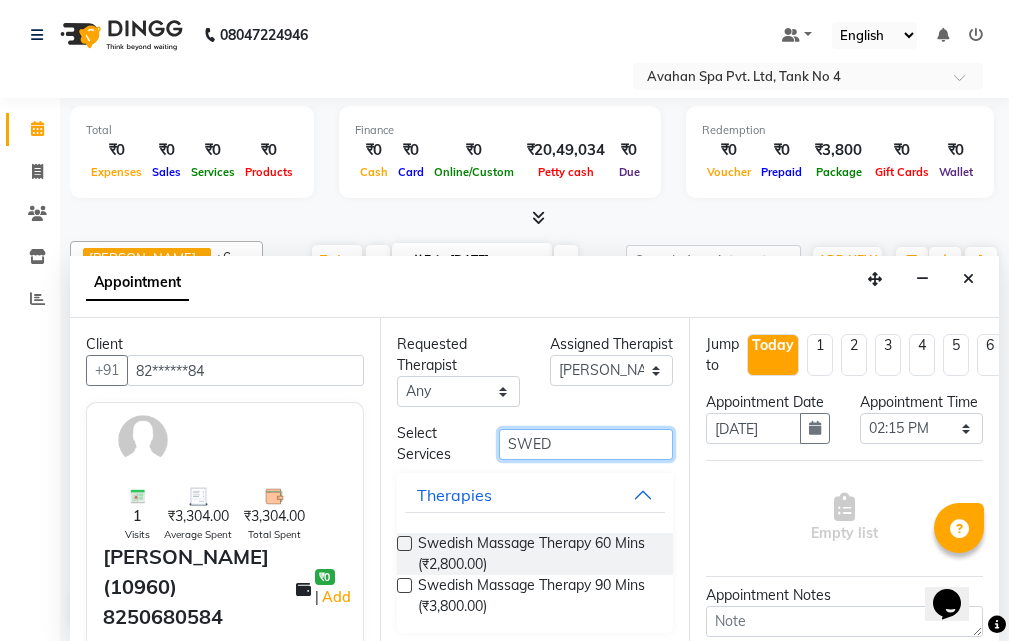 type on "SWED" 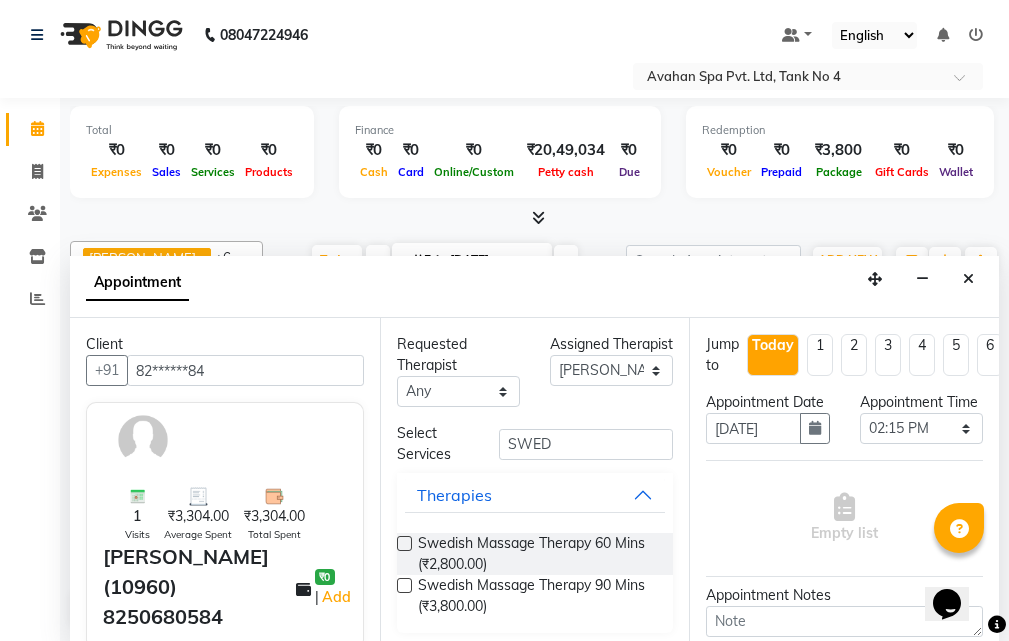 click at bounding box center (404, 543) 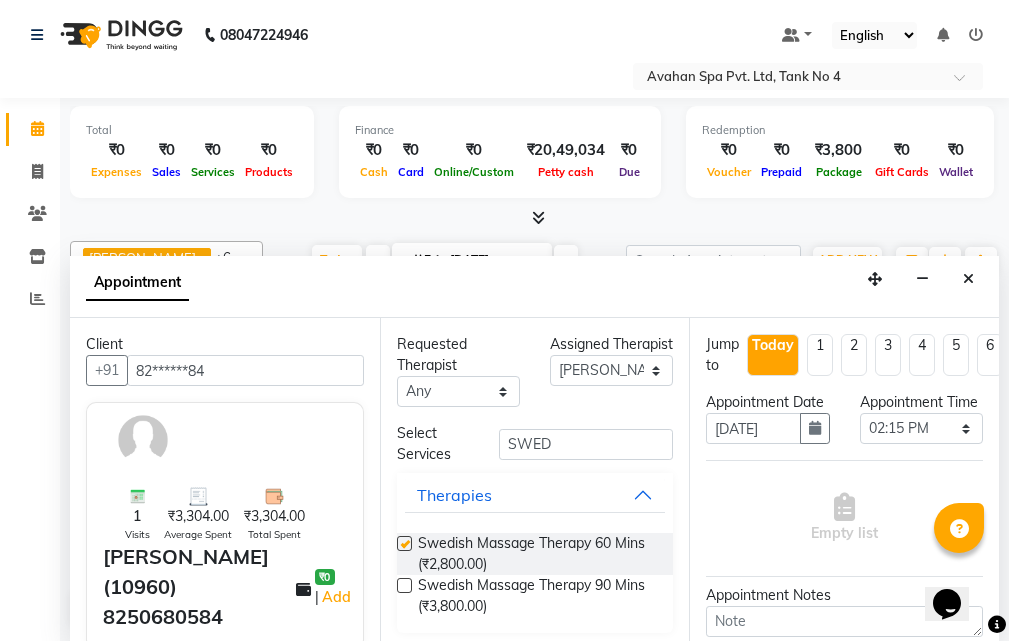select on "1847" 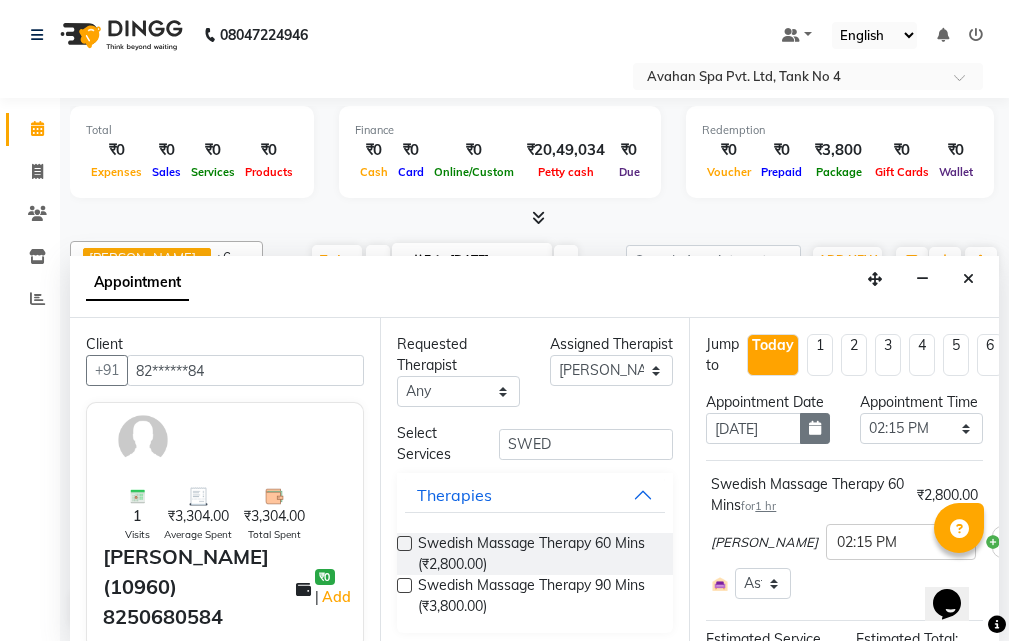 checkbox on "false" 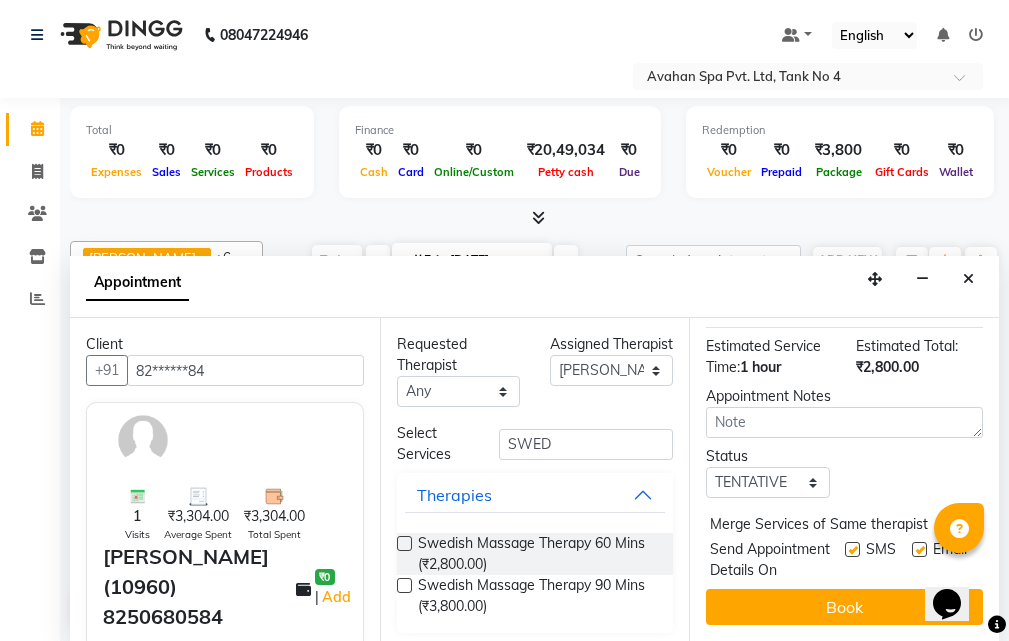 scroll, scrollTop: 300, scrollLeft: 0, axis: vertical 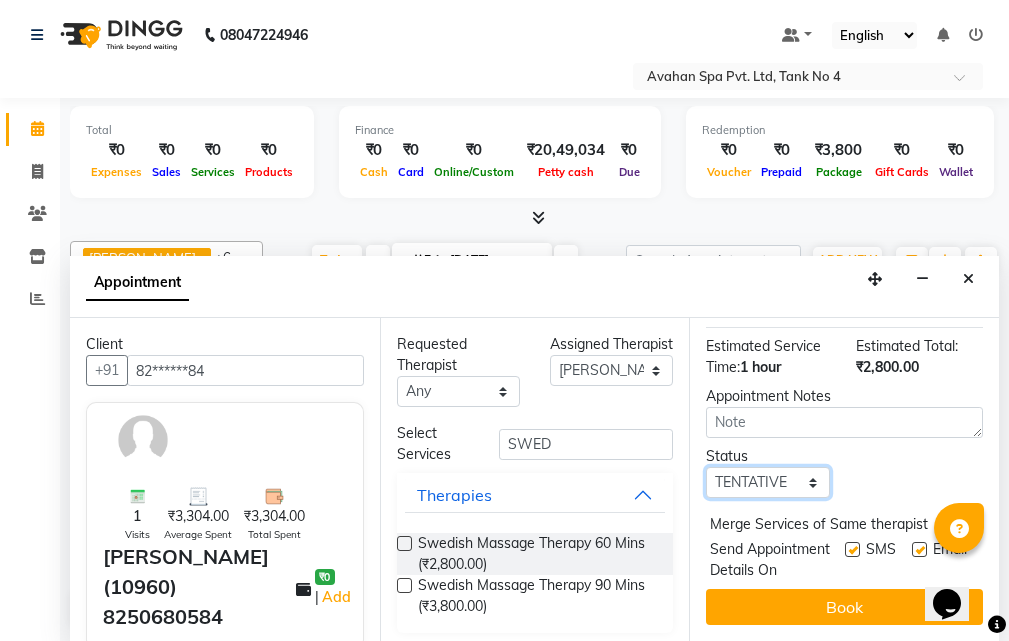 click on "Select TENTATIVE CONFIRM CHECK-IN UPCOMING" at bounding box center (767, 482) 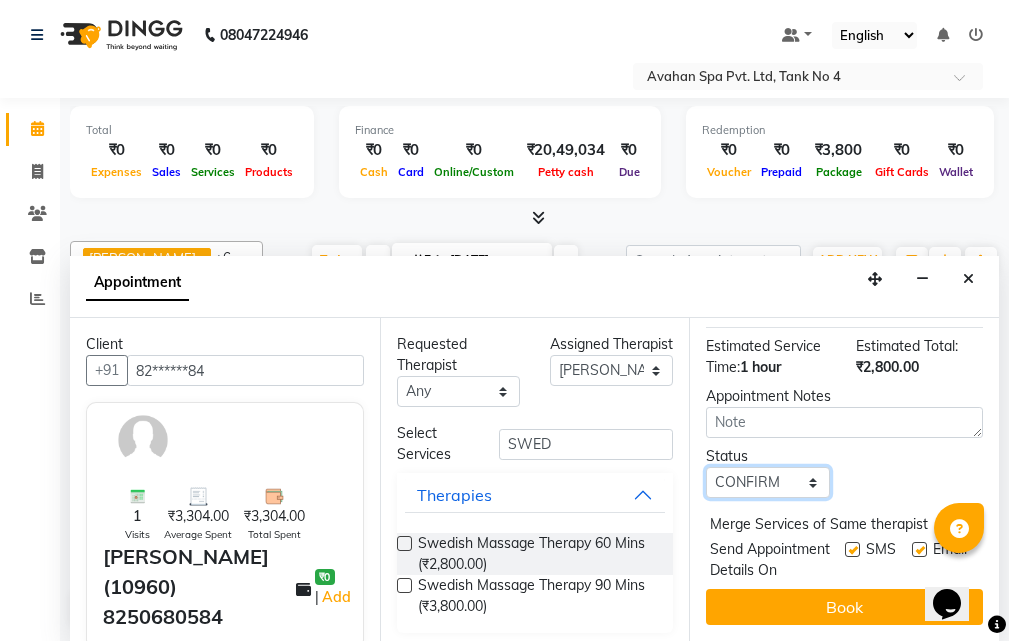 click on "Select TENTATIVE CONFIRM CHECK-IN UPCOMING" at bounding box center (767, 482) 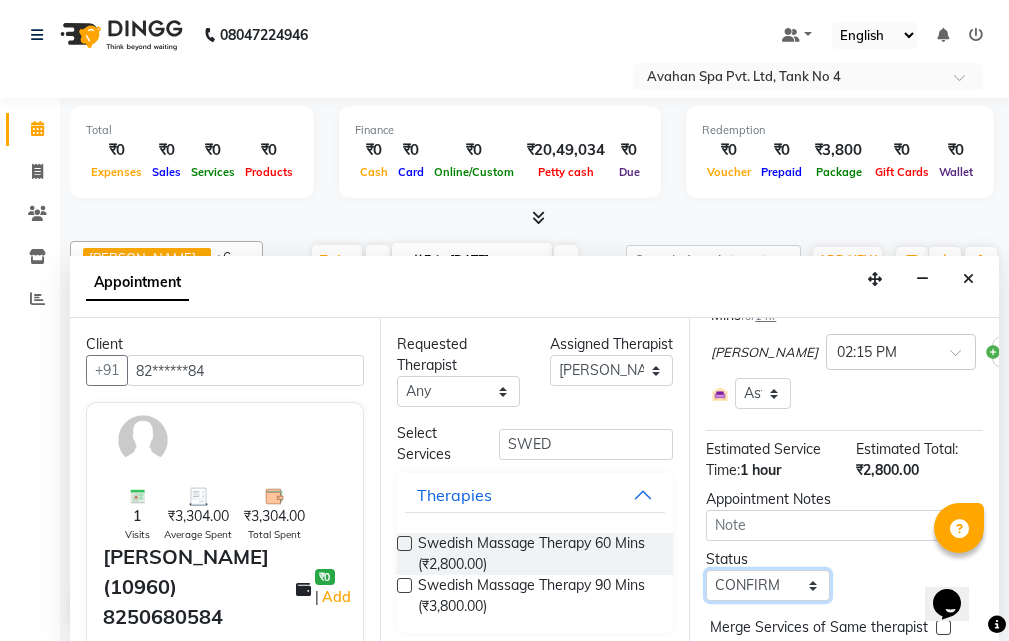 scroll, scrollTop: 350, scrollLeft: 0, axis: vertical 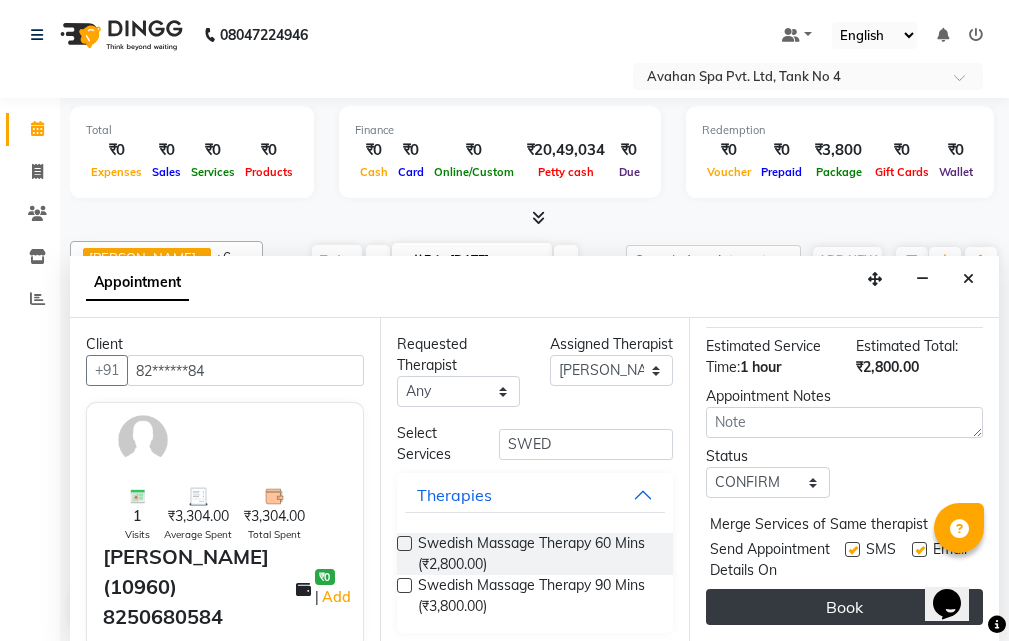 click on "Book" at bounding box center (844, 607) 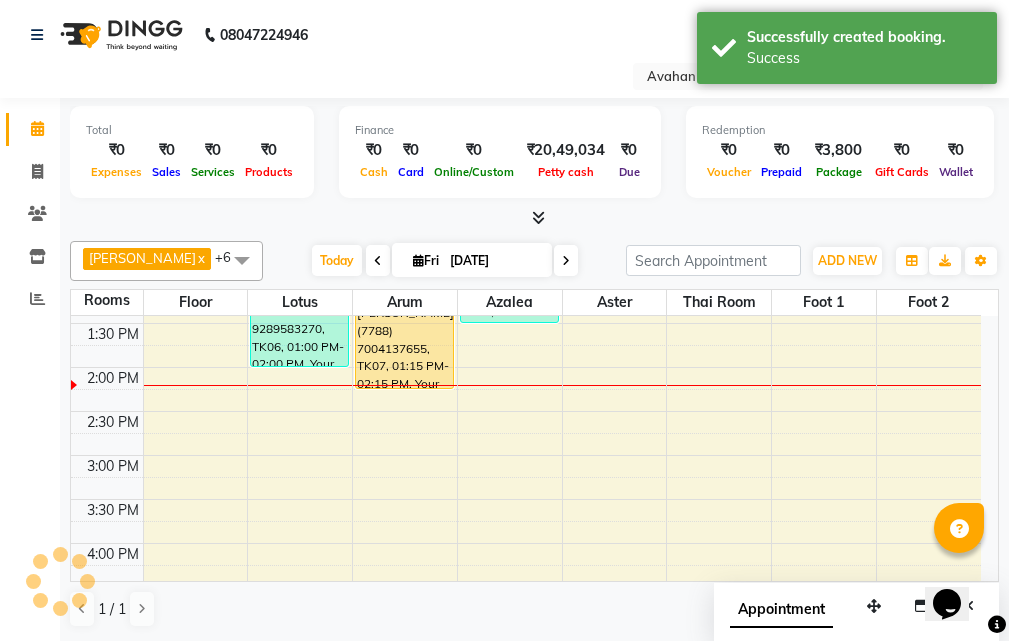 scroll, scrollTop: 0, scrollLeft: 0, axis: both 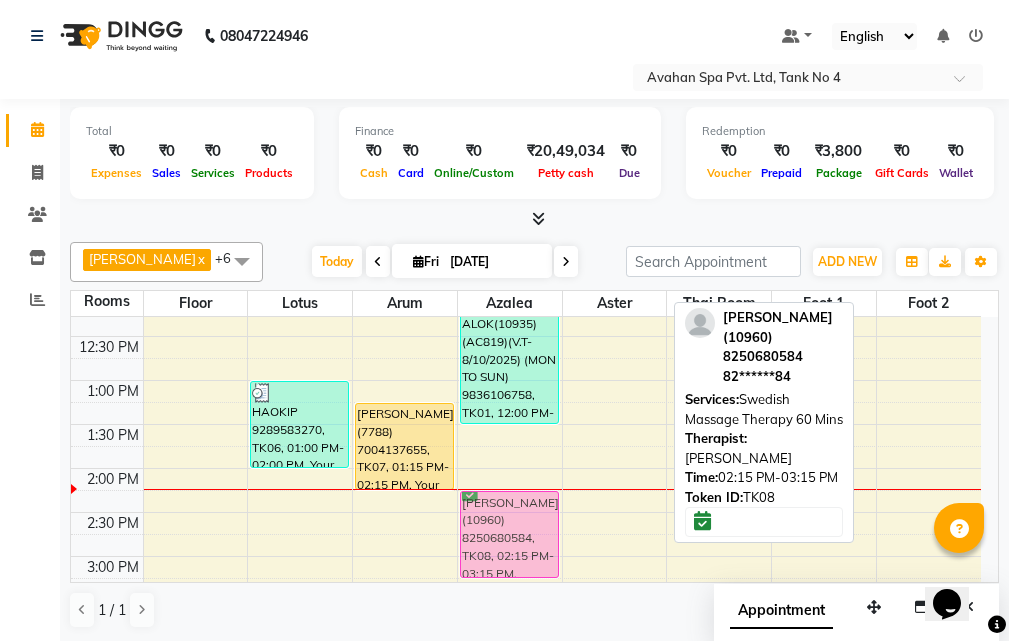 drag, startPoint x: 597, startPoint y: 497, endPoint x: 518, endPoint y: 498, distance: 79.00633 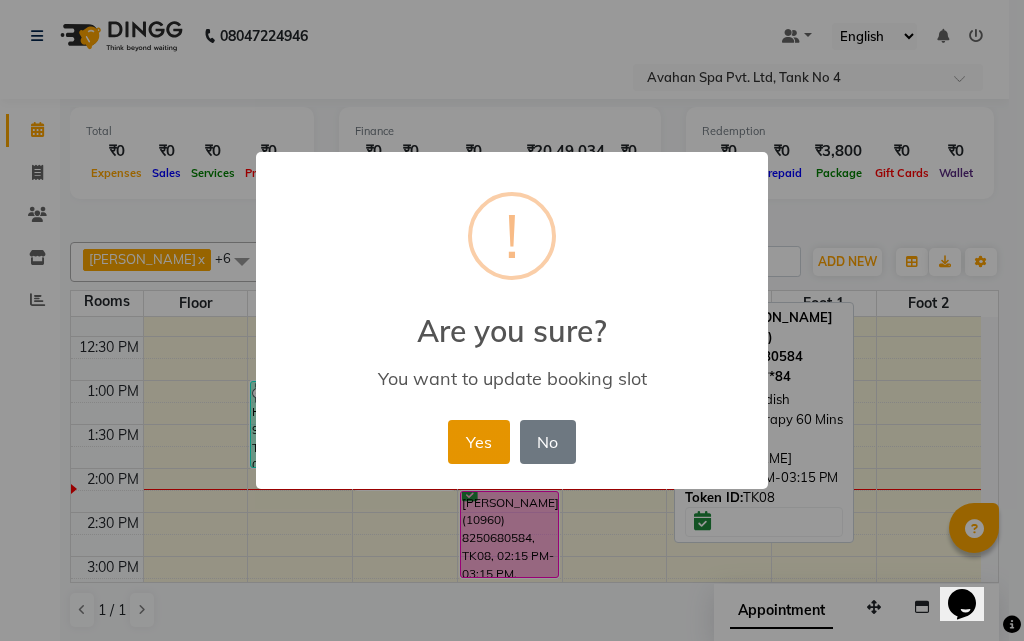 click on "Yes" at bounding box center (478, 442) 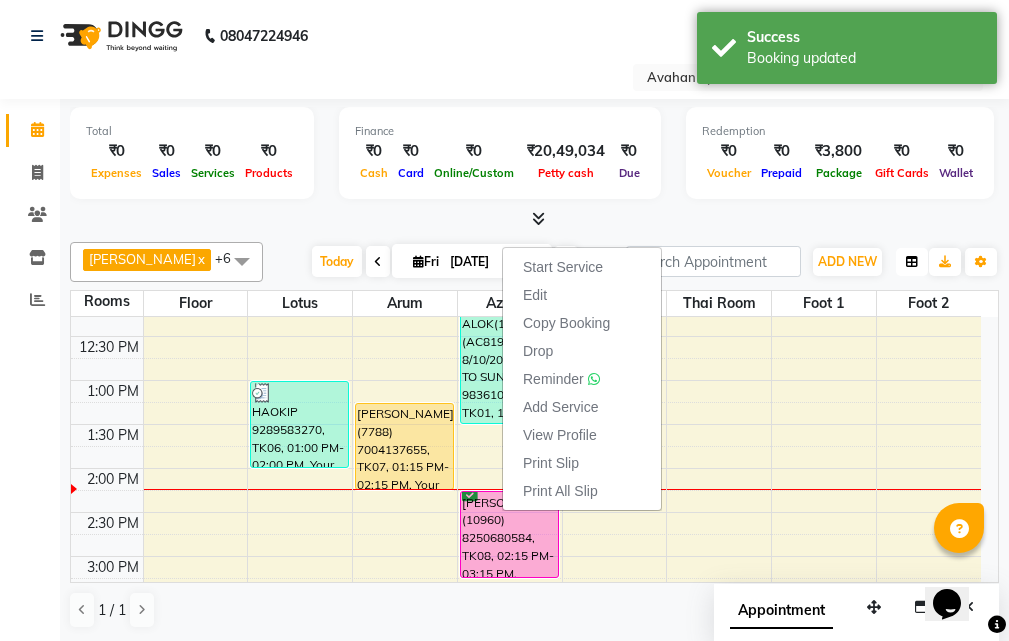 click at bounding box center (912, 262) 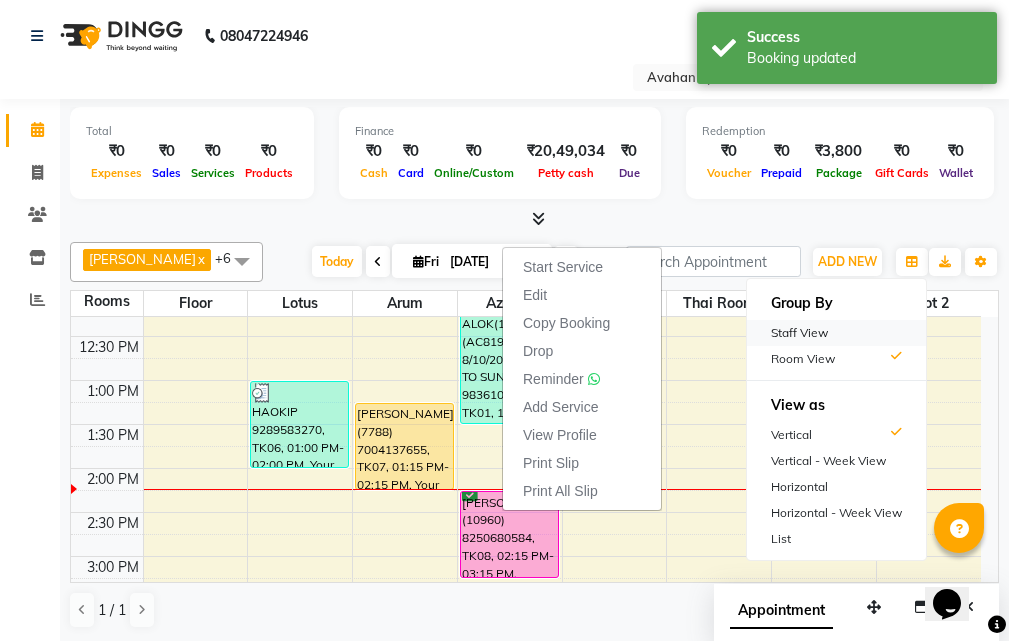 click on "Staff View" at bounding box center [836, 333] 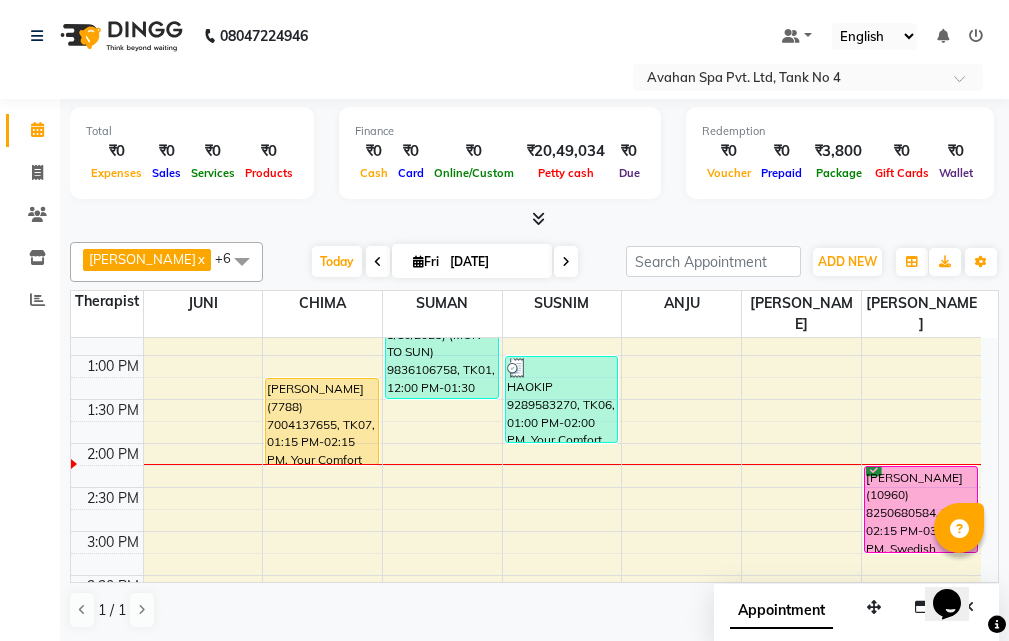 scroll, scrollTop: 200, scrollLeft: 0, axis: vertical 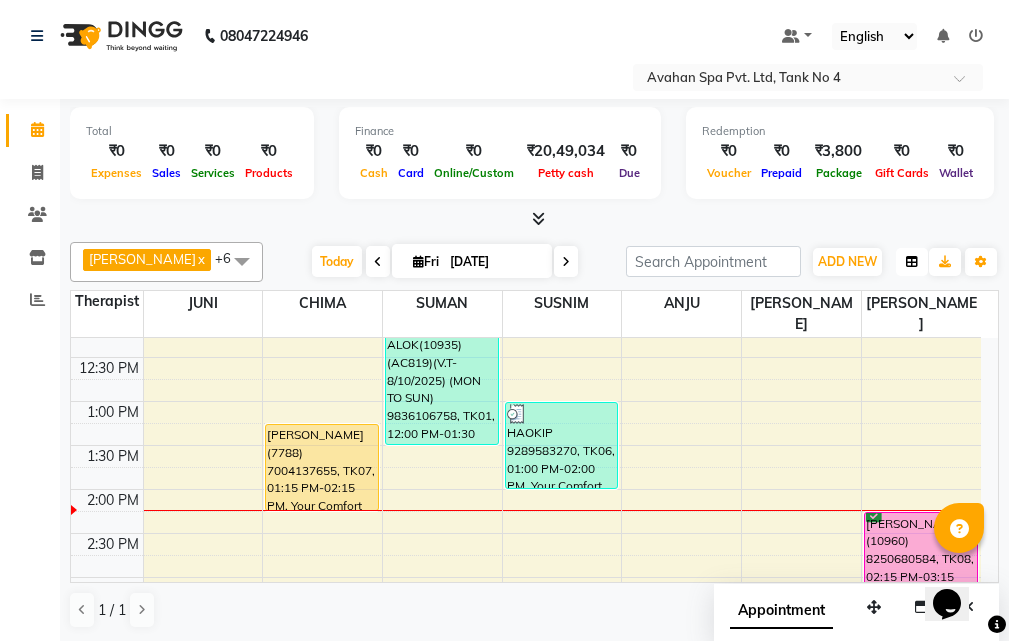 click at bounding box center [912, 262] 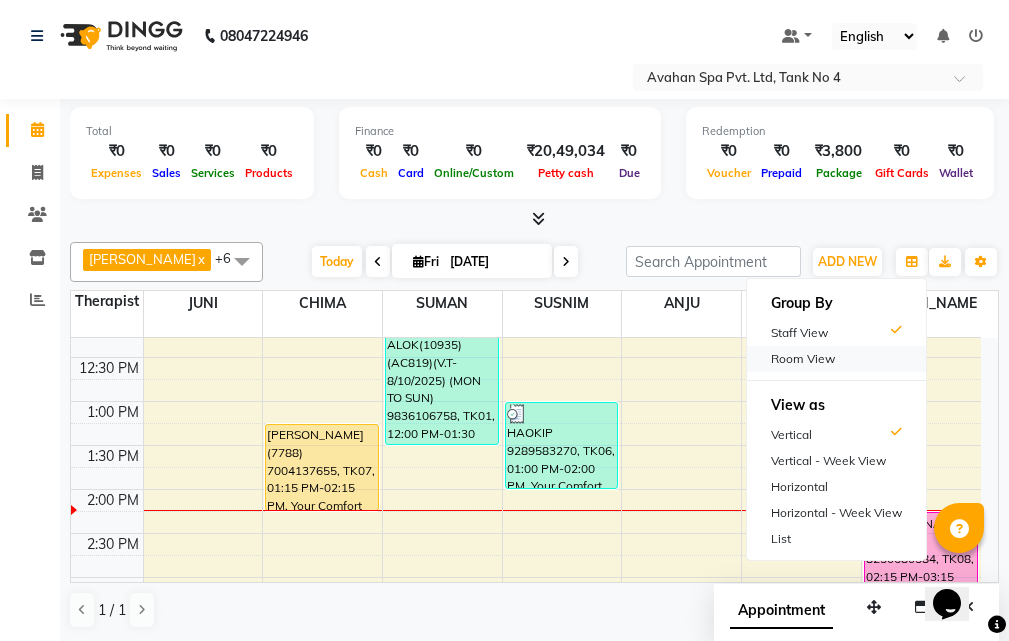 click on "Room View" at bounding box center [836, 359] 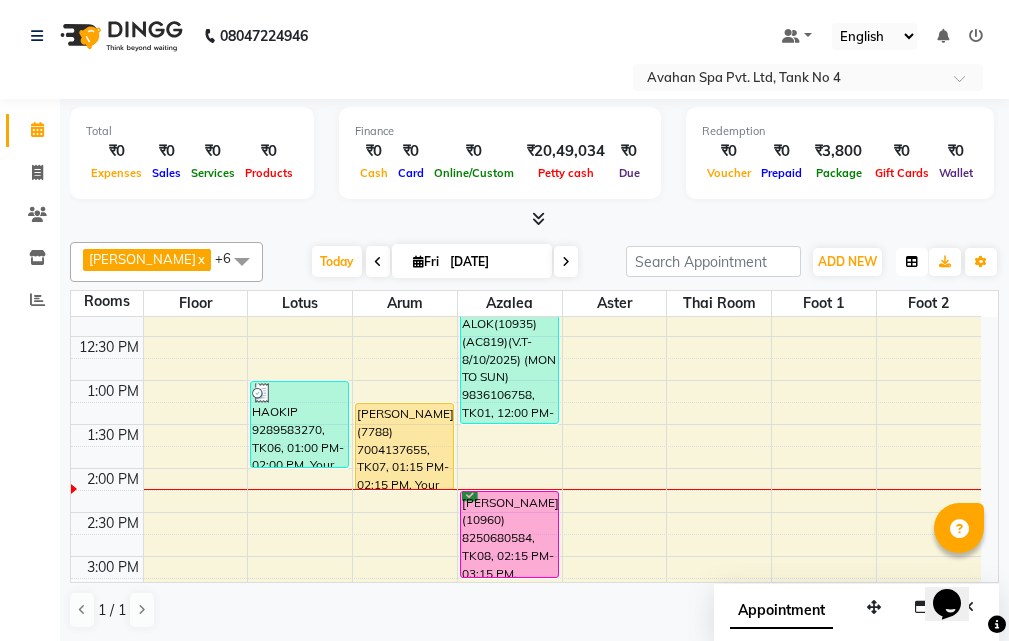 click at bounding box center (912, 262) 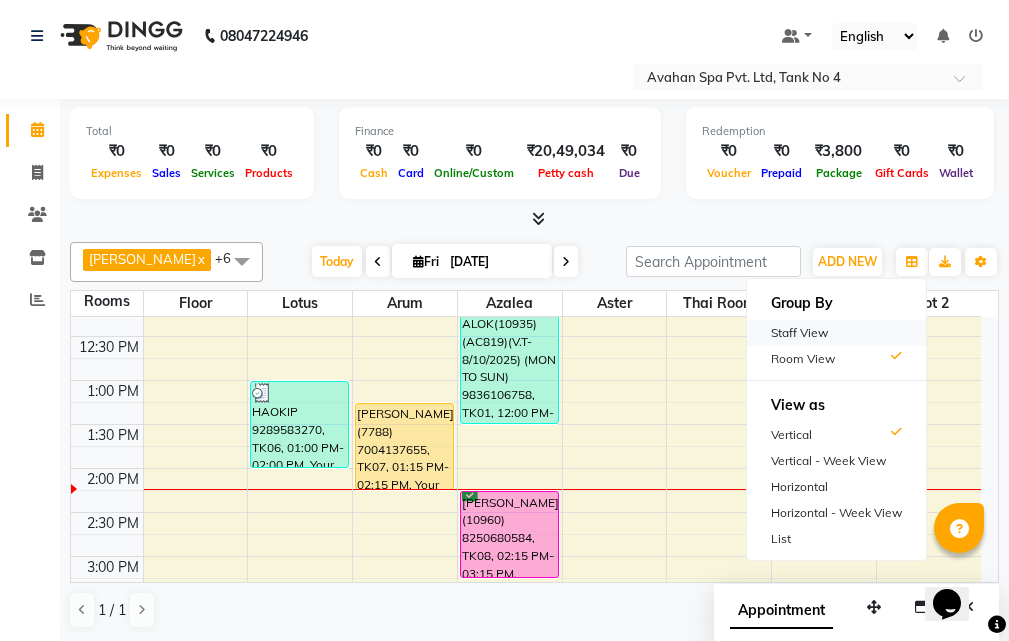 click on "Staff View" at bounding box center [836, 333] 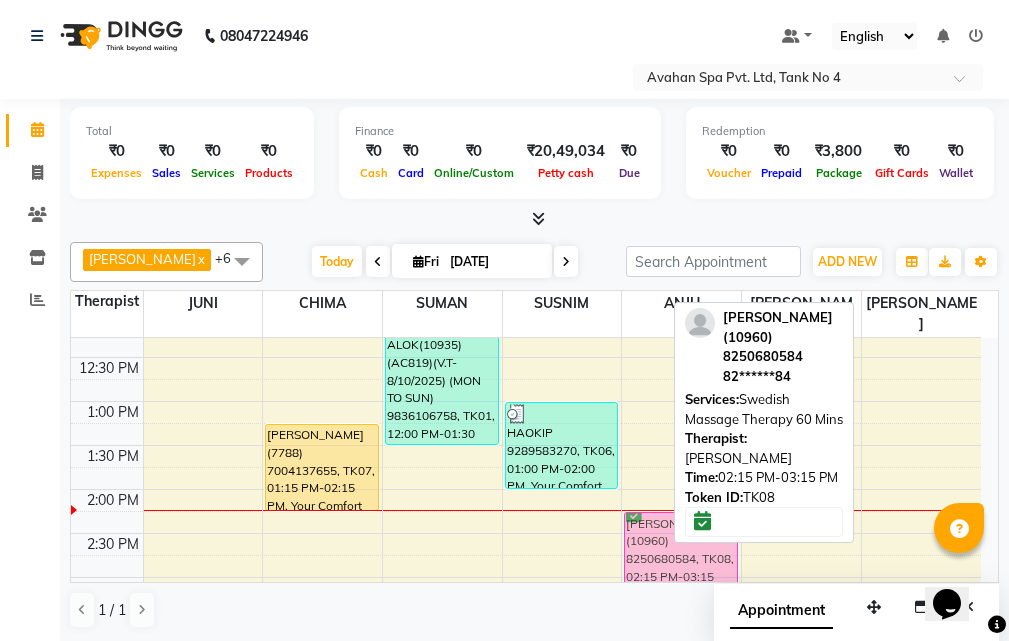 drag, startPoint x: 925, startPoint y: 518, endPoint x: 723, endPoint y: 523, distance: 202.06187 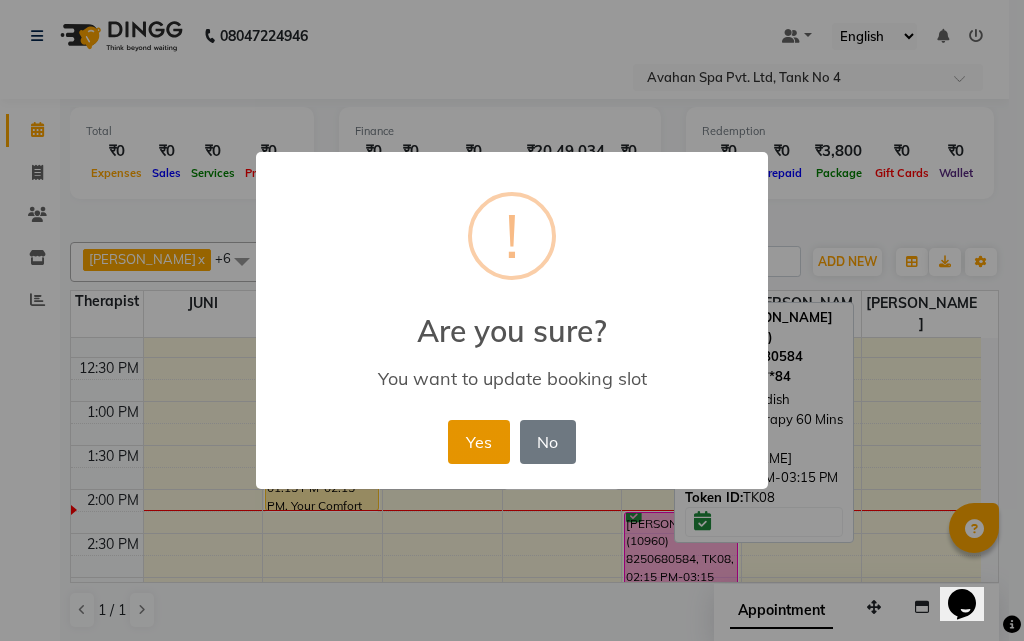 click on "Yes" at bounding box center [478, 442] 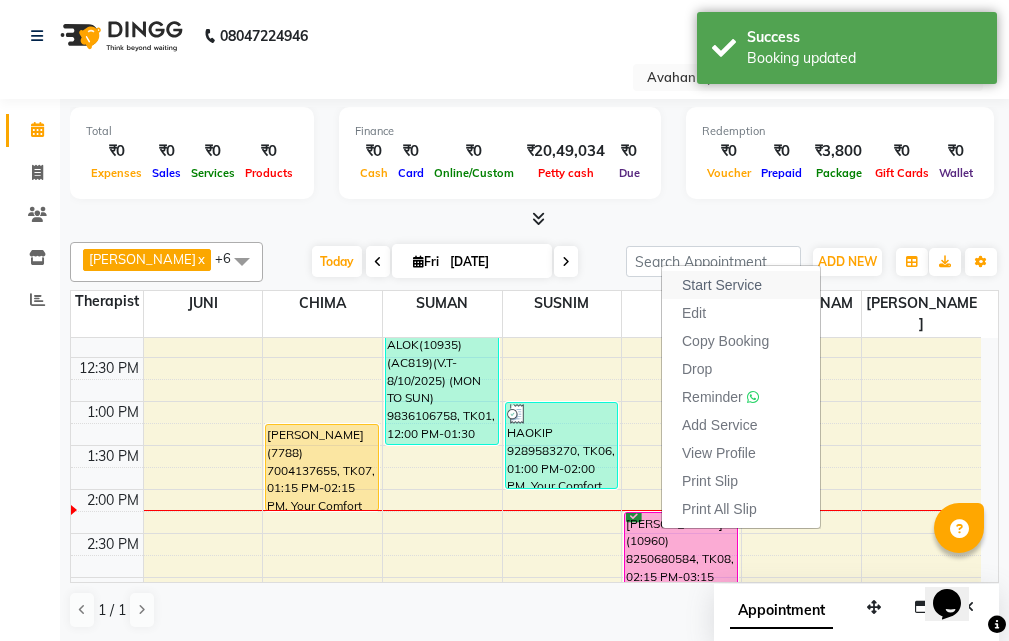 click on "Start Service" at bounding box center [722, 285] 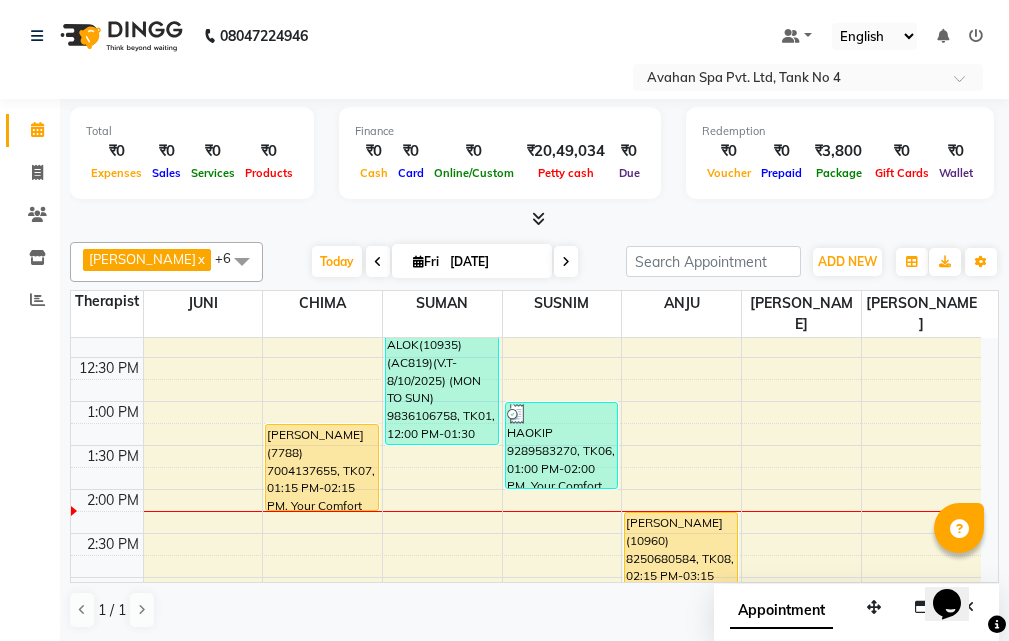 scroll, scrollTop: 1, scrollLeft: 0, axis: vertical 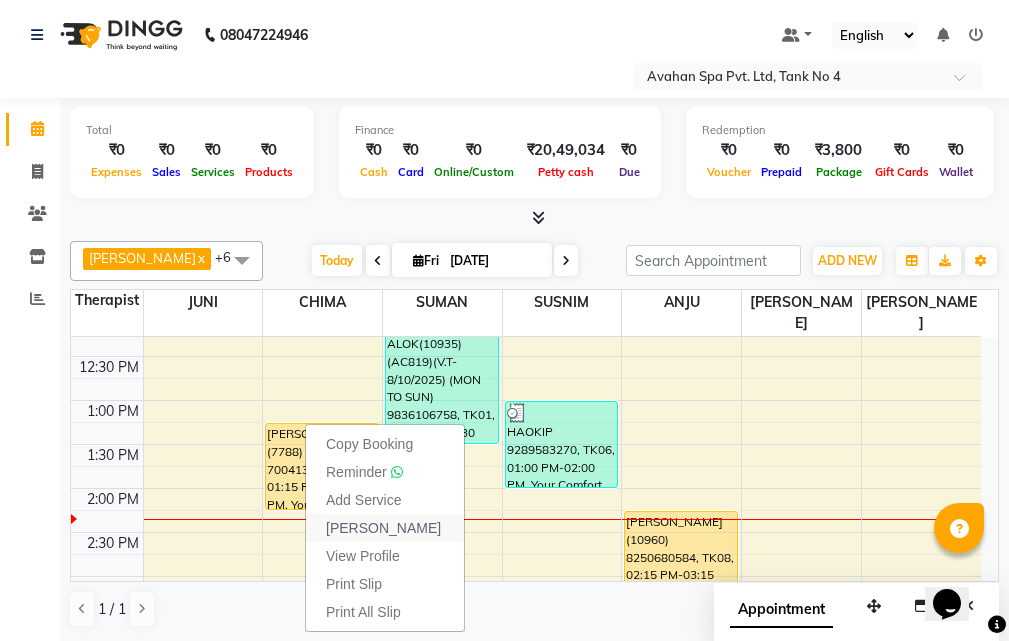 click on "[PERSON_NAME]" at bounding box center (383, 528) 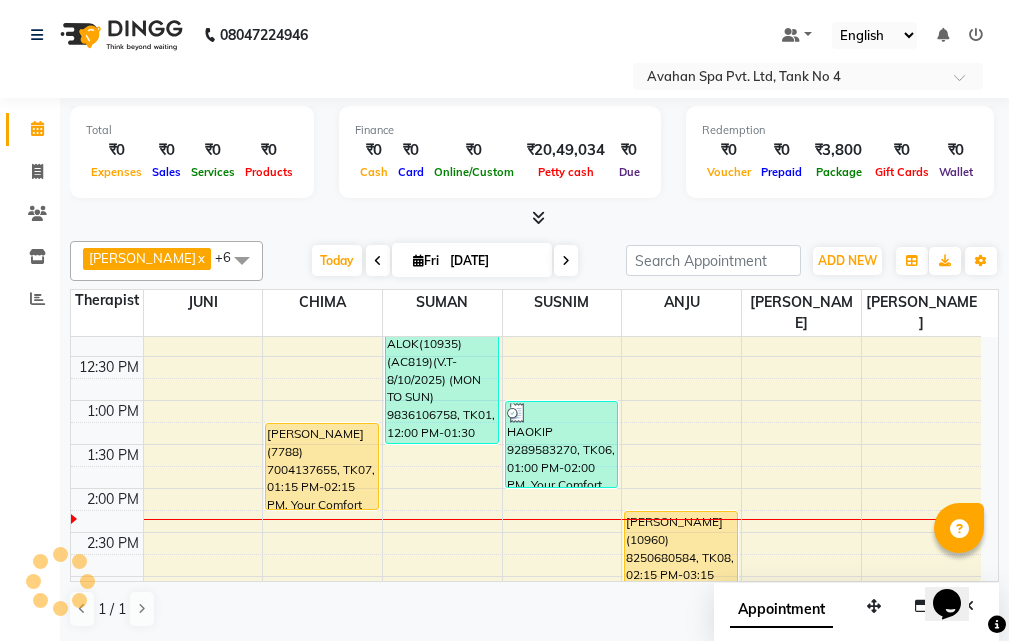 select on "service" 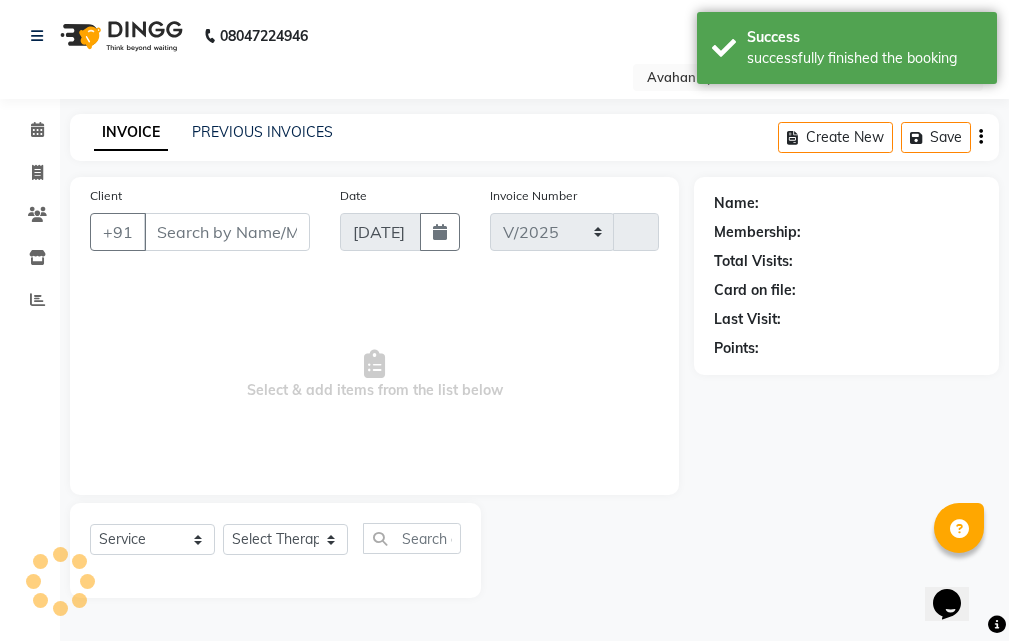 select on "4269" 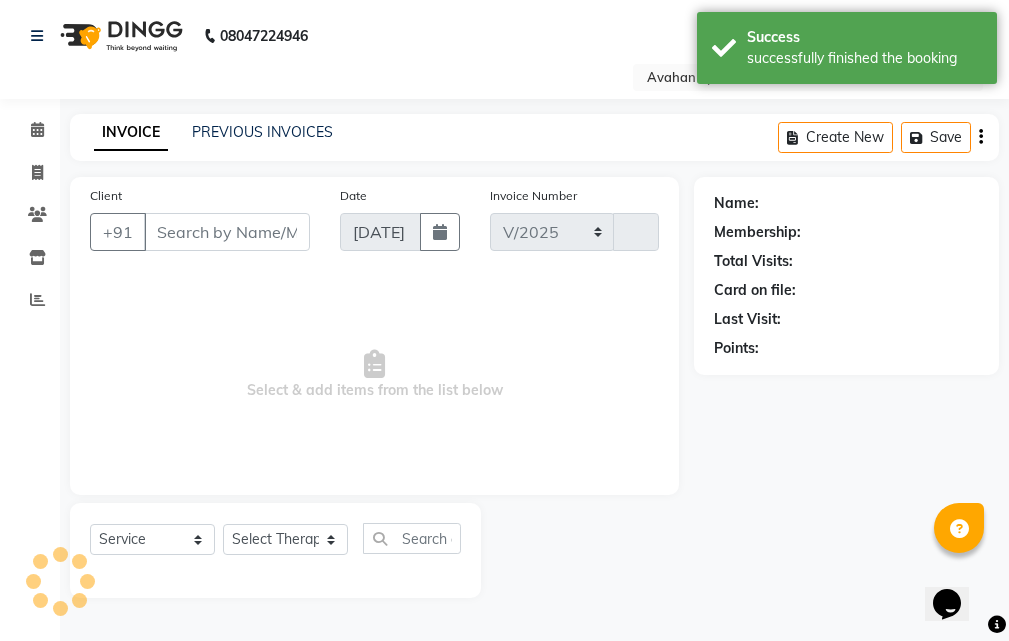 type on "1731" 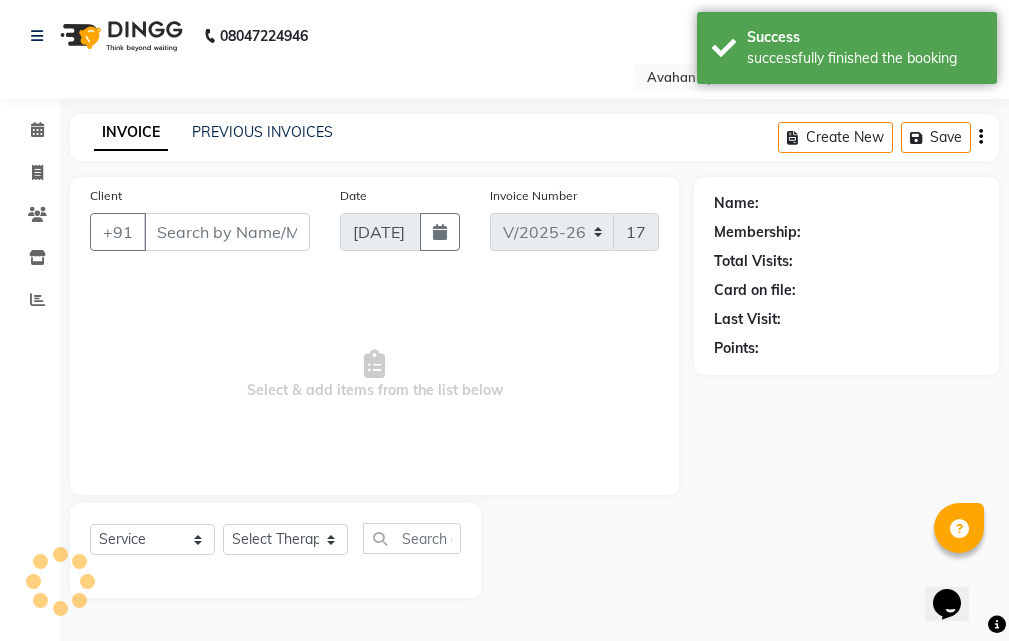 scroll, scrollTop: 0, scrollLeft: 0, axis: both 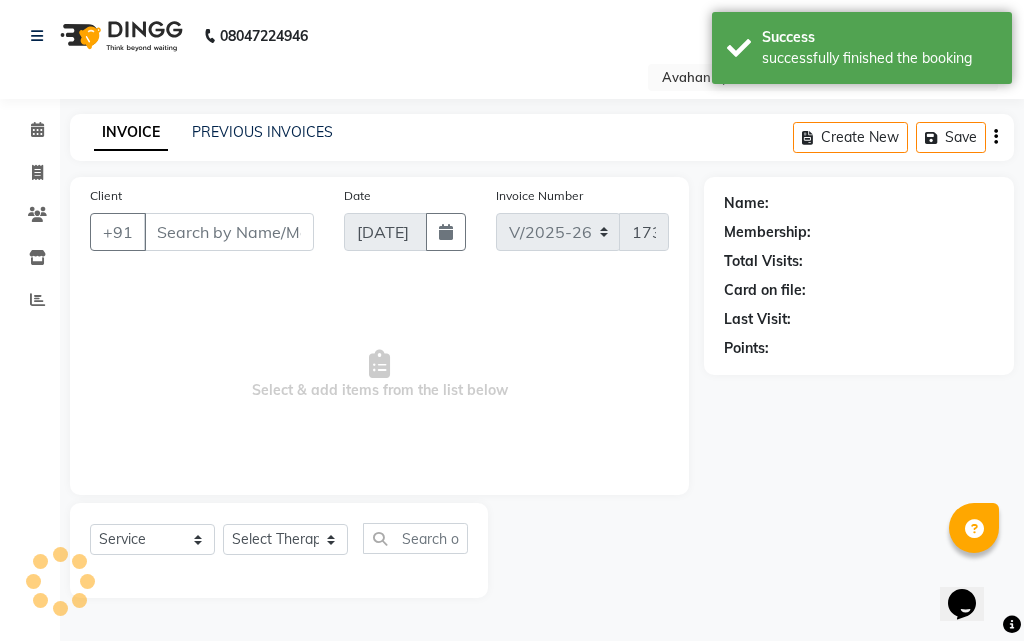 type on "70******55" 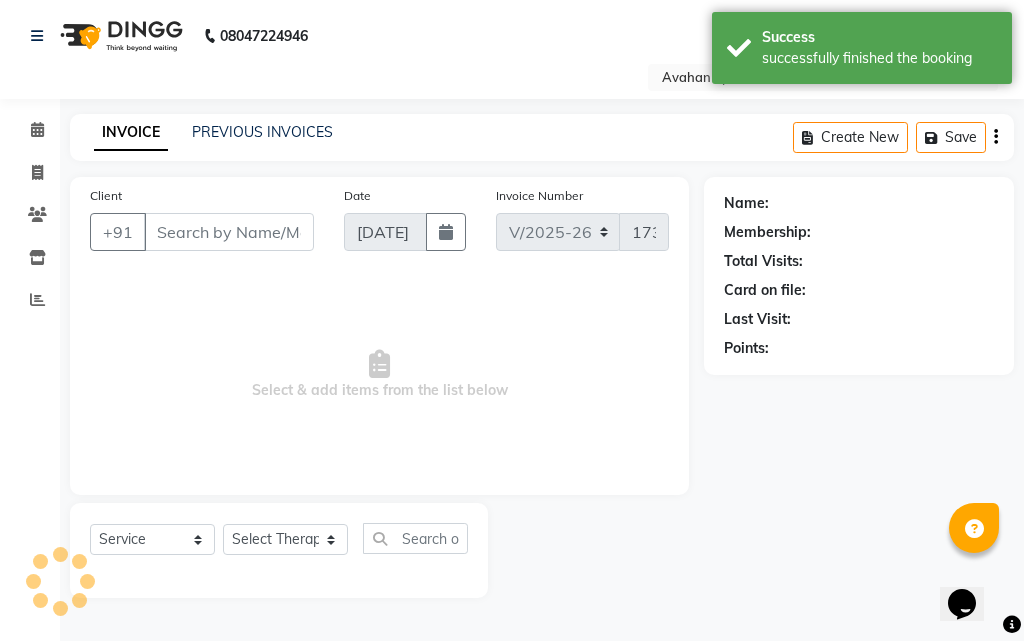 select on "23005" 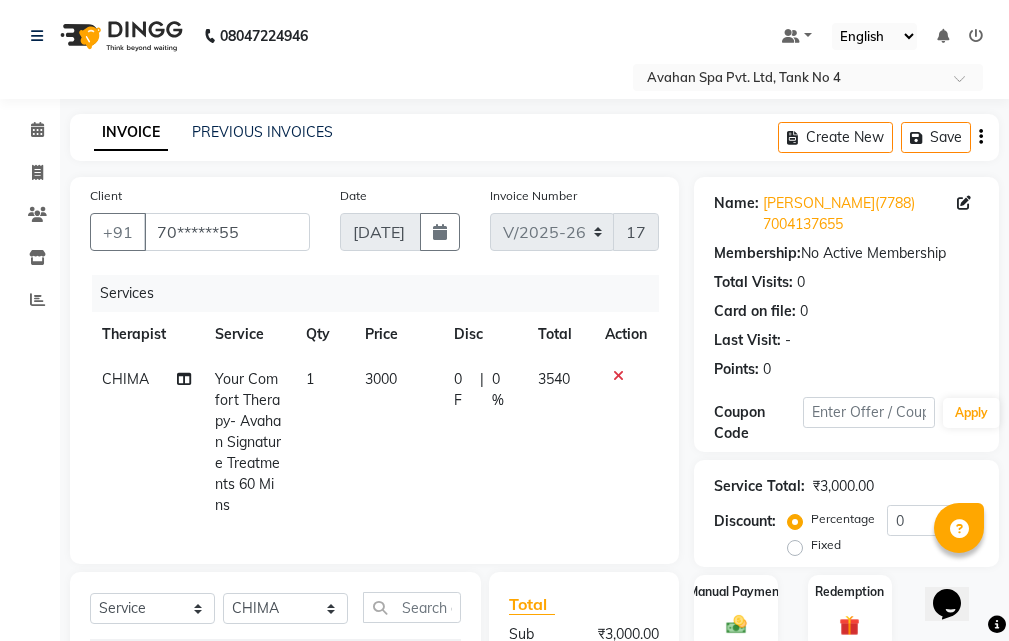 scroll, scrollTop: 378, scrollLeft: 0, axis: vertical 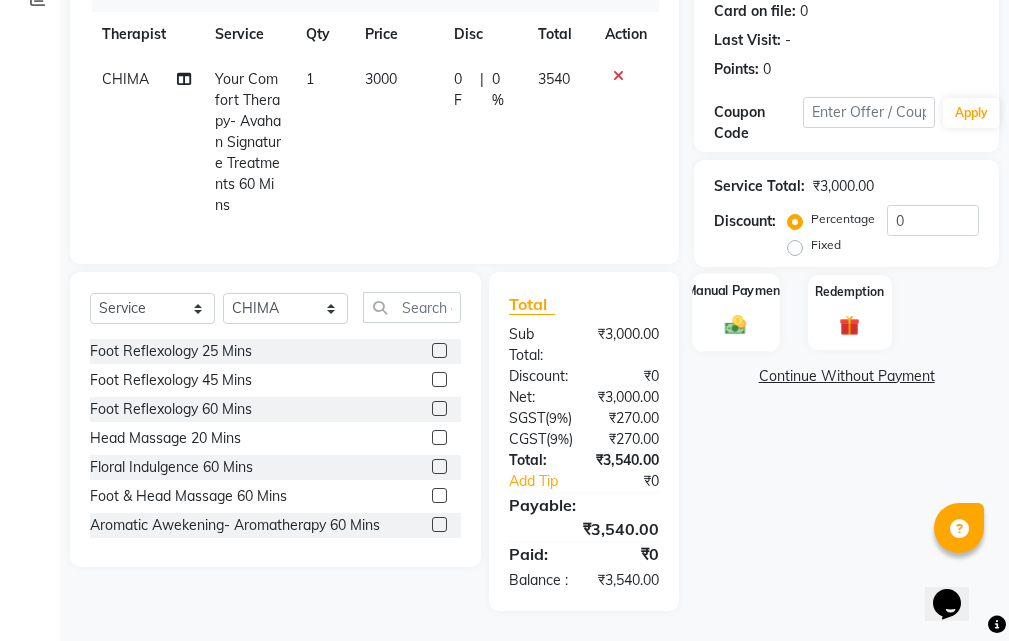 click on "Manual Payment" 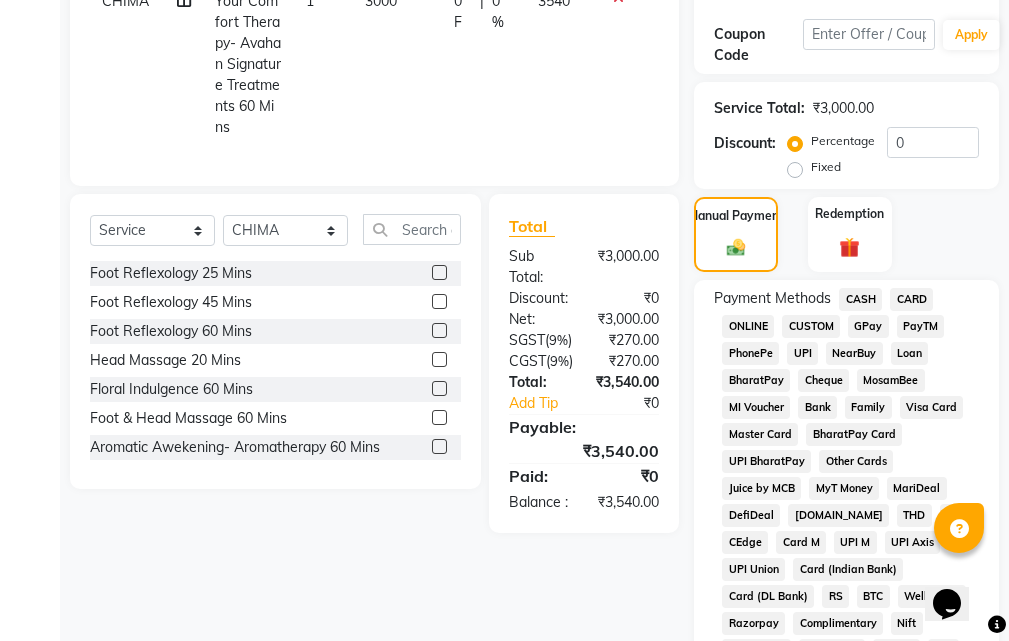 click on "GPay" 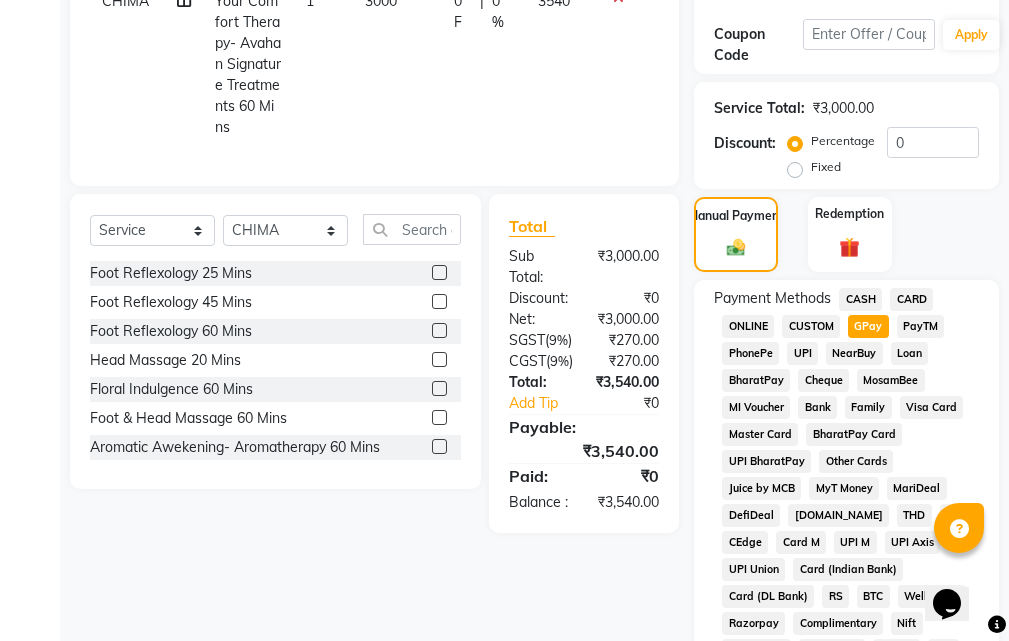 scroll, scrollTop: 1134, scrollLeft: 0, axis: vertical 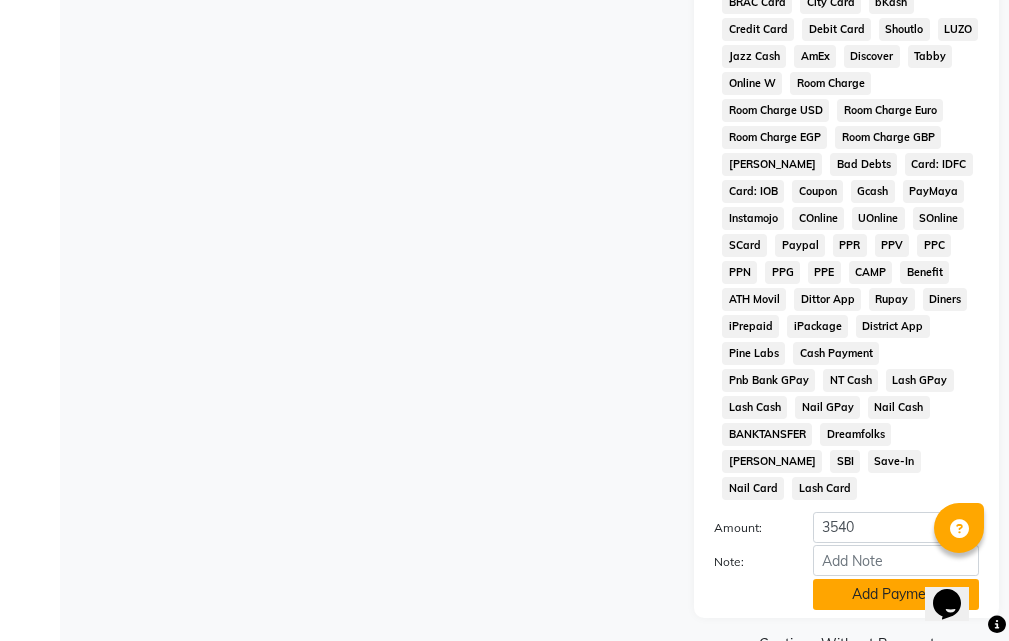click on "Add Payment" 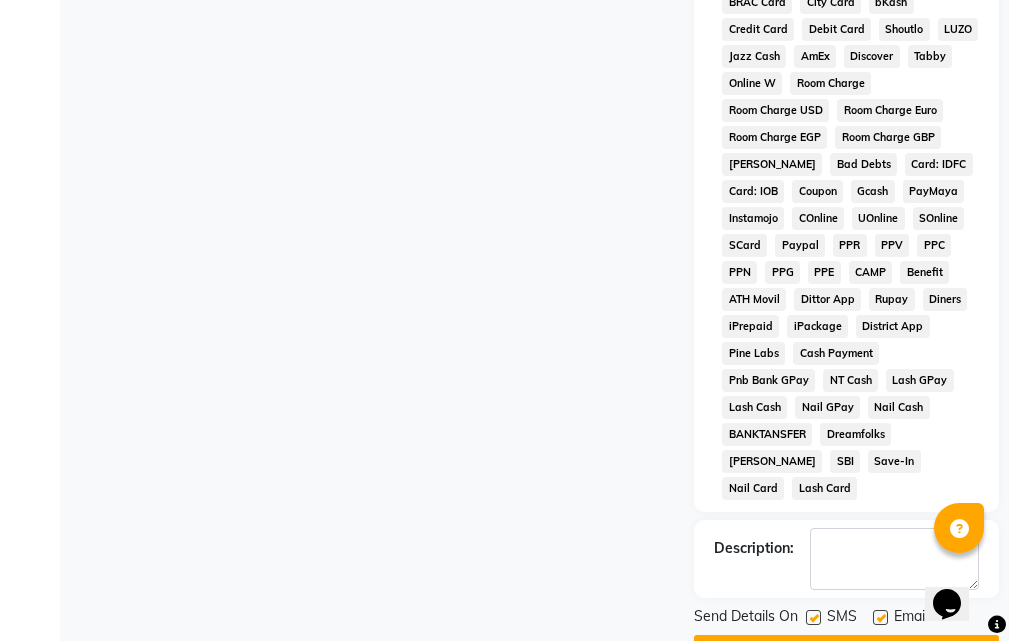 click 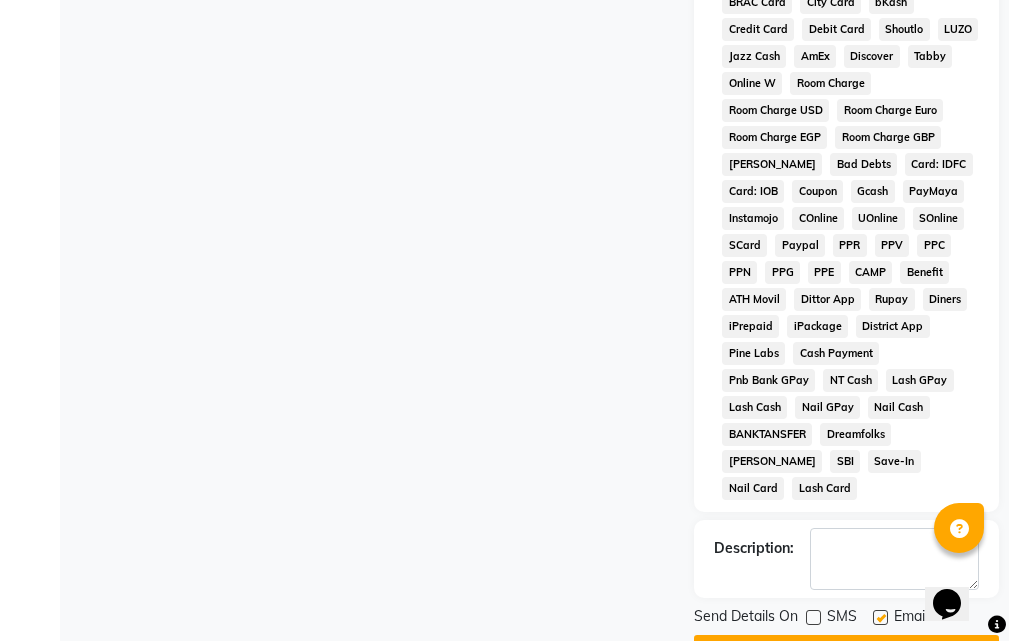 click 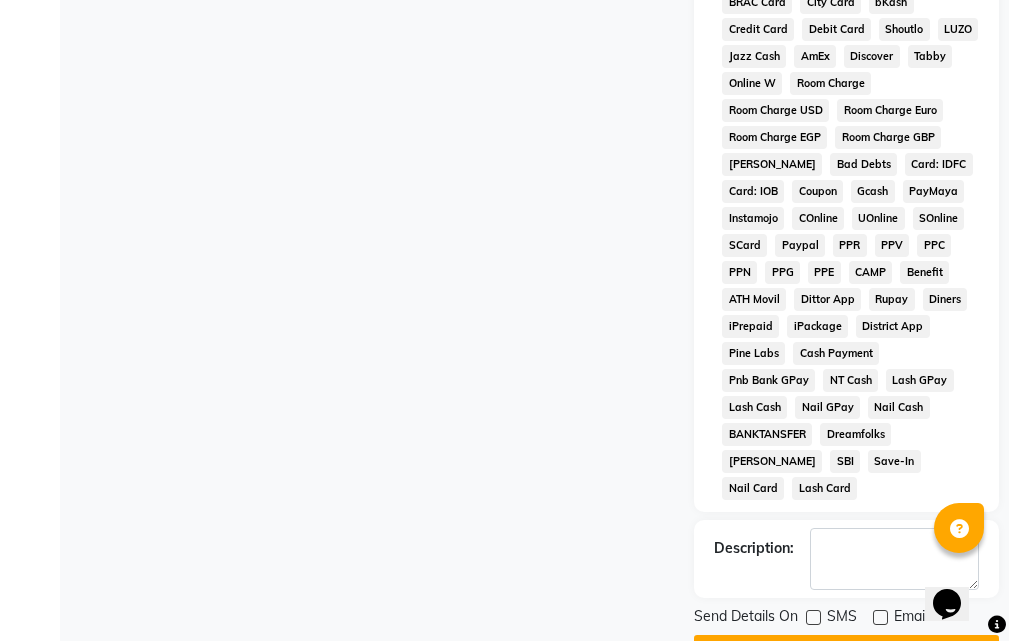 click on "Checkout" 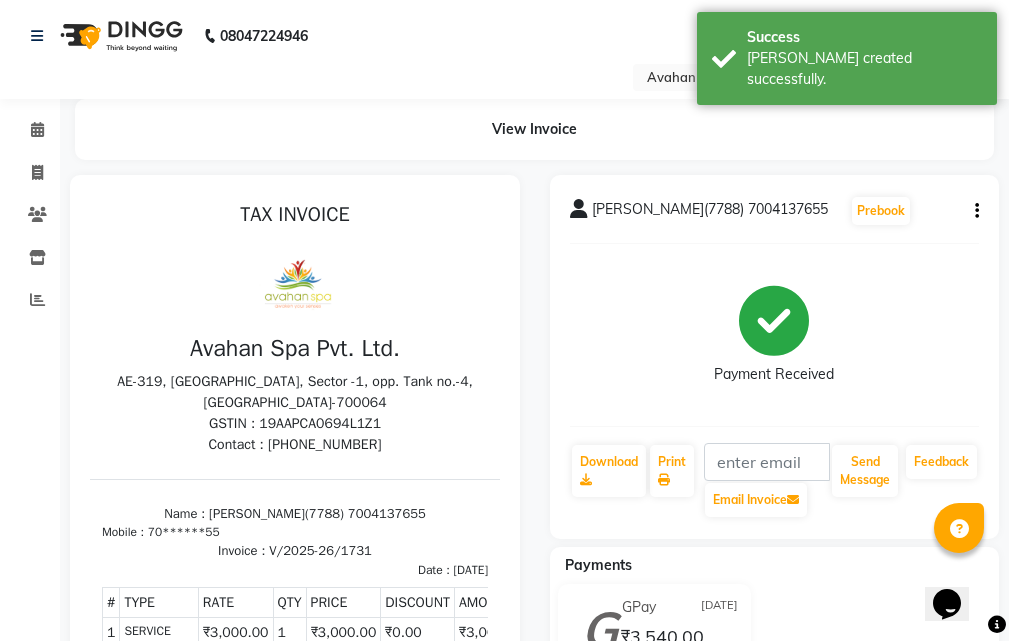 scroll, scrollTop: 0, scrollLeft: 0, axis: both 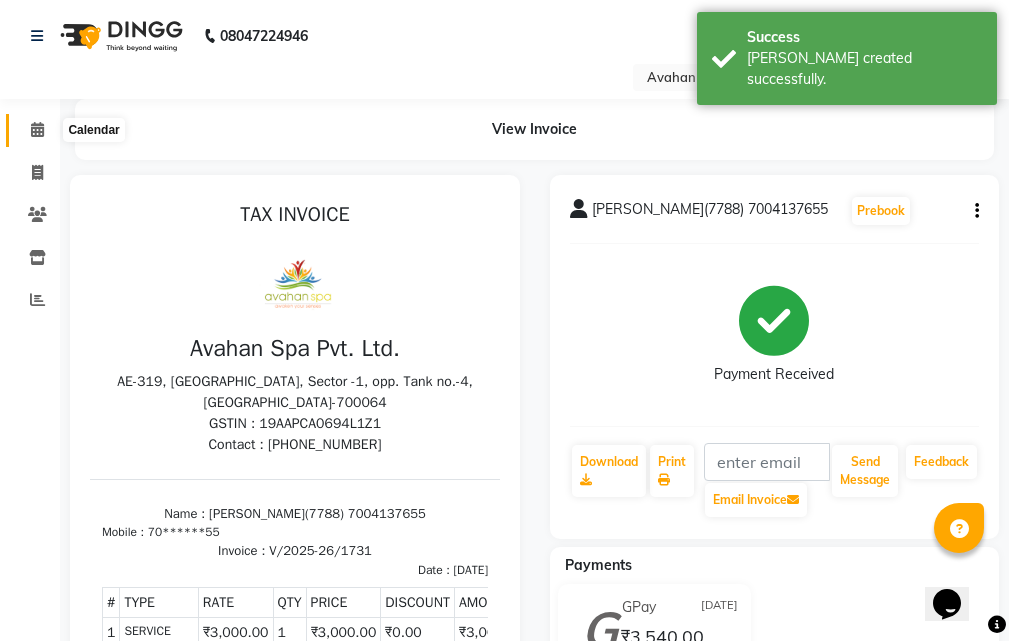 click 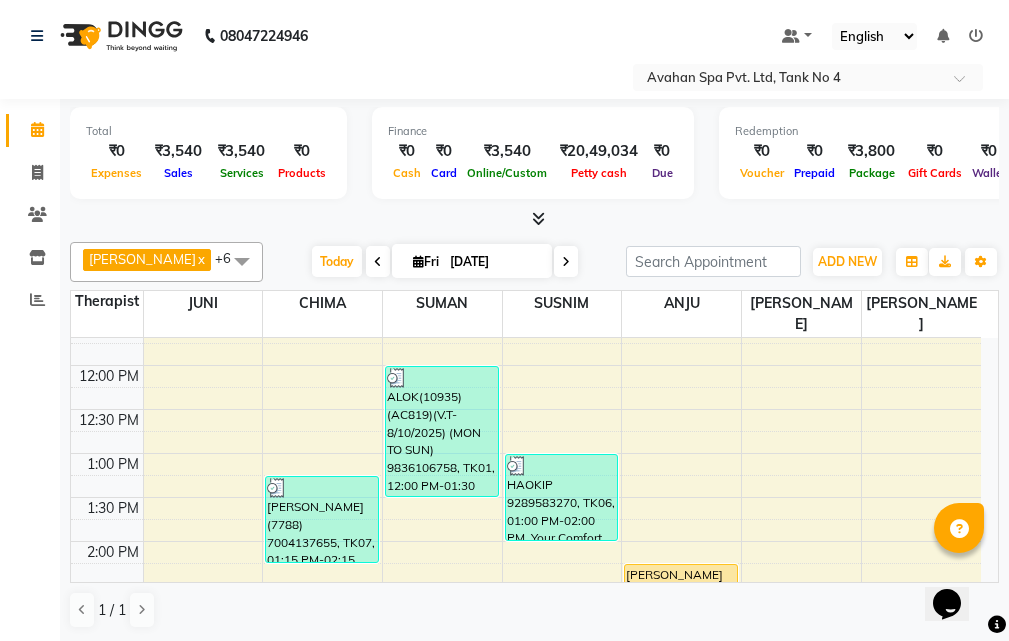 scroll, scrollTop: 200, scrollLeft: 0, axis: vertical 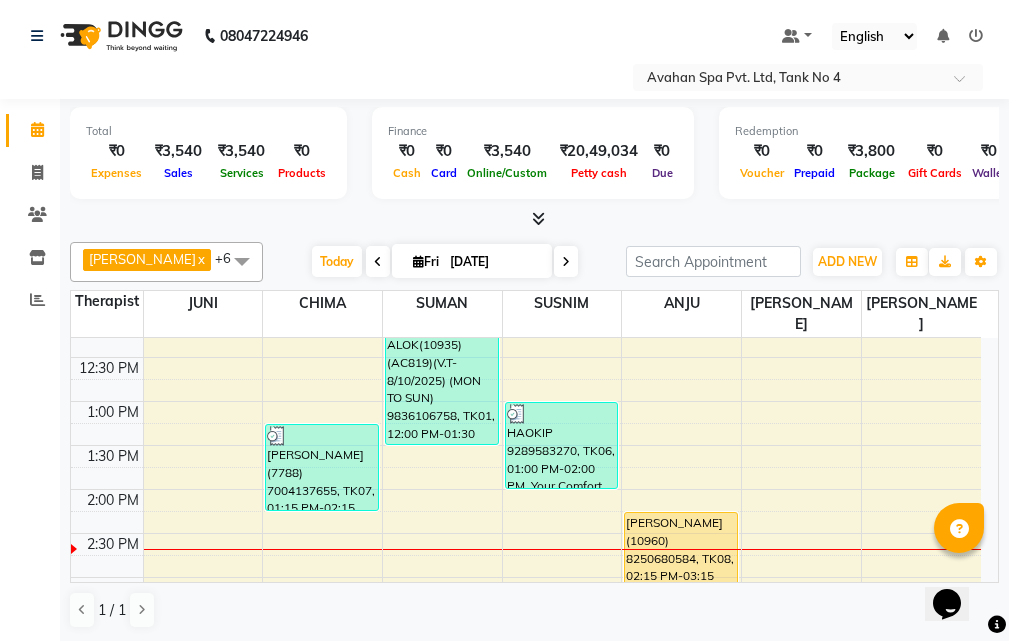 click on "Group By  Staff View   Room View  View as Vertical  Vertical - Week View  Horizontal  Horizontal - Week View  List" at bounding box center [912, 262] 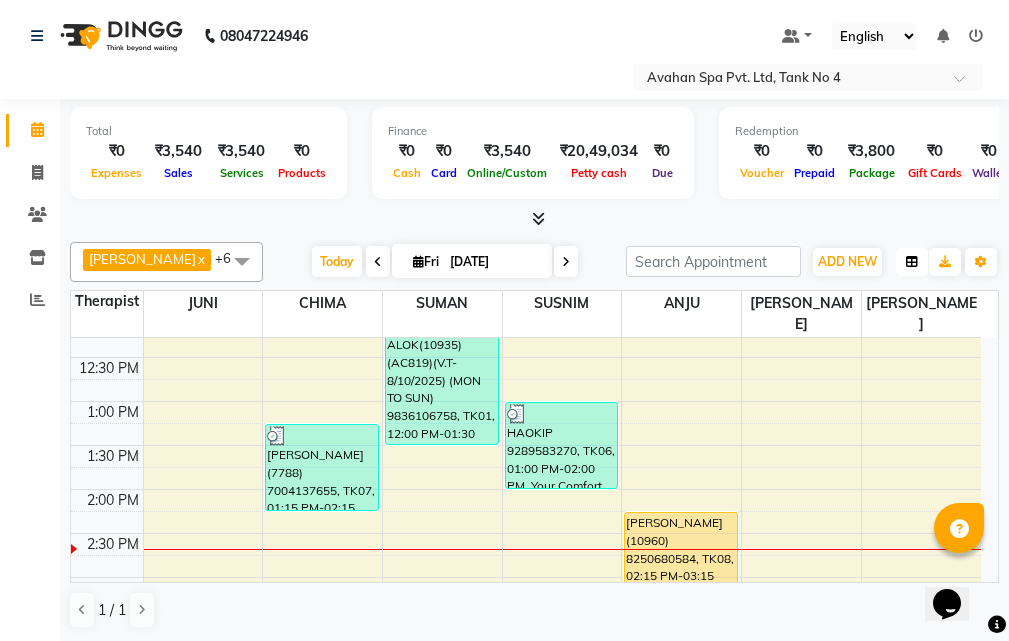 click at bounding box center (912, 262) 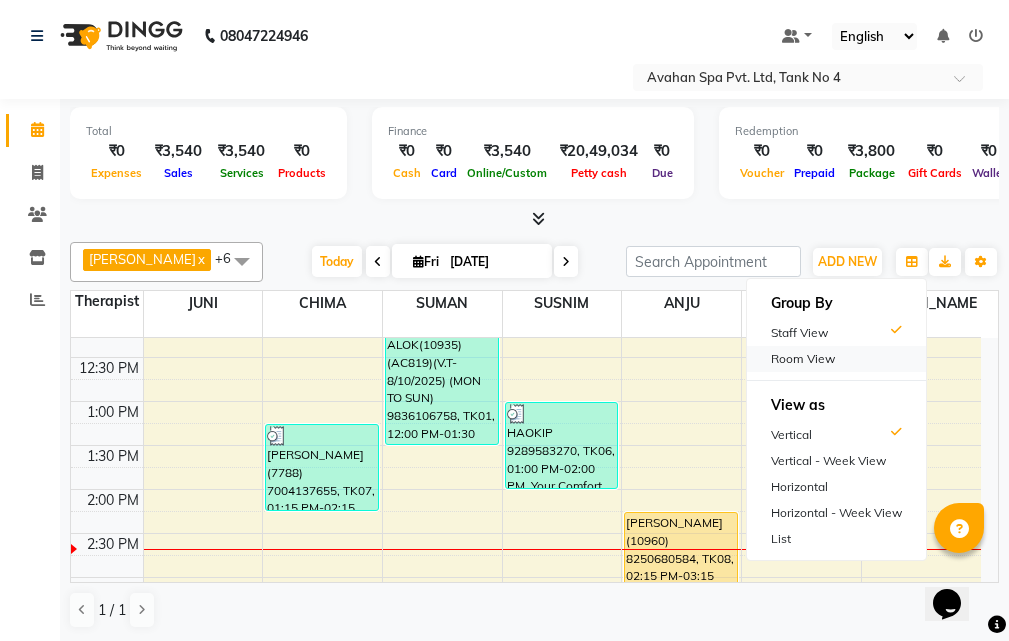 click on "Room View" at bounding box center [836, 359] 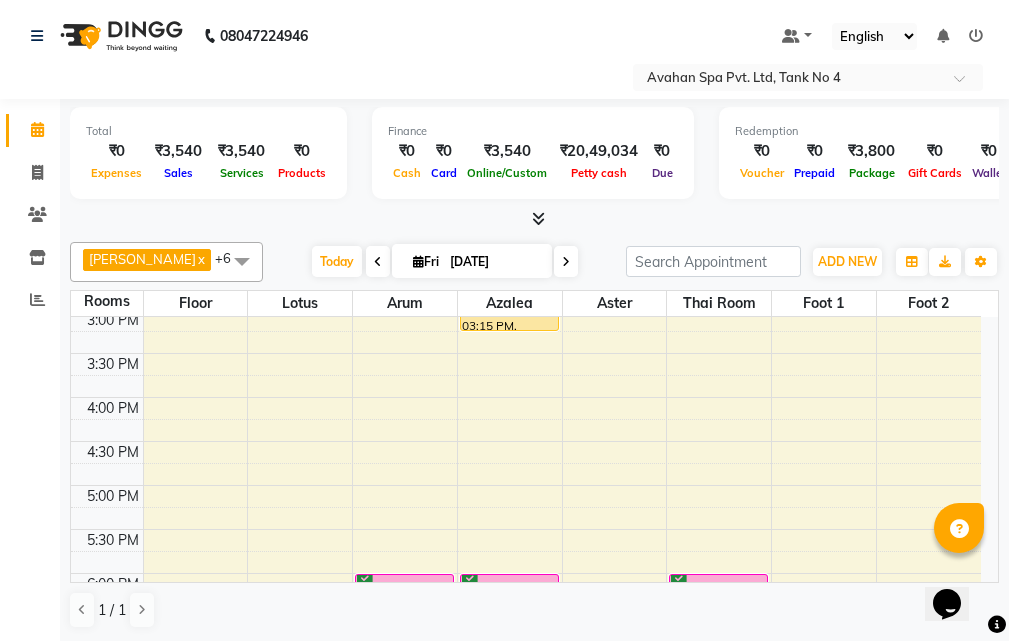 scroll, scrollTop: 400, scrollLeft: 0, axis: vertical 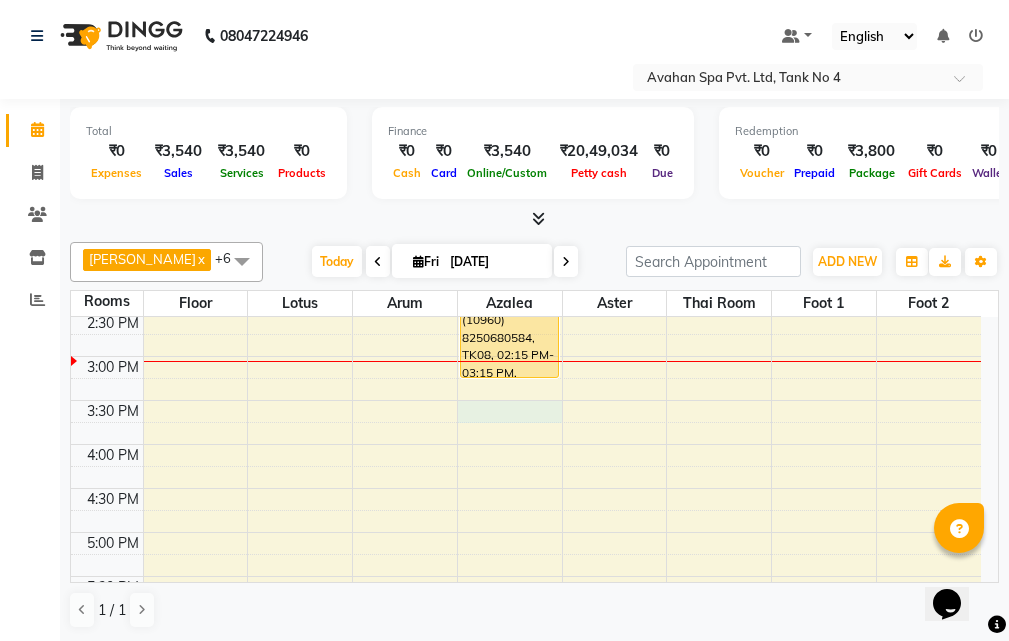 click on "10:00 AM 10:30 AM 11:00 AM 11:30 AM 12:00 PM 12:30 PM 1:00 PM 1:30 PM 2:00 PM 2:30 PM 3:00 PM 3:30 PM 4:00 PM 4:30 PM 5:00 PM 5:30 PM 6:00 PM 6:30 PM 7:00 PM 7:30 PM 8:00 PM 8:30 PM 9:00 PM 9:30 PM 10:00 PM 10:30 PM     HAOKIP 9289583270, TK06, 01:00 PM-02:00 PM, Your Comfort Therapy- Avahan Signature Treatments 60 Mins     [PERSON_NAME](7788) 7004137655, TK07, 01:15 PM-02:15 PM, Your Comfort Therapy- Avahan Signature Treatments 60 Mins     [PERSON_NAME](8939)(AC140) V.T-([DATE])(MON-SUN) 9831546777, TK02, 06:00 PM-07:30 PM, Swedish Massage Therapy 90 Mins     ALOK(10935)(AC819)(V.T-8/10/2025) (MON TO SUN) 9836106758, TK01, 12:00 PM-01:30 PM, Swedish Massage Therapy 90 Mins    [PERSON_NAME](10960) 8250680584, TK08, 02:15 PM-03:15 PM, Swedish Massage Therapy 60 Mins     [PERSON_NAME](8939)(AC140) V.T-([DATE])(MON-SUN) 9831546777, TK02, 06:00 PM-07:30 PM, Swedish Massage Therapy 90 Mins     [PERSON_NAME](10767)(AC386) V.T-([DATE])(MON-SUN) 9899488877, TK04, 06:00 PM-07:00 PM, Thai Yoga  60 Mins" at bounding box center (526, 488) 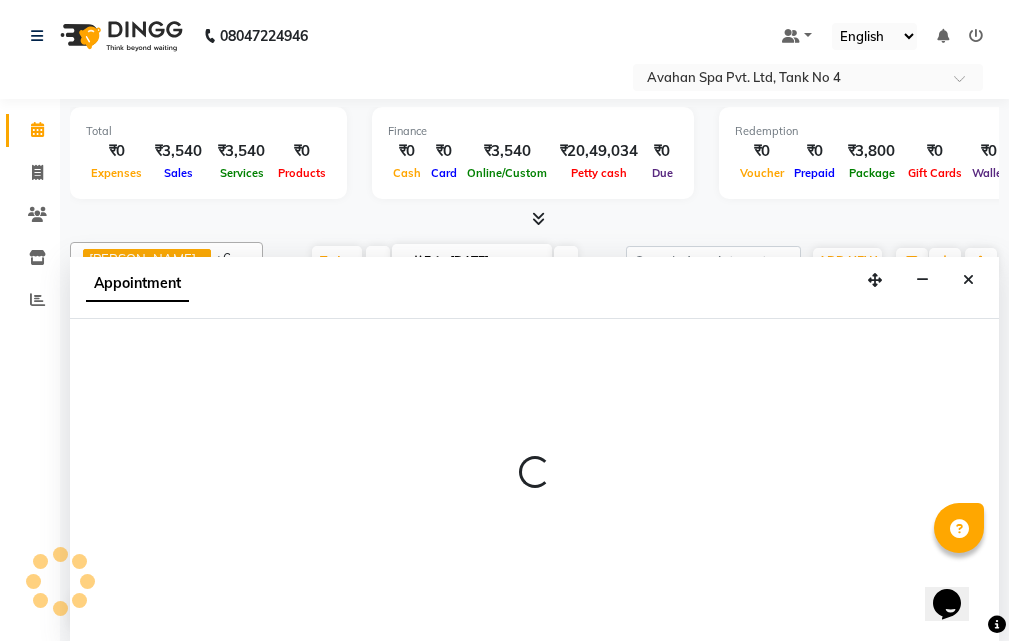 scroll, scrollTop: 1, scrollLeft: 0, axis: vertical 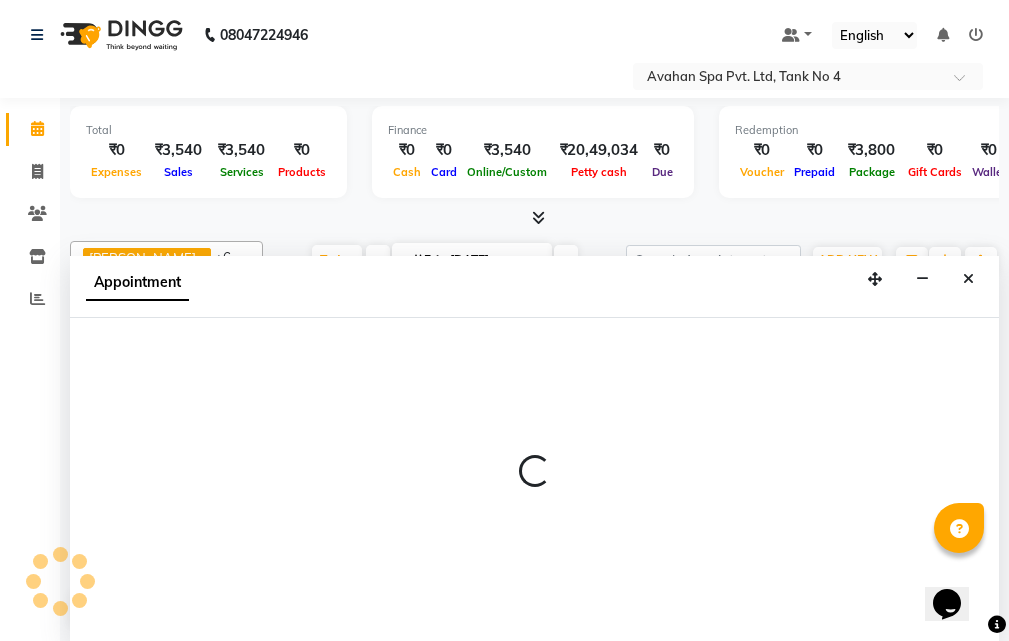 select on "930" 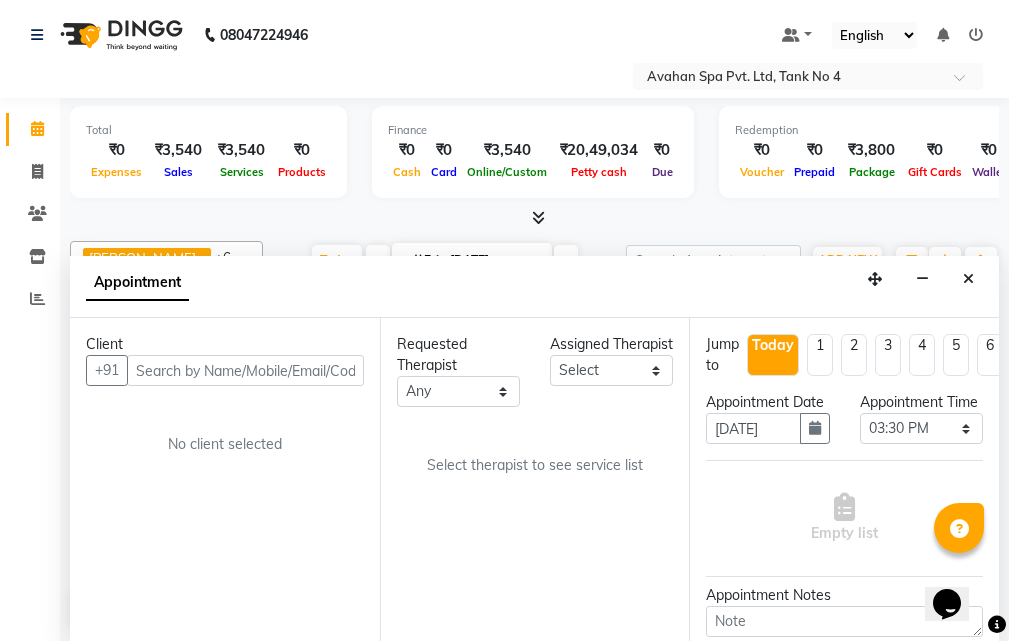 click at bounding box center (245, 370) 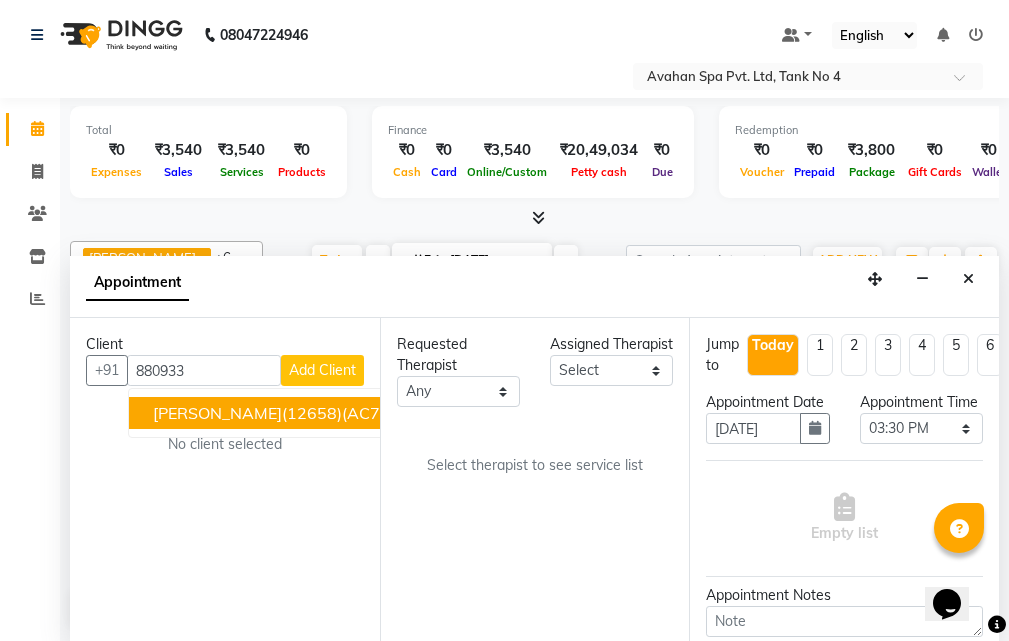 click on "[PERSON_NAME](12658)(AC746) V.T([DATE])(MON-SUN) 8809336273" at bounding box center (420, 413) 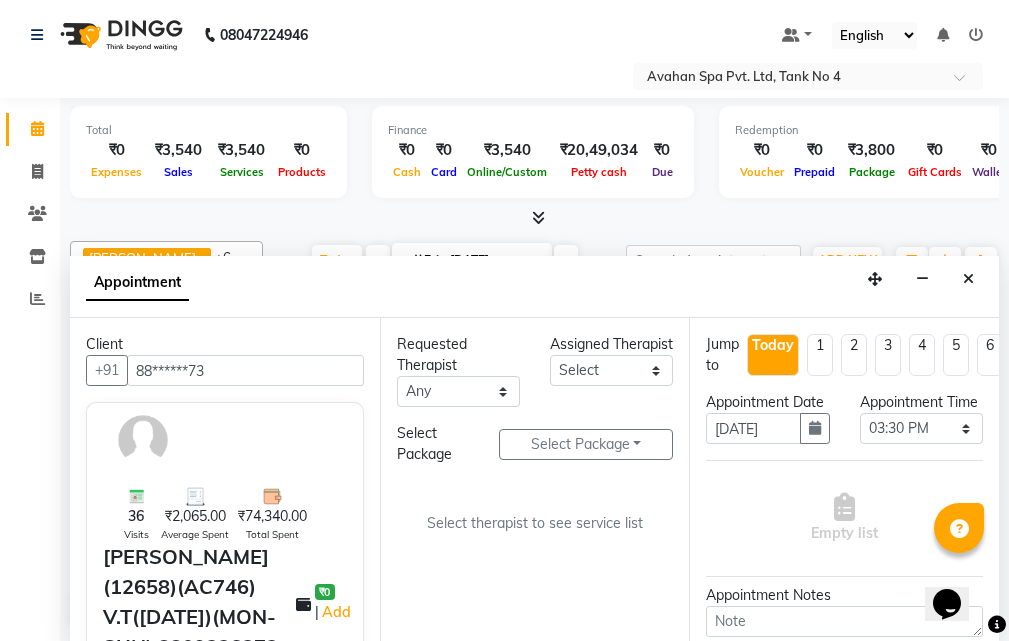 type on "88******73" 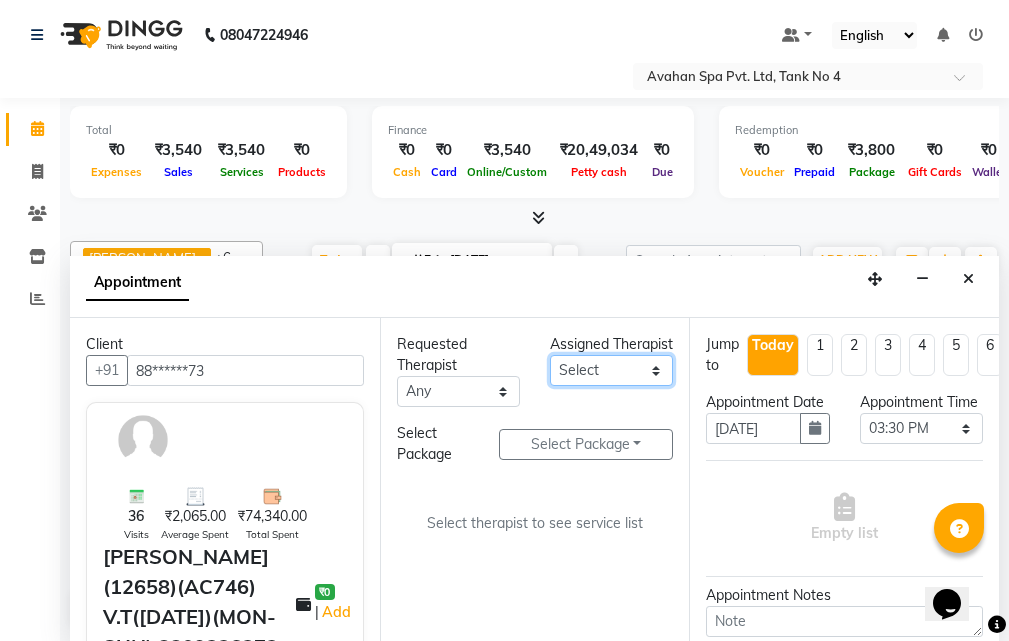 click on "Select ANJU [PERSON_NAME] [DEMOGRAPHIC_DATA] 1 [PERSON_NAME] JUNI [PERSON_NAME] SUSNIM" at bounding box center (611, 370) 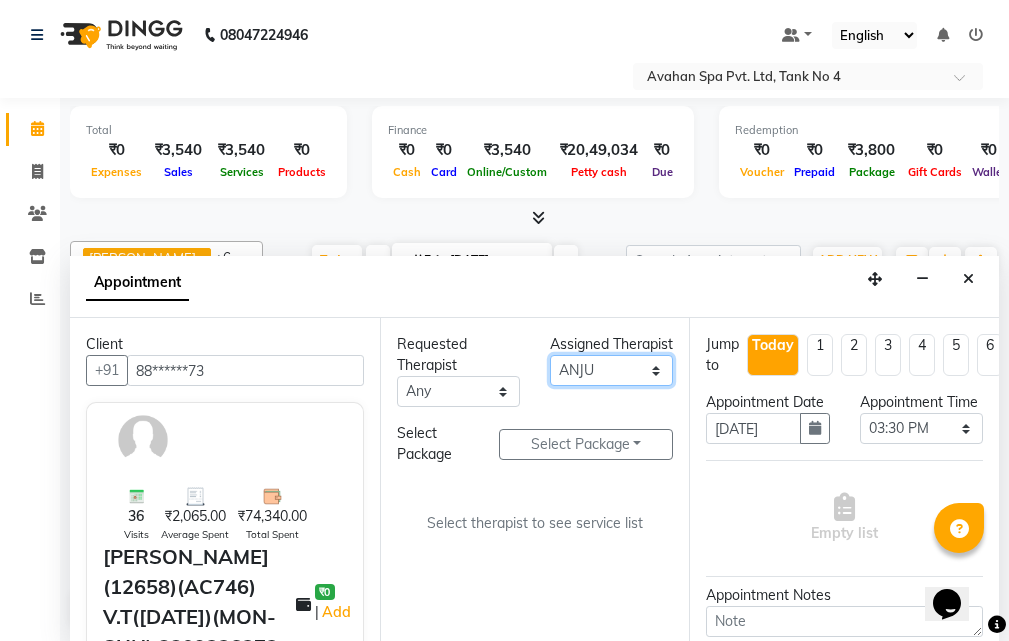 click on "Select ANJU [PERSON_NAME] [DEMOGRAPHIC_DATA] 1 [PERSON_NAME] JUNI [PERSON_NAME] SUSNIM" at bounding box center (611, 370) 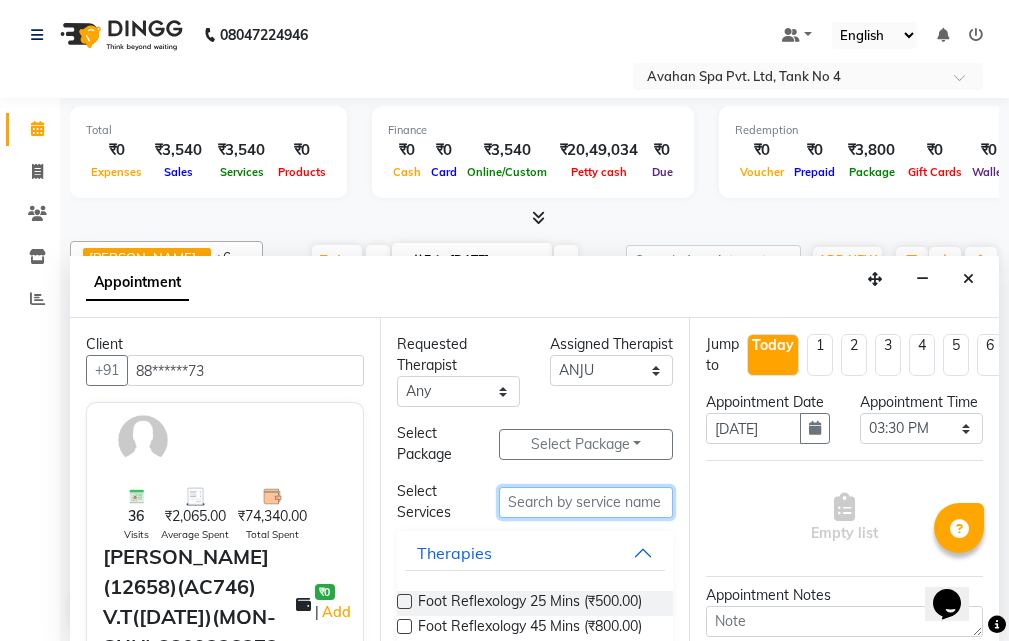 click at bounding box center (586, 502) 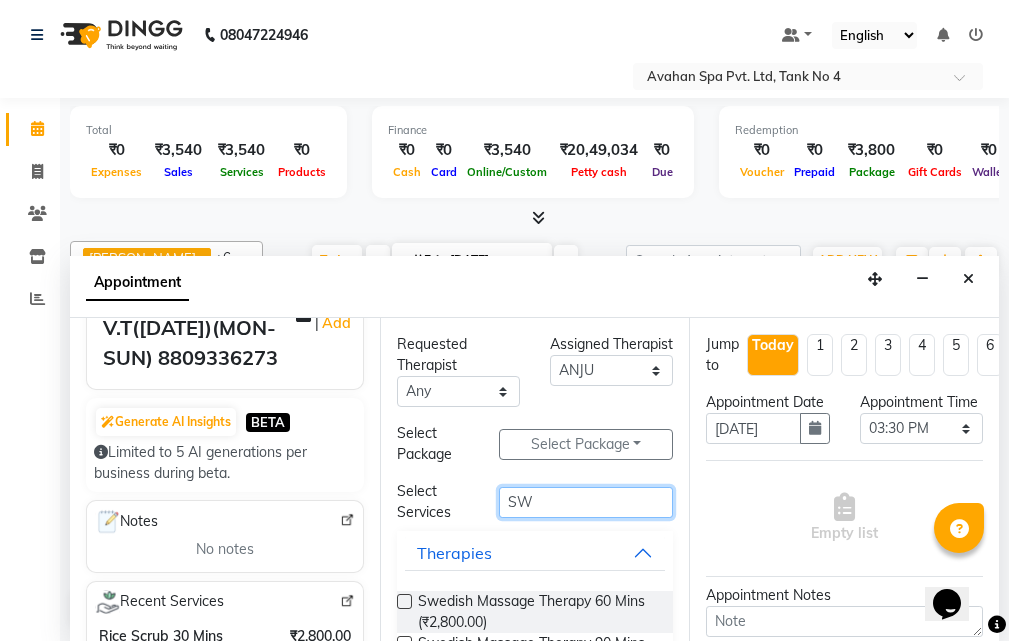scroll, scrollTop: 300, scrollLeft: 0, axis: vertical 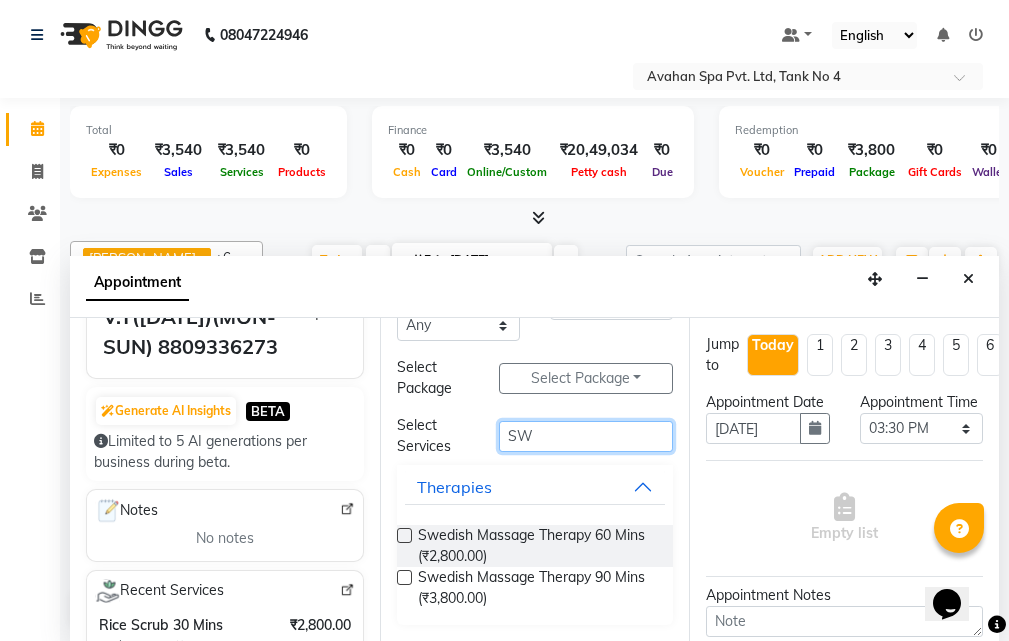 type on "SW" 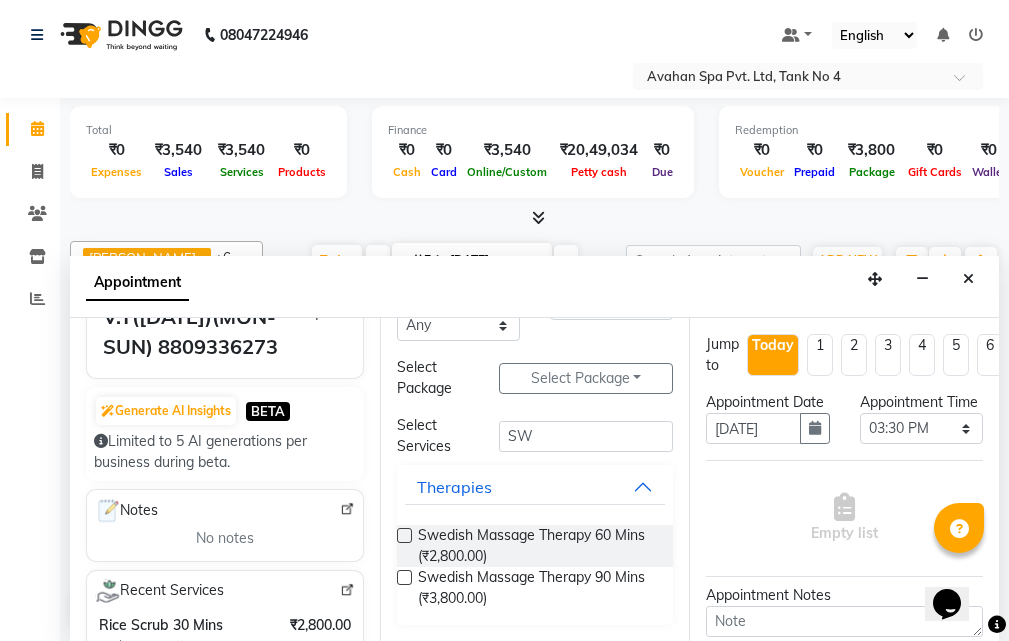 click at bounding box center (404, 577) 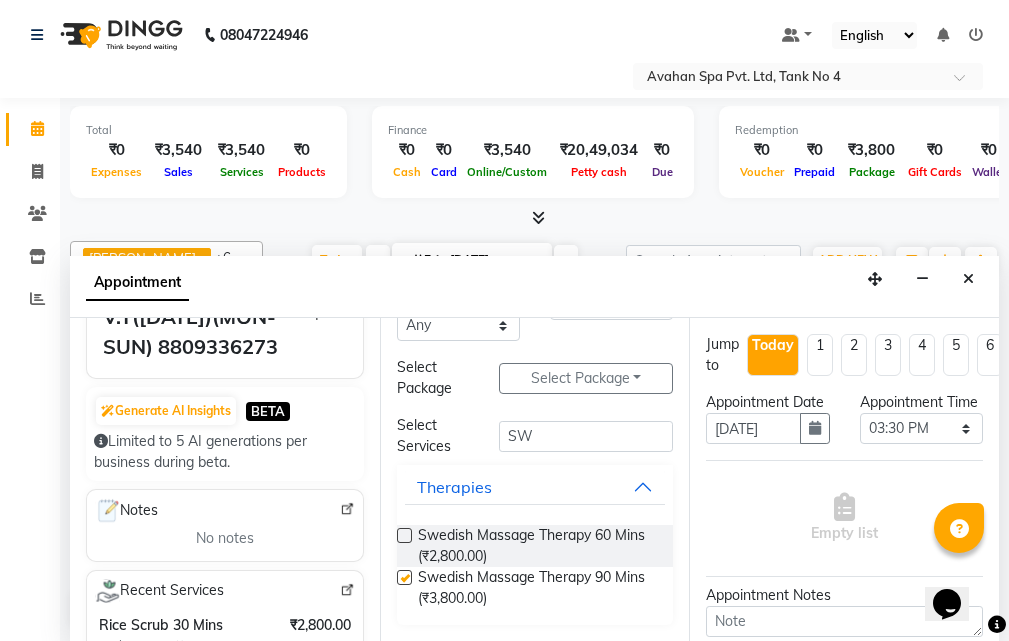 select on "1846" 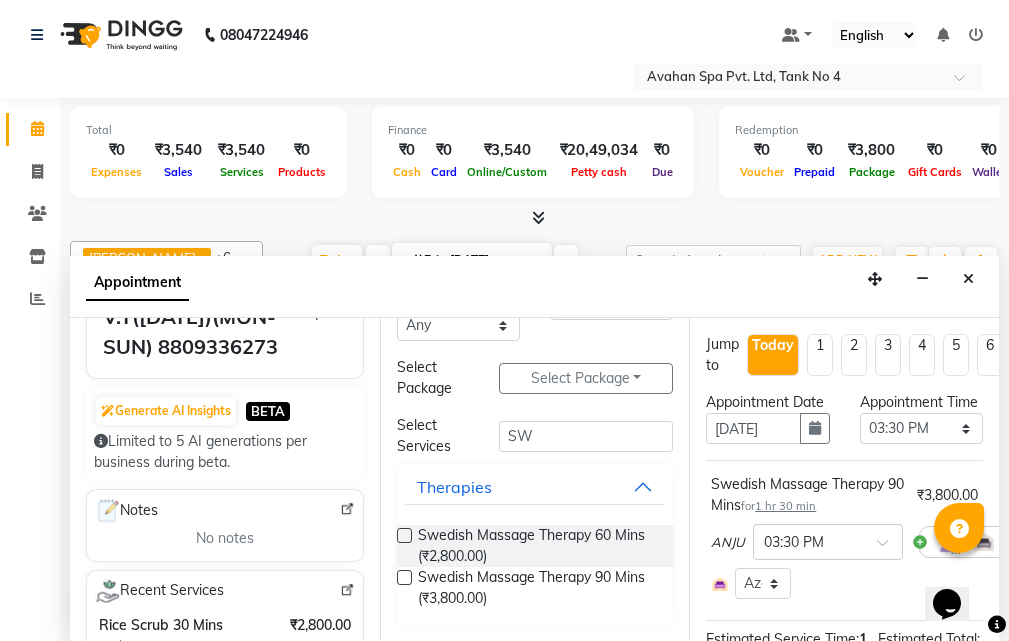 checkbox on "false" 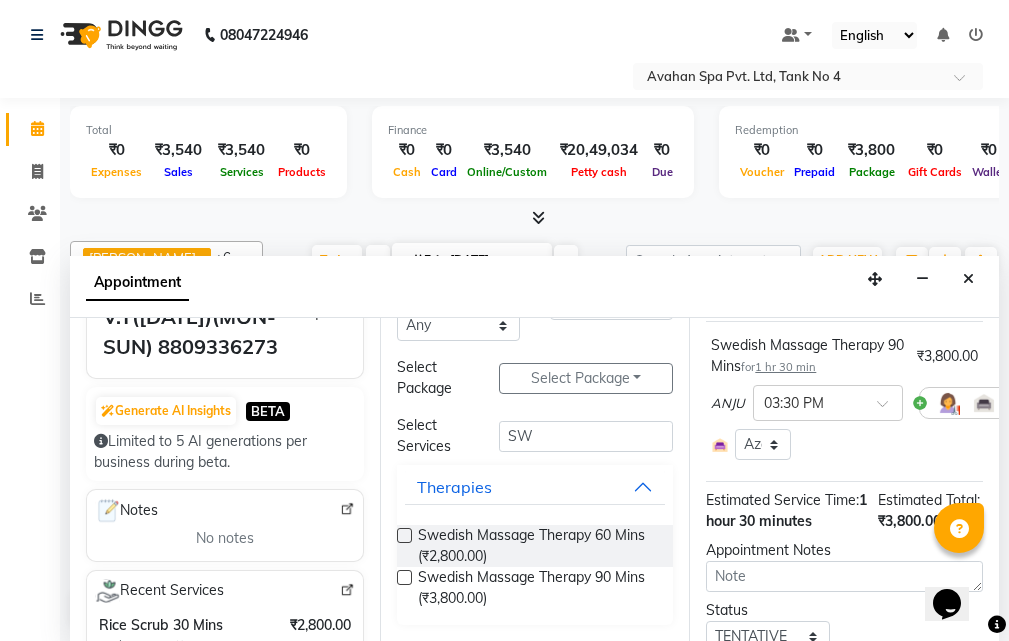 scroll, scrollTop: 371, scrollLeft: 0, axis: vertical 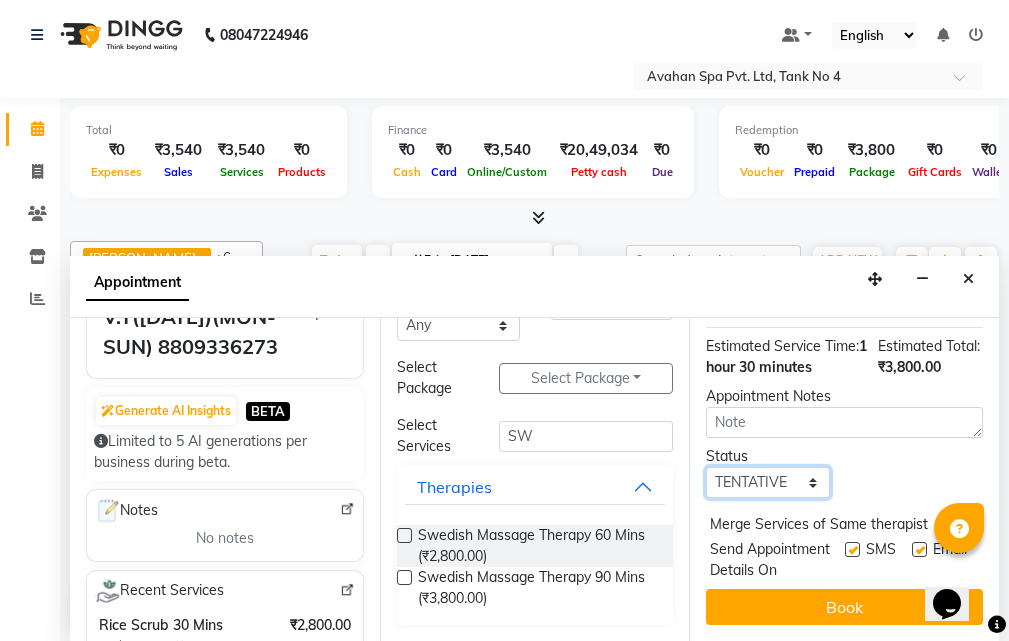 drag, startPoint x: 807, startPoint y: 451, endPoint x: 804, endPoint y: 461, distance: 10.440307 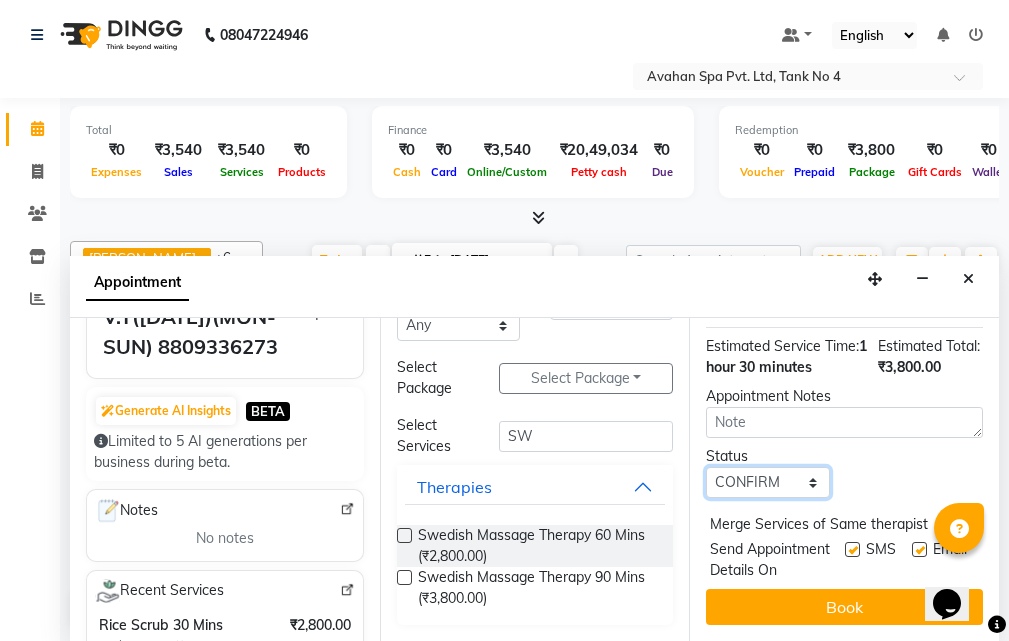 click on "Select TENTATIVE CONFIRM CHECK-IN UPCOMING" at bounding box center [767, 482] 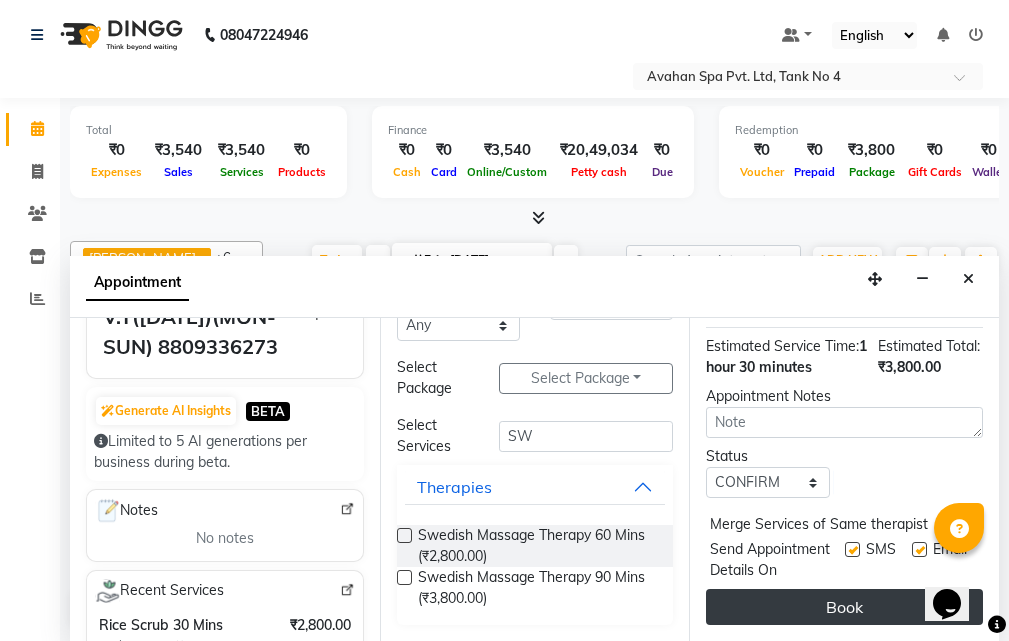 click on "Book" at bounding box center (844, 607) 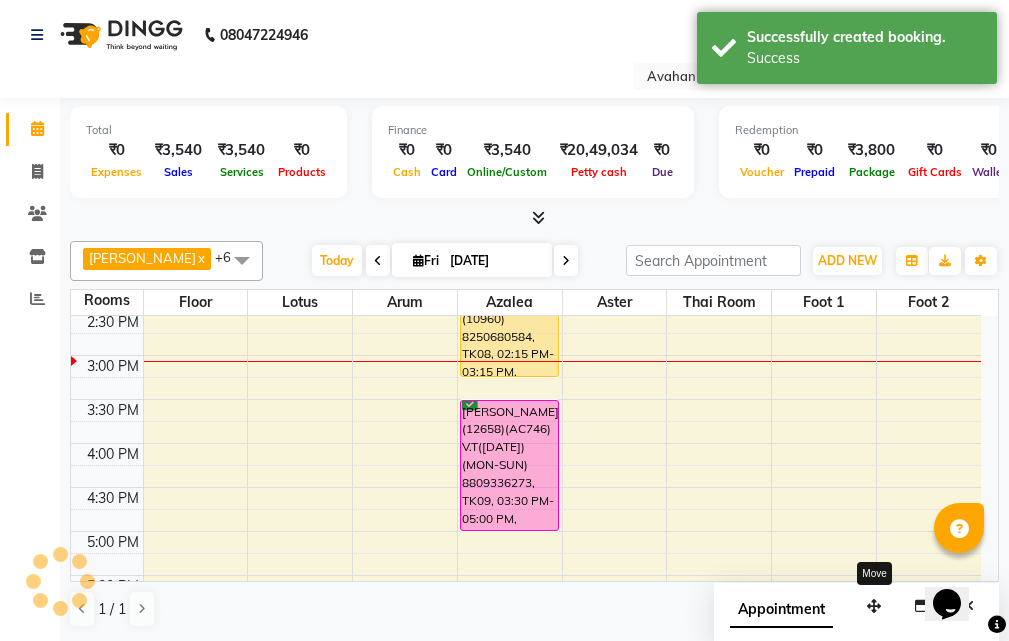 scroll, scrollTop: 0, scrollLeft: 0, axis: both 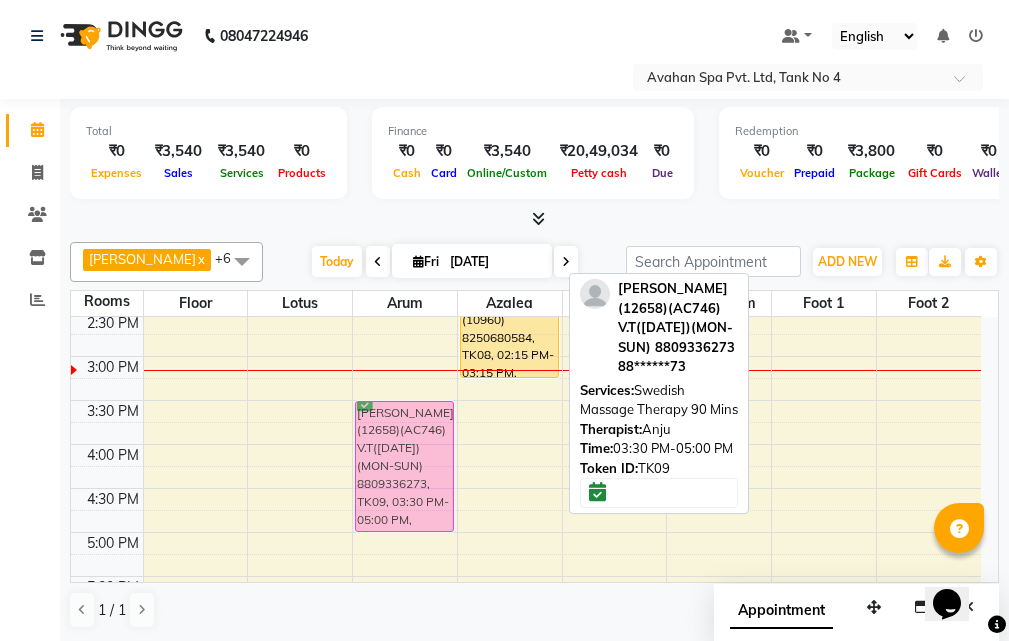 drag, startPoint x: 500, startPoint y: 462, endPoint x: 419, endPoint y: 462, distance: 81 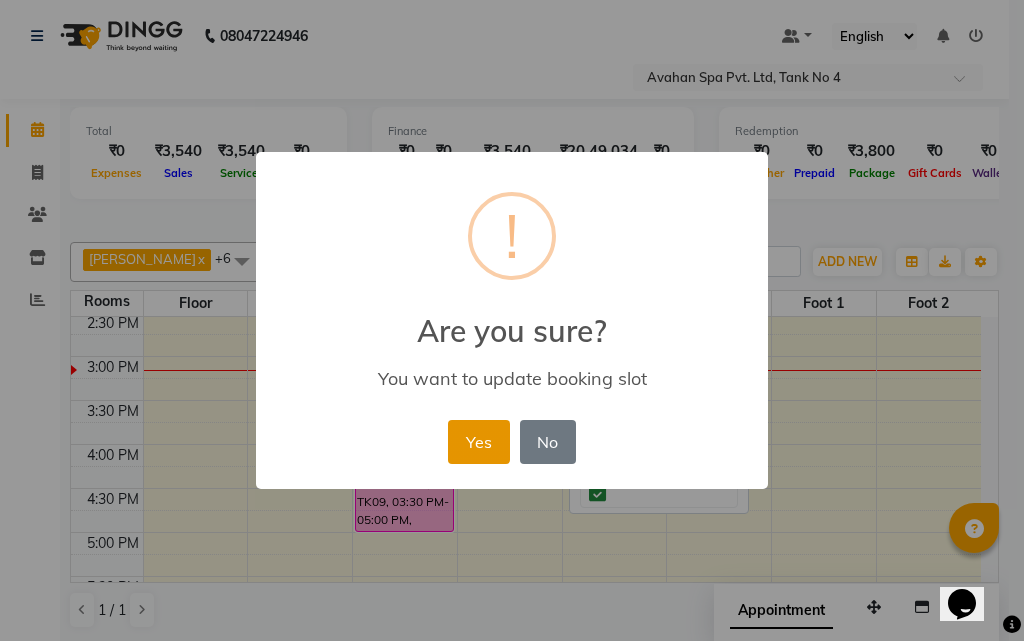 click on "Yes" at bounding box center (478, 442) 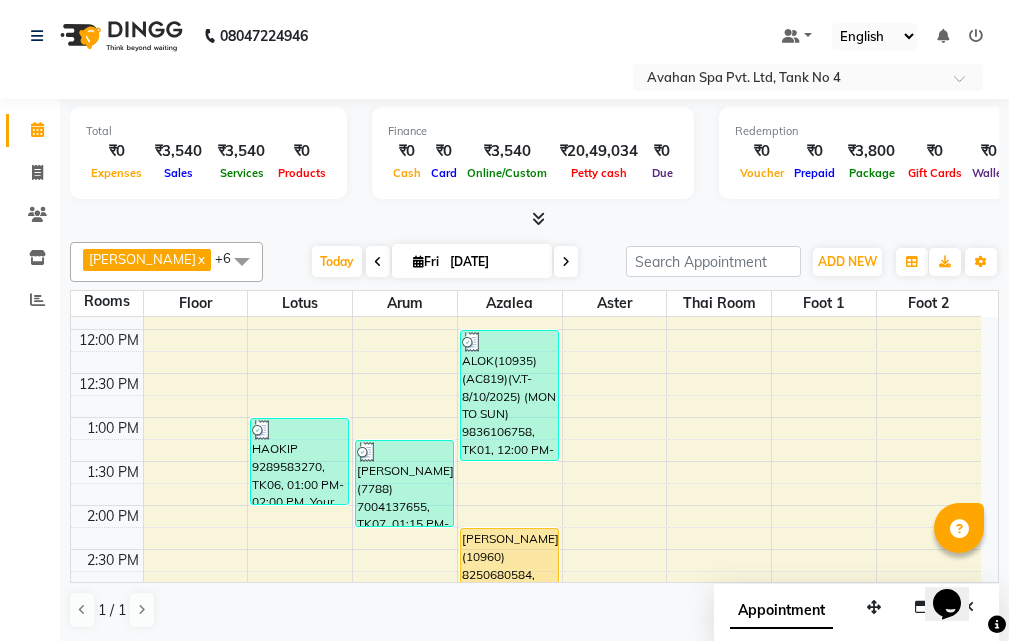 scroll, scrollTop: 300, scrollLeft: 0, axis: vertical 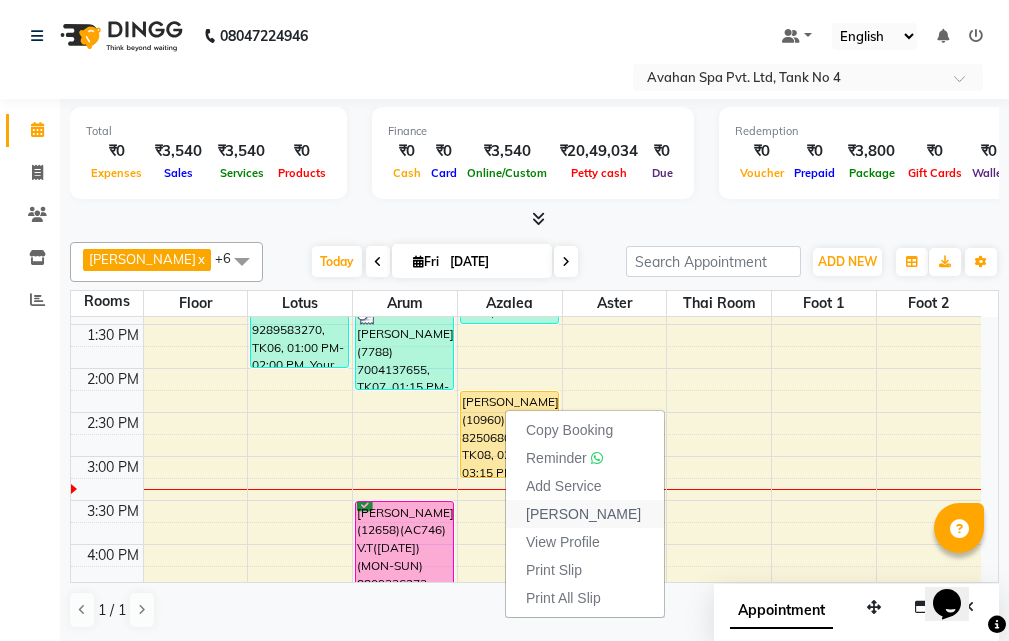 click on "[PERSON_NAME]" at bounding box center (583, 514) 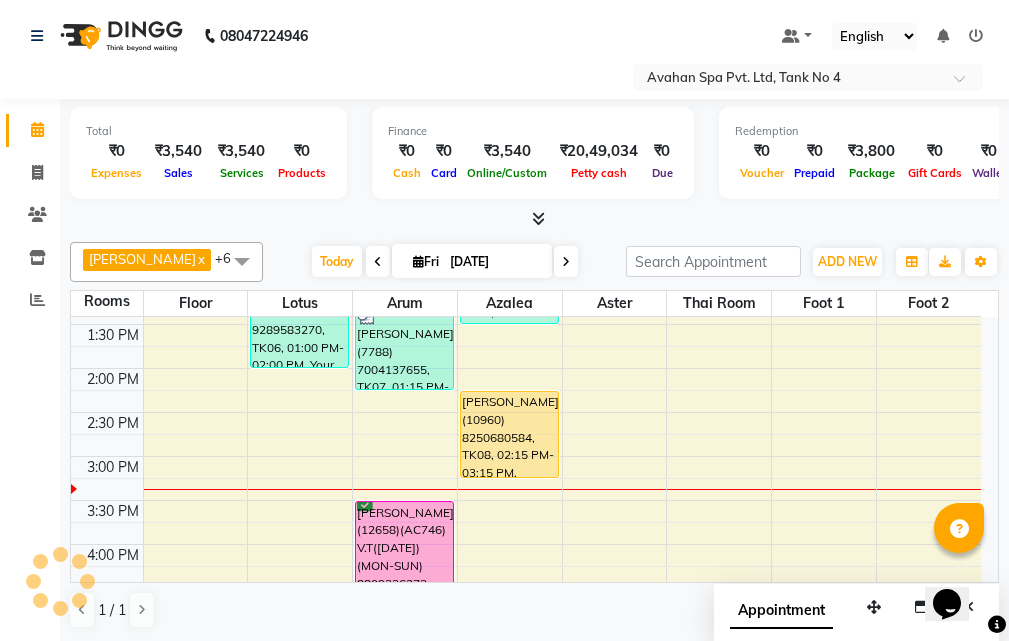 select on "service" 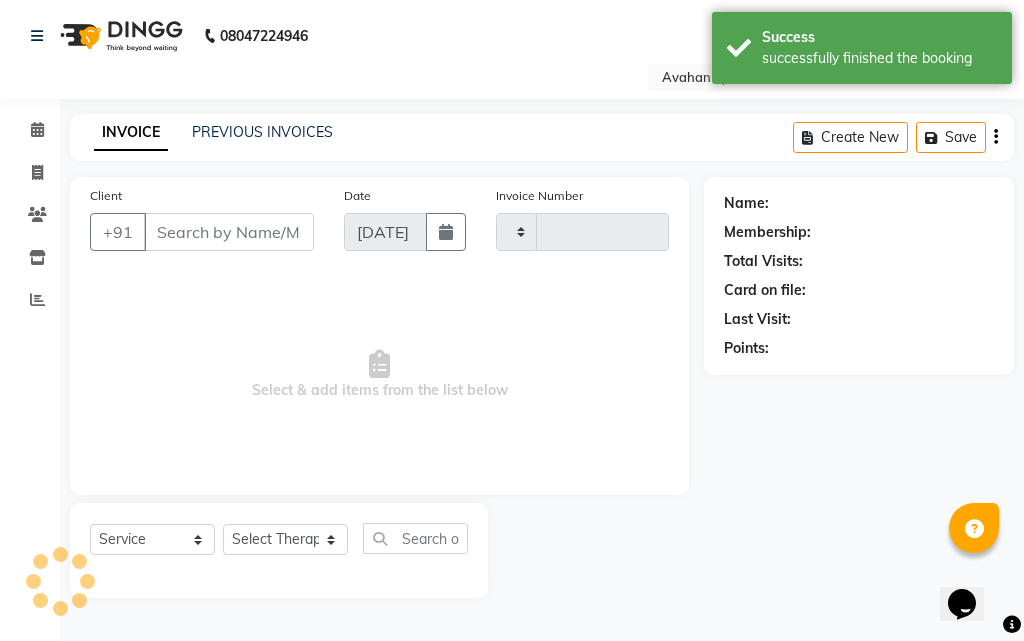 type on "1732" 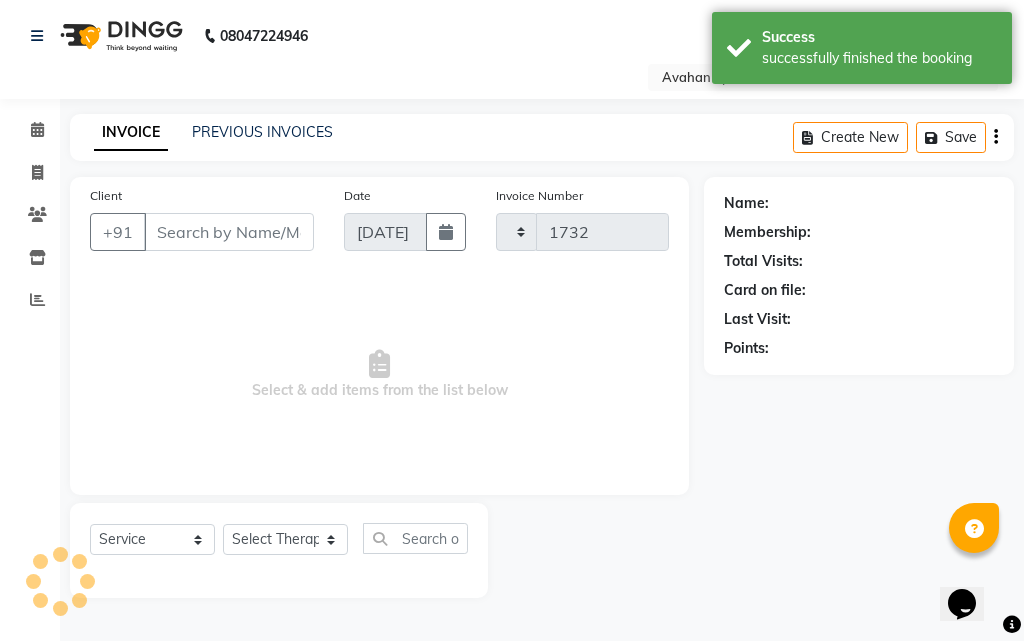 select on "4269" 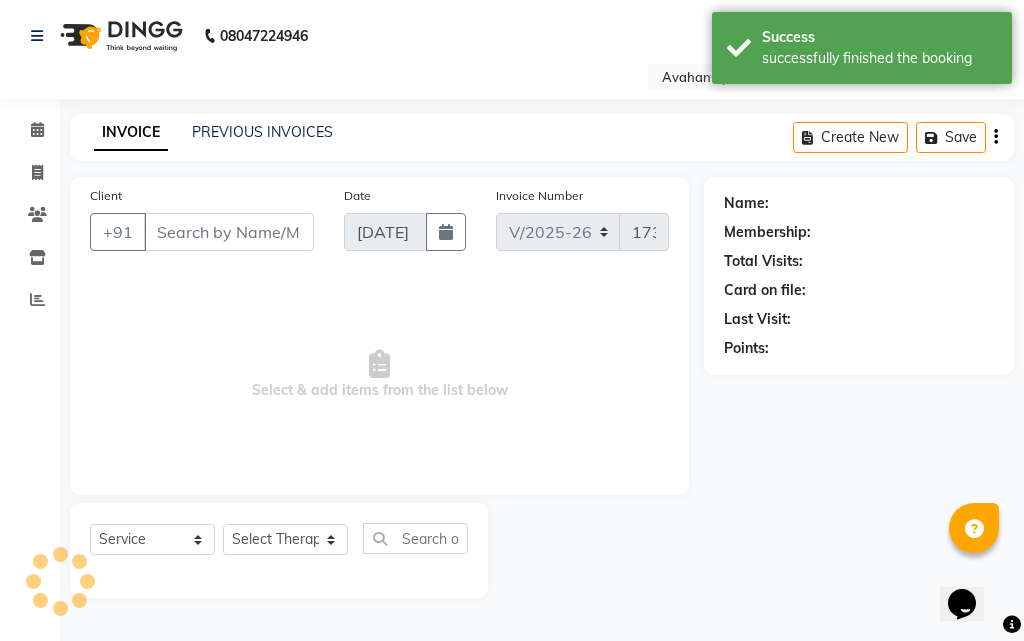 type on "82******84" 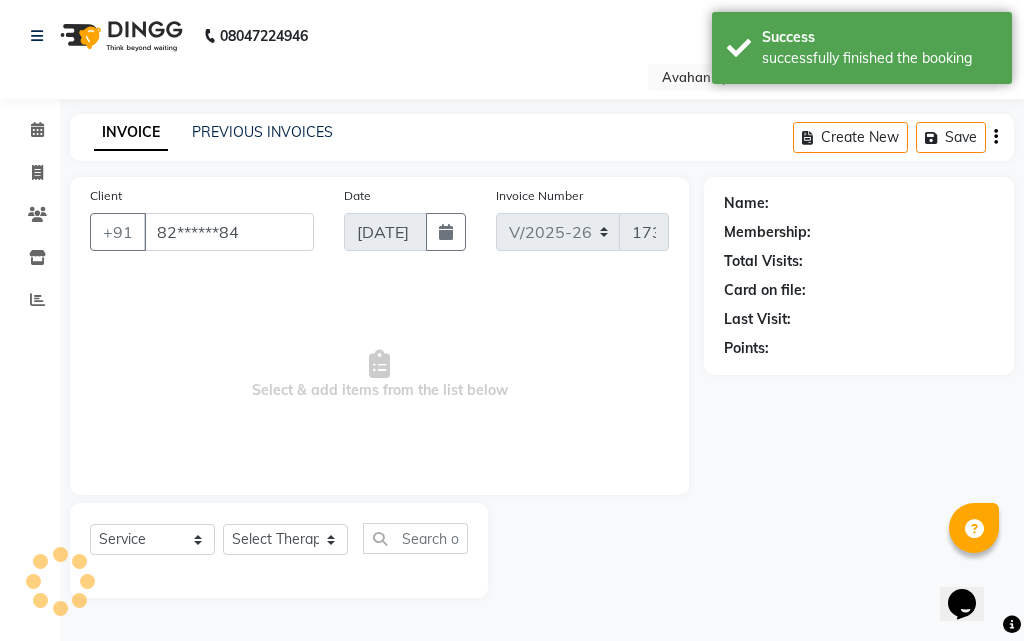 select on "45390" 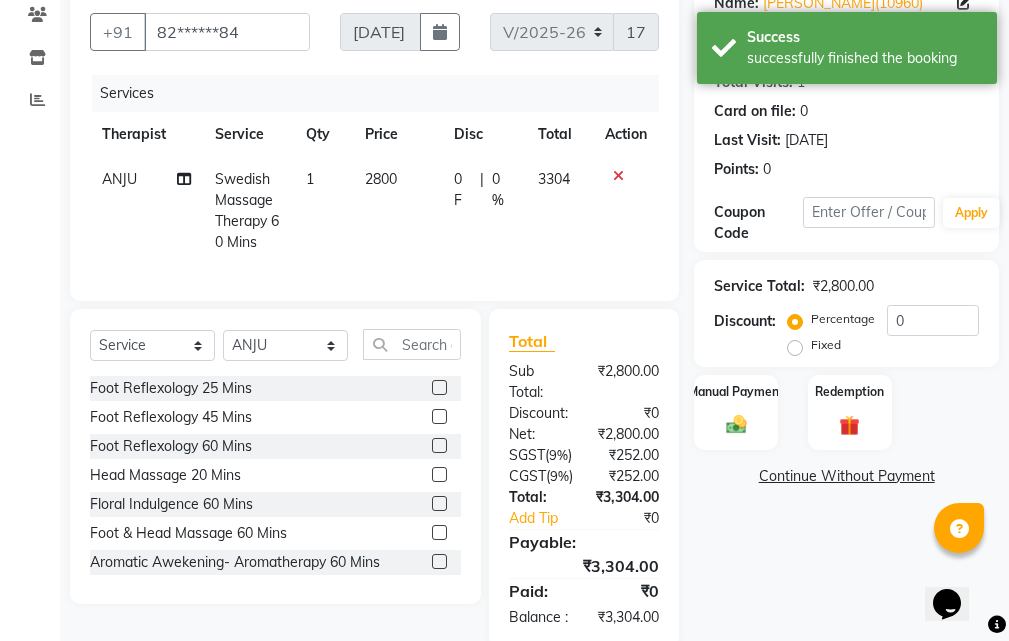 scroll, scrollTop: 300, scrollLeft: 0, axis: vertical 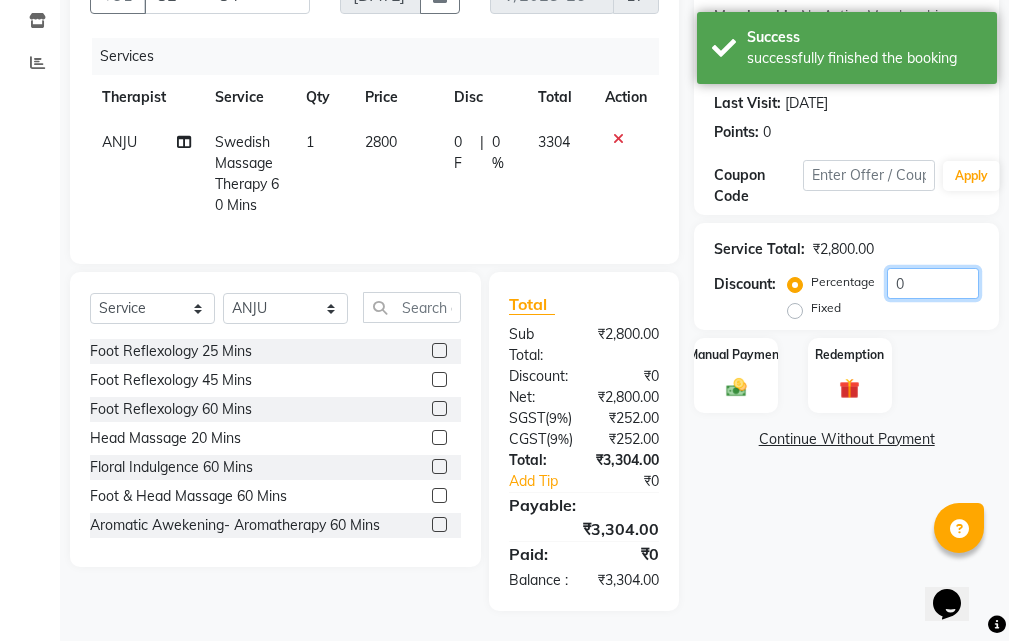 click on "0" 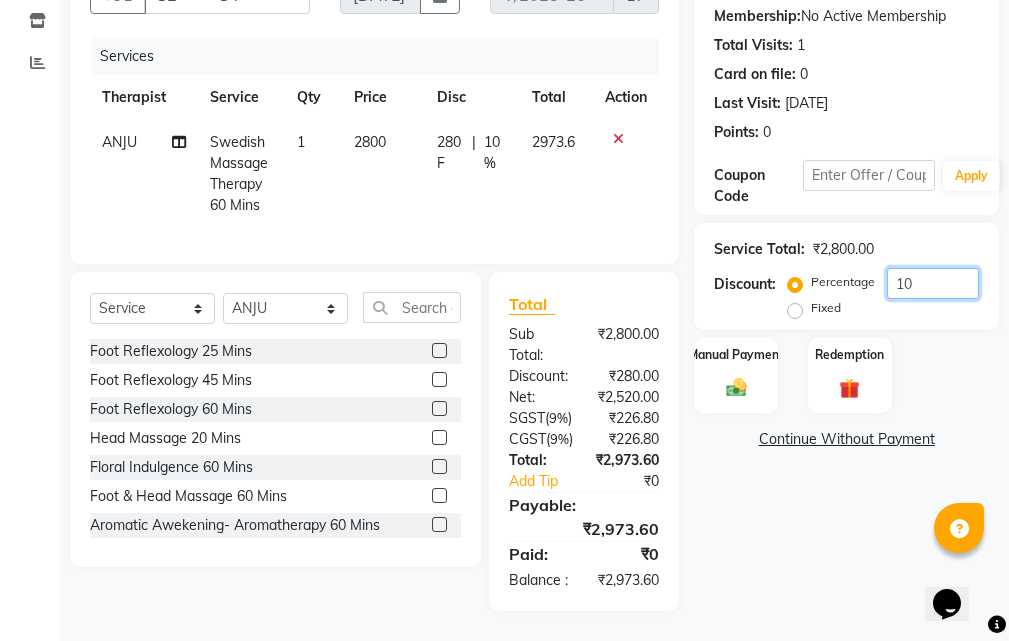 scroll, scrollTop: 15, scrollLeft: 0, axis: vertical 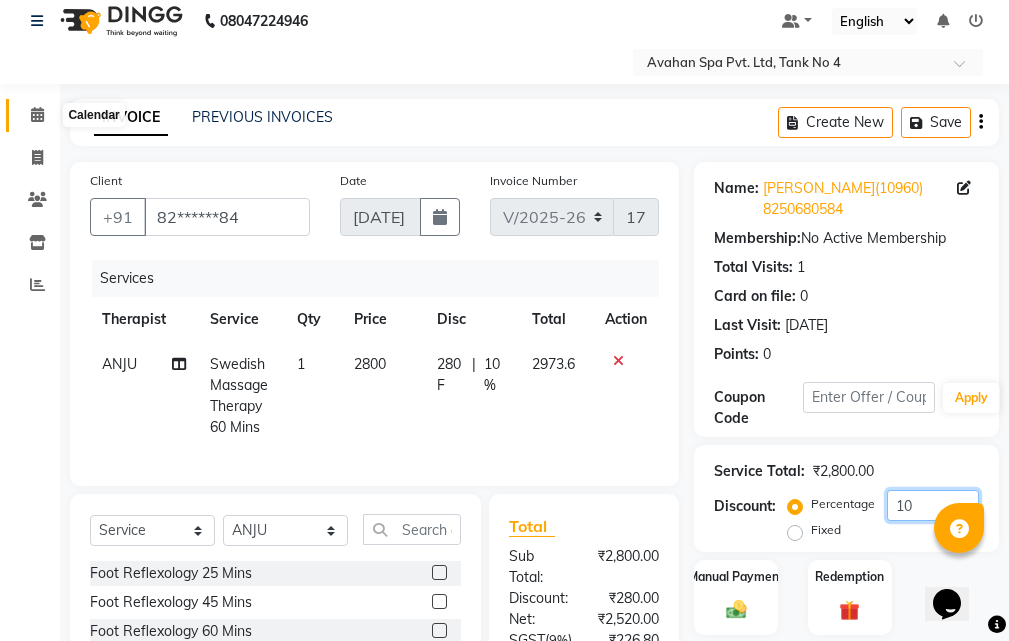 type 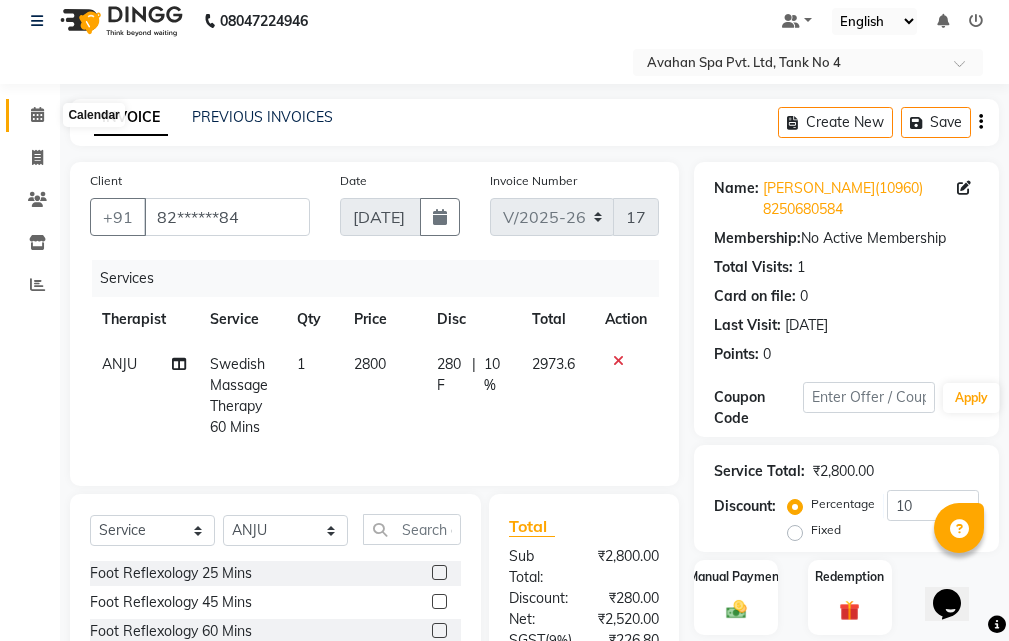 click 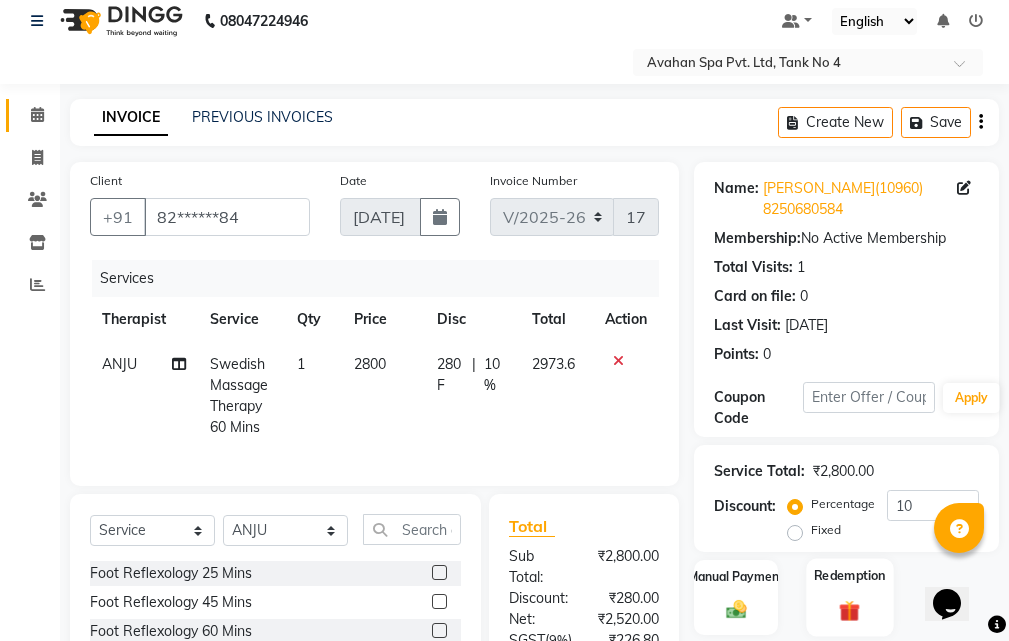 scroll, scrollTop: 315, scrollLeft: 0, axis: vertical 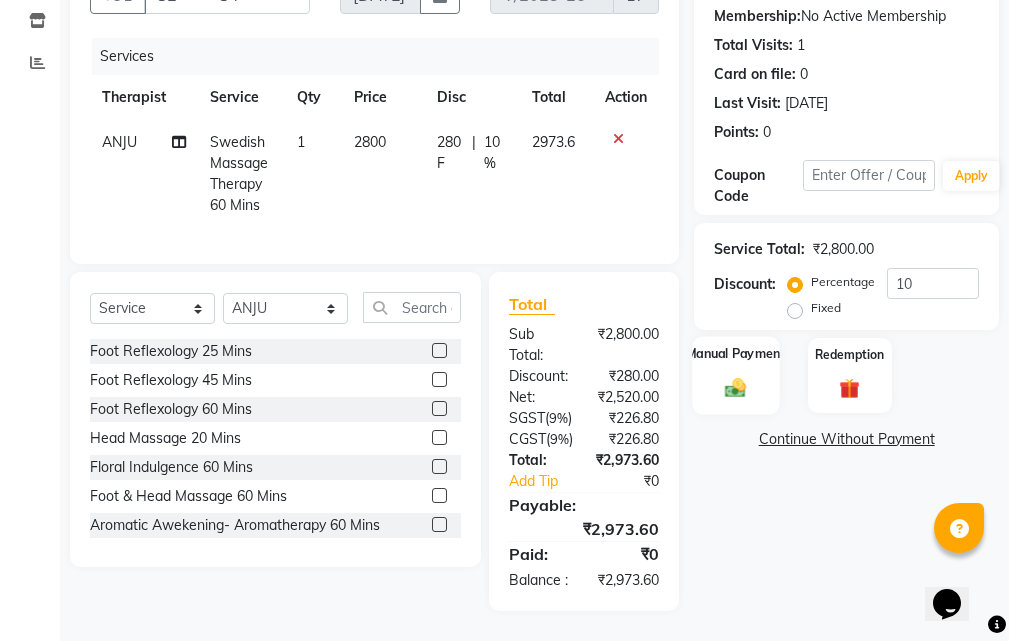 click on "Manual Payment" 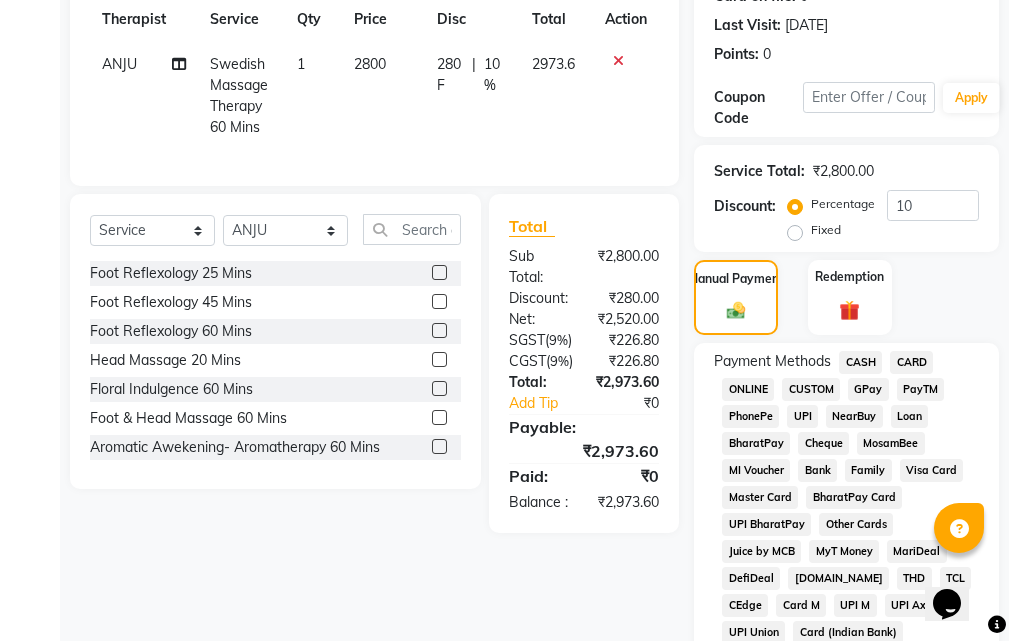 click on "CARD" 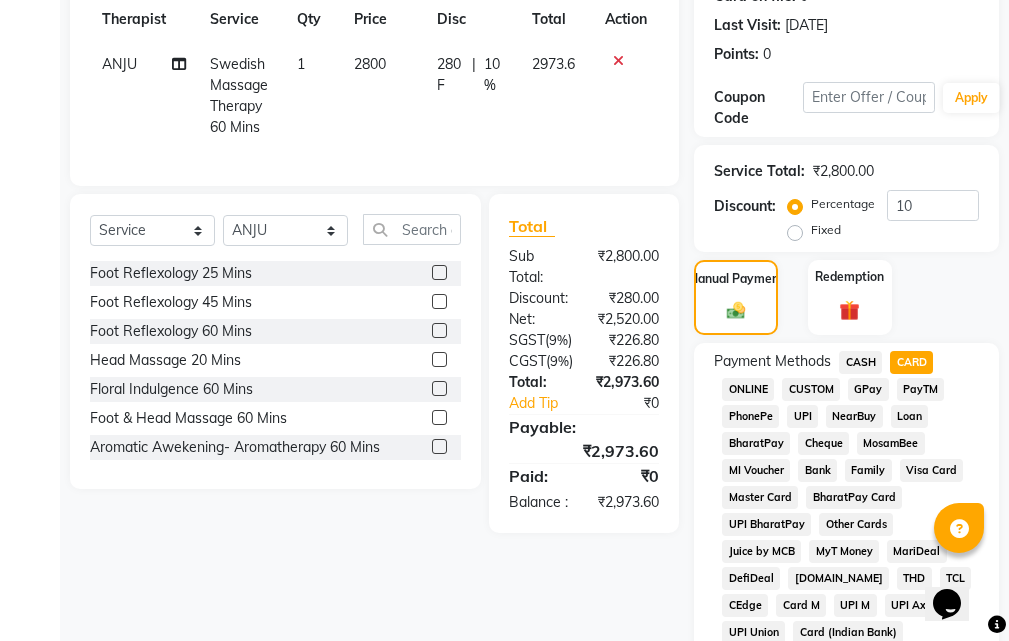 scroll, scrollTop: 1155, scrollLeft: 0, axis: vertical 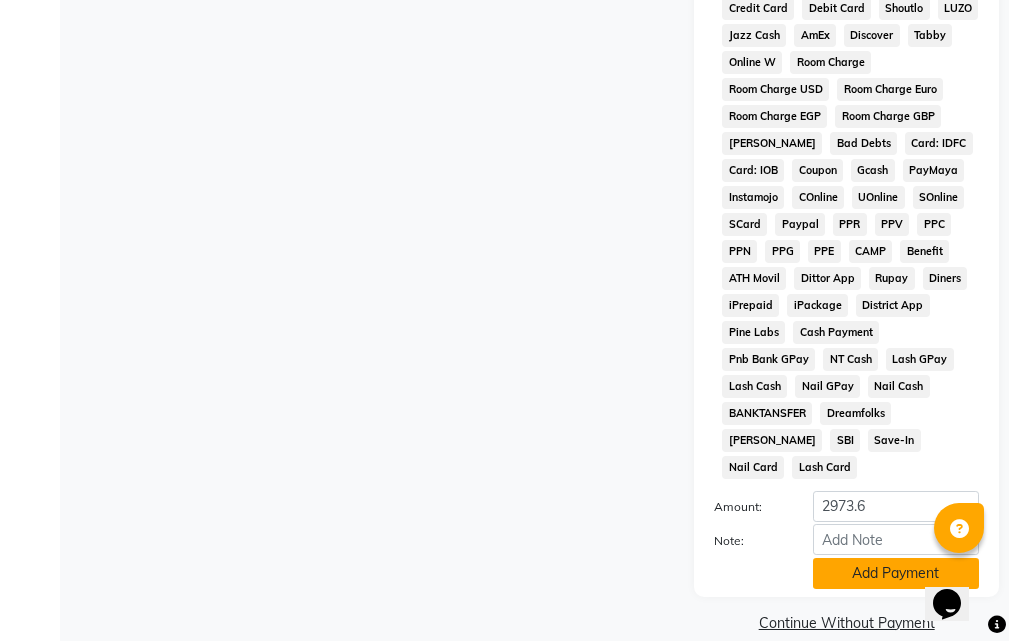 click on "Add Payment" 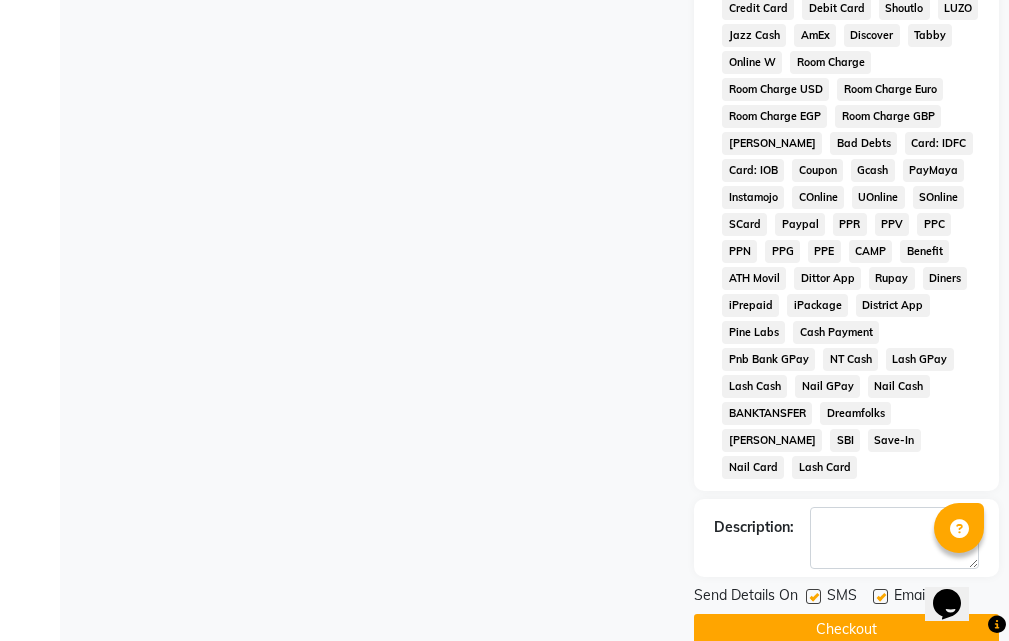 scroll, scrollTop: 1162, scrollLeft: 0, axis: vertical 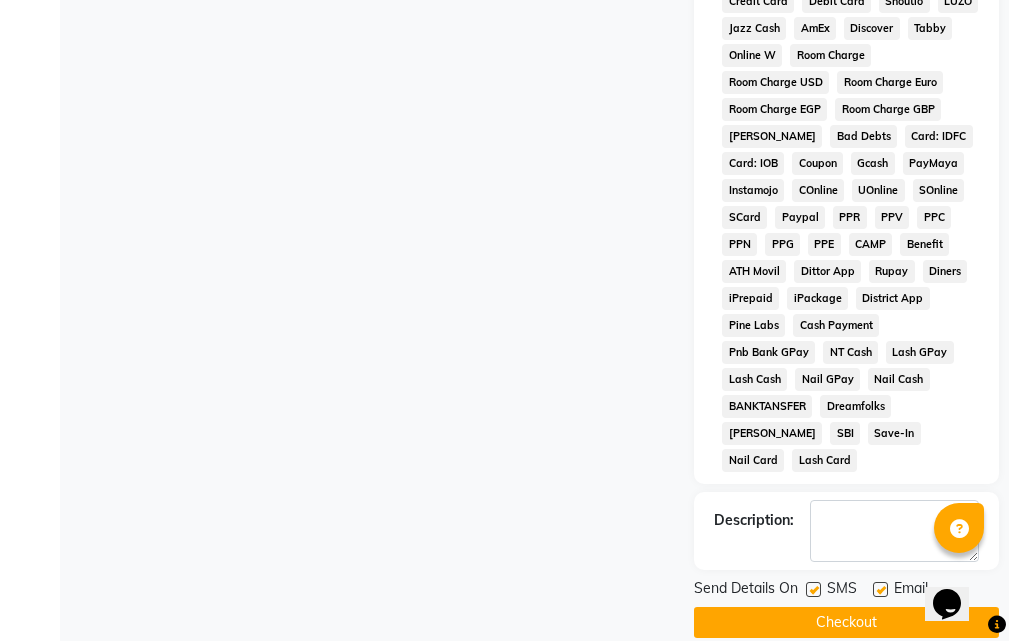 click 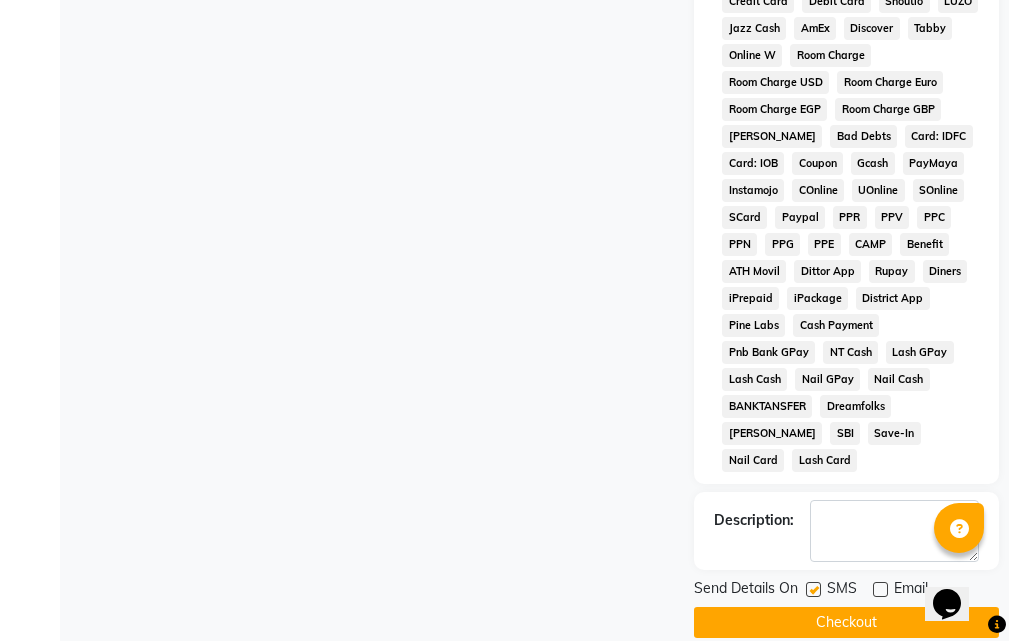 click 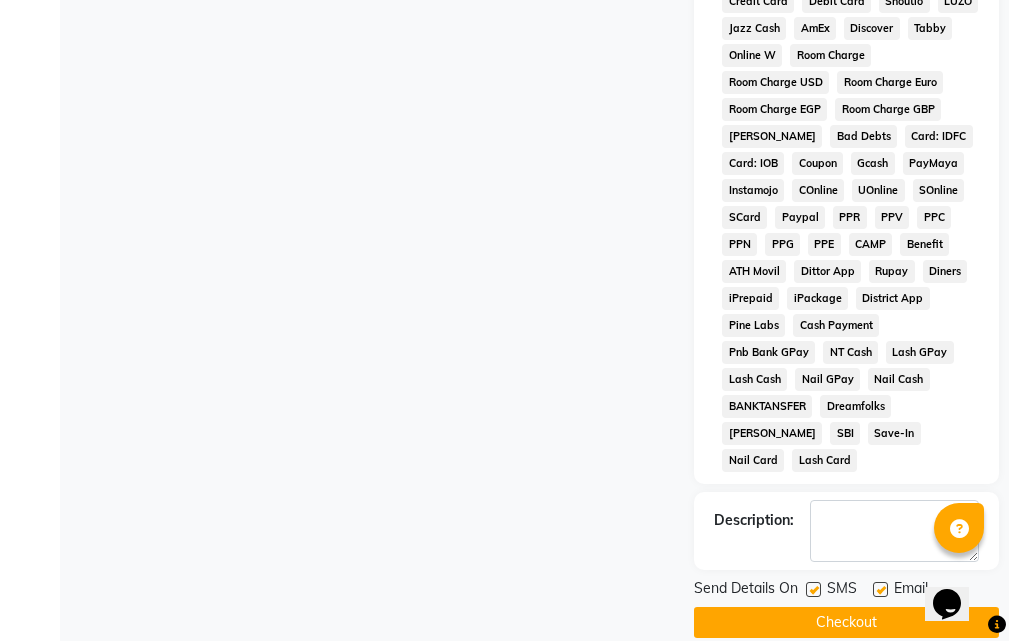 click 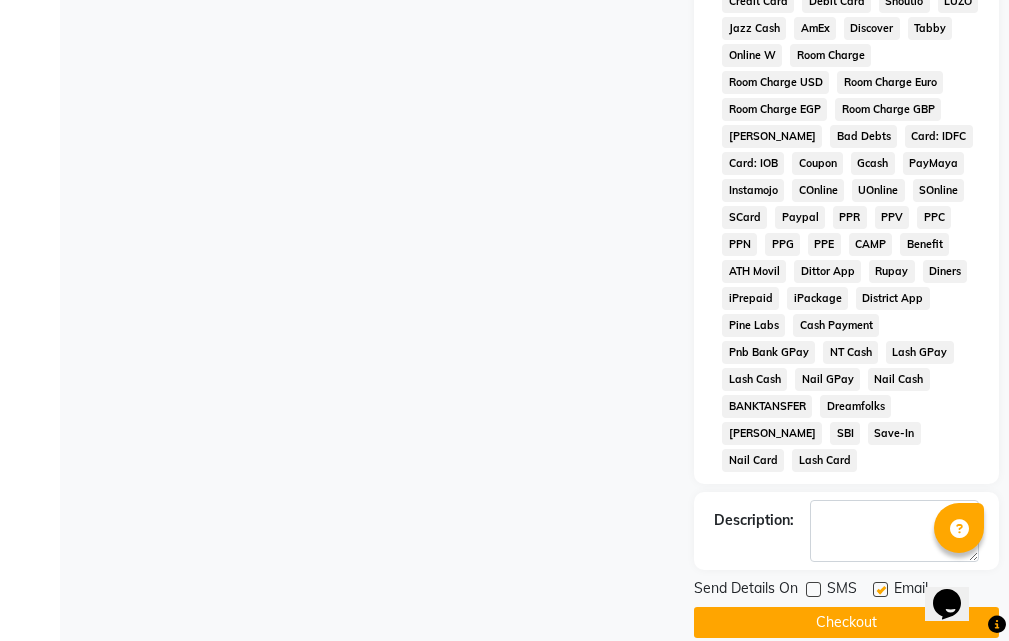 click on "Checkout" 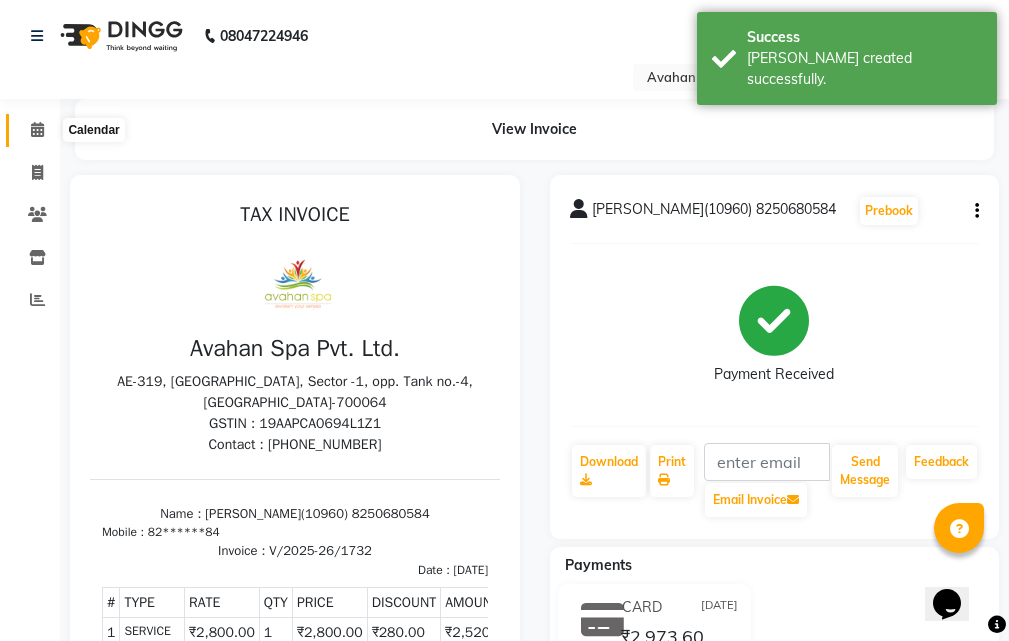 scroll, scrollTop: 0, scrollLeft: 0, axis: both 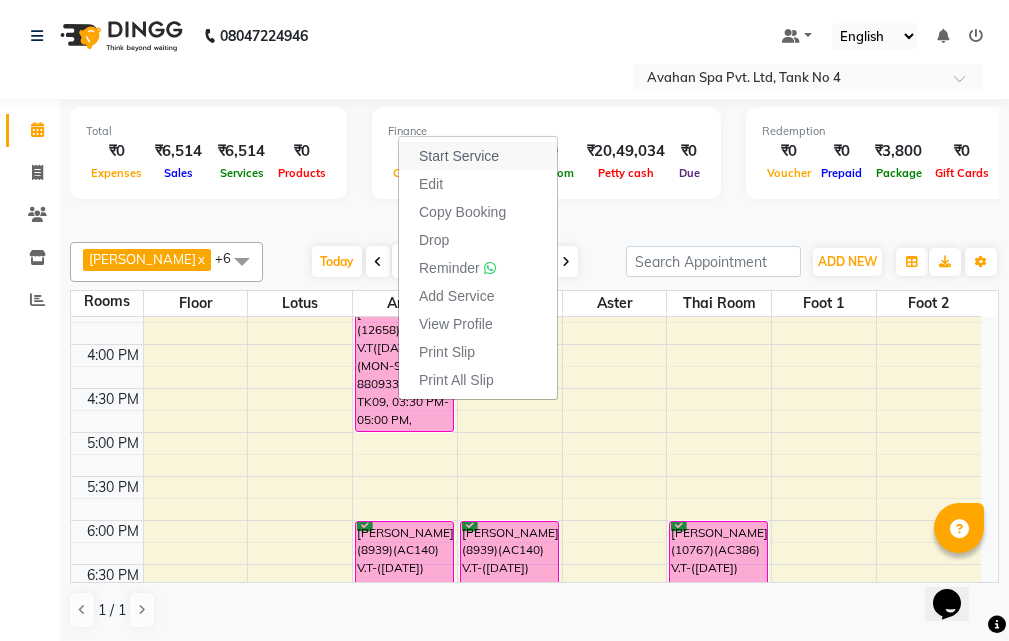 click on "Start Service" at bounding box center [459, 156] 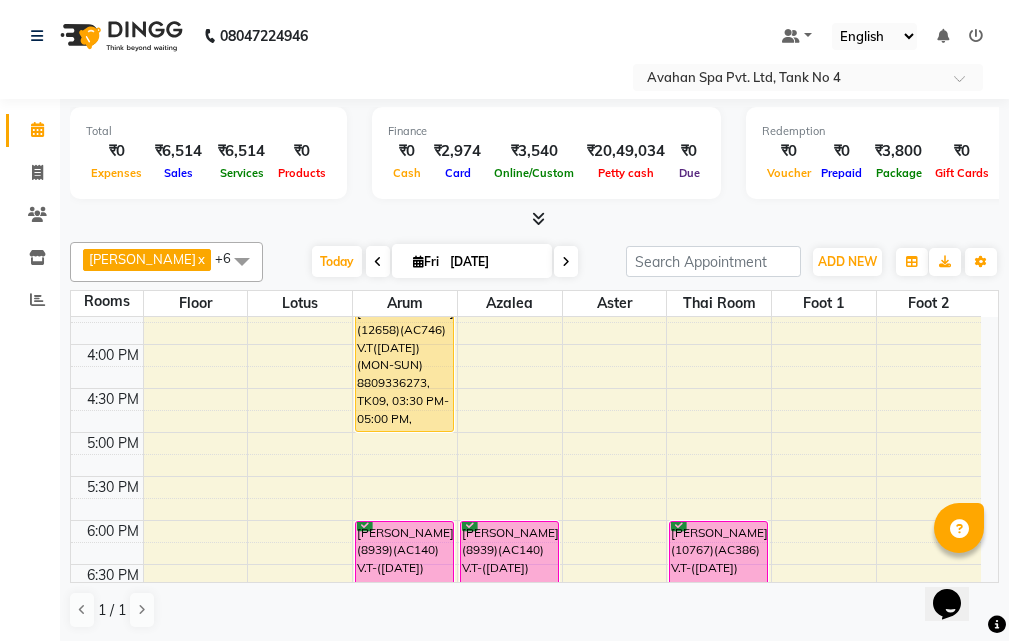 scroll, scrollTop: 600, scrollLeft: 0, axis: vertical 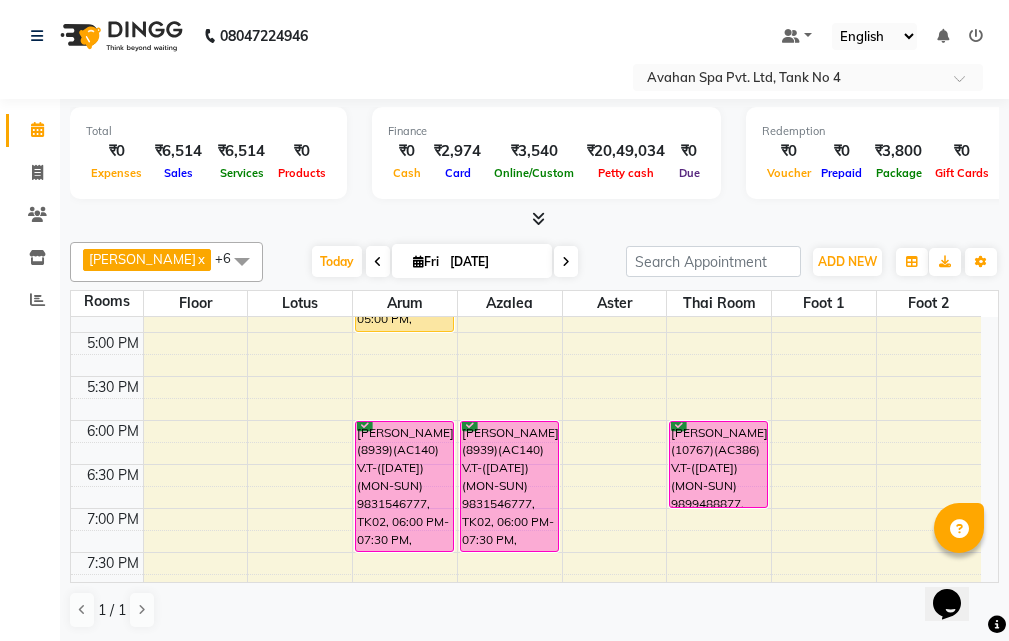 click at bounding box center (566, 262) 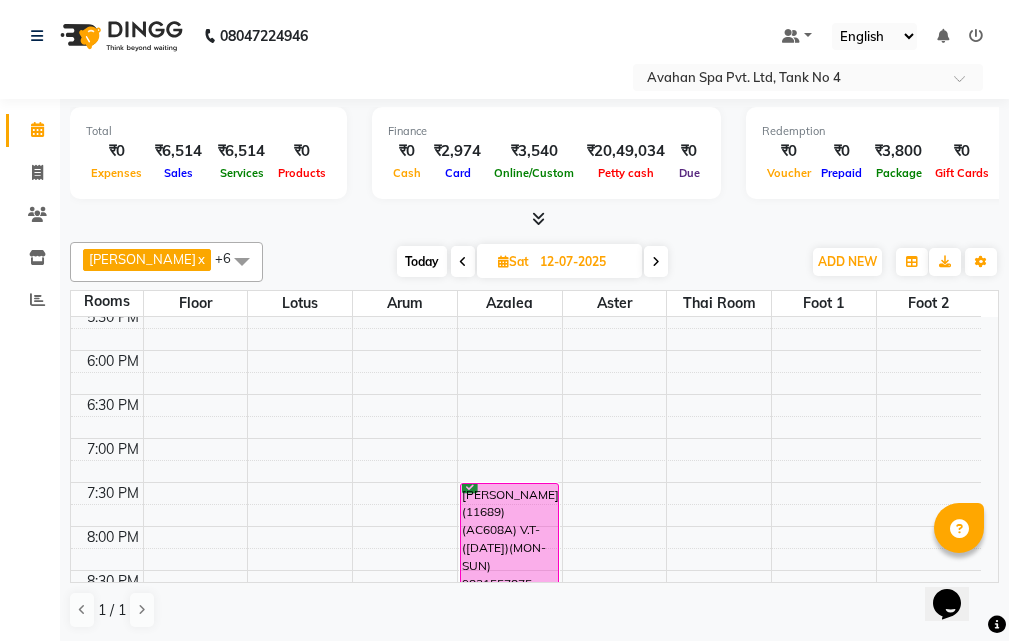scroll, scrollTop: 678, scrollLeft: 0, axis: vertical 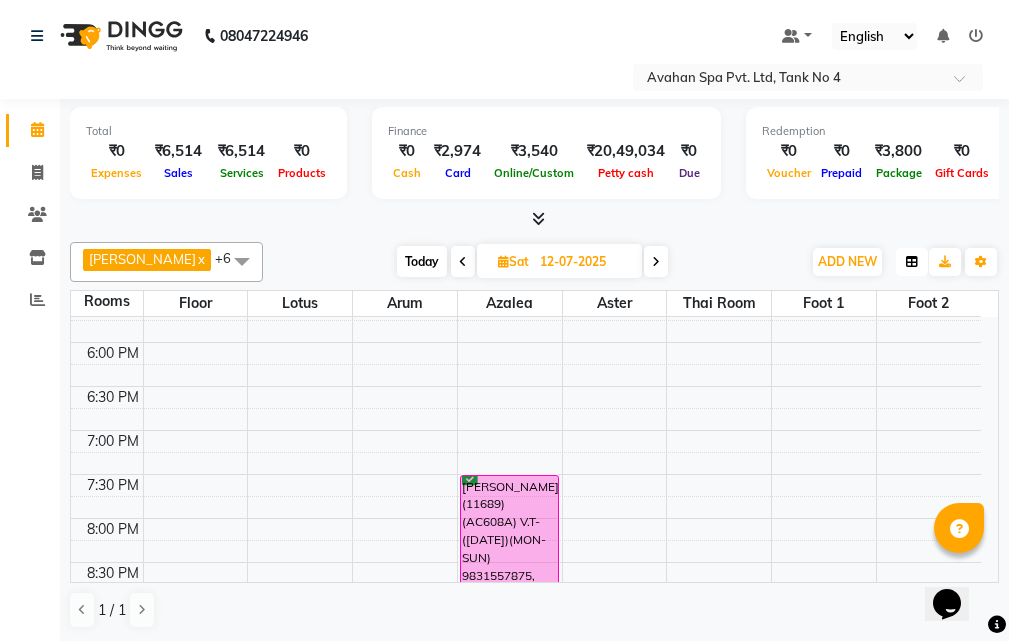 click at bounding box center (912, 262) 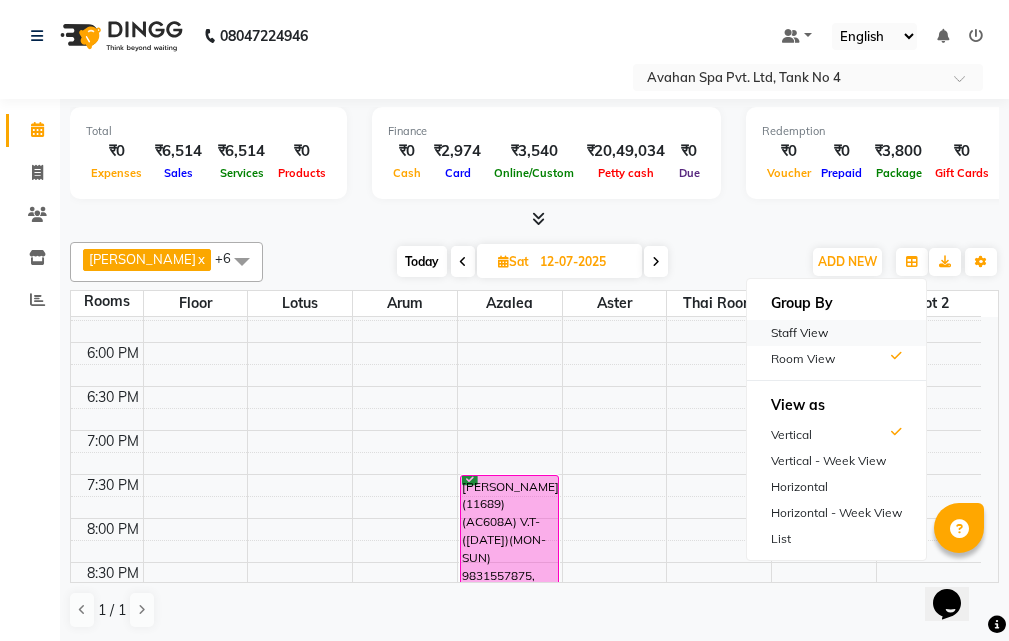click on "Staff View" at bounding box center (836, 333) 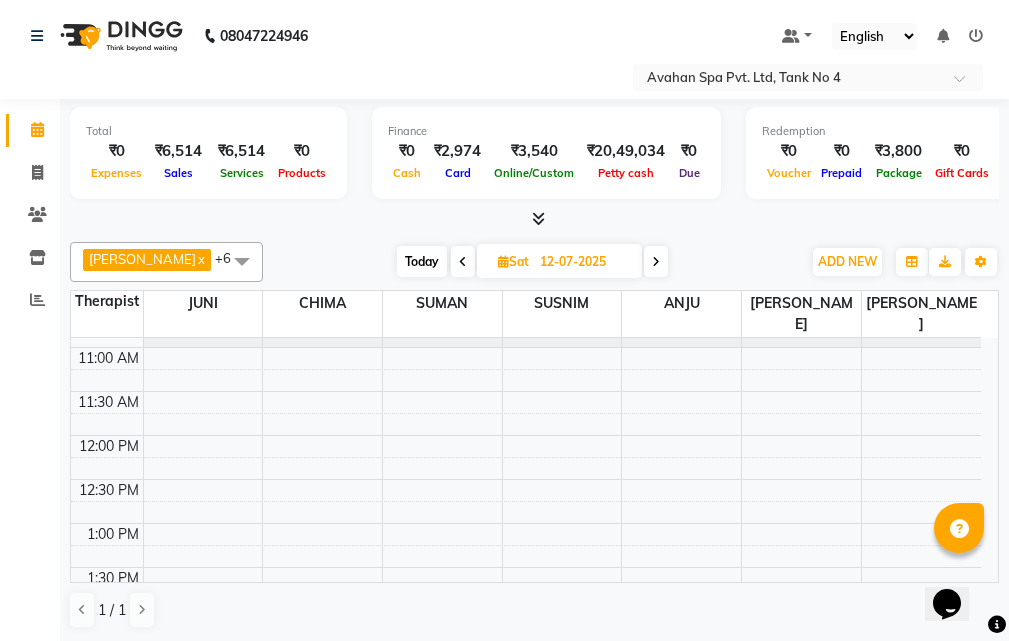 scroll, scrollTop: 178, scrollLeft: 0, axis: vertical 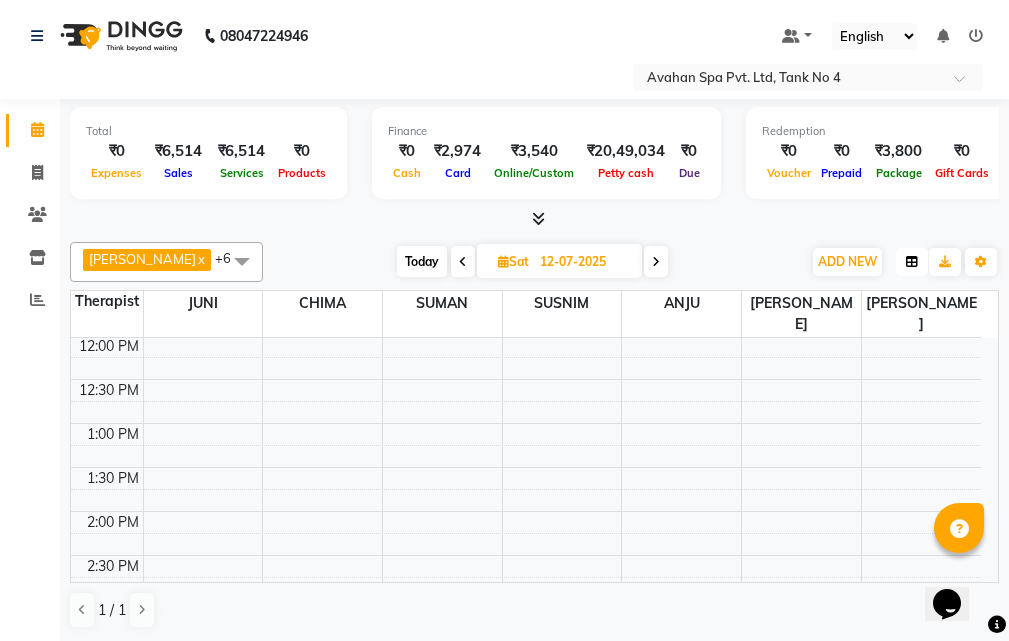 click at bounding box center (912, 262) 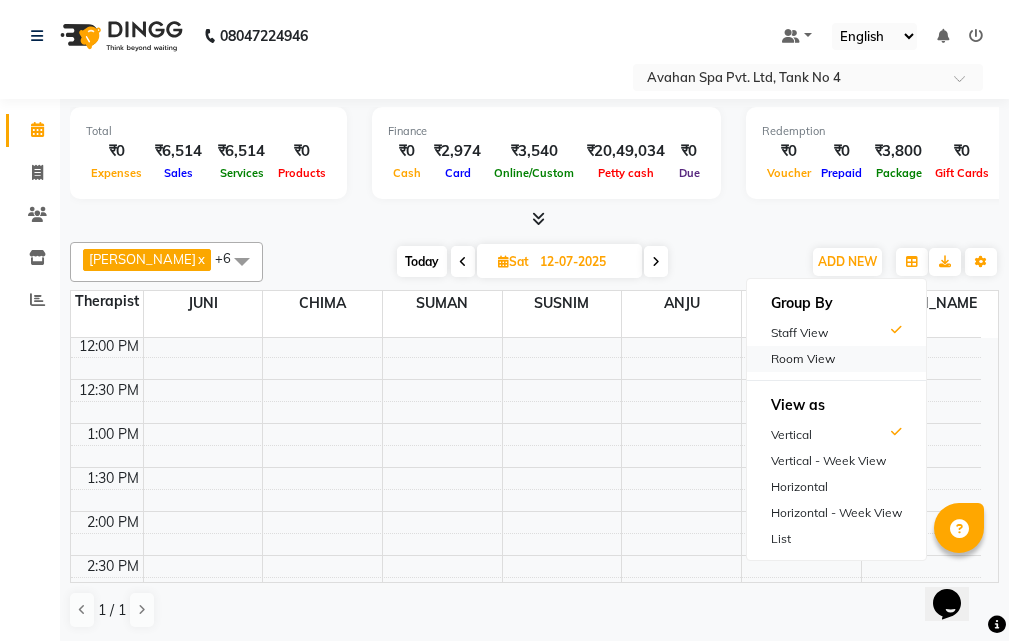 click on "Room View" at bounding box center [836, 359] 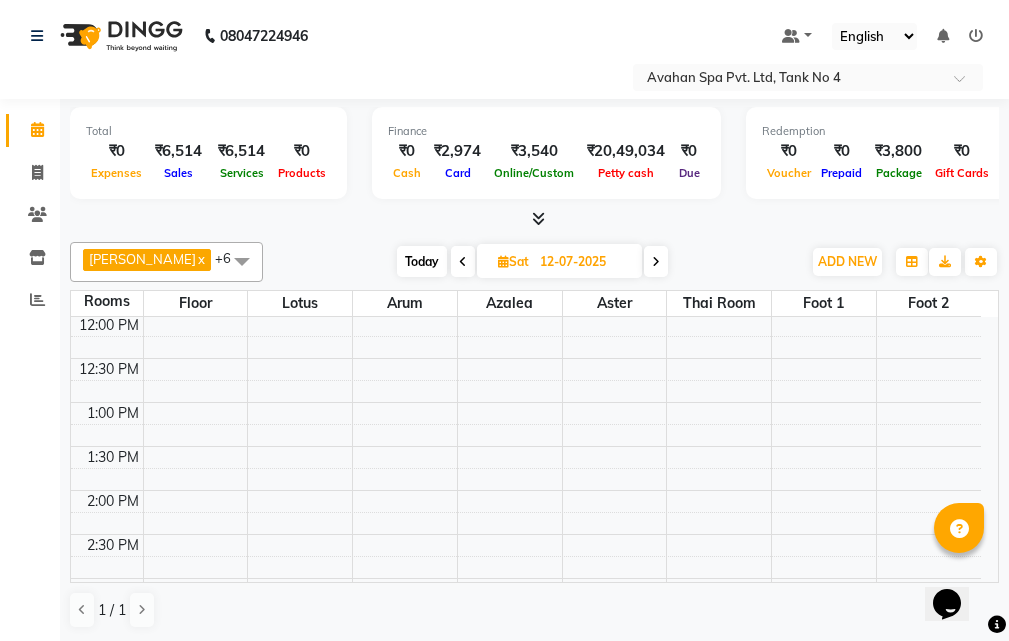 click on "Today" at bounding box center (422, 261) 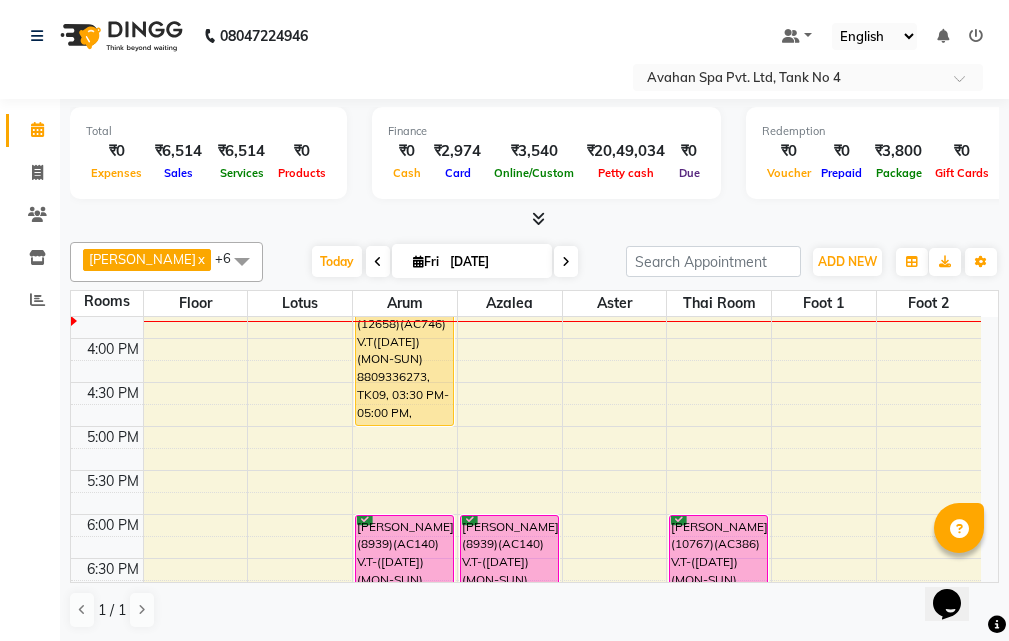 scroll, scrollTop: 541, scrollLeft: 0, axis: vertical 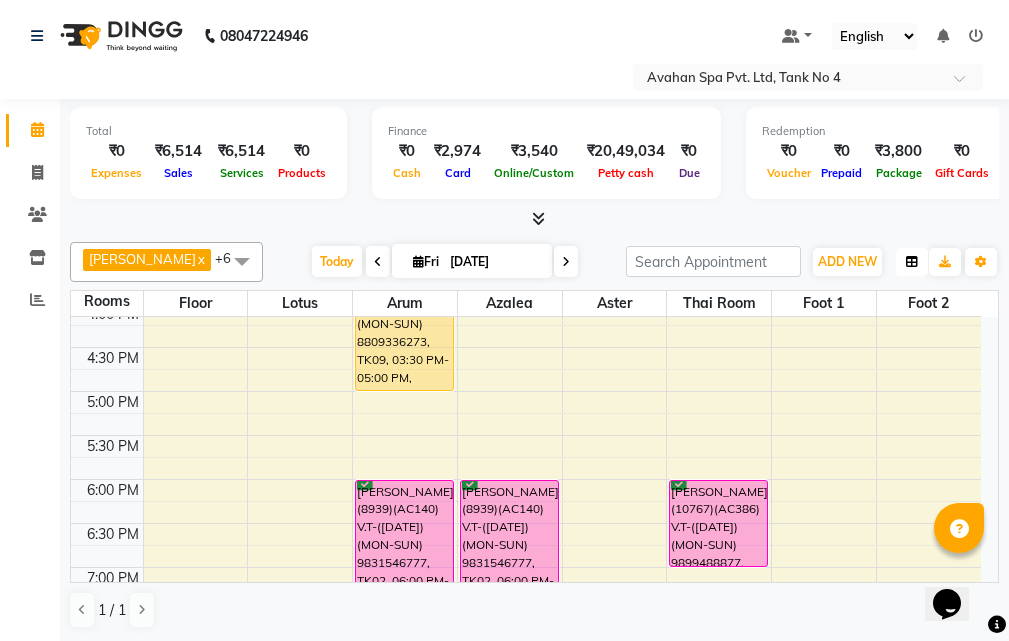 click at bounding box center [912, 262] 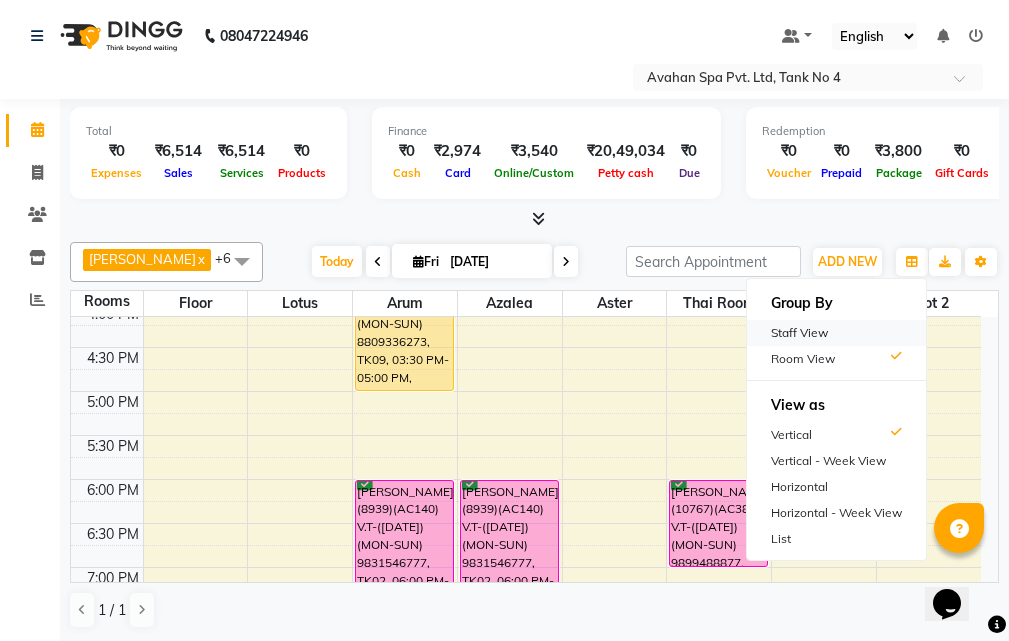 click on "Staff View" at bounding box center (836, 333) 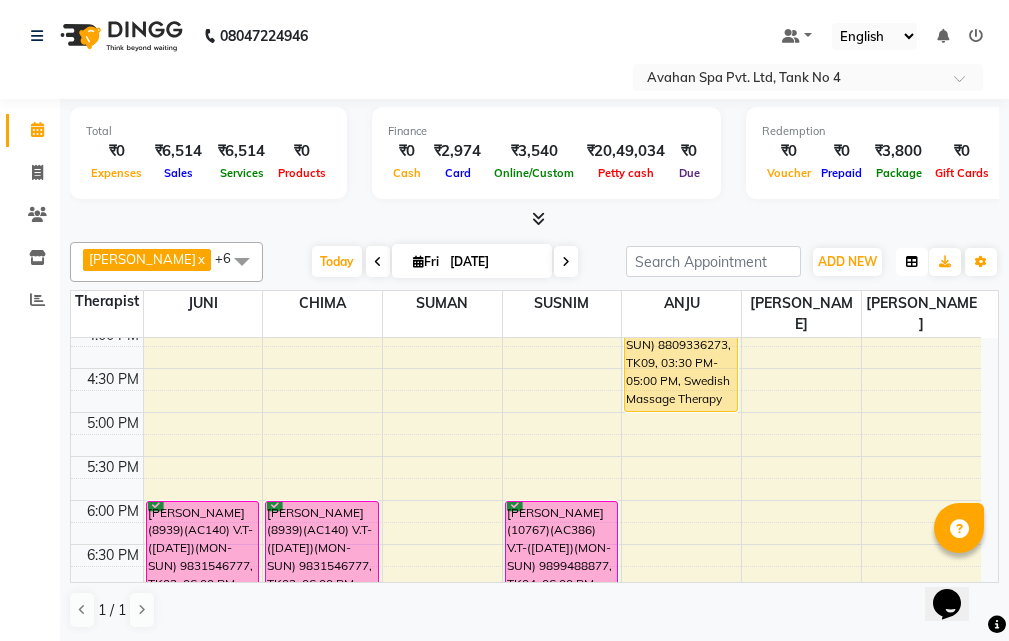 click at bounding box center (912, 262) 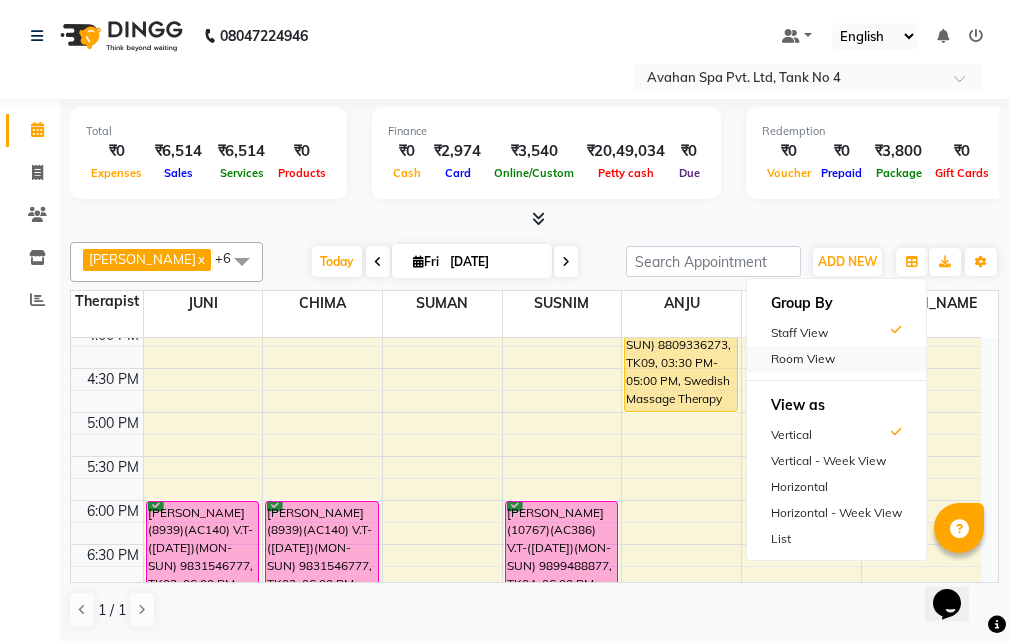 click on "Room View" at bounding box center [836, 359] 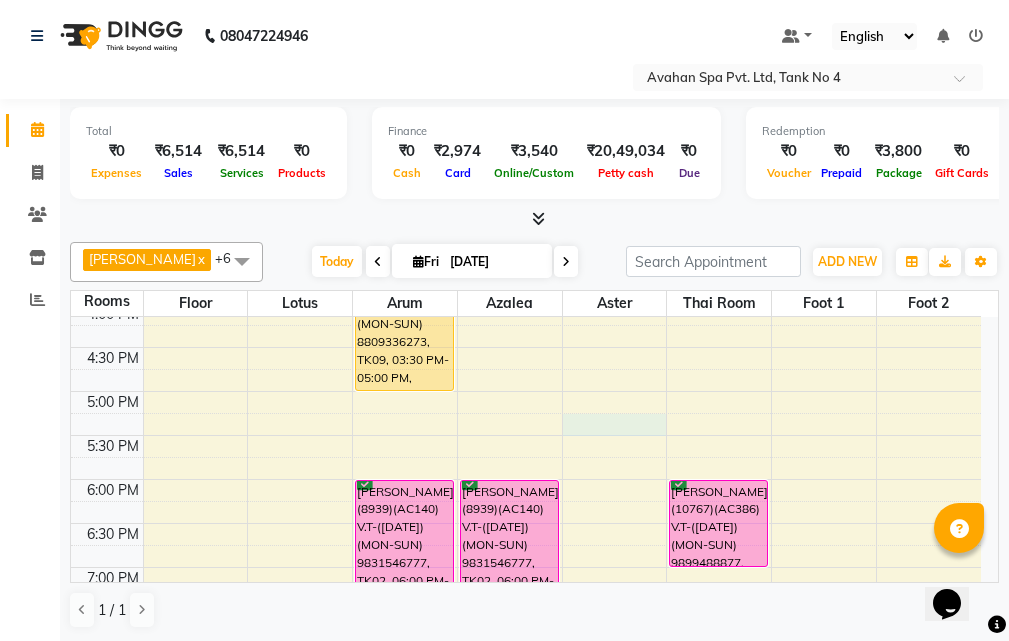 click on "10:00 AM 10:30 AM 11:00 AM 11:30 AM 12:00 PM 12:30 PM 1:00 PM 1:30 PM 2:00 PM 2:30 PM 3:00 PM 3:30 PM 4:00 PM 4:30 PM 5:00 PM 5:30 PM 6:00 PM 6:30 PM 7:00 PM 7:30 PM 8:00 PM 8:30 PM 9:00 PM 9:30 PM 10:00 PM 10:30 PM     HAOKIP 9289583270, TK06, 01:00 PM-02:00 PM, Your Comfort Therapy- Avahan Signature Treatments 60 Mins     [PERSON_NAME](7788) 7004137655, TK07, 01:15 PM-02:15 PM, Your Comfort Therapy- Avahan Signature Treatments 60 Mins    [PERSON_NAME](12658)(AC746) V.T([DATE])(MON-SUN) 8809336273, TK09, 03:30 PM-05:00 PM, Swedish Massage Therapy 90 Mins     [PERSON_NAME](8939)(AC140) V.T-([DATE])(MON-SUN) 9831546777, TK02, 06:00 PM-07:30 PM, Swedish Massage Therapy 90 Mins     ALOK(10935)(AC819)(V.T-8/10/2025) (MON TO SUN) 9836106758, TK01, 12:00 PM-01:30 PM, Swedish Massage Therapy 90 Mins     [PERSON_NAME](10960) 8250680584, TK08, 02:15 PM-03:15 PM, Swedish Massage Therapy 60 Mins     [PERSON_NAME](8939)(AC140) V.T-([DATE])(MON-SUN) 9831546777, TK02, 06:00 PM-07:30 PM, Swedish Massage Therapy 90 Mins" at bounding box center (526, 347) 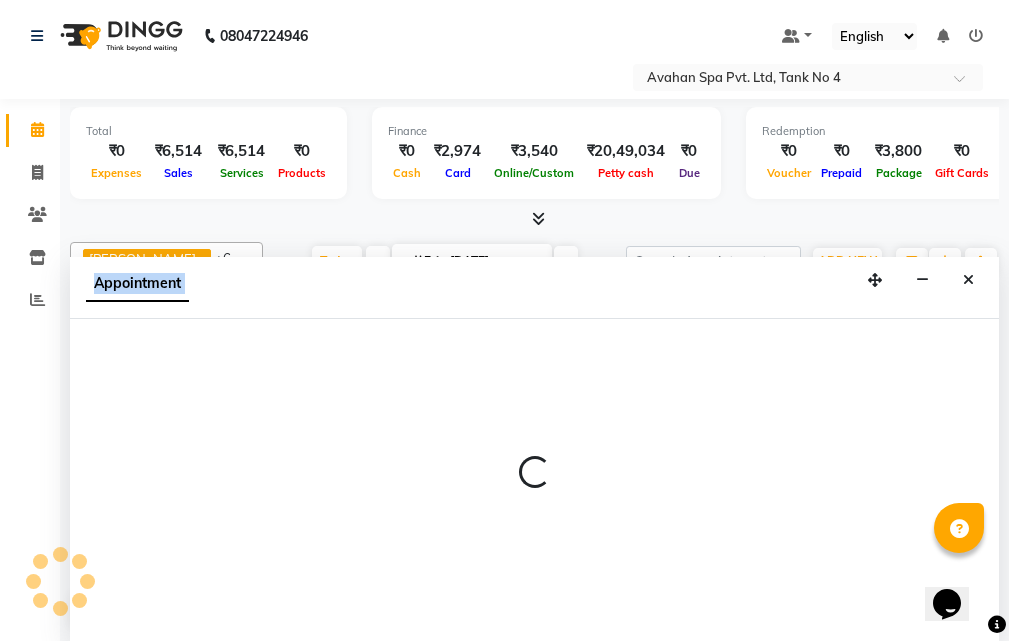 scroll, scrollTop: 1, scrollLeft: 0, axis: vertical 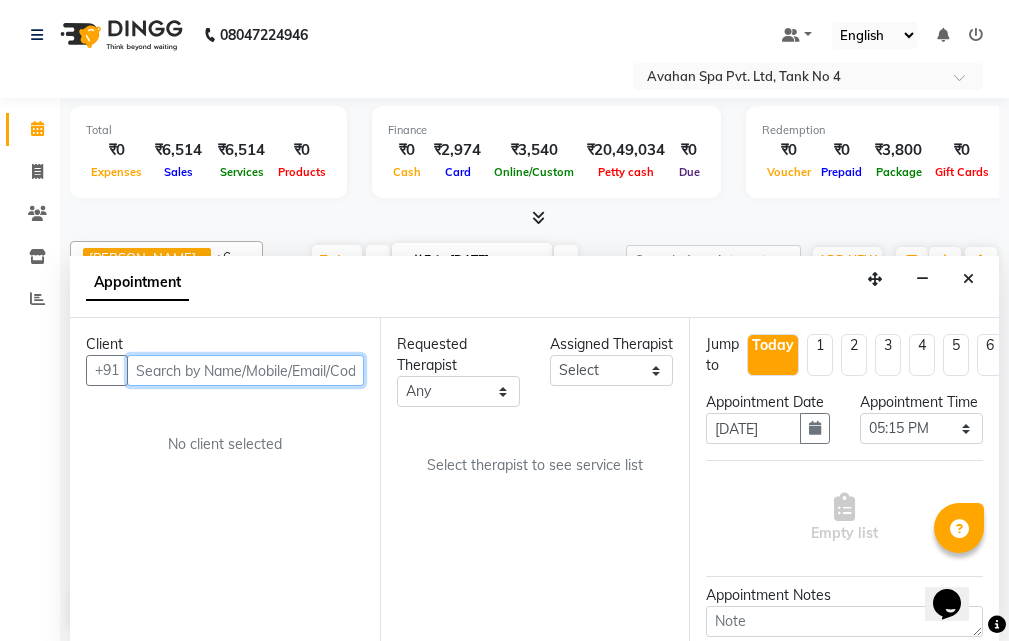 click at bounding box center [245, 370] 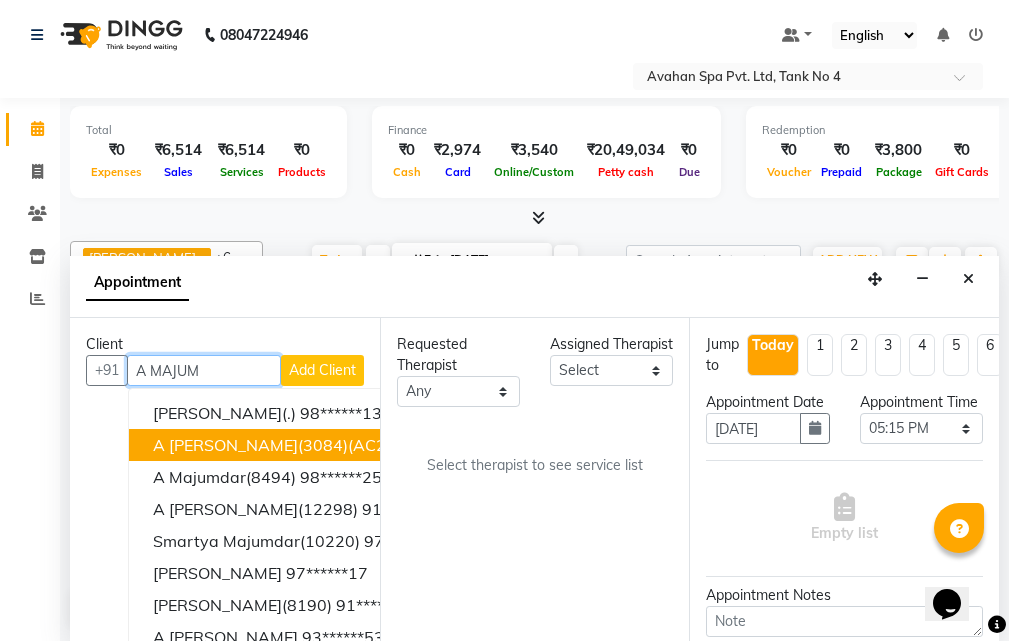 click on "A [PERSON_NAME](3084)(AC204) V.T-([DATE])(MON-FRI) 9830056182" at bounding box center (421, 445) 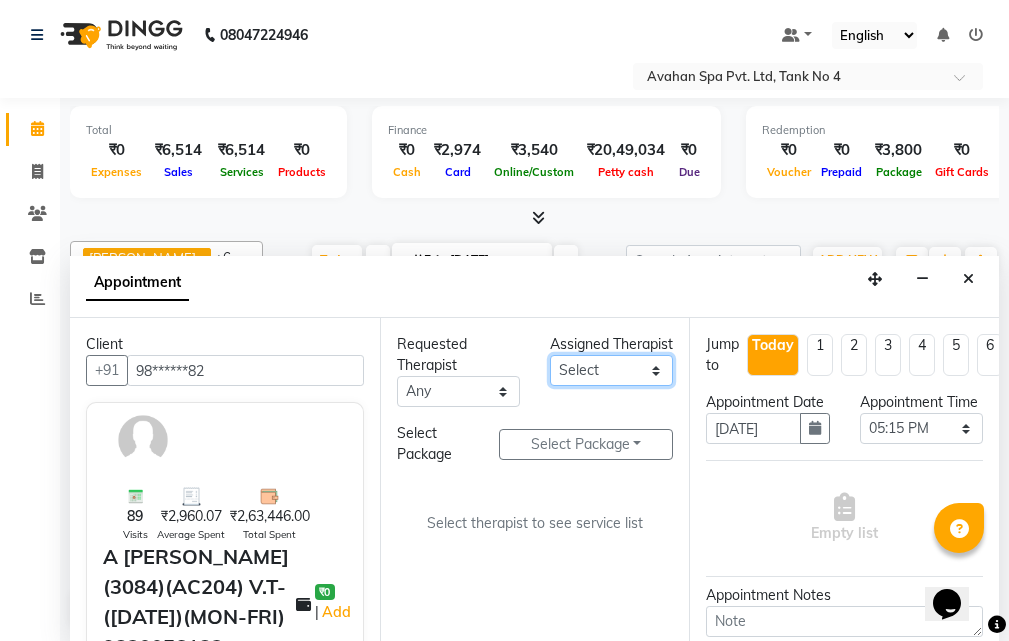 click on "Select ANJU [PERSON_NAME] [DEMOGRAPHIC_DATA] 1 [PERSON_NAME] JUNI [PERSON_NAME] SUSNIM" at bounding box center (611, 370) 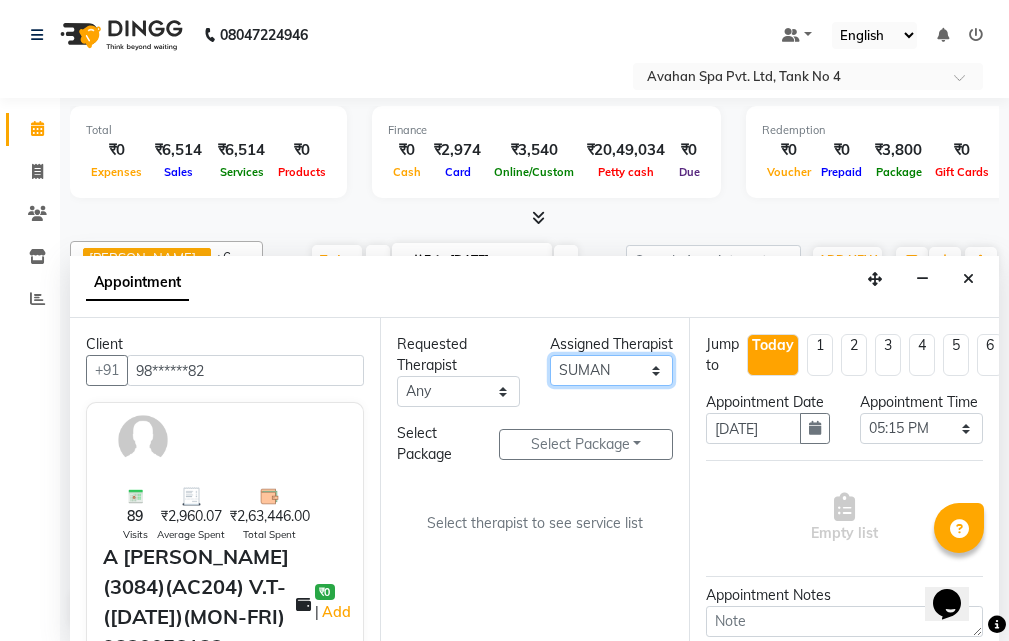 click on "Select ANJU [PERSON_NAME] [DEMOGRAPHIC_DATA] 1 [PERSON_NAME] JUNI [PERSON_NAME] SUSNIM" at bounding box center (611, 370) 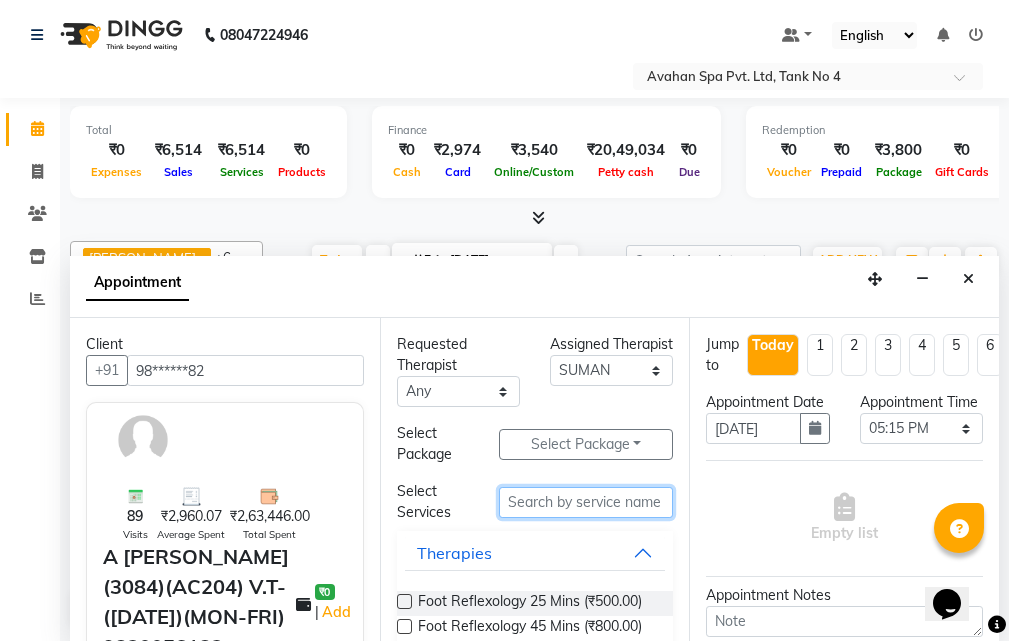 click at bounding box center [586, 502] 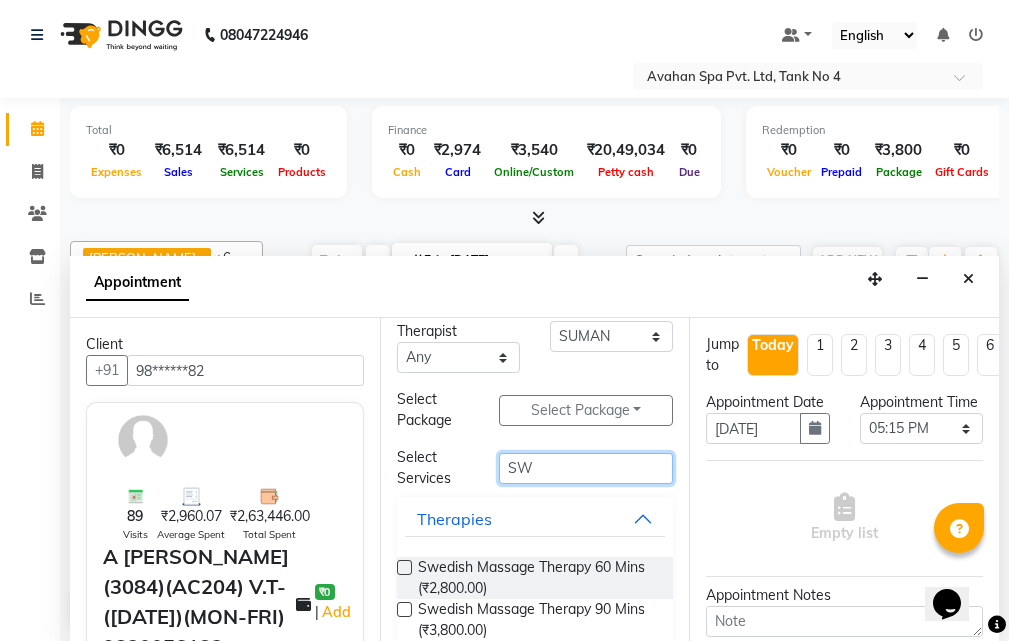 scroll, scrollTop: 66, scrollLeft: 0, axis: vertical 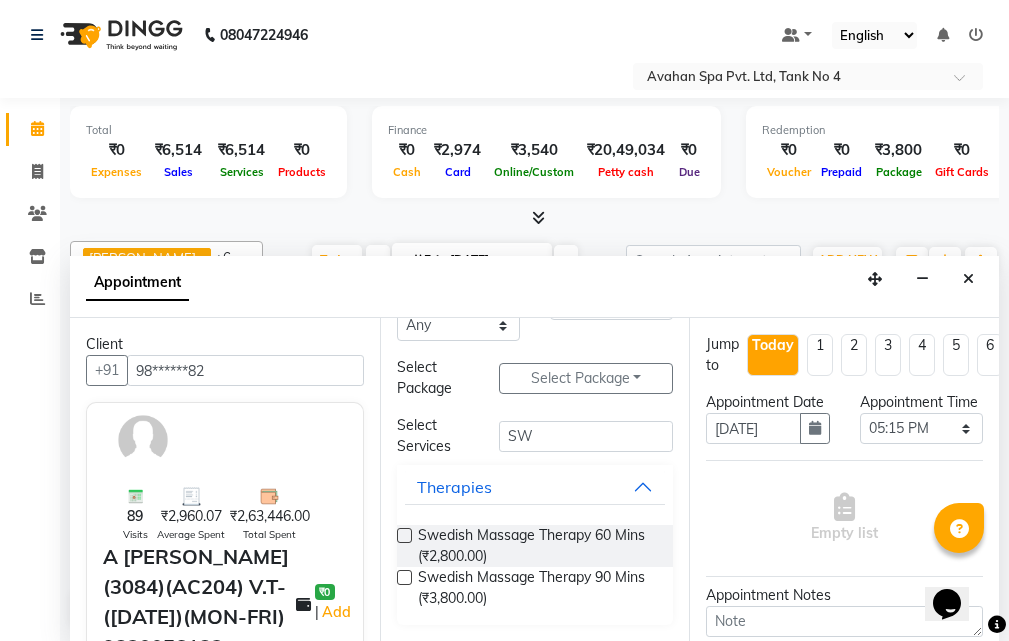 click at bounding box center (404, 577) 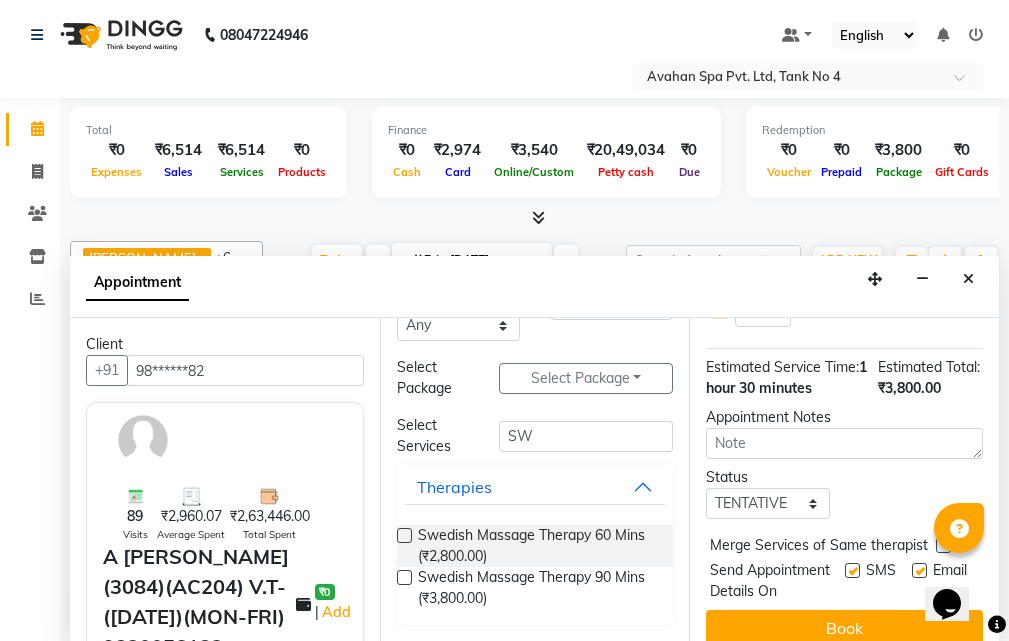 scroll, scrollTop: 371, scrollLeft: 0, axis: vertical 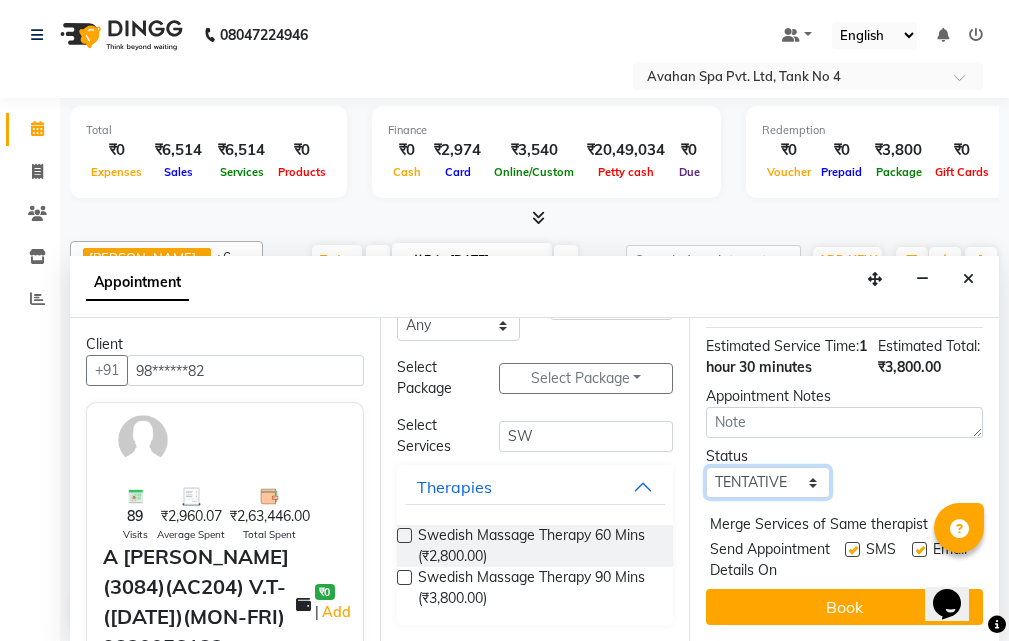 click on "Select TENTATIVE CONFIRM CHECK-IN UPCOMING" at bounding box center [767, 482] 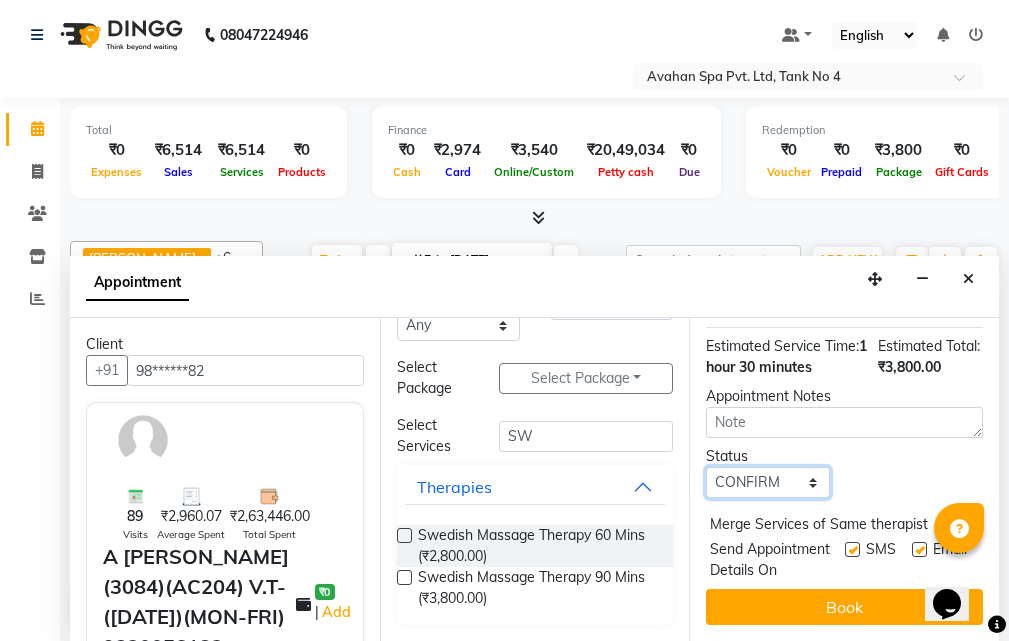 click on "Select TENTATIVE CONFIRM CHECK-IN UPCOMING" at bounding box center (767, 482) 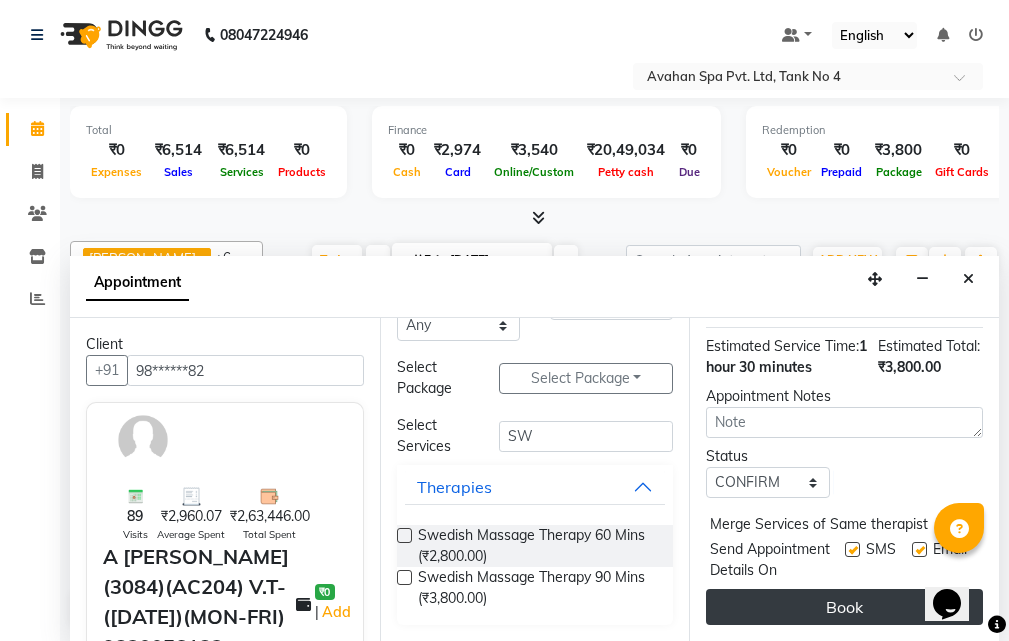 click on "Book" at bounding box center [844, 607] 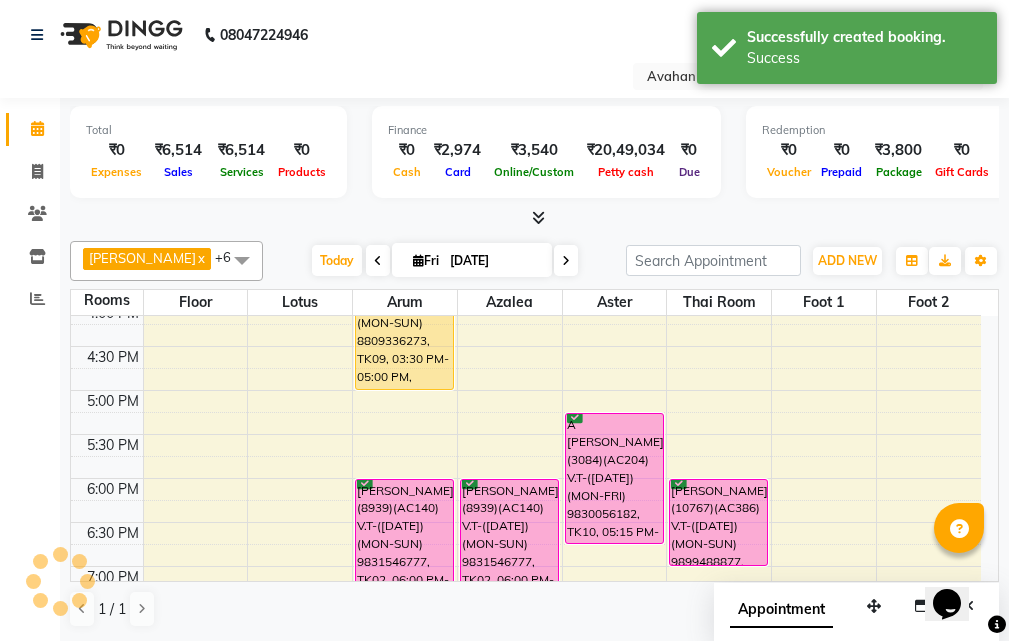 scroll, scrollTop: 0, scrollLeft: 0, axis: both 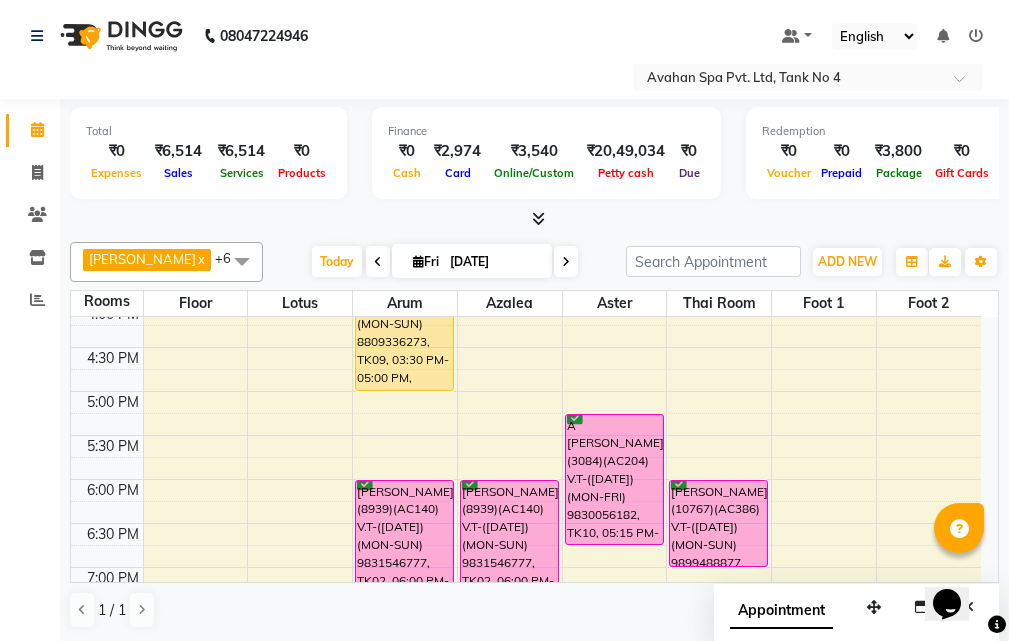 click at bounding box center (997, 625) 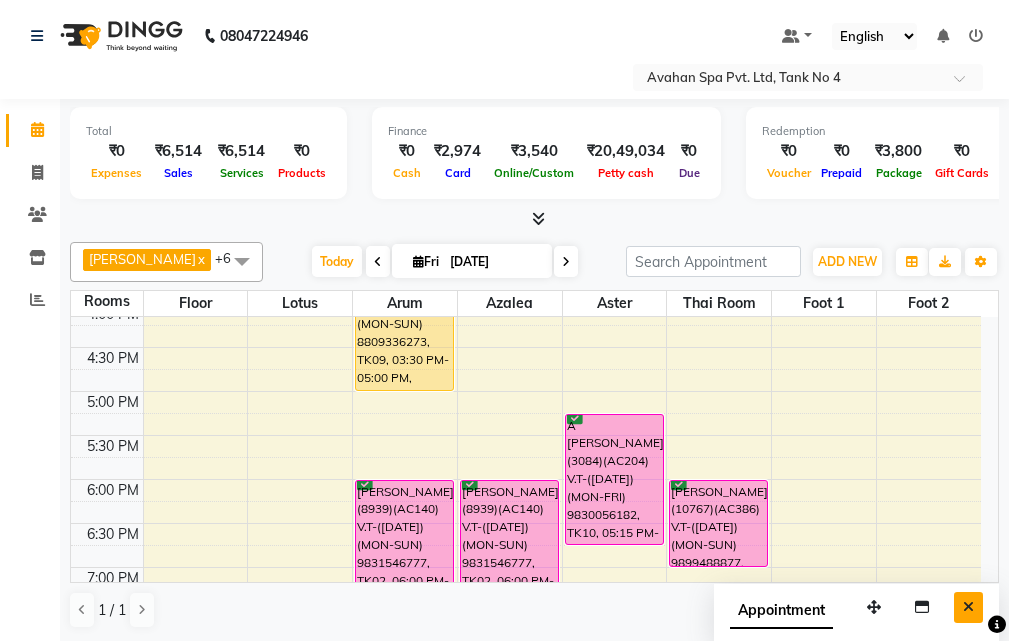 click at bounding box center [968, 607] 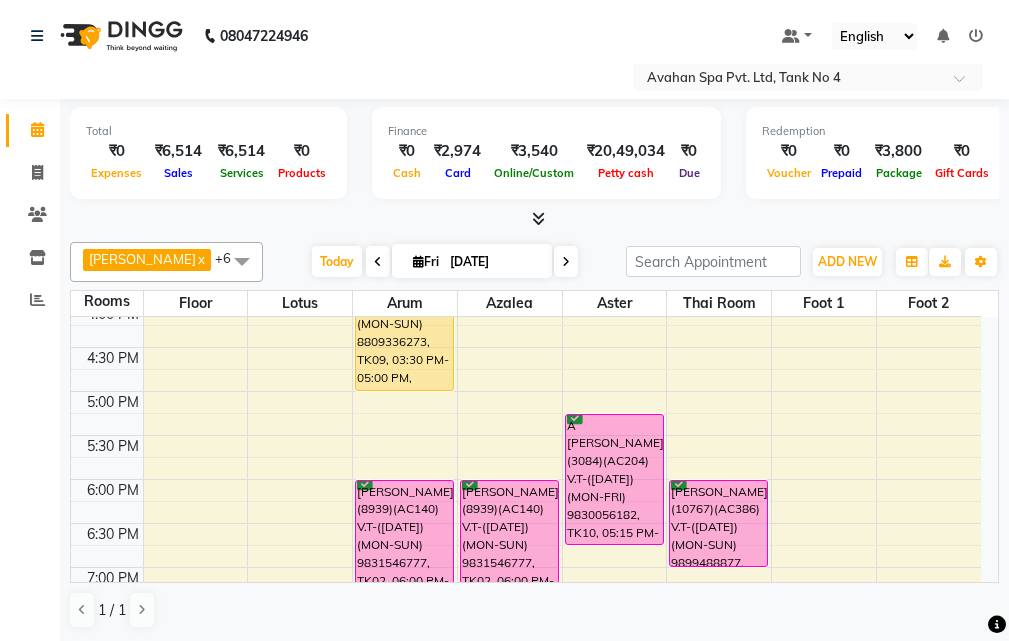 scroll, scrollTop: 441, scrollLeft: 0, axis: vertical 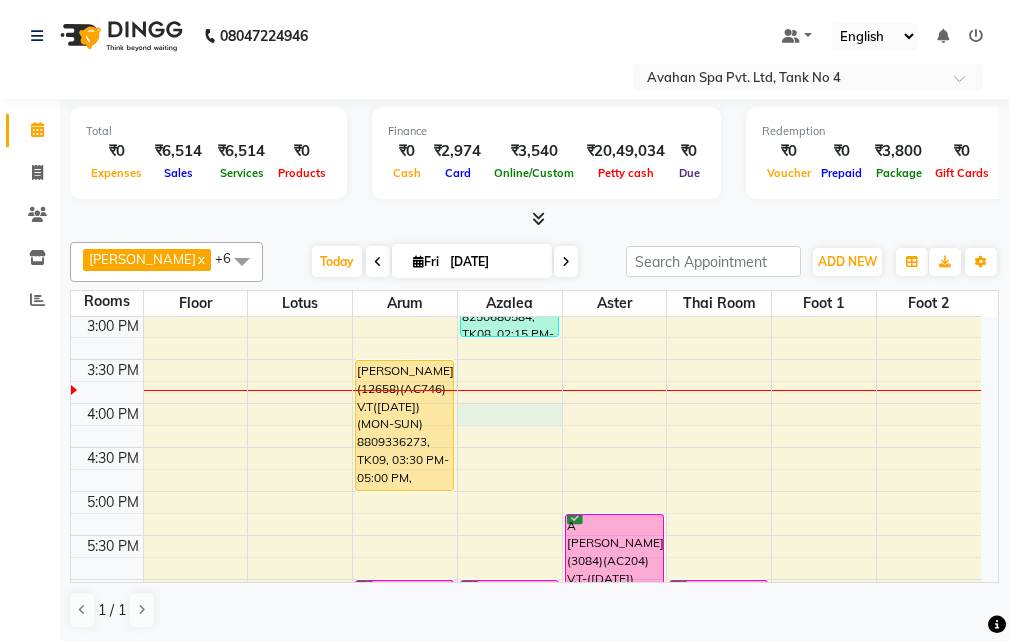 click on "10:00 AM 10:30 AM 11:00 AM 11:30 AM 12:00 PM 12:30 PM 1:00 PM 1:30 PM 2:00 PM 2:30 PM 3:00 PM 3:30 PM 4:00 PM 4:30 PM 5:00 PM 5:30 PM 6:00 PM 6:30 PM 7:00 PM 7:30 PM 8:00 PM 8:30 PM 9:00 PM 9:30 PM 10:00 PM 10:30 PM     HAOKIP 9289583270, TK06, 01:00 PM-02:00 PM, Your Comfort Therapy- Avahan Signature Treatments 60 Mins     [PERSON_NAME](7788) 7004137655, TK07, 01:15 PM-02:15 PM, Your Comfort Therapy- Avahan Signature Treatments 60 Mins    [PERSON_NAME](12658)(AC746) V.T([DATE])(MON-SUN) 8809336273, TK09, 03:30 PM-05:00 PM, Swedish Massage Therapy 90 Mins     [PERSON_NAME](8939)(AC140) V.T-([DATE])(MON-SUN) 9831546777, TK02, 06:00 PM-07:30 PM, Swedish Massage Therapy 90 Mins     ALOK(10935)(AC819)(V.T-8/10/2025) (MON TO SUN) 9836106758, TK01, 12:00 PM-01:30 PM, Swedish Massage Therapy 90 Mins     [PERSON_NAME](10960) 8250680584, TK08, 02:15 PM-03:15 PM, Swedish Massage Therapy 60 Mins     [PERSON_NAME](8939)(AC140) V.T-([DATE])(MON-SUN) 9831546777, TK02, 06:00 PM-07:30 PM, Swedish Massage Therapy 90 Mins" at bounding box center (526, 447) 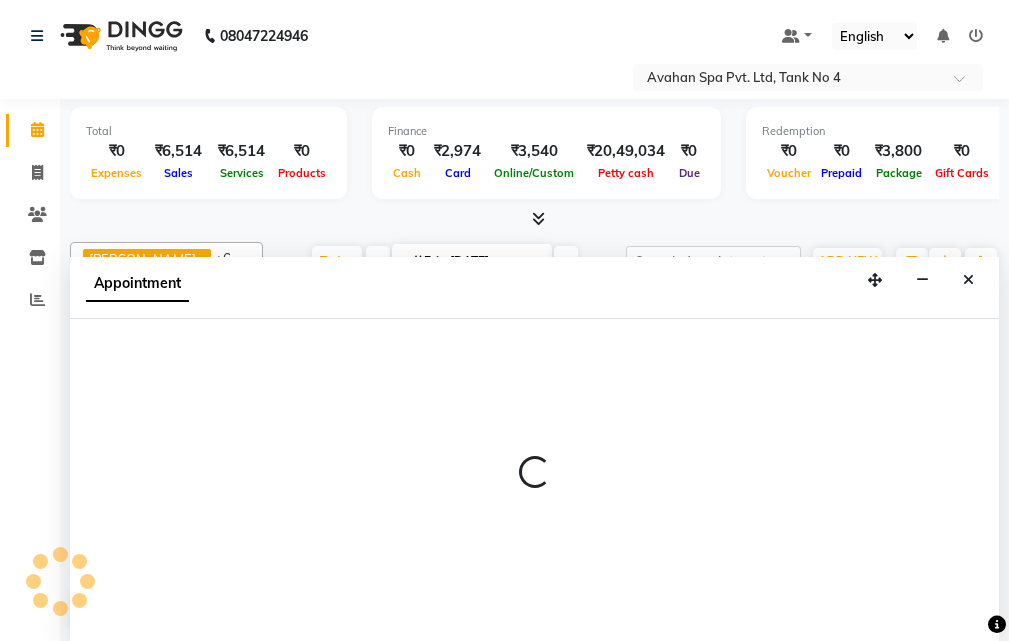scroll, scrollTop: 1, scrollLeft: 0, axis: vertical 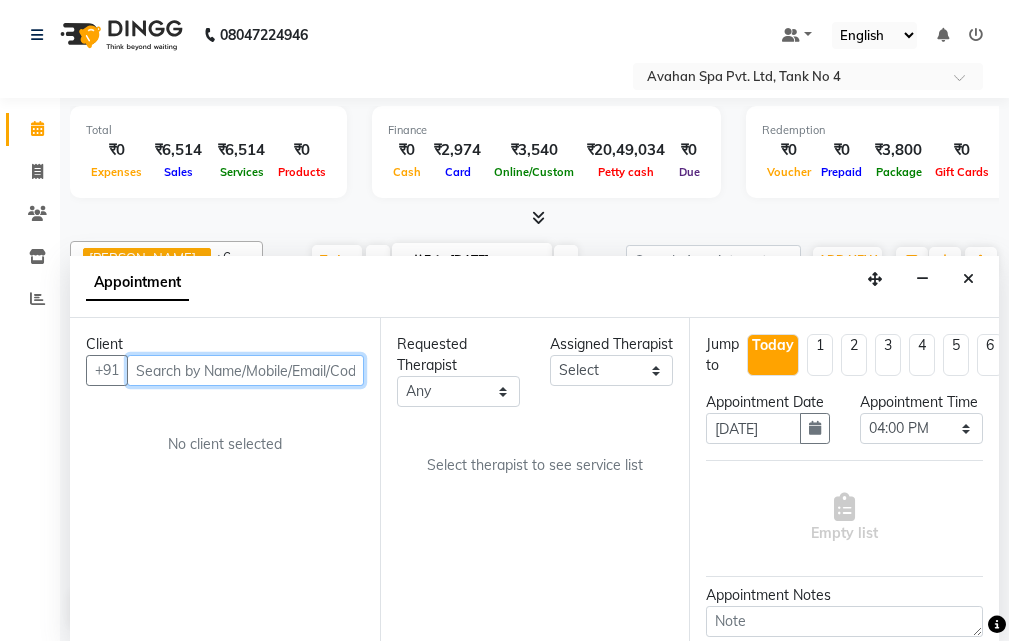 click at bounding box center (245, 370) 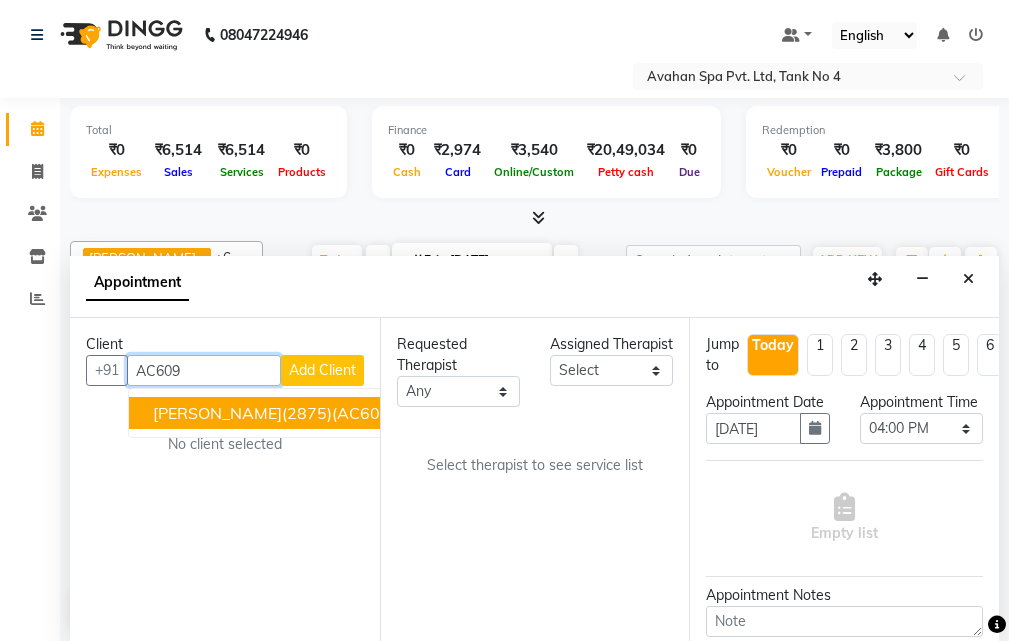 click on "[PERSON_NAME](2875)(AC609) V.T-([DATE])(MON-SUN) 8334833433" at bounding box center (418, 413) 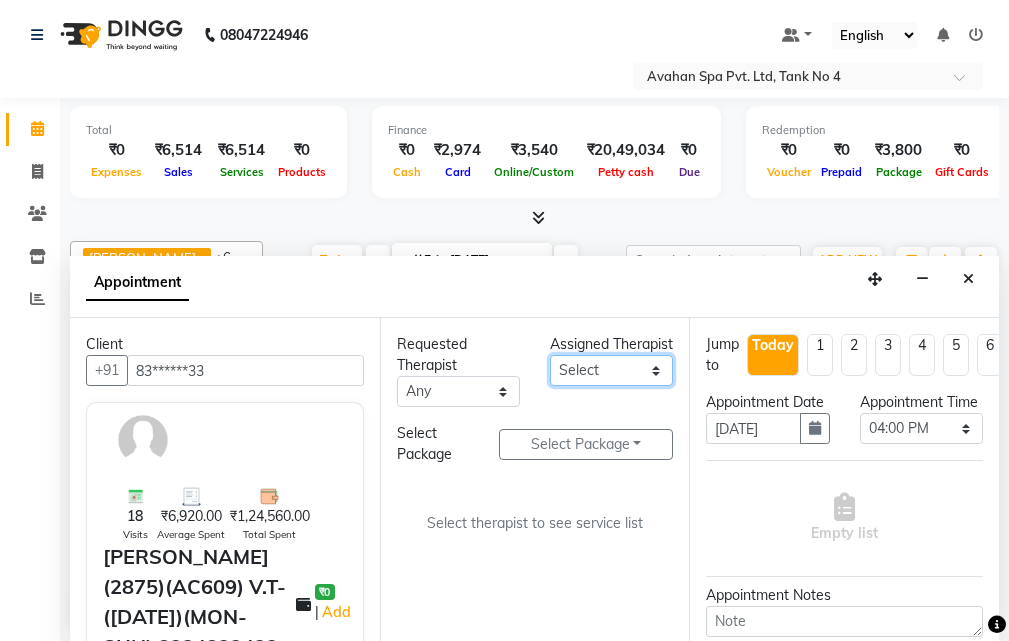 click on "Select ANJU [PERSON_NAME] [DEMOGRAPHIC_DATA] 1 [PERSON_NAME] JUNI [PERSON_NAME] SUSNIM" at bounding box center (611, 370) 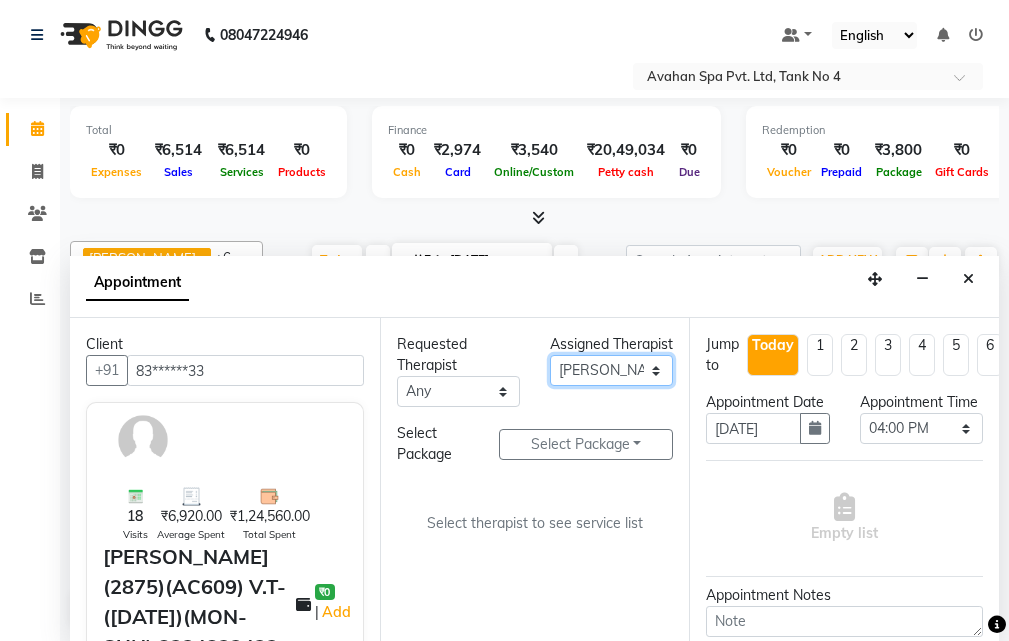click on "Select ANJU [PERSON_NAME] [DEMOGRAPHIC_DATA] 1 [PERSON_NAME] JUNI [PERSON_NAME] SUSNIM" at bounding box center (611, 370) 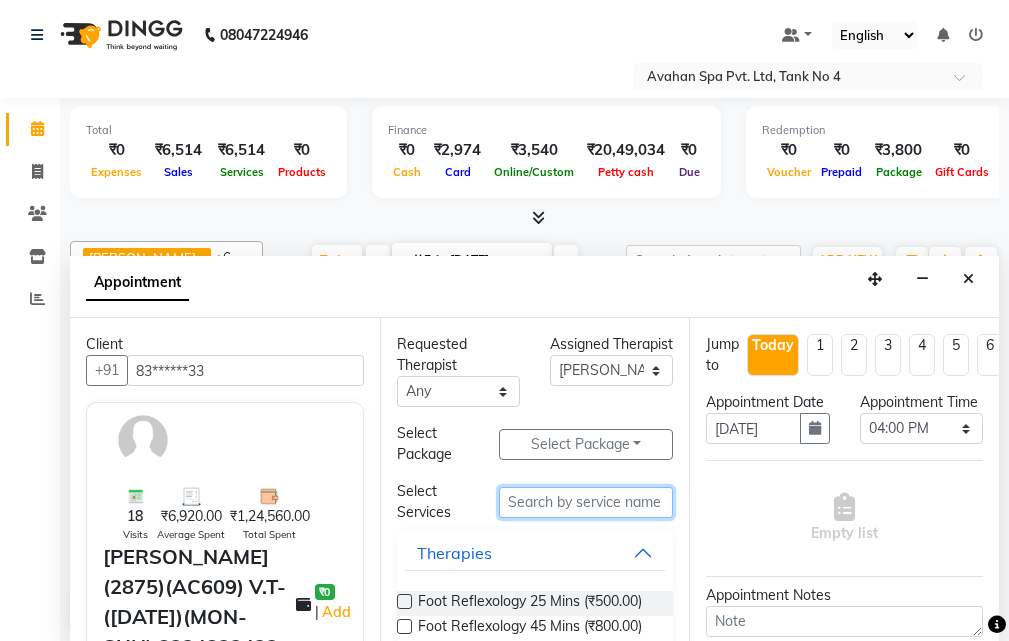click at bounding box center [586, 502] 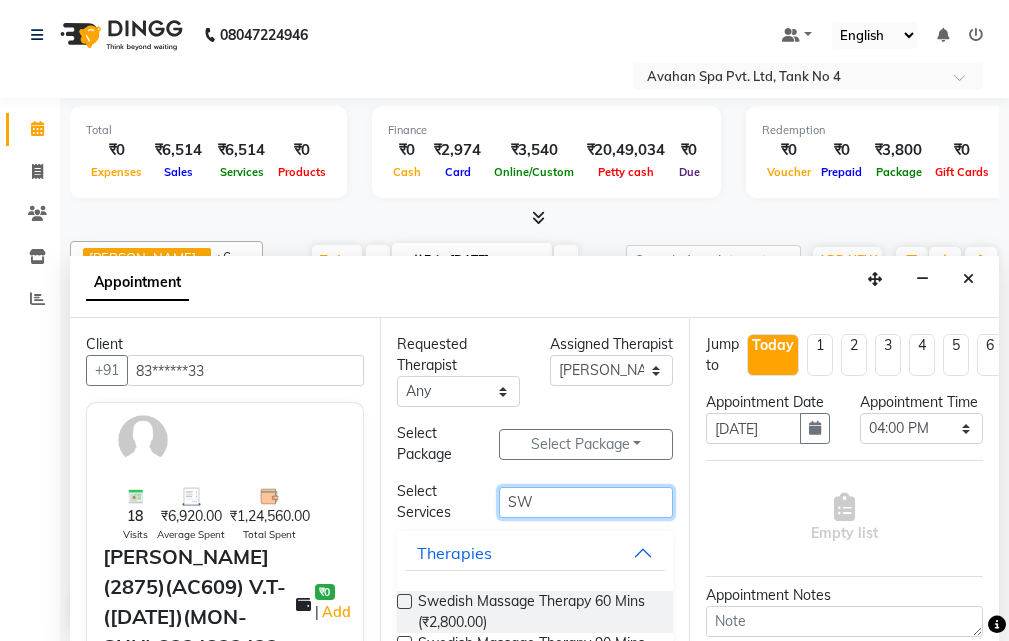 scroll, scrollTop: 66, scrollLeft: 0, axis: vertical 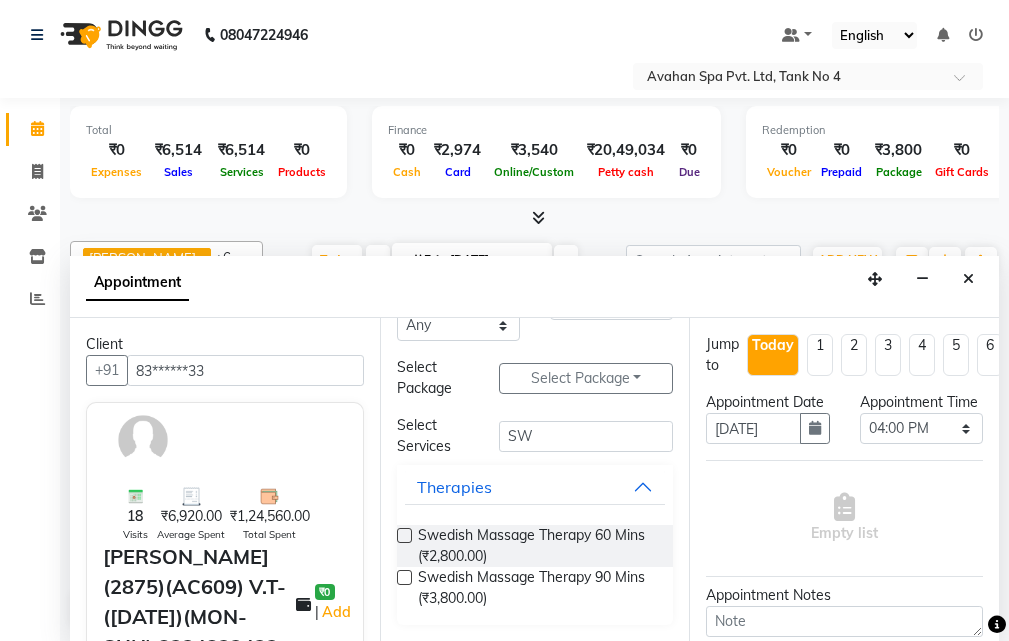 click at bounding box center (404, 577) 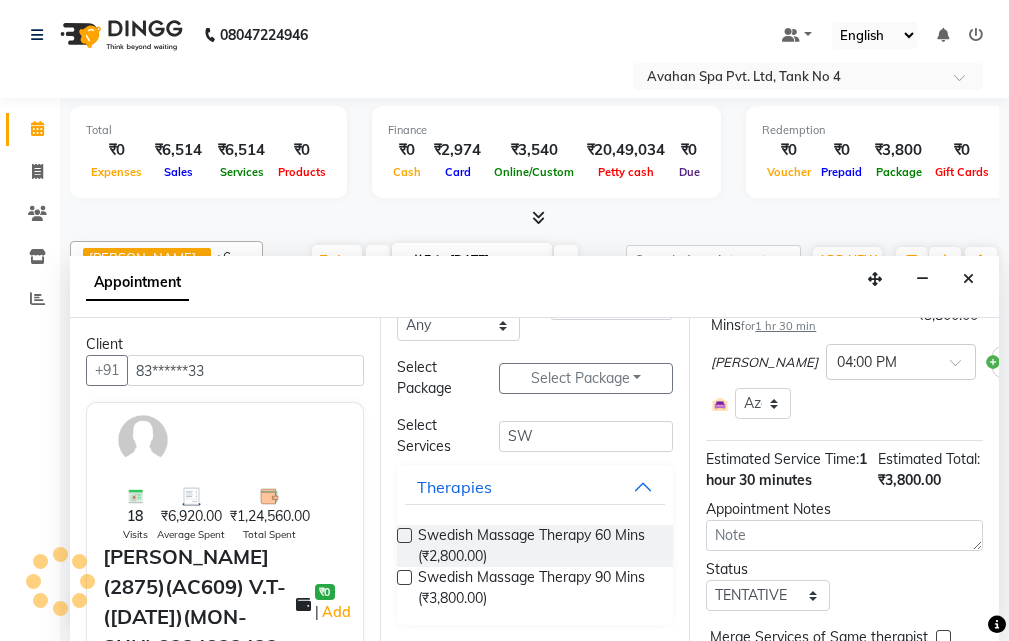 scroll, scrollTop: 371, scrollLeft: 0, axis: vertical 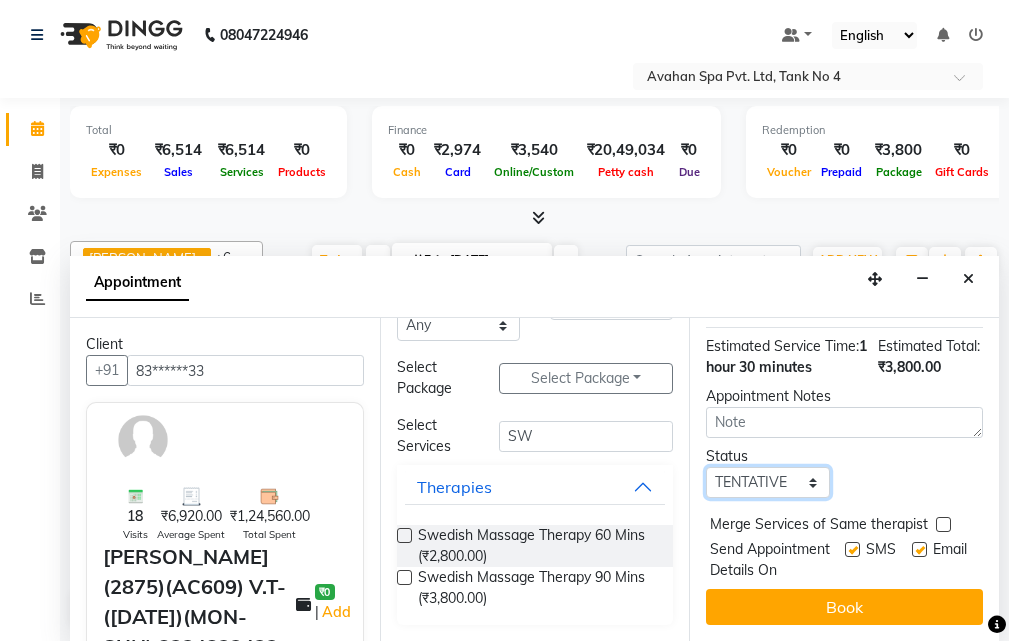 click on "Select TENTATIVE CONFIRM CHECK-IN UPCOMING" at bounding box center [767, 482] 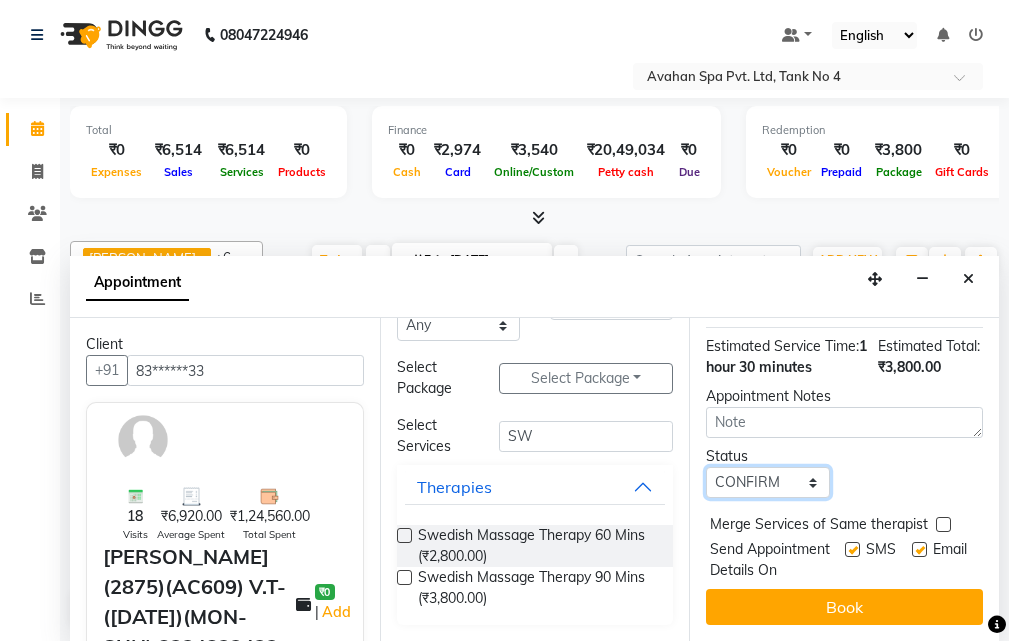 click on "Select TENTATIVE CONFIRM CHECK-IN UPCOMING" at bounding box center (767, 482) 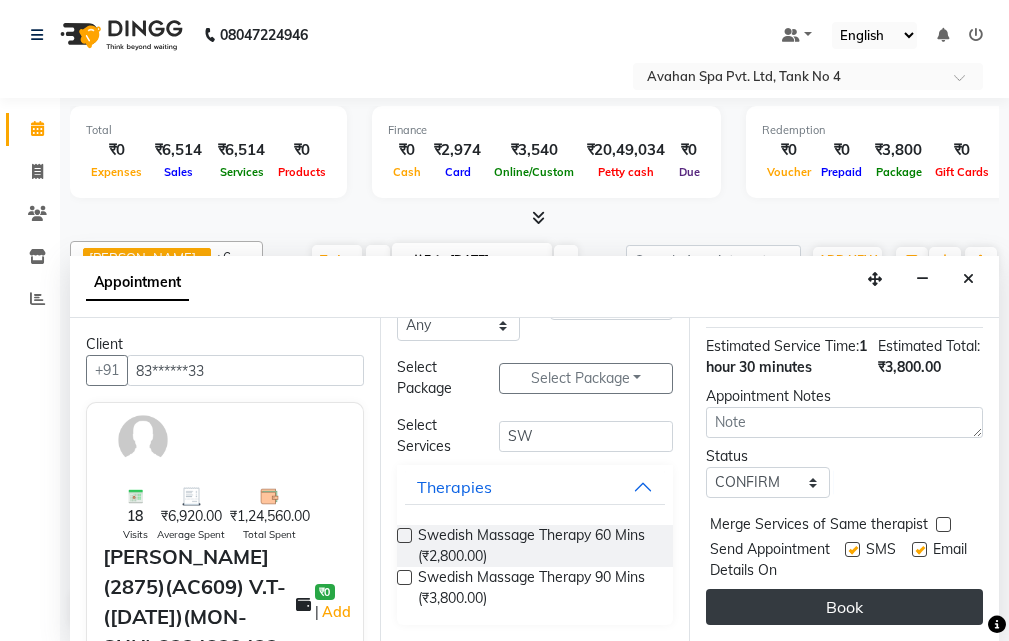 click on "Book" at bounding box center (844, 607) 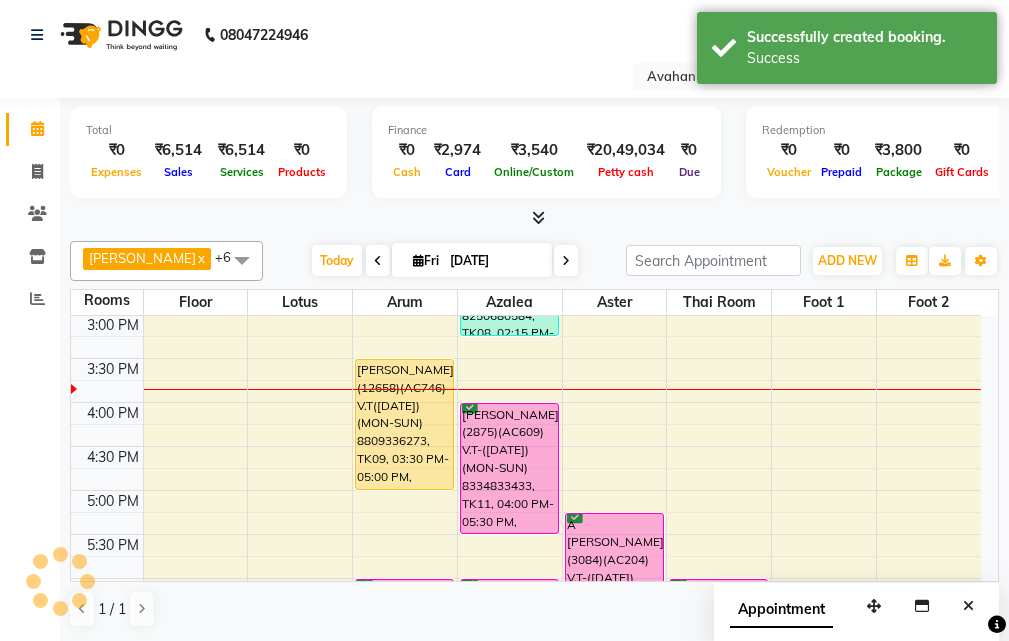 scroll, scrollTop: 0, scrollLeft: 0, axis: both 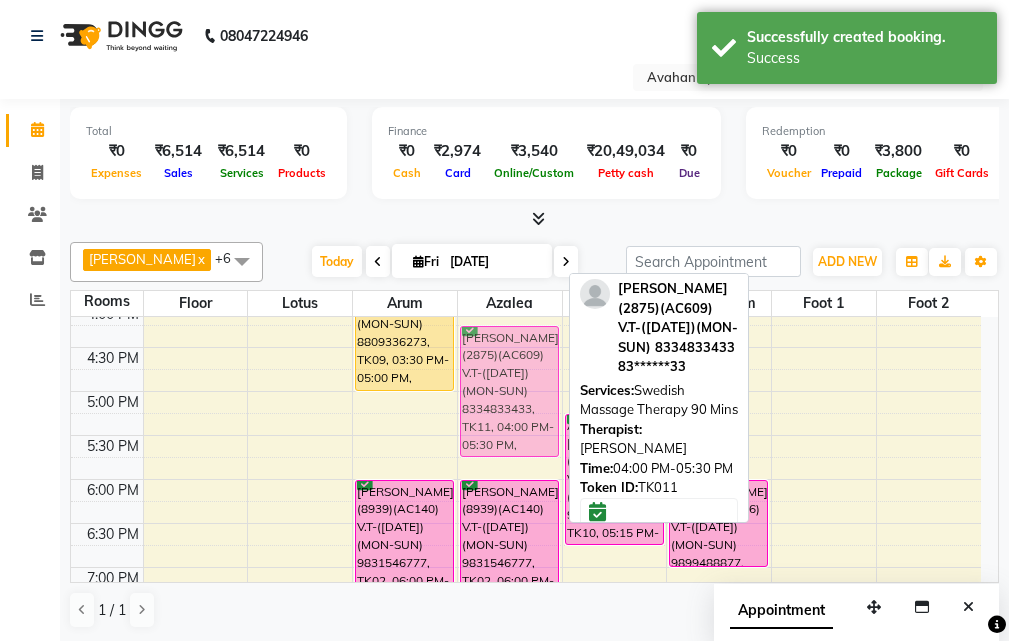drag, startPoint x: 507, startPoint y: 359, endPoint x: 509, endPoint y: 374, distance: 15.132746 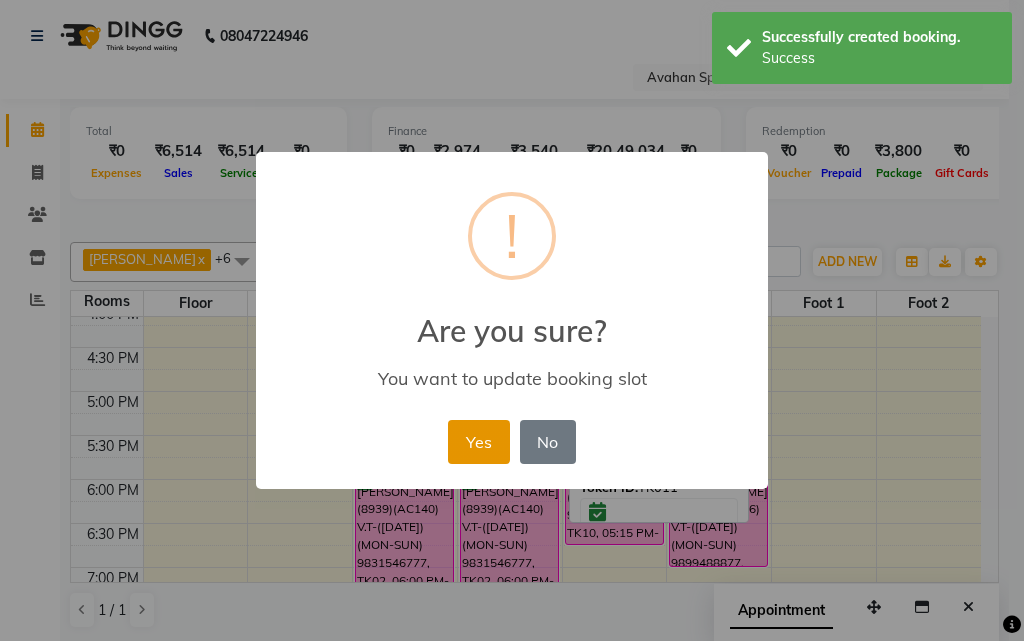 click on "Yes" at bounding box center [478, 442] 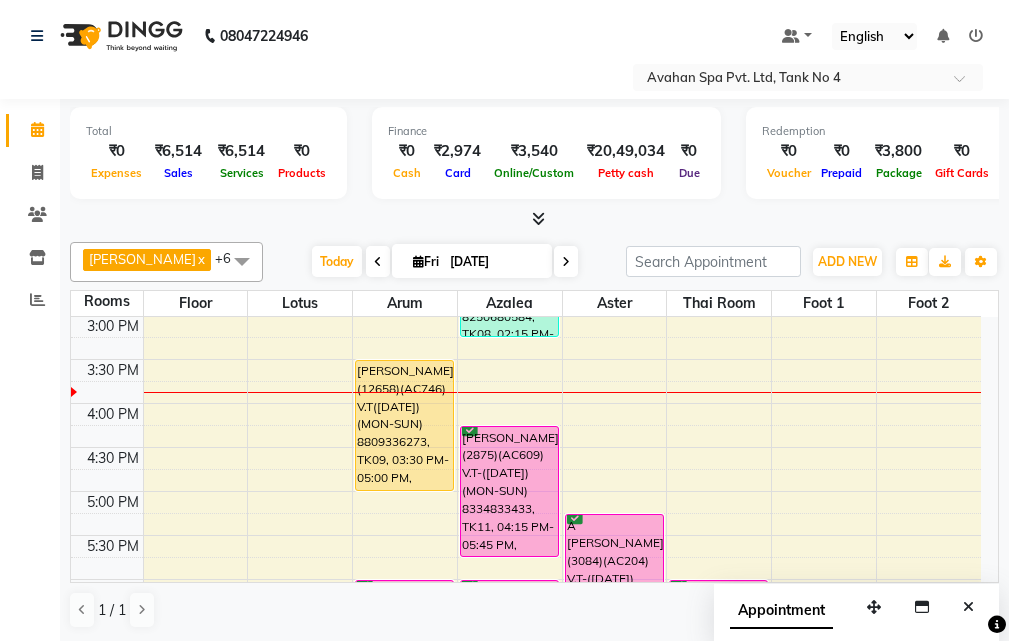 scroll, scrollTop: 541, scrollLeft: 0, axis: vertical 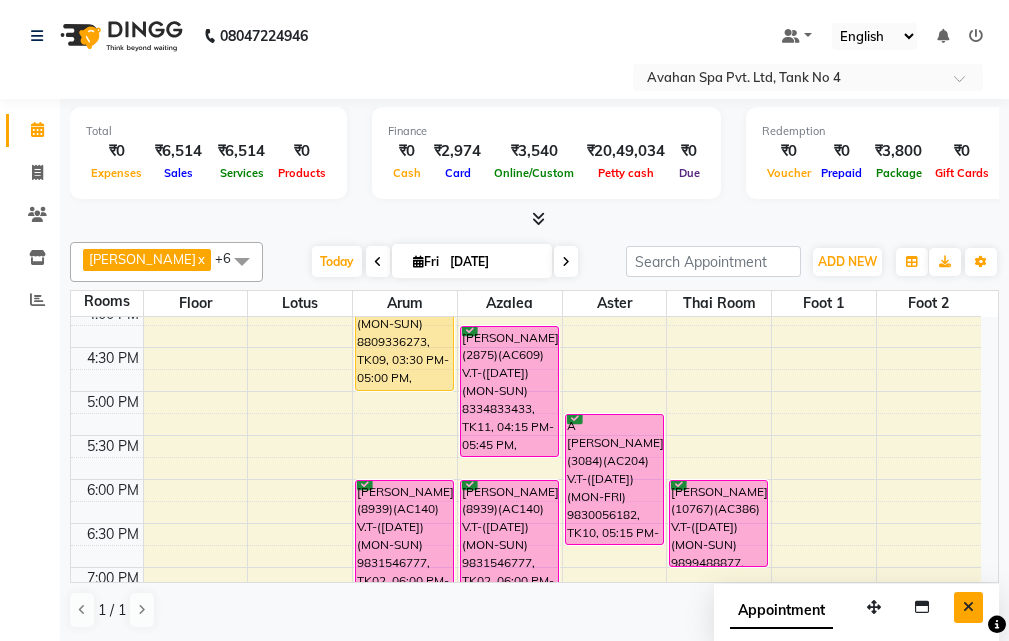 drag, startPoint x: 977, startPoint y: 607, endPoint x: 956, endPoint y: 599, distance: 22.472204 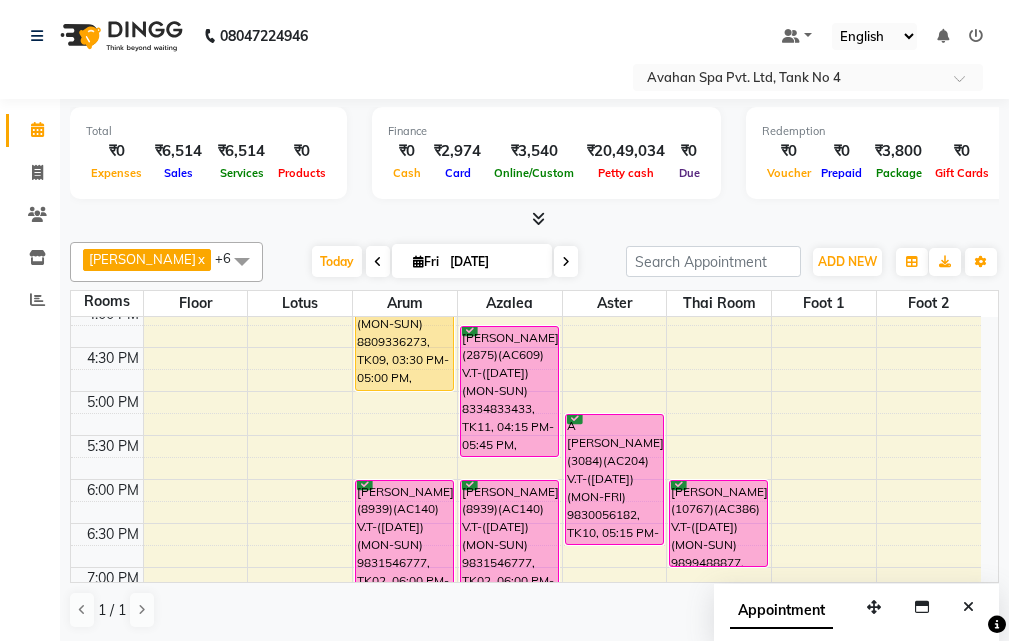 click at bounding box center [968, 607] 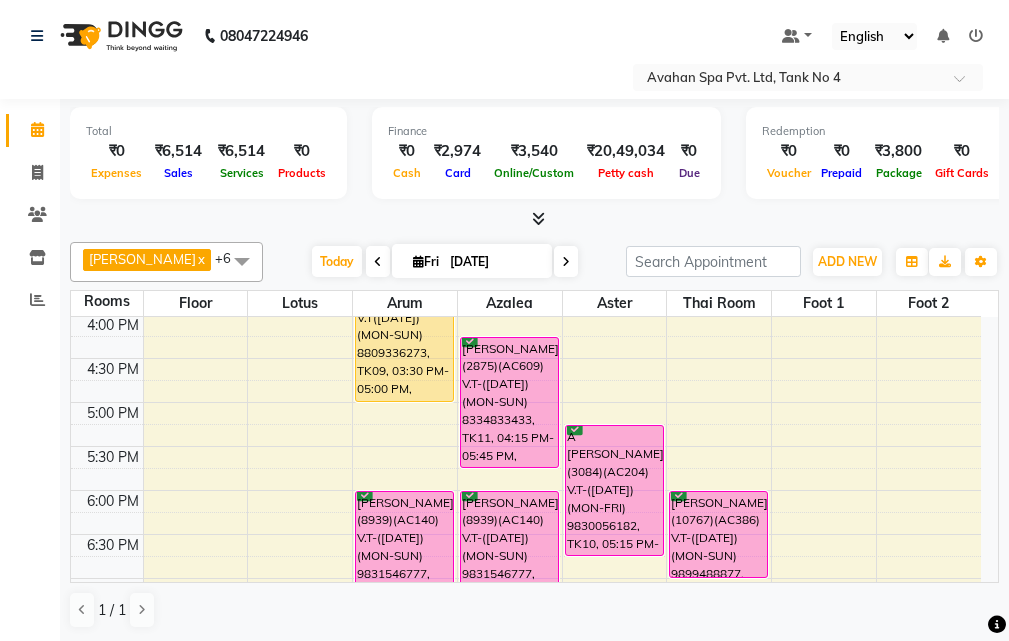scroll, scrollTop: 678, scrollLeft: 0, axis: vertical 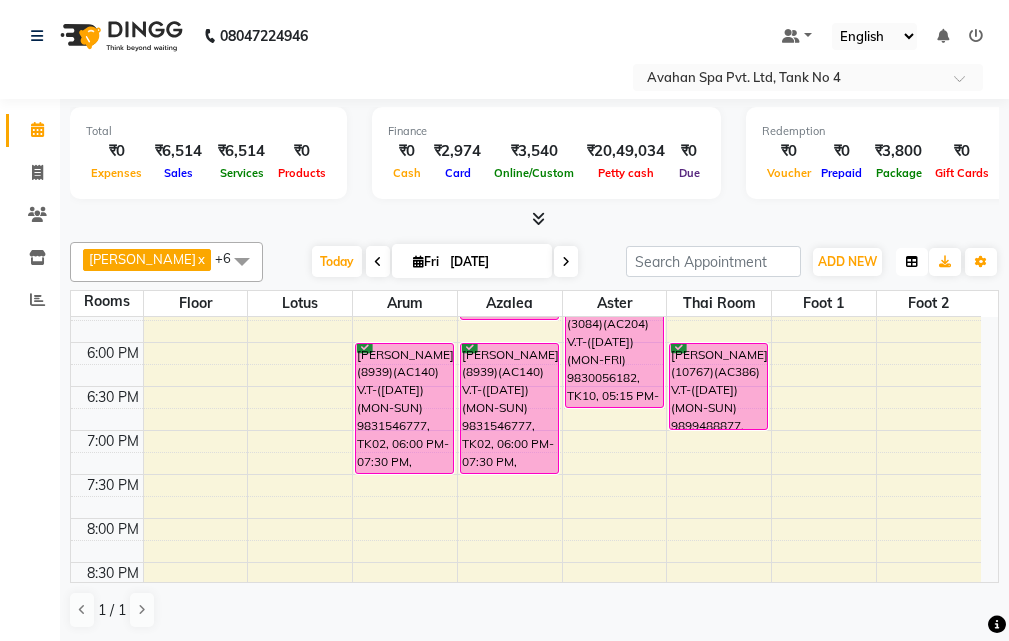 click at bounding box center [912, 262] 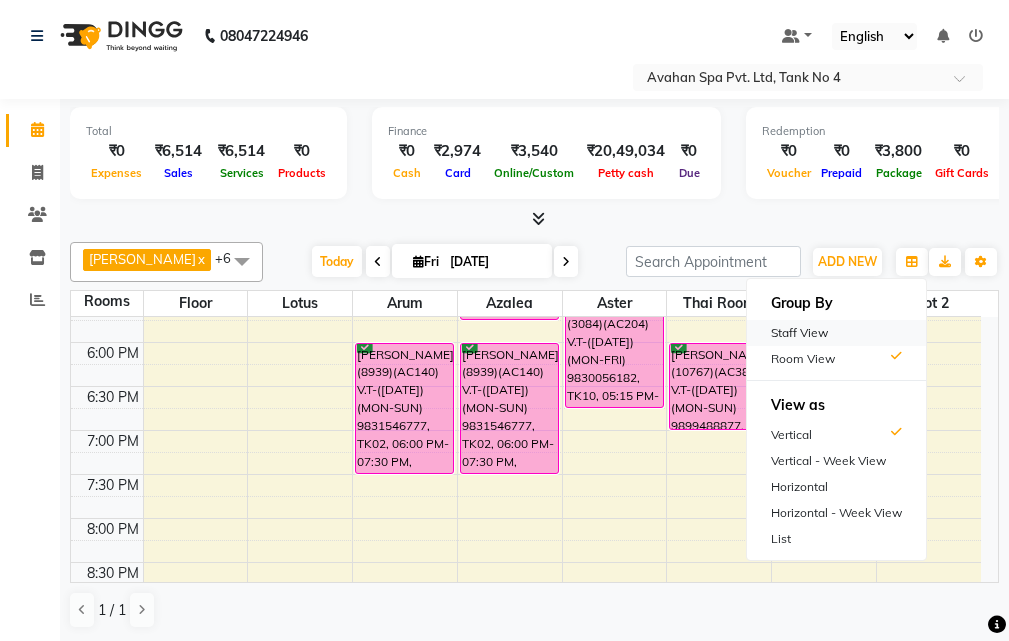 click on "Staff View" at bounding box center (836, 333) 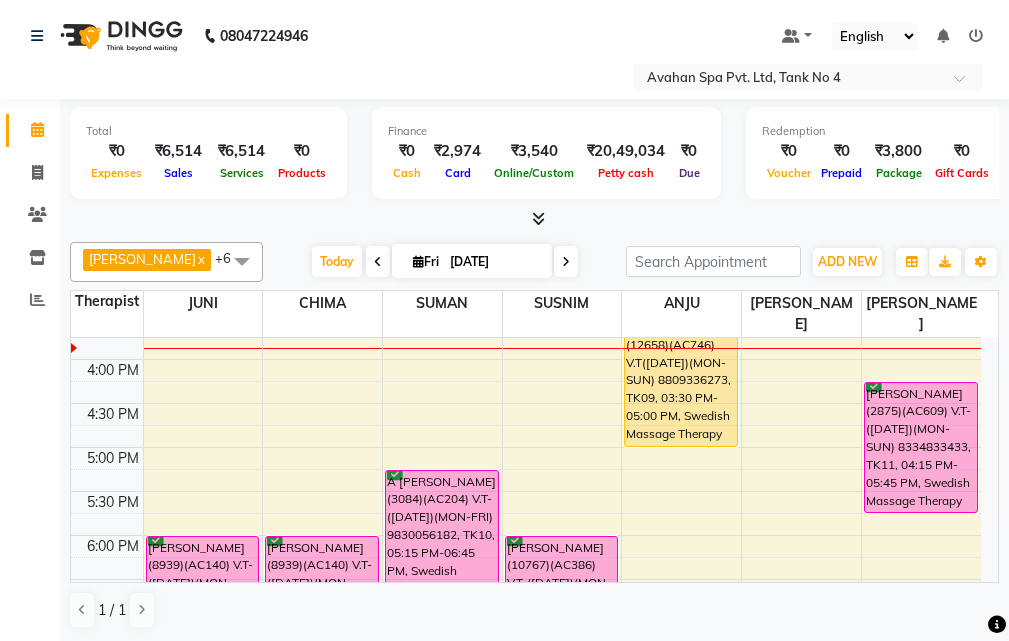 scroll, scrollTop: 478, scrollLeft: 0, axis: vertical 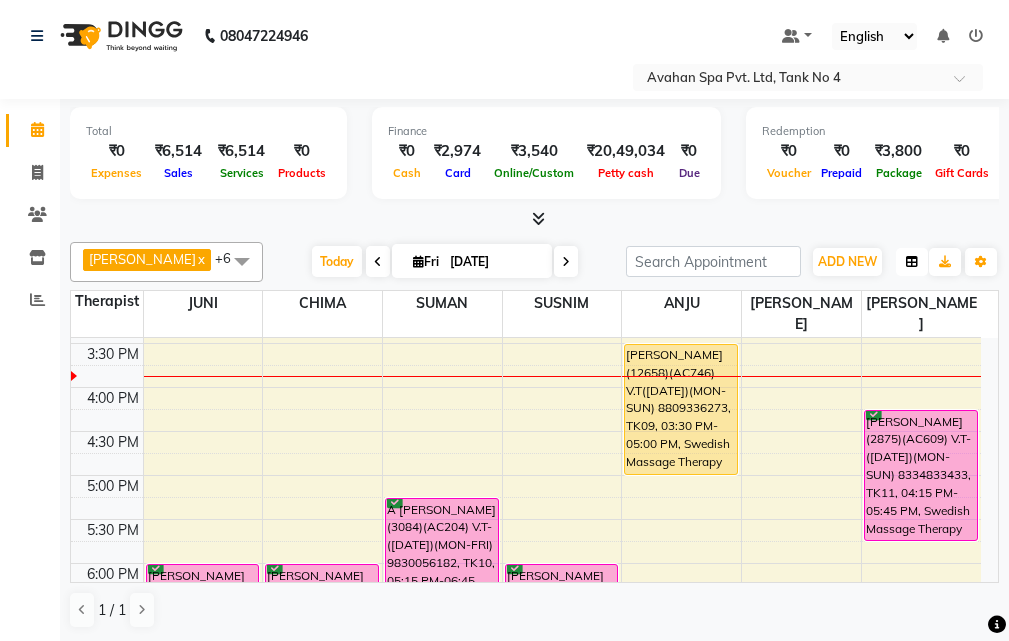 click at bounding box center [912, 262] 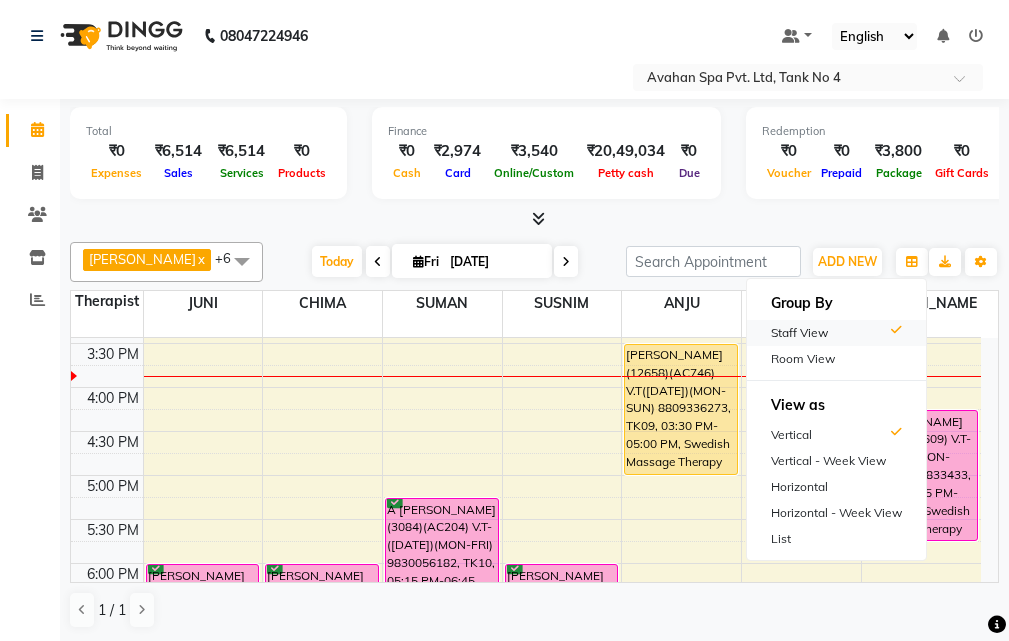 click on "Staff View" at bounding box center [836, 333] 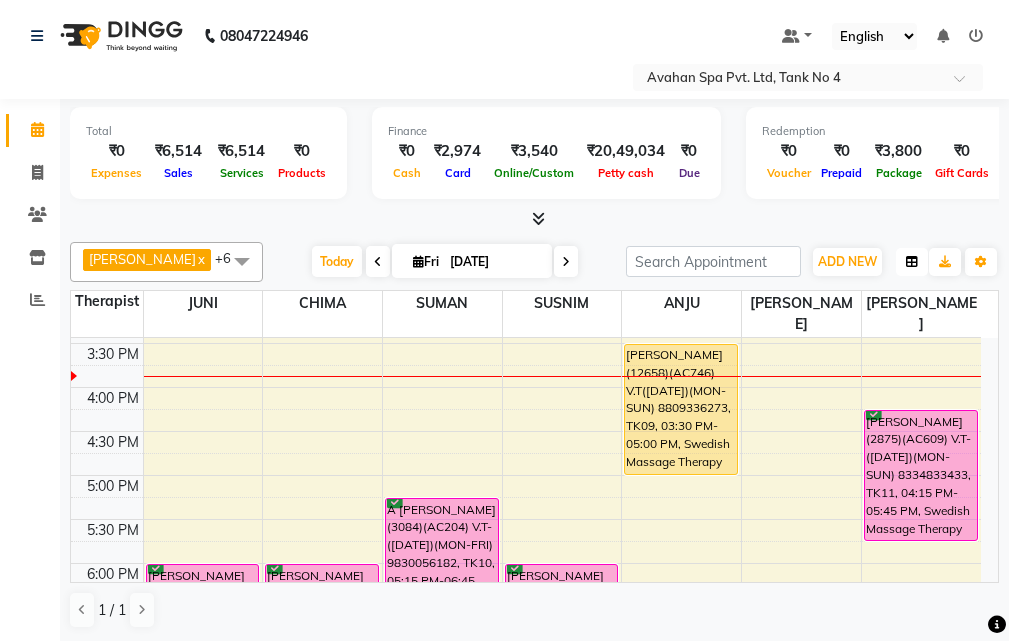 click at bounding box center [912, 262] 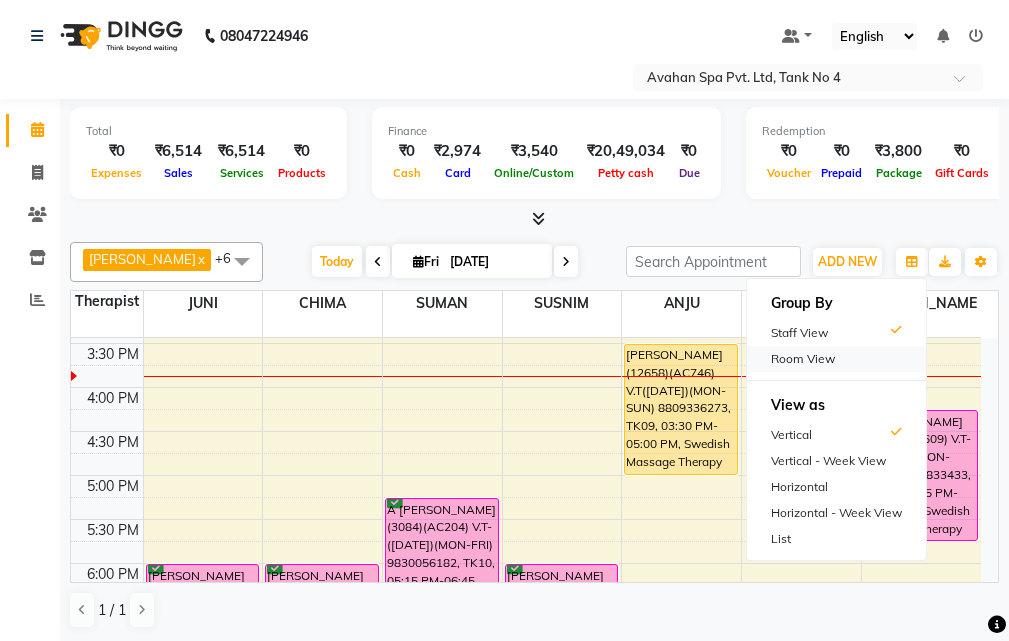 click on "Room View" at bounding box center (836, 359) 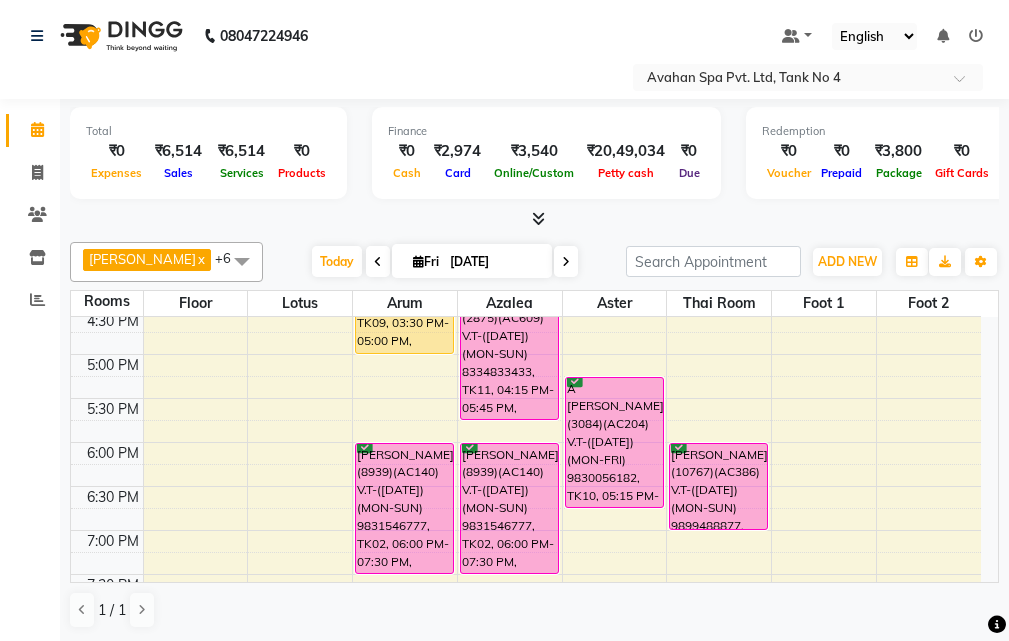 scroll, scrollTop: 478, scrollLeft: 0, axis: vertical 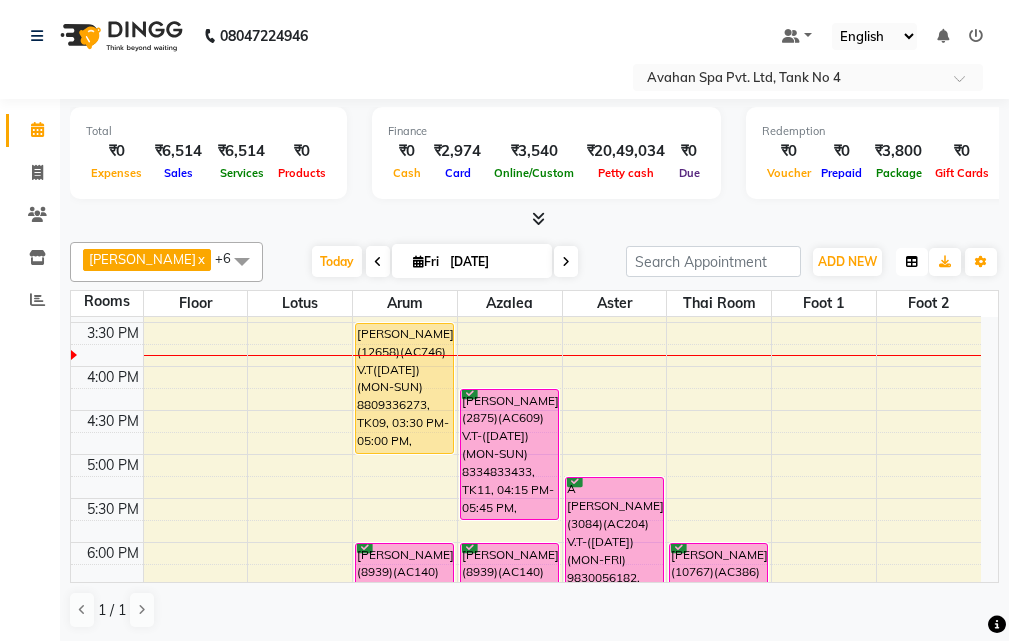 click at bounding box center [912, 262] 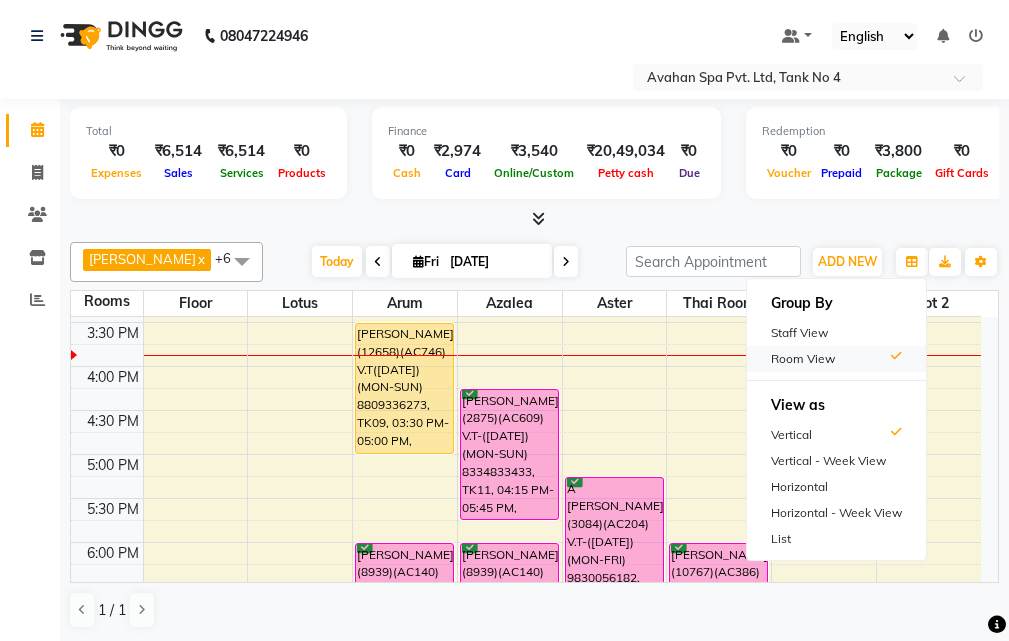 click on "Room View" at bounding box center [836, 359] 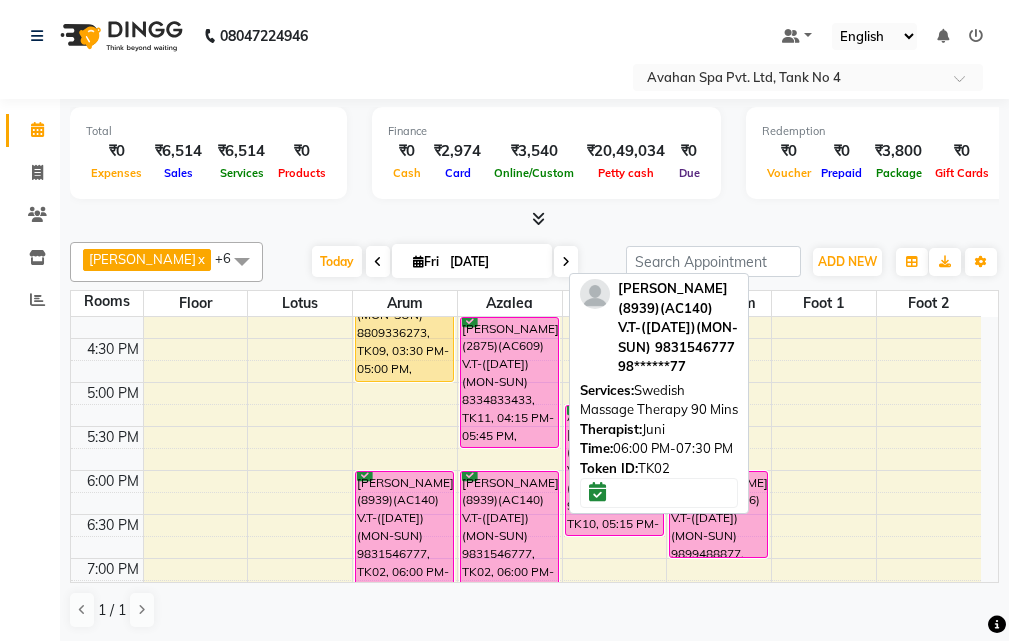scroll, scrollTop: 500, scrollLeft: 0, axis: vertical 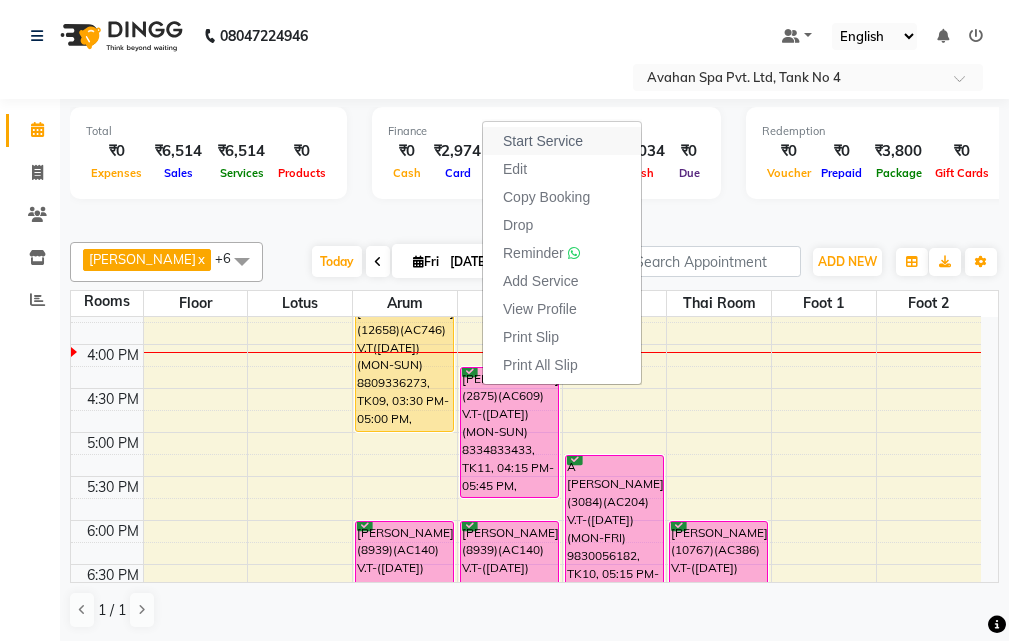 click on "Start Service" at bounding box center [562, 141] 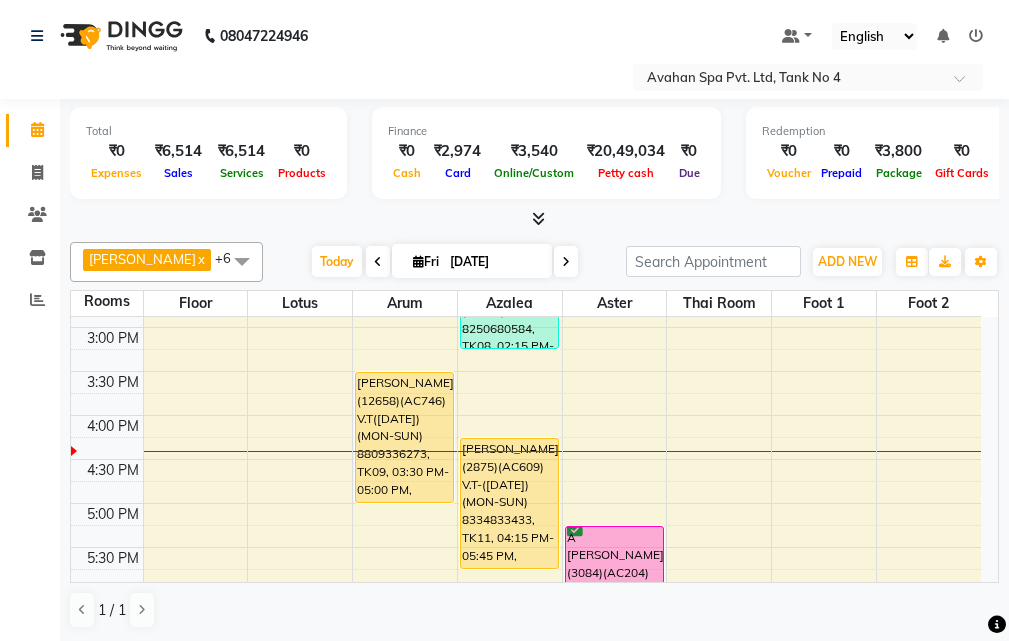 scroll, scrollTop: 500, scrollLeft: 0, axis: vertical 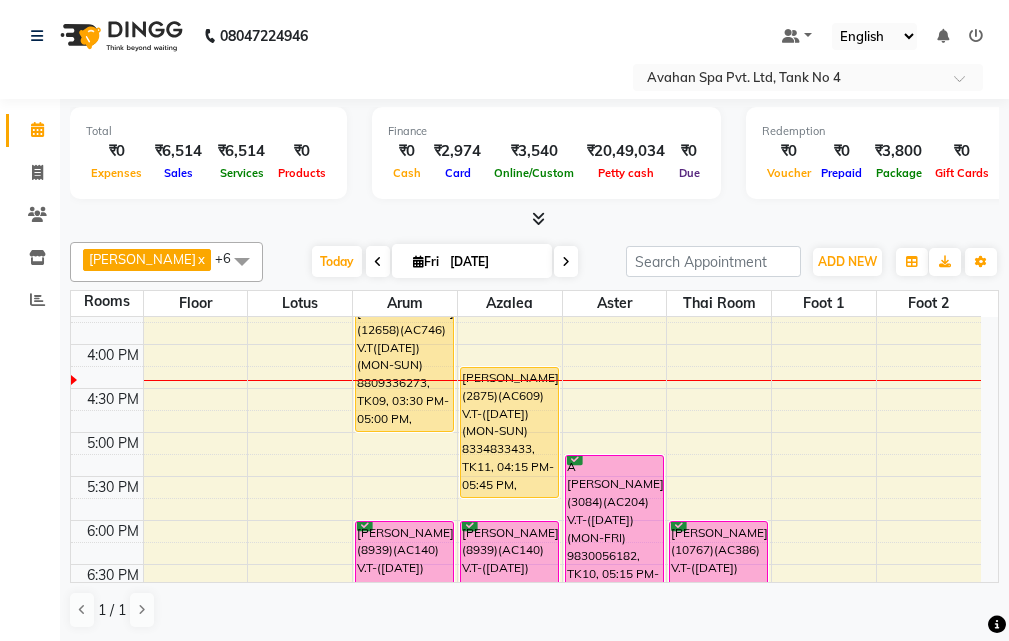 click at bounding box center (566, 262) 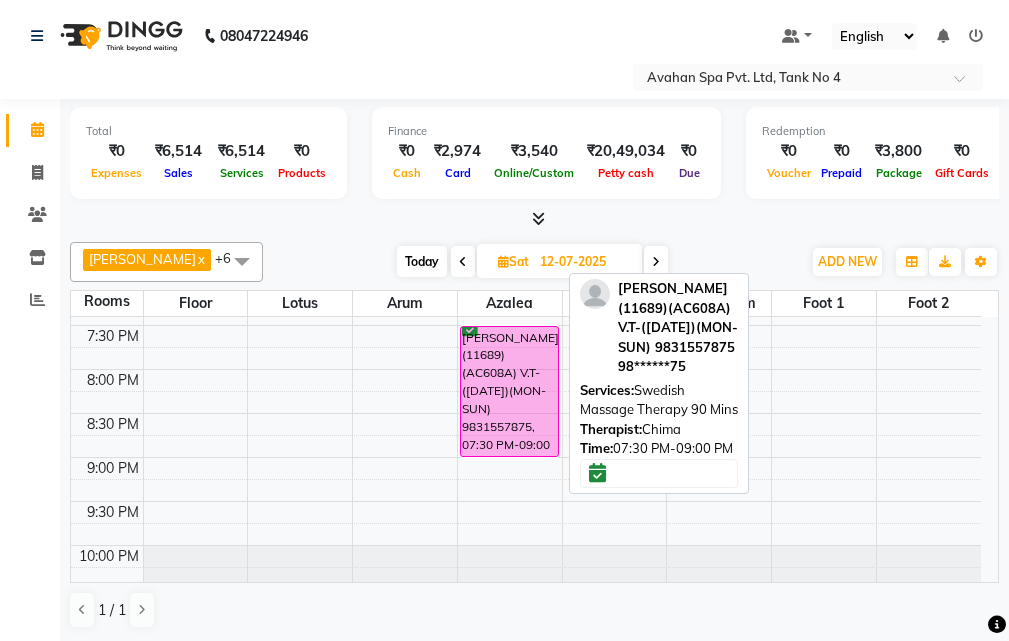 scroll, scrollTop: 778, scrollLeft: 0, axis: vertical 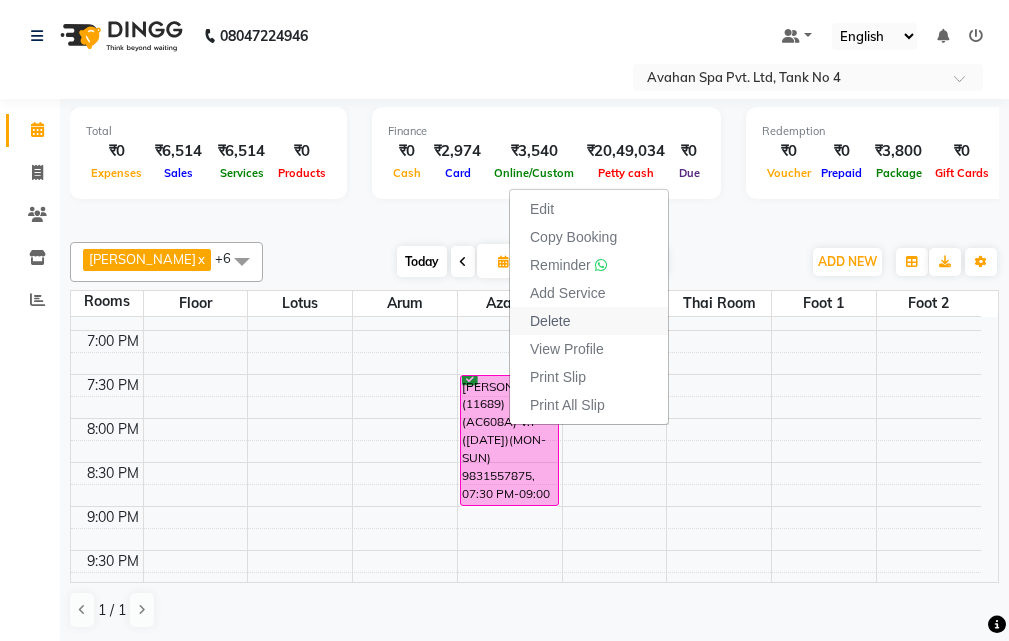 click on "Delete" at bounding box center (550, 321) 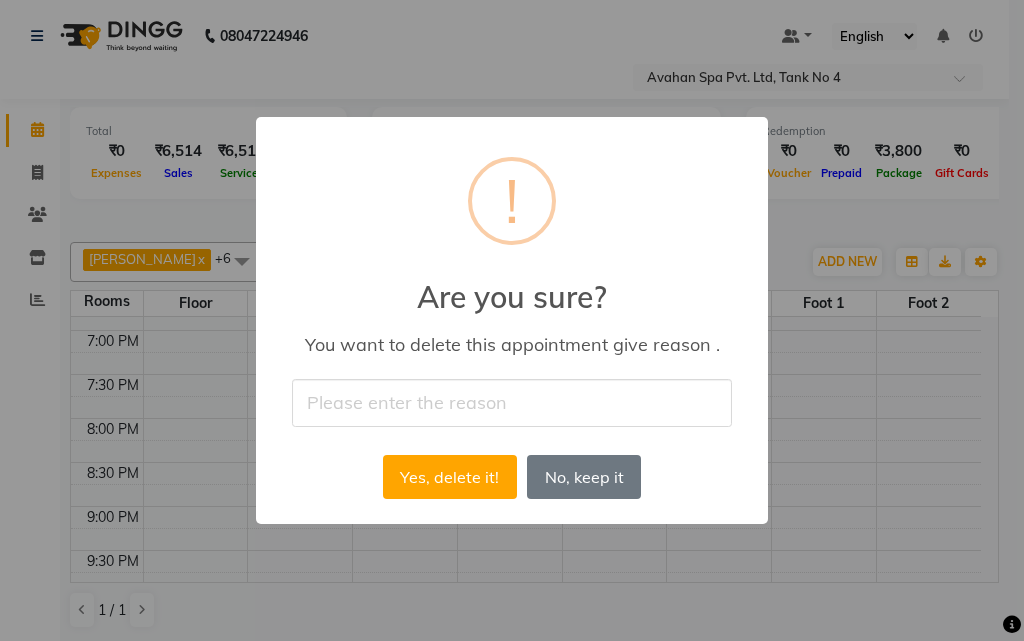 click at bounding box center [512, 402] 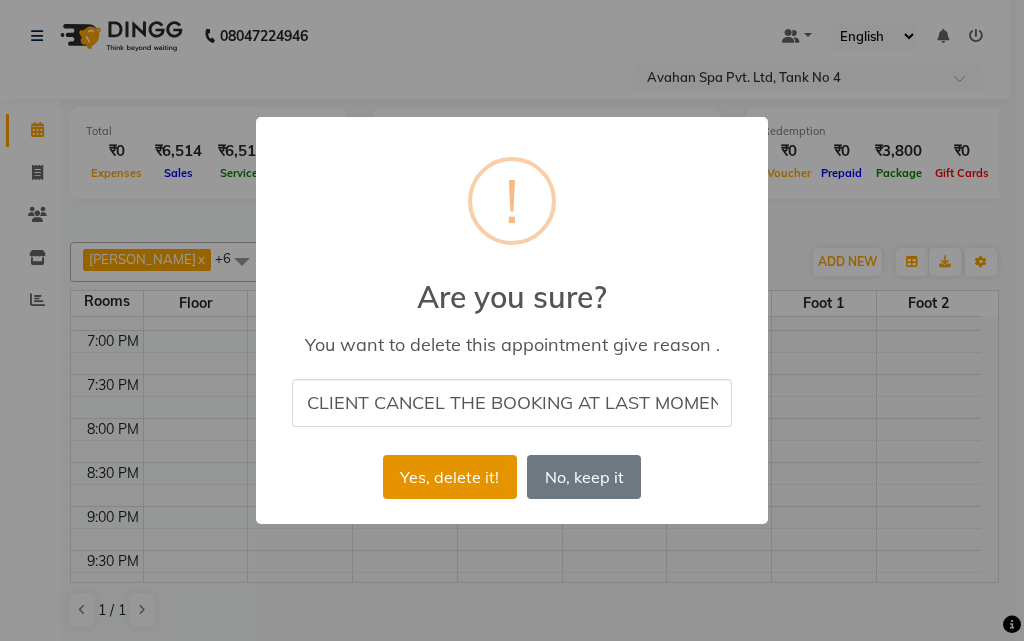 click on "Yes, delete it!" at bounding box center (450, 477) 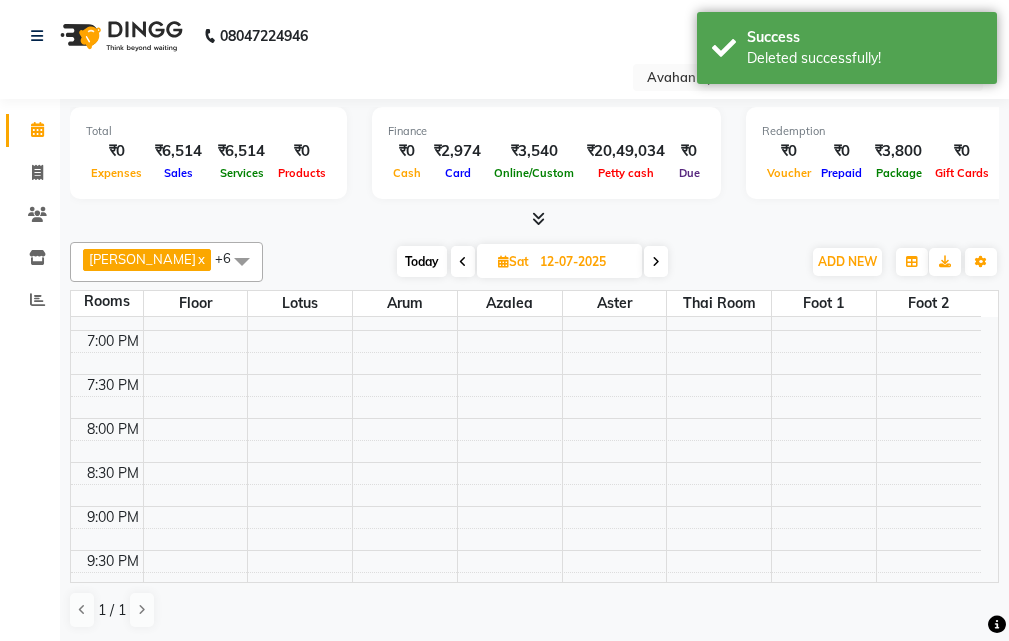 click on "Today" at bounding box center (422, 261) 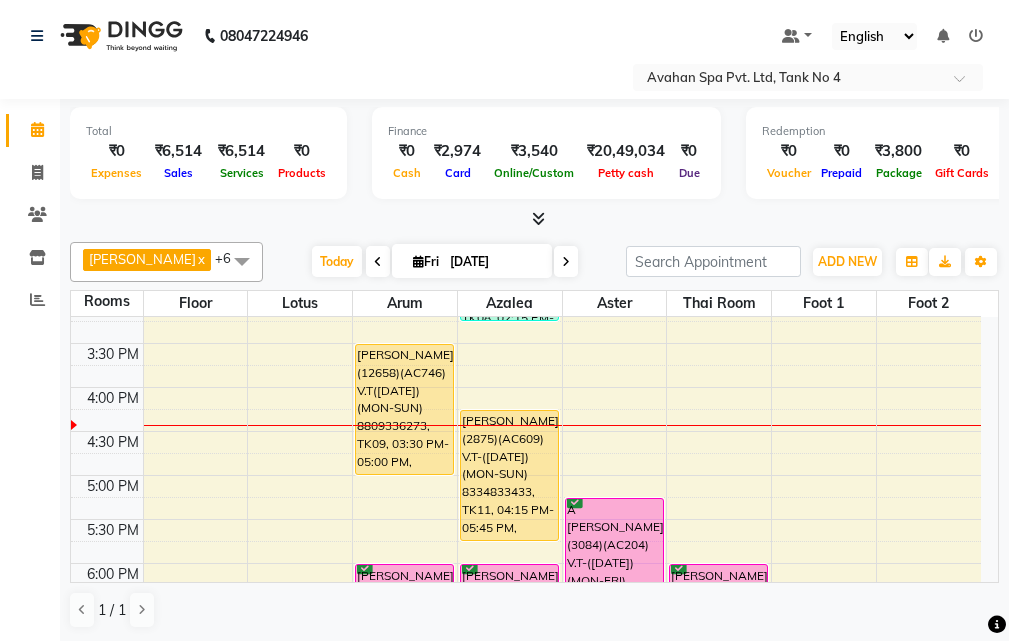 scroll, scrollTop: 529, scrollLeft: 0, axis: vertical 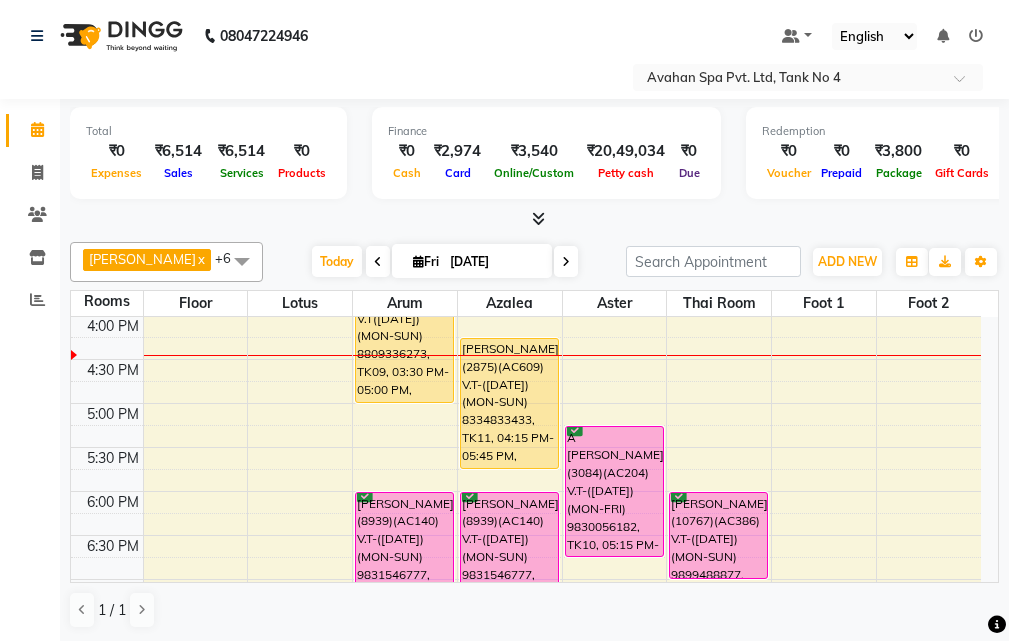click on "10:00 AM 10:30 AM 11:00 AM 11:30 AM 12:00 PM 12:30 PM 1:00 PM 1:30 PM 2:00 PM 2:30 PM 3:00 PM 3:30 PM 4:00 PM 4:30 PM 5:00 PM 5:30 PM 6:00 PM 6:30 PM 7:00 PM 7:30 PM 8:00 PM 8:30 PM 9:00 PM 9:30 PM 10:00 PM 10:30 PM     HAOKIP 9289583270, TK06, 01:00 PM-02:00 PM, Your Comfort Therapy- Avahan Signature Treatments 60 Mins     [PERSON_NAME](7788) 7004137655, TK07, 01:15 PM-02:15 PM, Your Comfort Therapy- Avahan Signature Treatments 60 Mins    [PERSON_NAME](12658)(AC746) V.T([DATE])(MON-SUN) 8809336273, TK09, 03:30 PM-05:00 PM, Swedish Massage Therapy 90 Mins     [PERSON_NAME](8939)(AC140) V.T-([DATE])(MON-SUN) 9831546777, TK02, 06:00 PM-07:30 PM, Swedish Massage Therapy 90 Mins     ALOK(10935)(AC819)(V.T-8/10/2025) (MON TO SUN) 9836106758, TK01, 12:00 PM-01:30 PM, Swedish Massage Therapy 90 Mins     [PERSON_NAME](10960) 8250680584, TK08, 02:15 PM-03:15 PM, Swedish Massage Therapy 60 Mins    [PERSON_NAME](2875)(AC609) V.T-([DATE])(MON-SUN) 8334833433, TK11, 04:15 PM-05:45 PM, Swedish Massage Therapy 90 Mins" at bounding box center [526, 359] 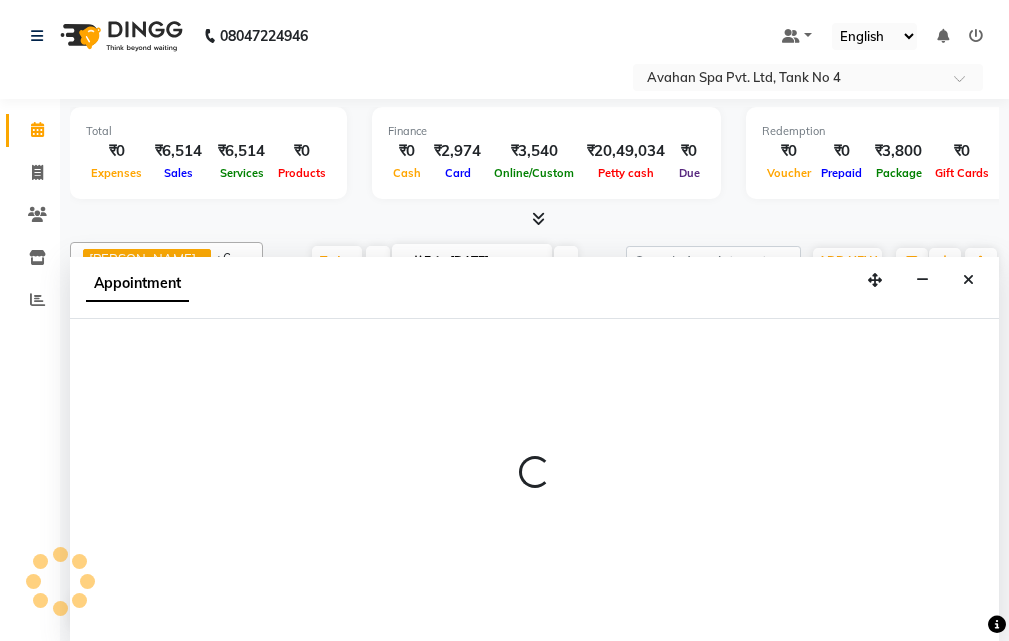 scroll, scrollTop: 1, scrollLeft: 0, axis: vertical 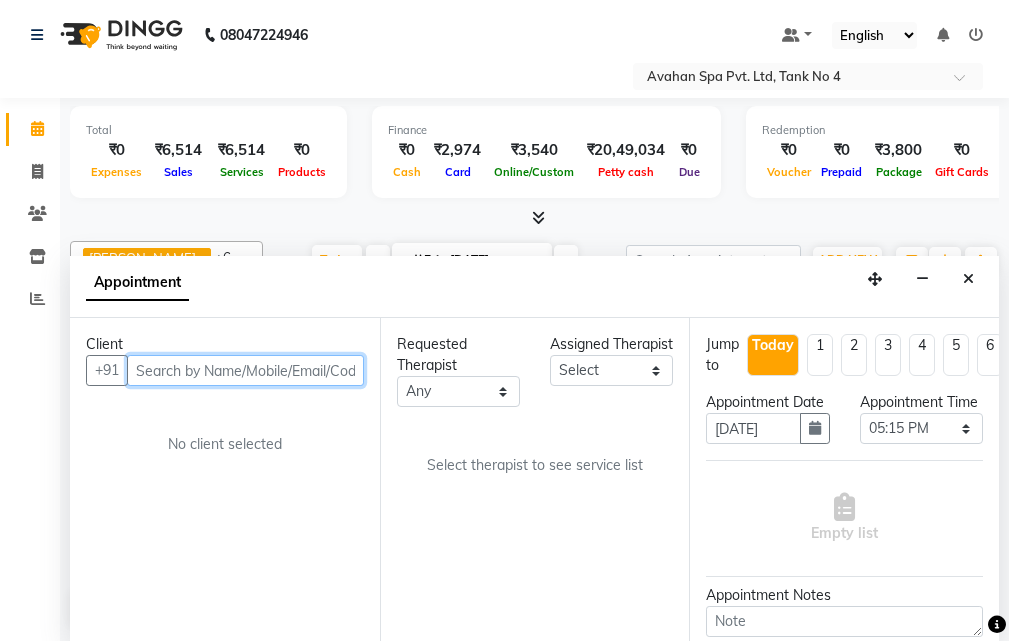 click at bounding box center [245, 370] 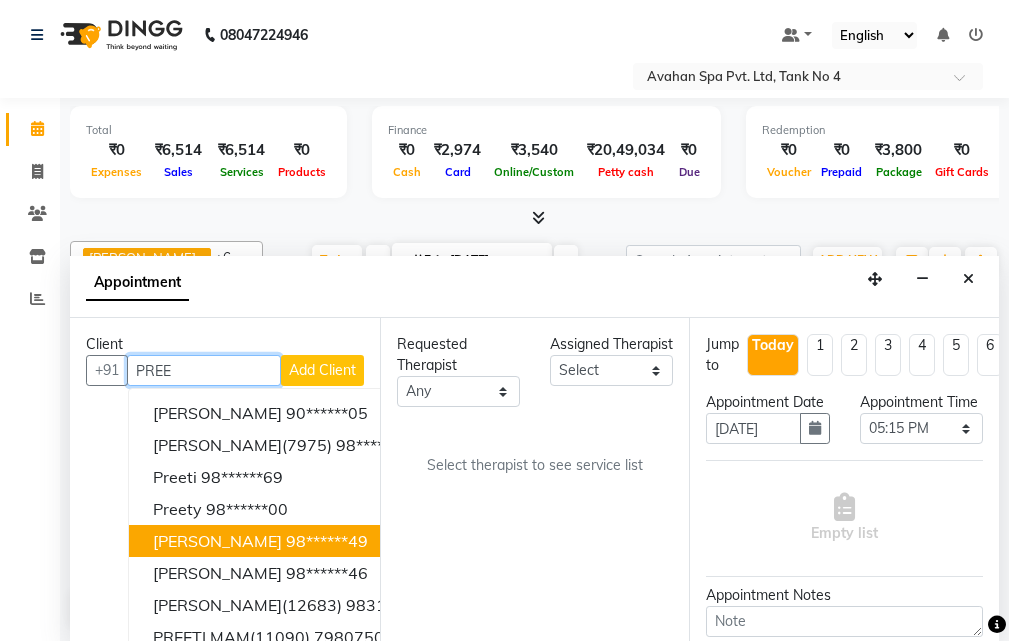 scroll, scrollTop: 68, scrollLeft: 0, axis: vertical 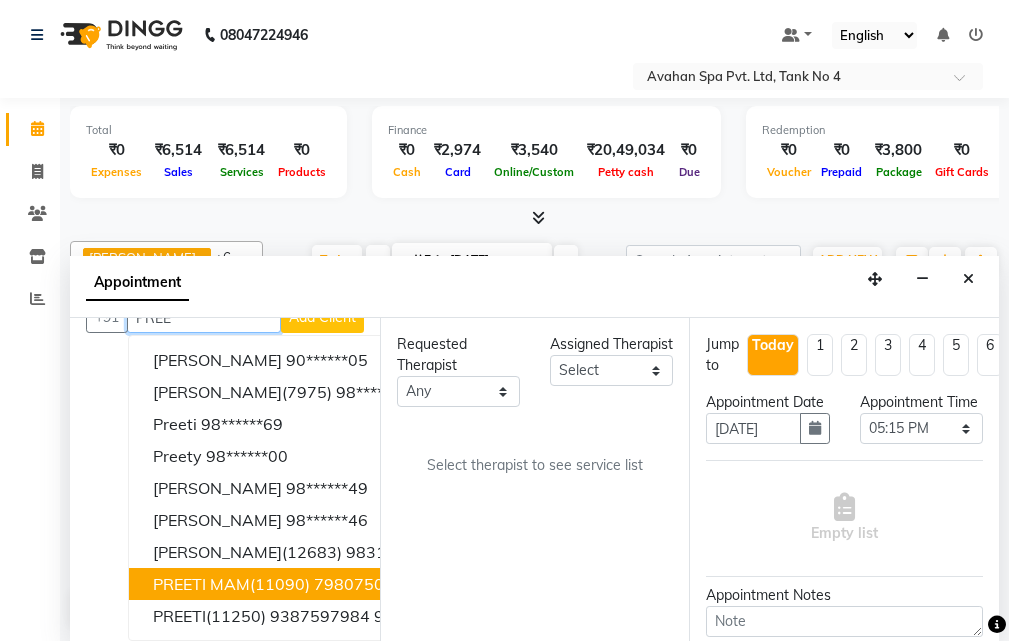 click on "PREETI MAM(11090) 7980750356" at bounding box center (283, 584) 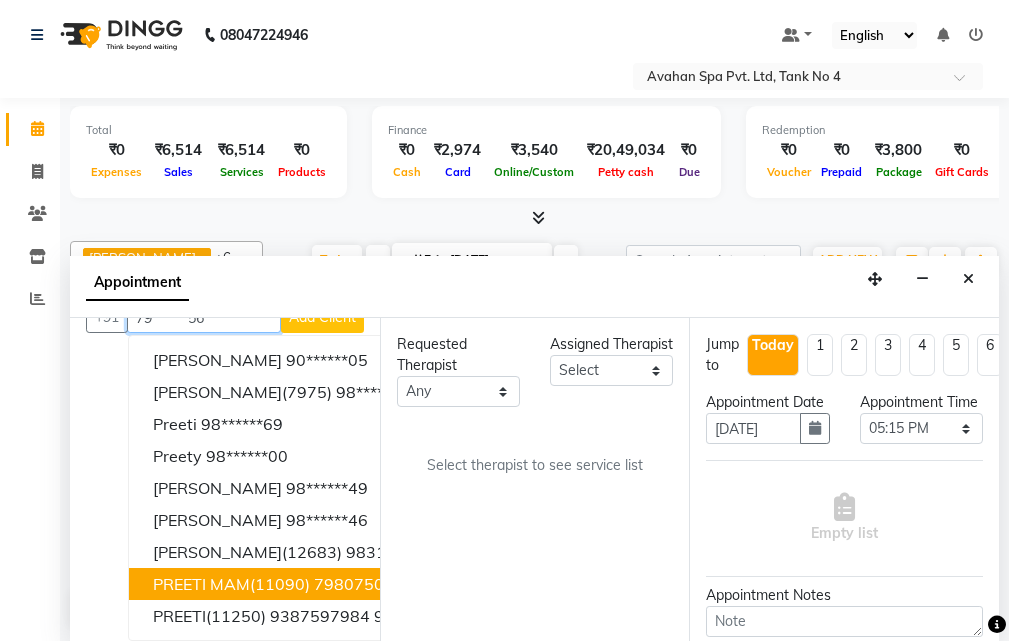 scroll, scrollTop: 0, scrollLeft: 0, axis: both 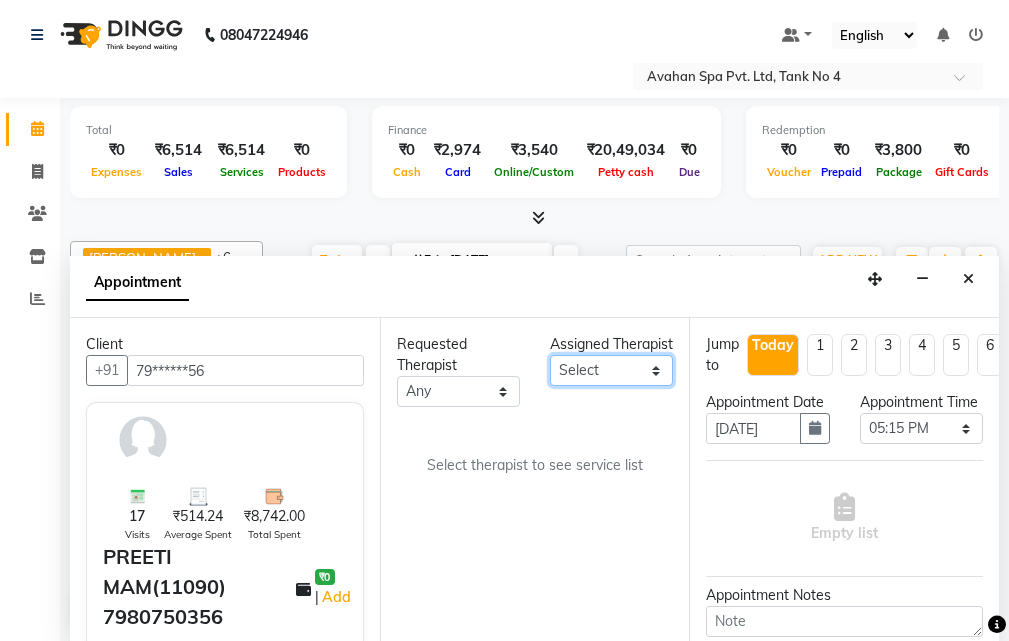 click on "Select ANJU [PERSON_NAME] [DEMOGRAPHIC_DATA] 1 [PERSON_NAME] JUNI [PERSON_NAME] SUSNIM" at bounding box center (611, 370) 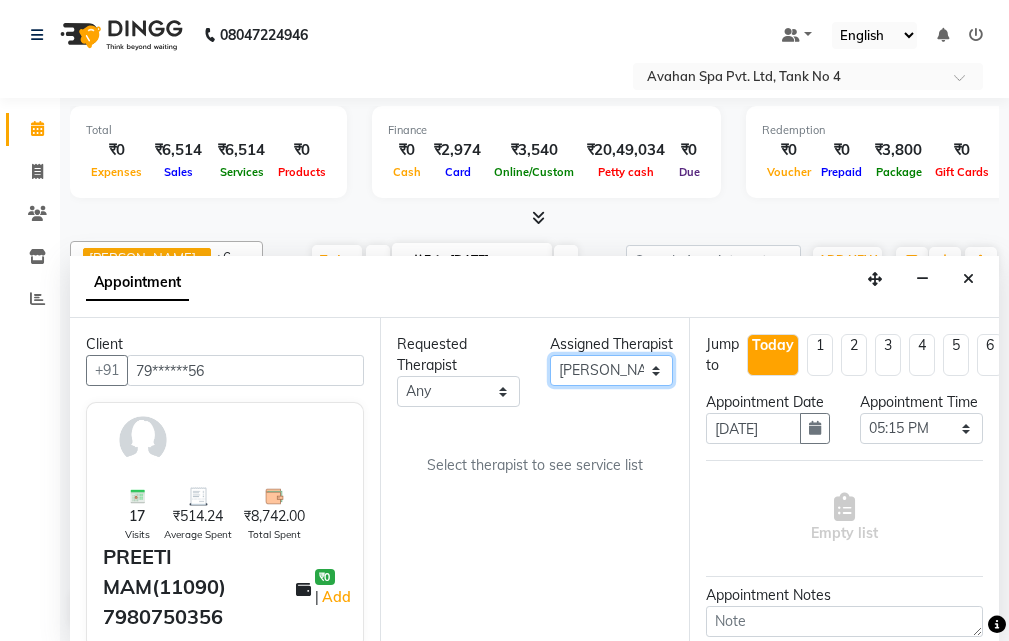click on "Select ANJU [PERSON_NAME] [DEMOGRAPHIC_DATA] 1 [PERSON_NAME] JUNI [PERSON_NAME] SUSNIM" at bounding box center [611, 370] 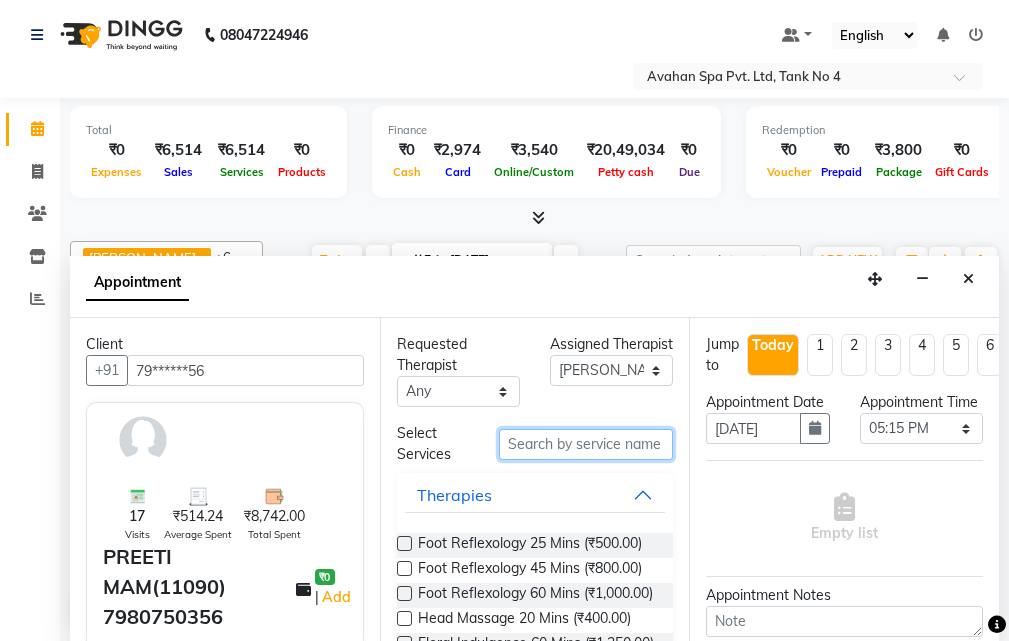 click at bounding box center [586, 444] 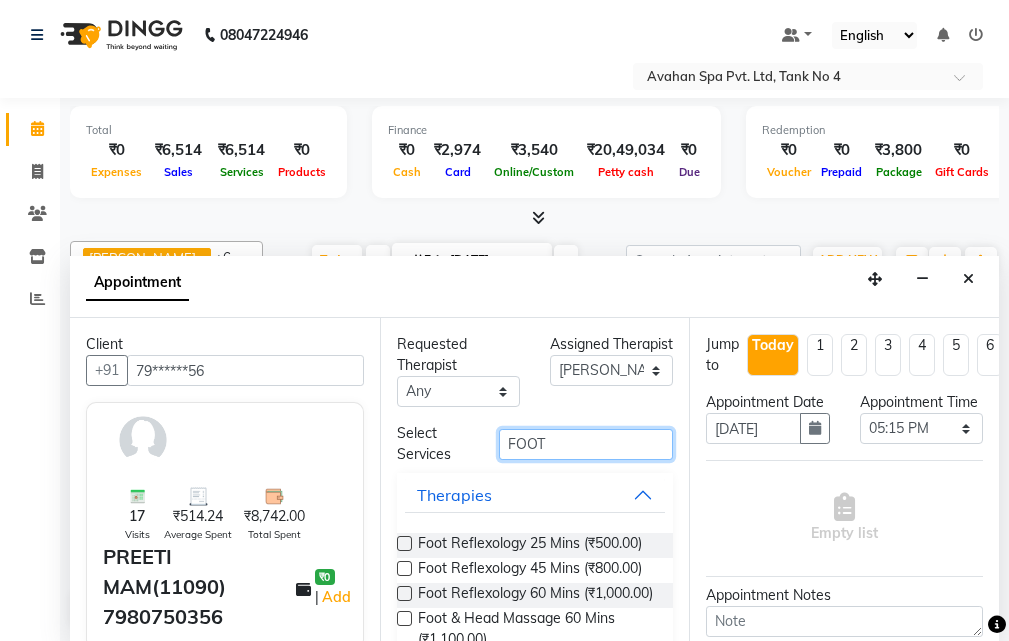 scroll, scrollTop: 92, scrollLeft: 0, axis: vertical 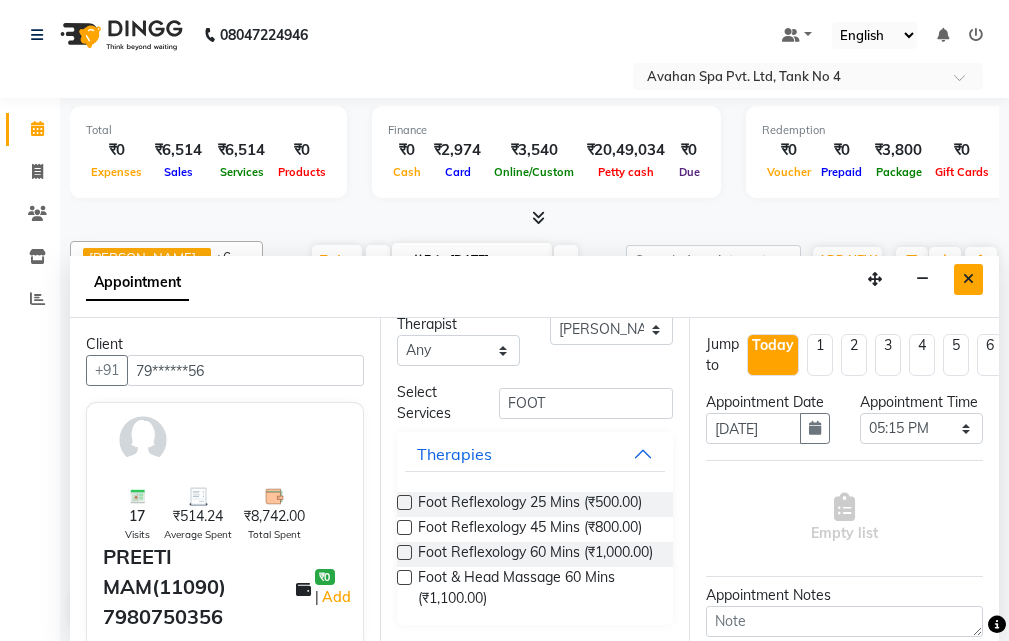 click at bounding box center [968, 279] 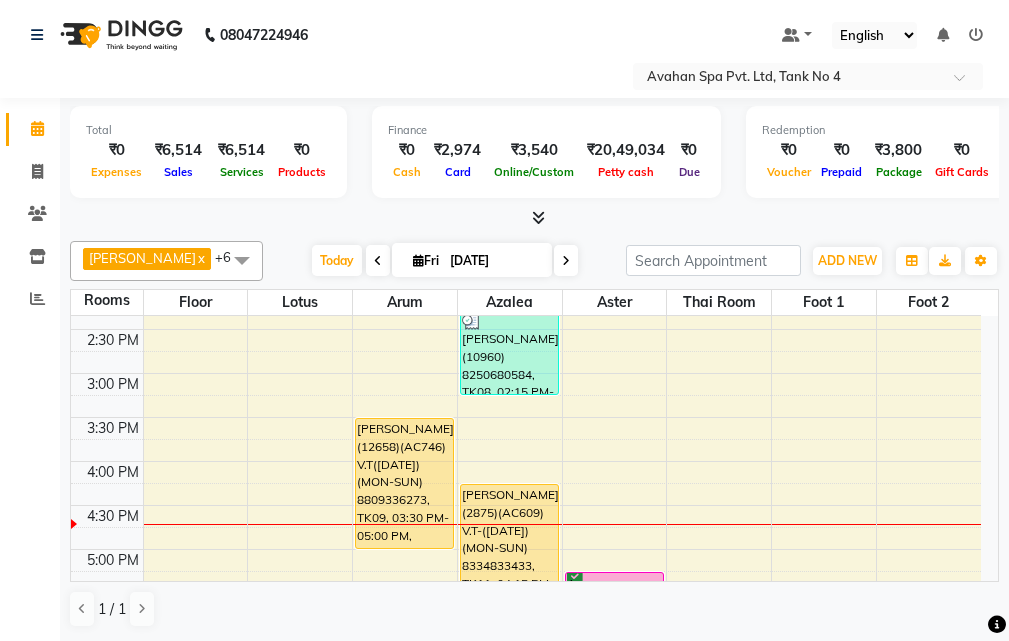 scroll, scrollTop: 529, scrollLeft: 0, axis: vertical 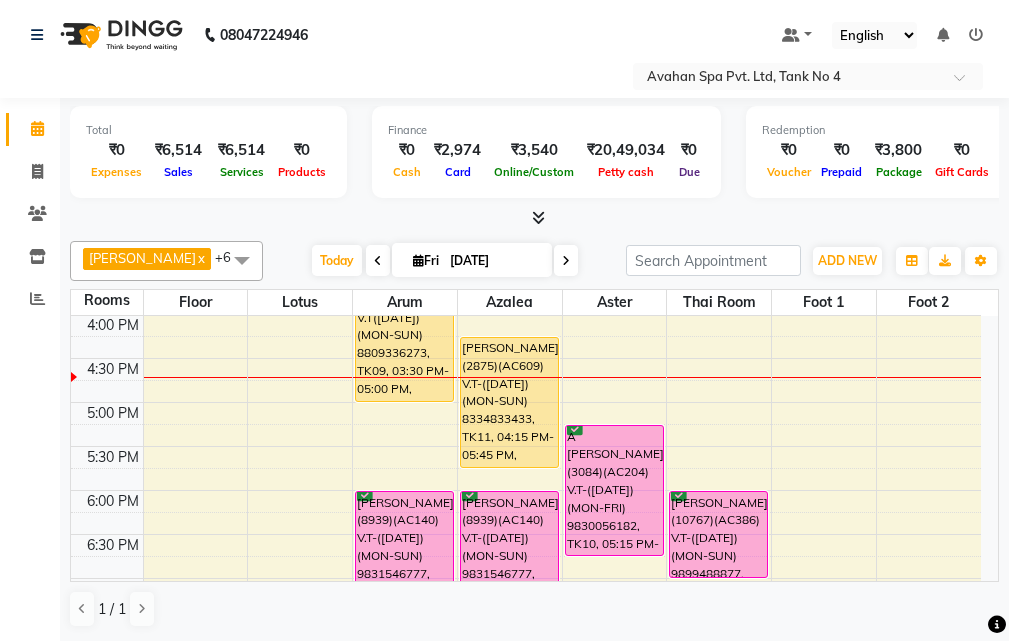 click on "10:00 AM 10:30 AM 11:00 AM 11:30 AM 12:00 PM 12:30 PM 1:00 PM 1:30 PM 2:00 PM 2:30 PM 3:00 PM 3:30 PM 4:00 PM 4:30 PM 5:00 PM 5:30 PM 6:00 PM 6:30 PM 7:00 PM 7:30 PM 8:00 PM 8:30 PM 9:00 PM 9:30 PM 10:00 PM 10:30 PM     HAOKIP 9289583270, TK06, 01:00 PM-02:00 PM, Your Comfort Therapy- Avahan Signature Treatments 60 Mins     [PERSON_NAME](7788) 7004137655, TK07, 01:15 PM-02:15 PM, Your Comfort Therapy- Avahan Signature Treatments 60 Mins    [PERSON_NAME](12658)(AC746) V.T([DATE])(MON-SUN) 8809336273, TK09, 03:30 PM-05:00 PM, Swedish Massage Therapy 90 Mins     [PERSON_NAME](8939)(AC140) V.T-([DATE])(MON-SUN) 9831546777, TK02, 06:00 PM-07:30 PM, Swedish Massage Therapy 90 Mins     ALOK(10935)(AC819)(V.T-8/10/2025) (MON TO SUN) 9836106758, TK01, 12:00 PM-01:30 PM, Swedish Massage Therapy 90 Mins     [PERSON_NAME](10960) 8250680584, TK08, 02:15 PM-03:15 PM, Swedish Massage Therapy 60 Mins    [PERSON_NAME](2875)(AC609) V.T-([DATE])(MON-SUN) 8334833433, TK11, 04:15 PM-05:45 PM, Swedish Massage Therapy 90 Mins" at bounding box center [526, 358] 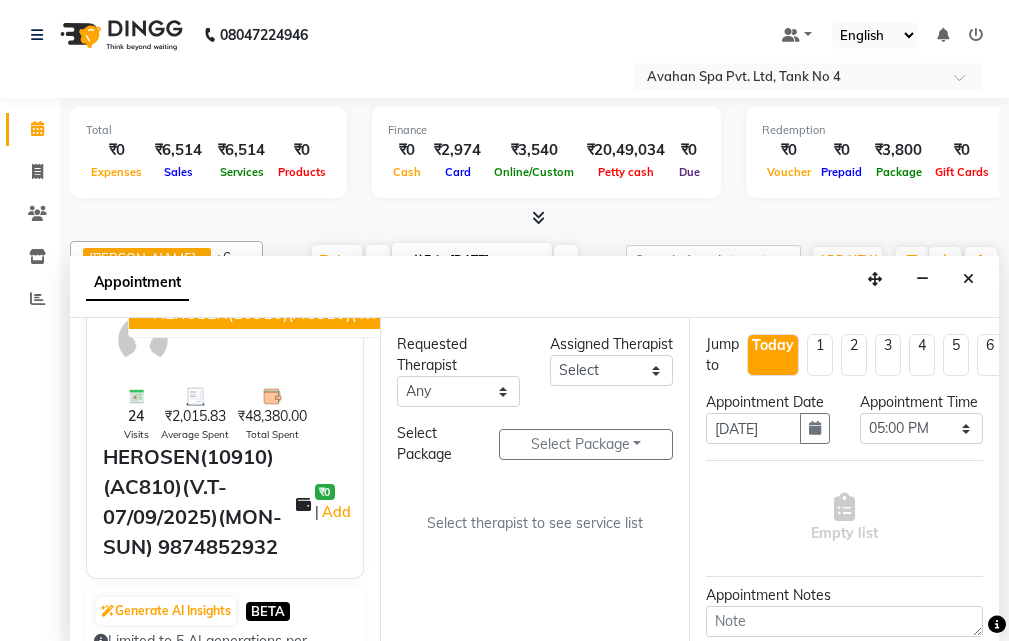 scroll, scrollTop: 0, scrollLeft: 0, axis: both 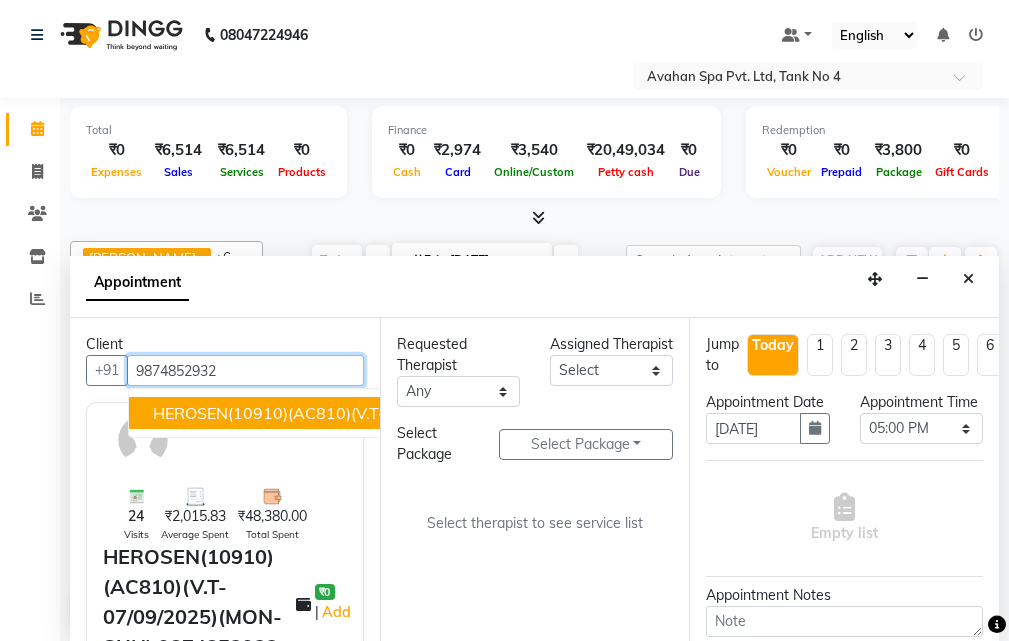 click on "HEROSEN(10910)(AC810)(V.T-07/09/2025)(MON-SUN) 9874852932" at bounding box center (413, 413) 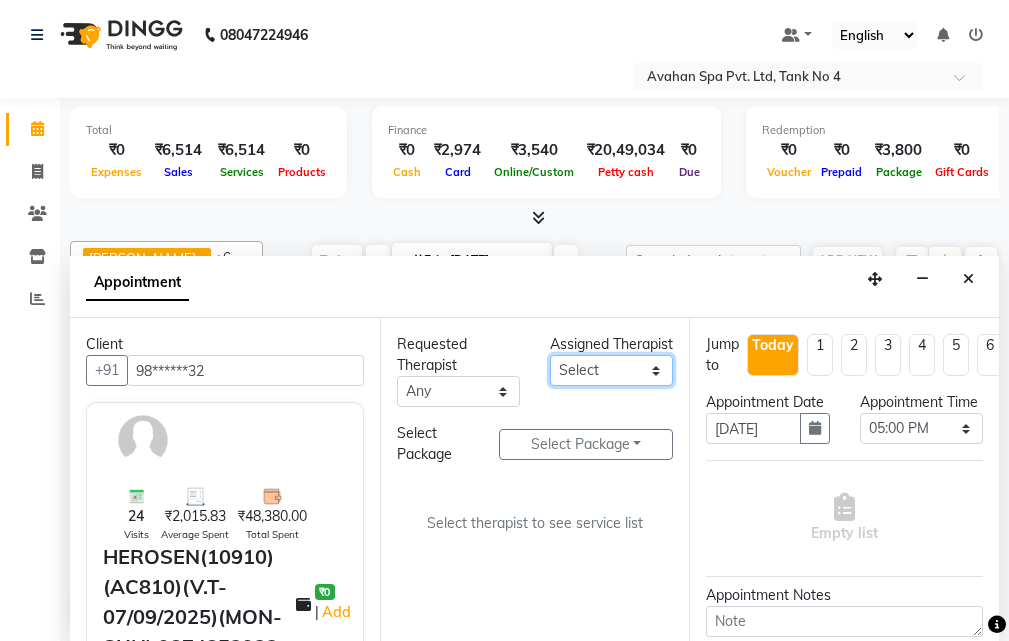 click on "Select ANJU [PERSON_NAME] [DEMOGRAPHIC_DATA] 1 [PERSON_NAME] JUNI [PERSON_NAME] SUSNIM" at bounding box center [611, 370] 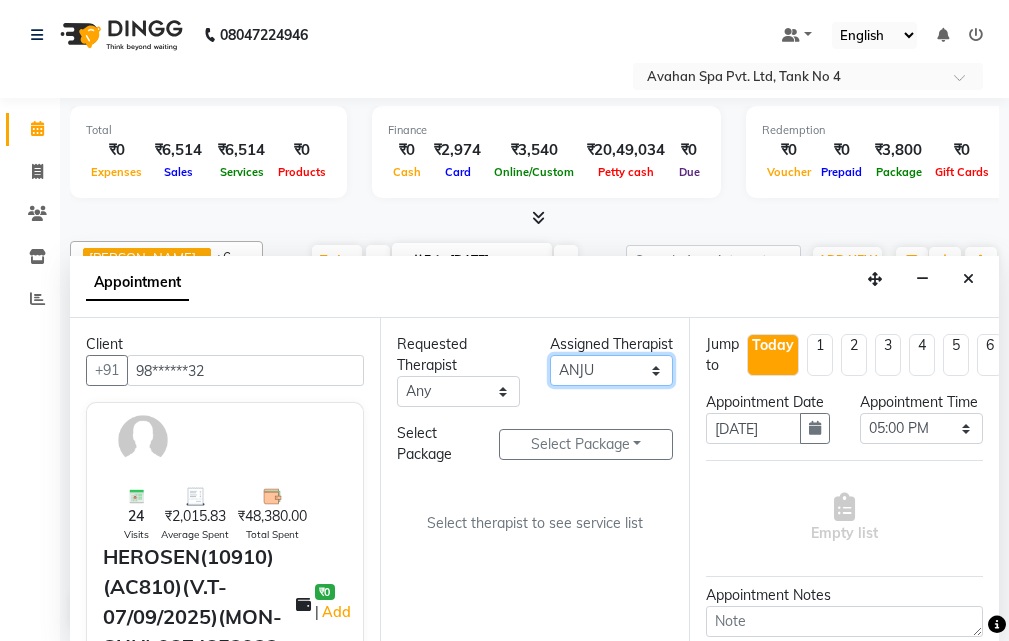 click on "Select ANJU [PERSON_NAME] [DEMOGRAPHIC_DATA] 1 [PERSON_NAME] JUNI [PERSON_NAME] SUSNIM" at bounding box center [611, 370] 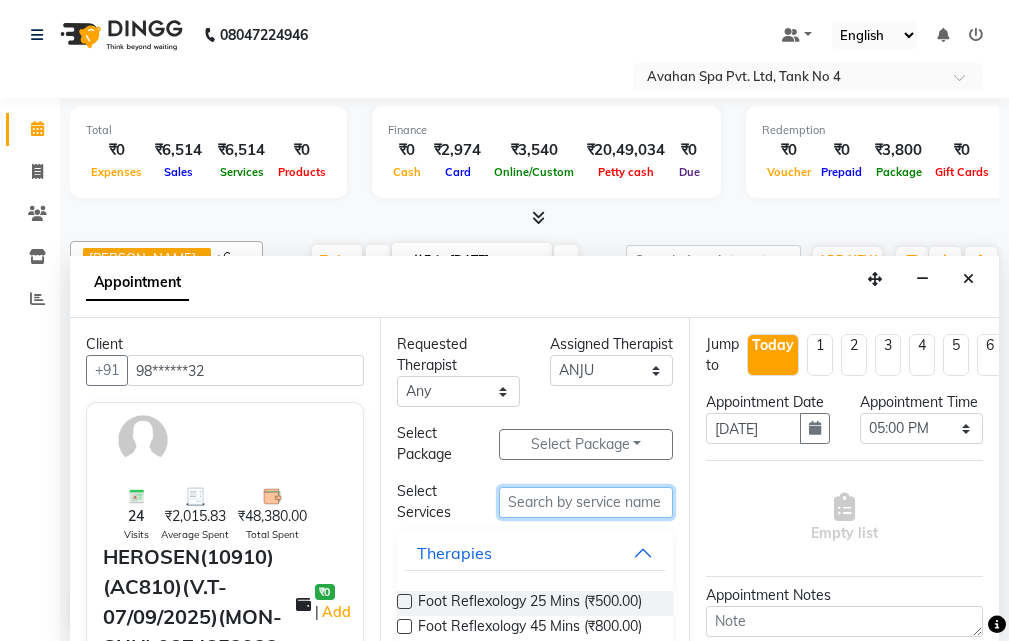 click at bounding box center (586, 502) 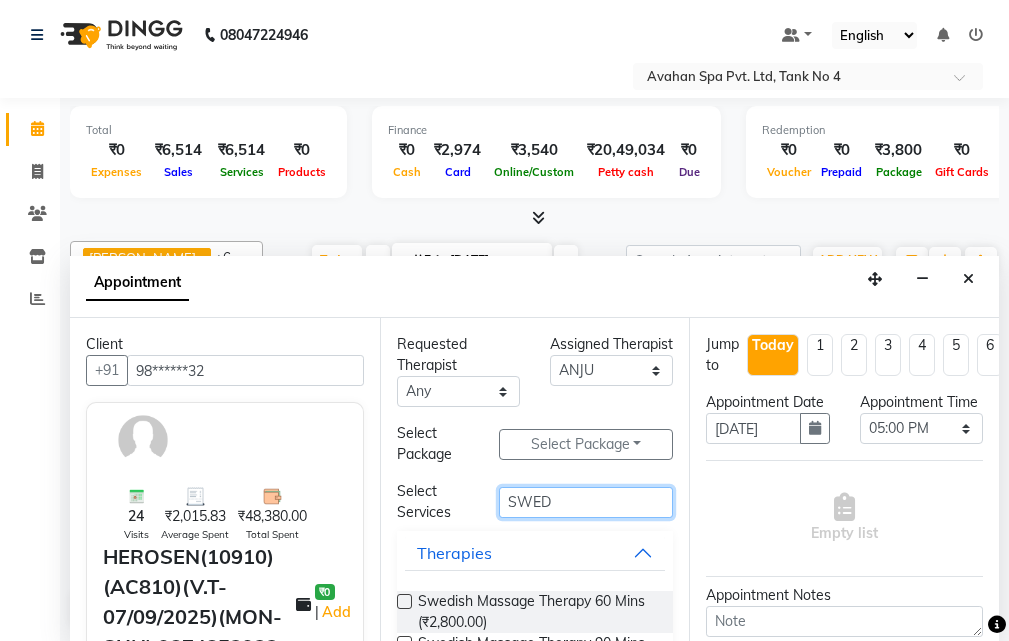scroll, scrollTop: 66, scrollLeft: 0, axis: vertical 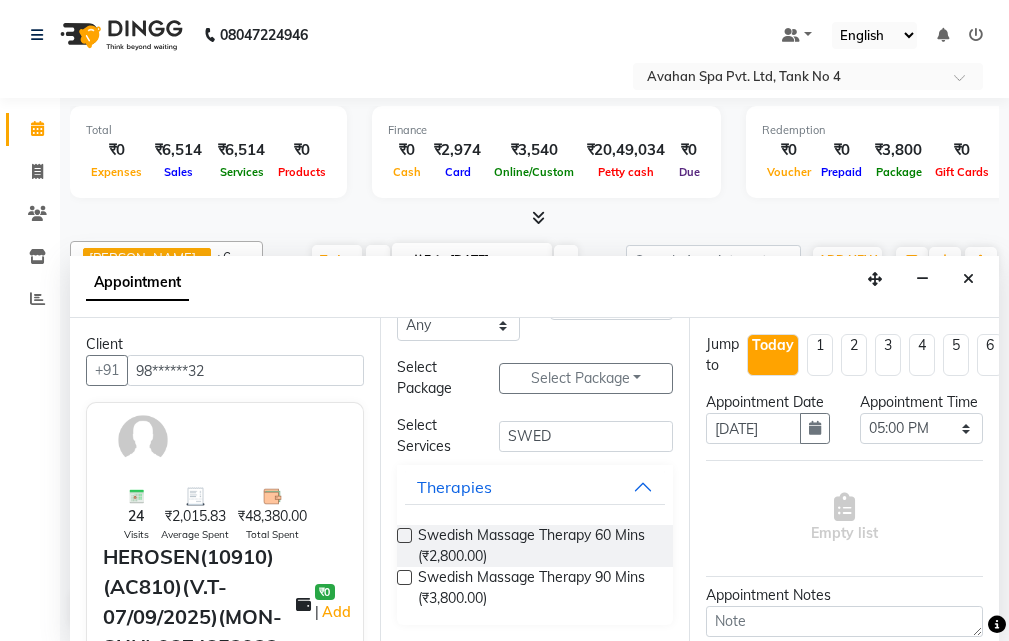 click at bounding box center [404, 577] 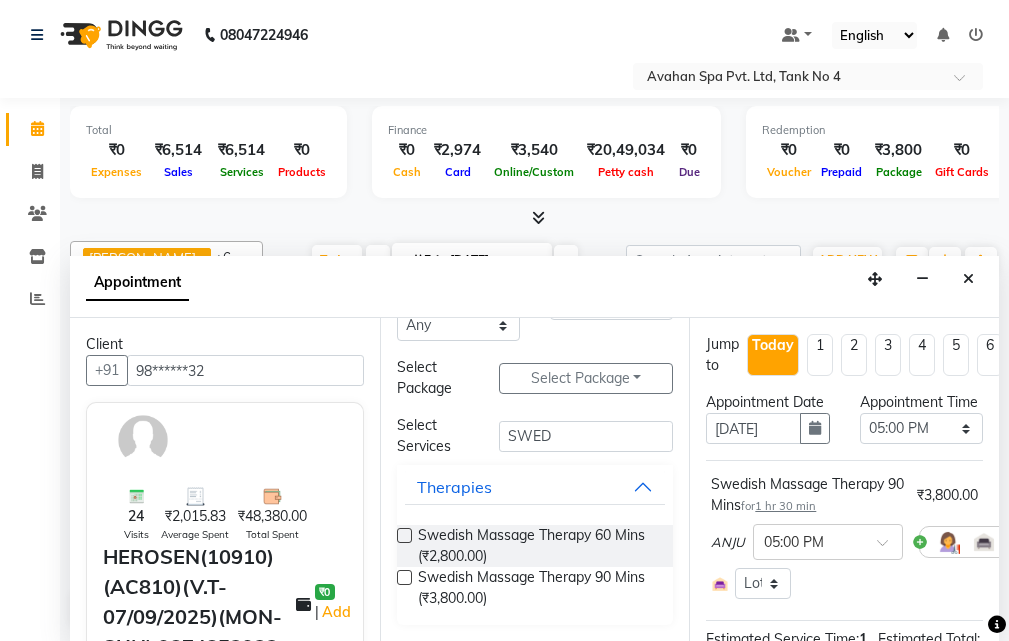 scroll, scrollTop: 371, scrollLeft: 0, axis: vertical 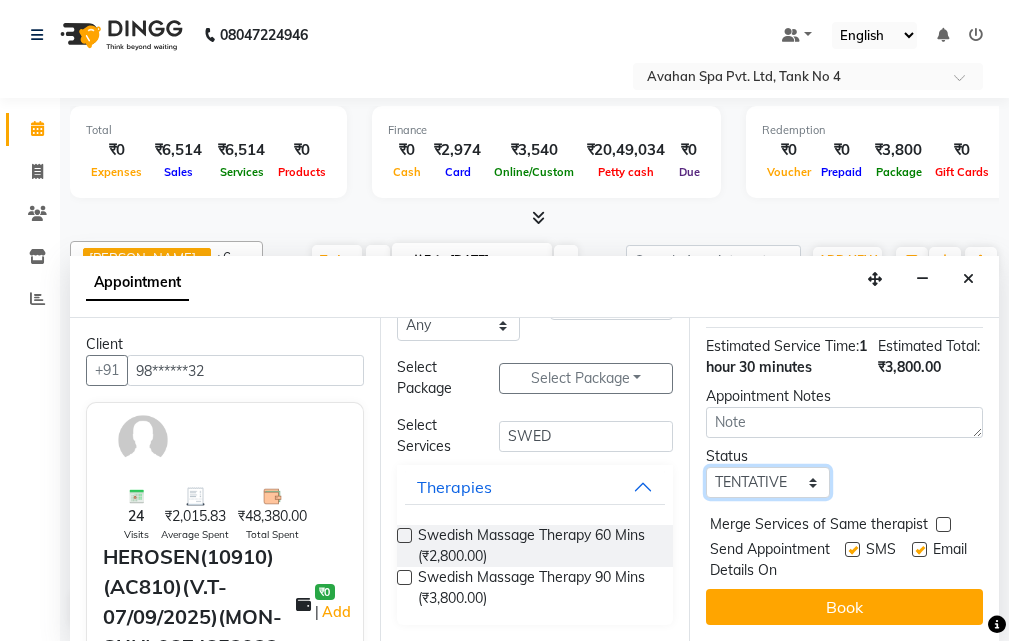 click on "Select TENTATIVE CONFIRM CHECK-IN UPCOMING" at bounding box center [767, 482] 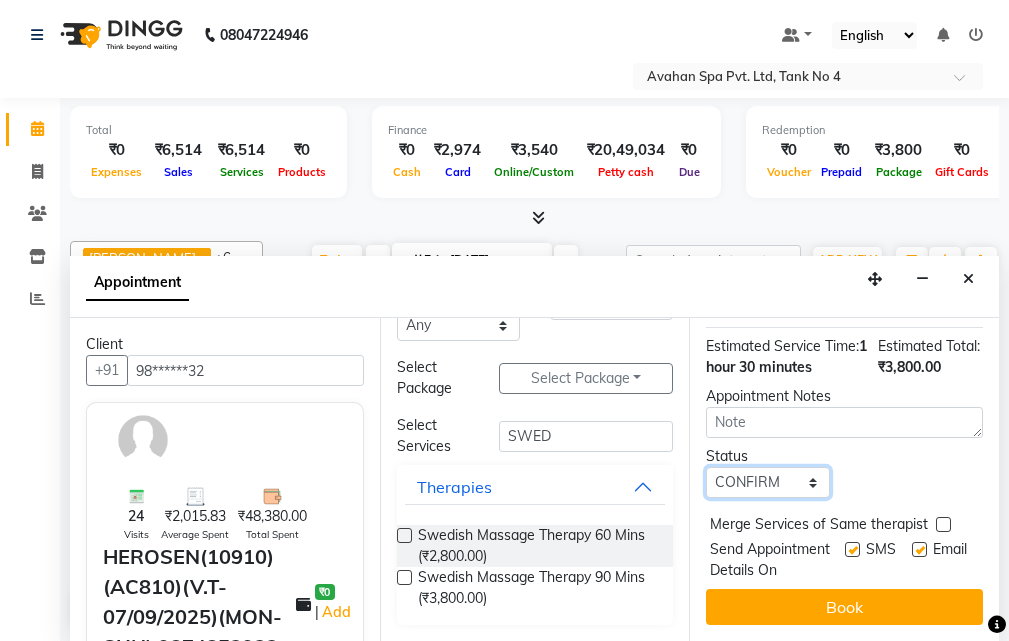 click on "Select TENTATIVE CONFIRM CHECK-IN UPCOMING" at bounding box center [767, 482] 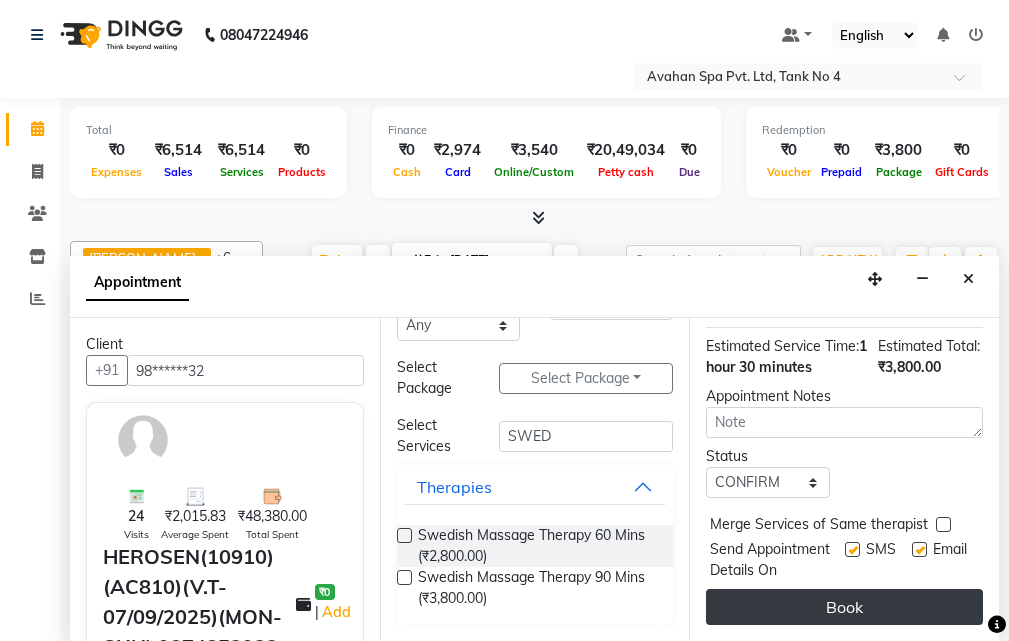 click on "Book" at bounding box center [844, 607] 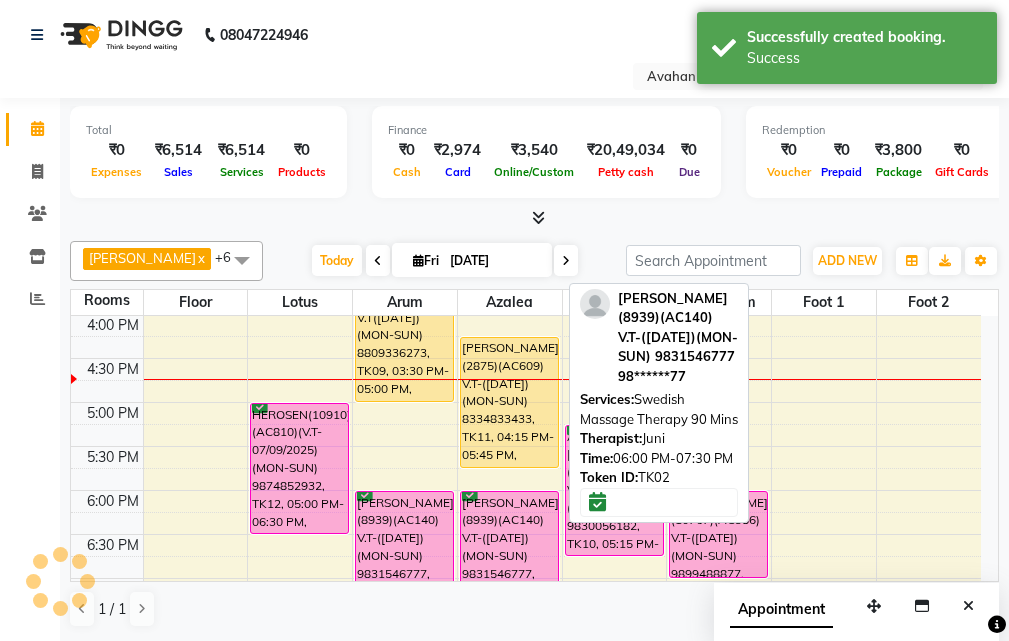 scroll, scrollTop: 0, scrollLeft: 0, axis: both 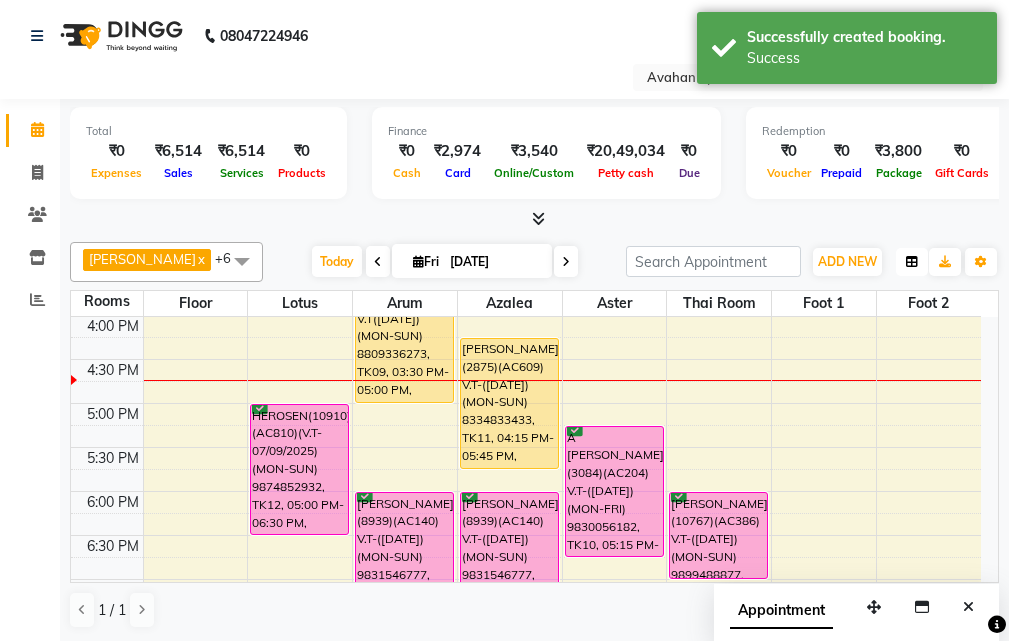 click at bounding box center (912, 262) 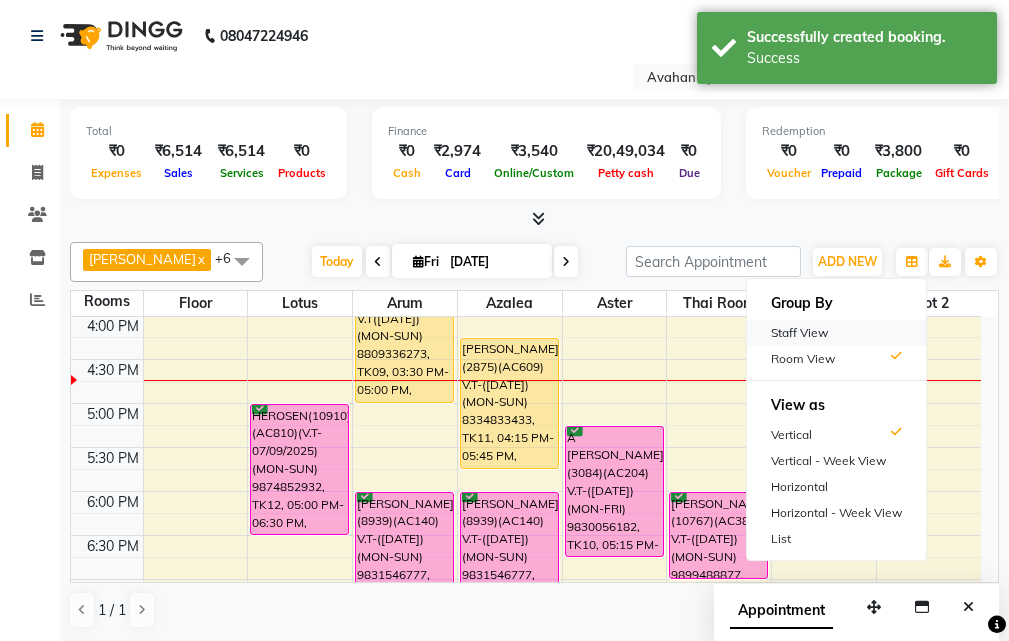 click on "Staff View" at bounding box center (836, 333) 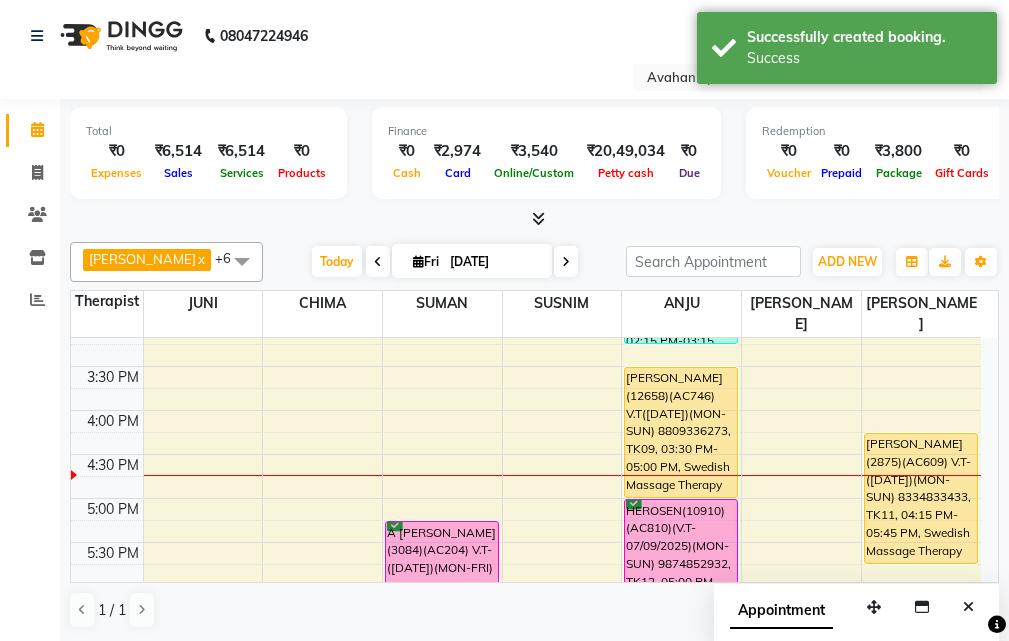 scroll, scrollTop: 429, scrollLeft: 0, axis: vertical 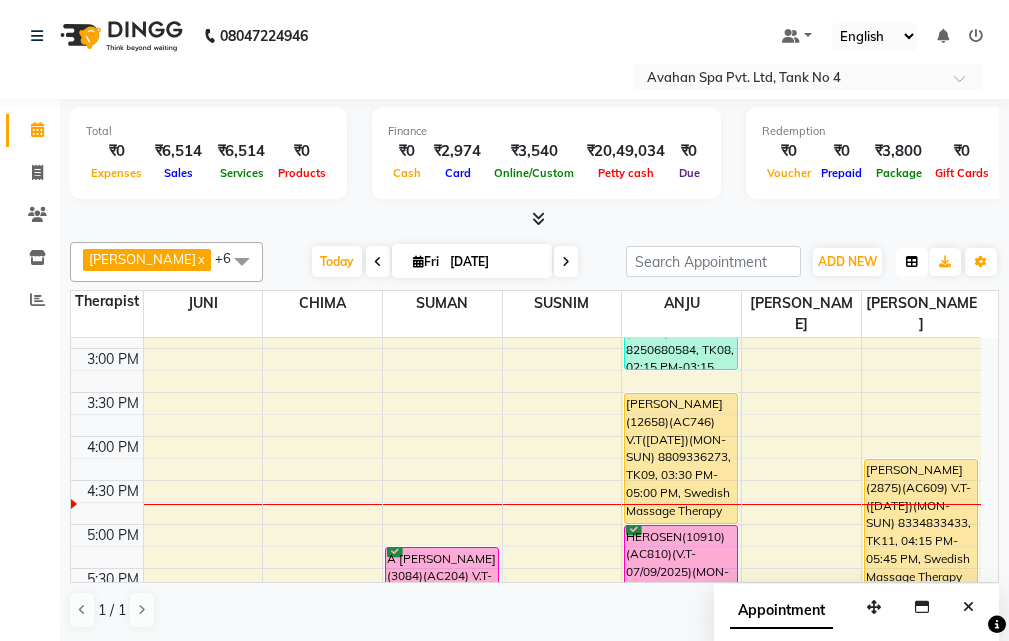click at bounding box center [912, 262] 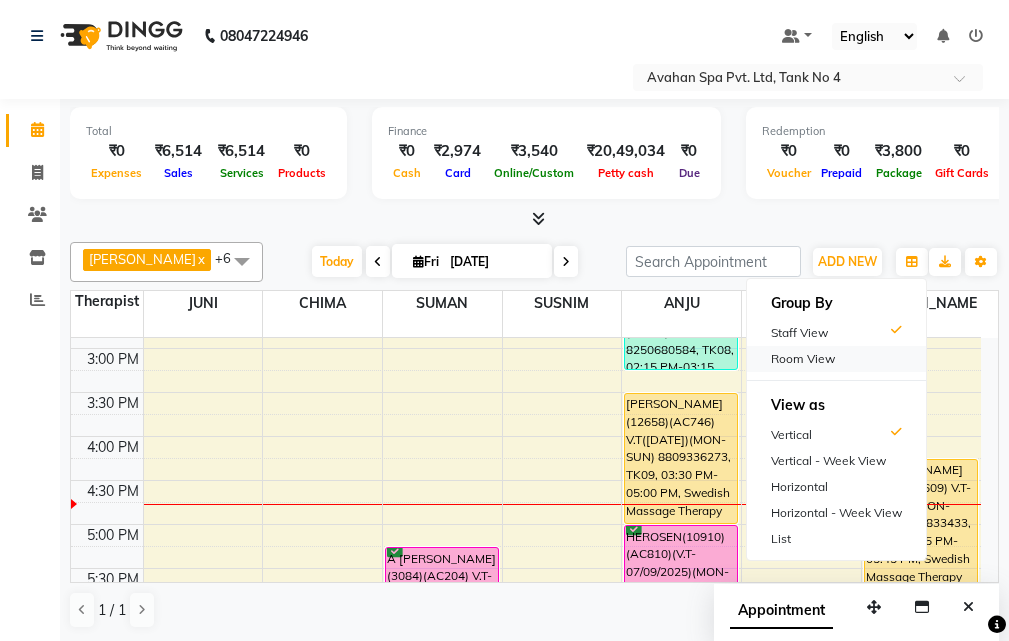 click on "Room View" at bounding box center [836, 359] 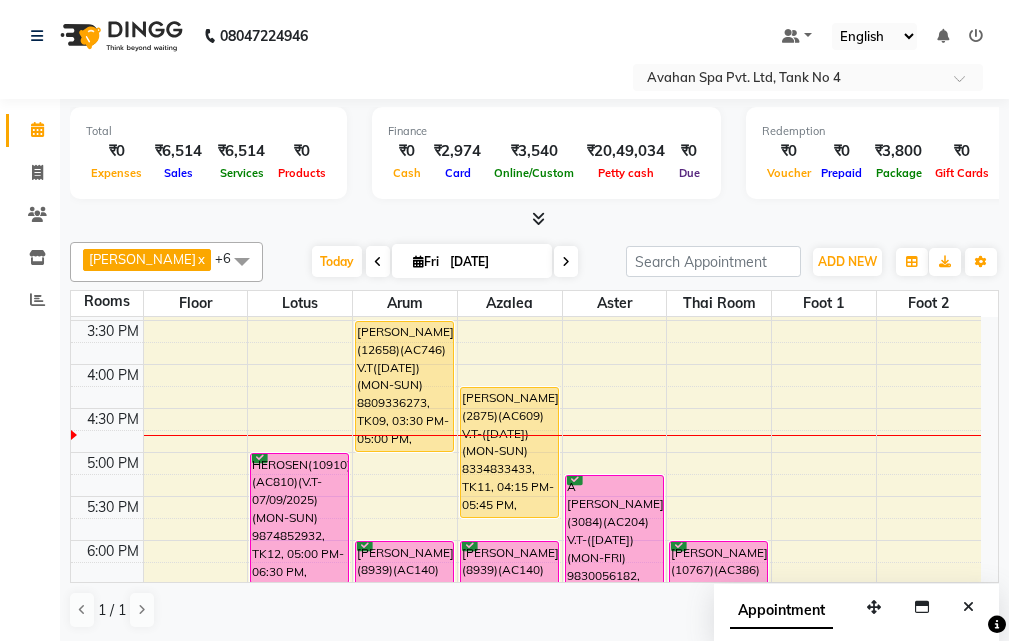 scroll, scrollTop: 529, scrollLeft: 0, axis: vertical 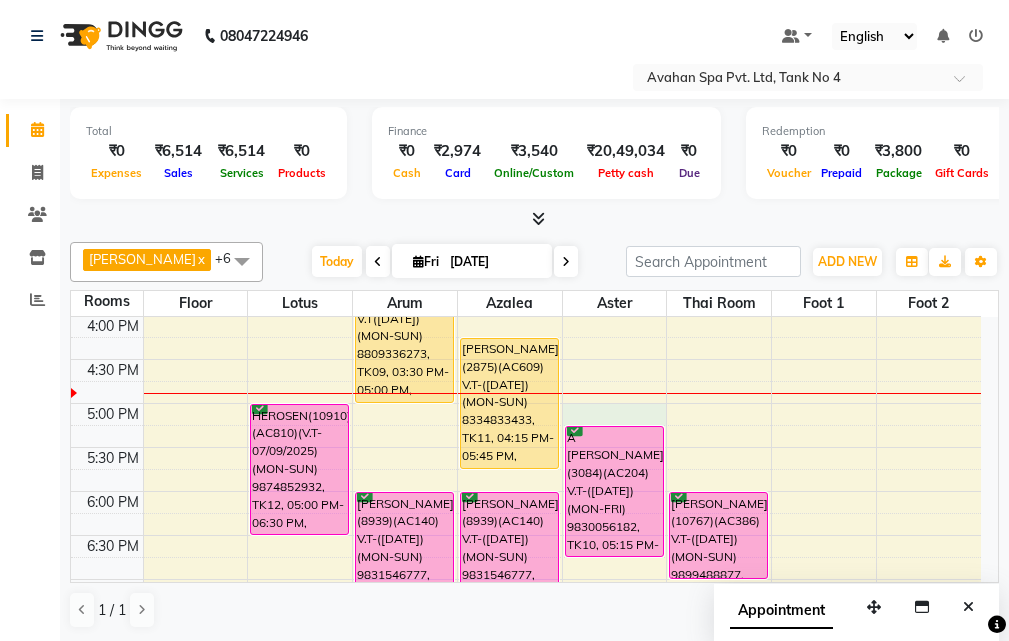 click on "10:00 AM 10:30 AM 11:00 AM 11:30 AM 12:00 PM 12:30 PM 1:00 PM 1:30 PM 2:00 PM 2:30 PM 3:00 PM 3:30 PM 4:00 PM 4:30 PM 5:00 PM 5:30 PM 6:00 PM 6:30 PM 7:00 PM 7:30 PM 8:00 PM 8:30 PM 9:00 PM 9:30 PM 10:00 PM 10:30 PM     HAOKIP 9289583270, TK06, 01:00 PM-02:00 PM, Your Comfort Therapy- Avahan Signature Treatments 60 Mins     HEROSEN(10910)(AC810)(V.T-07/09/2025)(MON-SUN) 9874852932, TK12, 05:00 PM-06:30 PM, Swedish Massage Therapy 90 Mins     [PERSON_NAME](7788) 7004137655, TK07, 01:15 PM-02:15 PM, Your Comfort Therapy- Avahan Signature Treatments 60 Mins    [PERSON_NAME](12658)(AC746) V.T([DATE])(MON-SUN) 8809336273, TK09, 03:30 PM-05:00 PM, Swedish Massage Therapy 90 Mins     [PERSON_NAME](8939)(AC140) V.T-([DATE])(MON-SUN) 9831546777, TK02, 06:00 PM-07:30 PM, Swedish Massage Therapy 90 Mins     ALOK(10935)(AC819)(V.T-8/10/2025) (MON TO SUN) 9836106758, TK01, 12:00 PM-01:30 PM, Swedish Massage Therapy 90 Mins     [PERSON_NAME](10960) 8250680584, TK08, 02:15 PM-03:15 PM, Swedish Massage Therapy 60 Mins" at bounding box center [526, 359] 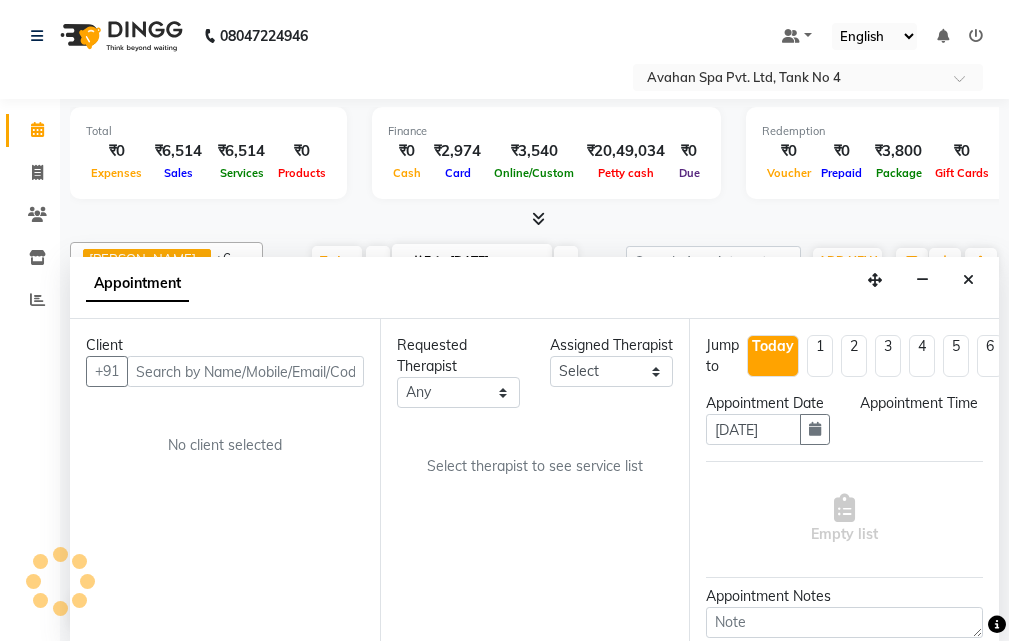 scroll, scrollTop: 1, scrollLeft: 0, axis: vertical 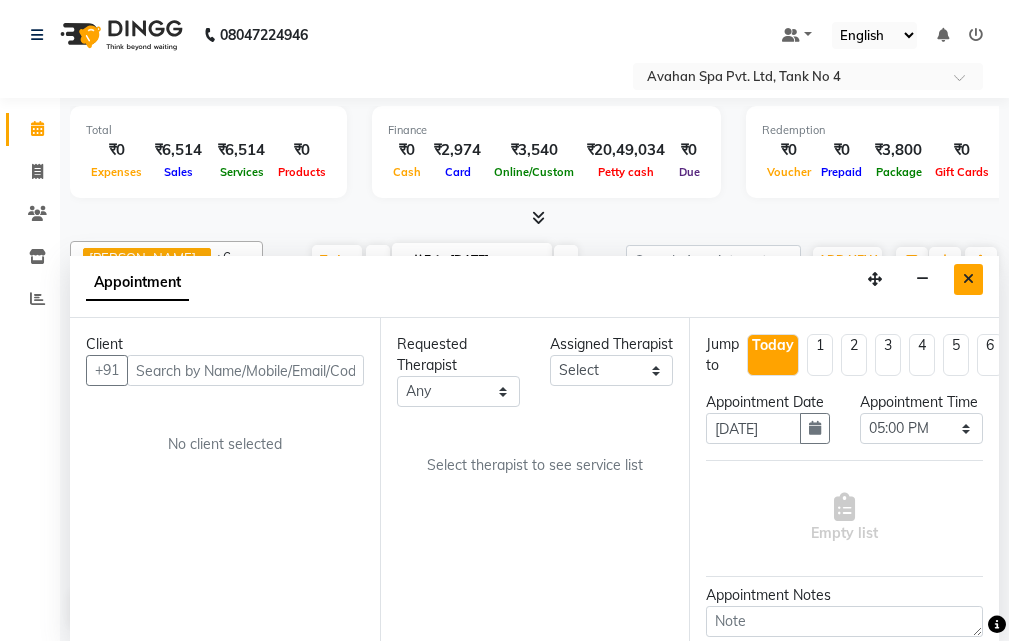 click at bounding box center (968, 279) 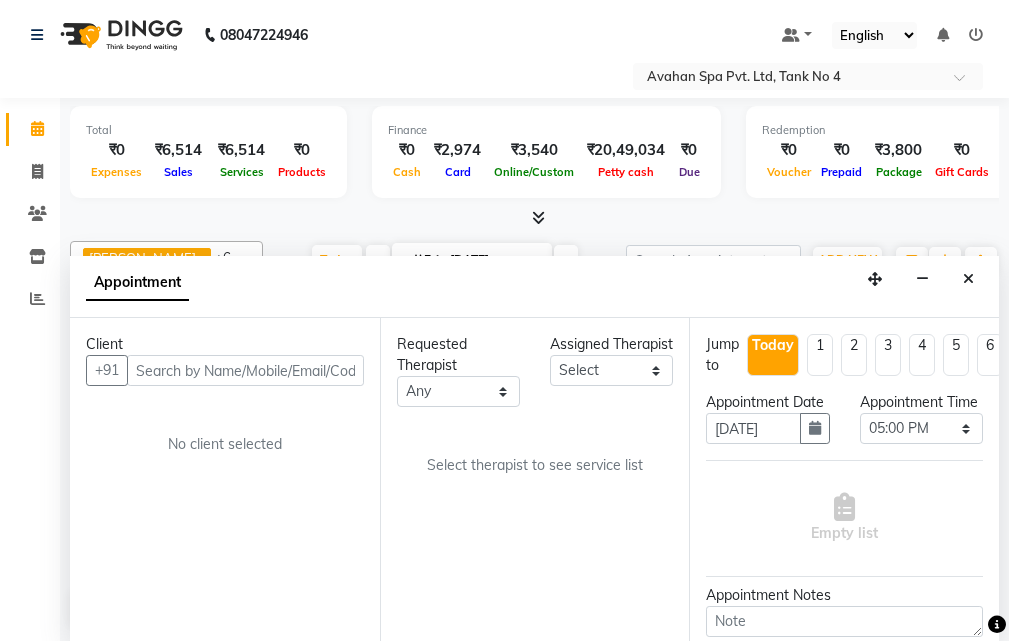 drag, startPoint x: 961, startPoint y: 276, endPoint x: 742, endPoint y: 406, distance: 254.67822 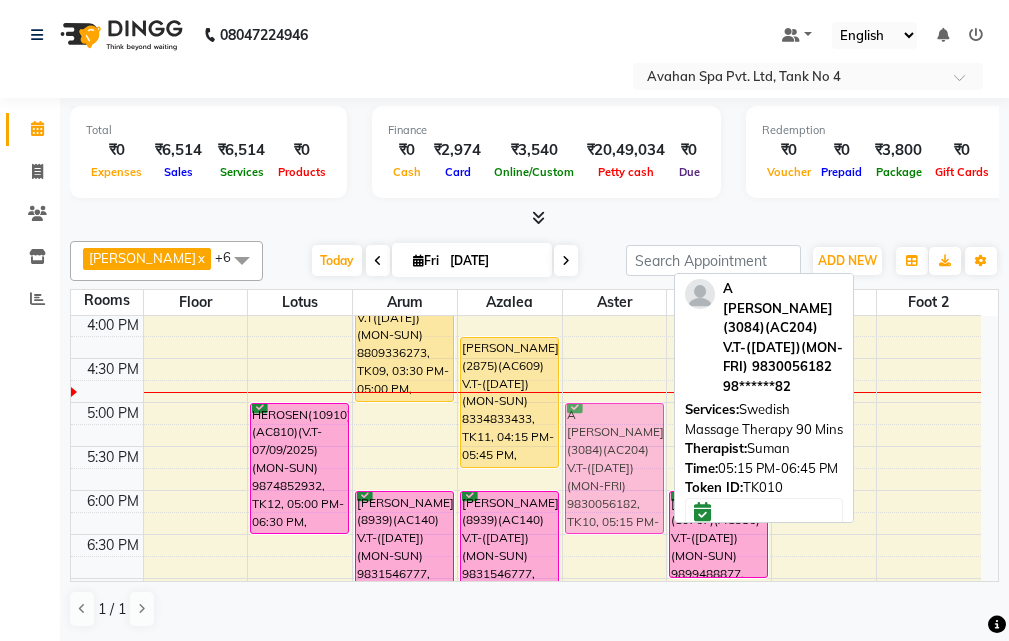 click on "A [PERSON_NAME](3084)(AC204) V.T-([DATE])(MON-FRI) 9830056182, TK10, 05:15 PM-06:45 PM, Swedish Massage Therapy 90 Mins     A [PERSON_NAME](3084)(AC204) V.T-([DATE])(MON-FRI) 9830056182, TK10, 05:15 PM-06:45 PM, Swedish Massage Therapy 90 Mins" at bounding box center (615, 358) 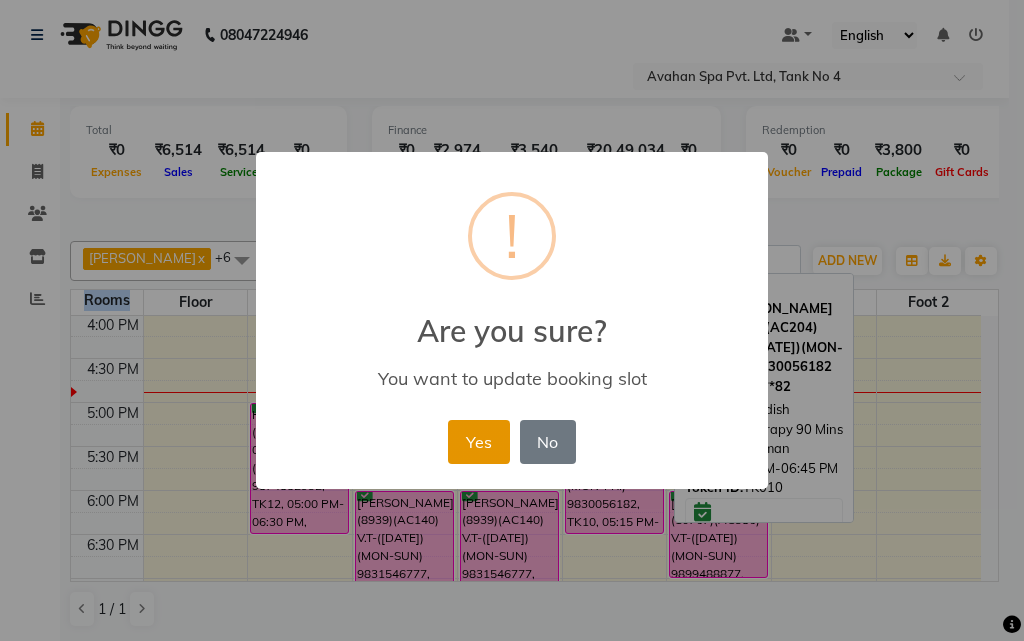 click on "Yes" at bounding box center [478, 442] 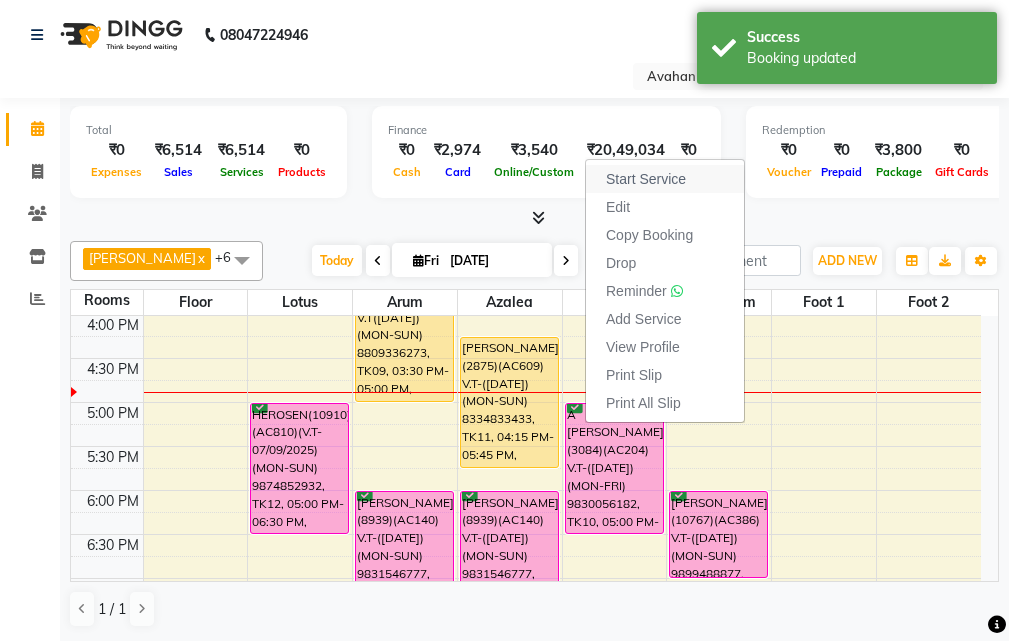 click on "Start Service" at bounding box center [665, 179] 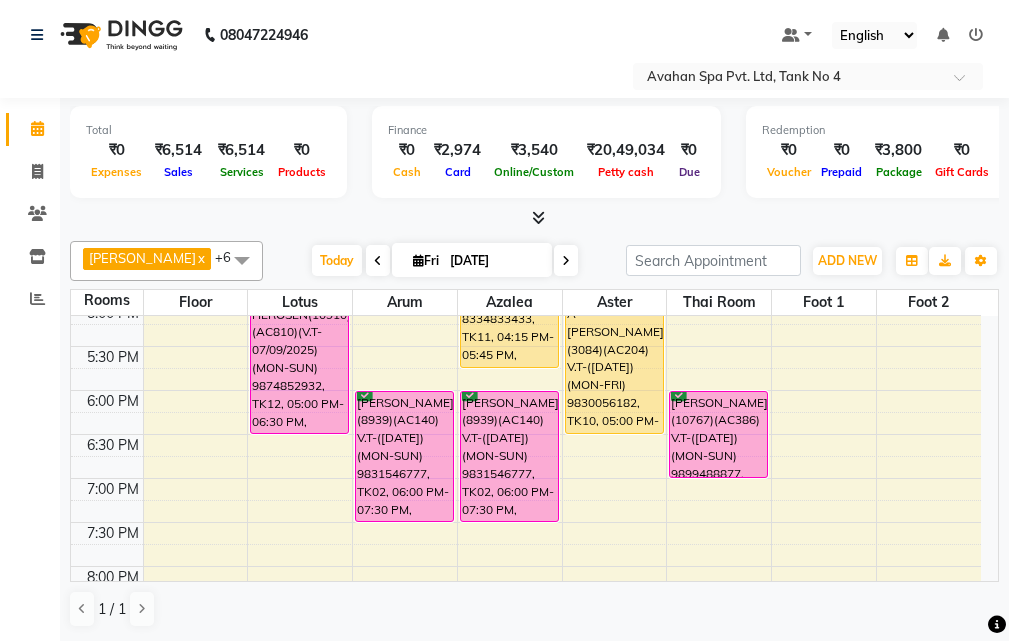 scroll, scrollTop: 529, scrollLeft: 0, axis: vertical 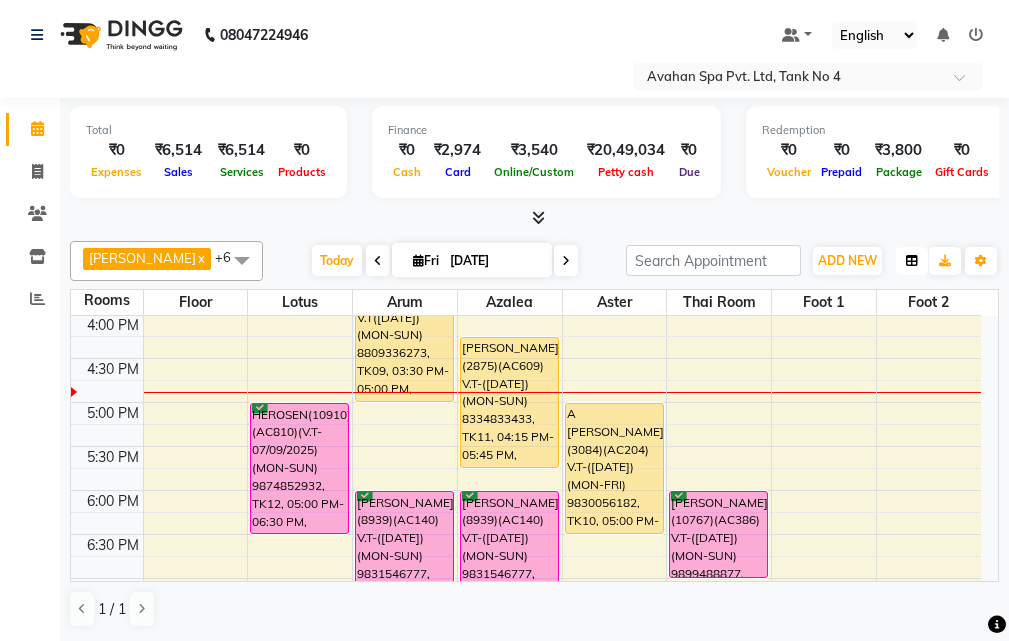 click at bounding box center [912, 261] 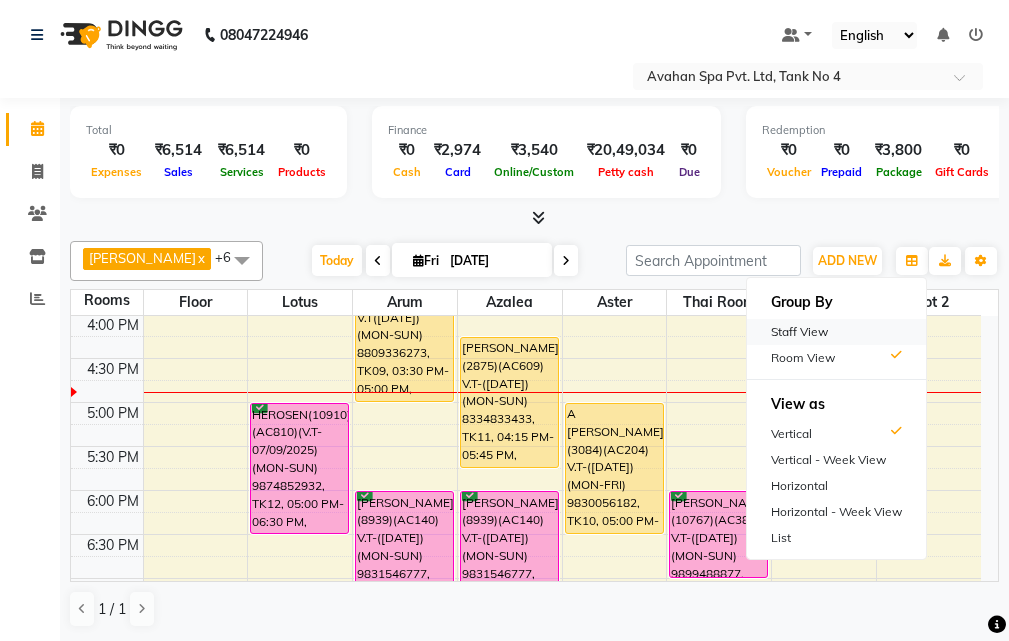 click on "Staff View" at bounding box center (836, 332) 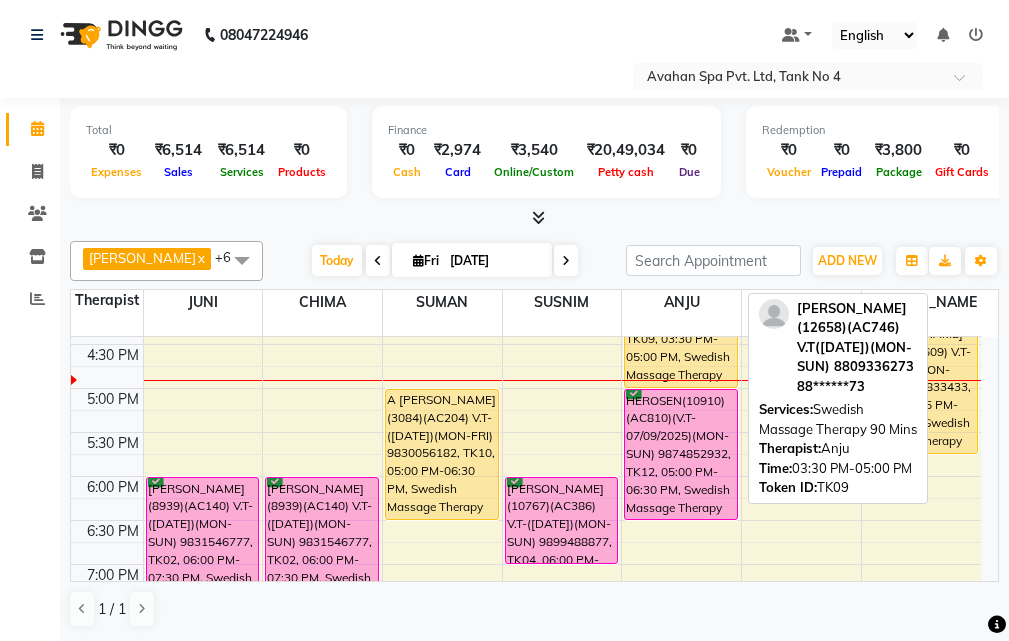 scroll, scrollTop: 529, scrollLeft: 0, axis: vertical 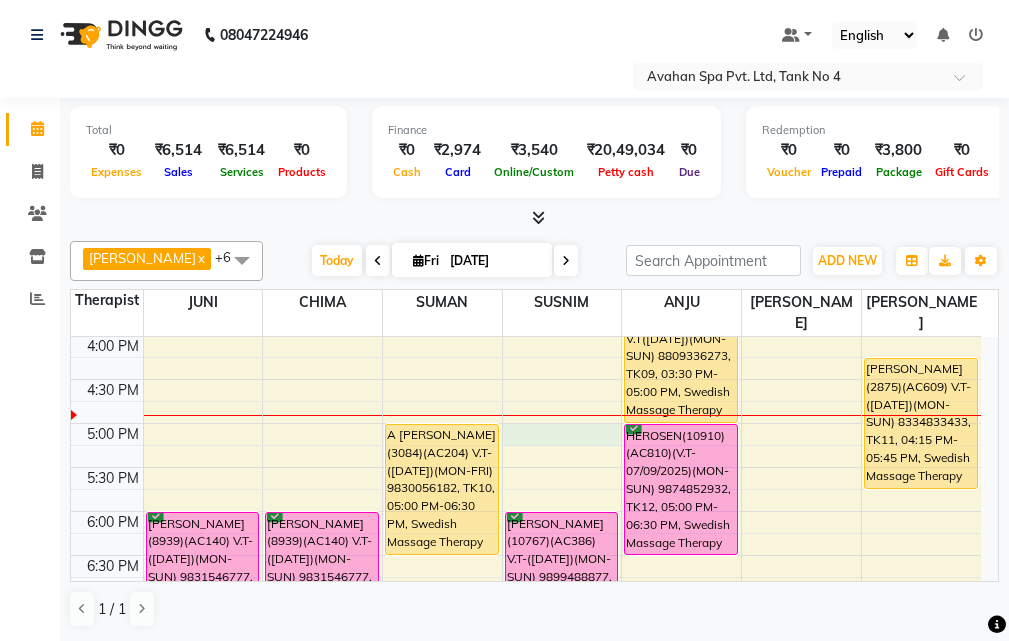 drag, startPoint x: 294, startPoint y: 411, endPoint x: 191, endPoint y: 412, distance: 103.00485 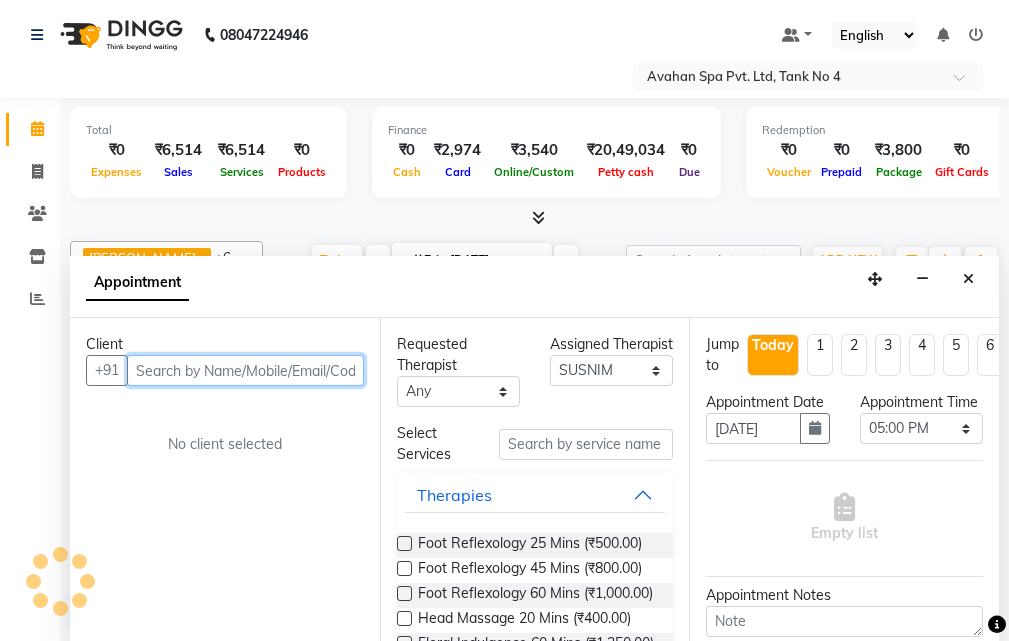 click on "Client +91  No client selected  Requested Therapist Any ANJU [PERSON_NAME] [DEMOGRAPHIC_DATA] 1 [PERSON_NAME] JUNI [PERSON_NAME] SUSNIM Assigned Therapist Select ANJU [PERSON_NAME] [DEMOGRAPHIC_DATA] 1 [PERSON_NAME] [PERSON_NAME] SUSNIM Select Services    Therapies Foot Reflexology  25 Mins (₹500.00) Foot Reflexology  45 Mins (₹800.00) Foot Reflexology  60 Mins (₹1,000.00) Head Massage 20 Mins (₹400.00) Floral Indulgence 60 Mins (₹1,250.00) Foot & Head Massage 60 Mins (₹1,100.00) Aromatic Awekening- Aromatherapy 60 Mins (₹2,800.00) Aromatic Awekening- Aromatherapy 90 Mins (₹3,800.00) Swedish Massage Therapy 60 Mins (₹2,800.00) Swedish Massage Therapy 90 Mins (₹3,800.00) Your Comfort Therapy- Avahan Signature Treatments 60 Mins (₹3,000.00) Your Comfort Therapy- Avahan Signature Treatments 90 Mins (₹4,200.00) Thai Yoga  60 Mins (₹2,000.00) Thai Yoga  90 Mins (₹3,000.00) Thai Yoga  120 Mins (₹4,000.00) Stress Relief Therapy(Back Therapy) 45 Mins (₹1,800.00) Avartana Therapy 90 Mins (₹3,800.00) Jump to [DATE] 1 2 3 4 5 6 7" at bounding box center [534, 479] 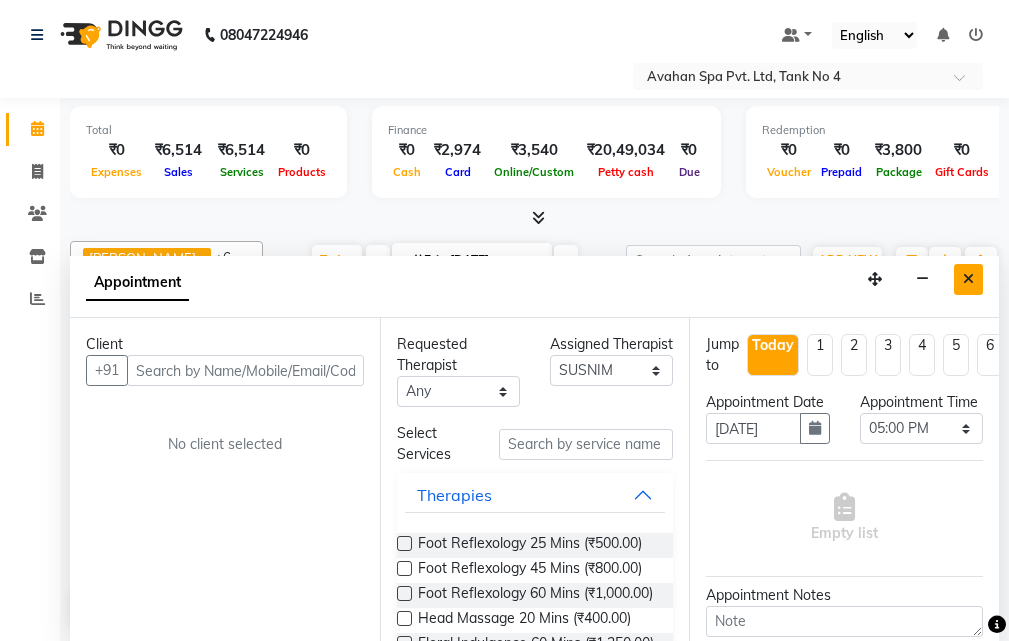 click at bounding box center (968, 279) 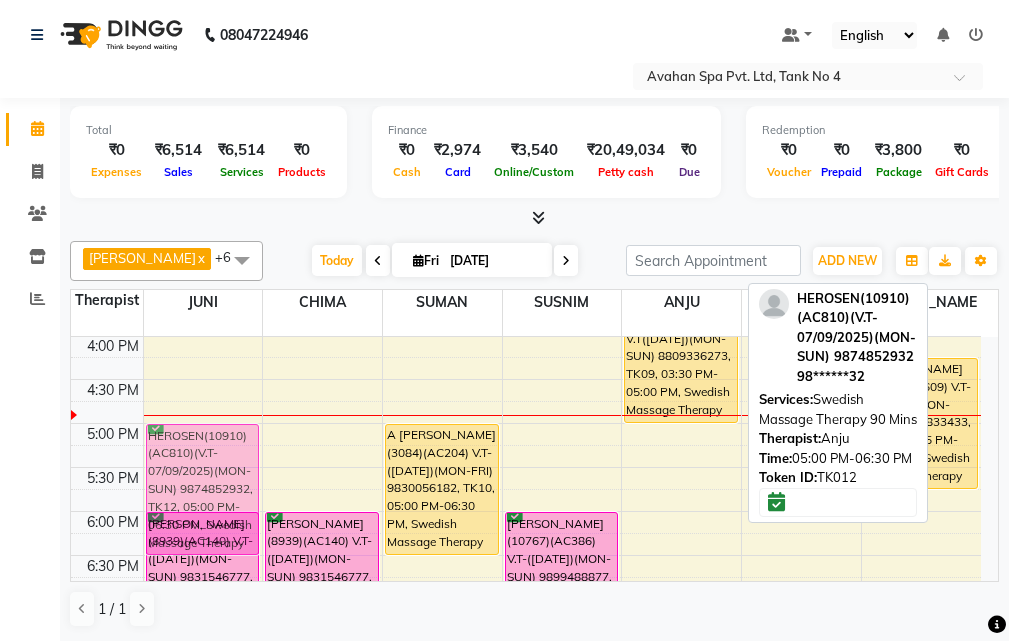 click on "[PERSON_NAME](8939)(AC140) V.T-([DATE])(MON-SUN) 9831546777, TK02, 06:00 PM-07:30 PM, Swedish Massage Therapy 90 Mins     HEROSEN(10910)(AC810)(V.T-07/09/2025)(MON-SUN) 9874852932, TK12, 05:00 PM-06:30 PM, Swedish Massage Therapy 90 Mins     [PERSON_NAME](7788) 7004137655, TK07, 01:15 PM-02:15 PM, Your Comfort Therapy- Avahan Signature Treatments 60 Mins     [PERSON_NAME](8939)(AC140) V.T-([DATE])(MON-SUN) 9831546777, TK02, 06:00 PM-07:30 PM, Swedish Massage Therapy 90 Mins     ALOK(10935)(AC819)(V.T-8/10/2025) (MON TO SUN) 9836106758, TK01, 12:00 PM-01:30 PM, Swedish Massage Therapy 90 Mins    A [PERSON_NAME](3084)(AC204) V.T-([DATE])(MON-FRI) 9830056182, TK10, 05:00 PM-06:30 PM, Swedish Massage Therapy 90 Mins     HAOKIP 9289583270, TK06, 01:00 PM-02:00 PM, Your Comfort Therapy- Avahan Signature Treatments 60 Mins     [PERSON_NAME](10767)(AC386) V.T-([DATE])(MON-SUN) 9899488877, TK04, 06:00 PM-07:00 PM, Thai Yoga  60 Mins" at bounding box center [526, 379] 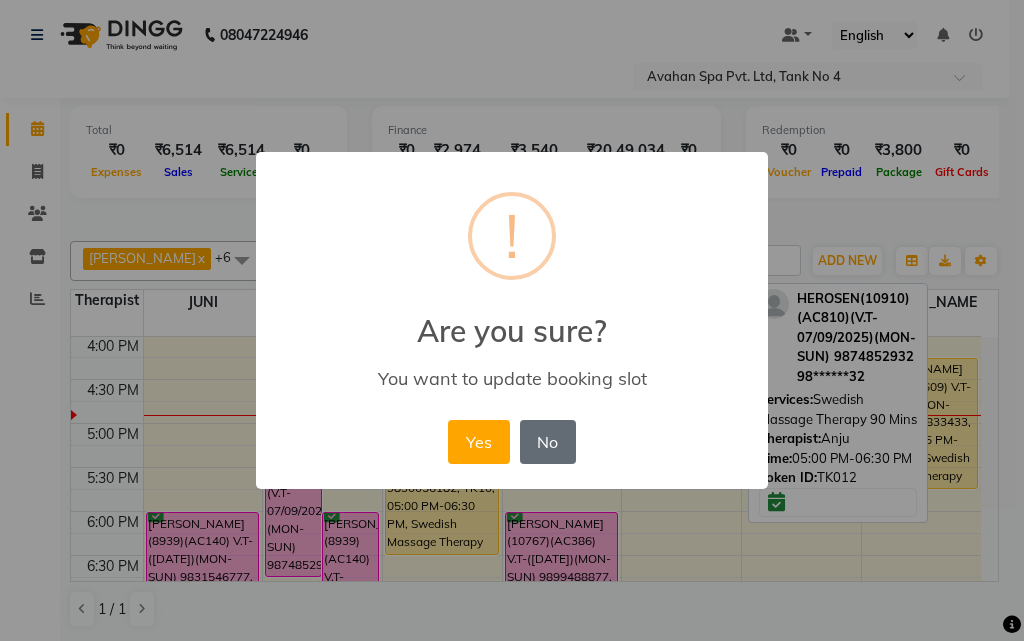 drag, startPoint x: 526, startPoint y: 441, endPoint x: 542, endPoint y: 437, distance: 16.492422 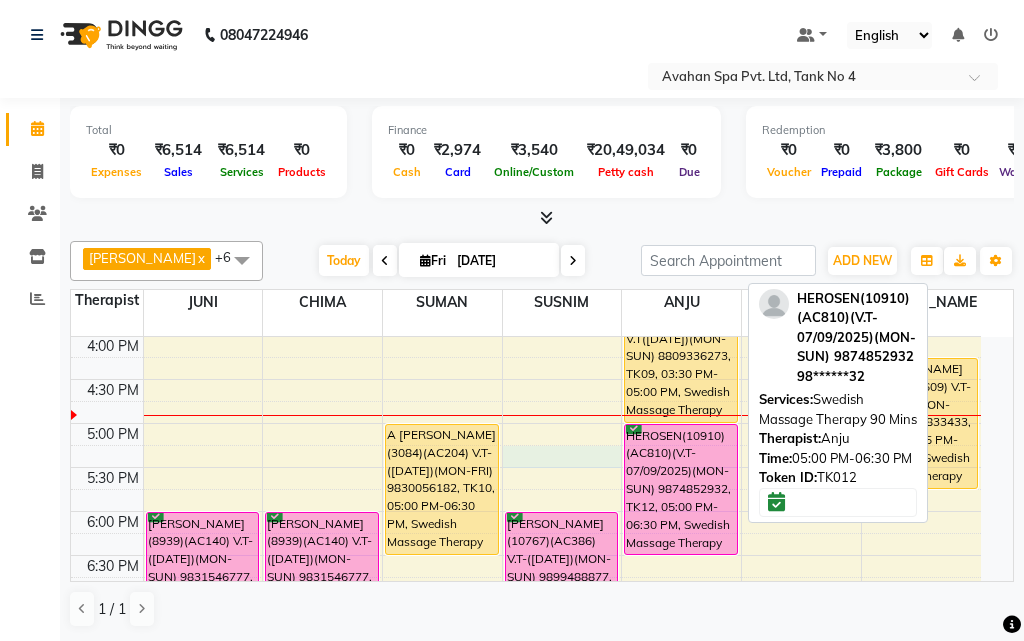 click on "10:00 AM 10:30 AM 11:00 AM 11:30 AM 12:00 PM 12:30 PM 1:00 PM 1:30 PM 2:00 PM 2:30 PM 3:00 PM 3:30 PM 4:00 PM 4:30 PM 5:00 PM 5:30 PM 6:00 PM 6:30 PM 7:00 PM 7:30 PM 8:00 PM 8:30 PM 9:00 PM 9:30 PM 10:00 PM 10:30 PM     [PERSON_NAME](8939)(AC140) V.T-([DATE])(MON-SUN) 9831546777, TK02, 06:00 PM-07:30 PM, Swedish Massage Therapy 90 Mins     [PERSON_NAME](7788) 7004137655, TK07, 01:15 PM-02:15 PM, Your Comfort Therapy- Avahan Signature Treatments 60 Mins     [PERSON_NAME](8939)(AC140) V.T-([DATE])(MON-SUN) 9831546777, TK02, 06:00 PM-07:30 PM, Swedish Massage Therapy 90 Mins     ALOK(10935)(AC819)(V.T-8/10/2025) (MON TO SUN) 9836106758, TK01, 12:00 PM-01:30 PM, Swedish Massage Therapy 90 Mins    A [PERSON_NAME](3084)(AC204) V.T-([DATE])(MON-FRI) 9830056182, TK10, 05:00 PM-06:30 PM, Swedish Massage Therapy 90 Mins     HAOKIP 9289583270, TK06, 01:00 PM-02:00 PM, Your Comfort Therapy- Avahan Signature Treatments 60 Mins         [PERSON_NAME](10960) 8250680584, TK08, 02:15 PM-03:15 PM, Swedish Massage Therapy 60 Mins" at bounding box center (526, 379) 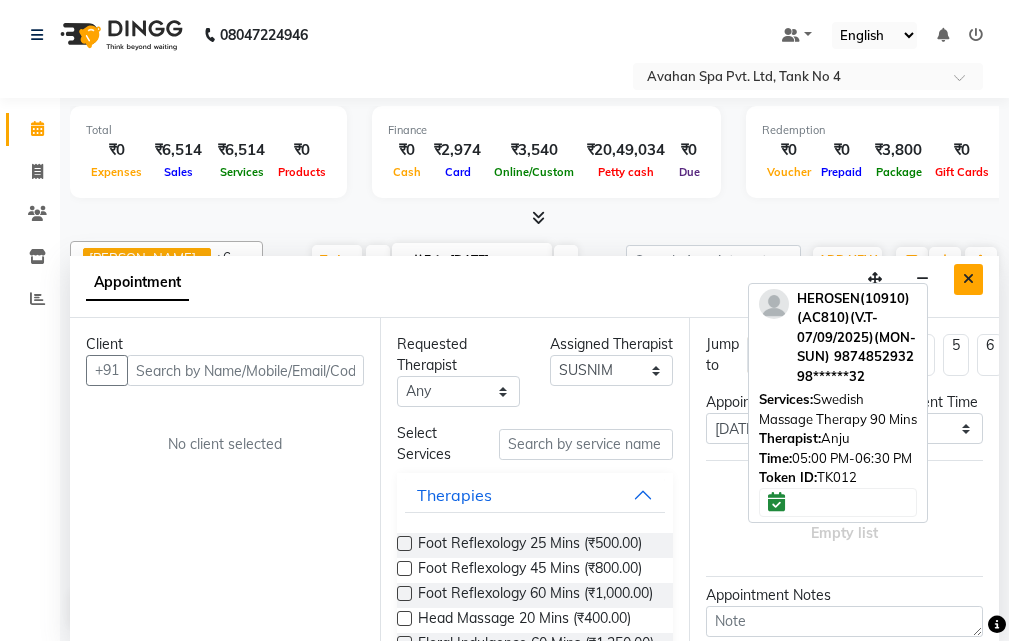 click at bounding box center [968, 279] 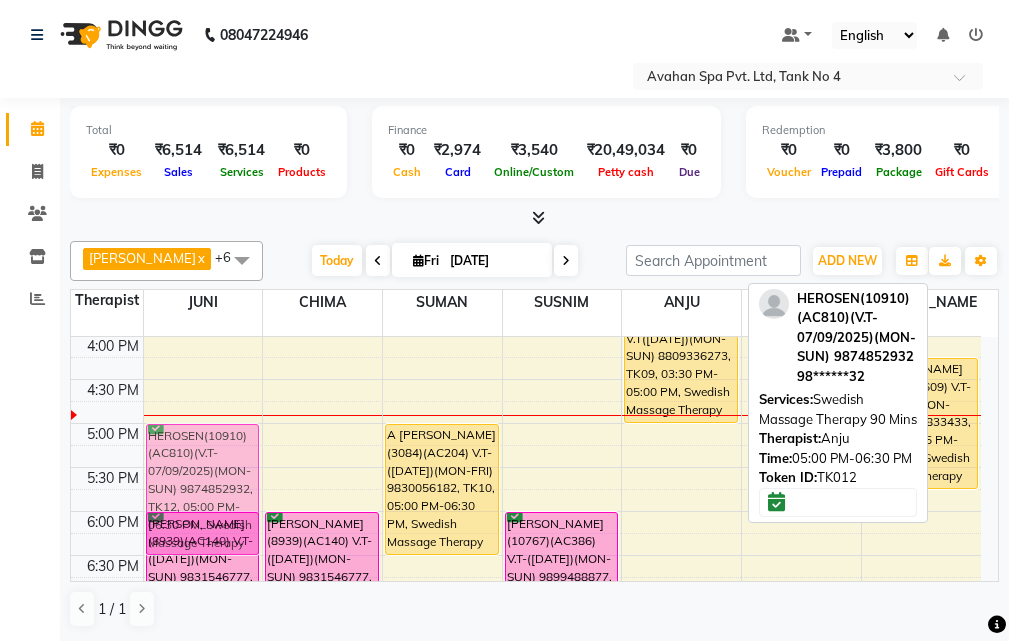 drag, startPoint x: 666, startPoint y: 421, endPoint x: 139, endPoint y: 421, distance: 527 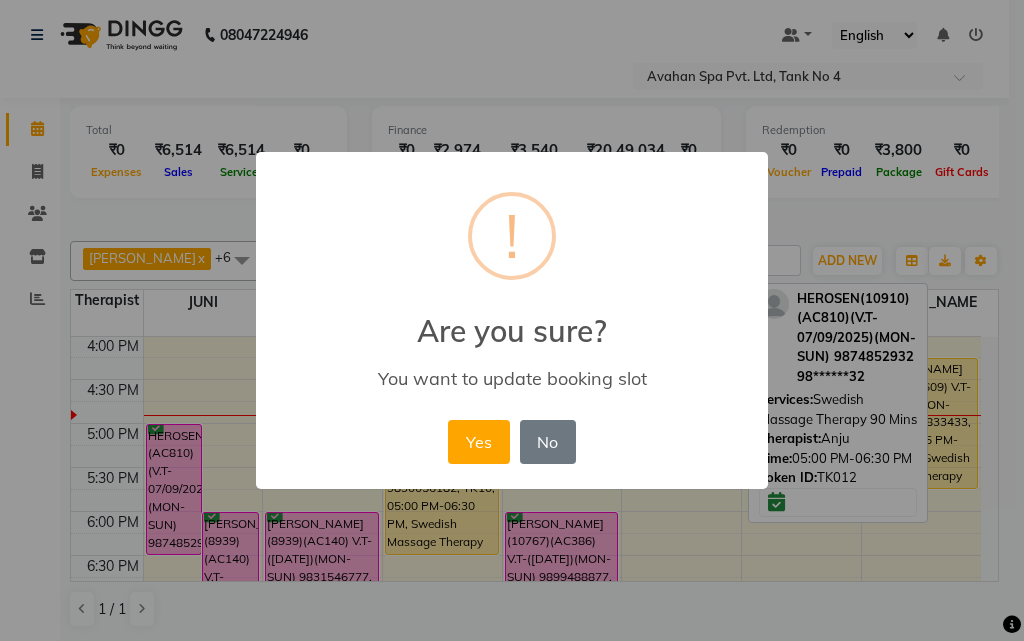 click on "Yes" at bounding box center [478, 442] 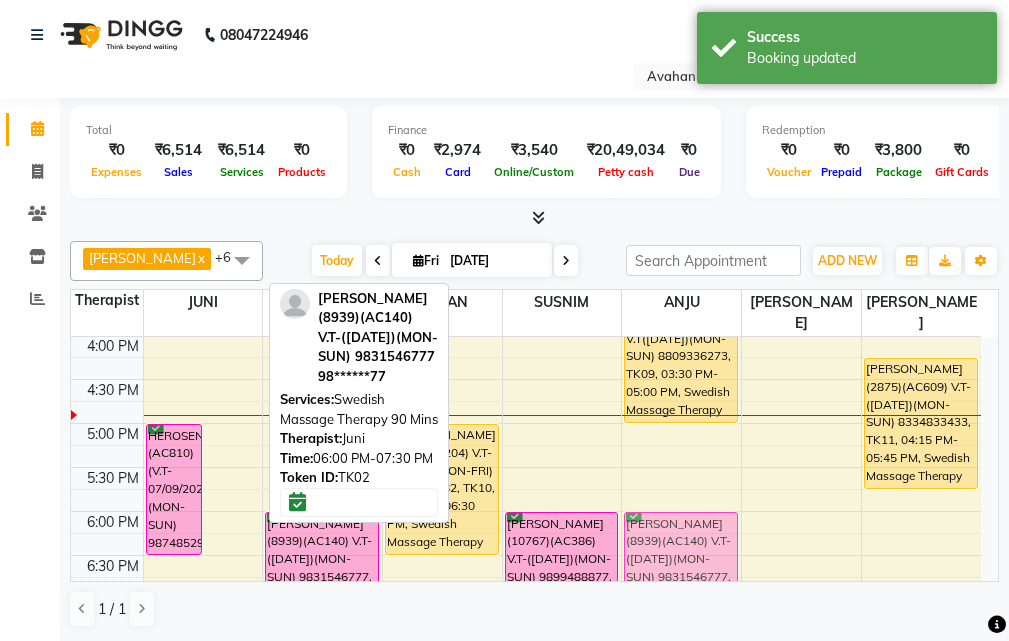 drag, startPoint x: 247, startPoint y: 512, endPoint x: 707, endPoint y: 509, distance: 460.0098 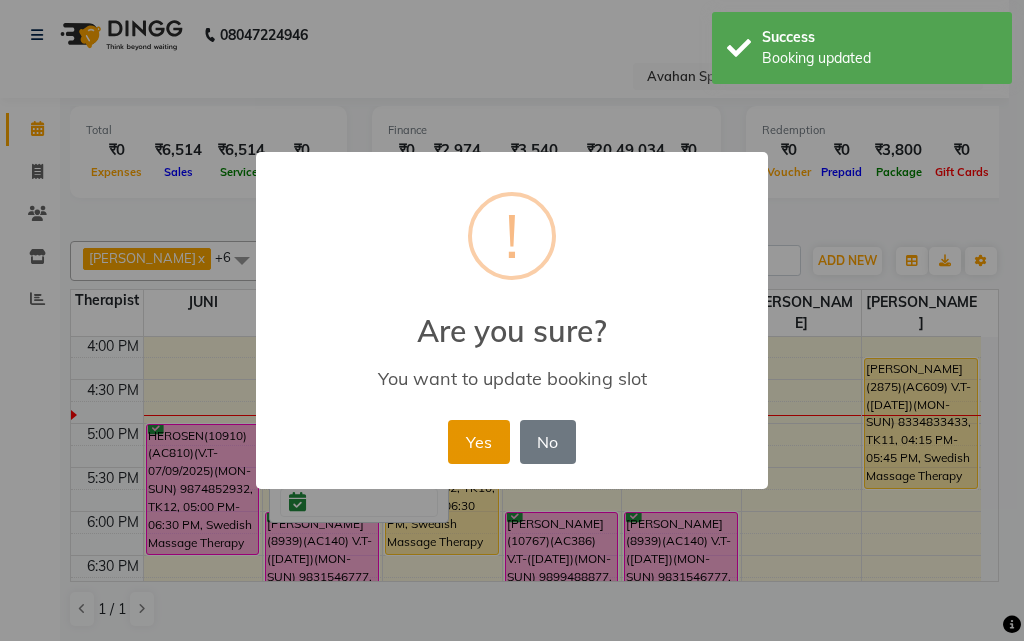 click on "Yes" at bounding box center (478, 442) 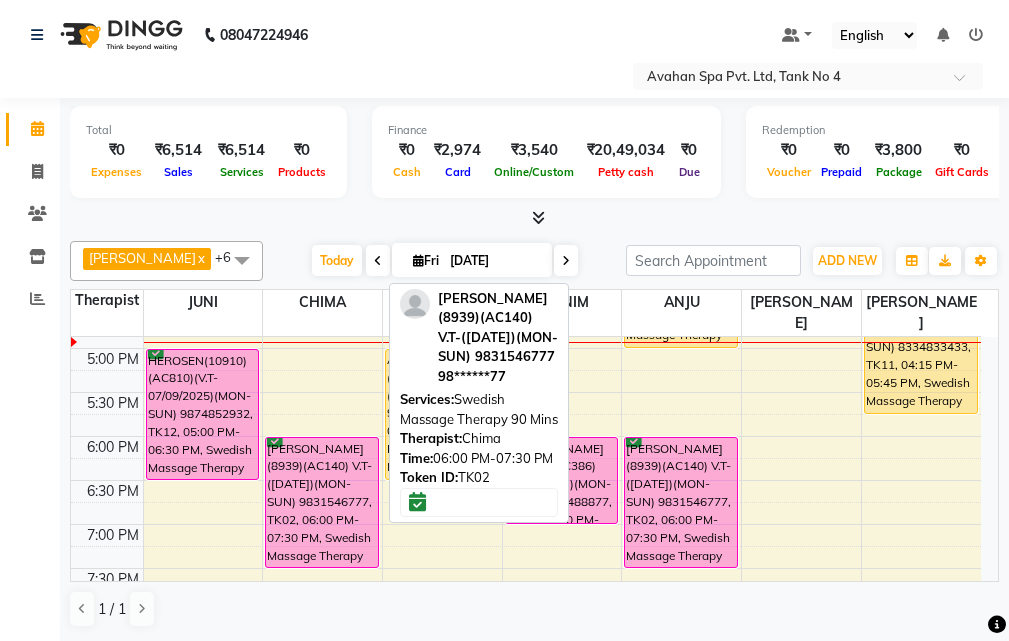 scroll, scrollTop: 529, scrollLeft: 0, axis: vertical 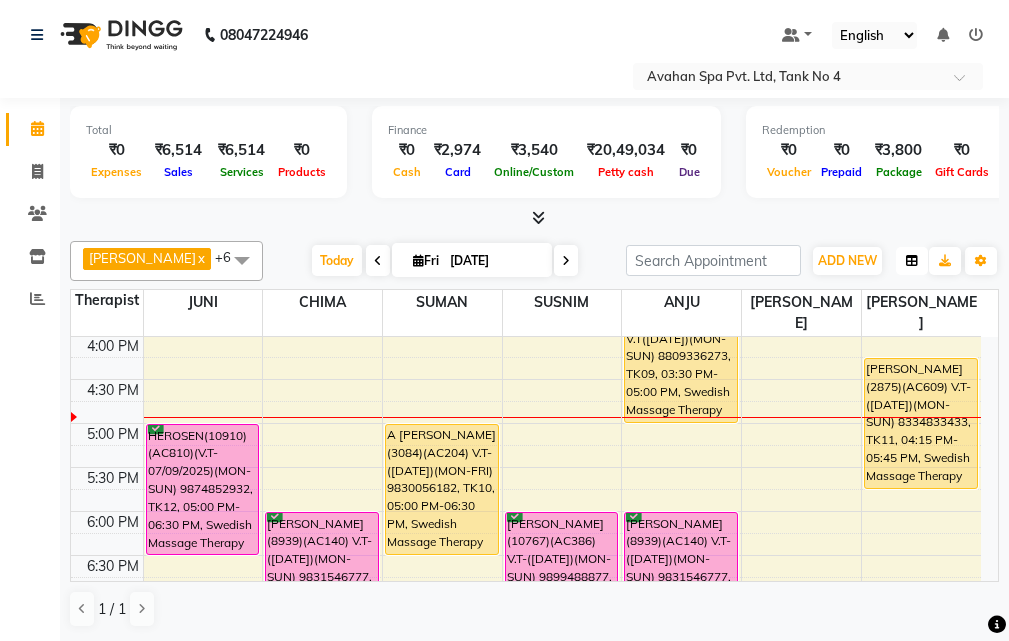 click at bounding box center (912, 261) 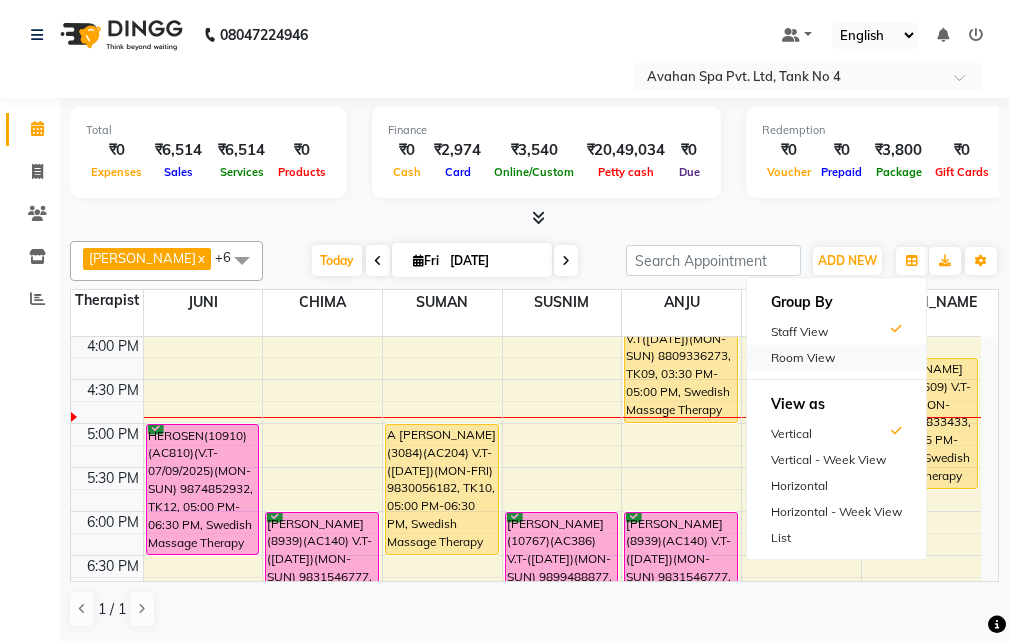 click on "Room View" at bounding box center (836, 358) 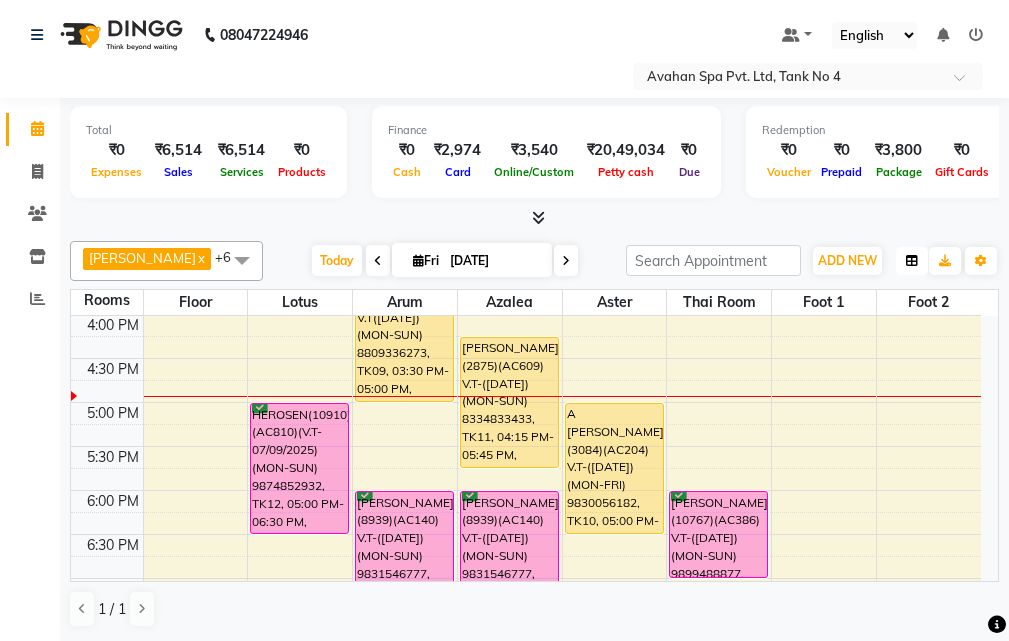 click at bounding box center [912, 261] 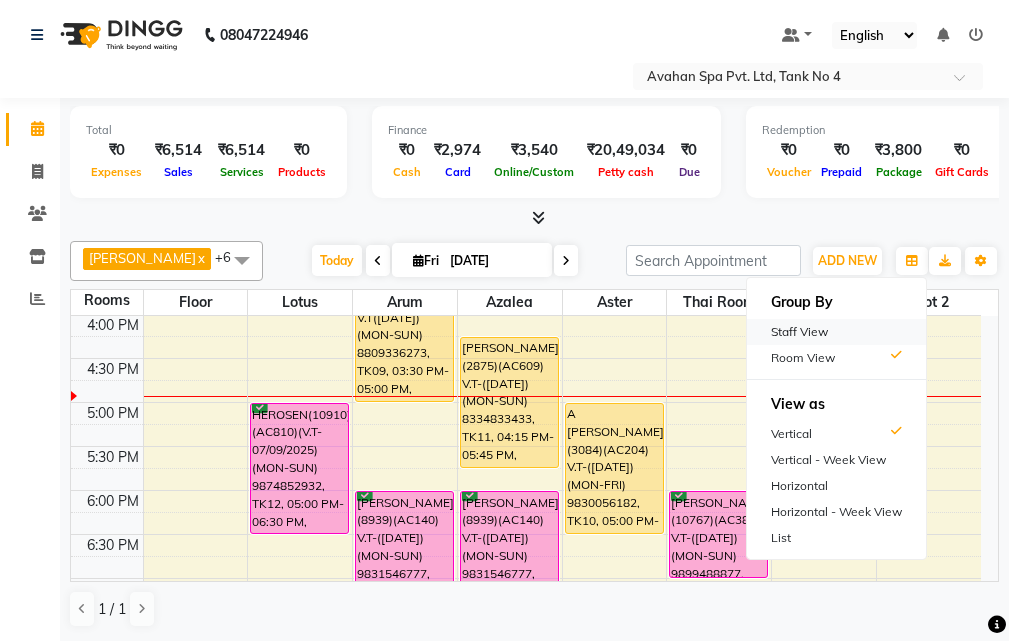 click on "Staff View" at bounding box center (836, 332) 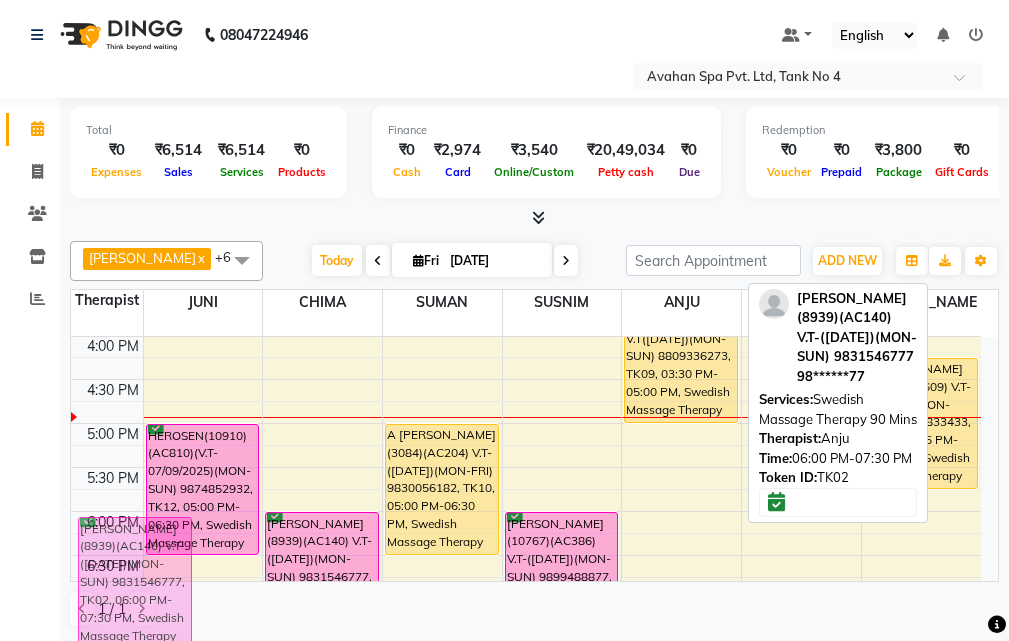 scroll, scrollTop: 530, scrollLeft: 0, axis: vertical 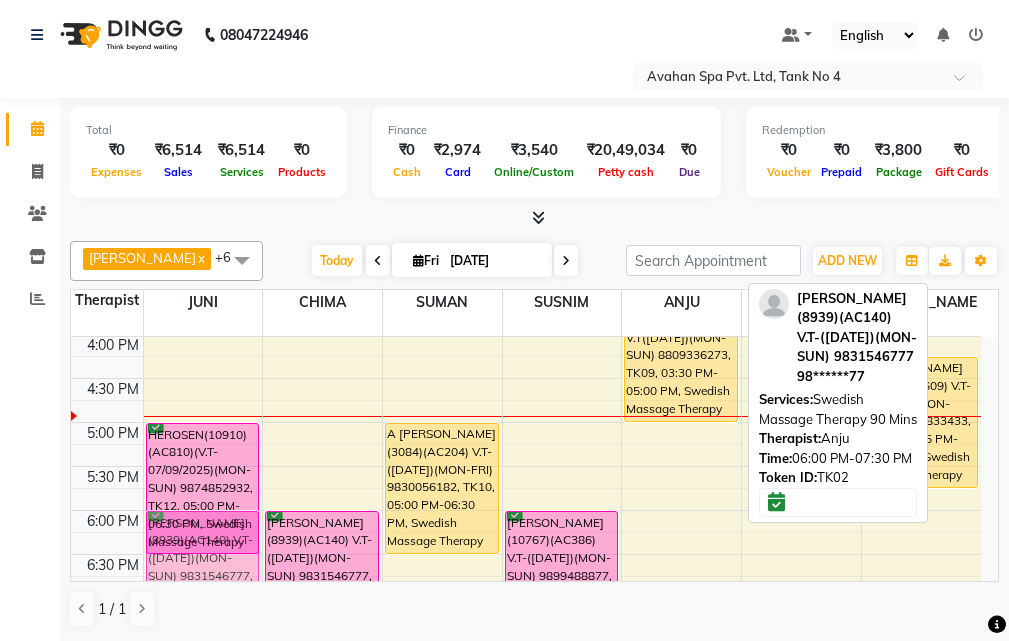 drag, startPoint x: 669, startPoint y: 512, endPoint x: 205, endPoint y: 511, distance: 464.00107 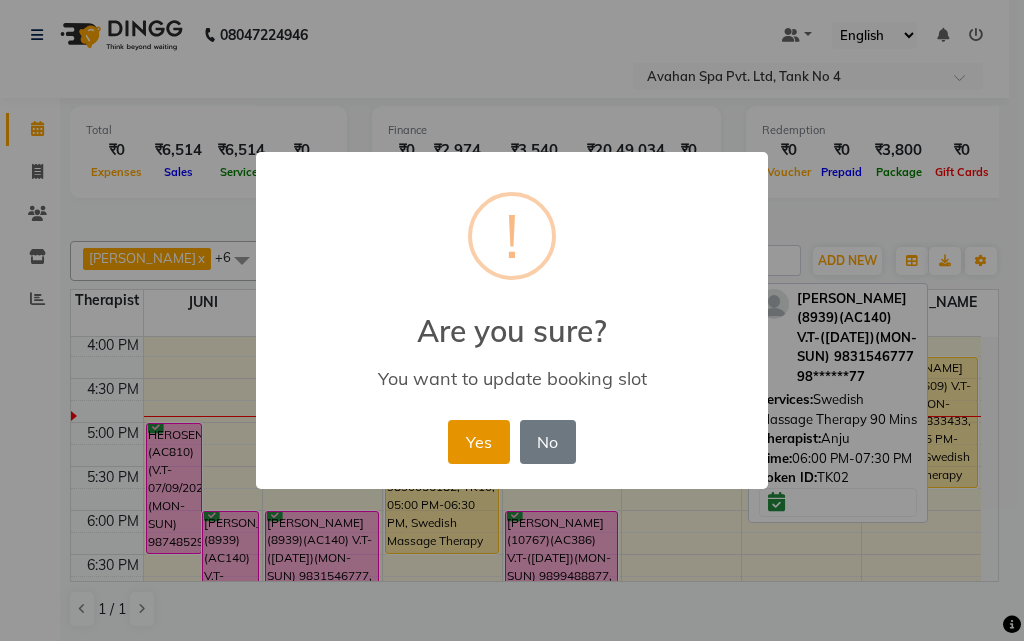 click on "Yes" at bounding box center [478, 442] 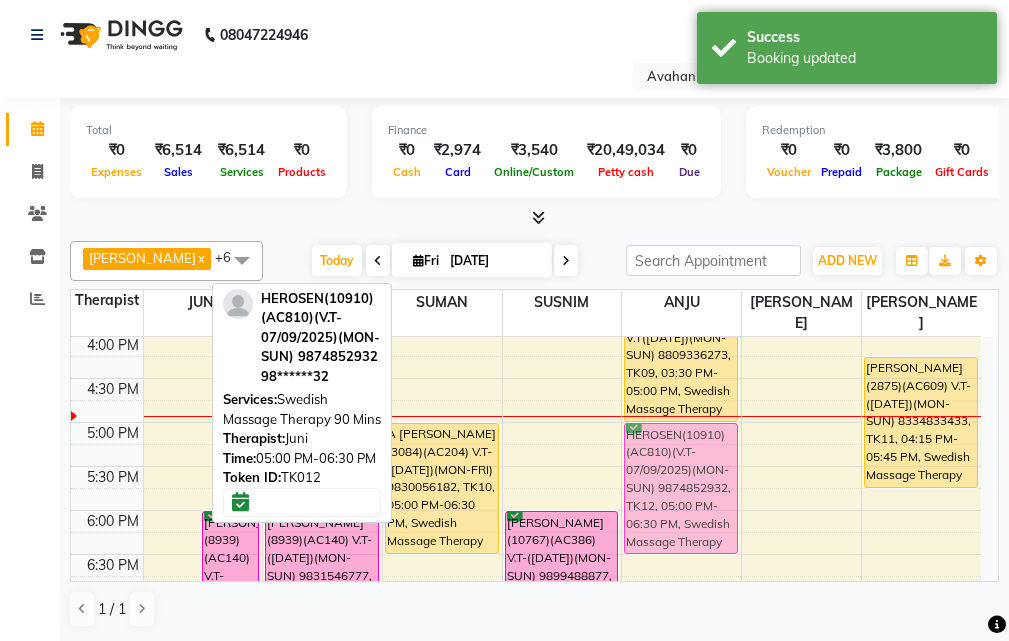 drag, startPoint x: 165, startPoint y: 441, endPoint x: 709, endPoint y: 446, distance: 544.02295 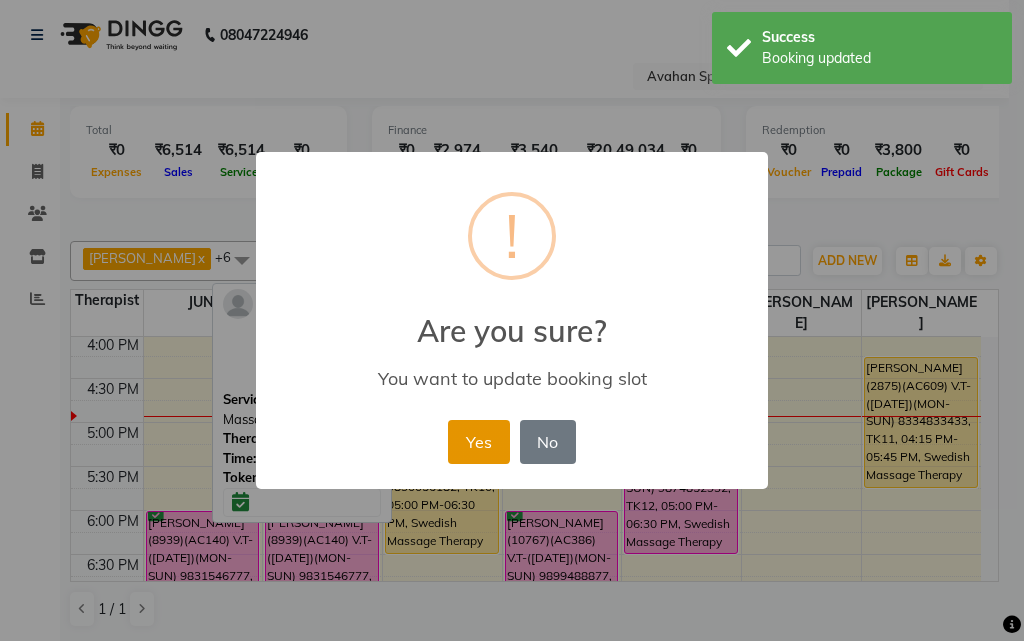 click on "Yes" at bounding box center (478, 442) 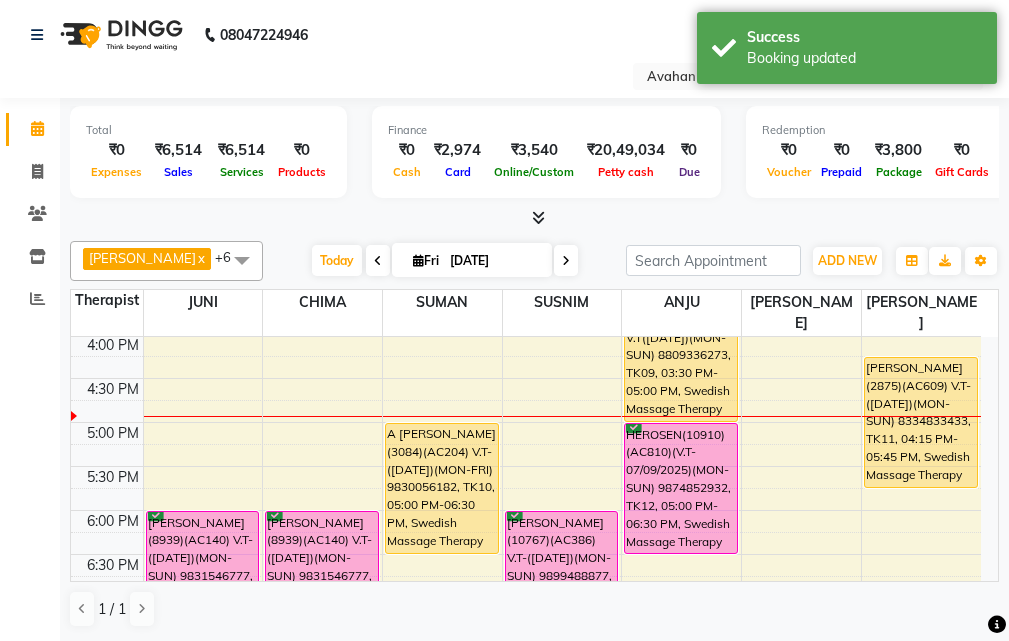 scroll, scrollTop: 0, scrollLeft: 0, axis: both 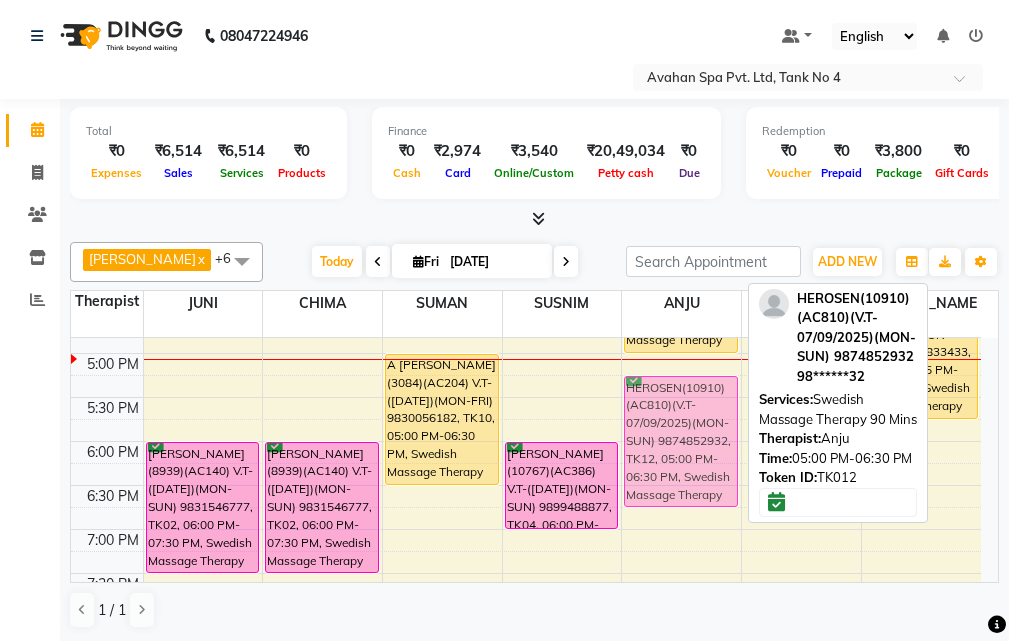 drag, startPoint x: 671, startPoint y: 352, endPoint x: 669, endPoint y: 370, distance: 18.110771 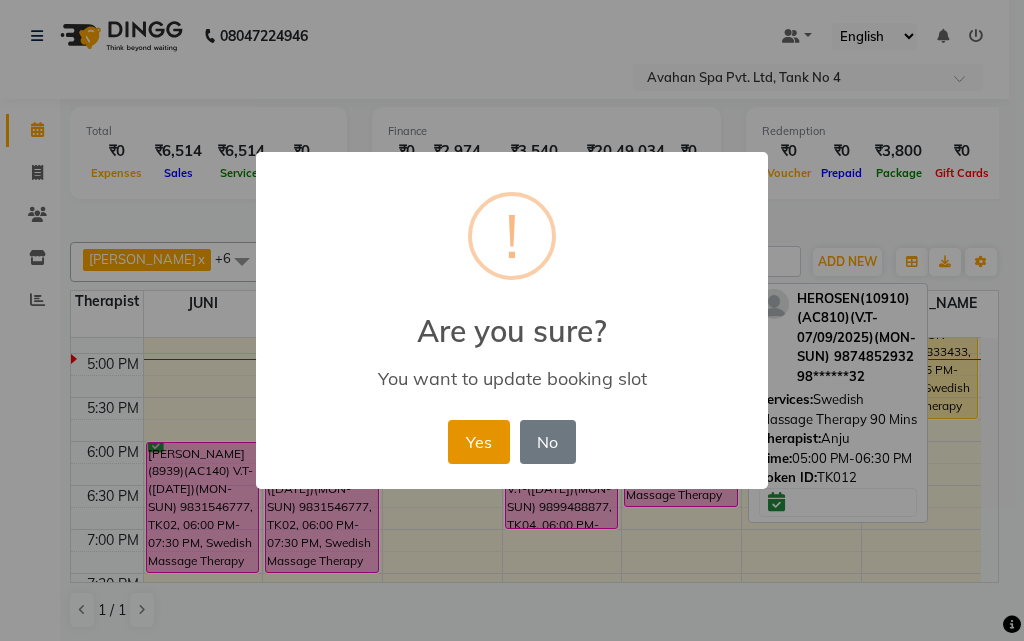click on "Yes" at bounding box center (478, 442) 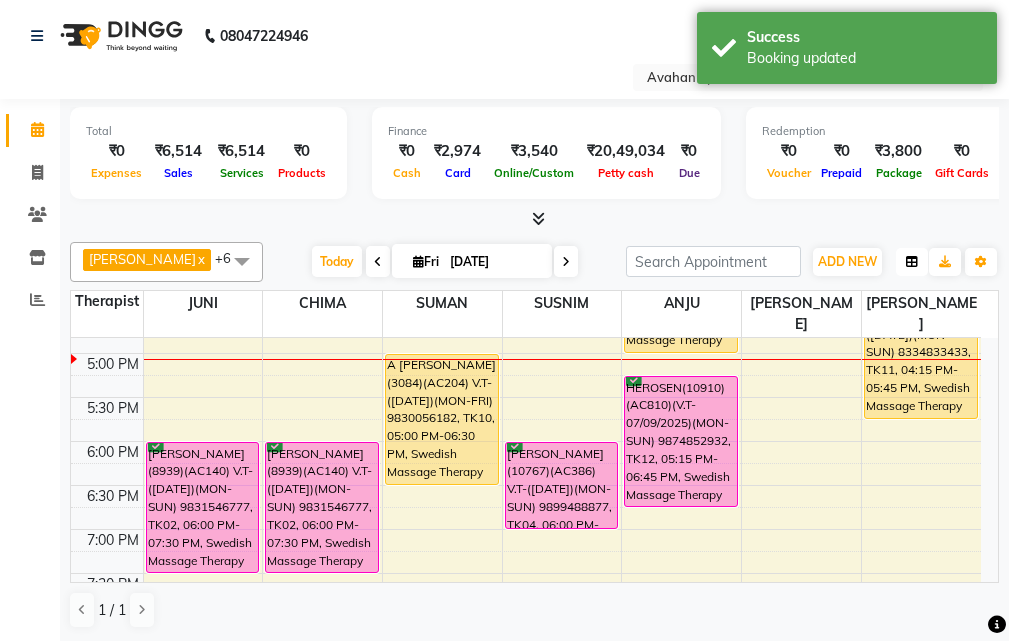 click at bounding box center (912, 262) 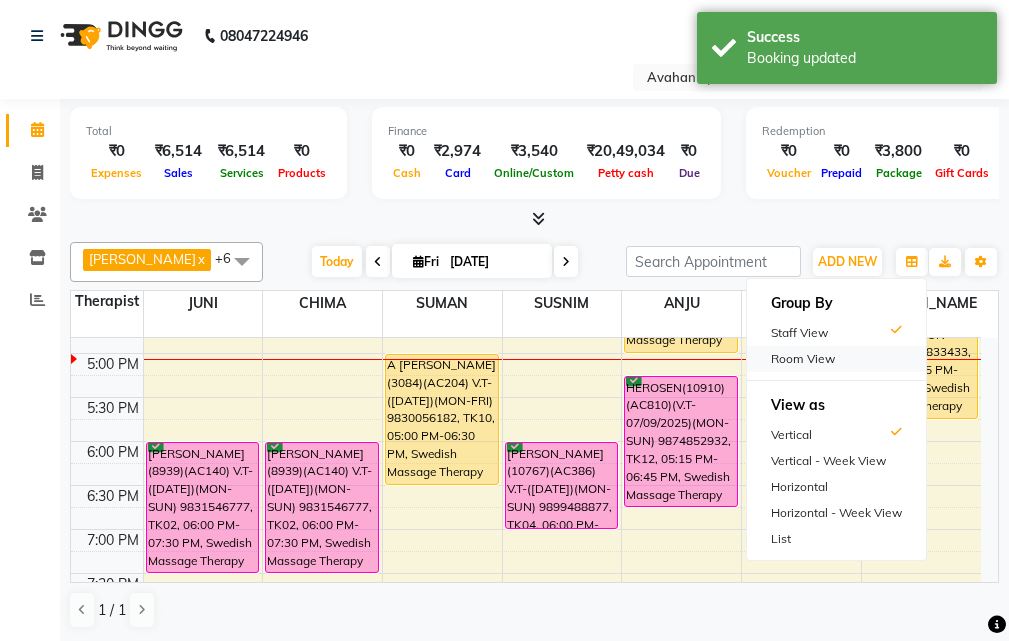 click on "Room View" at bounding box center (836, 359) 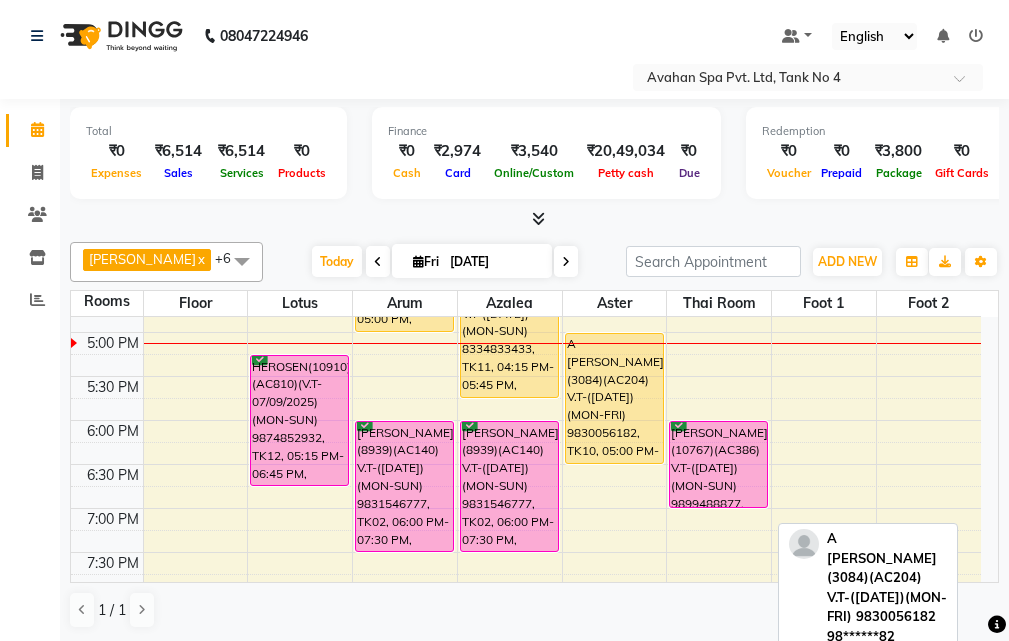 scroll, scrollTop: 500, scrollLeft: 0, axis: vertical 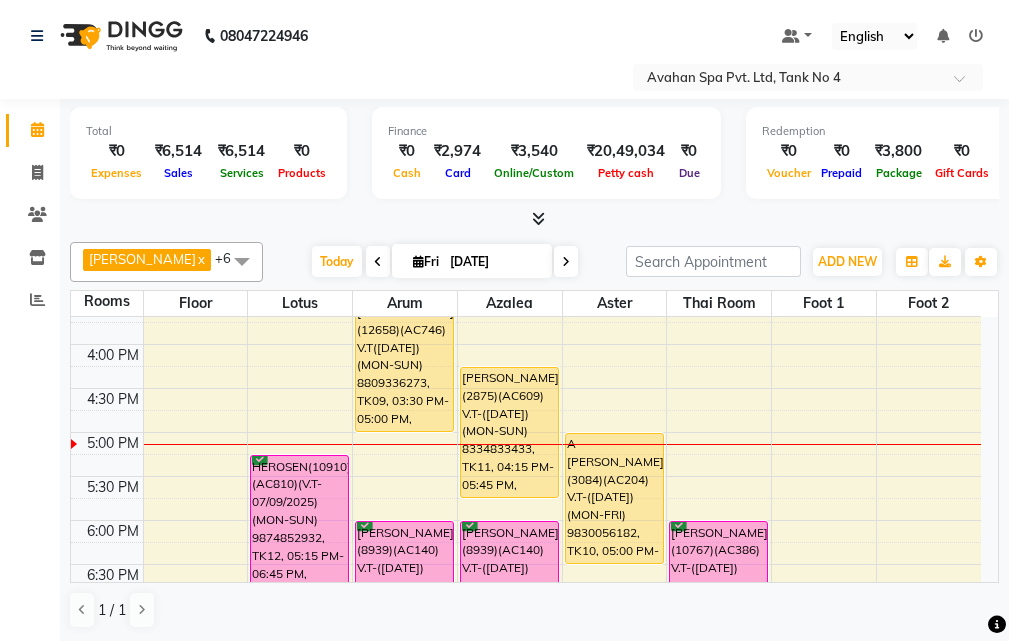 click at bounding box center [566, 262] 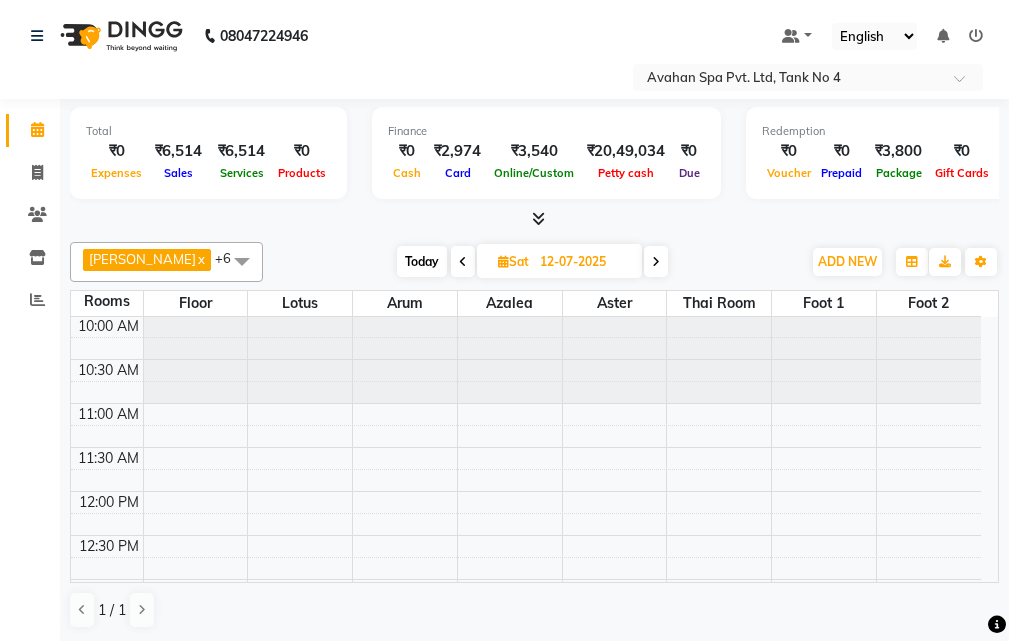 scroll, scrollTop: 0, scrollLeft: 0, axis: both 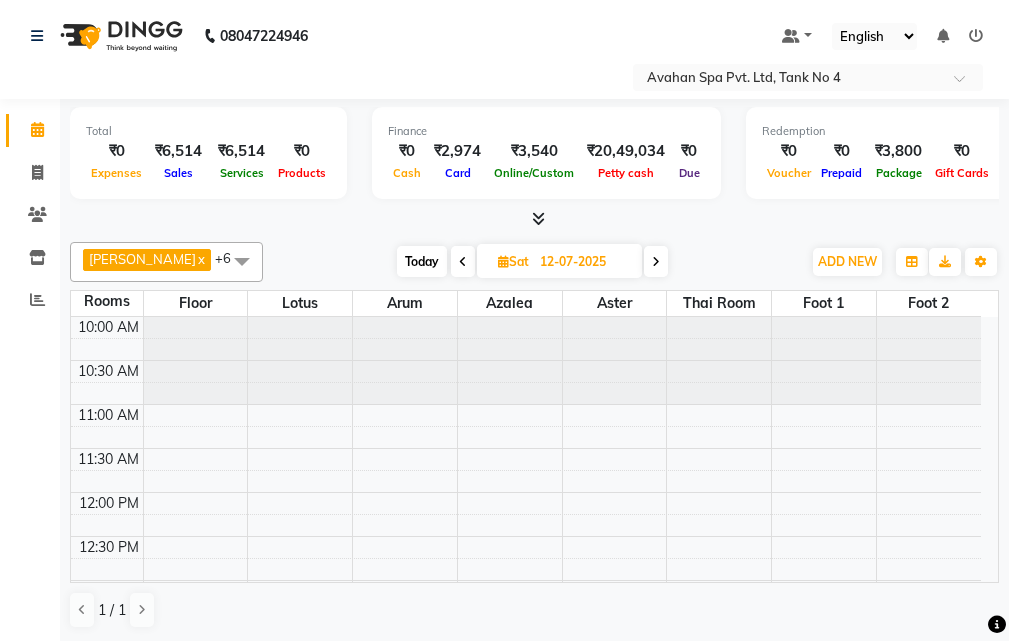 click on "10:00 AM 10:30 AM 11:00 AM 11:30 AM 12:00 PM 12:30 PM 1:00 PM 1:30 PM 2:00 PM 2:30 PM 3:00 PM 3:30 PM 4:00 PM 4:30 PM 5:00 PM 5:30 PM 6:00 PM 6:30 PM 7:00 PM 7:30 PM 8:00 PM 8:30 PM 9:00 PM 9:30 PM 10:00 PM 10:30 PM" at bounding box center [526, 888] 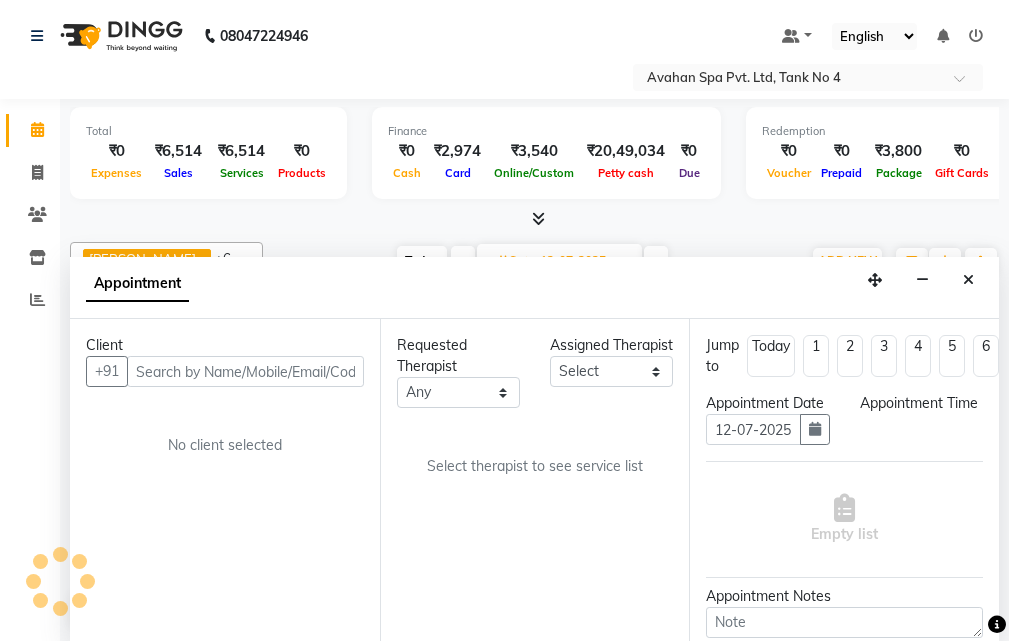 scroll, scrollTop: 1, scrollLeft: 0, axis: vertical 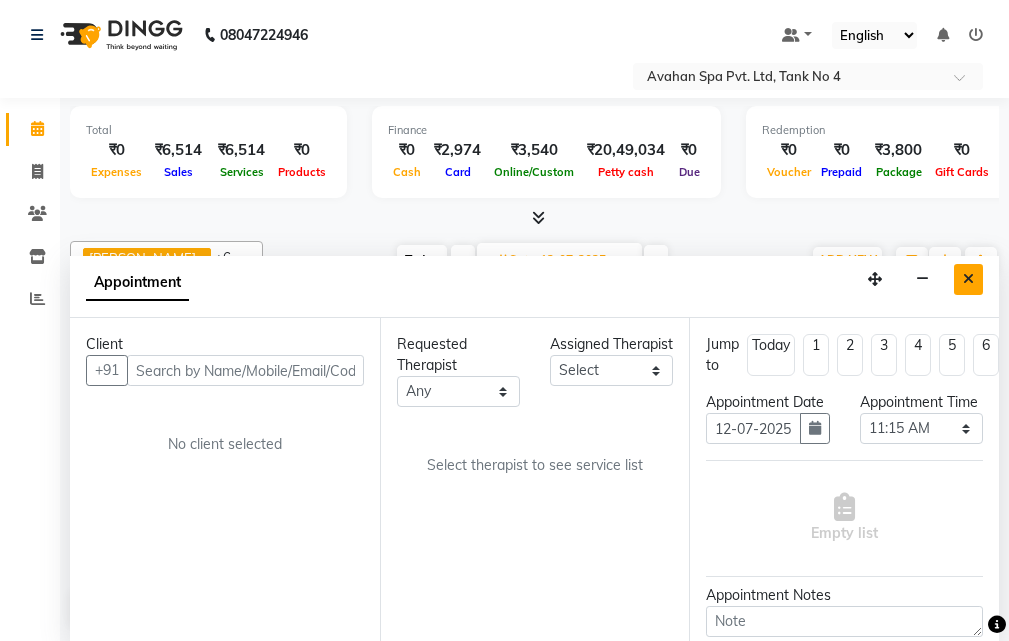 click at bounding box center (968, 279) 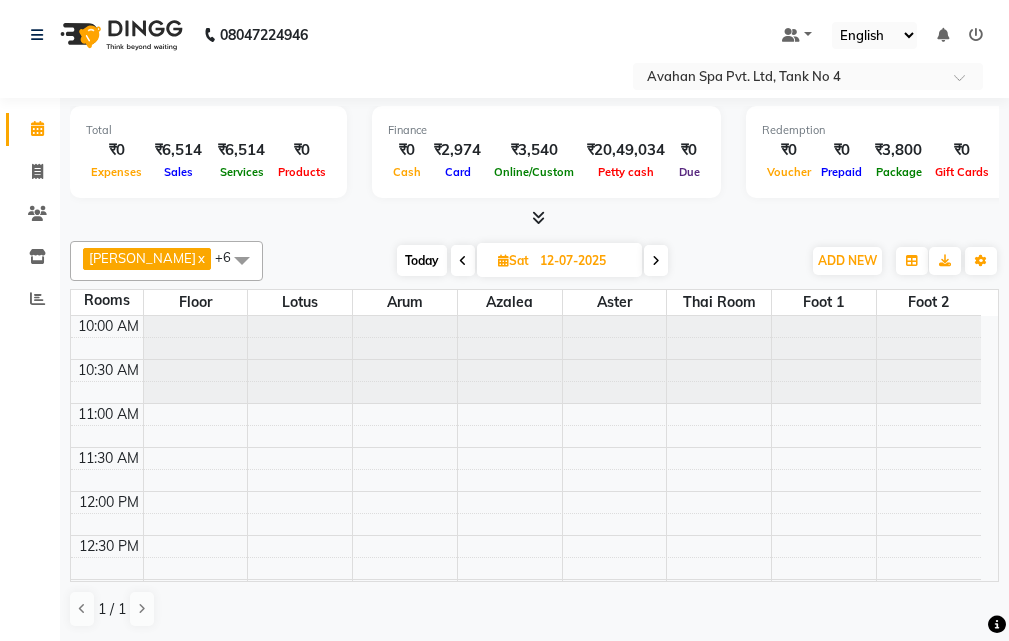 click on "Today" at bounding box center [422, 260] 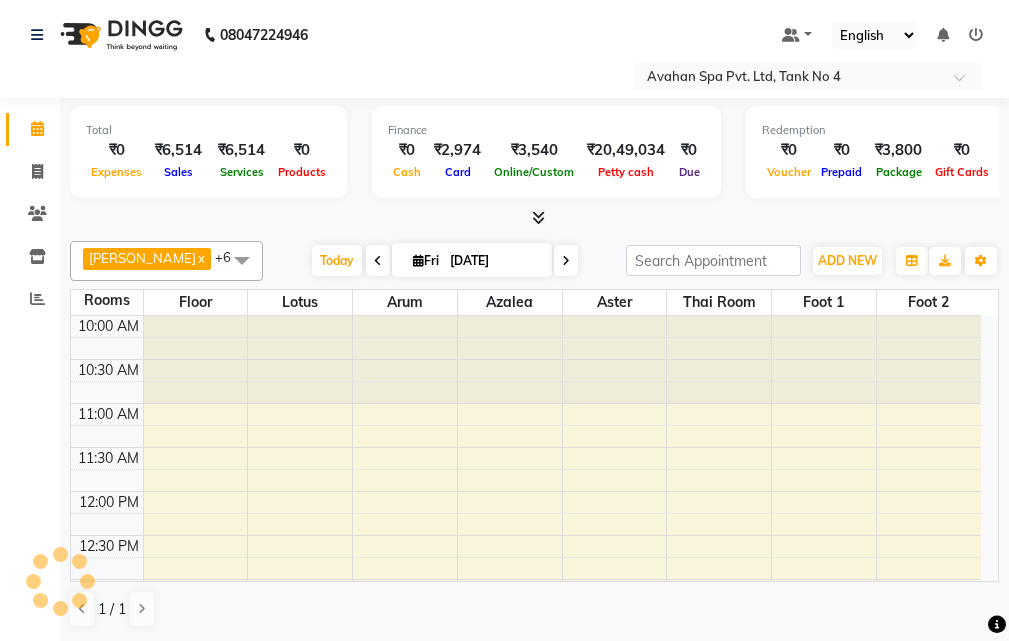 scroll, scrollTop: 617, scrollLeft: 0, axis: vertical 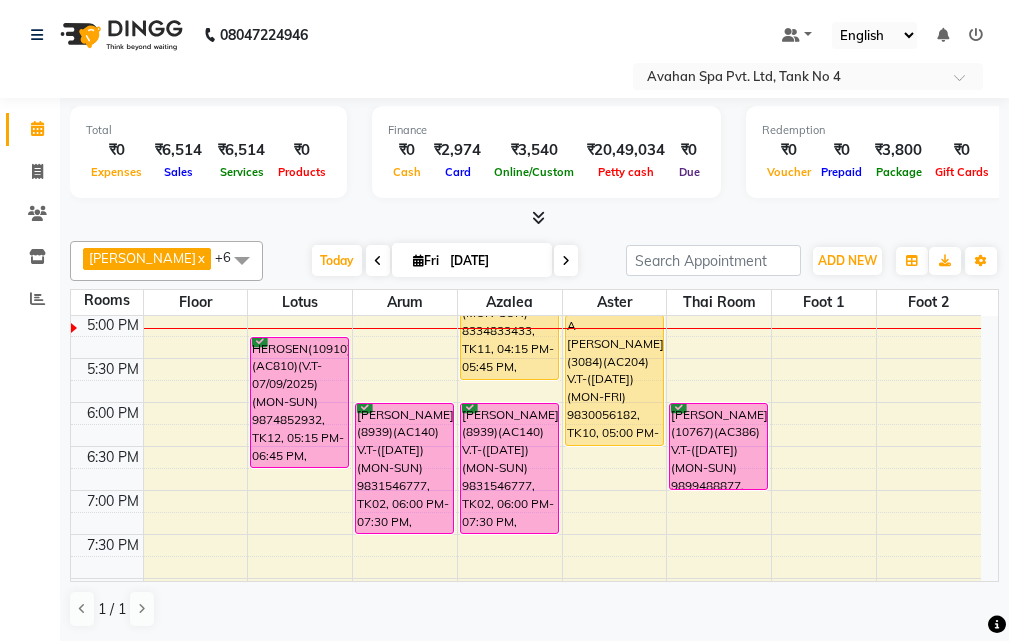 click at bounding box center [566, 260] 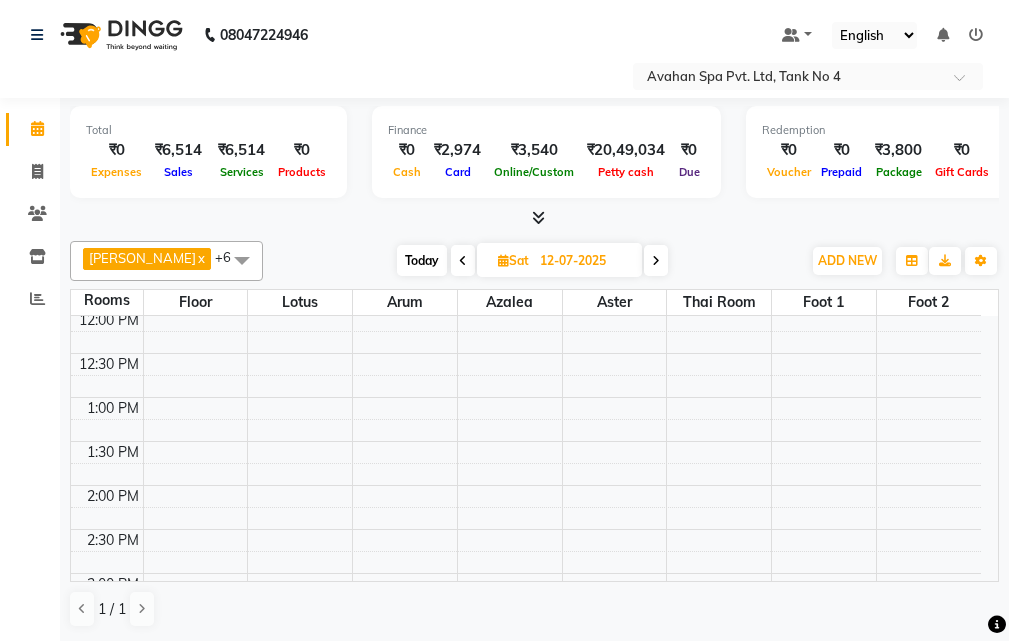 scroll, scrollTop: 217, scrollLeft: 0, axis: vertical 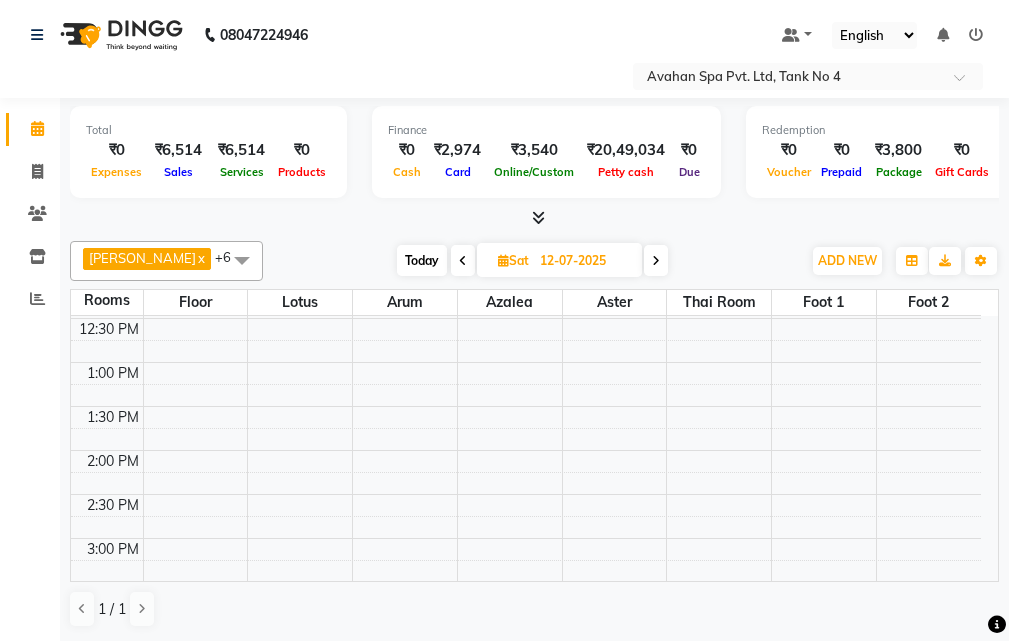 click on "10:00 AM 10:30 AM 11:00 AM 11:30 AM 12:00 PM 12:30 PM 1:00 PM 1:30 PM 2:00 PM 2:30 PM 3:00 PM 3:30 PM 4:00 PM 4:30 PM 5:00 PM 5:30 PM 6:00 PM 6:30 PM 7:00 PM 7:30 PM 8:00 PM 8:30 PM 9:00 PM 9:30 PM 10:00 PM 10:30 PM" at bounding box center [526, 670] 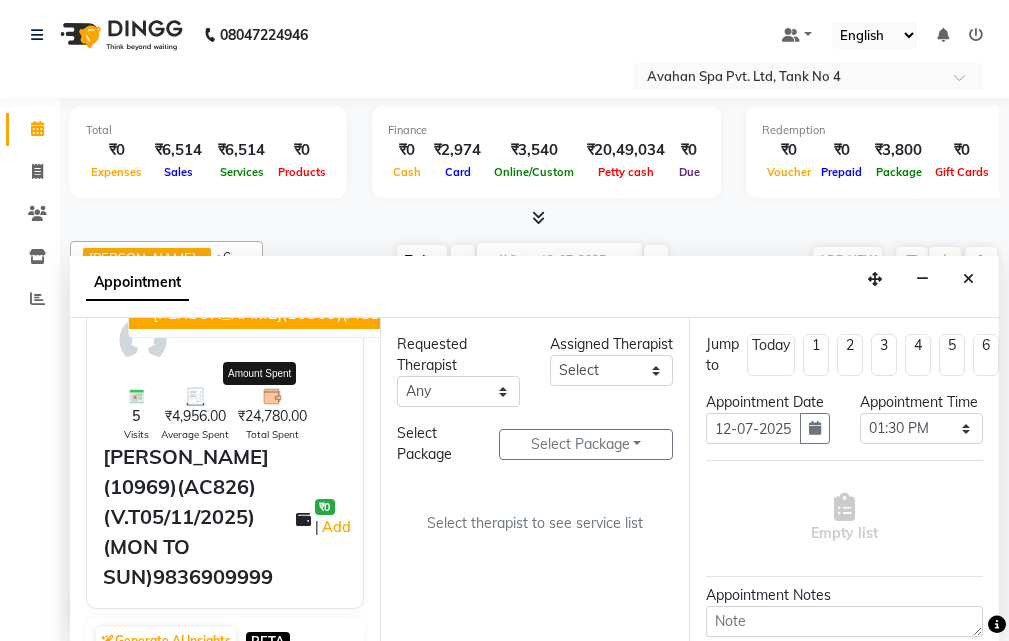 scroll, scrollTop: 0, scrollLeft: 0, axis: both 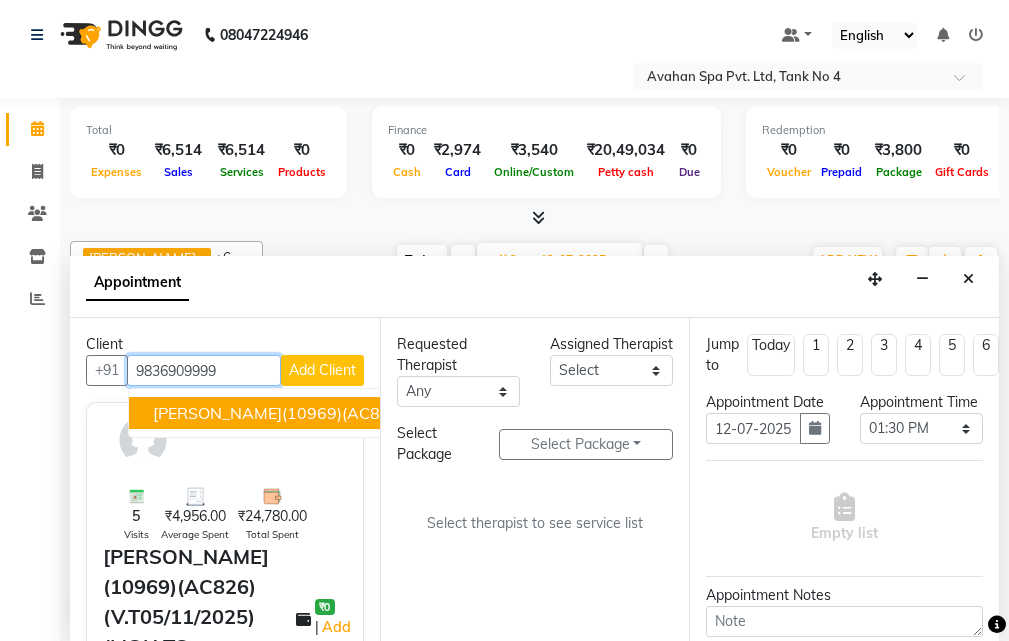 click on "[PERSON_NAME](10969)(AC826)(V.T05/11/2025) (MON TO SUN)9836909999" at bounding box center (448, 413) 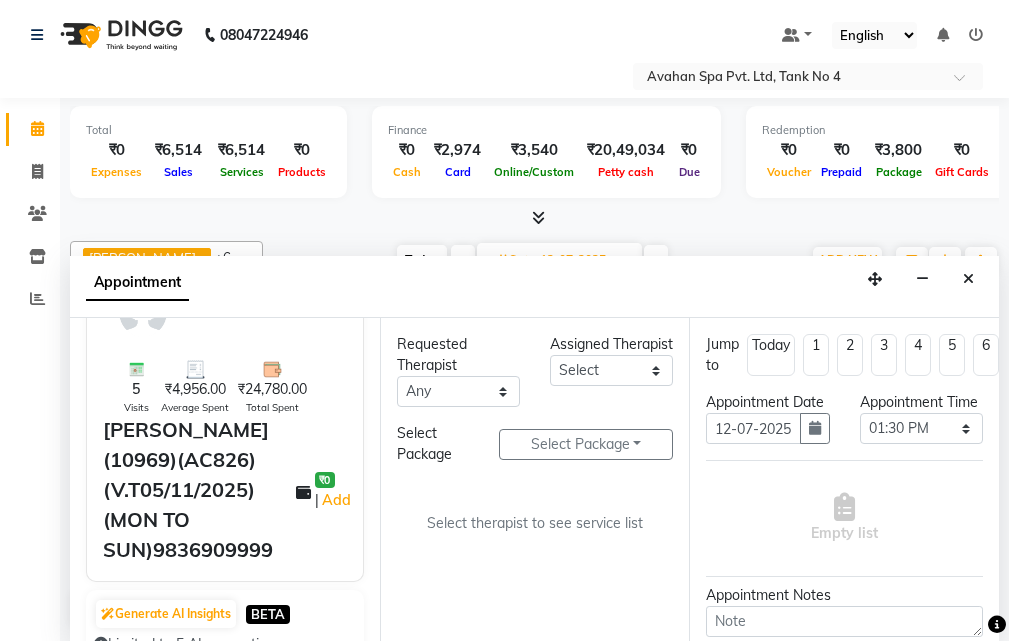 scroll, scrollTop: 200, scrollLeft: 0, axis: vertical 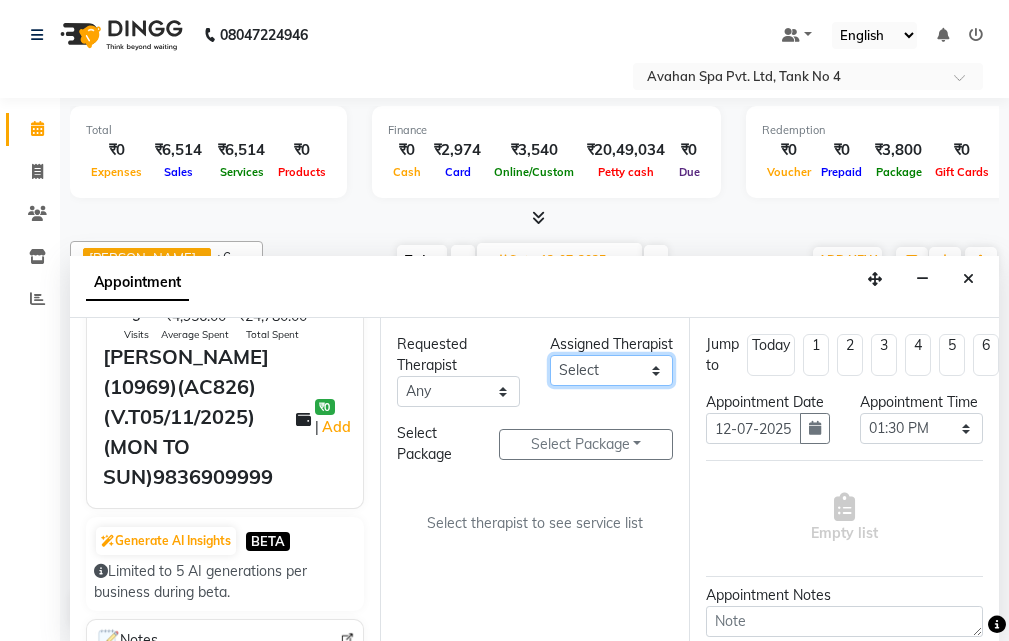 click on "Select ANJU [PERSON_NAME] [DEMOGRAPHIC_DATA] 1 [PERSON_NAME] JUNI [PERSON_NAME] SUSNIM" at bounding box center (611, 370) 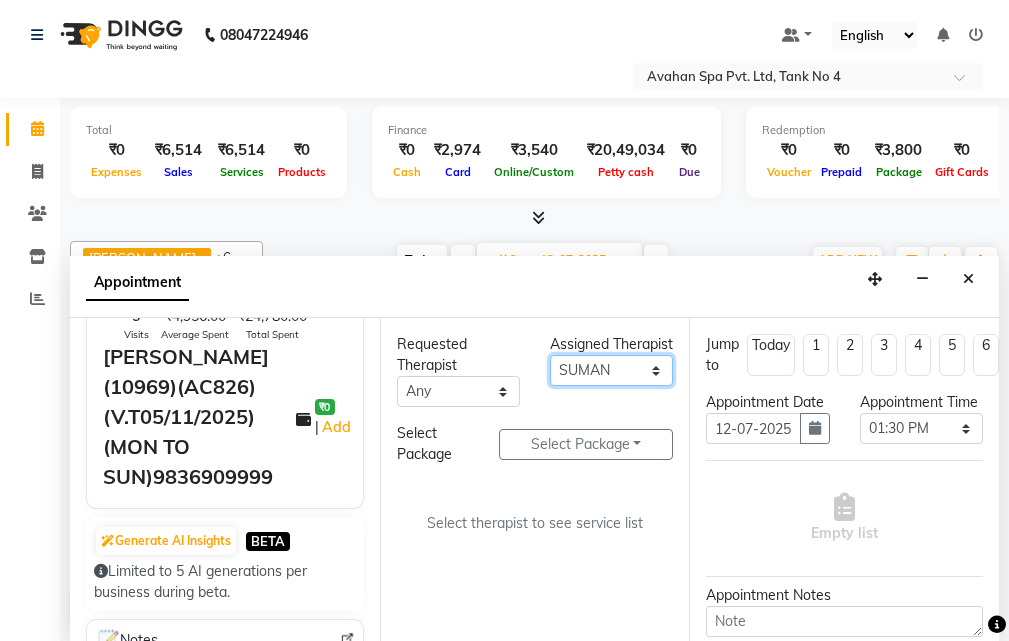click on "Select ANJU [PERSON_NAME] [DEMOGRAPHIC_DATA] 1 [PERSON_NAME] JUNI [PERSON_NAME] SUSNIM" at bounding box center [611, 370] 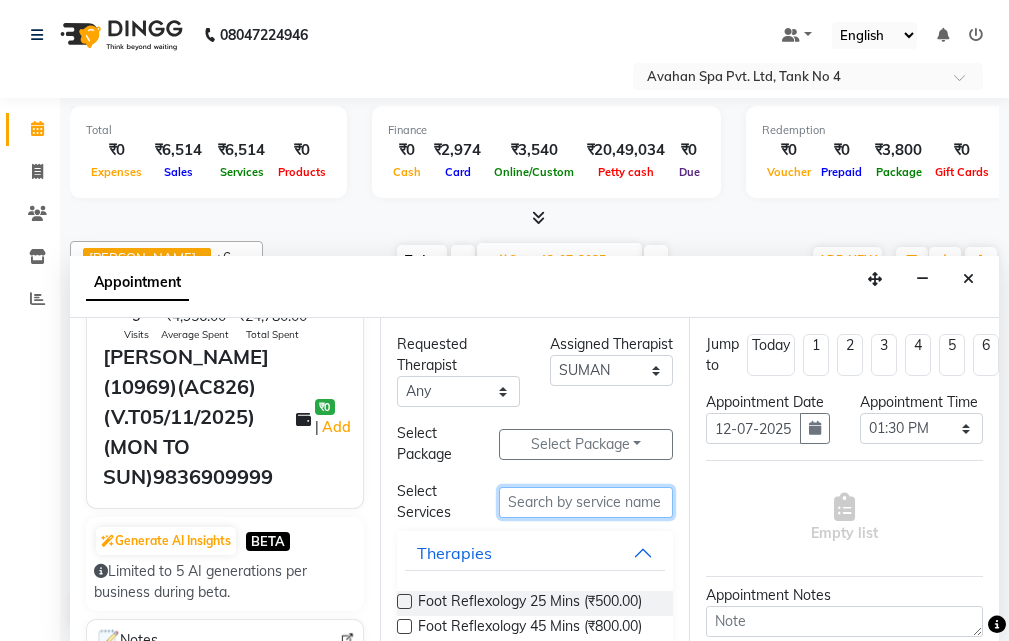 click at bounding box center (586, 502) 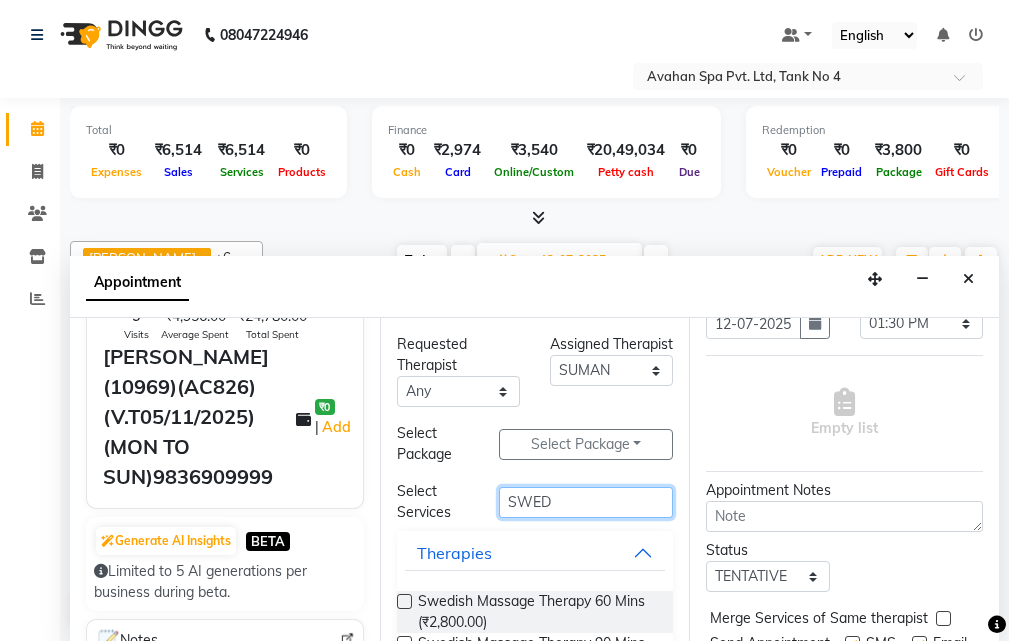 scroll, scrollTop: 258, scrollLeft: 0, axis: vertical 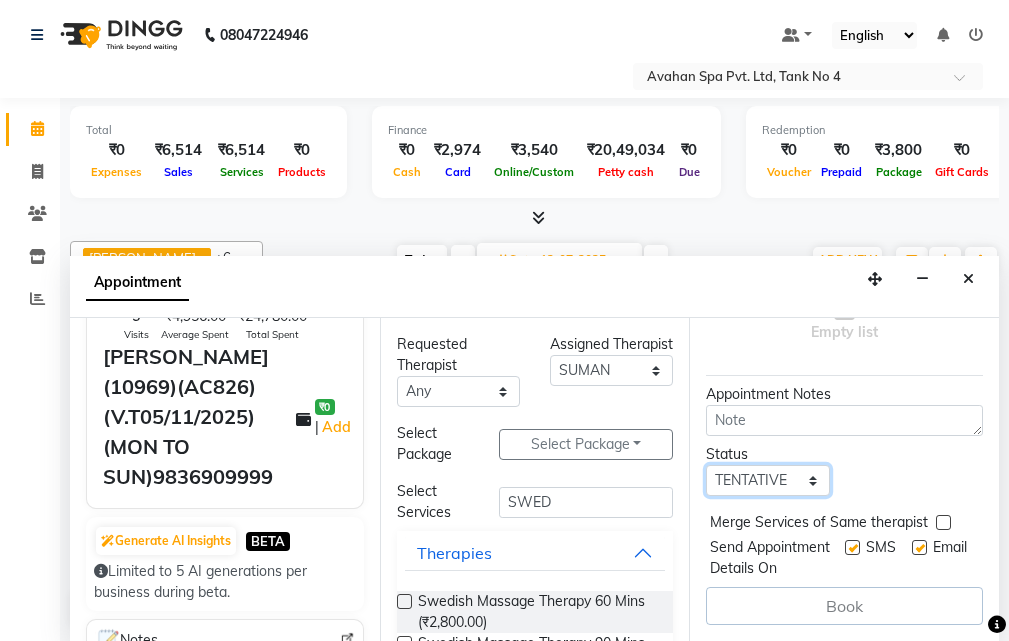 click on "Select TENTATIVE CONFIRM UPCOMING" at bounding box center [767, 480] 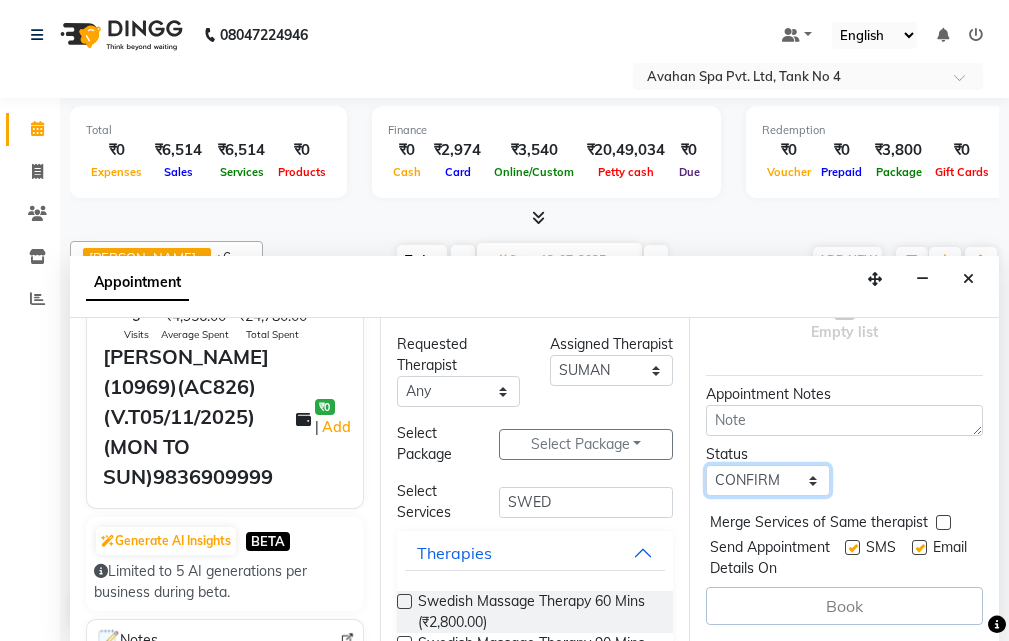 click on "Select TENTATIVE CONFIRM UPCOMING" at bounding box center [767, 480] 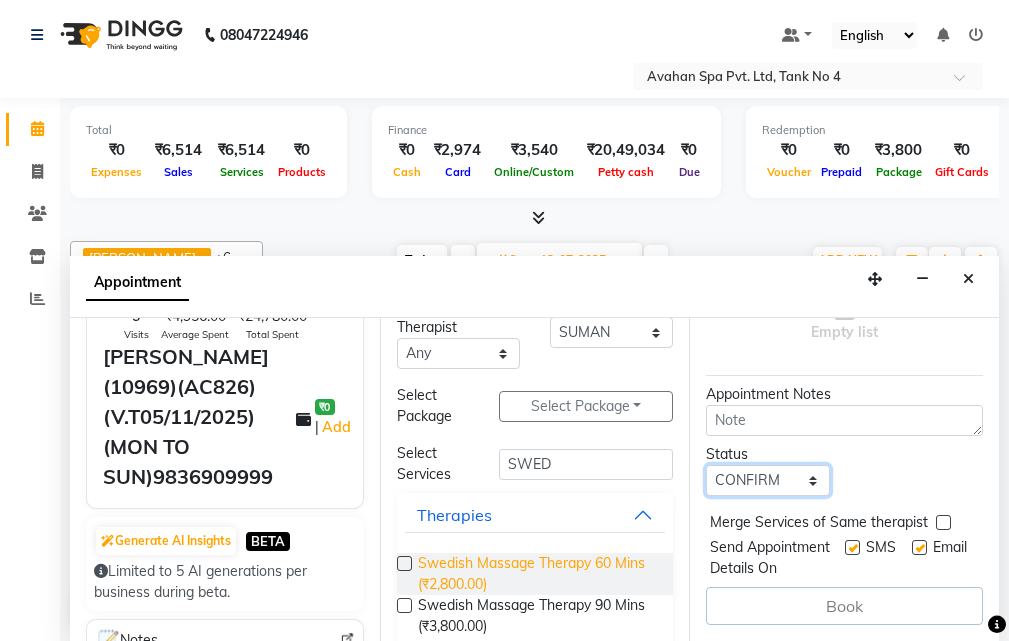 scroll, scrollTop: 66, scrollLeft: 0, axis: vertical 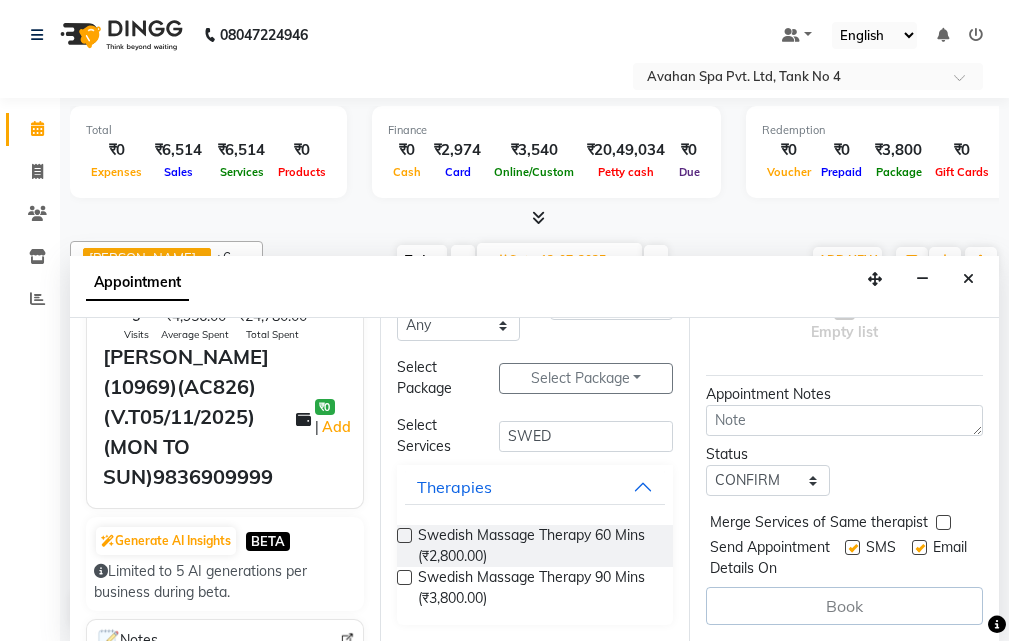 click on "Book" at bounding box center [844, 606] 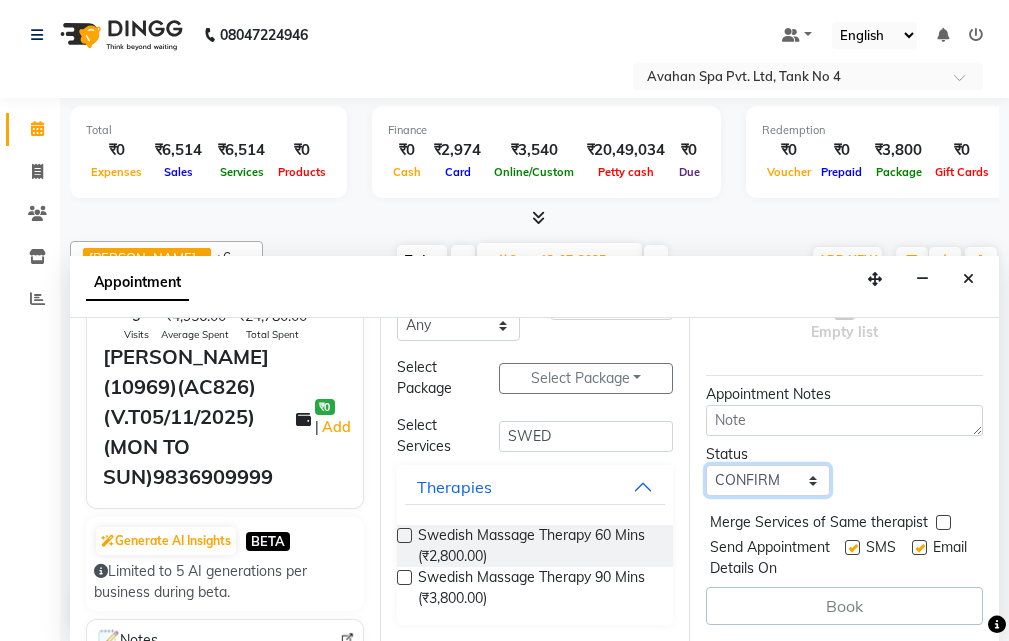 click on "Select TENTATIVE CONFIRM UPCOMING" at bounding box center [767, 480] 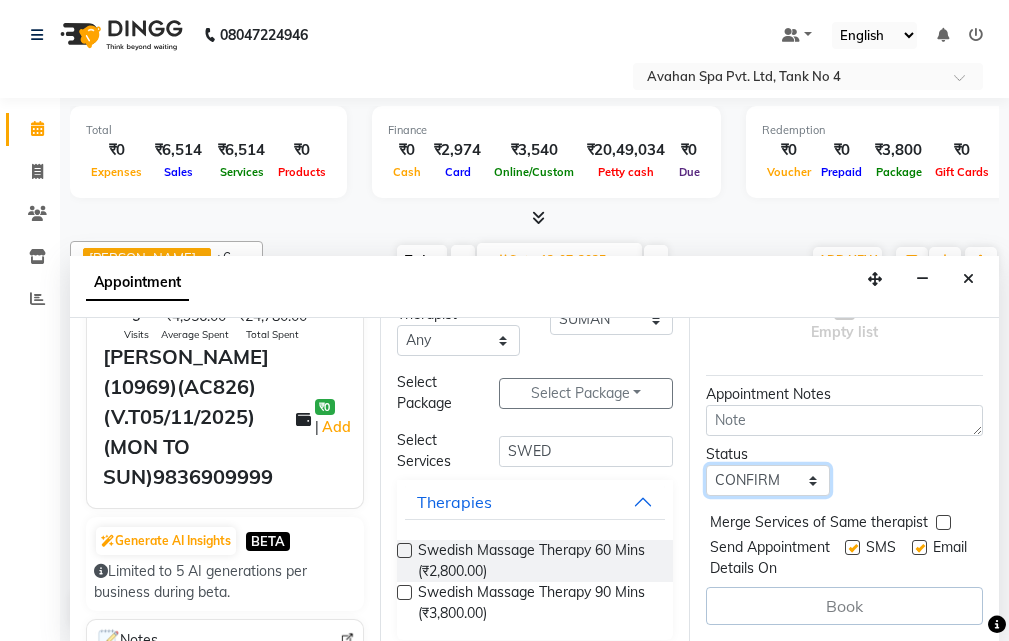 scroll, scrollTop: 66, scrollLeft: 0, axis: vertical 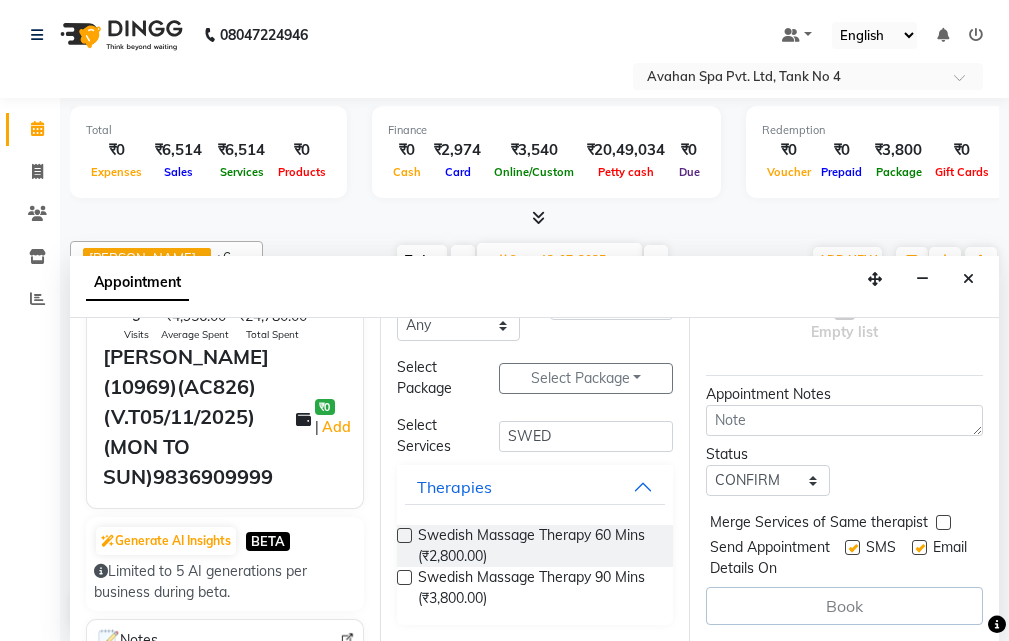 click on "Book" at bounding box center (844, 606) 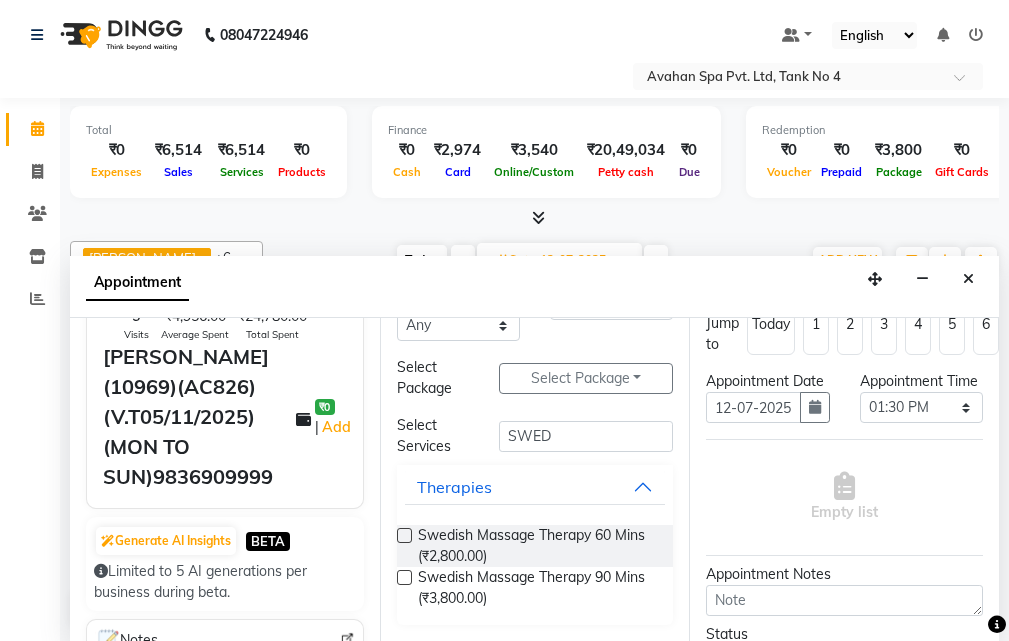 scroll, scrollTop: 0, scrollLeft: 0, axis: both 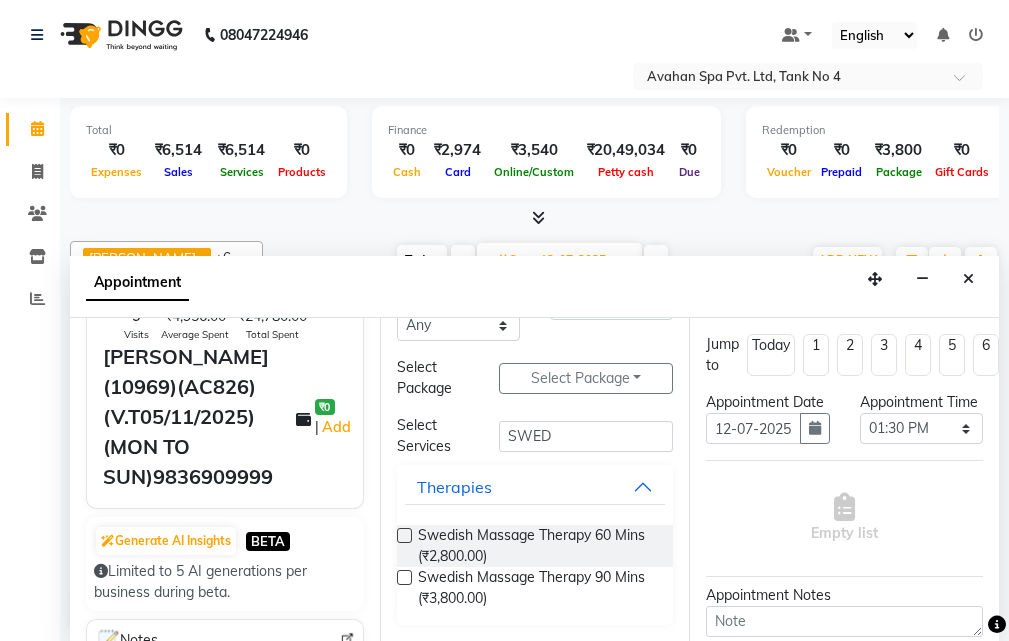 click at bounding box center (404, 535) 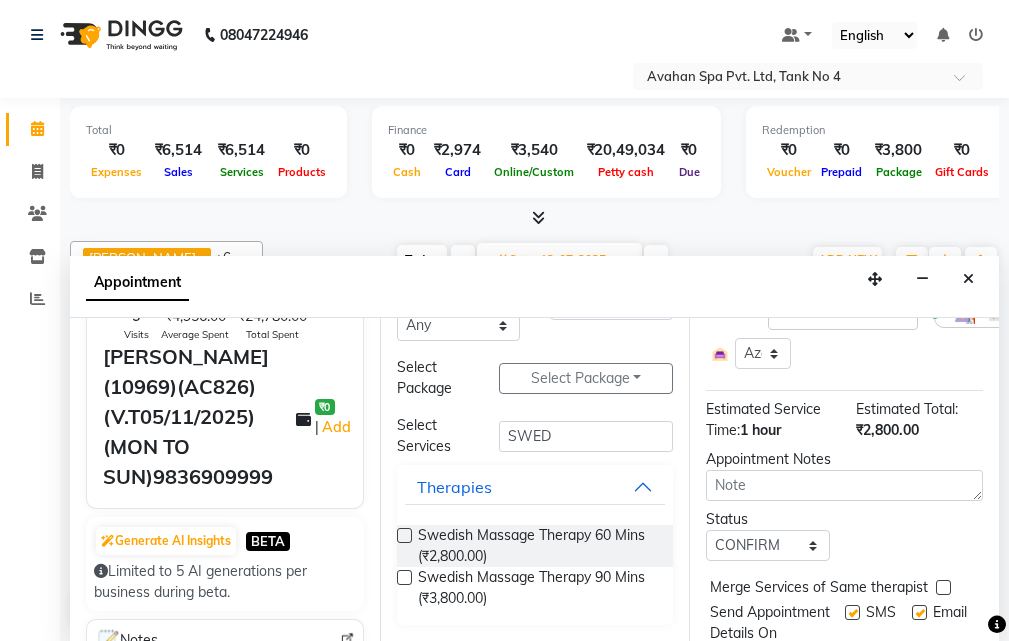 scroll, scrollTop: 350, scrollLeft: 0, axis: vertical 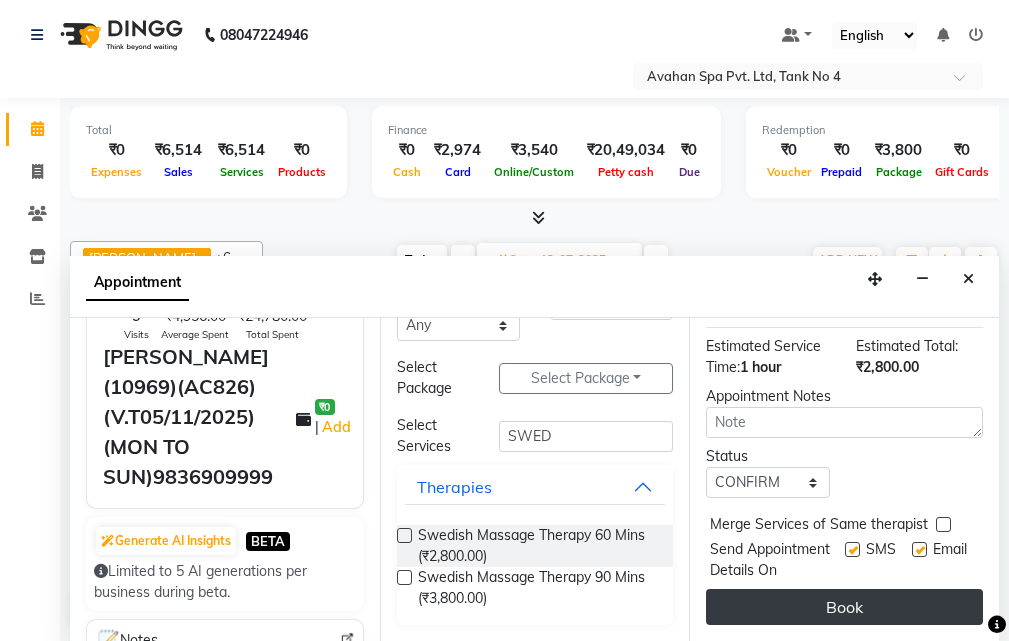 click on "Book" at bounding box center (844, 607) 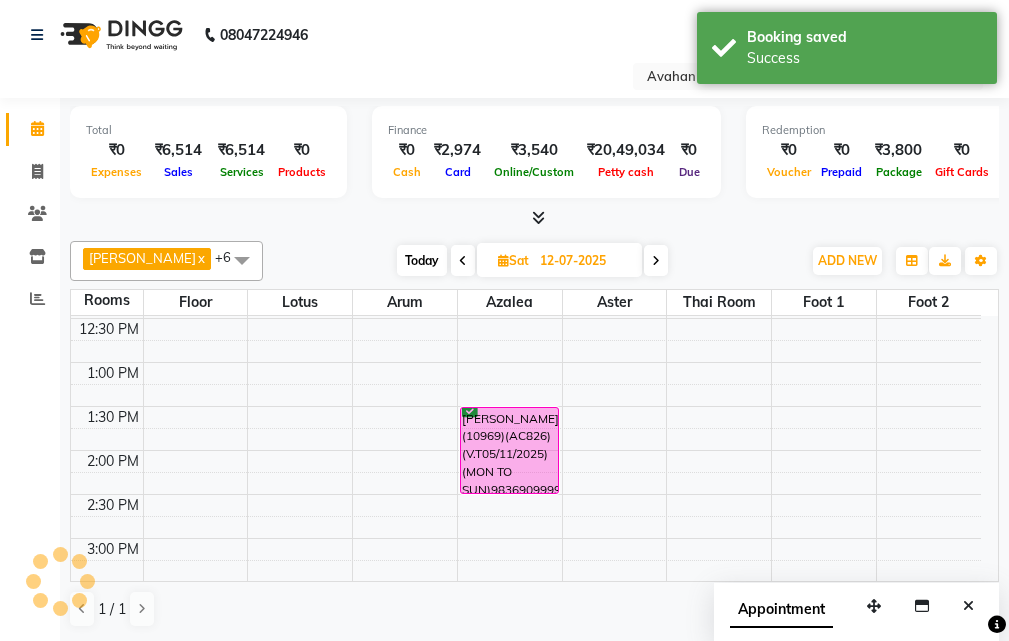scroll, scrollTop: 0, scrollLeft: 0, axis: both 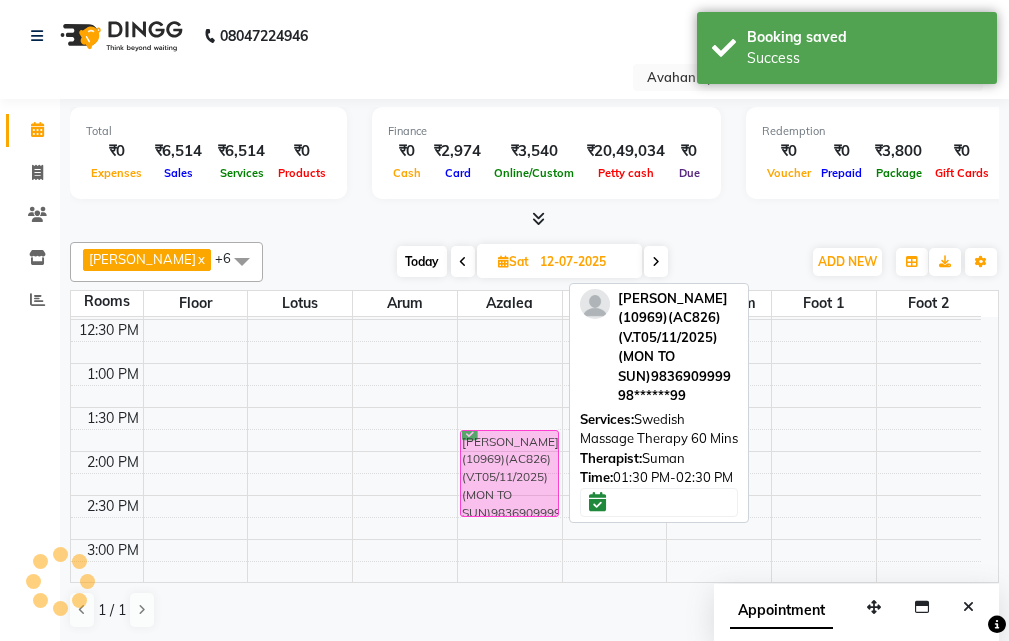 drag, startPoint x: 485, startPoint y: 415, endPoint x: 476, endPoint y: 443, distance: 29.410883 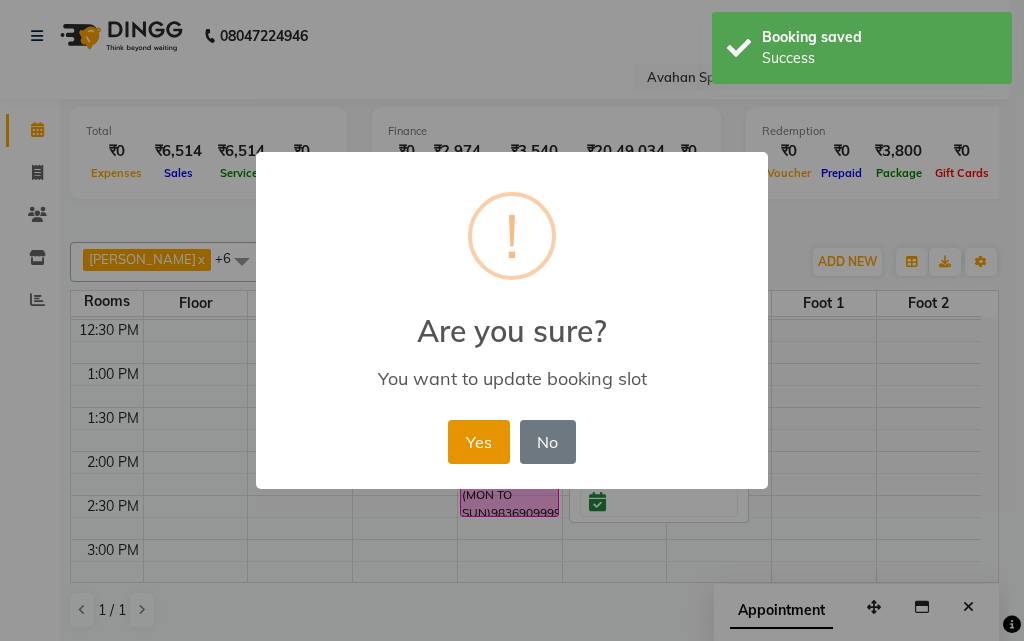 click on "Yes" at bounding box center (478, 442) 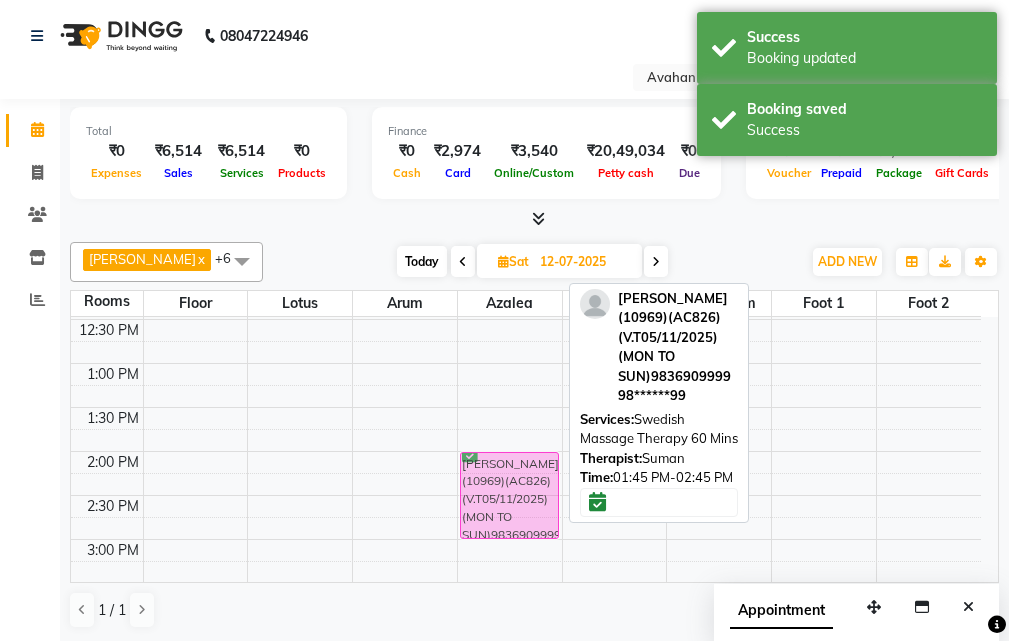 drag, startPoint x: 519, startPoint y: 443, endPoint x: 522, endPoint y: 467, distance: 24.186773 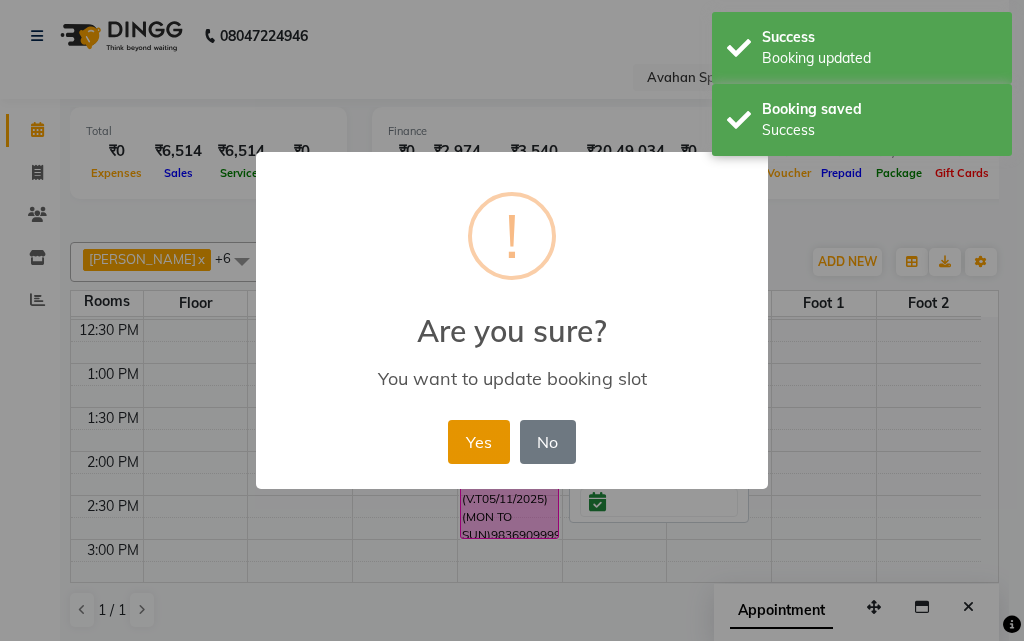 click on "Yes" at bounding box center [478, 442] 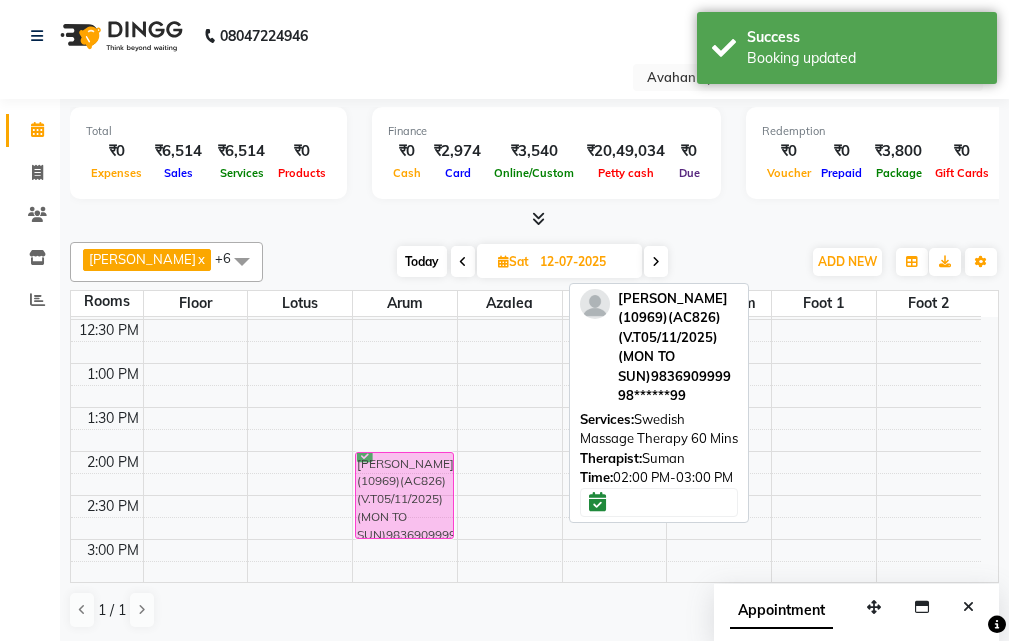 drag, startPoint x: 504, startPoint y: 464, endPoint x: 414, endPoint y: 464, distance: 90 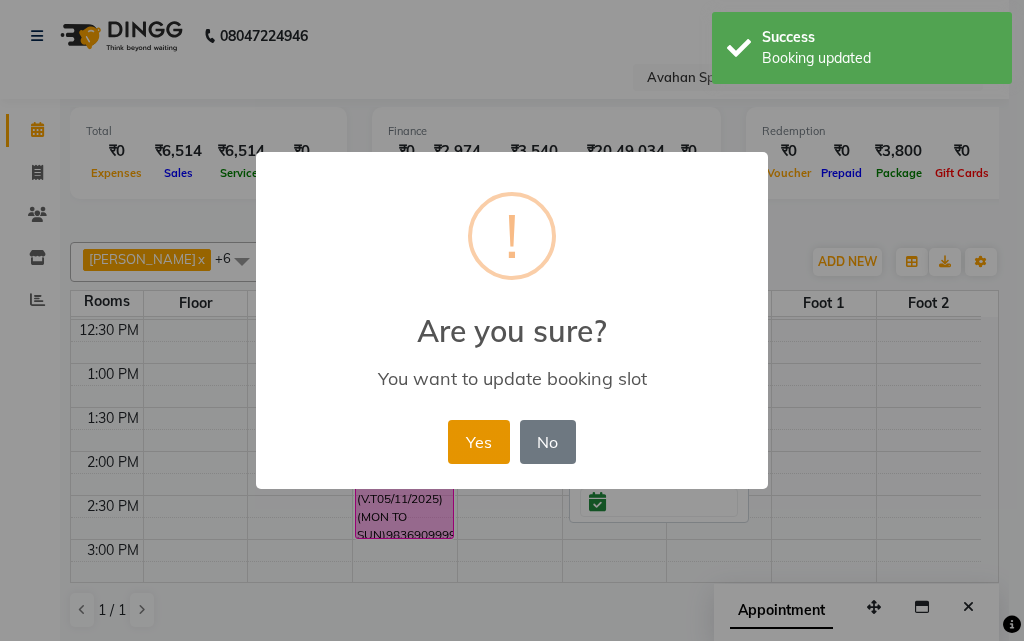 click on "Yes" at bounding box center [478, 442] 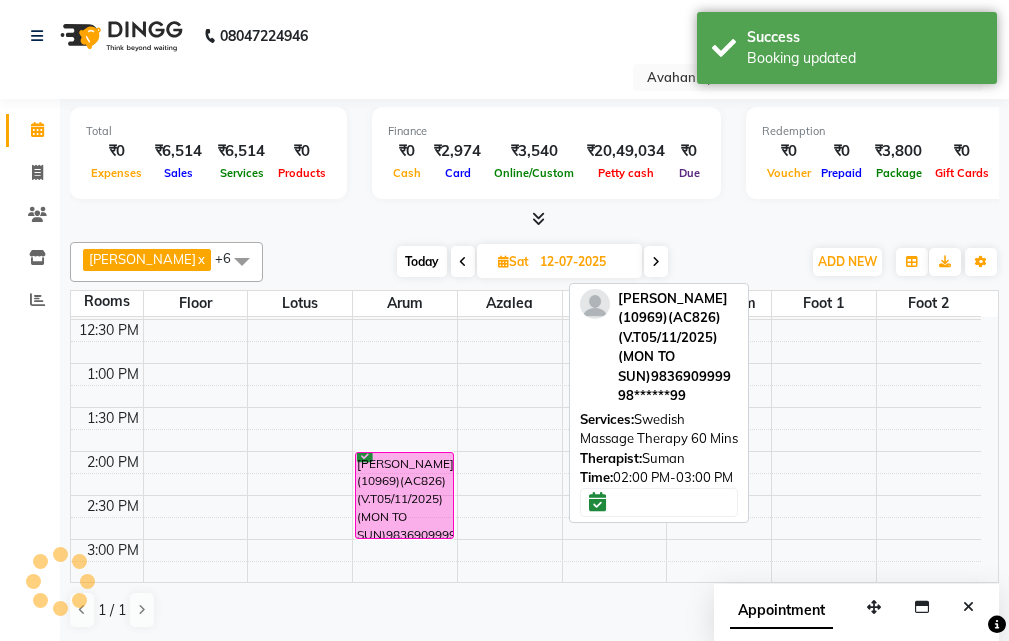 click on "10:00 AM 10:30 AM 11:00 AM 11:30 AM 12:00 PM 12:30 PM 1:00 PM 1:30 PM 2:00 PM 2:30 PM 3:00 PM 3:30 PM 4:00 PM 4:30 PM 5:00 PM 5:30 PM 6:00 PM 6:30 PM 7:00 PM 7:30 PM 8:00 PM 8:30 PM 9:00 PM 9:30 PM 10:00 PM 10:30 PM     [PERSON_NAME](10969)(AC826)(V.T05/11/2025) (MON TO SUN)9836909999, 02:00 PM-03:00 PM, Swedish Massage Therapy 60 Mins" at bounding box center [526, 671] 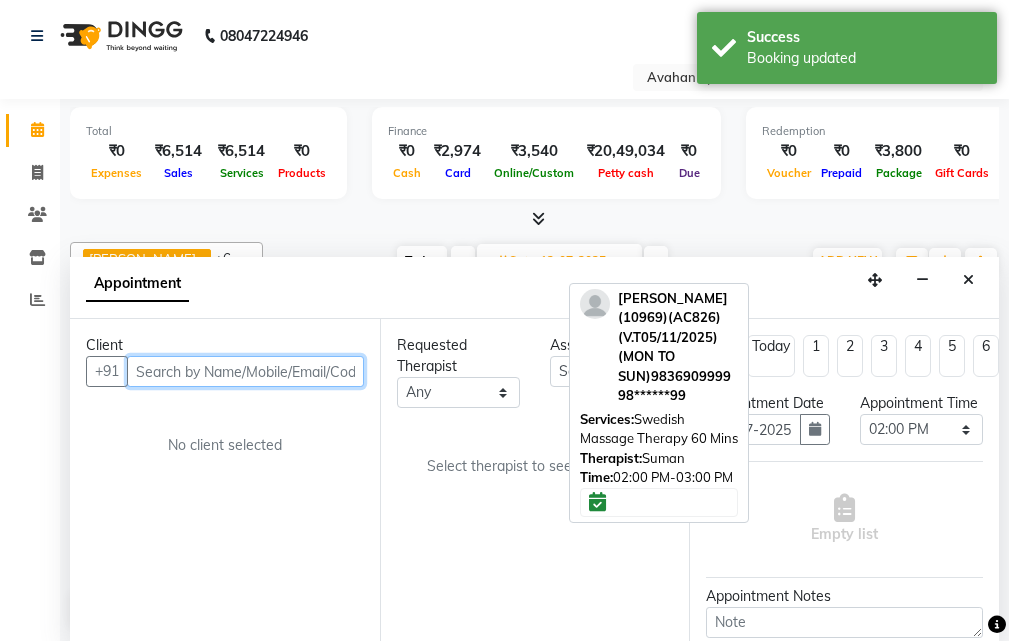scroll, scrollTop: 1, scrollLeft: 0, axis: vertical 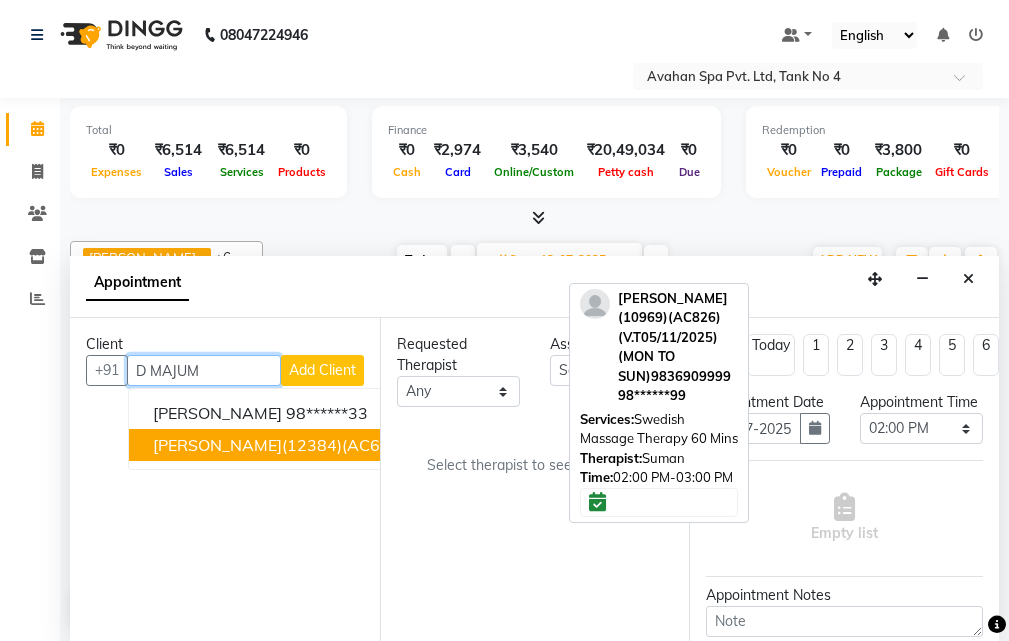 click on "[PERSON_NAME](12384)(AC696) V.T-([DATE])(MON-SUN) 9836653546" at bounding box center (423, 445) 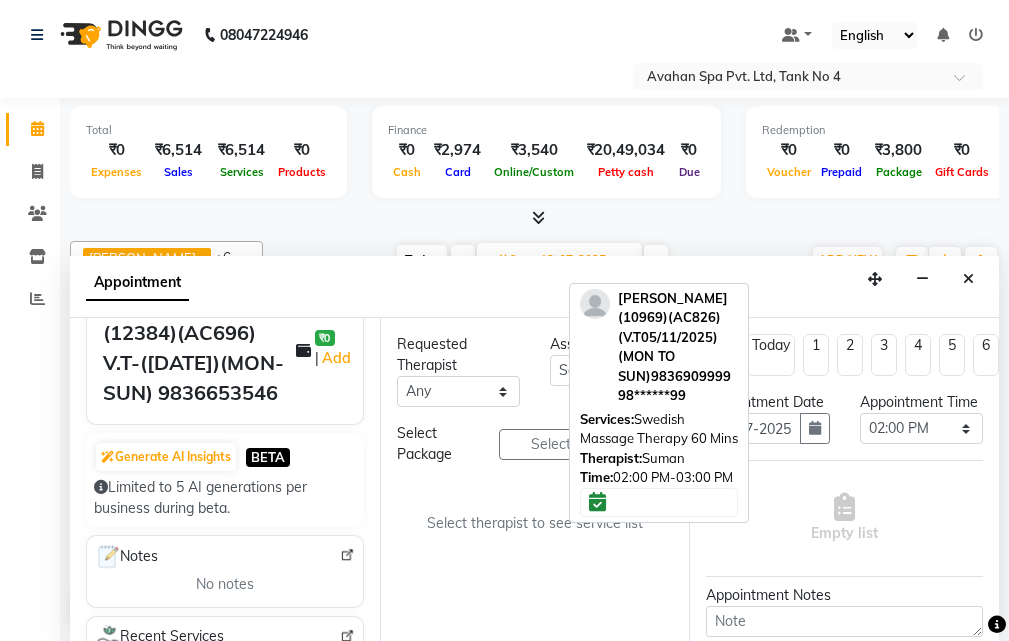 scroll, scrollTop: 200, scrollLeft: 0, axis: vertical 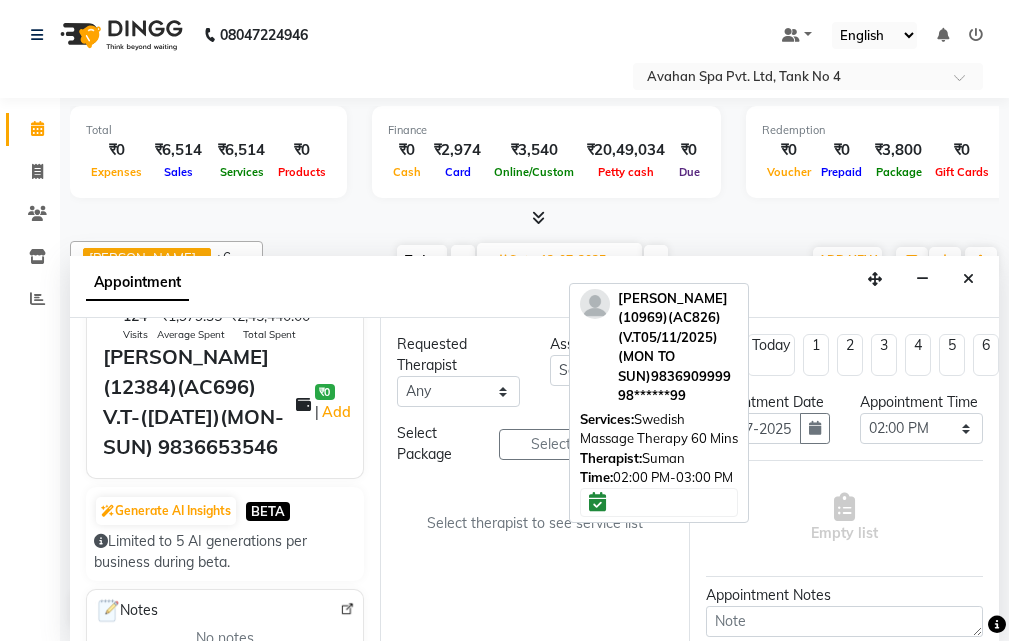 click on "Appointment" at bounding box center (534, 287) 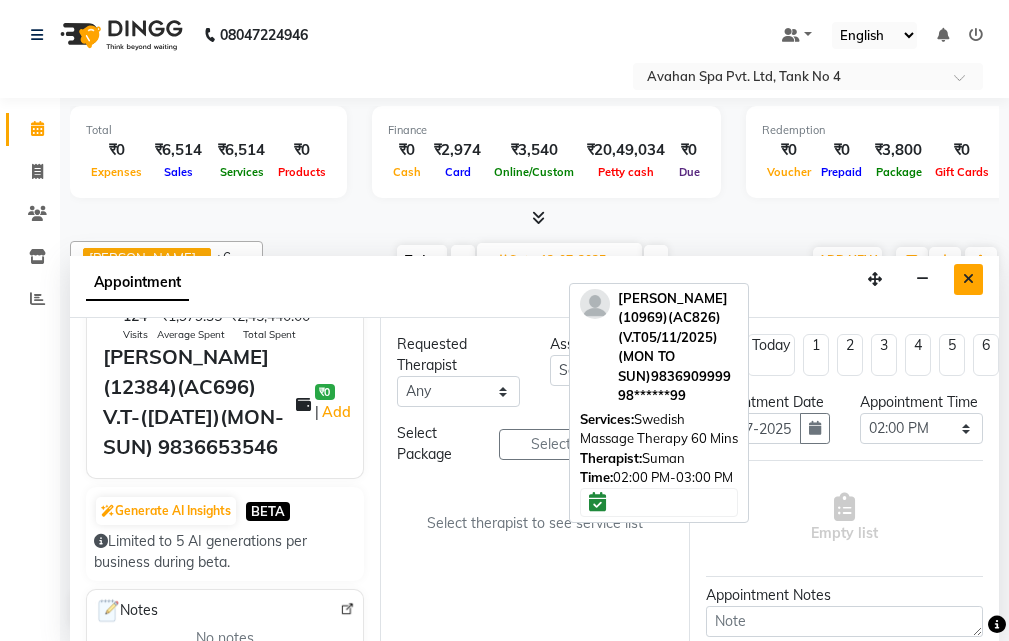 click at bounding box center (968, 279) 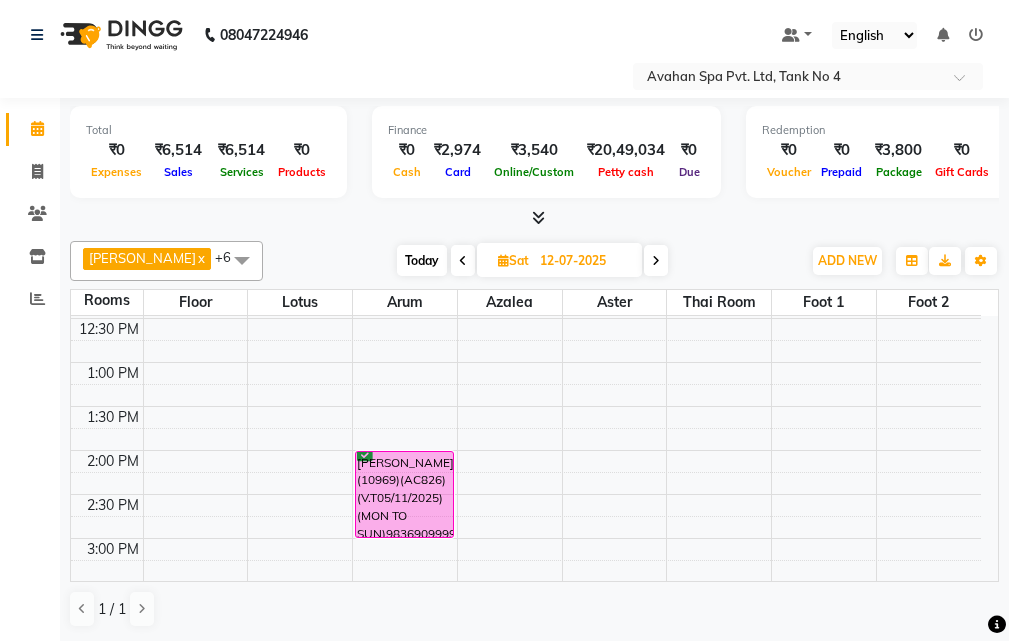 click on "Today" at bounding box center [422, 260] 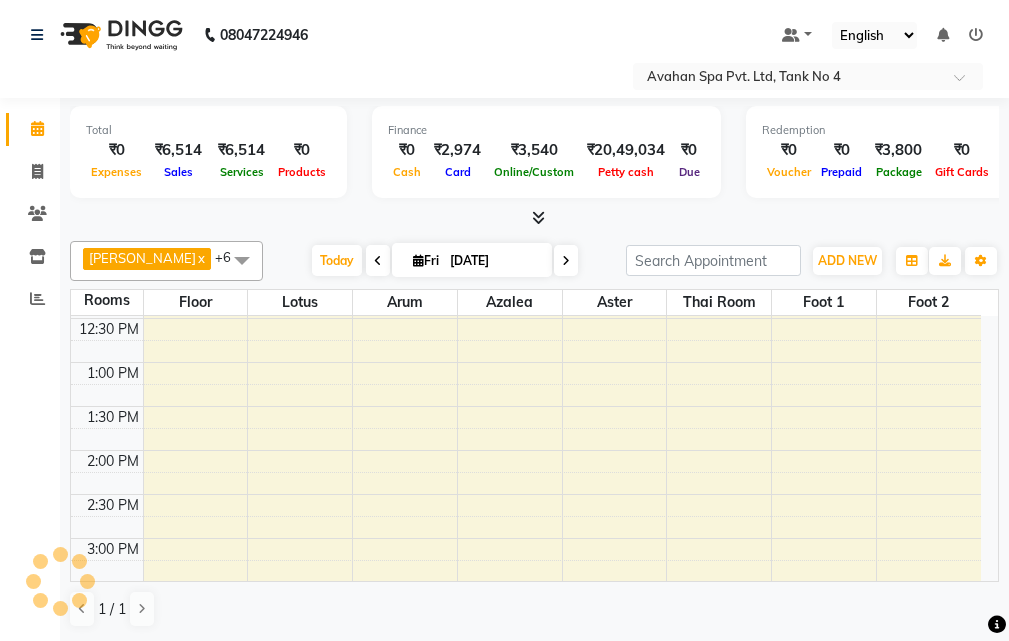 scroll, scrollTop: 617, scrollLeft: 0, axis: vertical 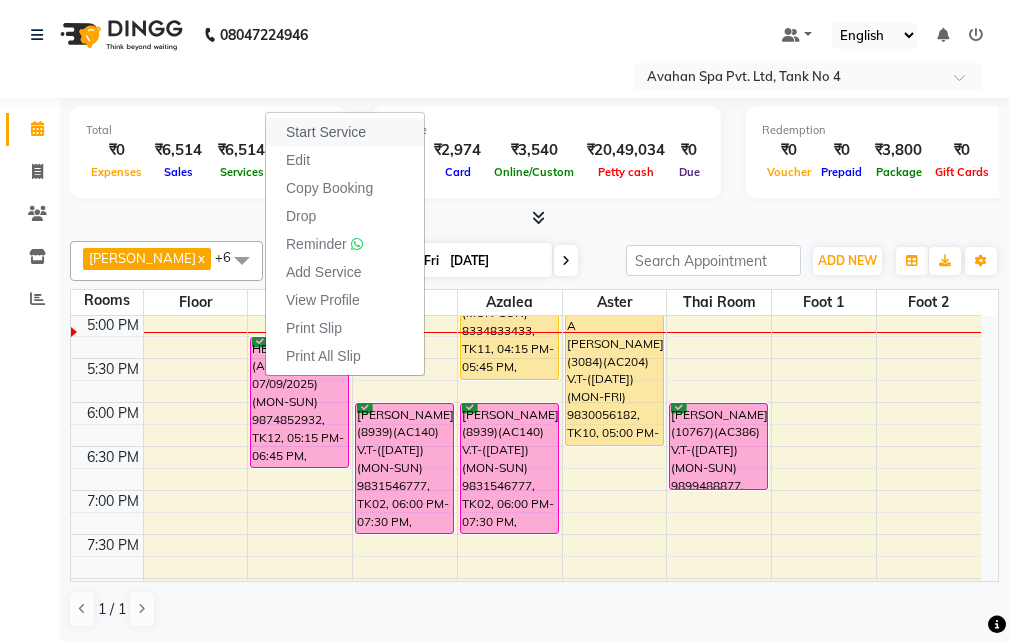 click on "Start Service" at bounding box center (326, 132) 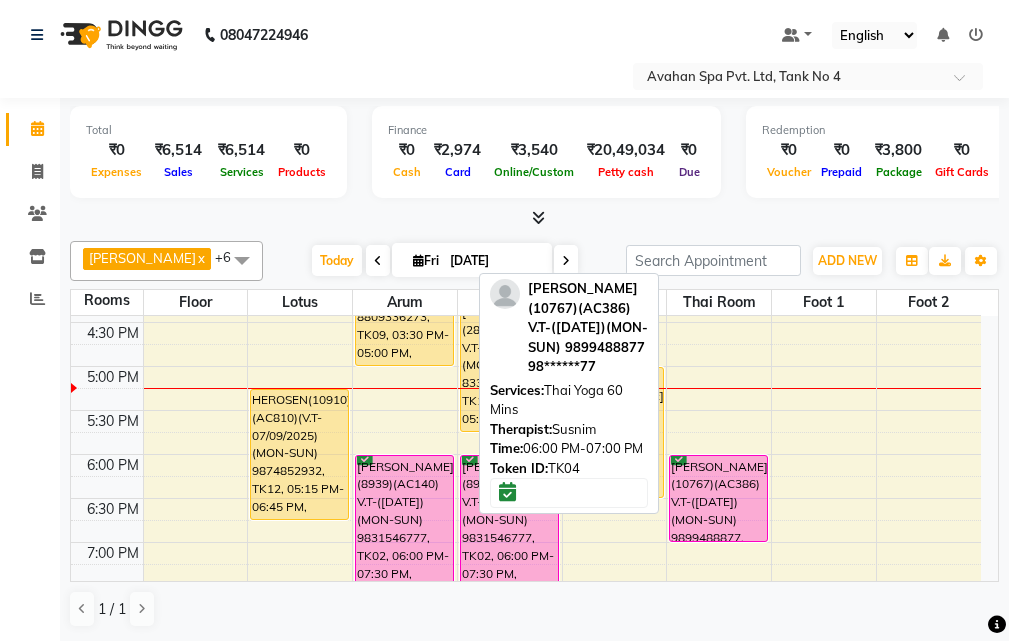 scroll, scrollTop: 417, scrollLeft: 0, axis: vertical 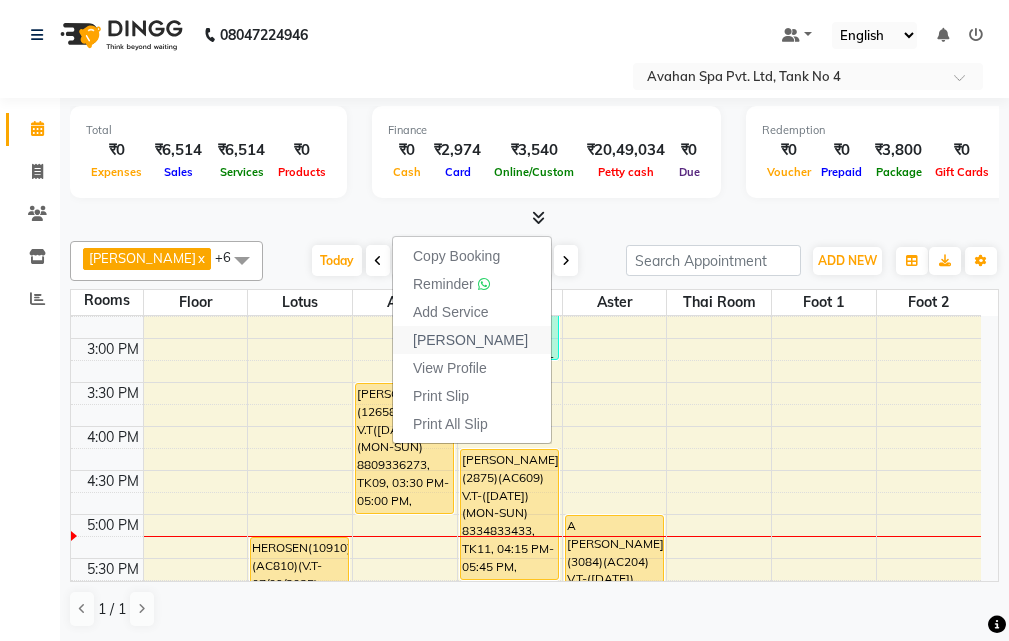 click on "[PERSON_NAME]" at bounding box center (470, 340) 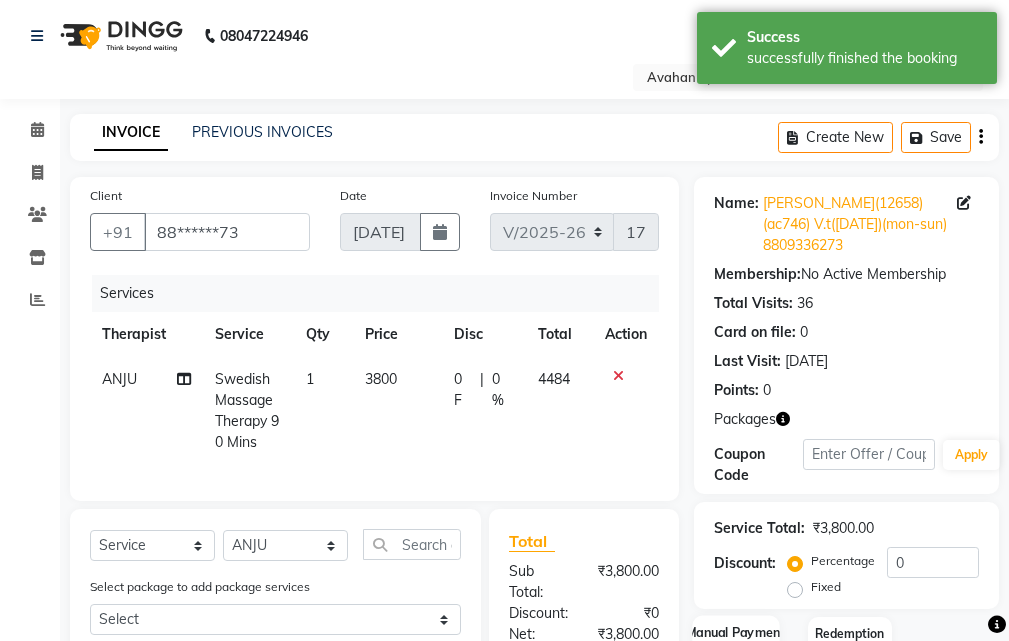 scroll, scrollTop: 315, scrollLeft: 0, axis: vertical 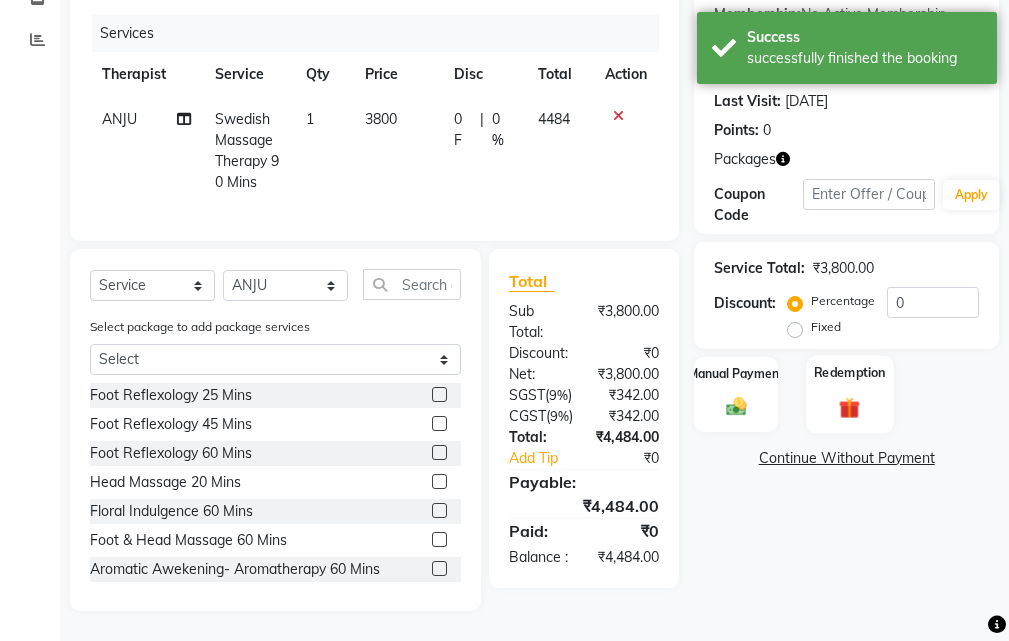 click 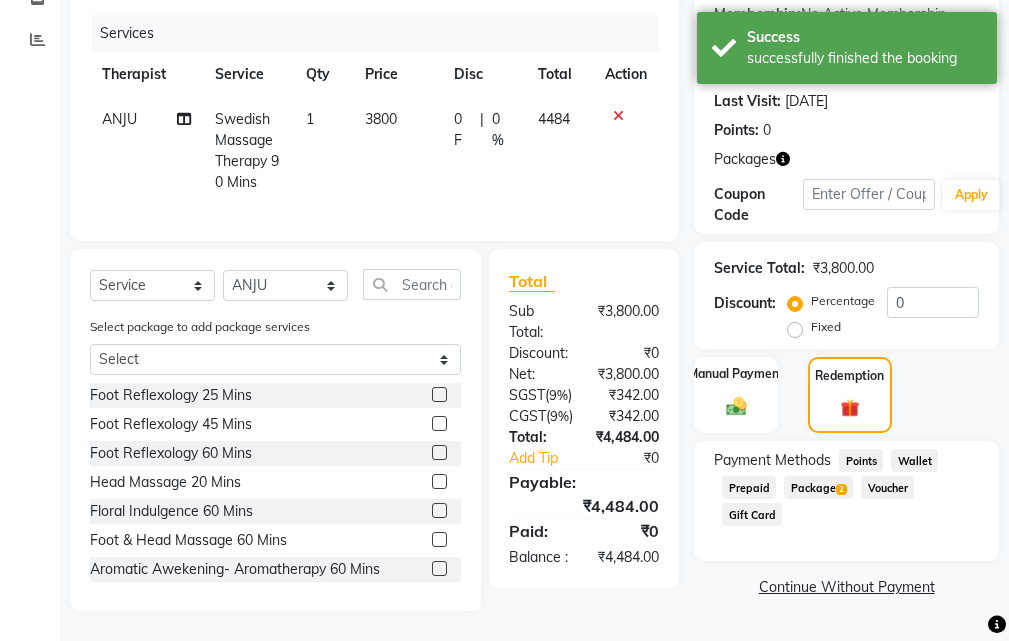 click on "Package  2" 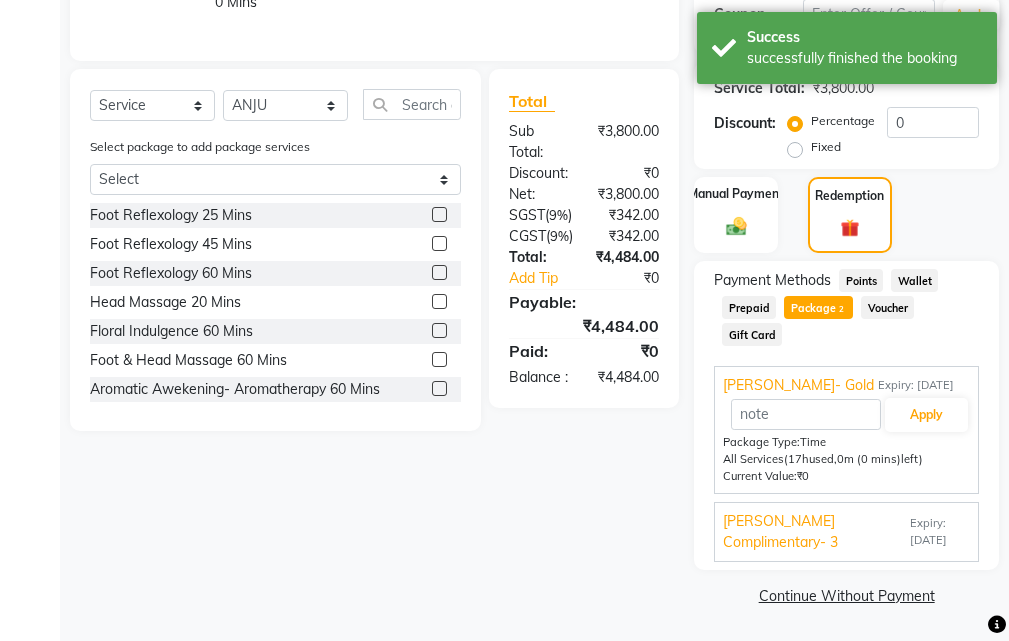 click on "Expiry: [DATE]" at bounding box center [940, 532] 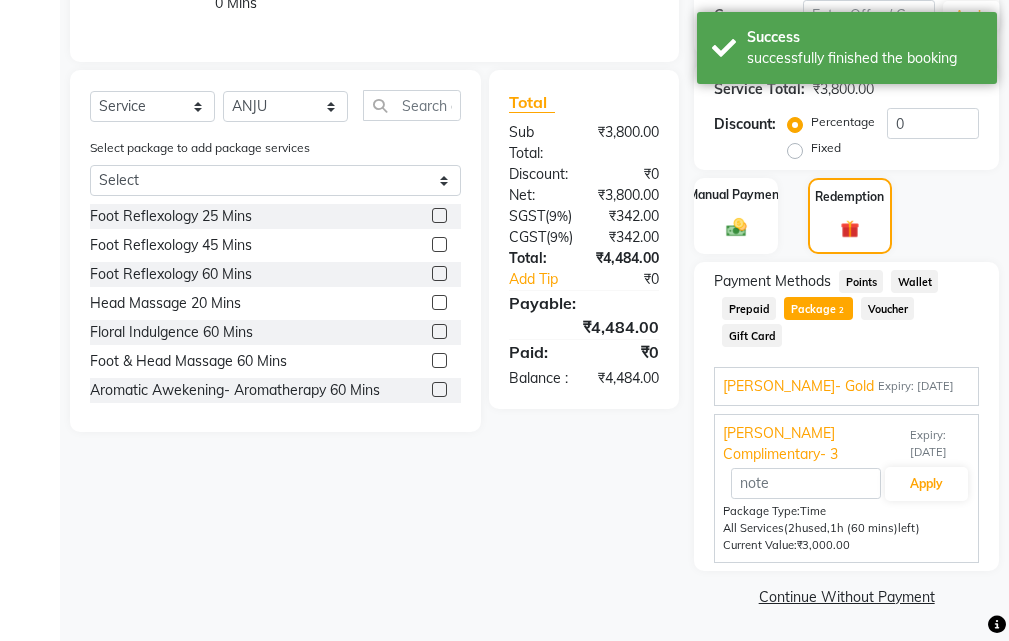 scroll, scrollTop: 440, scrollLeft: 0, axis: vertical 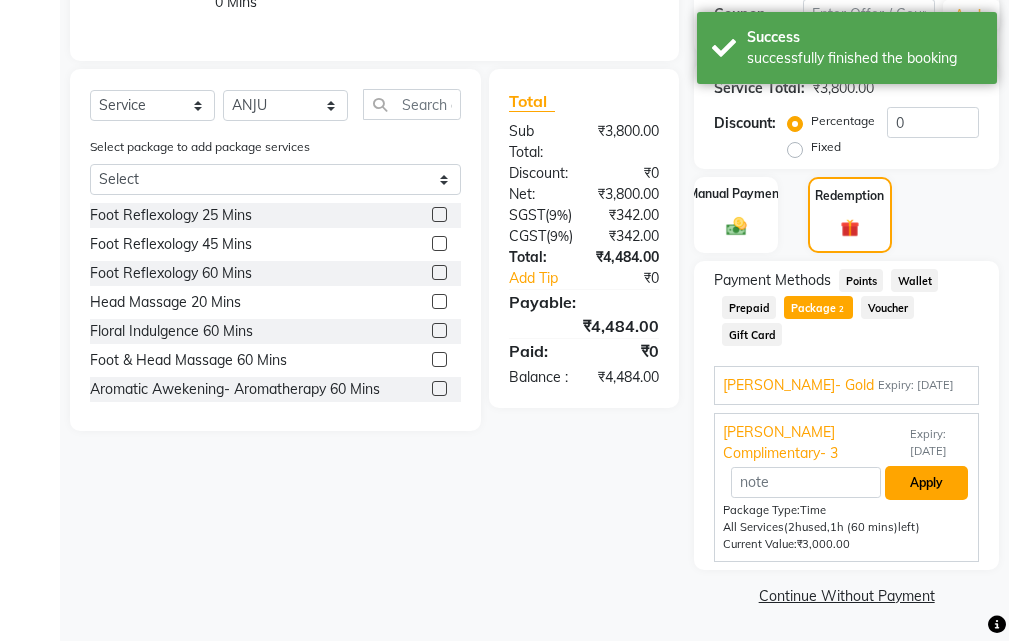 click on "Apply" at bounding box center [926, 483] 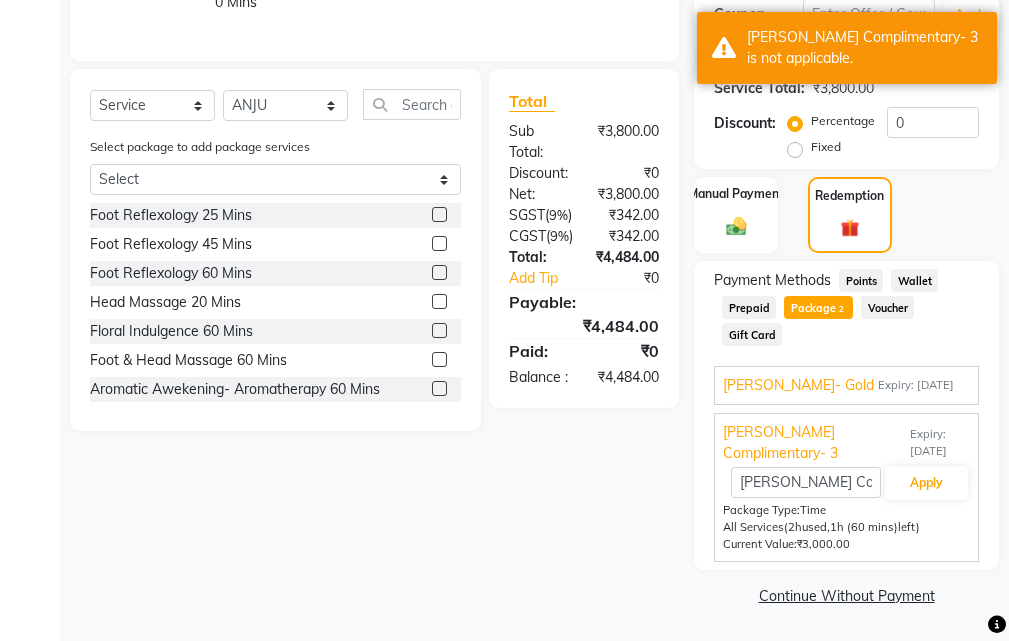 click on "Expiry: [DATE]" at bounding box center (916, 385) 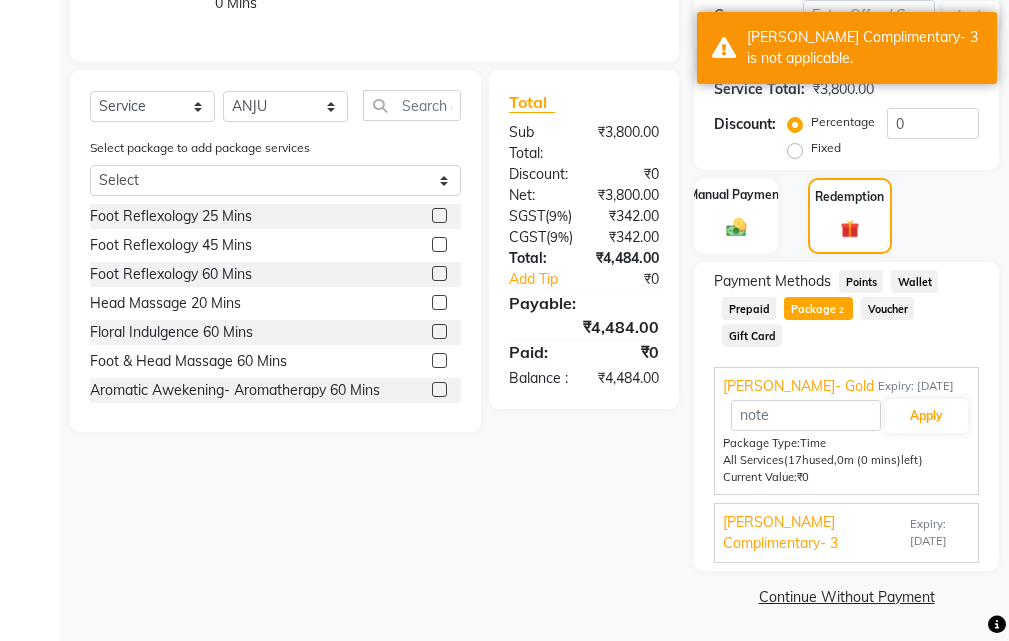 scroll, scrollTop: 440, scrollLeft: 0, axis: vertical 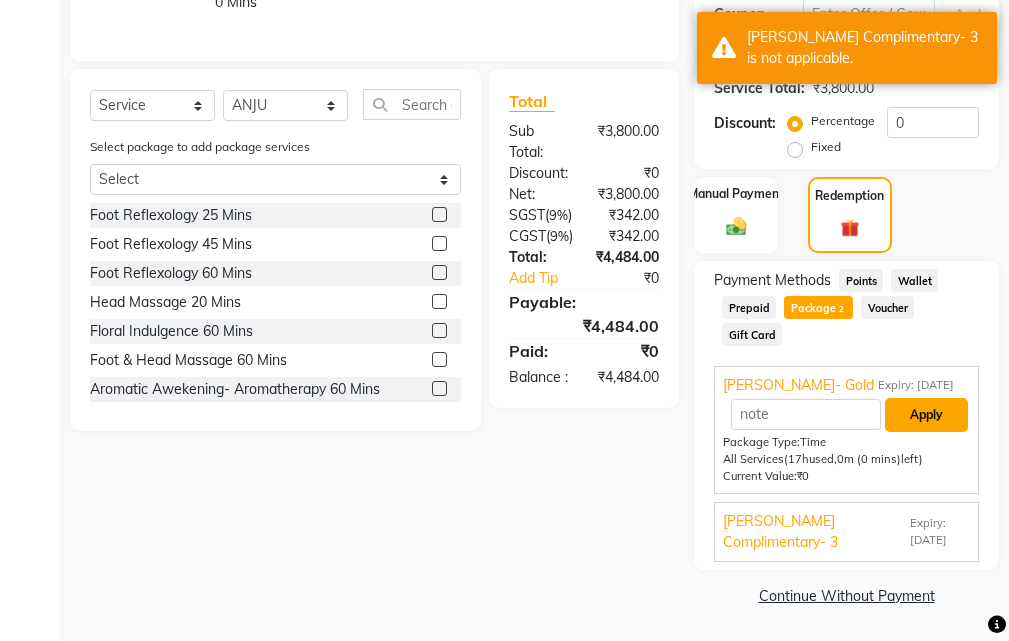 click on "Apply" at bounding box center (926, 415) 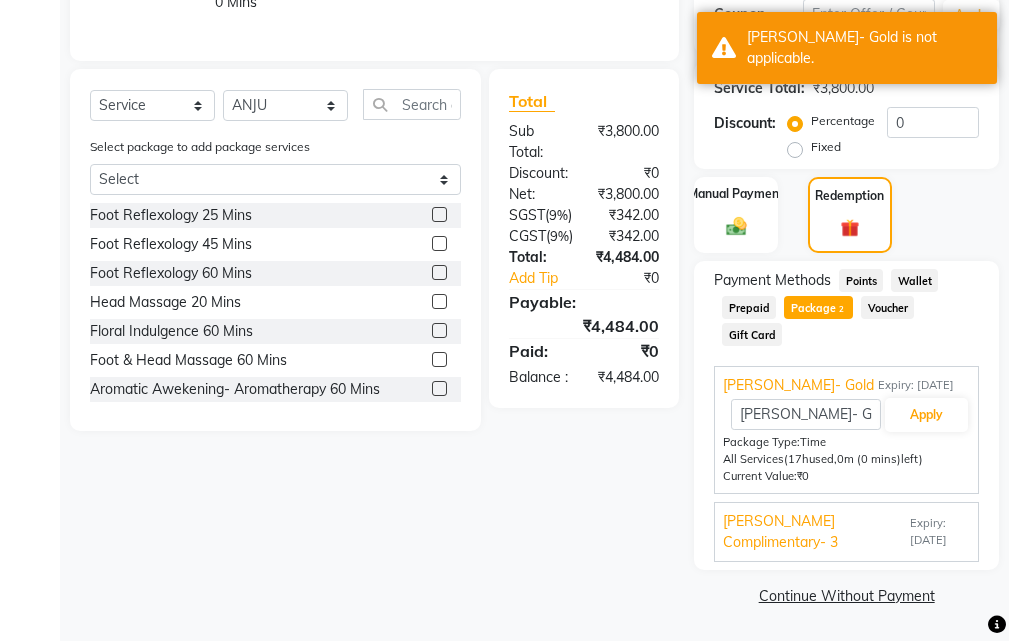 click on "Expiry: [DATE]" at bounding box center [940, 532] 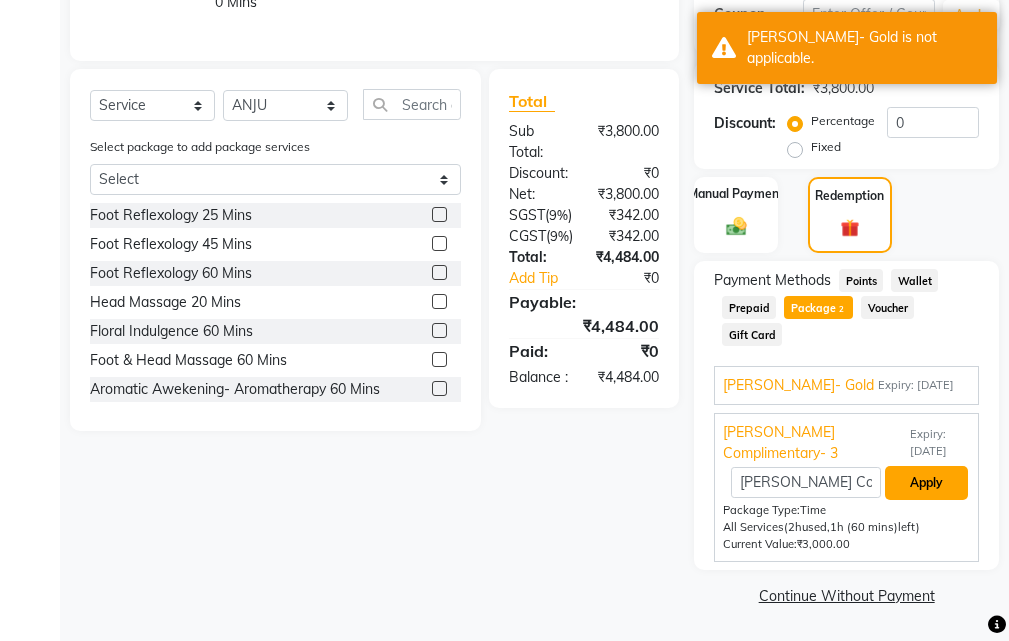 click on "Apply" at bounding box center [926, 483] 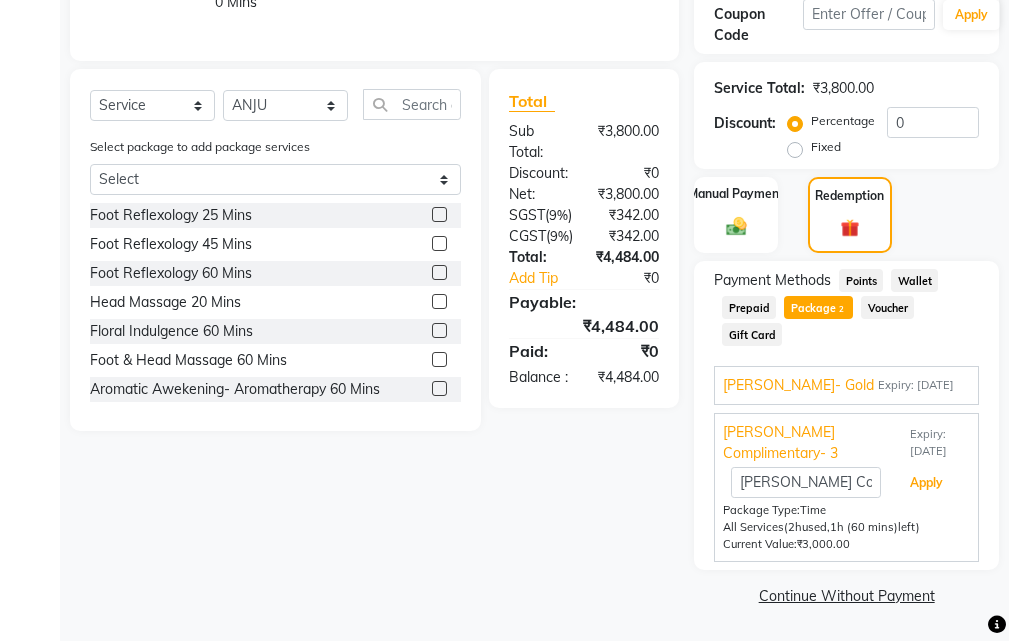 scroll, scrollTop: 0, scrollLeft: 0, axis: both 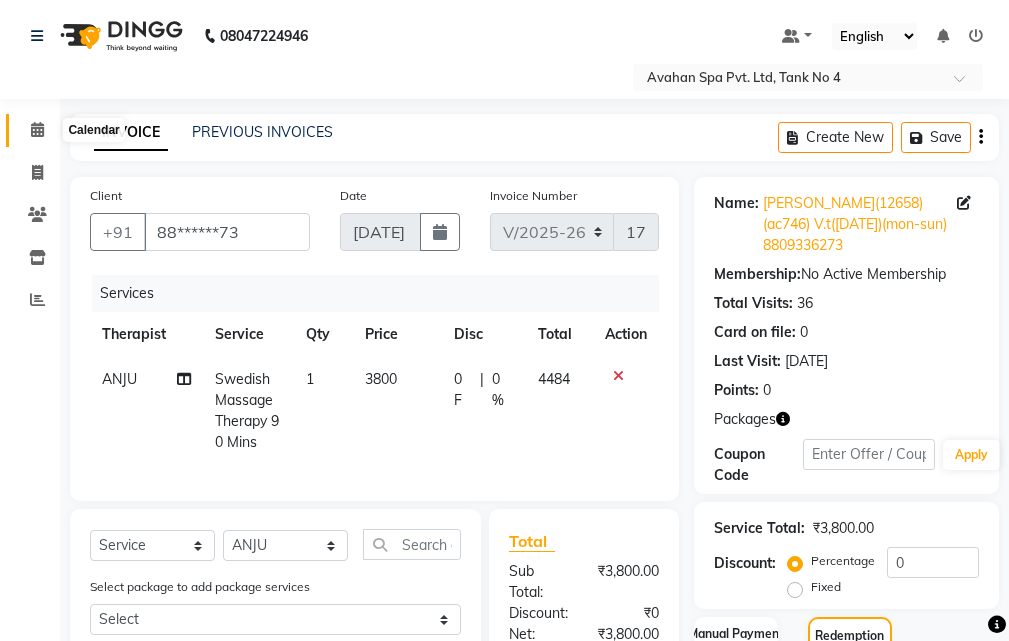 click 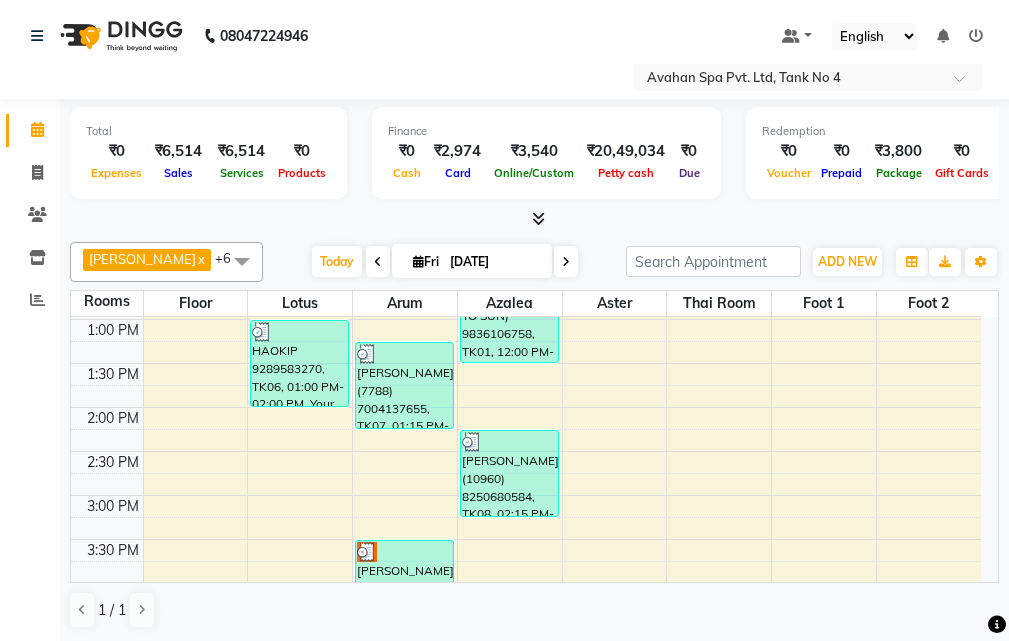 scroll, scrollTop: 200, scrollLeft: 0, axis: vertical 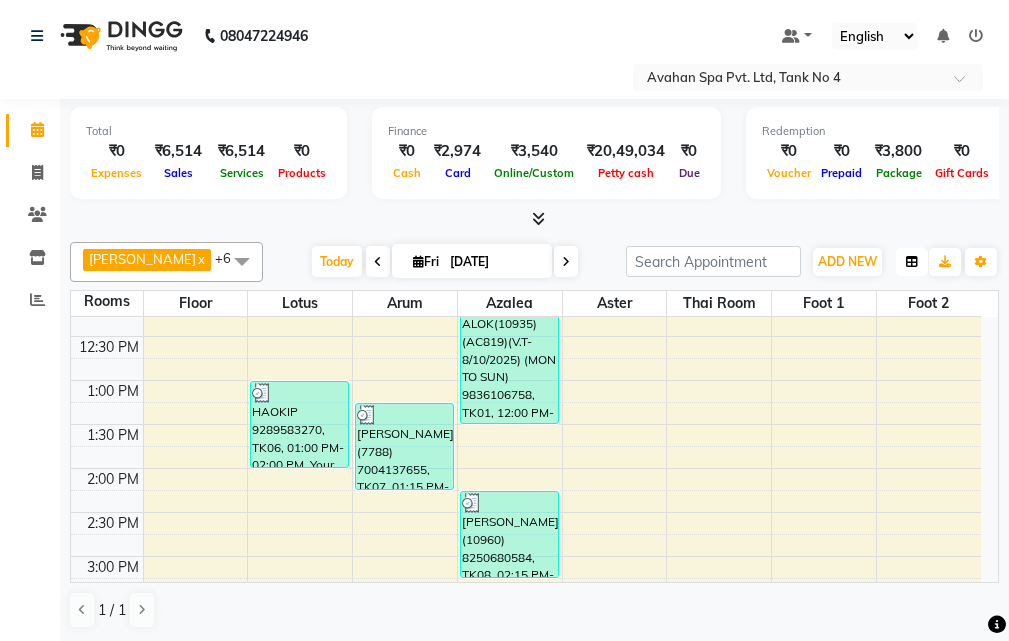 click at bounding box center [912, 262] 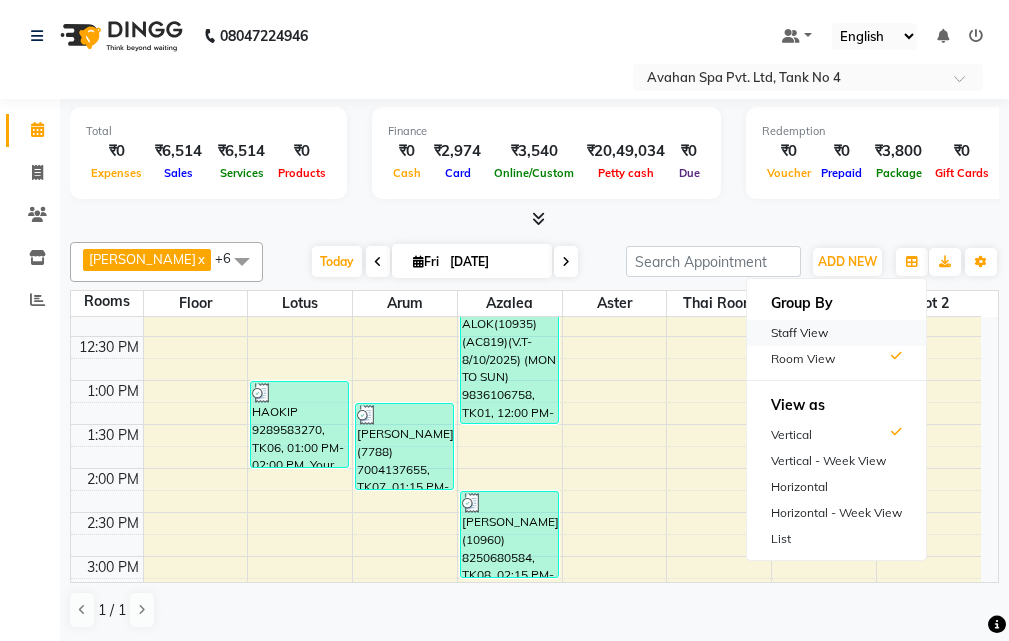 click on "Staff View" at bounding box center (836, 333) 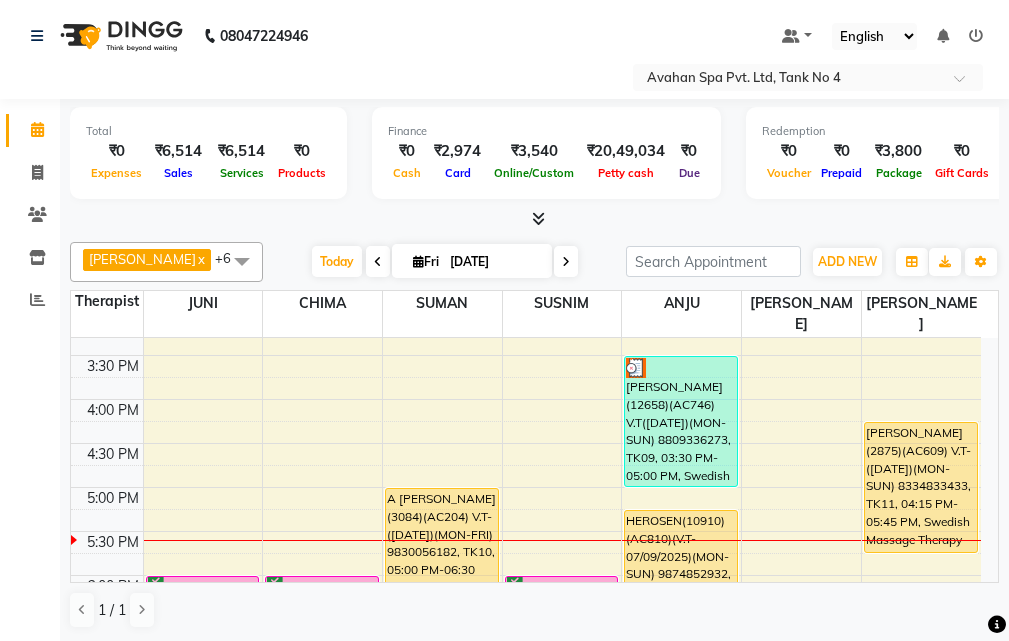 scroll, scrollTop: 600, scrollLeft: 0, axis: vertical 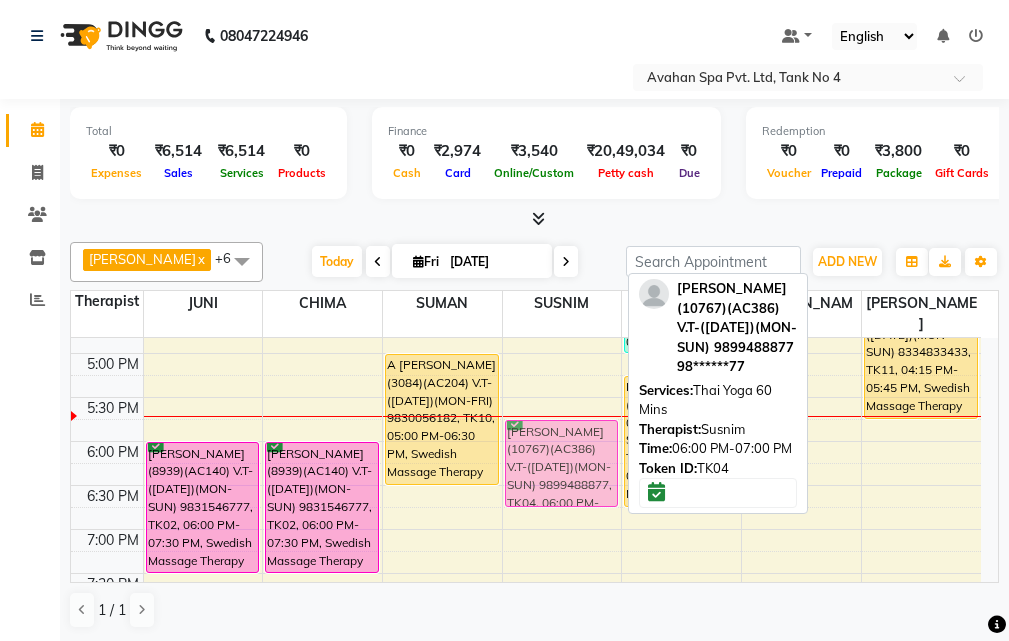 drag, startPoint x: 538, startPoint y: 427, endPoint x: 538, endPoint y: 407, distance: 20 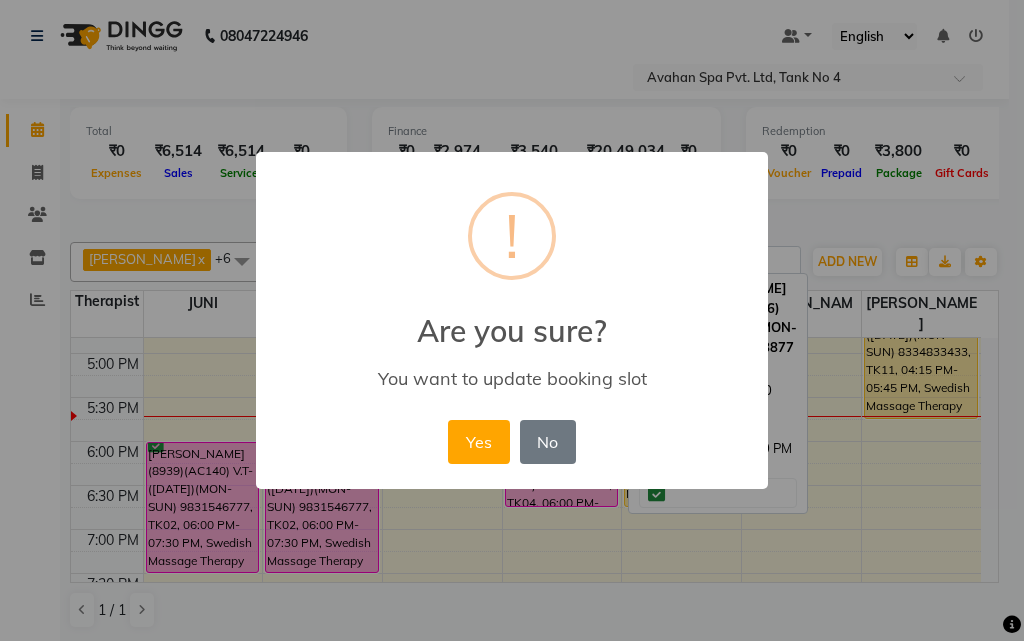 click on "Yes" at bounding box center [478, 442] 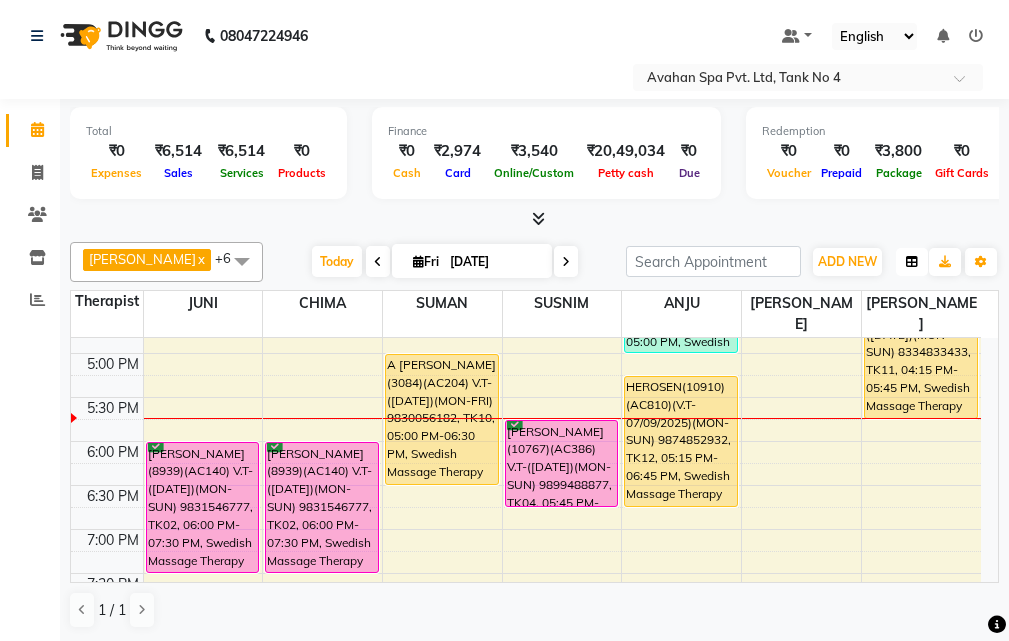 click at bounding box center [912, 262] 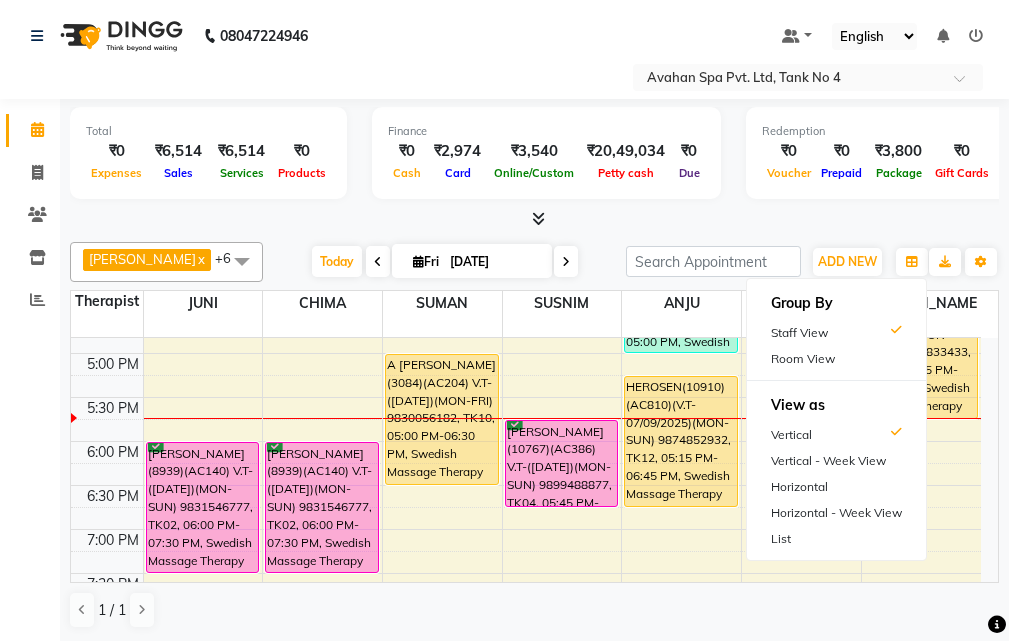 click on "Room View" at bounding box center [836, 359] 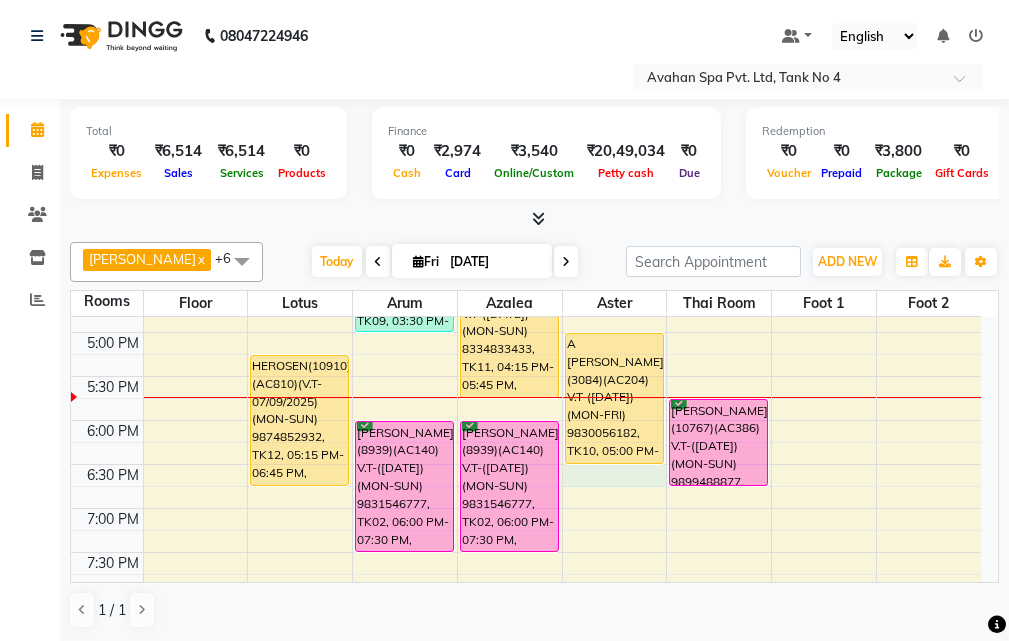 click on "10:00 AM 10:30 AM 11:00 AM 11:30 AM 12:00 PM 12:30 PM 1:00 PM 1:30 PM 2:00 PM 2:30 PM 3:00 PM 3:30 PM 4:00 PM 4:30 PM 5:00 PM 5:30 PM 6:00 PM 6:30 PM 7:00 PM 7:30 PM 8:00 PM 8:30 PM 9:00 PM 9:30 PM 10:00 PM 10:30 PM     HAOKIP 9289583270, TK06, 01:00 PM-02:00 PM, Your Comfort Therapy- Avahan Signature Treatments 60 Mins    HEROSEN(10910)(AC810)(V.T-07/09/2025)(MON-SUN) 9874852932, TK12, 05:15 PM-06:45 PM, Swedish Massage Therapy 90 Mins     [PERSON_NAME](7788) 7004137655, TK07, 01:15 PM-02:15 PM, Your Comfort Therapy- Avahan Signature Treatments 60 Mins     [PERSON_NAME](12658)(AC746) V.T([DATE])(MON-SUN) 8809336273, TK09, 03:30 PM-05:00 PM, Swedish Massage Therapy 90 Mins     [PERSON_NAME](8939)(AC140) V.T-([DATE])(MON-SUN) 9831546777, TK02, 06:00 PM-07:30 PM, Swedish Massage Therapy 90 Mins     ALOK(10935)(AC819)(V.T-8/10/2025) (MON TO SUN) 9836106758, TK01, 12:00 PM-01:30 PM, Swedish Massage Therapy 90 Mins     [PERSON_NAME](10960) 8250680584, TK08, 02:15 PM-03:15 PM, Swedish Massage Therapy 60 Mins" at bounding box center (526, 288) 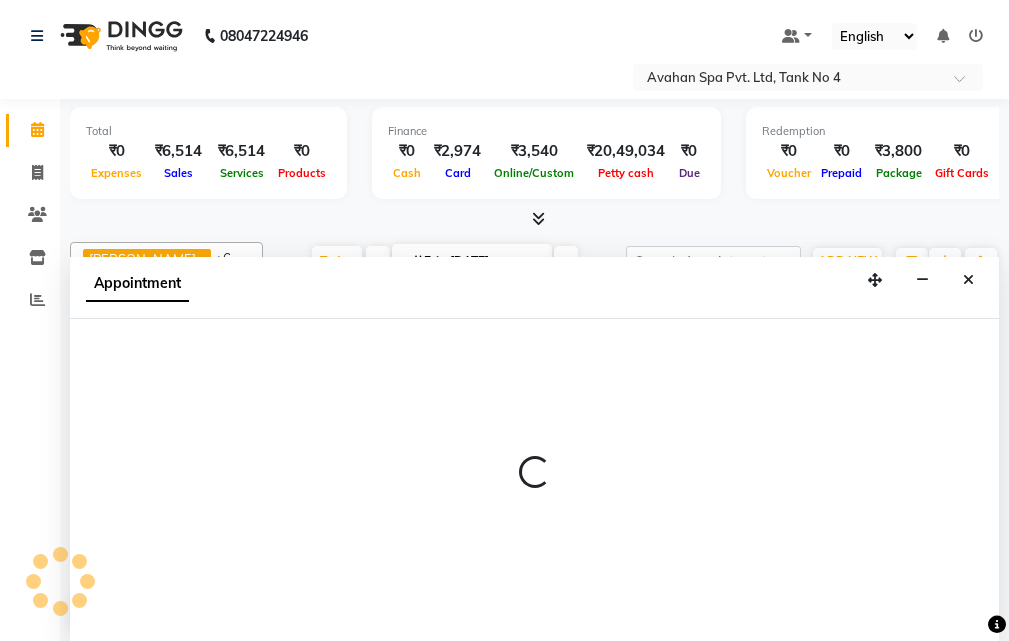 scroll, scrollTop: 1, scrollLeft: 0, axis: vertical 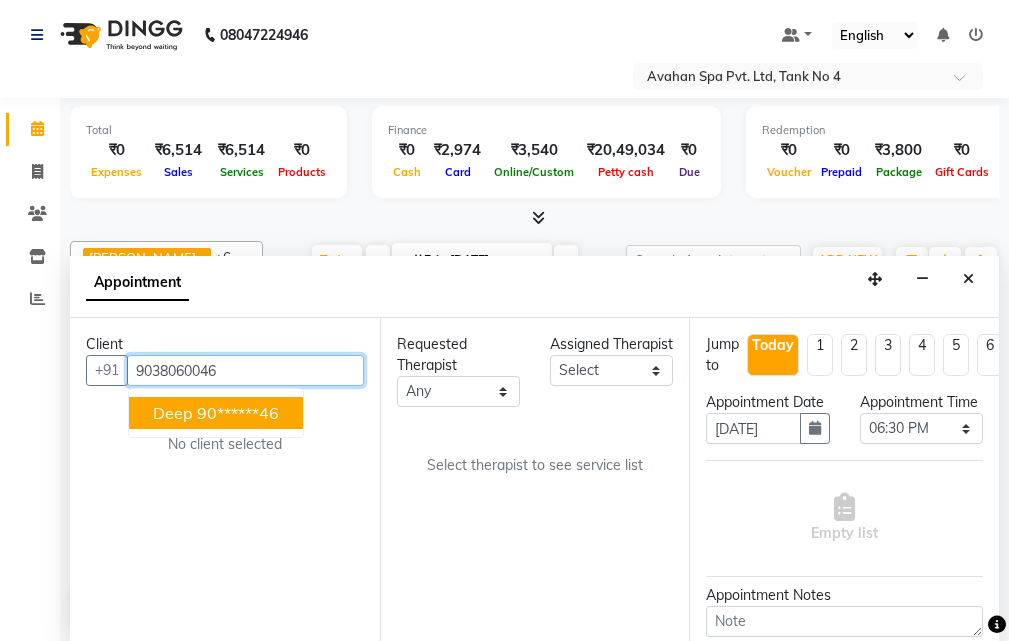 click on "90******46" at bounding box center (238, 413) 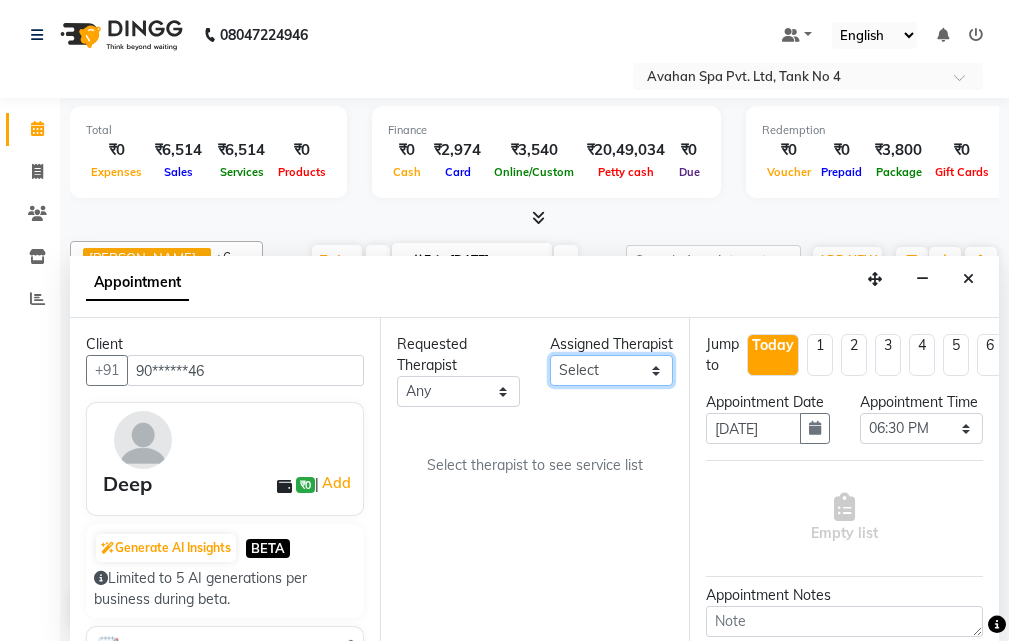 click on "Select ANJU [PERSON_NAME] [DEMOGRAPHIC_DATA] 1 [PERSON_NAME] JUNI [PERSON_NAME] SUSNIM" at bounding box center (611, 370) 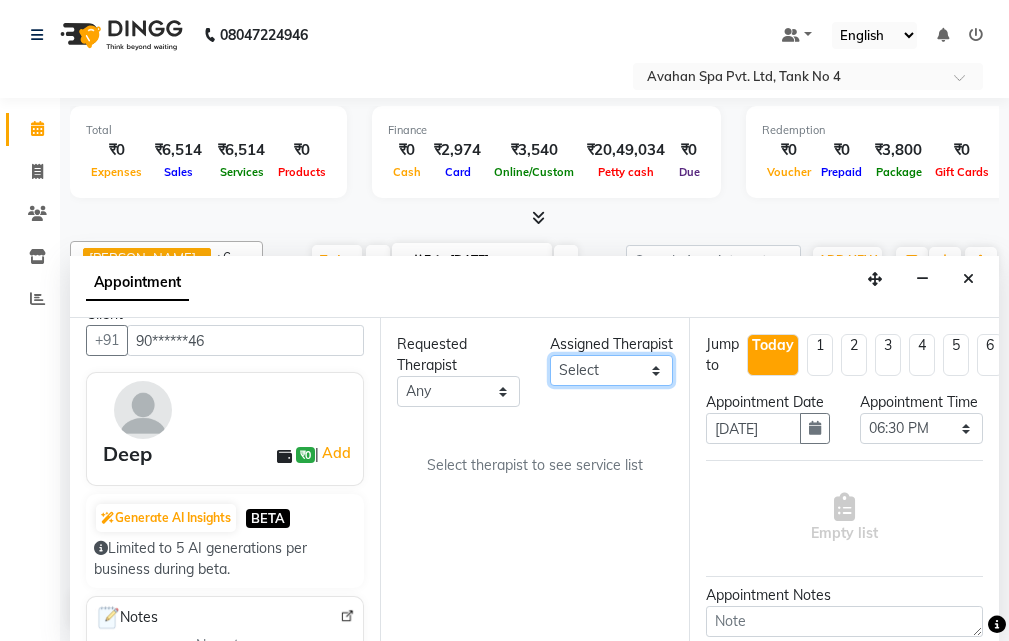 scroll, scrollTop: 0, scrollLeft: 0, axis: both 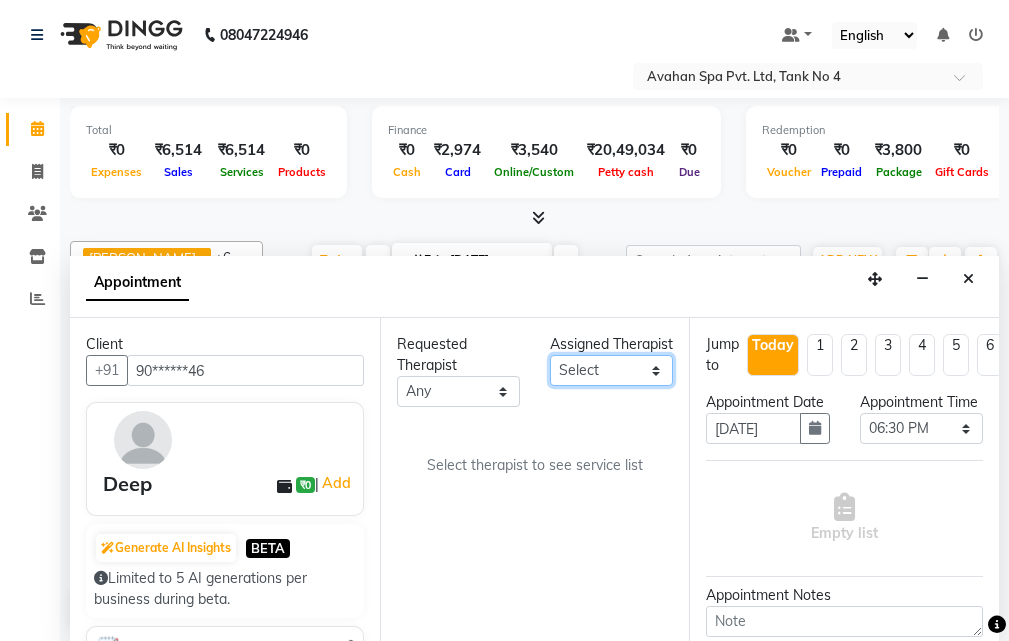 click on "Select ANJU [PERSON_NAME] [DEMOGRAPHIC_DATA] 1 [PERSON_NAME] JUNI [PERSON_NAME] SUSNIM" at bounding box center [611, 370] 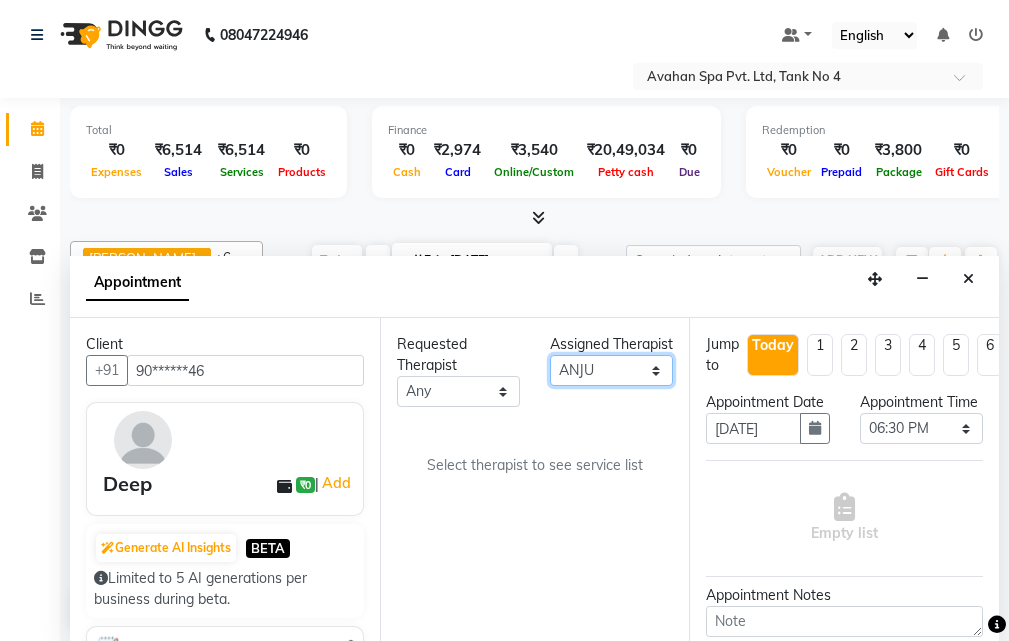 click on "Select ANJU [PERSON_NAME] [DEMOGRAPHIC_DATA] 1 [PERSON_NAME] JUNI [PERSON_NAME] SUSNIM" at bounding box center (611, 370) 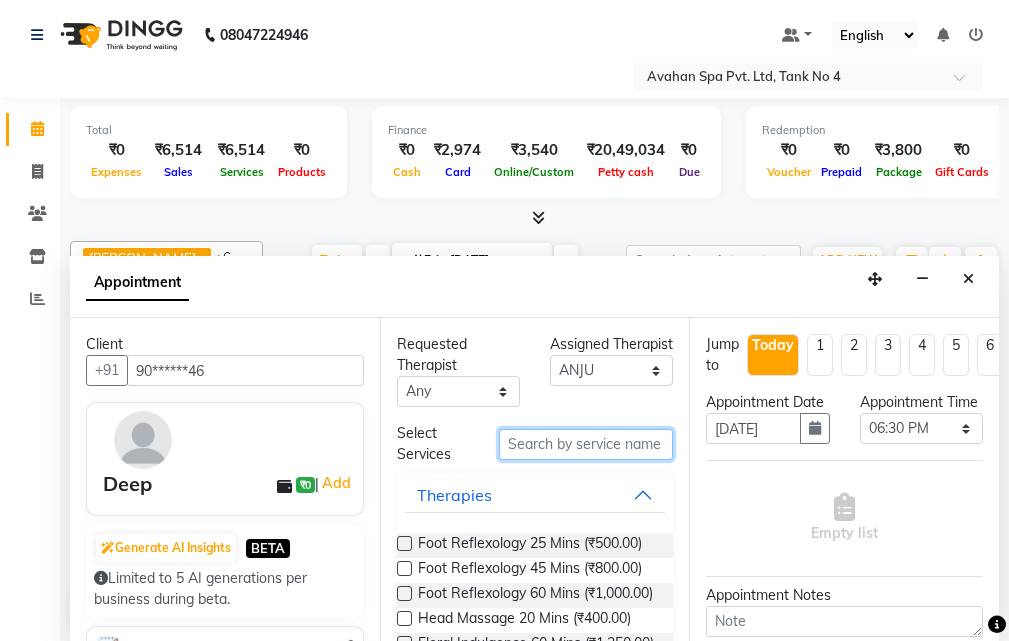 click at bounding box center [586, 444] 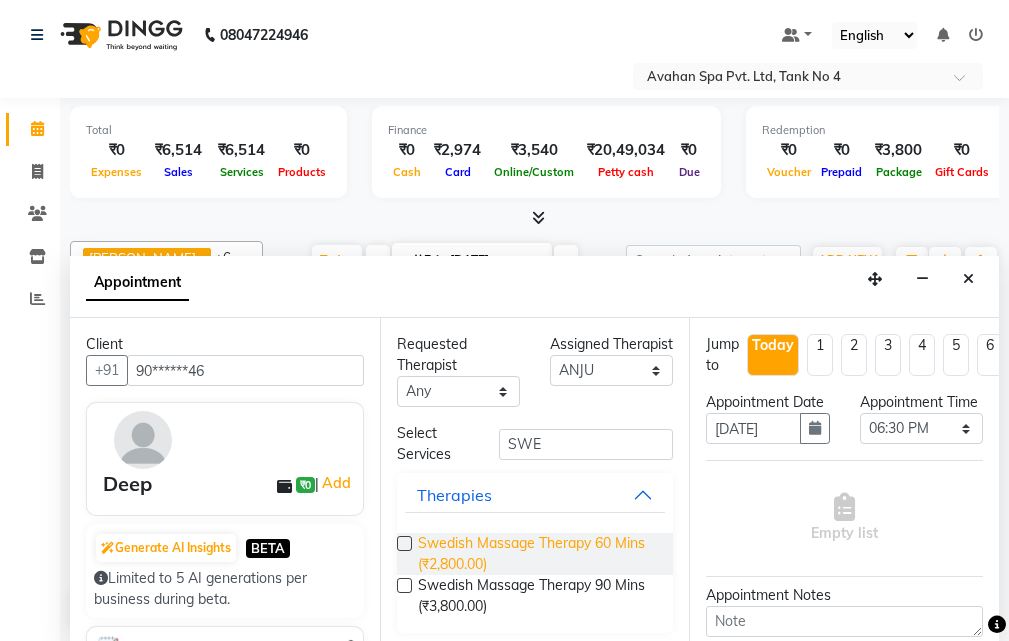 drag, startPoint x: 405, startPoint y: 540, endPoint x: 420, endPoint y: 548, distance: 17 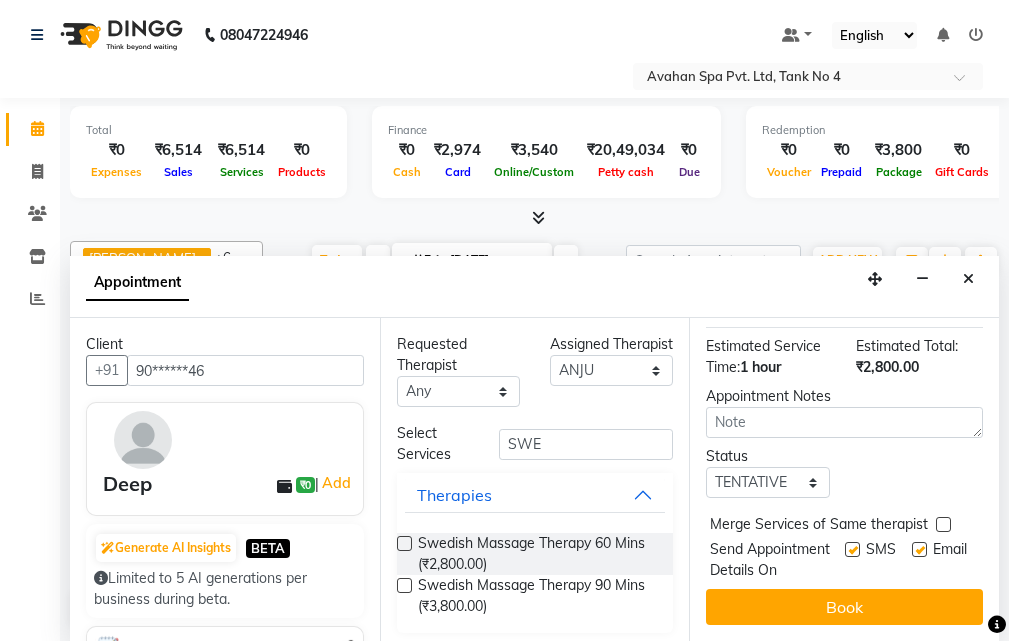 scroll, scrollTop: 392, scrollLeft: 0, axis: vertical 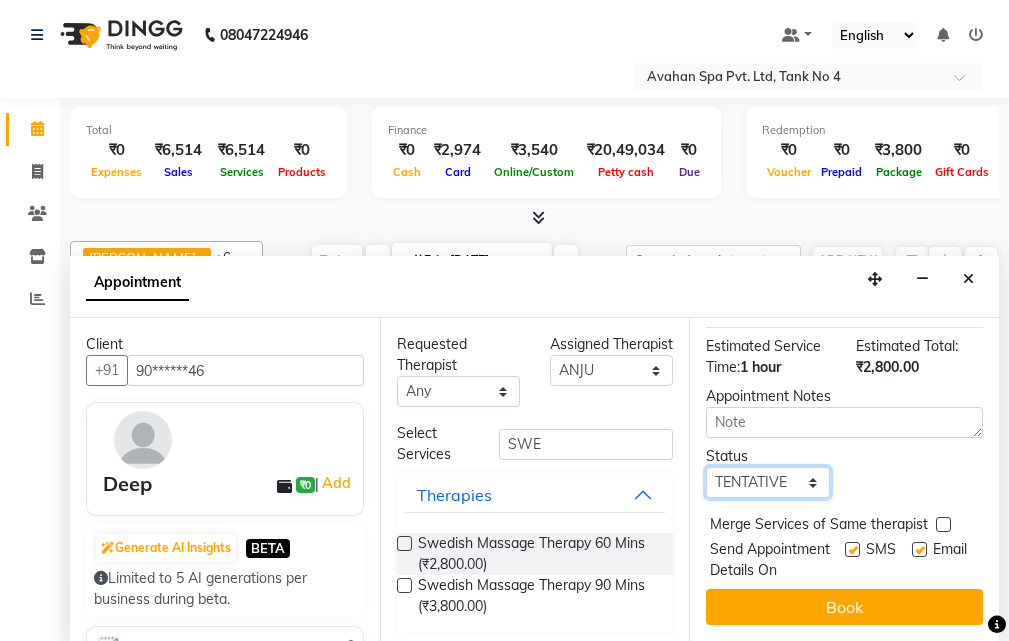 click on "Select TENTATIVE CONFIRM CHECK-IN UPCOMING" at bounding box center [767, 482] 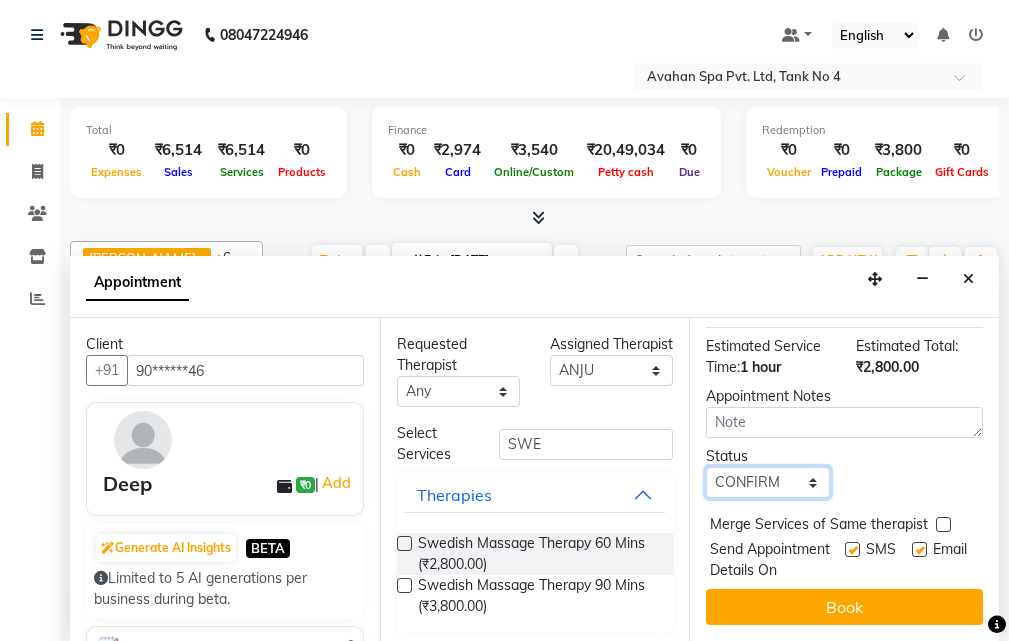 click on "Select TENTATIVE CONFIRM CHECK-IN UPCOMING" at bounding box center [767, 482] 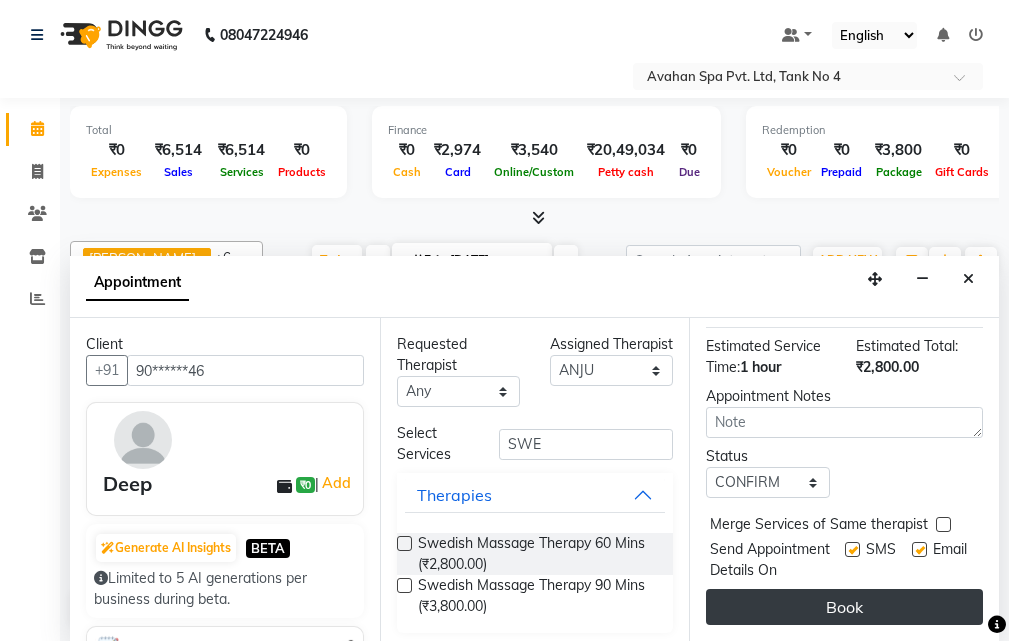 click on "Book" at bounding box center [844, 607] 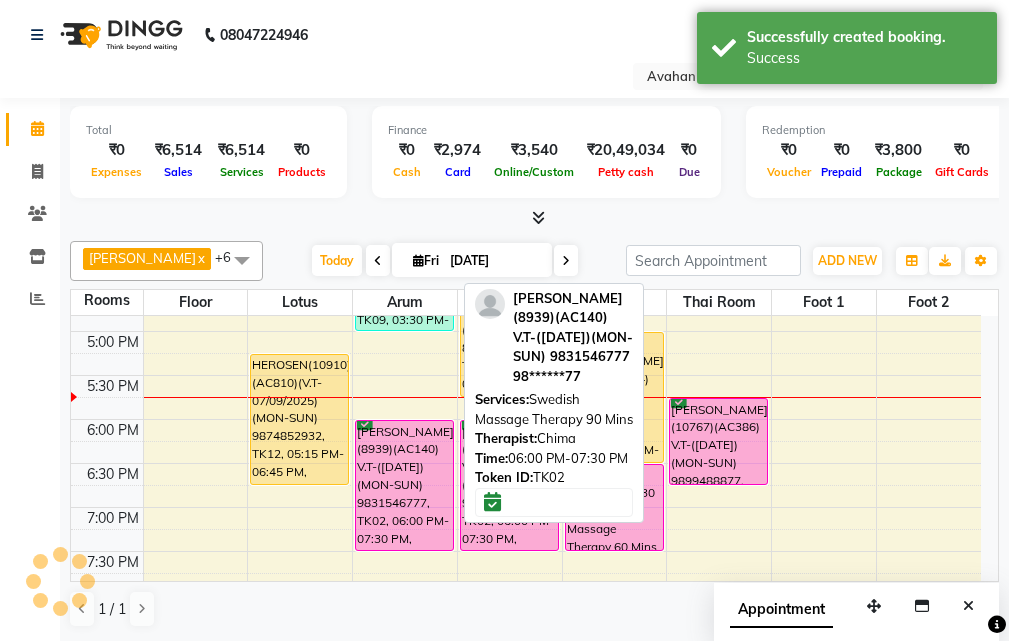 scroll, scrollTop: 0, scrollLeft: 0, axis: both 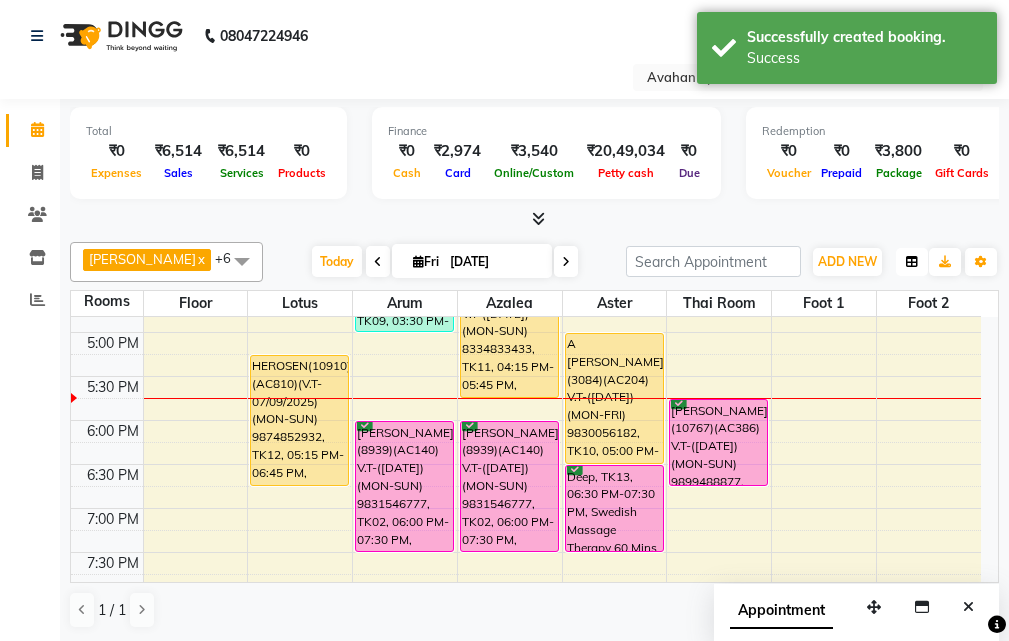 click at bounding box center (912, 262) 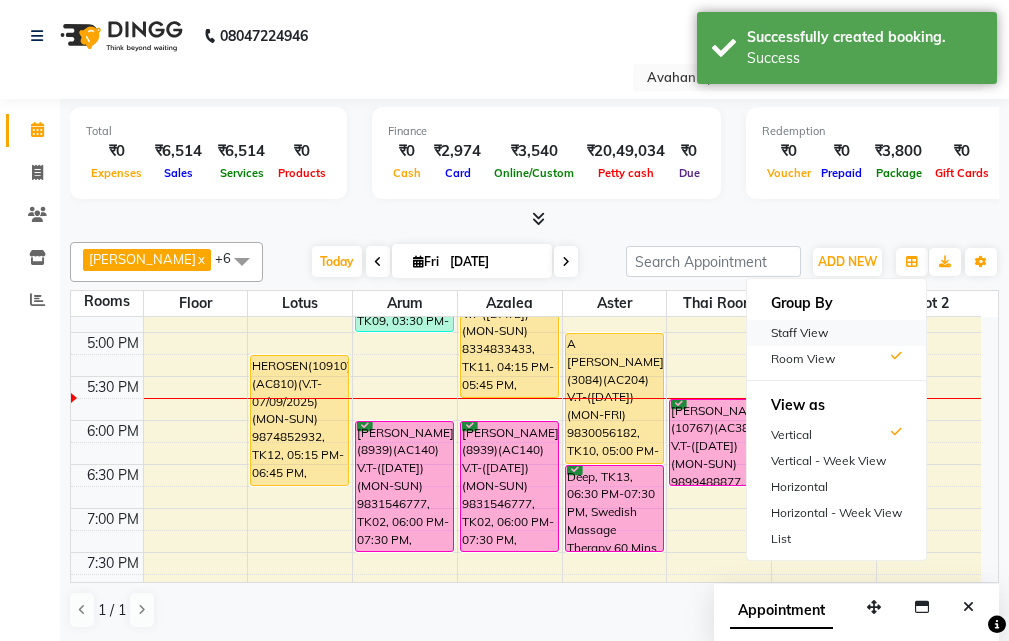 click on "Staff View" at bounding box center (836, 333) 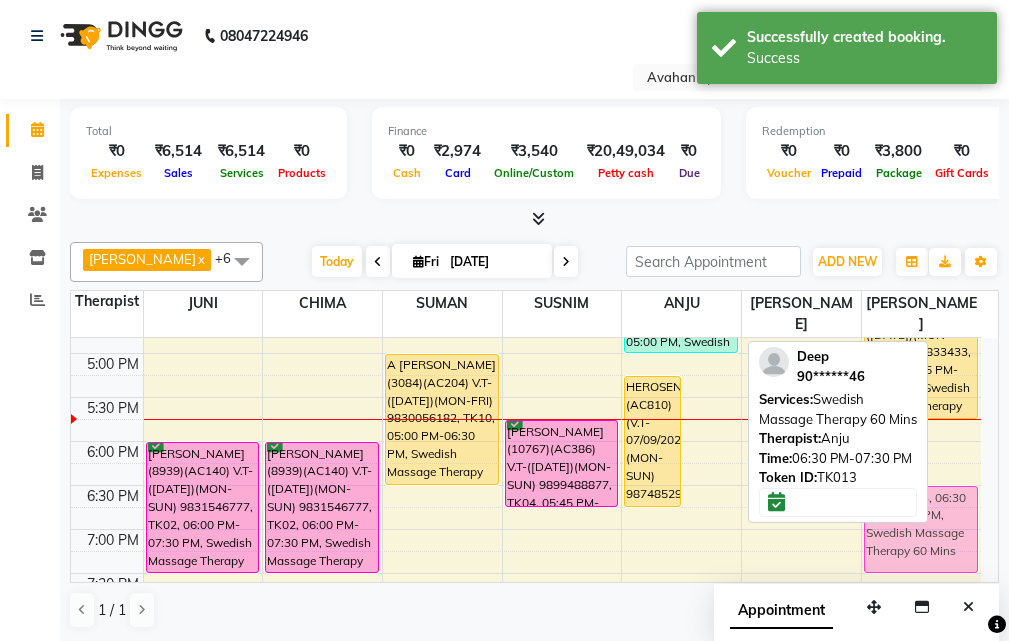 drag, startPoint x: 706, startPoint y: 483, endPoint x: 958, endPoint y: 477, distance: 252.07141 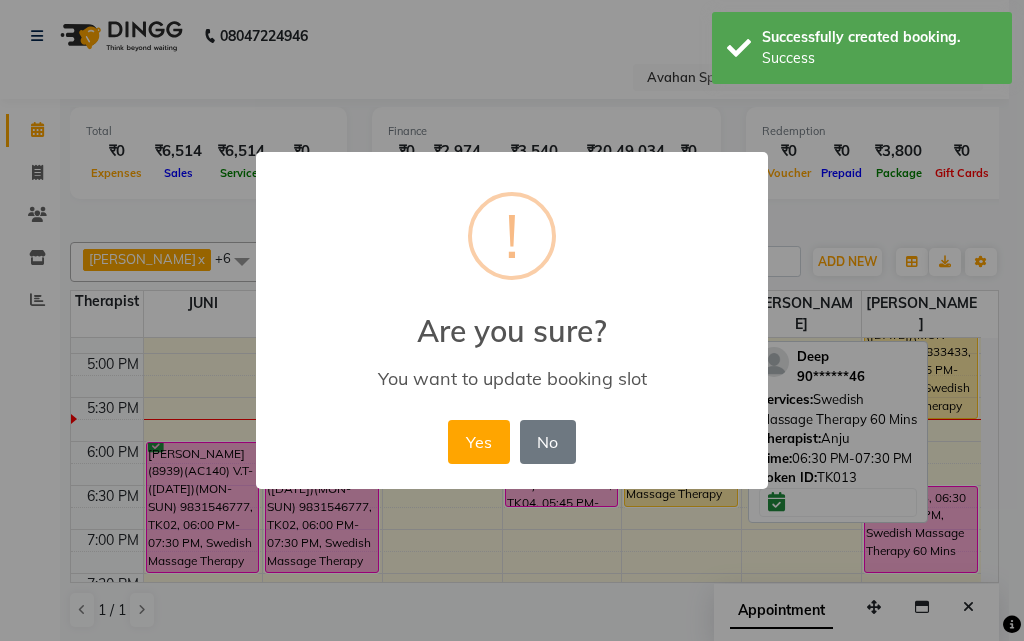 drag, startPoint x: 492, startPoint y: 432, endPoint x: 551, endPoint y: 473, distance: 71.84706 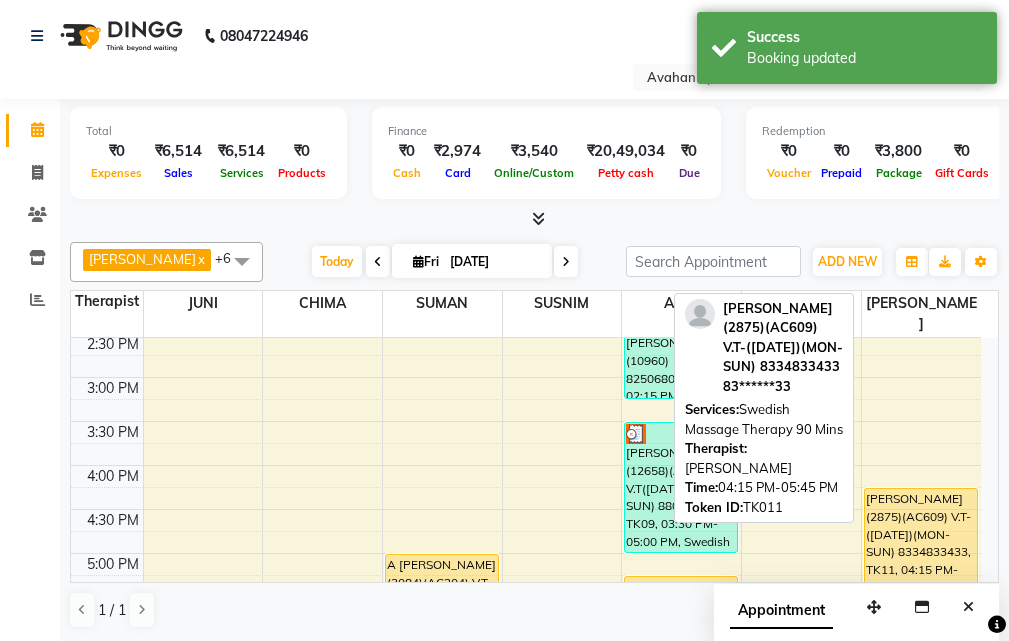 scroll, scrollTop: 500, scrollLeft: 0, axis: vertical 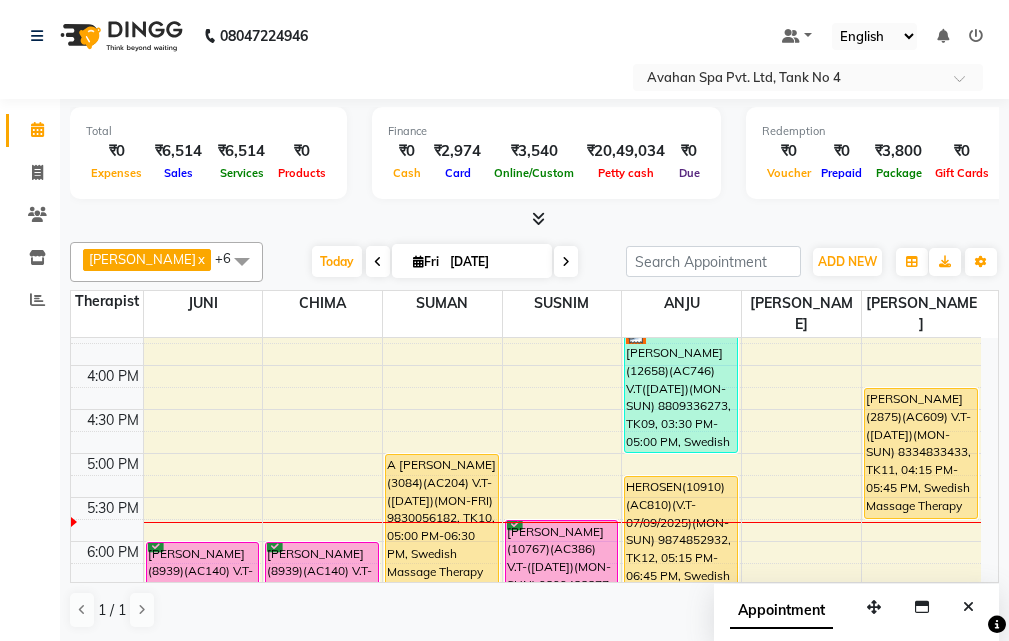 click at bounding box center (566, 262) 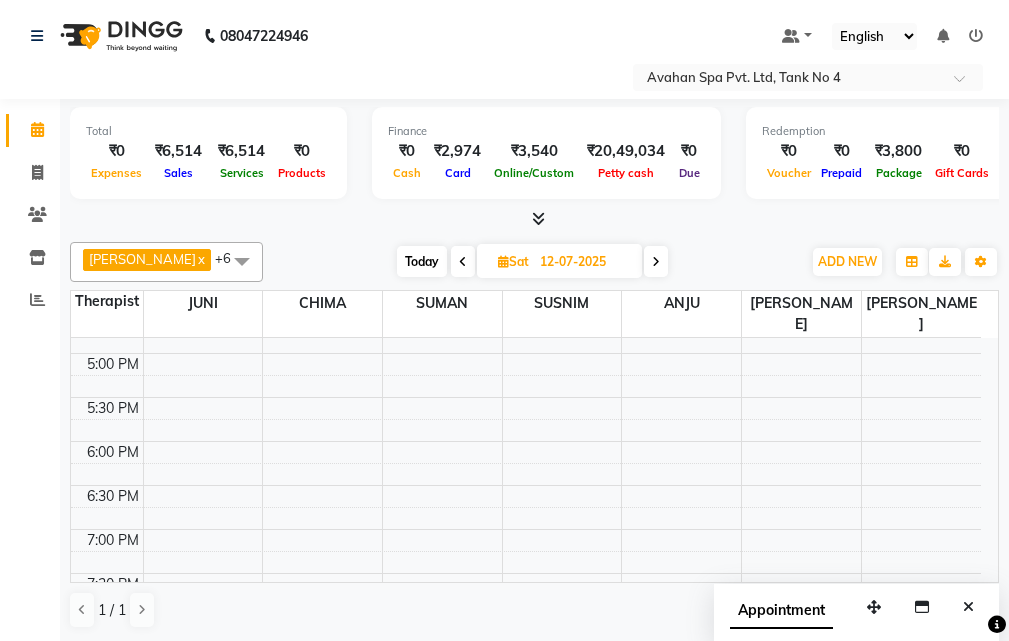 scroll, scrollTop: 700, scrollLeft: 0, axis: vertical 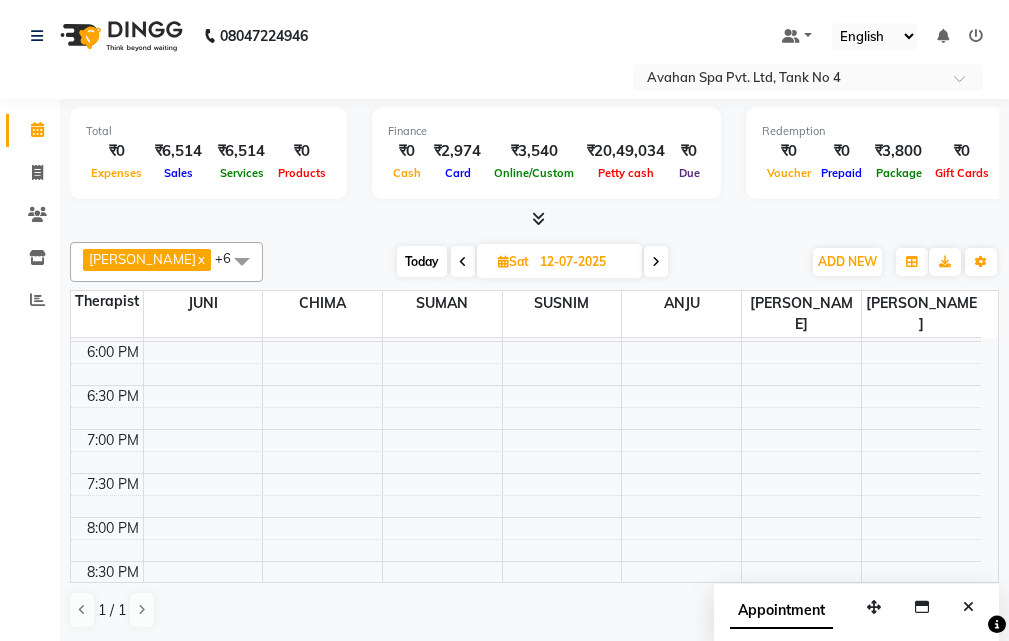 click on "10:00 AM 10:30 AM 11:00 AM 11:30 AM 12:00 PM 12:30 PM 1:00 PM 1:30 PM 2:00 PM 2:30 PM 3:00 PM 3:30 PM 4:00 PM 4:30 PM 5:00 PM 5:30 PM 6:00 PM 6:30 PM 7:00 PM 7:30 PM 8:00 PM 8:30 PM 9:00 PM 9:30 PM 10:00 PM 10:30 PM     [PERSON_NAME](10969)(AC826)(V.T05/11/2025) (MON TO SUN)9836909999, 02:00 PM-03:00 PM, Swedish Massage Therapy 60 Mins" at bounding box center (526, 209) 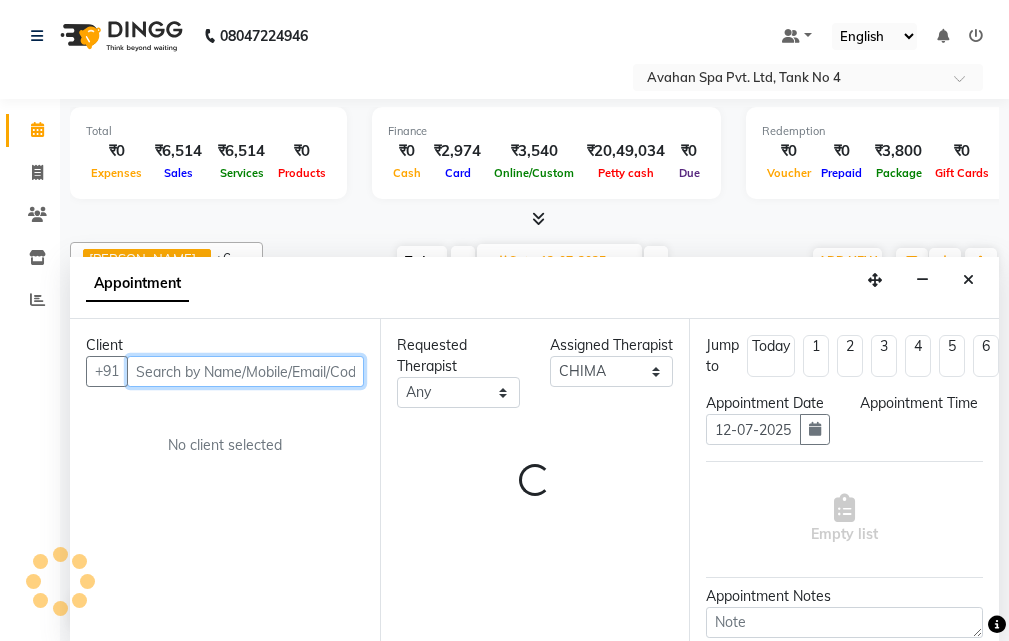 scroll, scrollTop: 1, scrollLeft: 0, axis: vertical 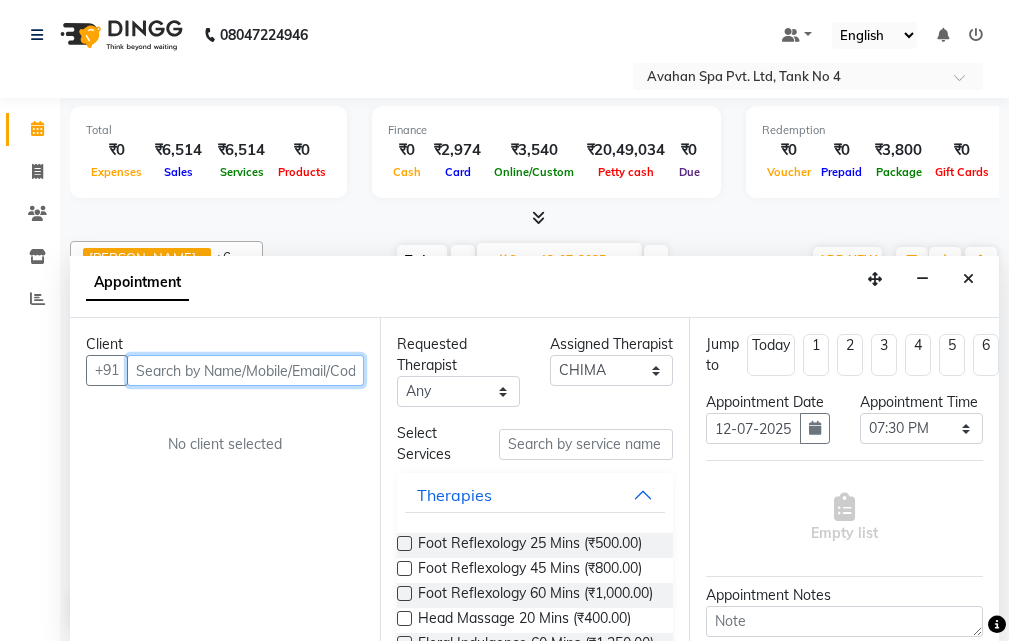 click at bounding box center (245, 370) 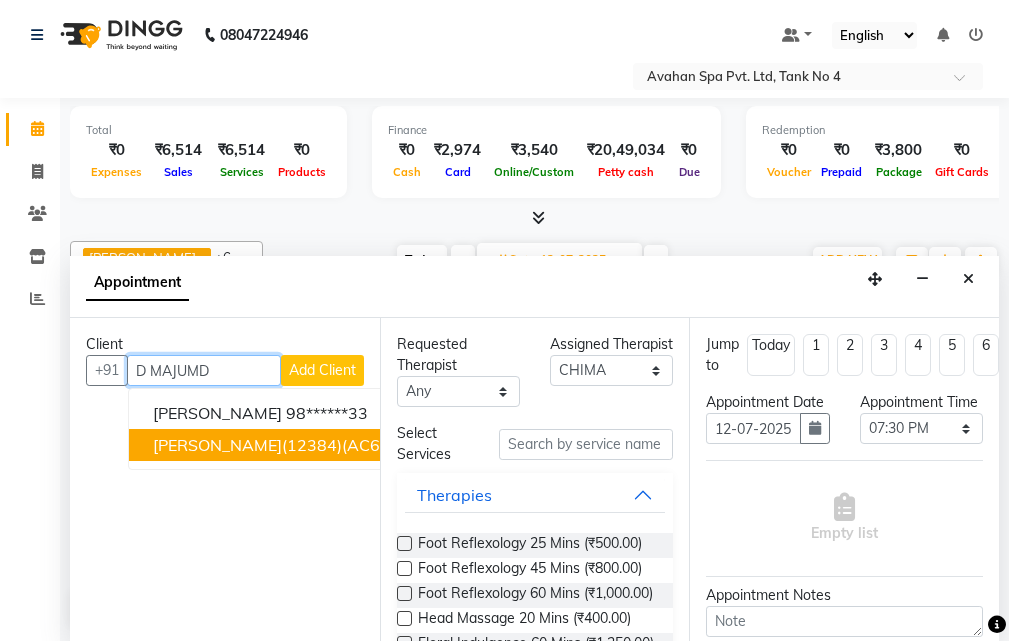 click on "[PERSON_NAME](12384)(AC696) V.T-([DATE])(MON-SUN) 9836653546" at bounding box center [423, 445] 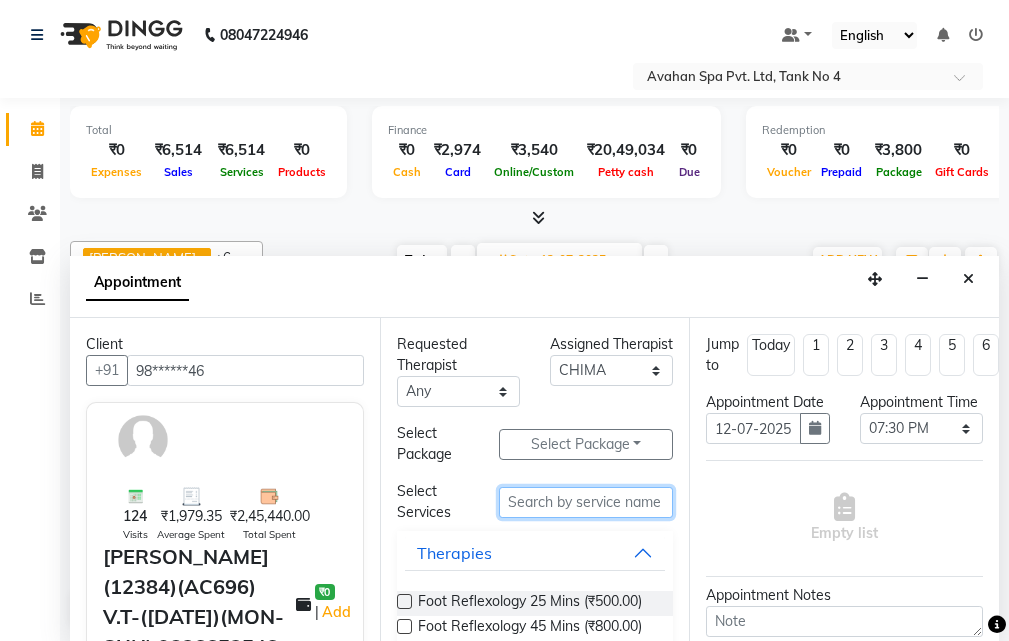 click at bounding box center (586, 502) 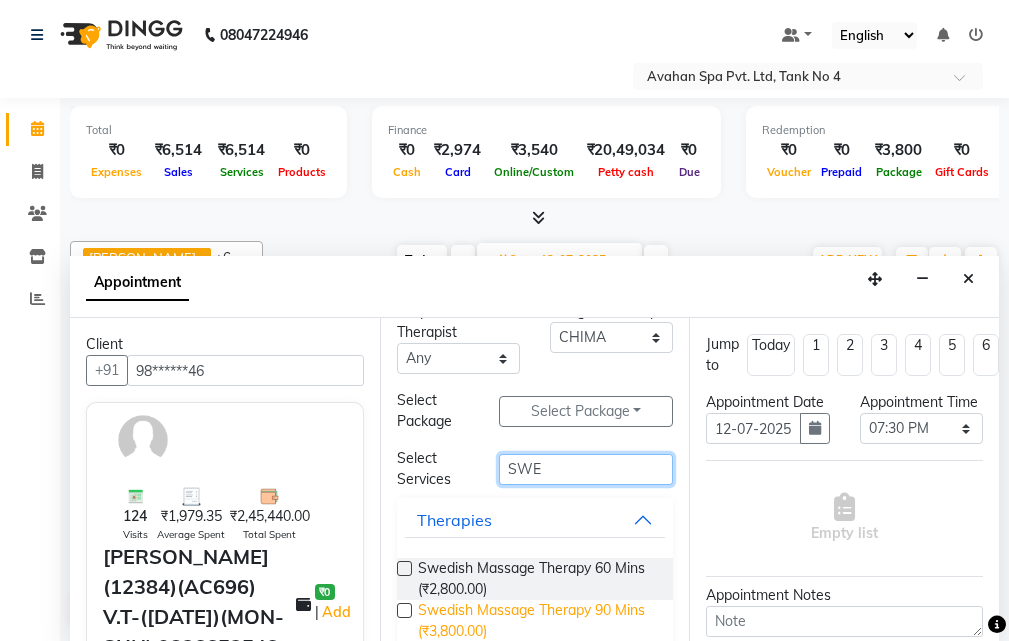 scroll, scrollTop: 66, scrollLeft: 0, axis: vertical 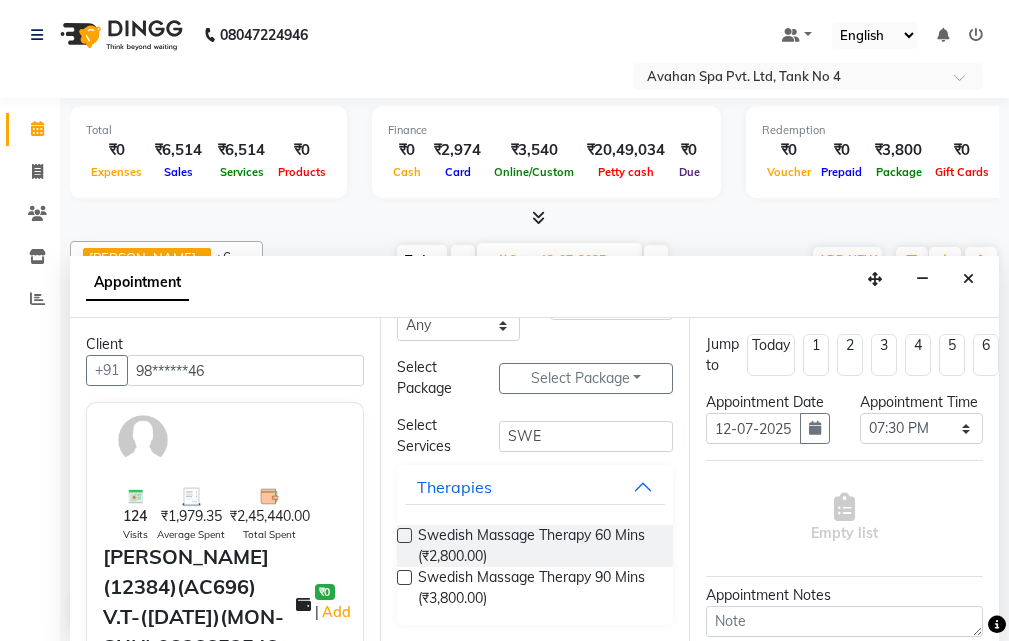 click at bounding box center [404, 577] 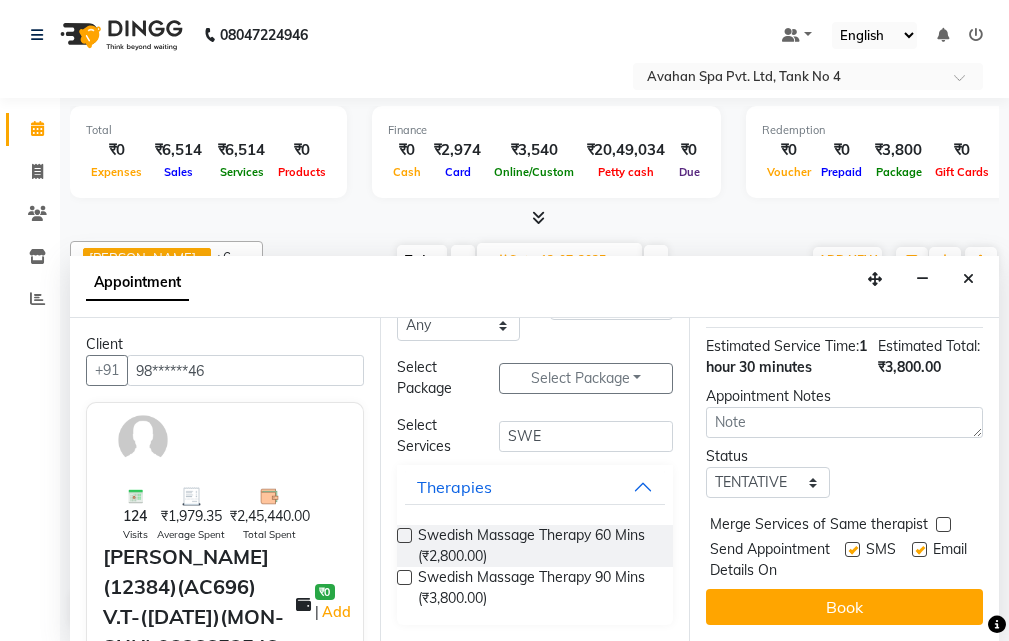 scroll, scrollTop: 340, scrollLeft: 0, axis: vertical 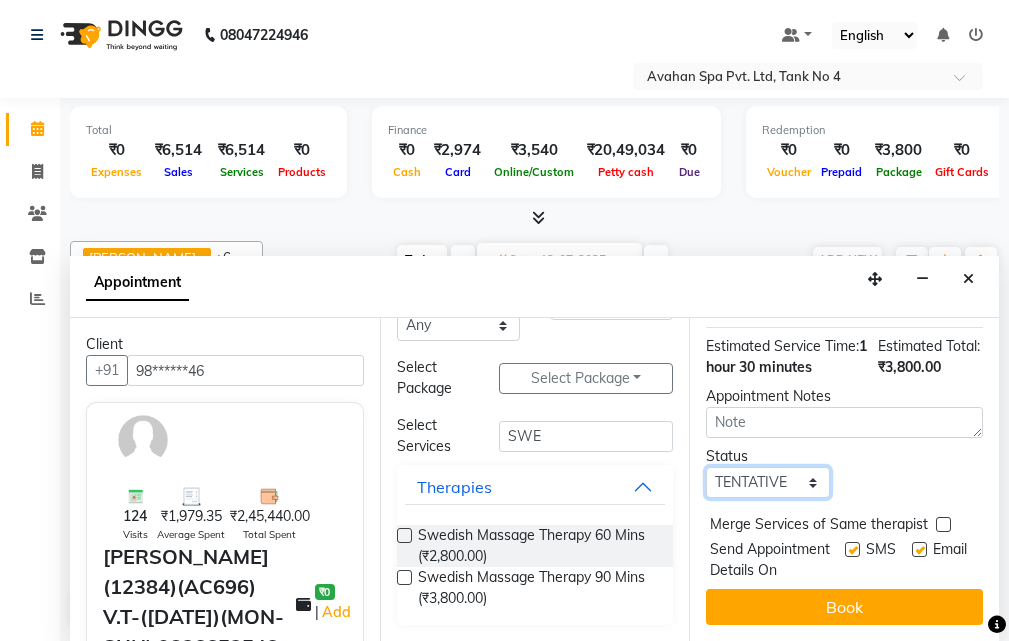 click on "Select TENTATIVE CONFIRM UPCOMING" at bounding box center [767, 482] 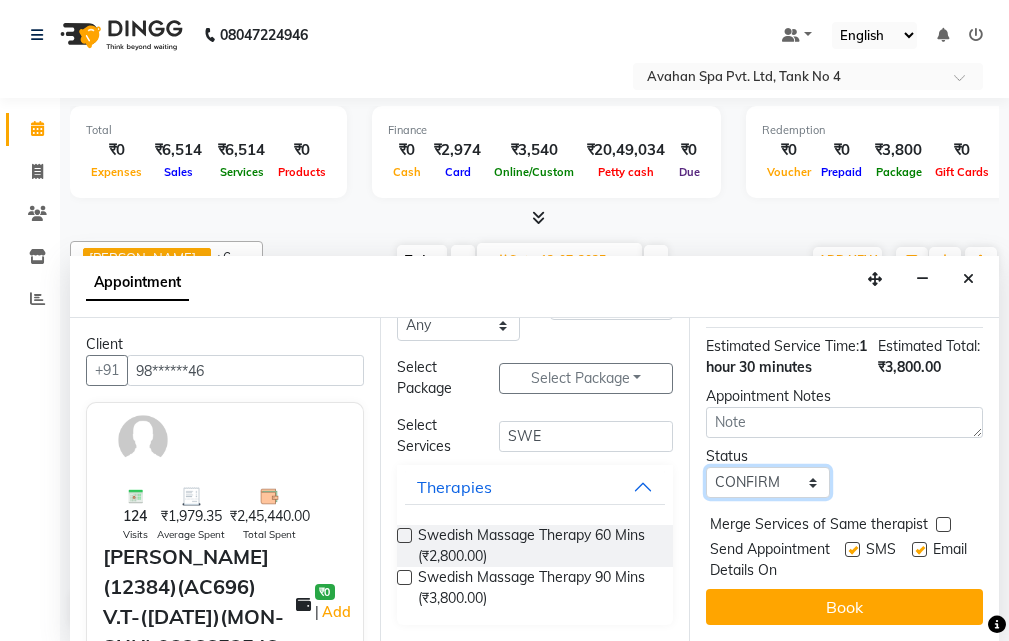 click on "Select TENTATIVE CONFIRM UPCOMING" at bounding box center (767, 482) 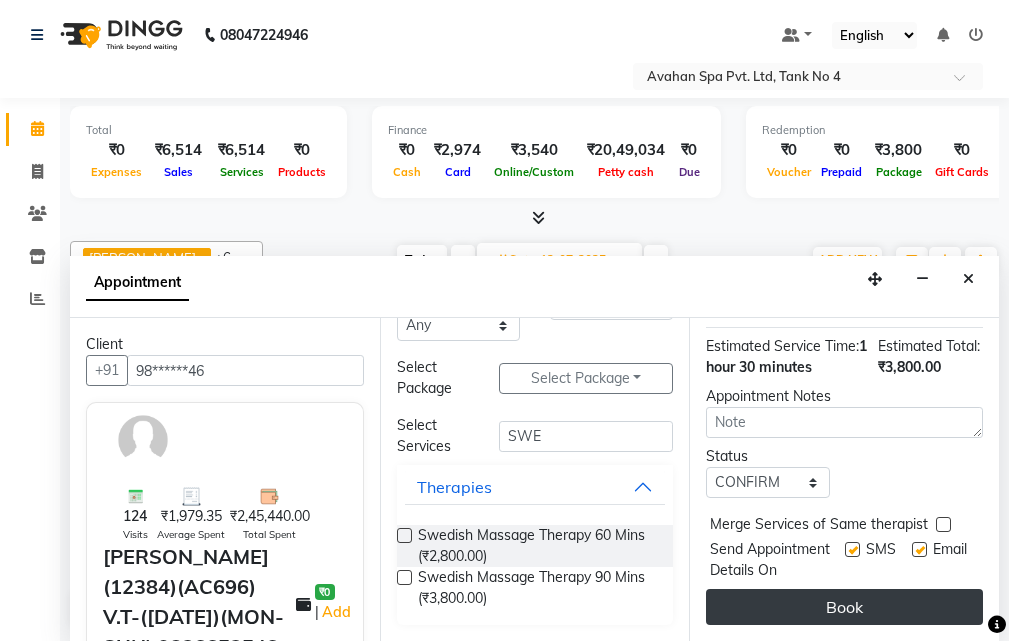 click on "Book" at bounding box center [844, 607] 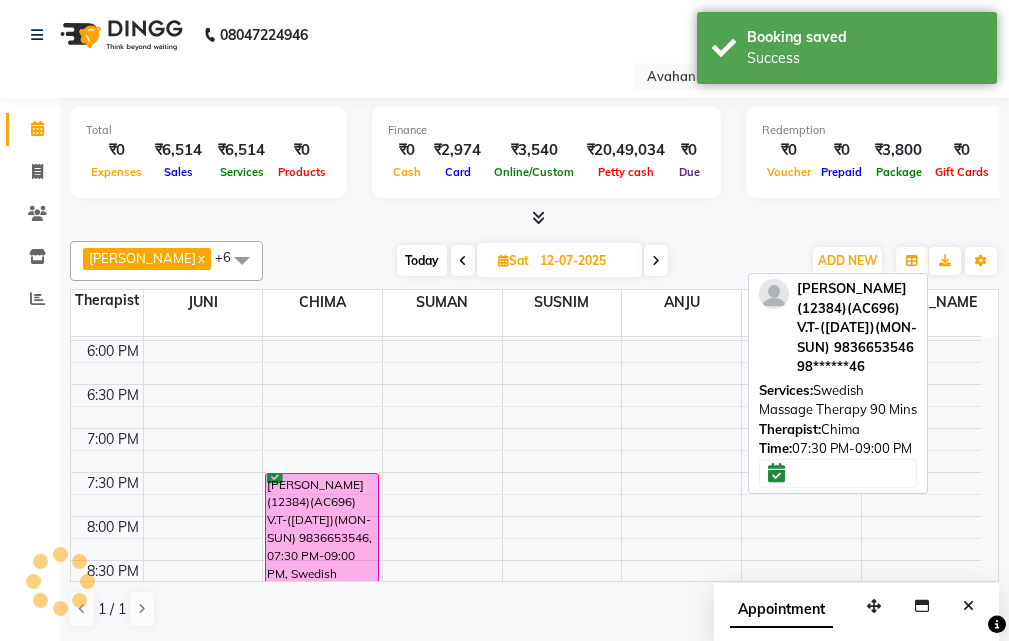 scroll, scrollTop: 0, scrollLeft: 0, axis: both 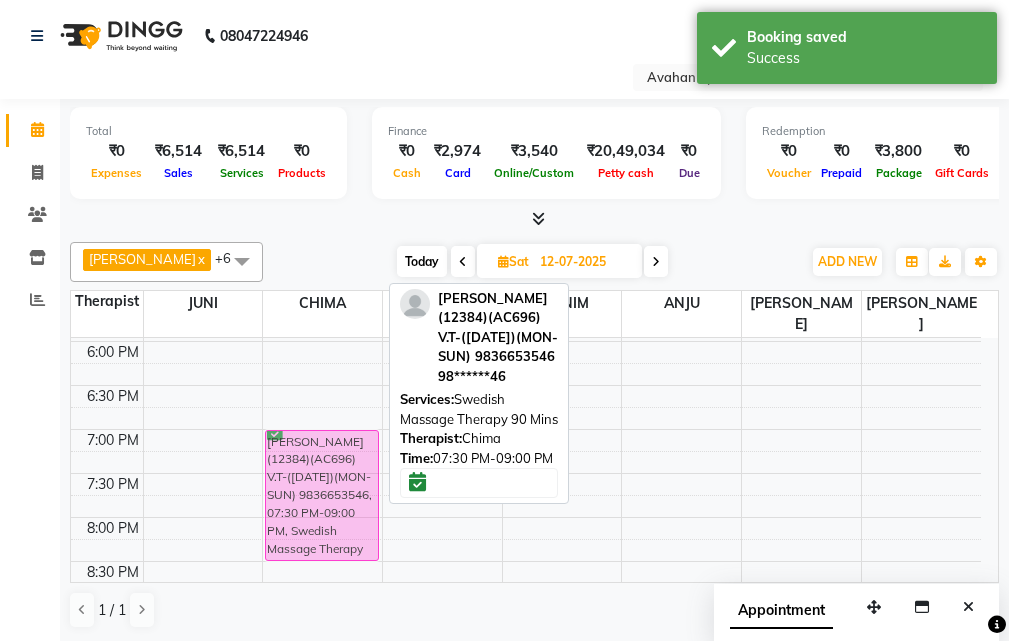 drag, startPoint x: 316, startPoint y: 483, endPoint x: 322, endPoint y: 440, distance: 43.416588 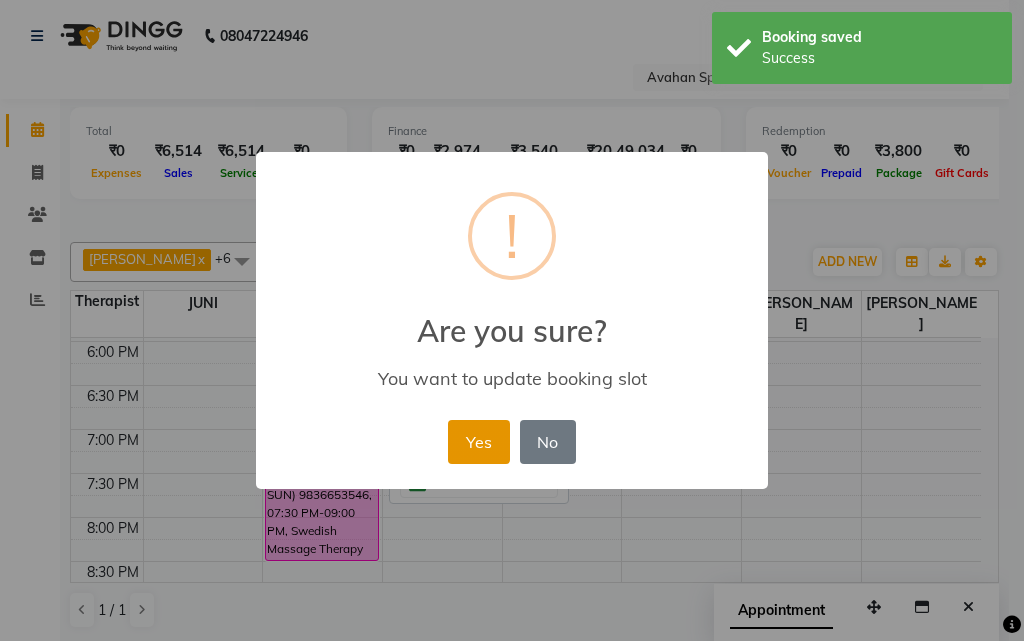 click on "Yes" at bounding box center [478, 442] 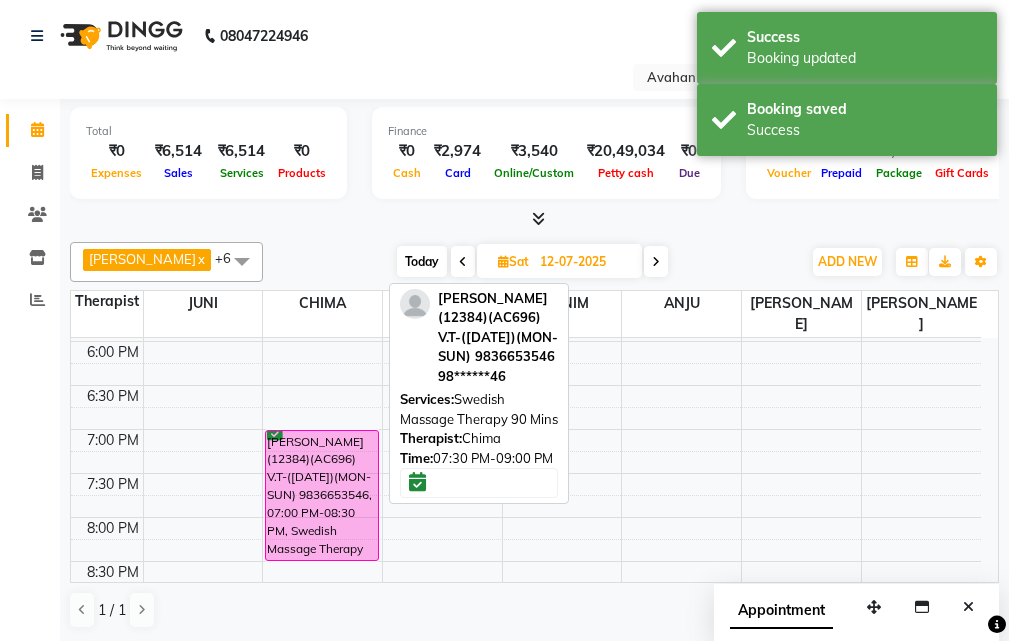 click on "Today" at bounding box center (422, 261) 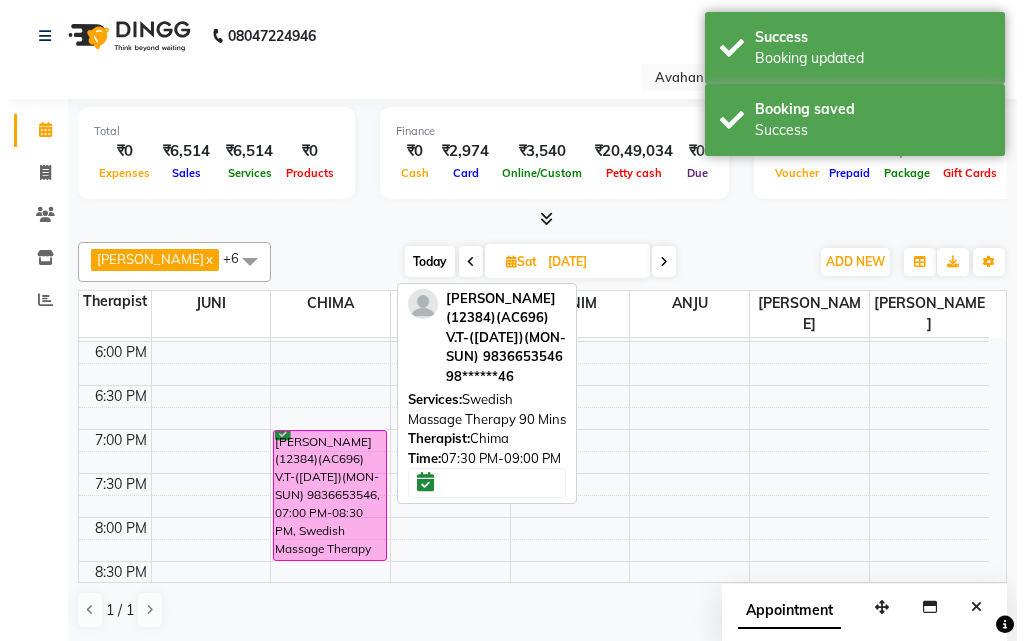 scroll, scrollTop: 617, scrollLeft: 0, axis: vertical 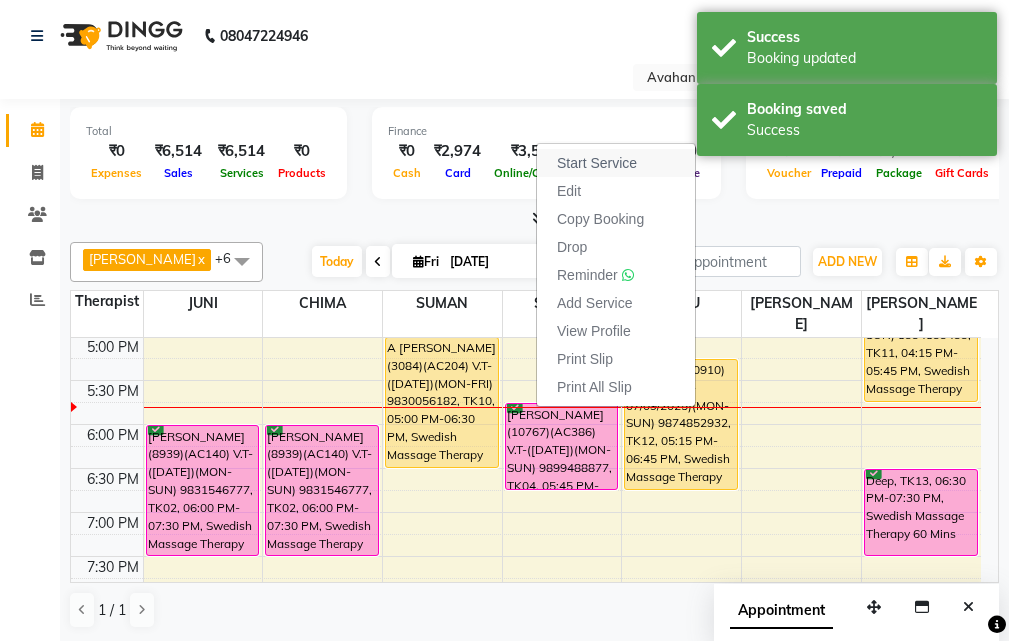 click on "Start Service" at bounding box center (597, 163) 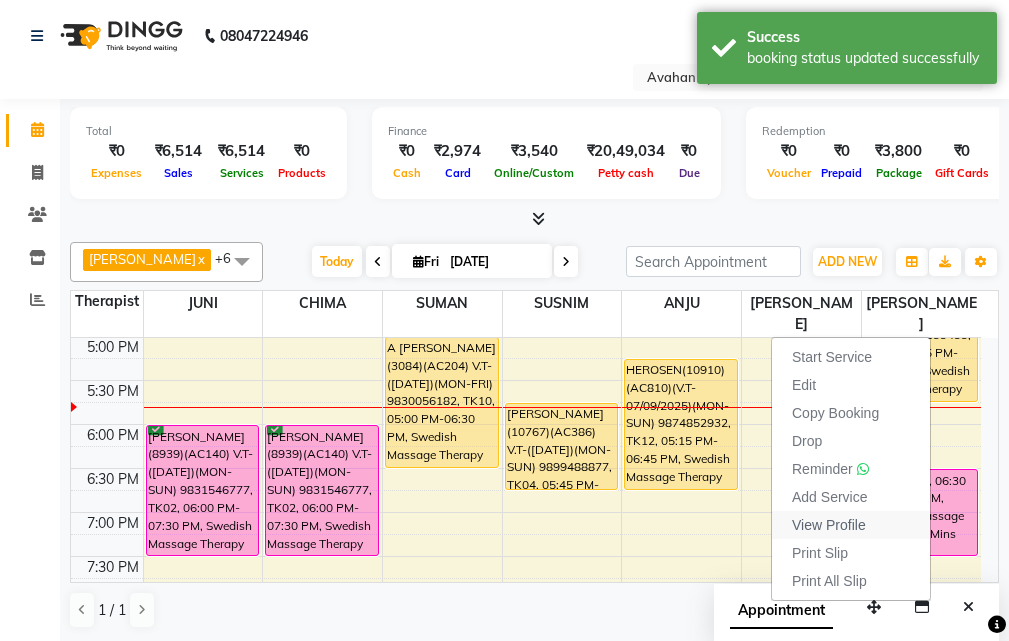 click on "View Profile" at bounding box center (829, 525) 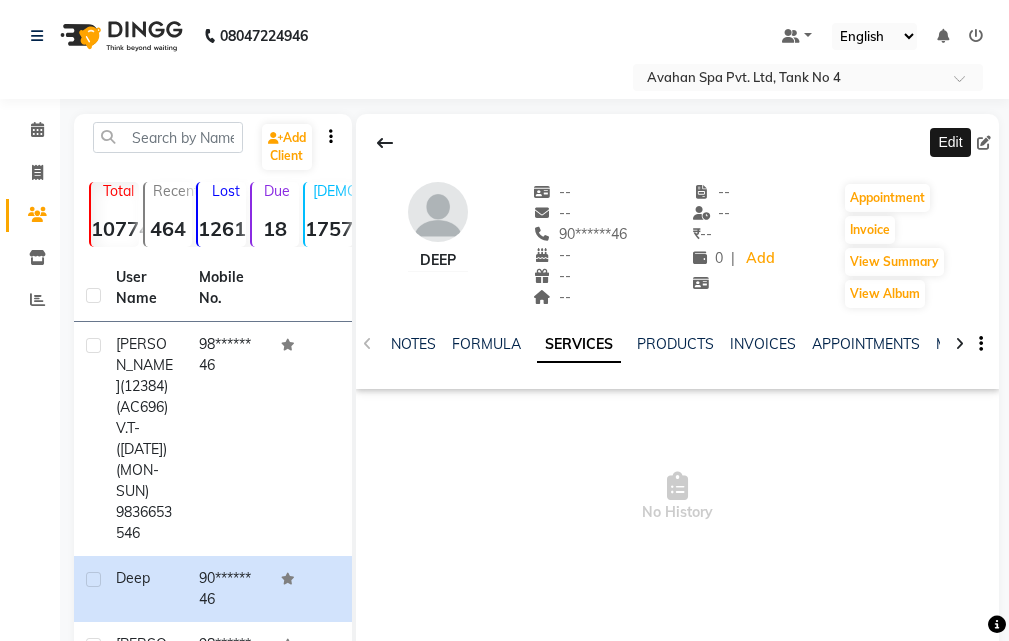 click 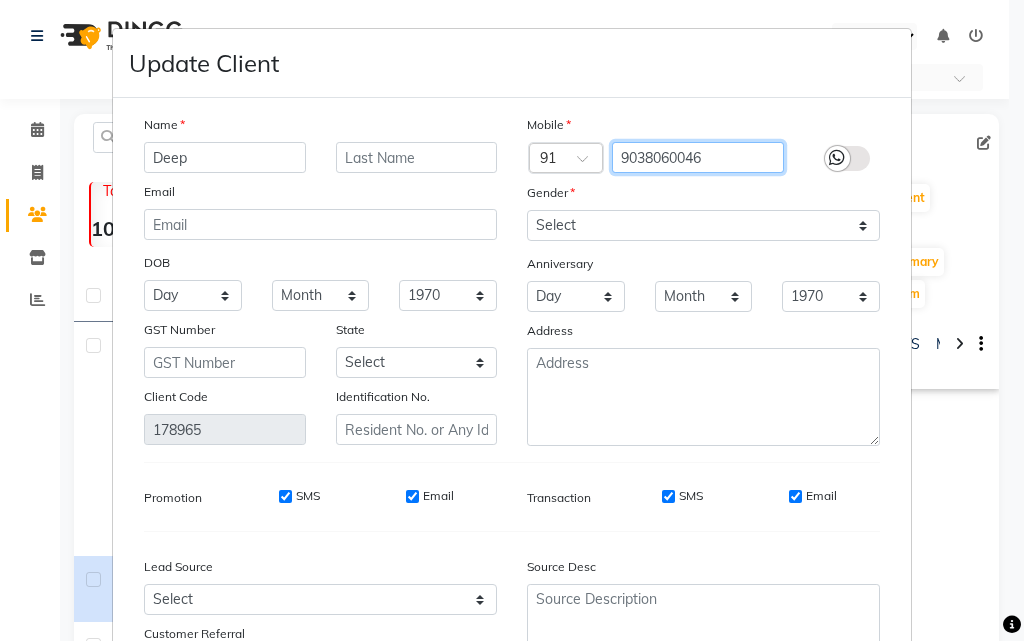 click on "9038060046" at bounding box center [698, 157] 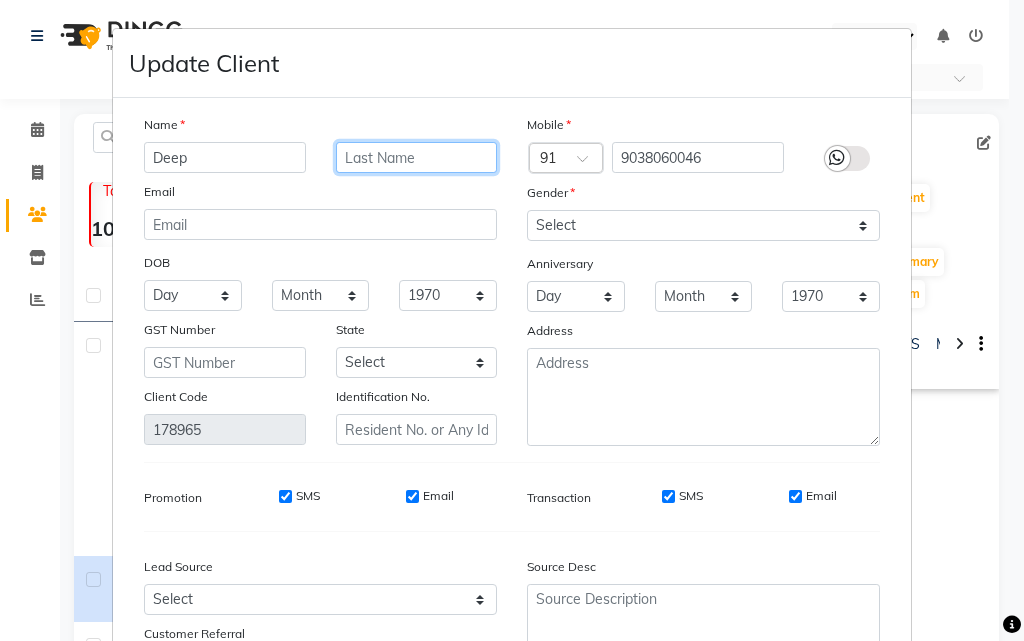 click at bounding box center [417, 157] 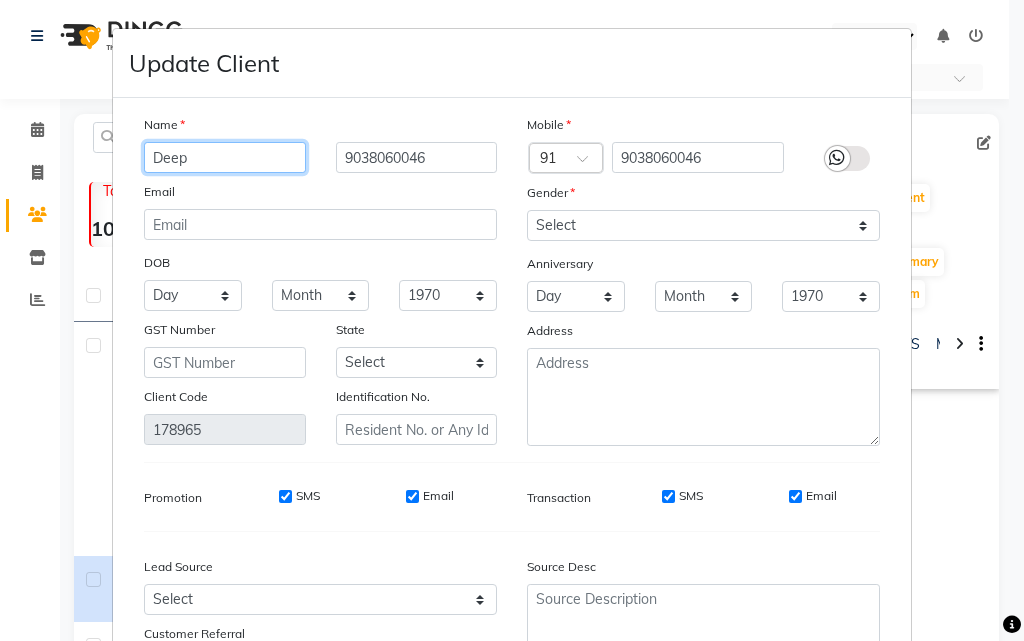 click on "Deep" at bounding box center (225, 157) 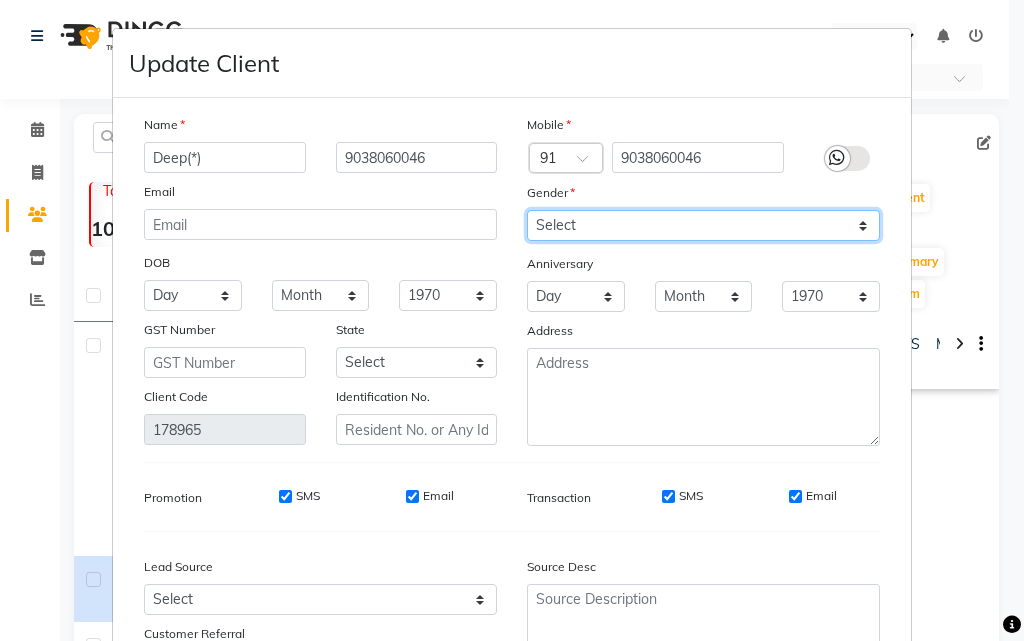 click on "Select [DEMOGRAPHIC_DATA] [DEMOGRAPHIC_DATA] Other Prefer Not To Say" at bounding box center (703, 225) 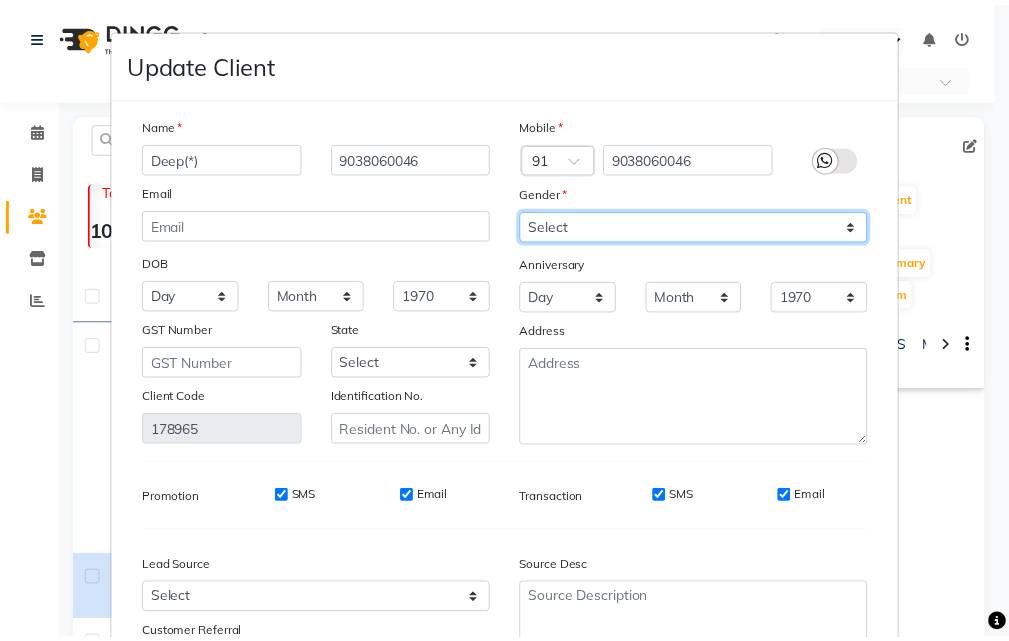 scroll, scrollTop: 172, scrollLeft: 0, axis: vertical 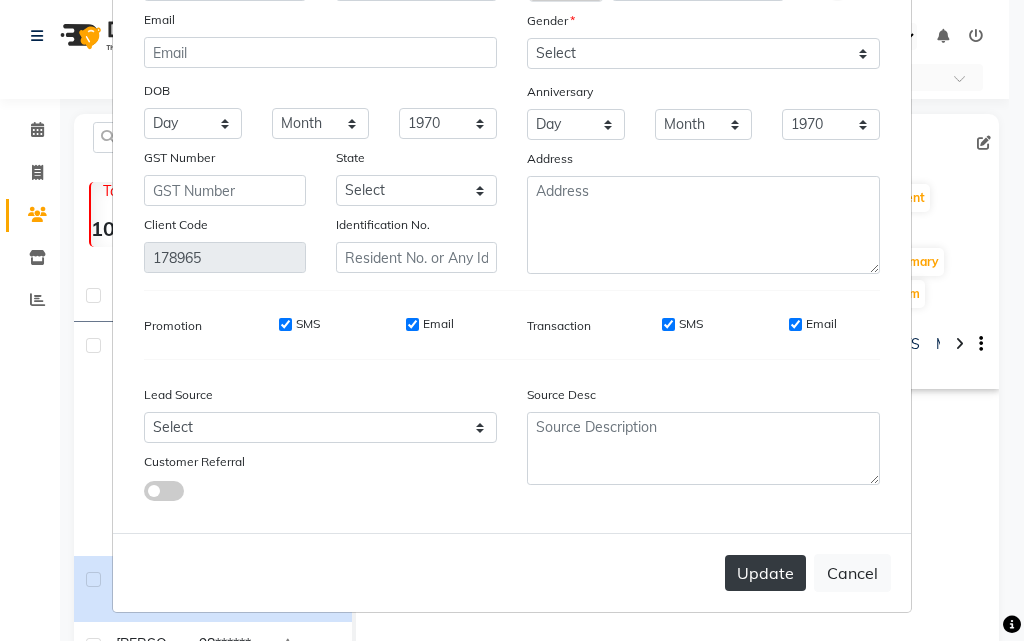 click on "Update" at bounding box center (765, 573) 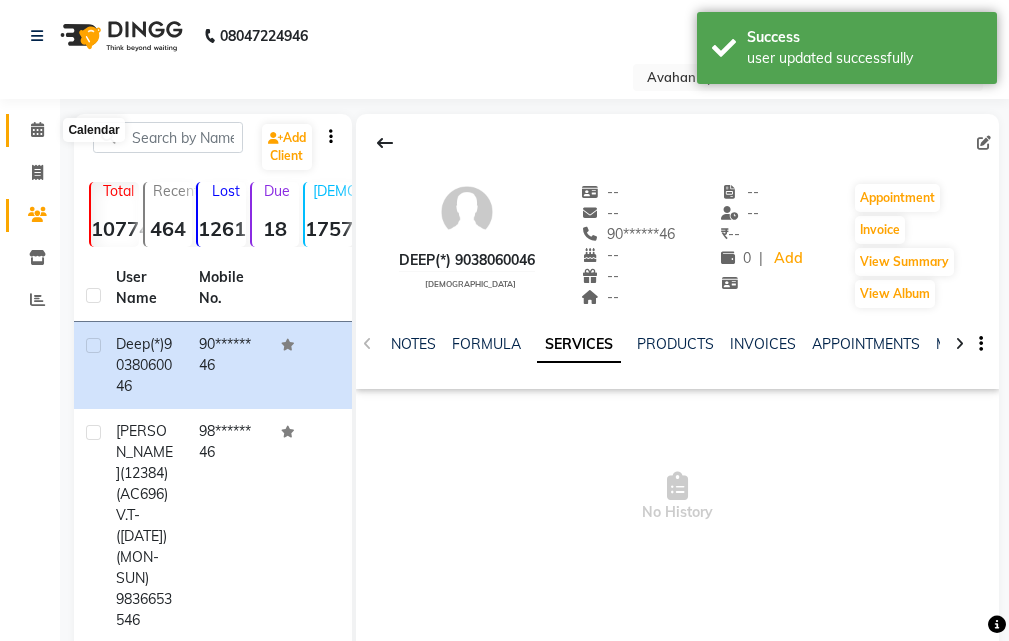 click 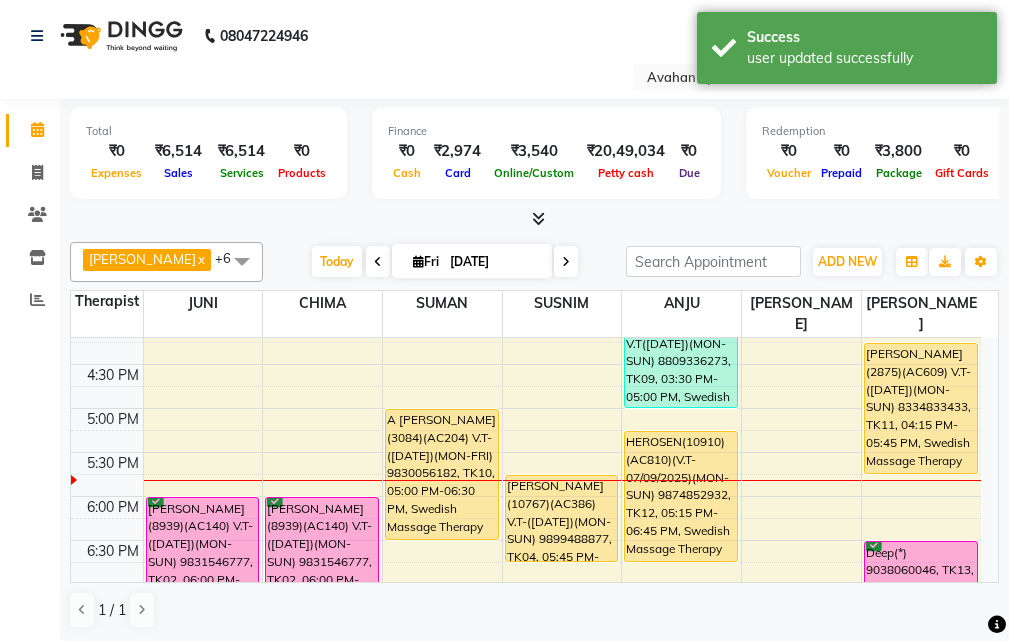 scroll, scrollTop: 517, scrollLeft: 0, axis: vertical 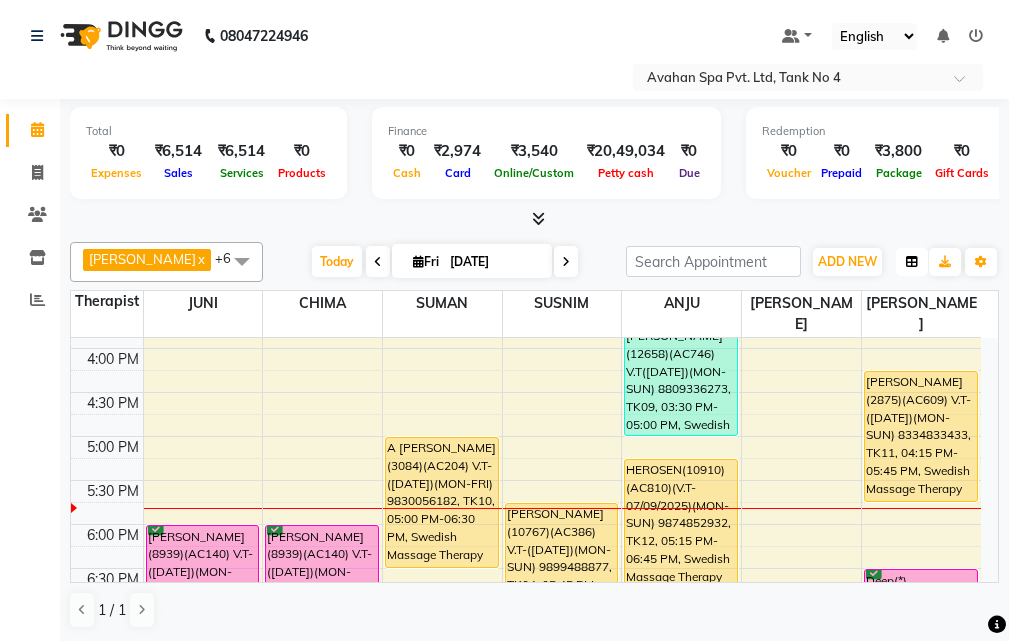 click at bounding box center [912, 262] 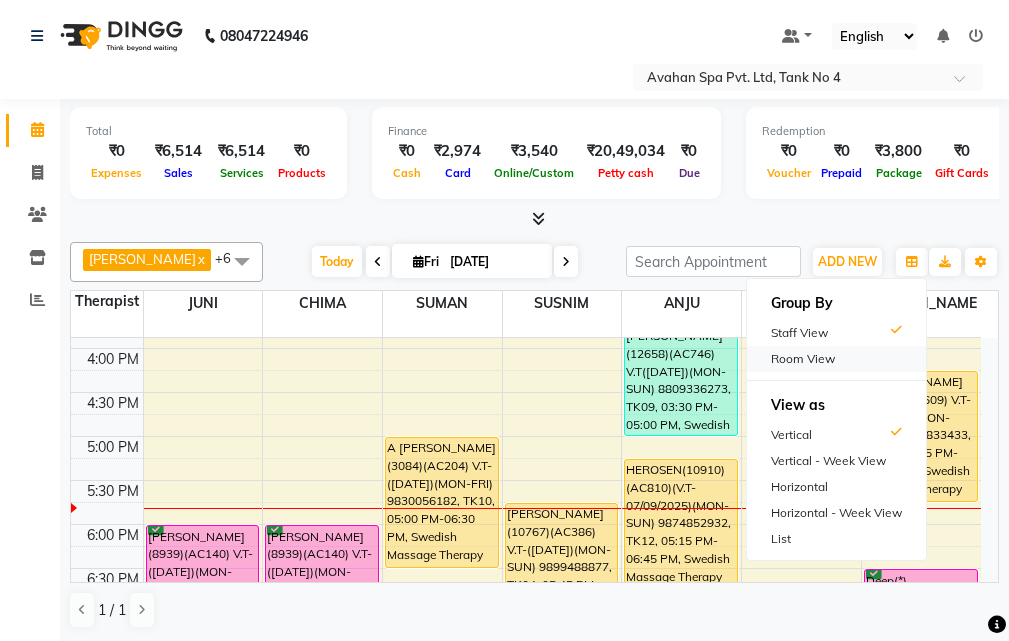 click on "Room View" at bounding box center [836, 359] 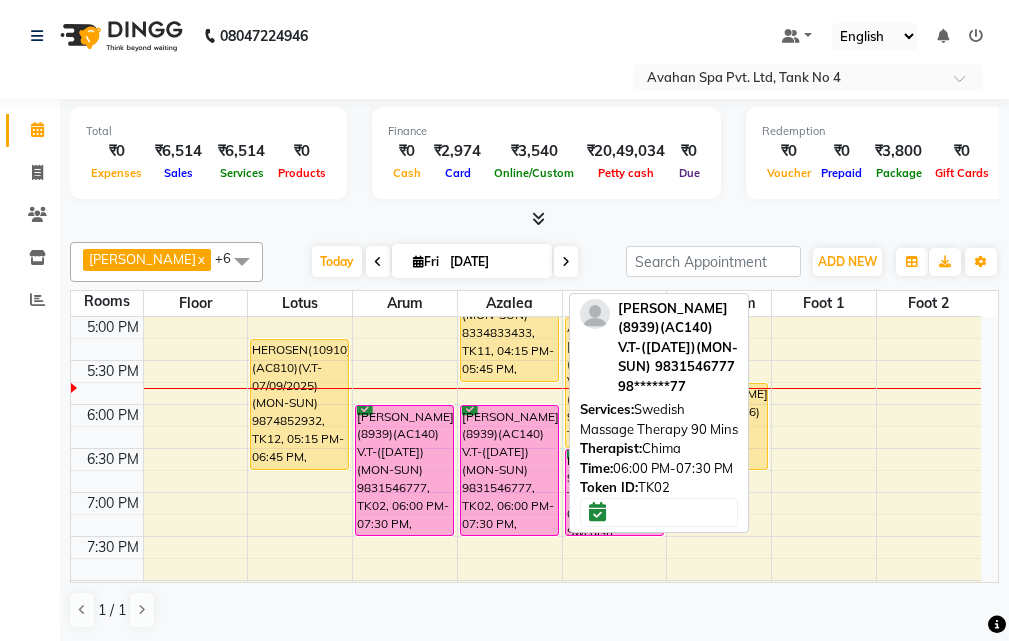 scroll, scrollTop: 617, scrollLeft: 0, axis: vertical 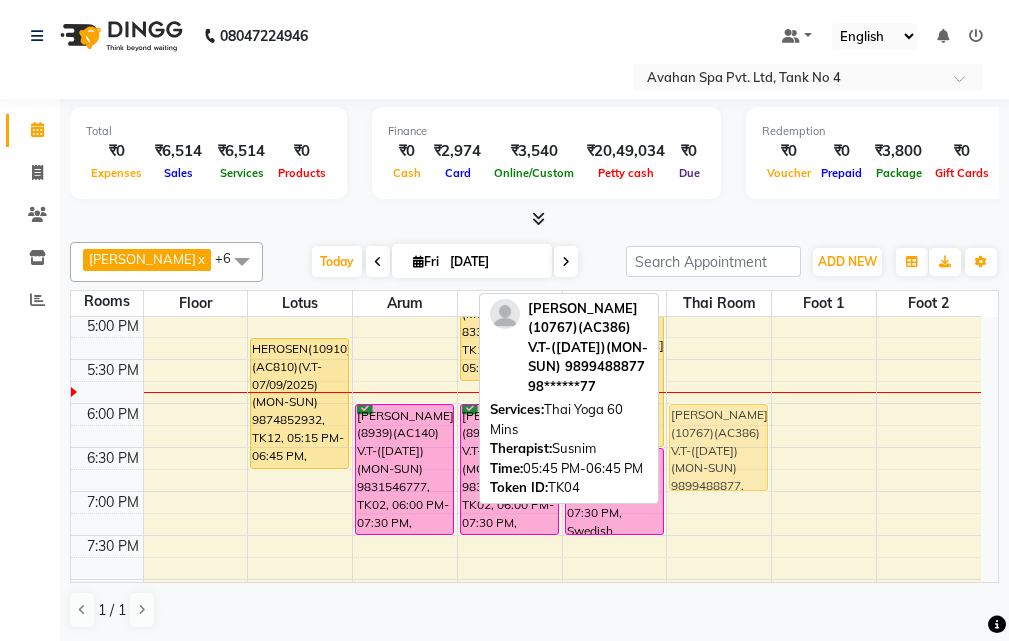 drag, startPoint x: 705, startPoint y: 422, endPoint x: 702, endPoint y: 439, distance: 17.262676 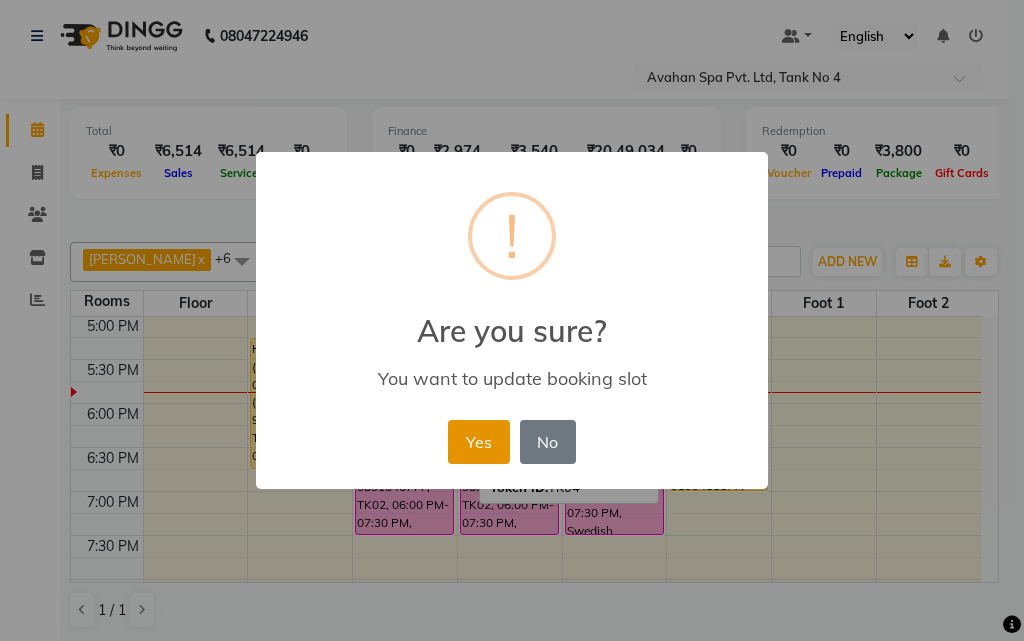 click on "Yes" at bounding box center [478, 442] 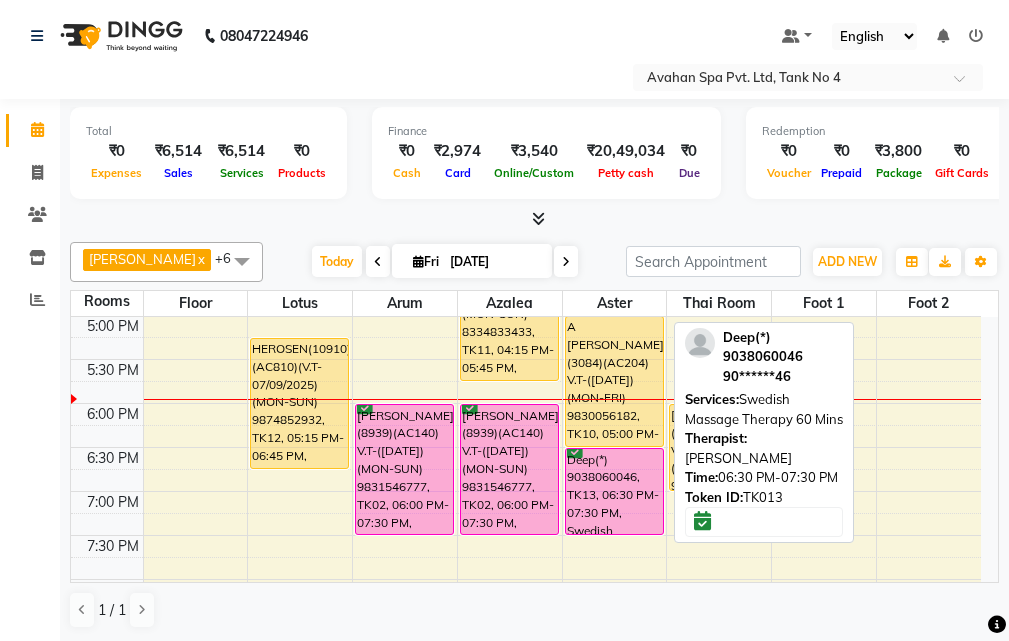 scroll, scrollTop: 717, scrollLeft: 0, axis: vertical 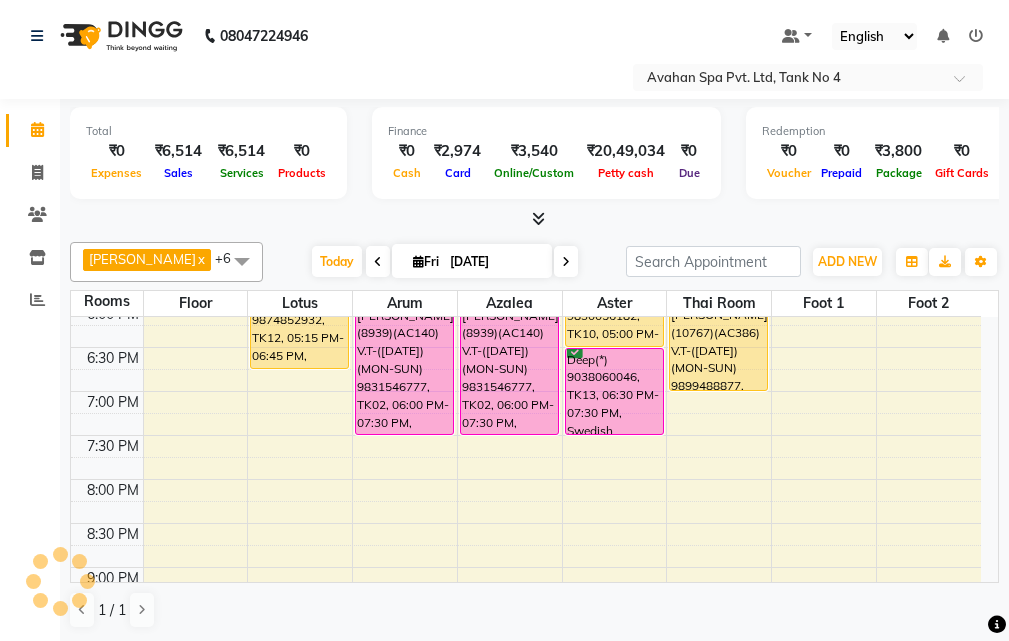 click at bounding box center [566, 261] 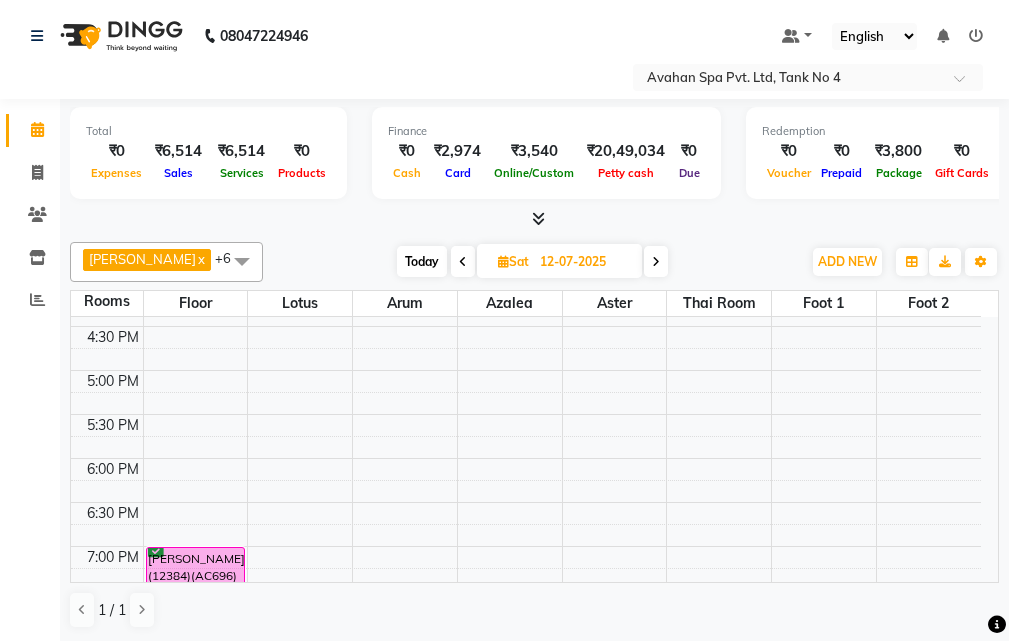 scroll, scrollTop: 517, scrollLeft: 0, axis: vertical 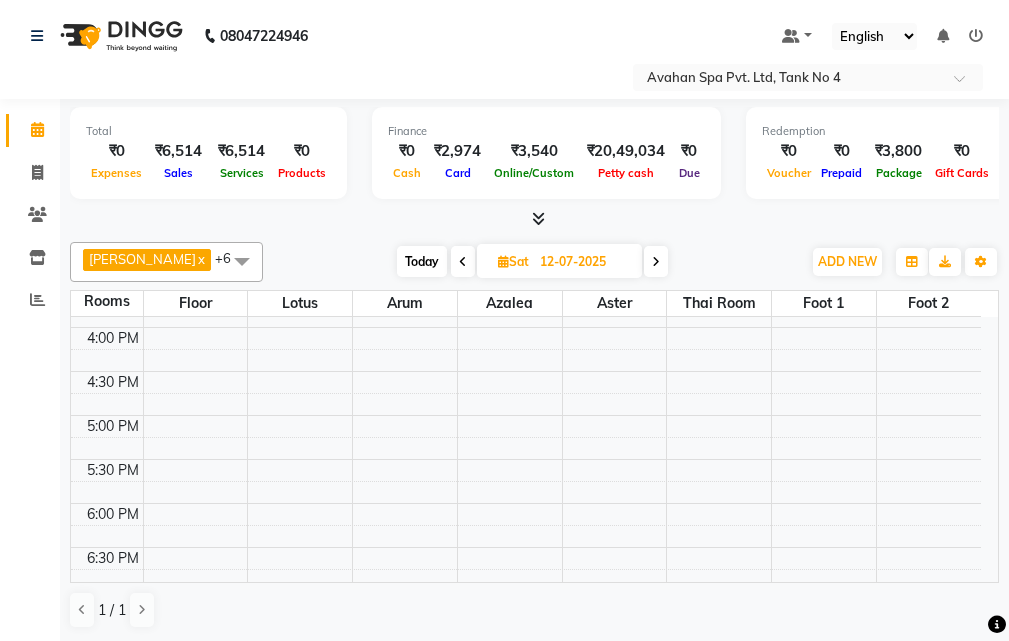 click on "Today" at bounding box center (422, 261) 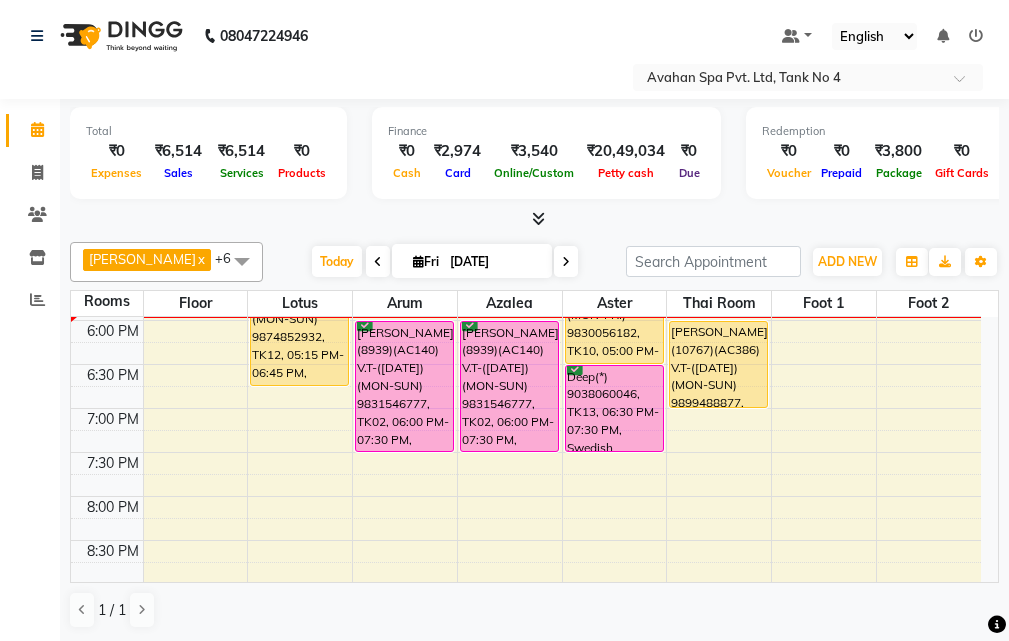 scroll, scrollTop: 717, scrollLeft: 0, axis: vertical 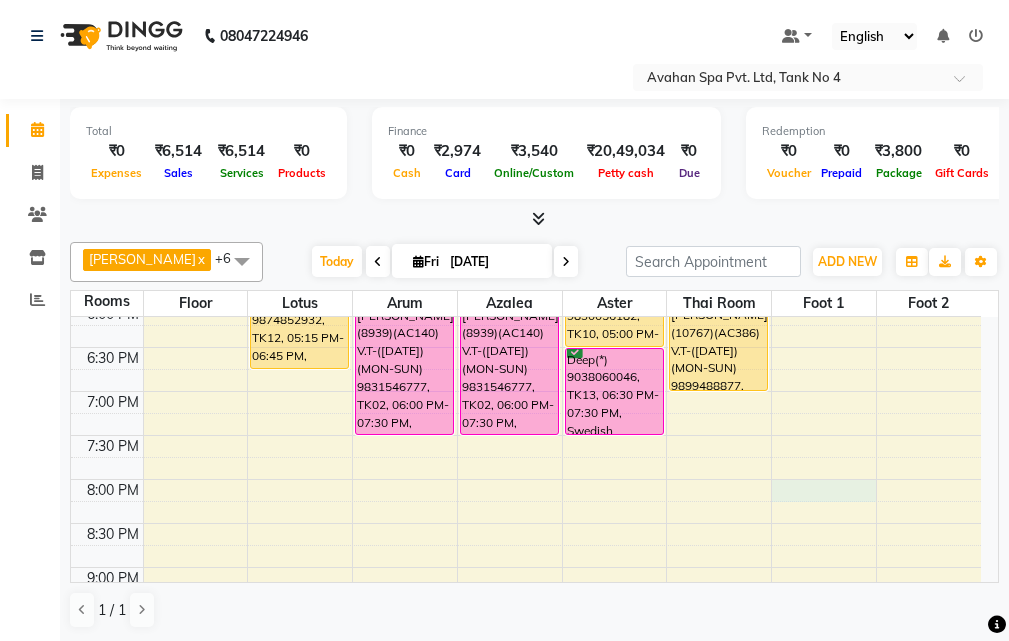 click on "10:00 AM 10:30 AM 11:00 AM 11:30 AM 12:00 PM 12:30 PM 1:00 PM 1:30 PM 2:00 PM 2:30 PM 3:00 PM 3:30 PM 4:00 PM 4:30 PM 5:00 PM 5:30 PM 6:00 PM 6:30 PM 7:00 PM 7:30 PM 8:00 PM 8:30 PM 9:00 PM 9:30 PM 10:00 PM 10:30 PM     HAOKIP 9289583270, TK06, 01:00 PM-02:00 PM, Your Comfort Therapy- Avahan Signature Treatments 60 Mins    HEROSEN(10910)(AC810)(V.T-07/09/2025)(MON-SUN) 9874852932, TK12, 05:15 PM-06:45 PM, Swedish Massage Therapy 90 Mins     [PERSON_NAME](7788) 7004137655, TK07, 01:15 PM-02:15 PM, Your Comfort Therapy- Avahan Signature Treatments 60 Mins     [PERSON_NAME](12658)(AC746) V.T([DATE])(MON-SUN) 8809336273, TK09, 03:30 PM-05:00 PM, Swedish Massage Therapy 90 Mins     [PERSON_NAME](8939)(AC140) V.T-([DATE])(MON-SUN) 9831546777, TK02, 06:00 PM-07:30 PM, Swedish Massage Therapy 90 Mins     ALOK(10935)(AC819)(V.T-8/10/2025) (MON TO SUN) 9836106758, TK01, 12:00 PM-01:30 PM, Swedish Massage Therapy 90 Mins     [PERSON_NAME](10960) 8250680584, TK08, 02:15 PM-03:15 PM, Swedish Massage Therapy 60 Mins" at bounding box center (526, 171) 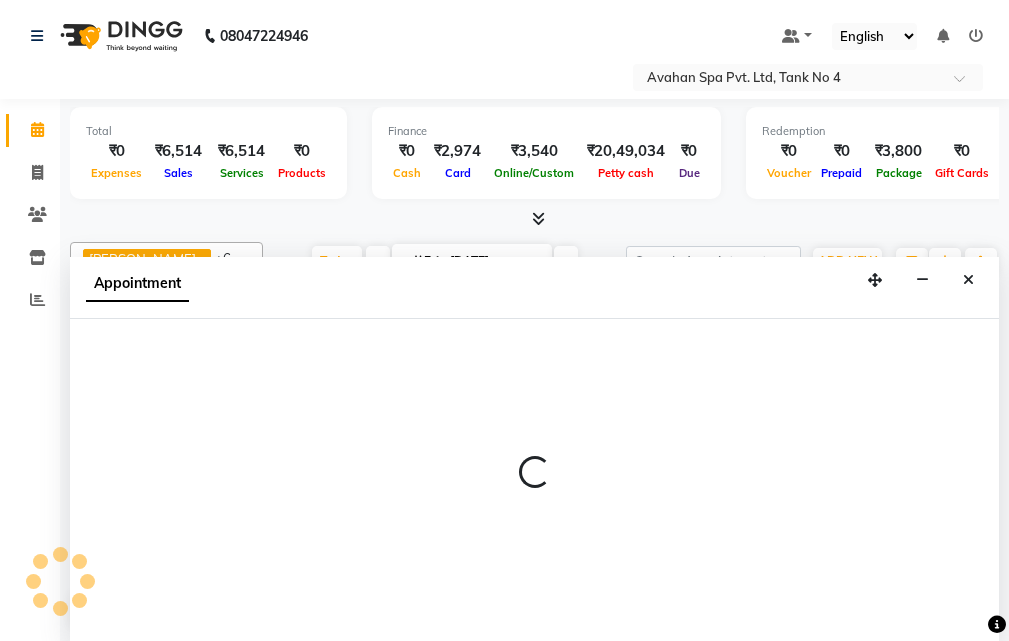 scroll, scrollTop: 1, scrollLeft: 0, axis: vertical 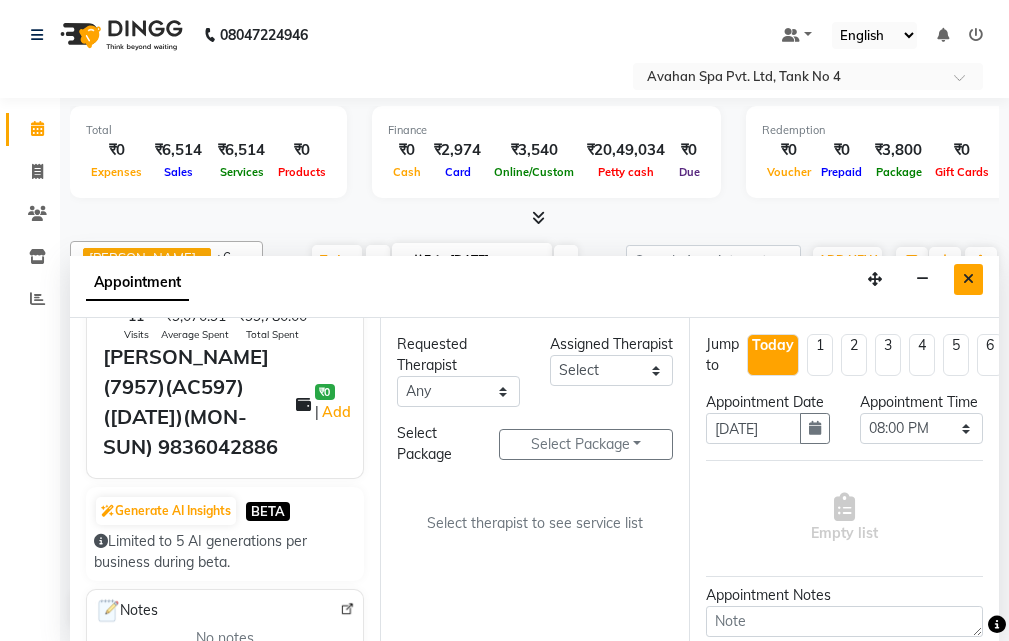 click at bounding box center (968, 279) 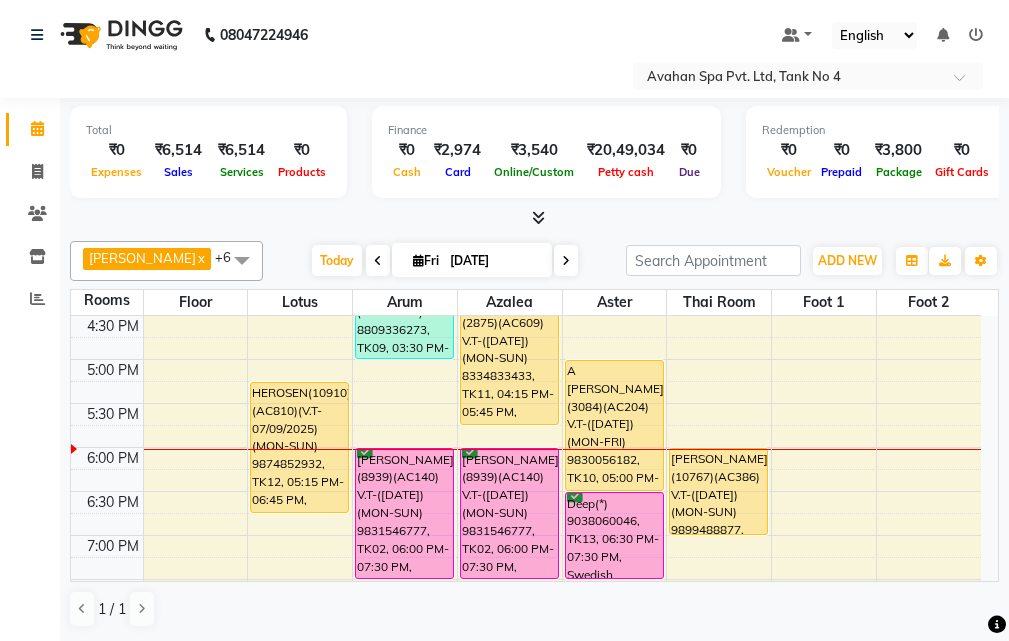 scroll, scrollTop: 617, scrollLeft: 0, axis: vertical 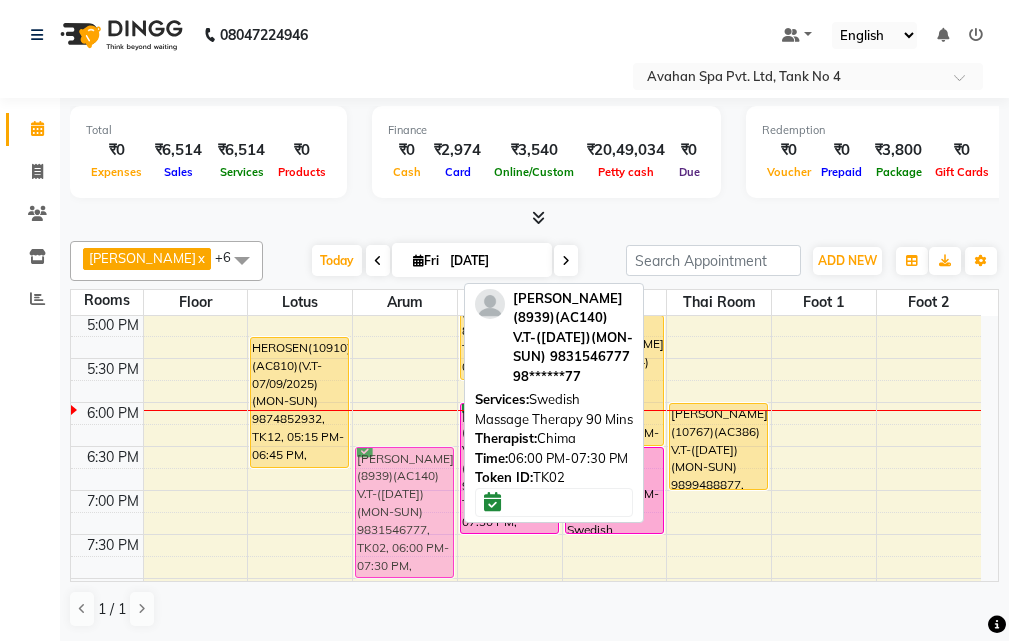 drag, startPoint x: 382, startPoint y: 417, endPoint x: 384, endPoint y: 459, distance: 42.047592 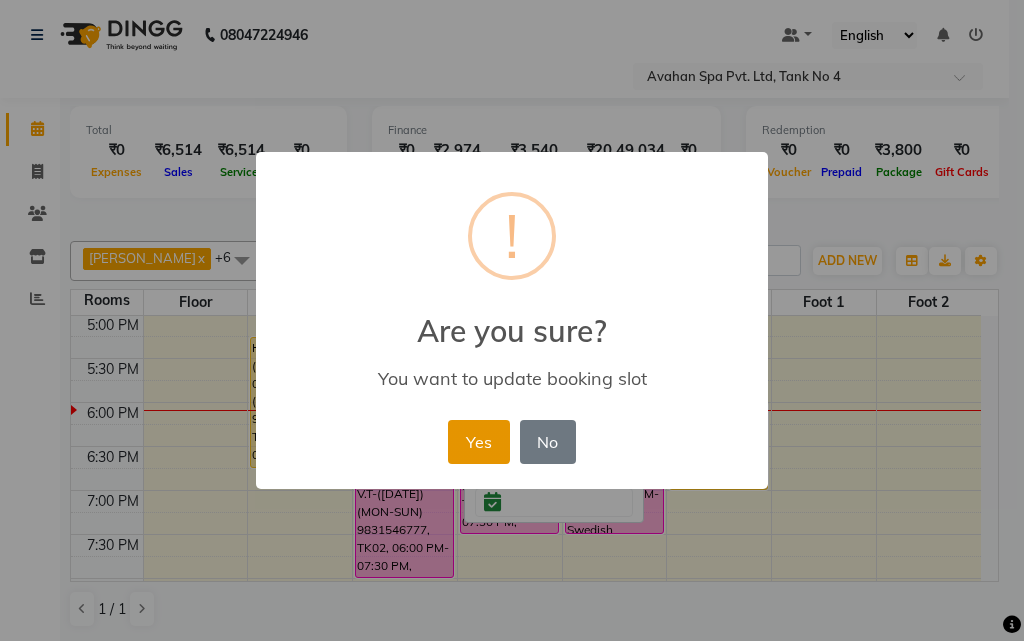 click on "Yes" at bounding box center [478, 442] 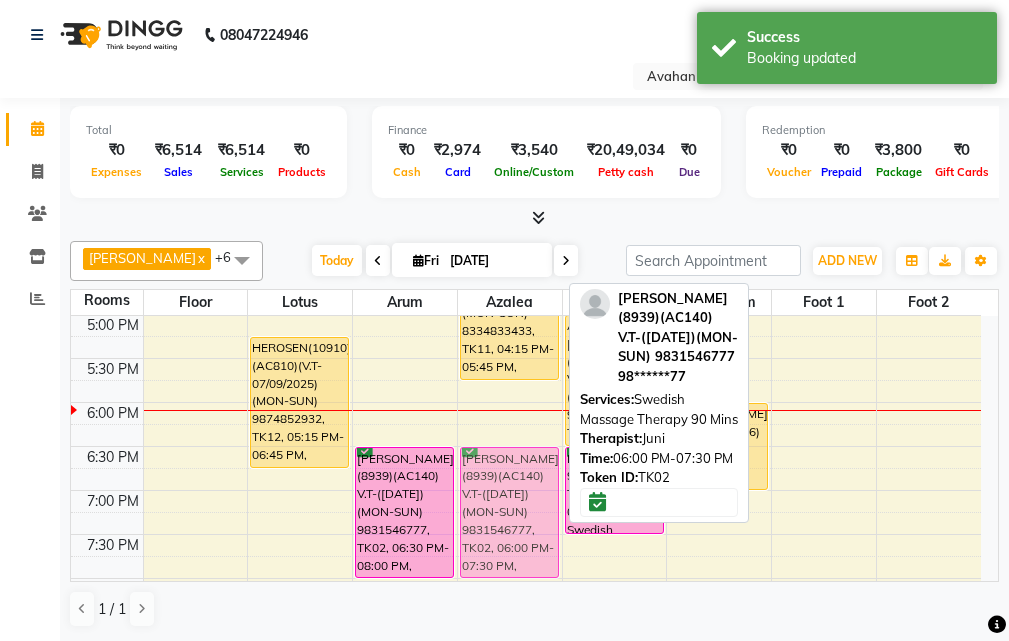 drag, startPoint x: 504, startPoint y: 421, endPoint x: 503, endPoint y: 470, distance: 49.010204 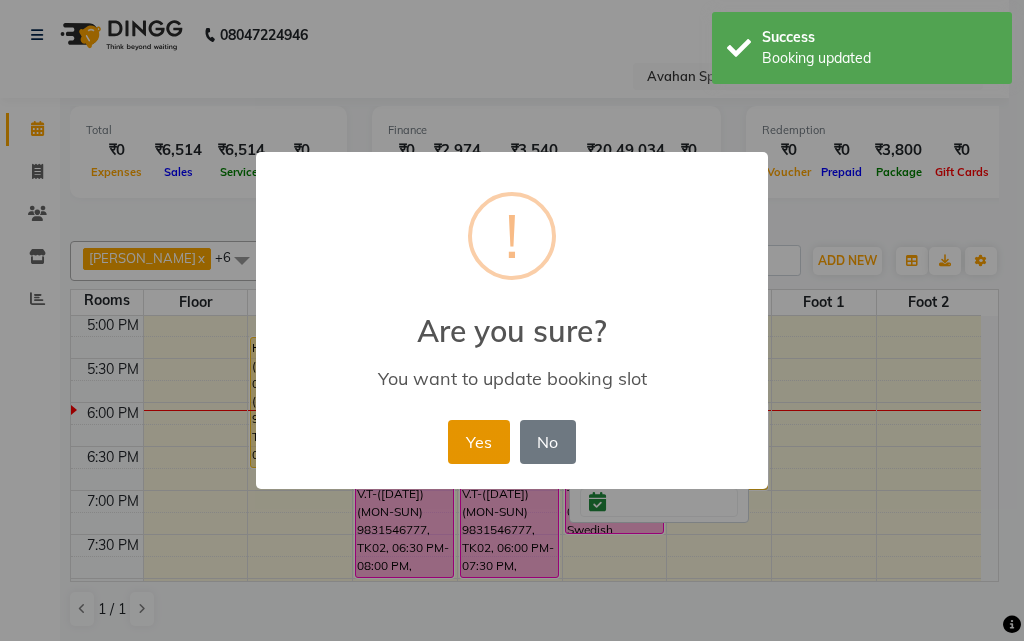 click on "Yes" at bounding box center (478, 442) 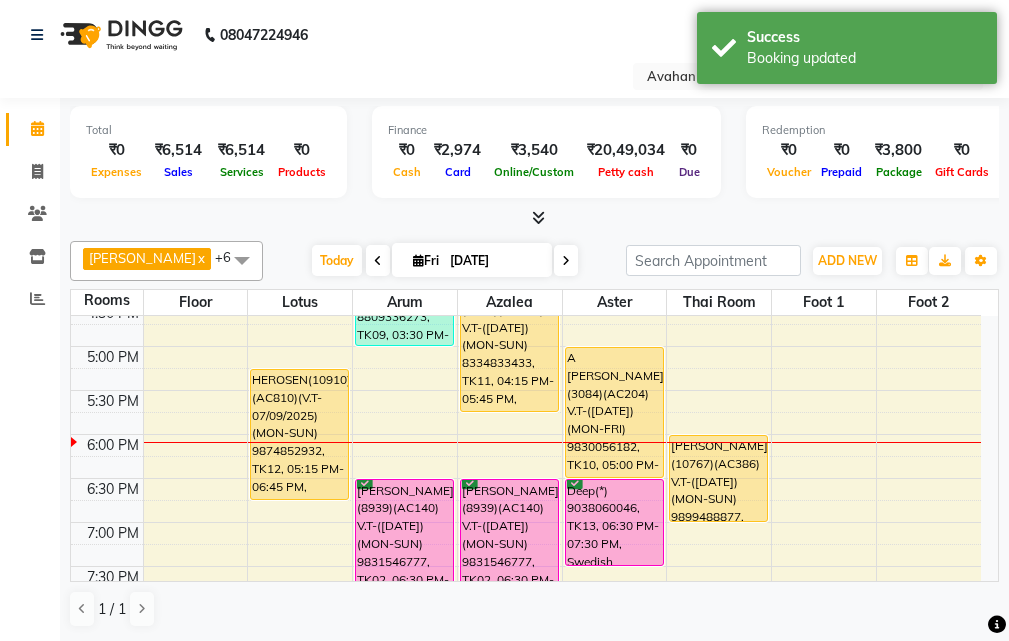 scroll, scrollTop: 578, scrollLeft: 0, axis: vertical 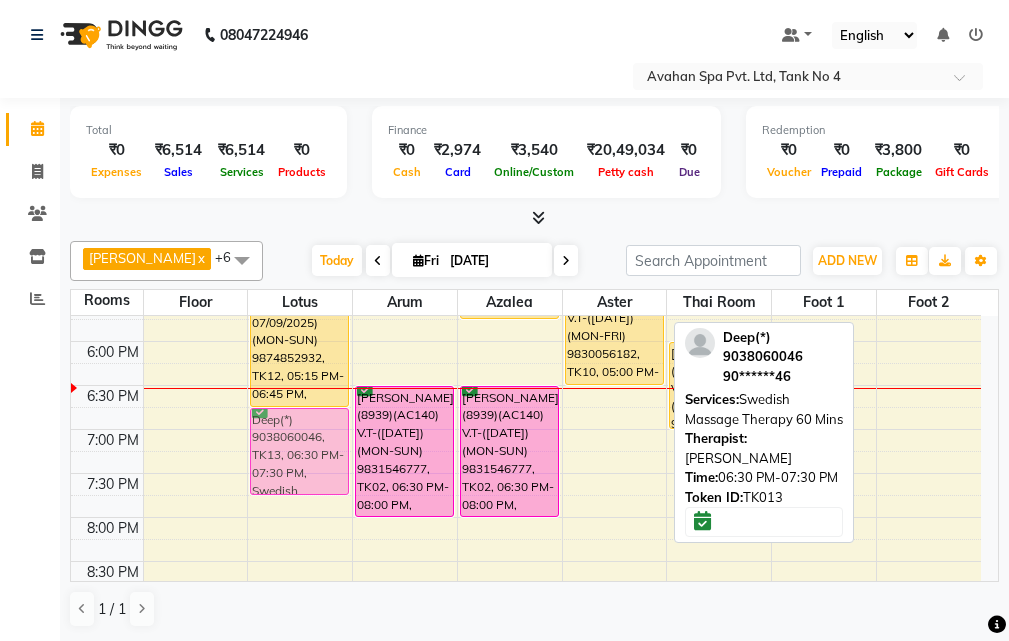 drag, startPoint x: 599, startPoint y: 401, endPoint x: 276, endPoint y: 421, distance: 323.6186 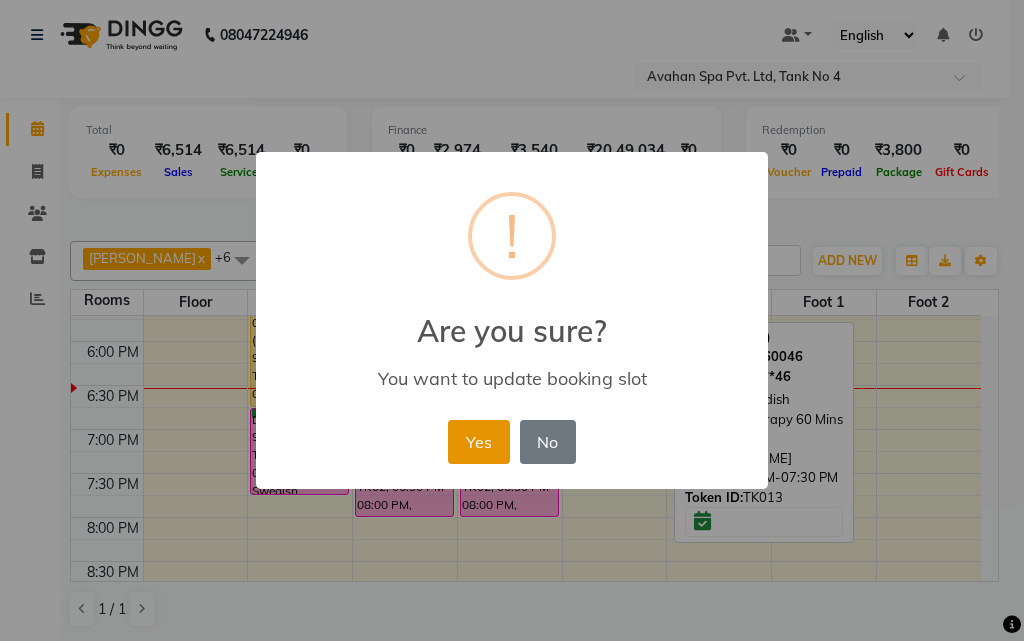 click on "Yes" at bounding box center [478, 442] 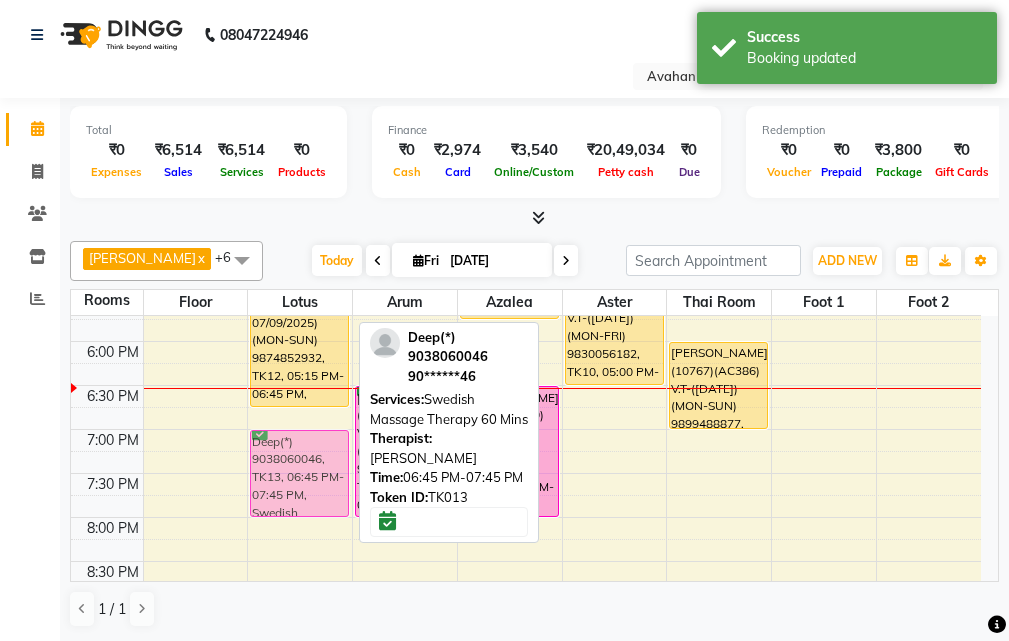drag, startPoint x: 290, startPoint y: 418, endPoint x: 290, endPoint y: 438, distance: 20 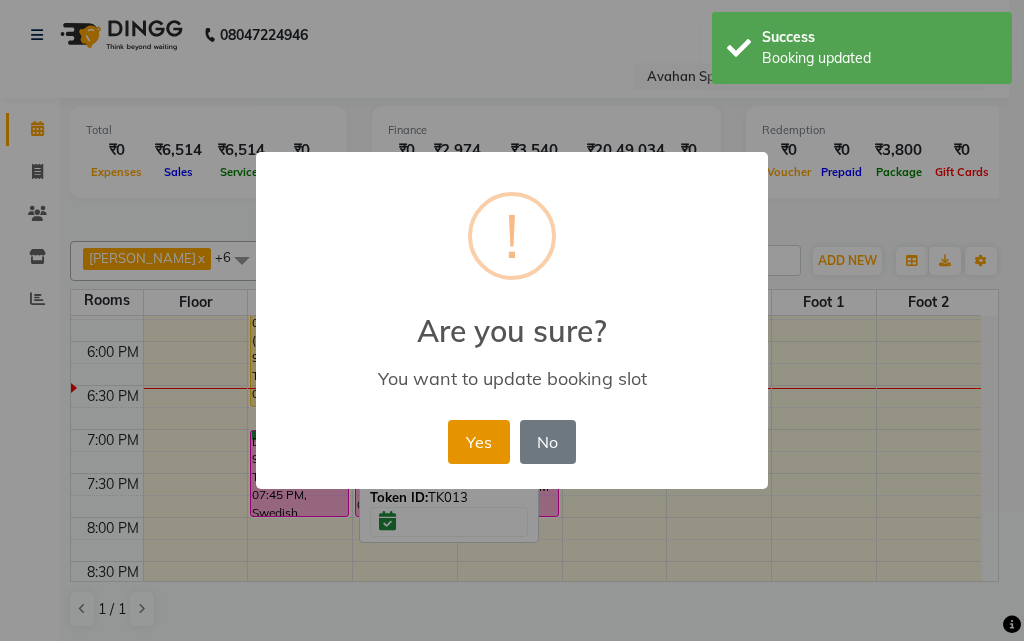 click on "Yes" at bounding box center (478, 442) 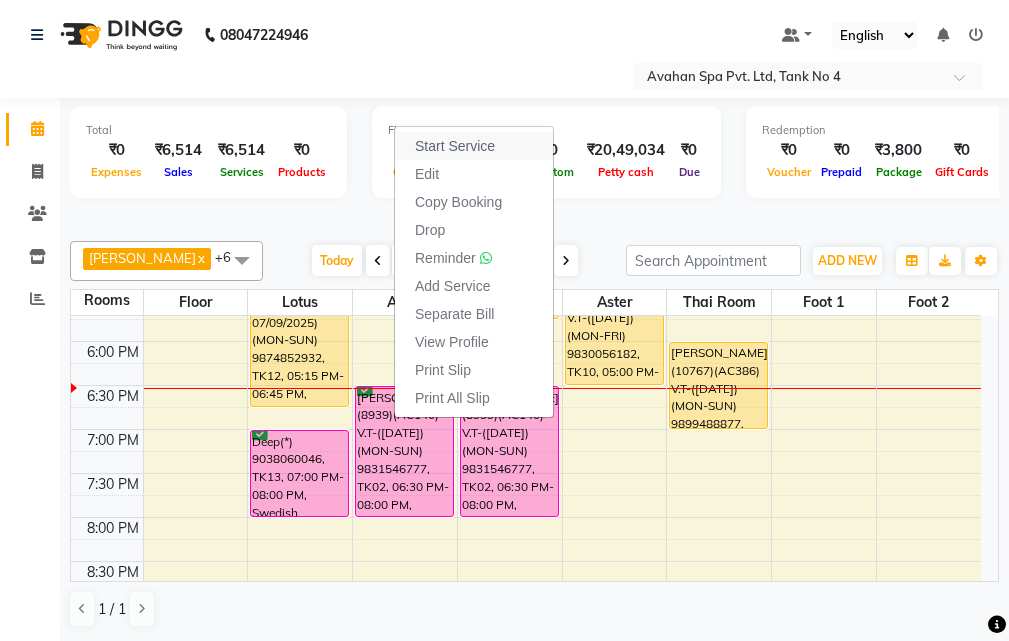 click on "Start Service" at bounding box center (474, 146) 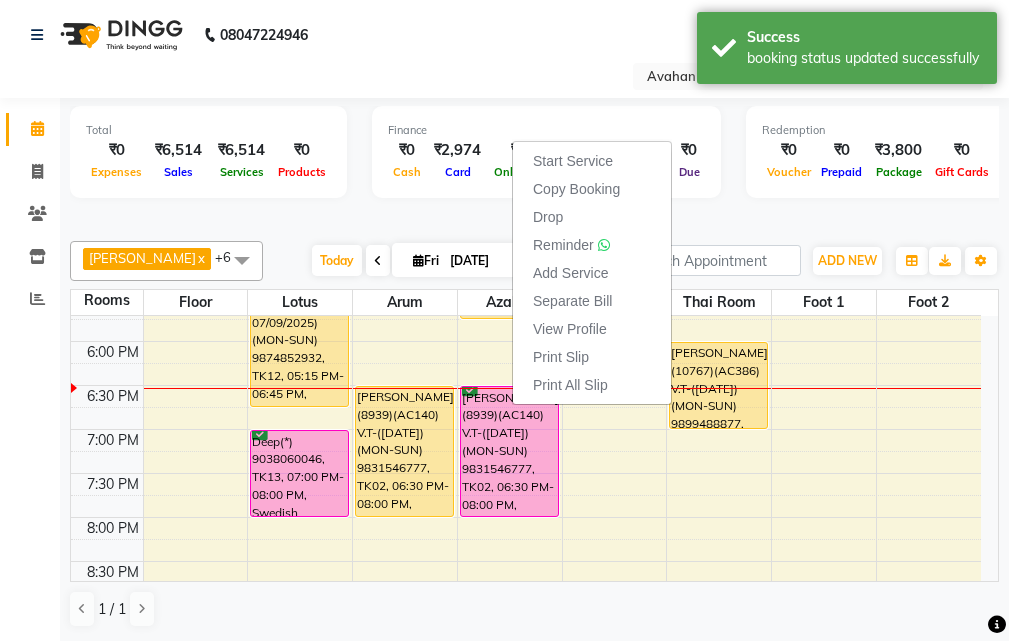 click on "Start Service" at bounding box center (573, 161) 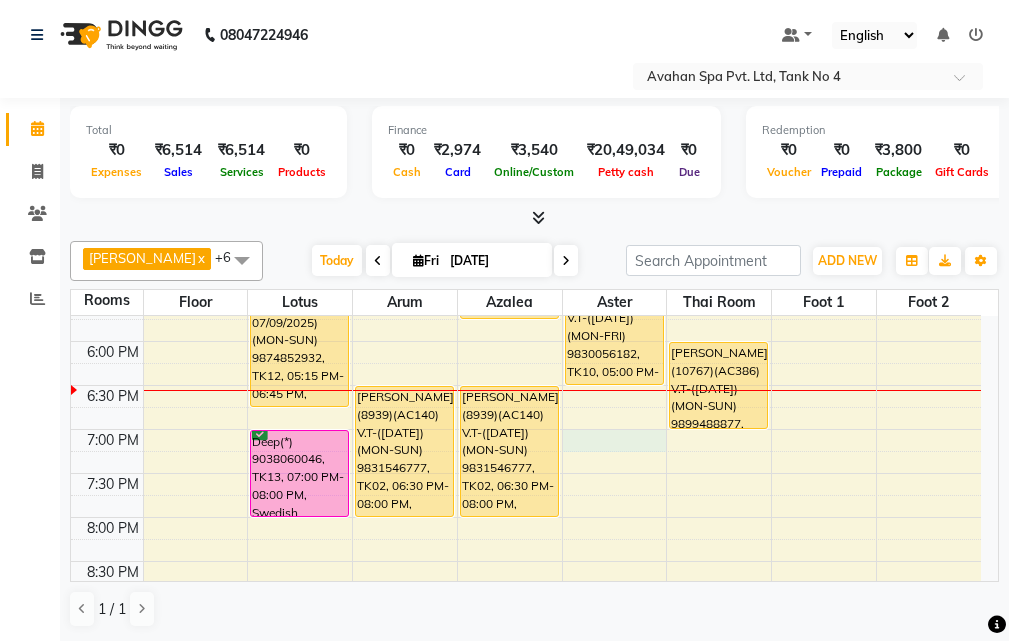 click on "10:00 AM 10:30 AM 11:00 AM 11:30 AM 12:00 PM 12:30 PM 1:00 PM 1:30 PM 2:00 PM 2:30 PM 3:00 PM 3:30 PM 4:00 PM 4:30 PM 5:00 PM 5:30 PM 6:00 PM 6:30 PM 7:00 PM 7:30 PM 8:00 PM 8:30 PM 9:00 PM 9:30 PM 10:00 PM 10:30 PM     HAOKIP 9289583270, TK06, 01:00 PM-02:00 PM, Your Comfort Therapy- Avahan Signature Treatments 60 Mins    HEROSEN(10910)(AC810)(V.T-07/09/2025)(MON-SUN) 9874852932, TK12, 05:15 PM-06:45 PM, Swedish Massage Therapy 90 Mins     Deep(*) 9038060046, TK13, 07:00 PM-08:00 PM, Swedish Massage Therapy 60 Mins     PARAMJIT(7788) 7004137655, TK07, 01:15 PM-02:15 PM, Your Comfort Therapy- Avahan Signature Treatments 60 Mins     RAMANUJ MITRA(12658)(AC746) V.T(14-06-2025)(MON-SUN) 8809336273, TK09, 03:30 PM-05:00 PM, Swedish Massage Therapy 90 Mins    NITISH(8939)(AC140) V.T-(06-11-2025)(MON-SUN) 9831546777, TK02, 06:30 PM-08:00 PM, Swedish Massage Therapy 90 Mins     ALOK(10935)(AC819)(V.T-8/10/2025) (MON TO SUN) 9836106758, TK01, 12:00 PM-01:30 PM, Swedish Massage Therapy 90 Mins" at bounding box center (526, 209) 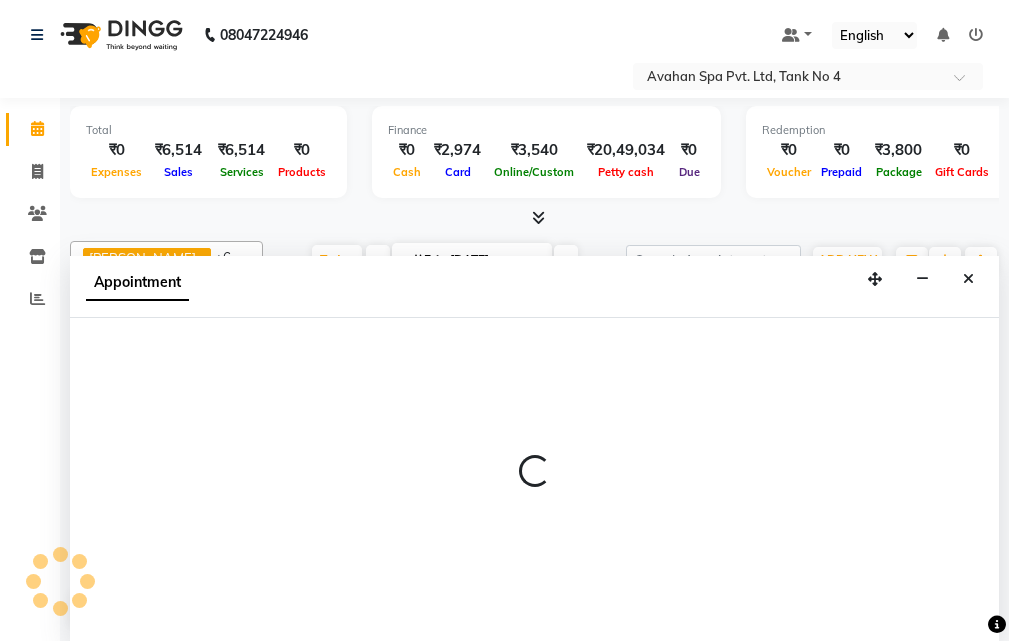 select on "1140" 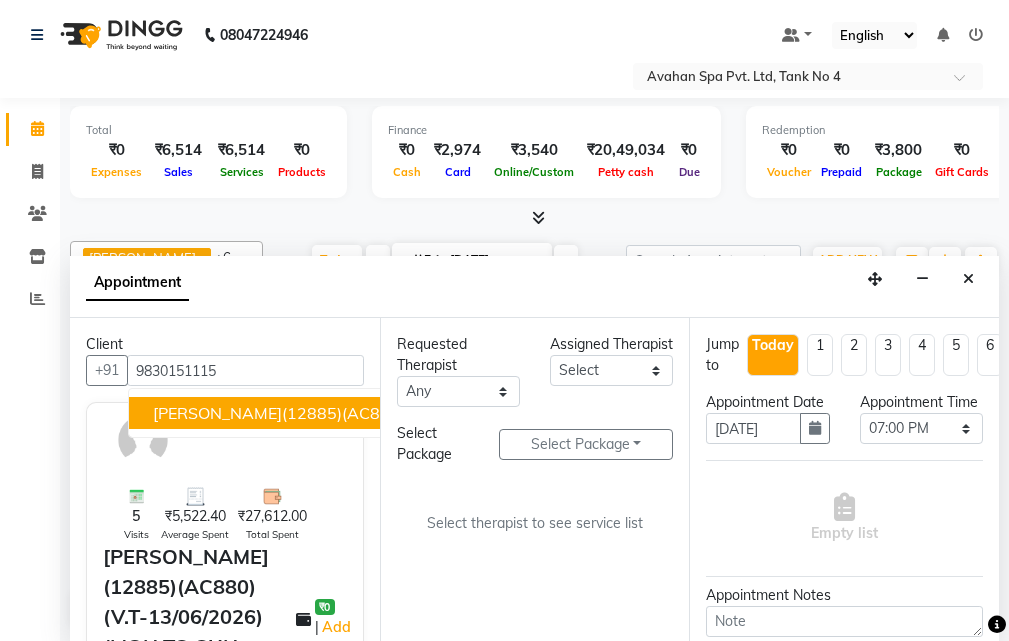 click on "RISHAV BAID(12885)(AC880)(V.T-13/06/2026) (MON TO SUN )9830151115" at bounding box center (453, 413) 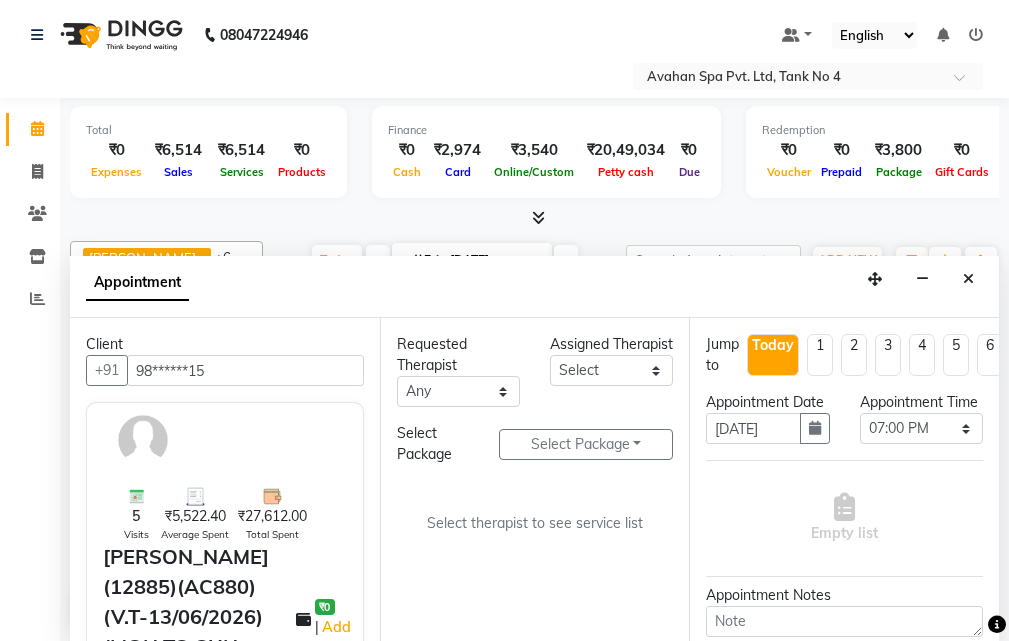 type on "98******15" 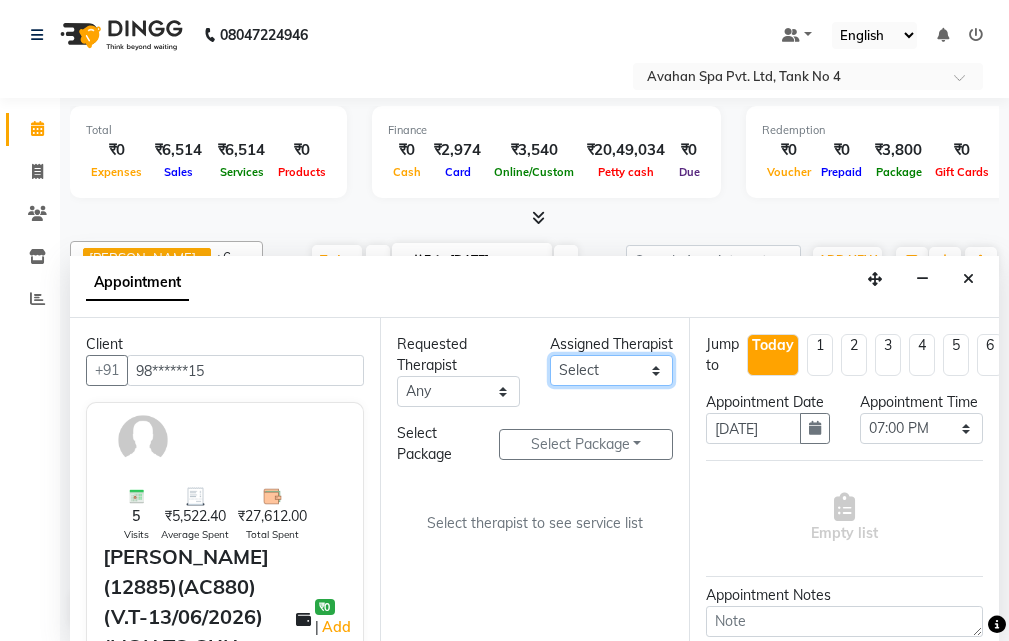 click on "Select ANJU [PERSON_NAME] [DEMOGRAPHIC_DATA] 1 [PERSON_NAME] JUNI [PERSON_NAME] SUSNIM" at bounding box center [611, 370] 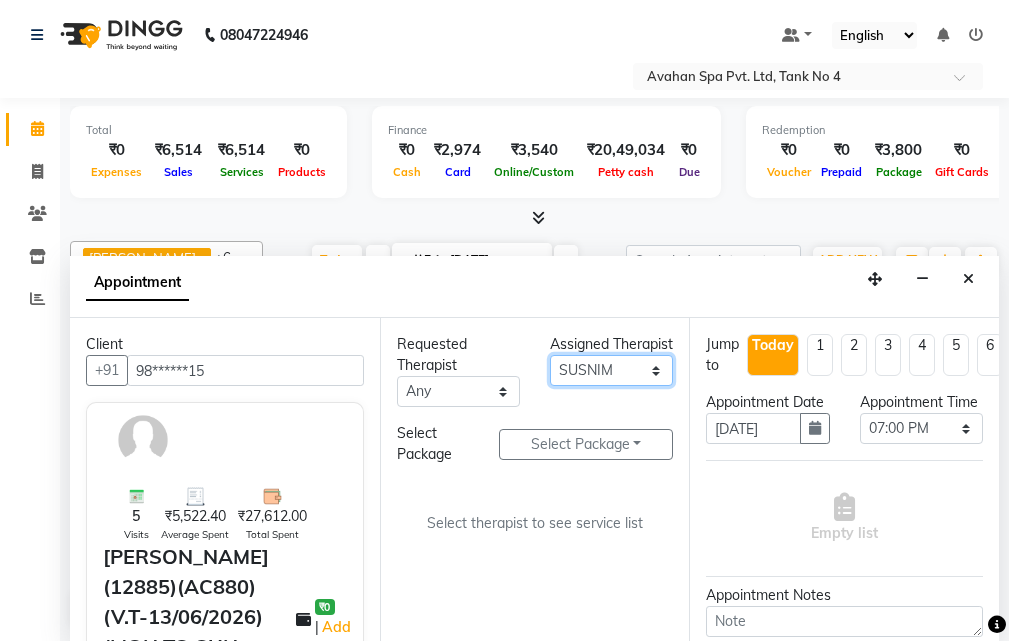 click on "Select ANJU [PERSON_NAME] [DEMOGRAPHIC_DATA] 1 [PERSON_NAME] JUNI [PERSON_NAME] SUSNIM" at bounding box center [611, 370] 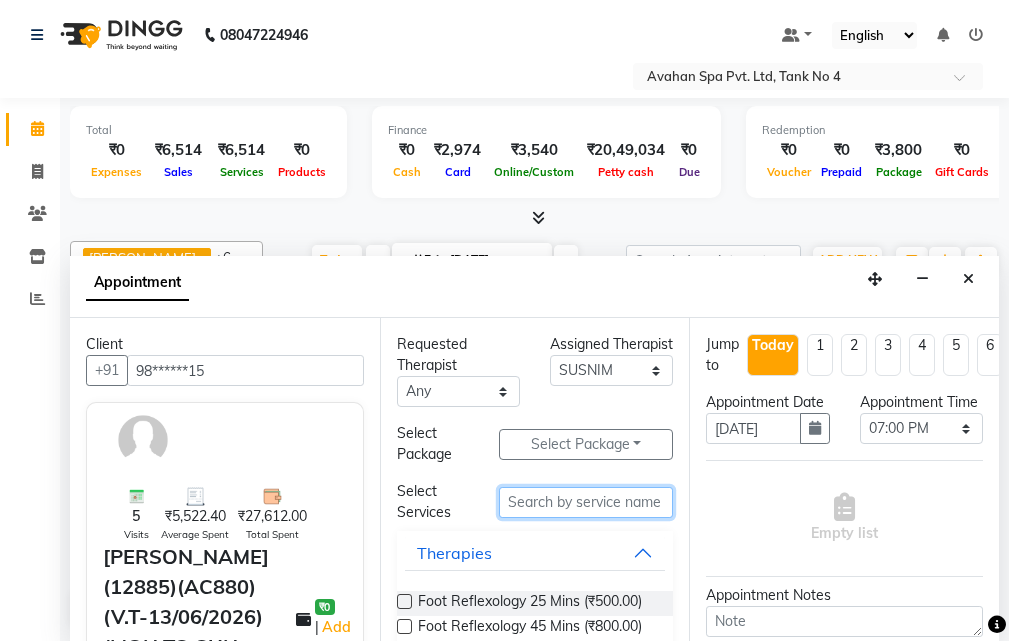 click at bounding box center [586, 502] 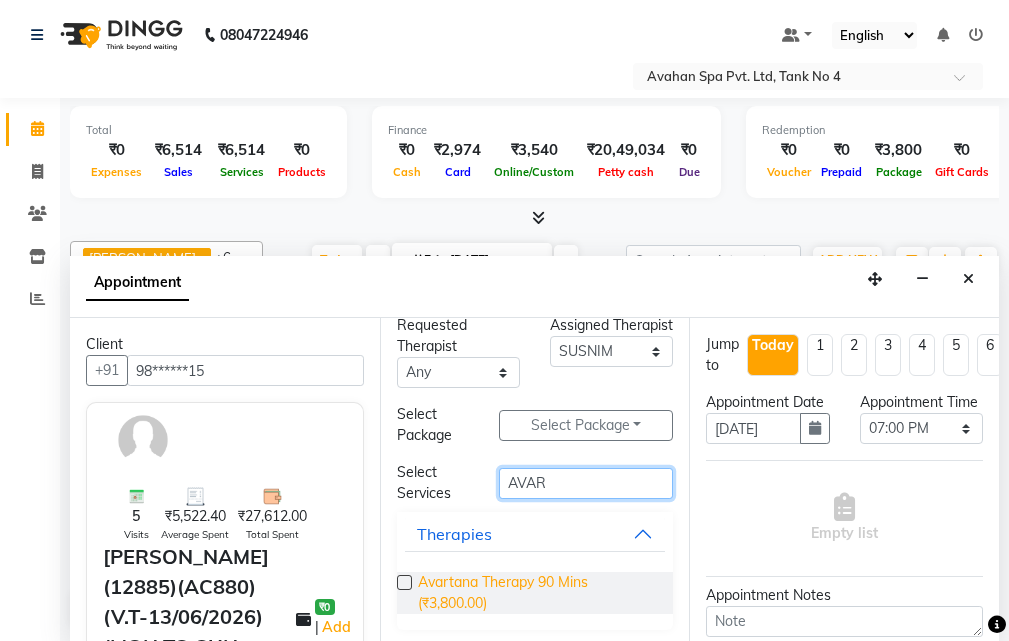 scroll, scrollTop: 24, scrollLeft: 0, axis: vertical 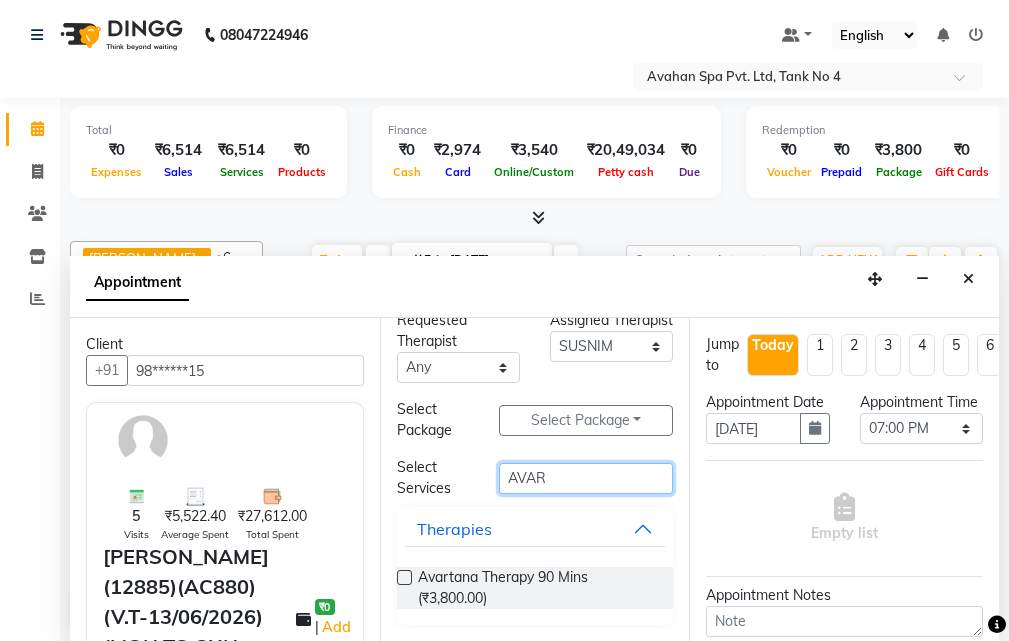 type on "AVAR" 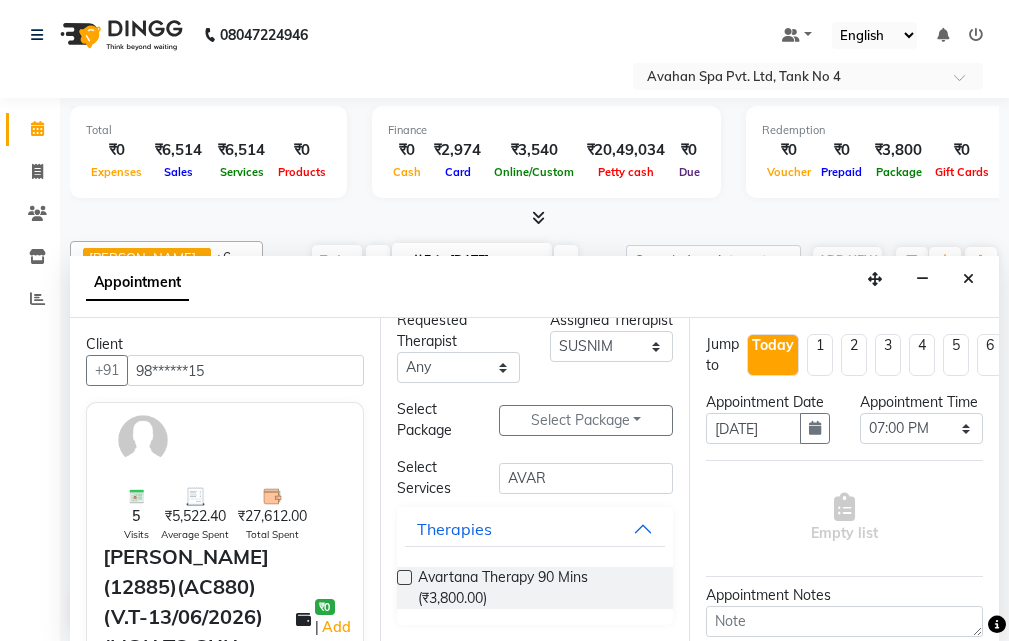 click at bounding box center [404, 577] 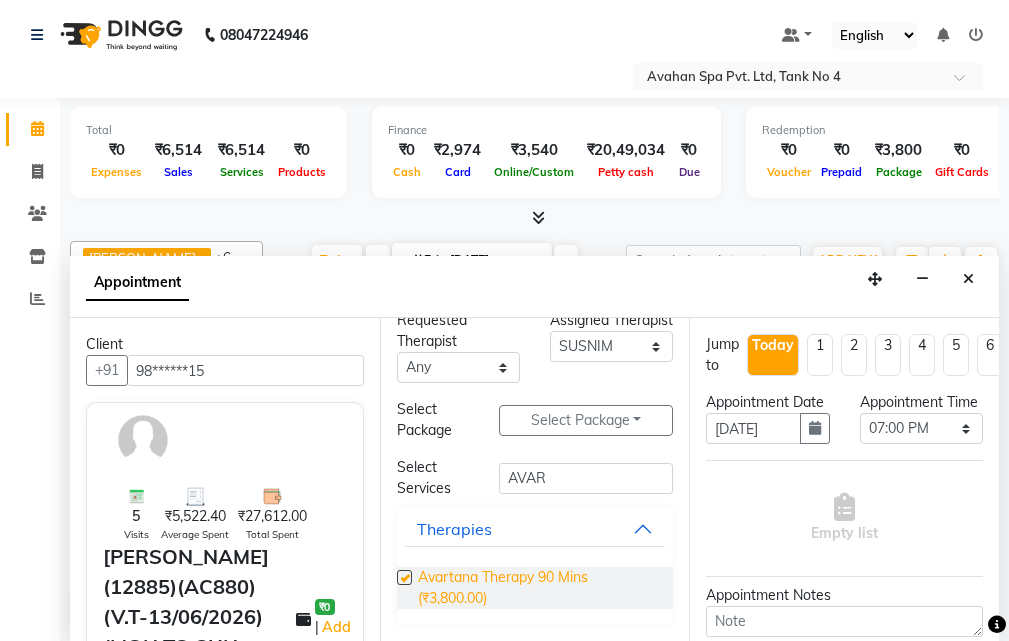 select on "1847" 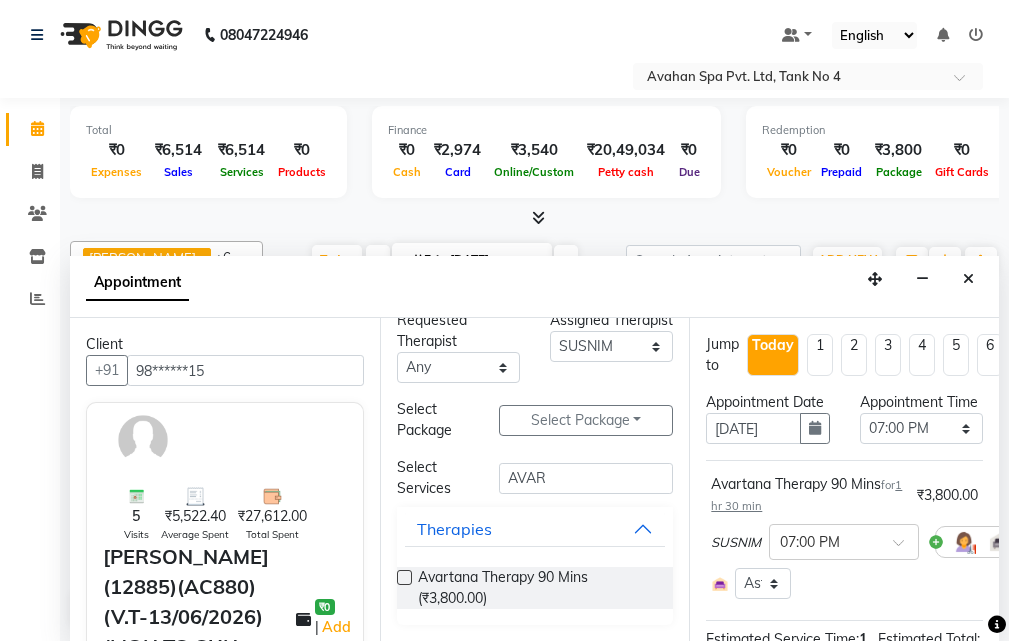 checkbox on "false" 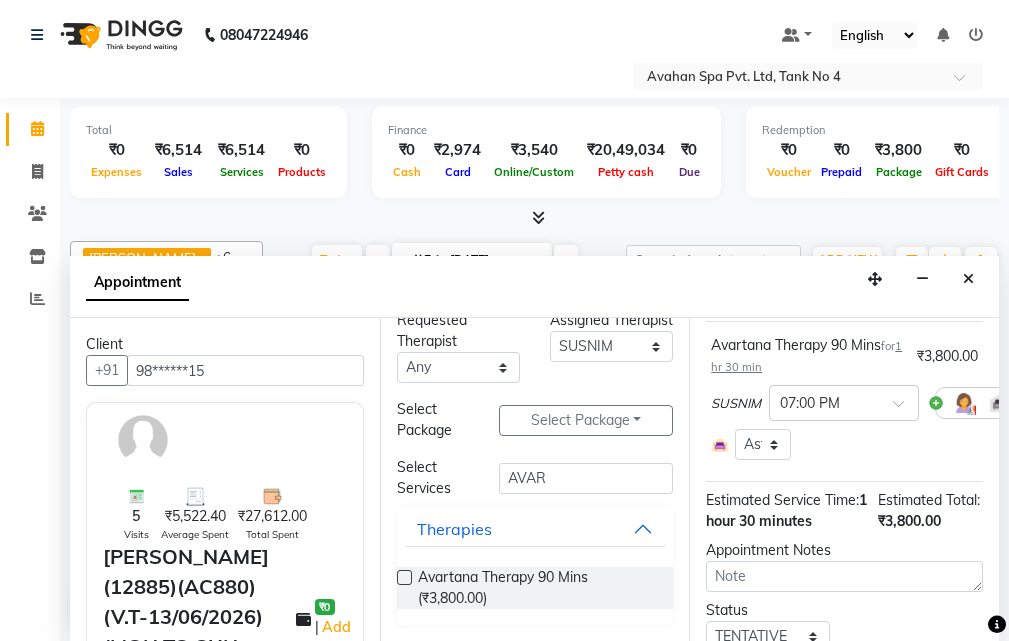 scroll, scrollTop: 371, scrollLeft: 0, axis: vertical 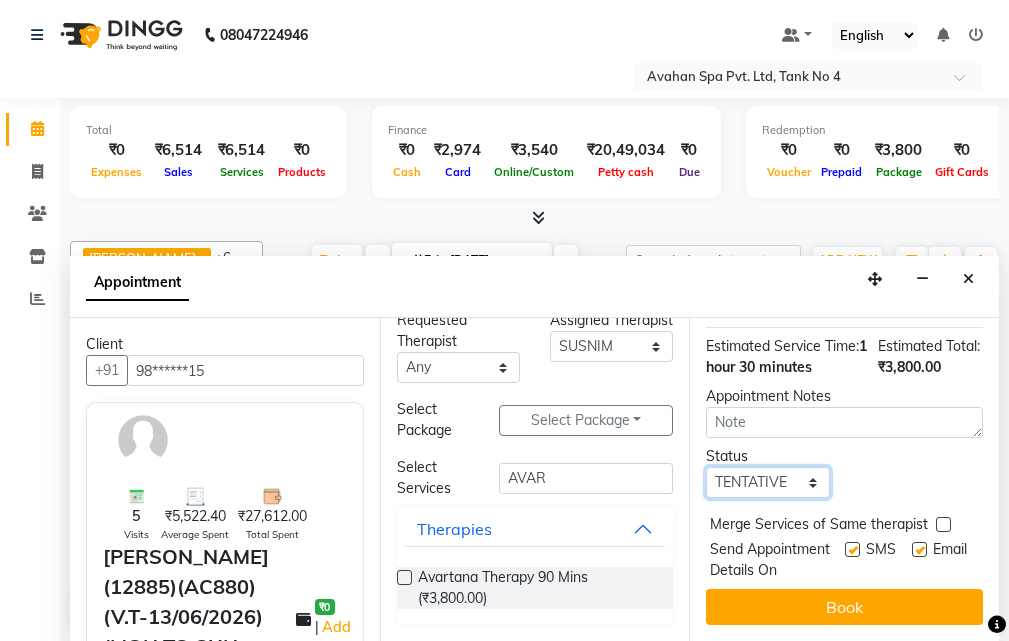 click on "Select TENTATIVE CONFIRM CHECK-IN UPCOMING" at bounding box center [767, 482] 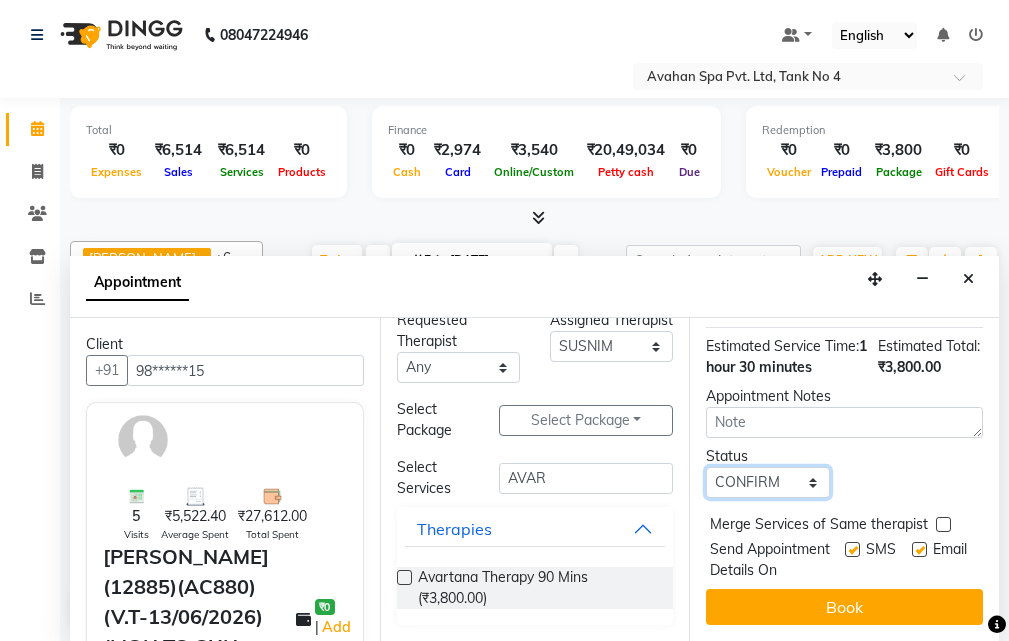 click on "Select TENTATIVE CONFIRM CHECK-IN UPCOMING" at bounding box center (767, 482) 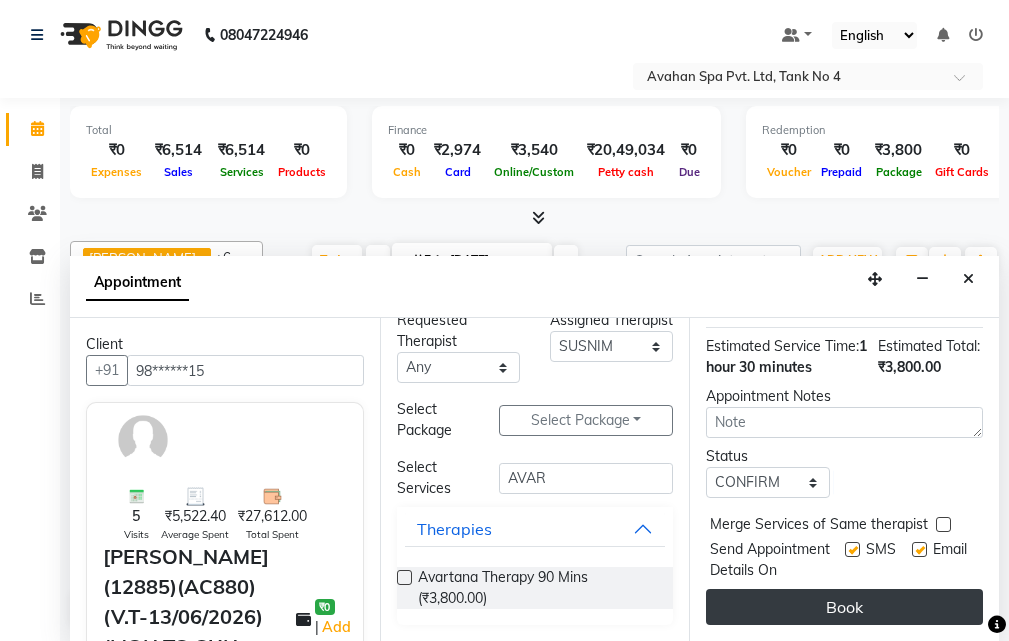 click on "Book" at bounding box center [844, 607] 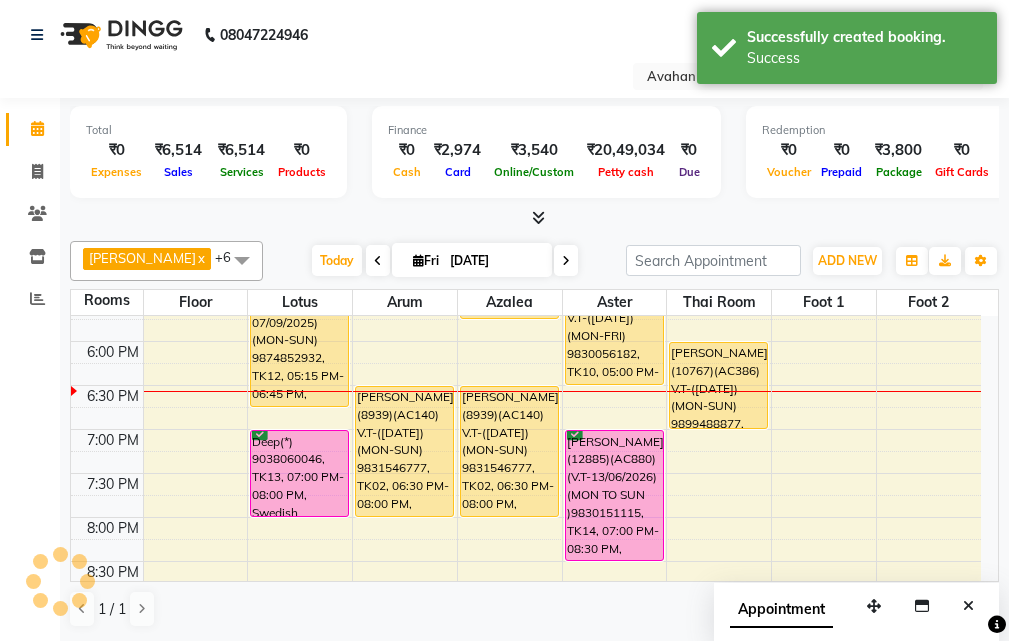 scroll, scrollTop: 0, scrollLeft: 0, axis: both 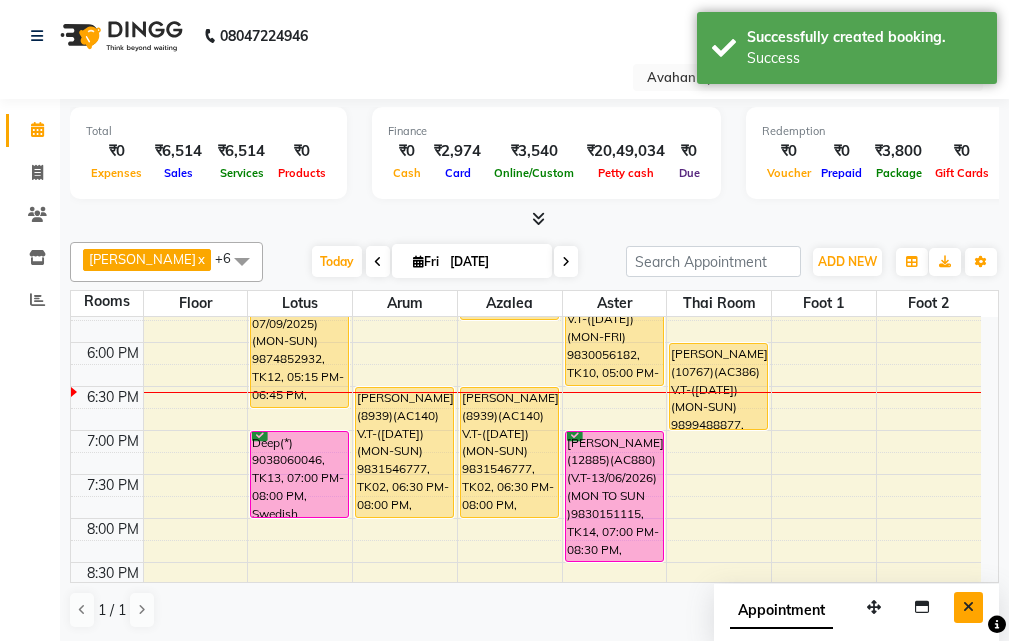 click at bounding box center (968, 607) 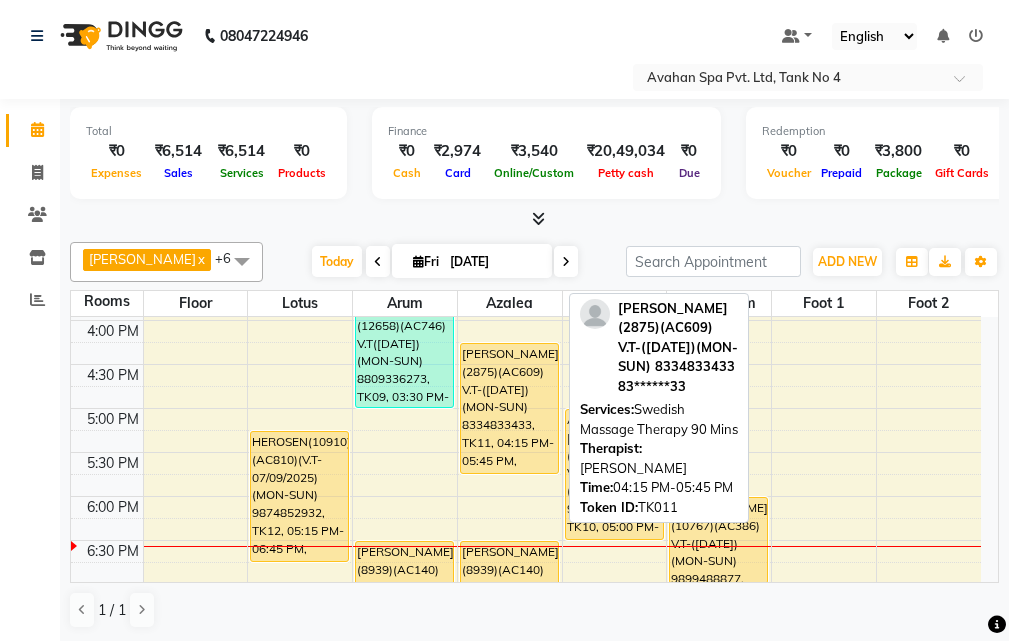 scroll, scrollTop: 478, scrollLeft: 0, axis: vertical 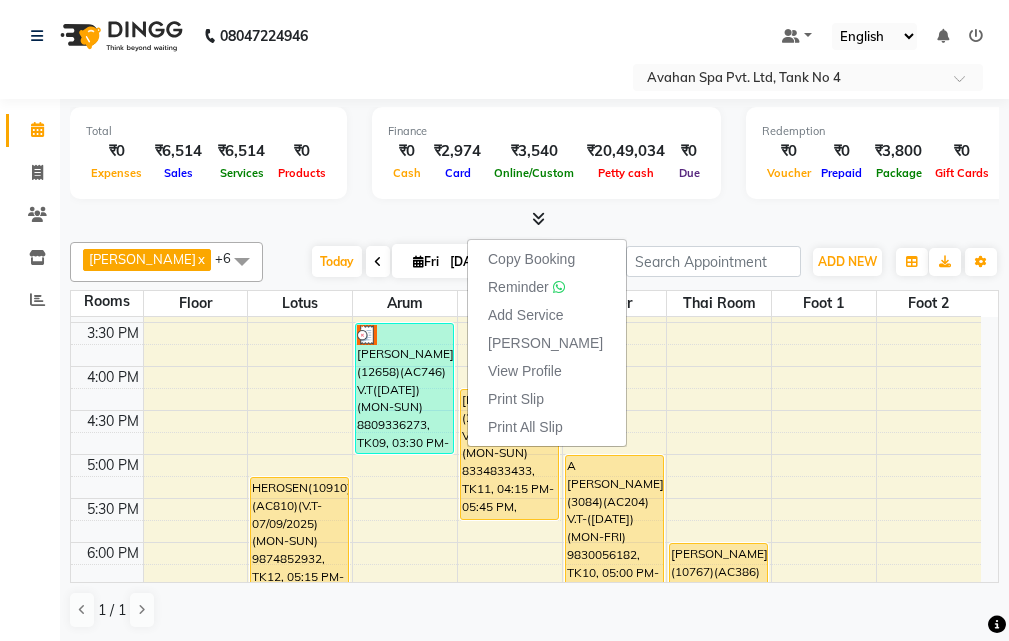 drag, startPoint x: 529, startPoint y: 346, endPoint x: 526, endPoint y: 368, distance: 22.203604 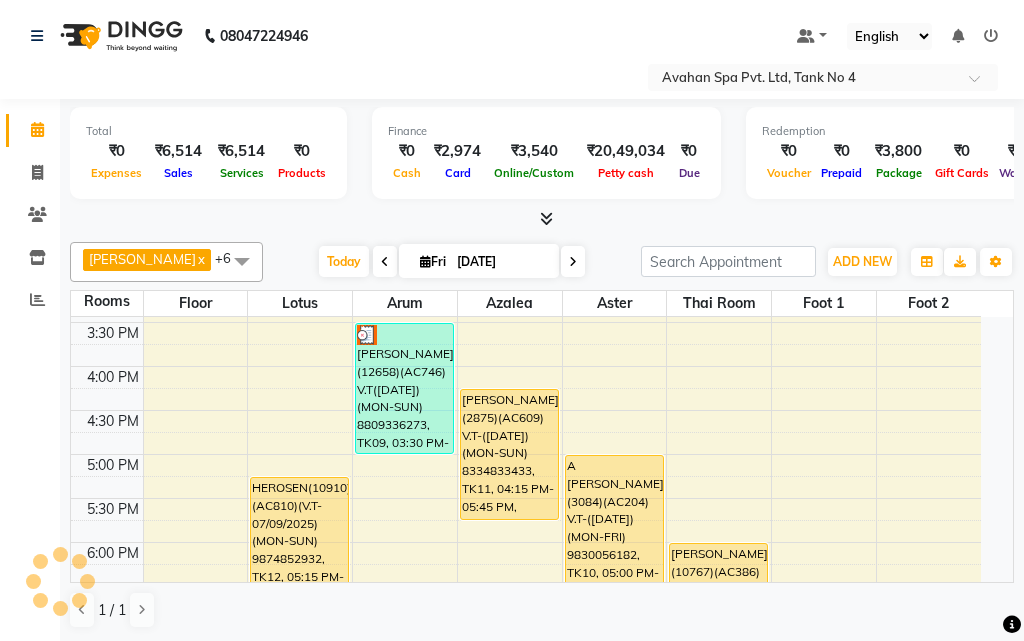 select on "4269" 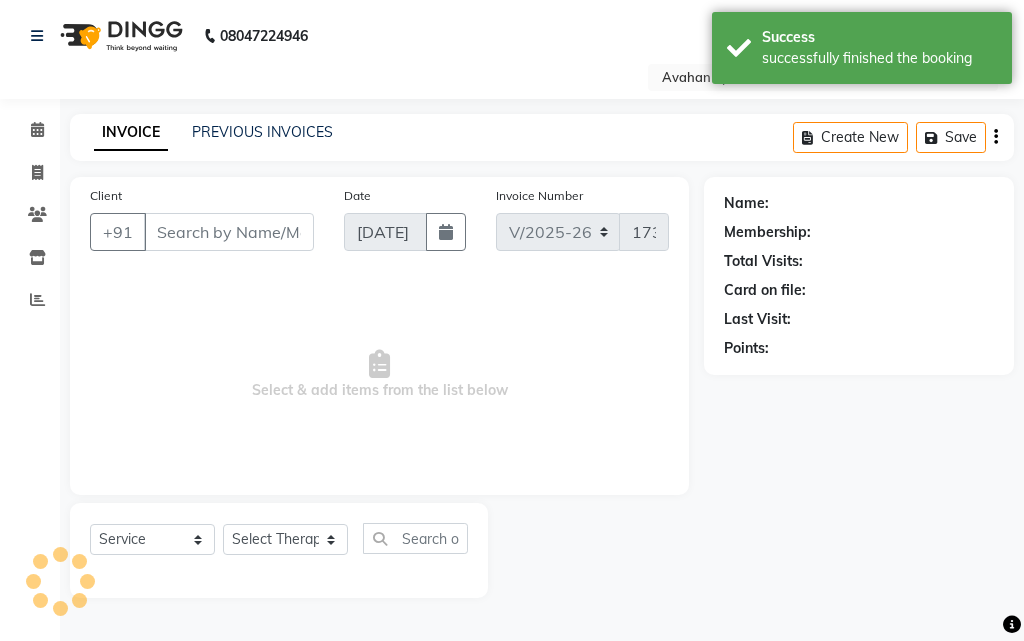 type on "83******33" 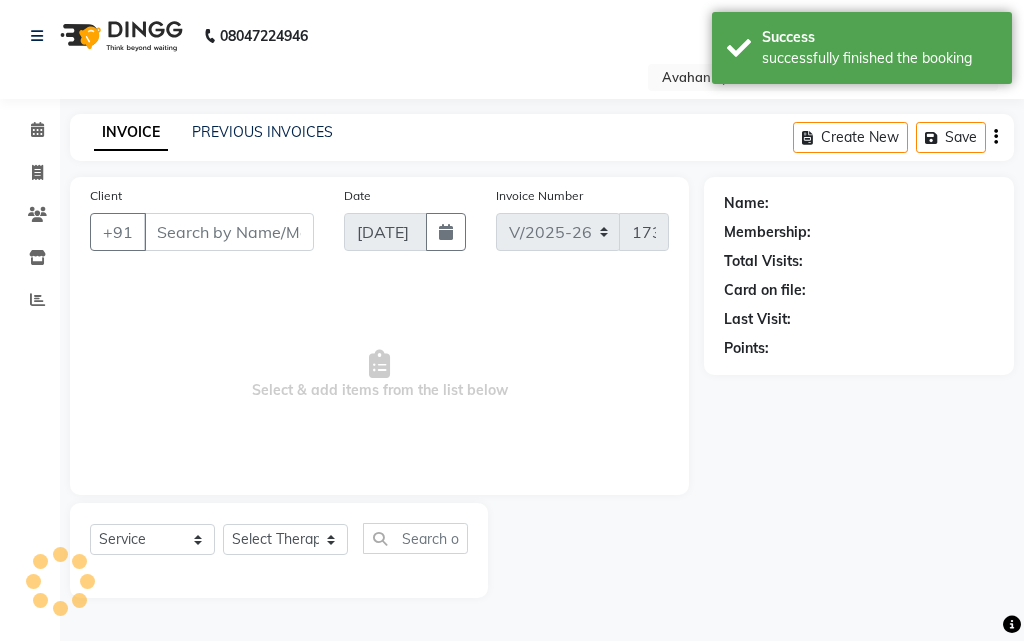 select on "49158" 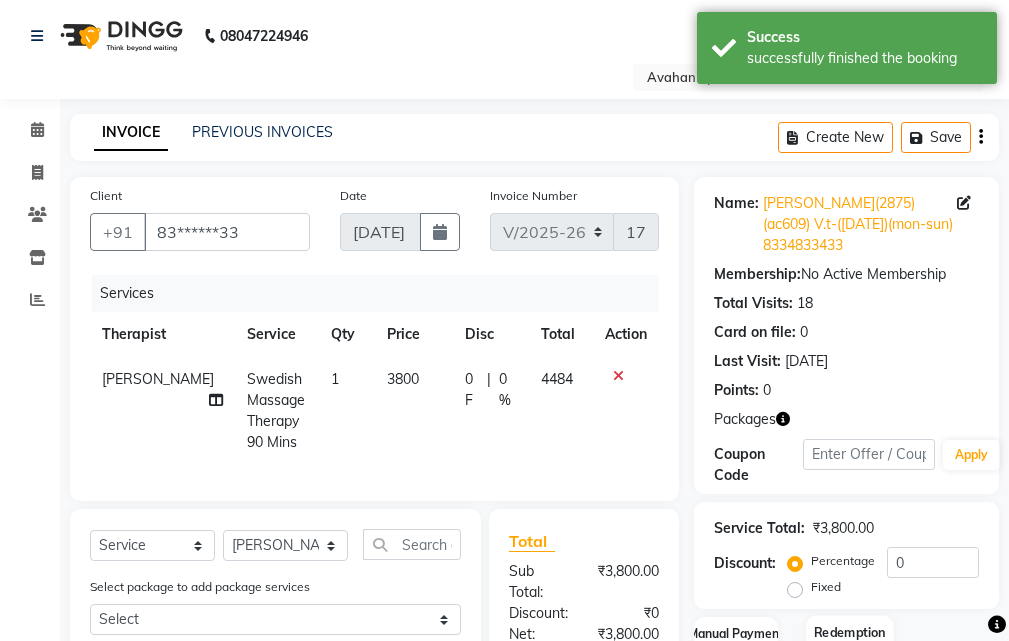 scroll, scrollTop: 300, scrollLeft: 0, axis: vertical 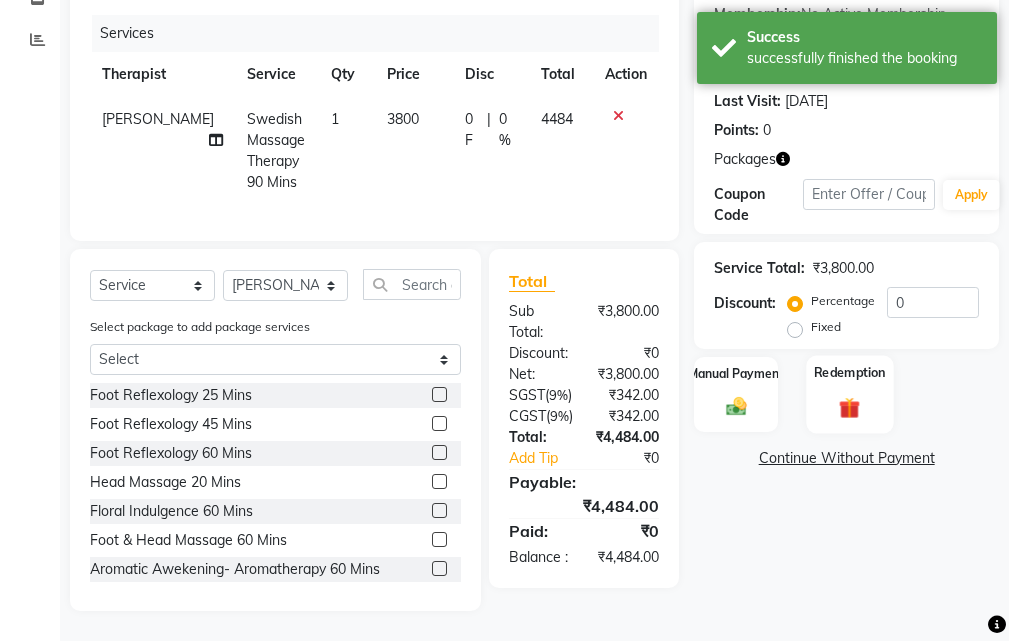 click on "Redemption" 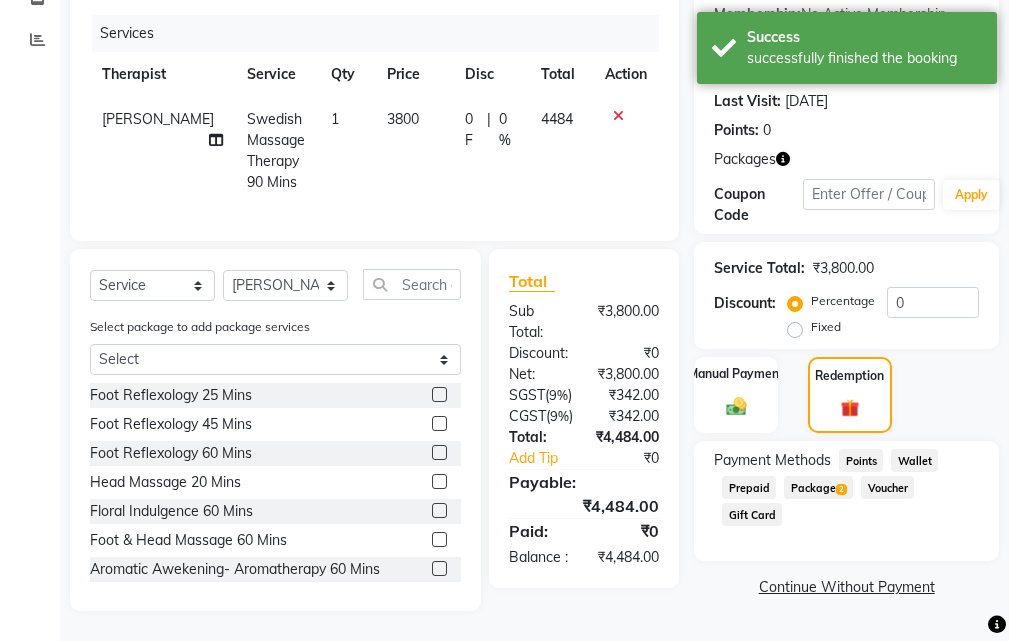 click on "Package  2" 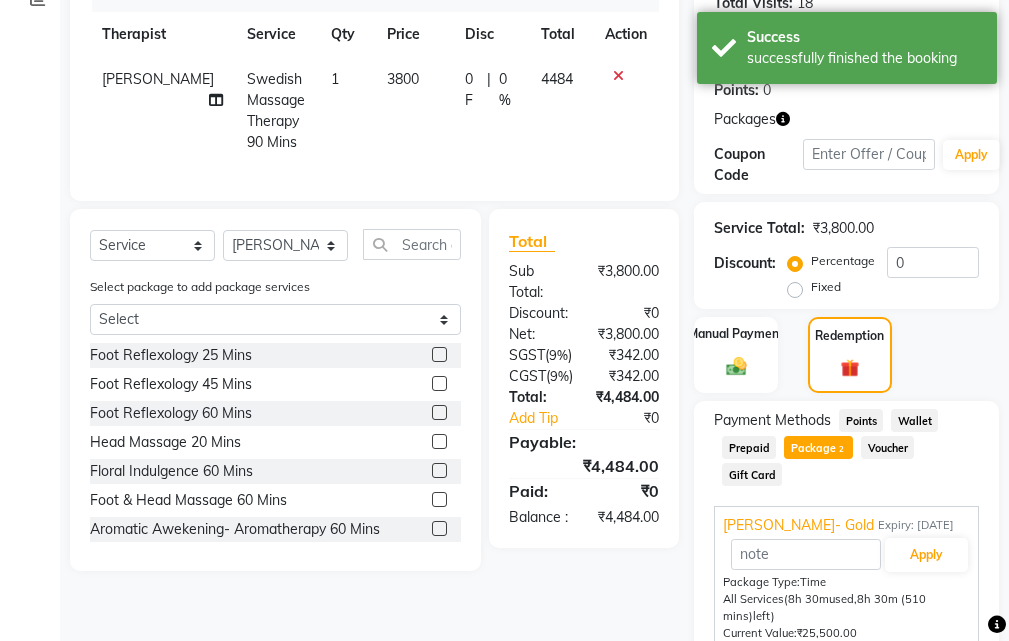 scroll, scrollTop: 456, scrollLeft: 0, axis: vertical 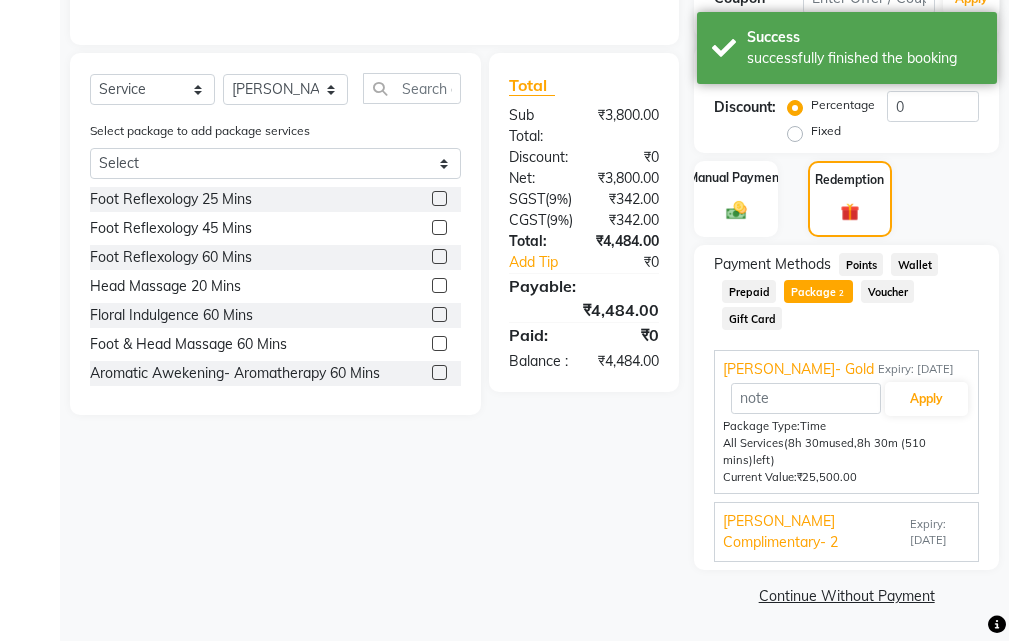 click on "Expiry: 05-10-2025" at bounding box center (940, 533) 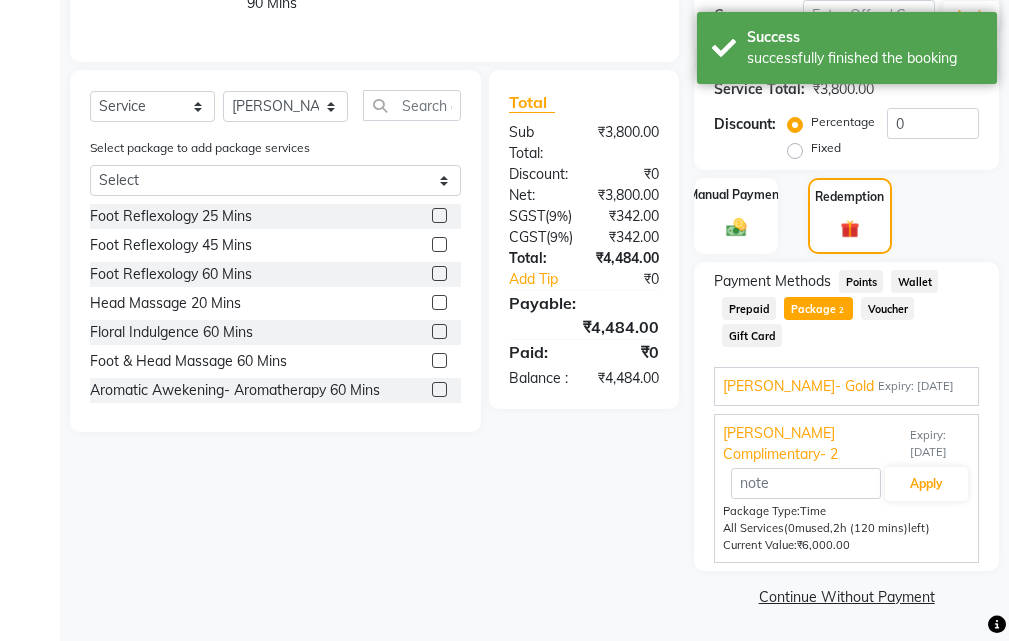 scroll, scrollTop: 440, scrollLeft: 0, axis: vertical 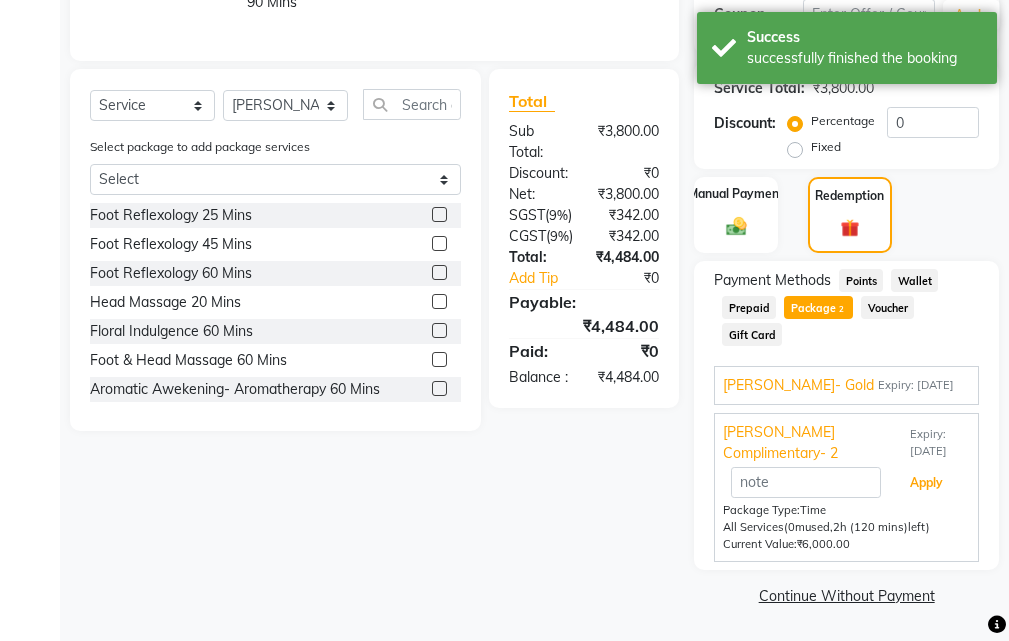 click on "Apply" at bounding box center (926, 483) 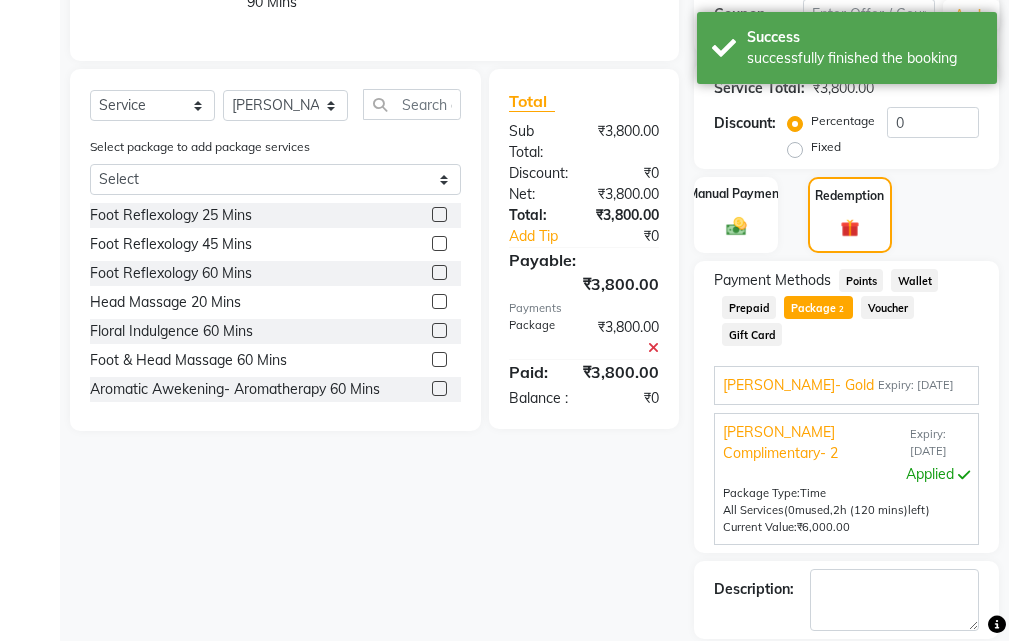 scroll, scrollTop: 536, scrollLeft: 0, axis: vertical 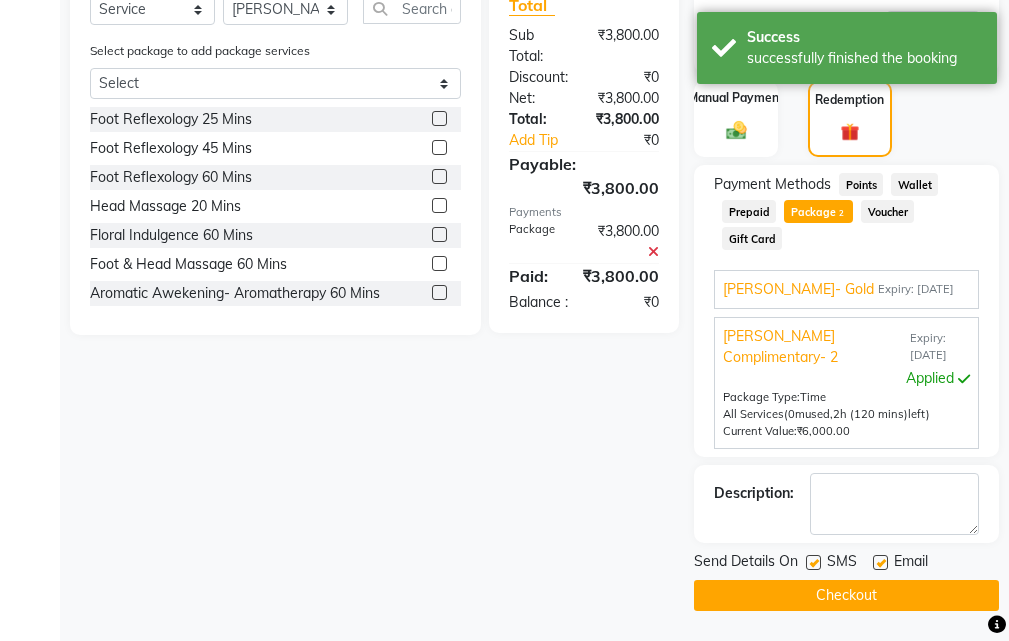 click 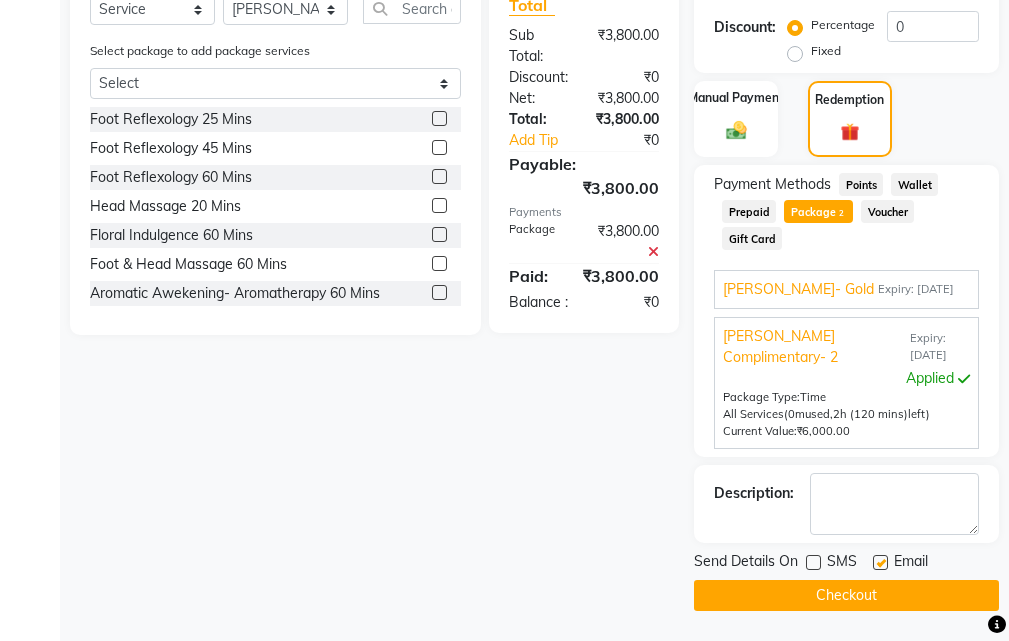click 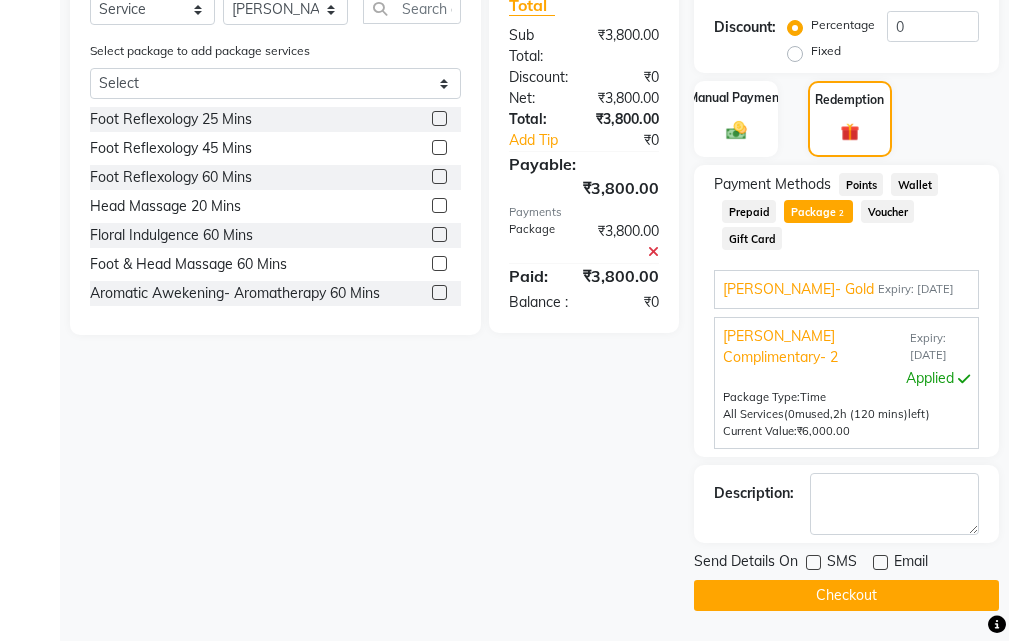 click on "Checkout" 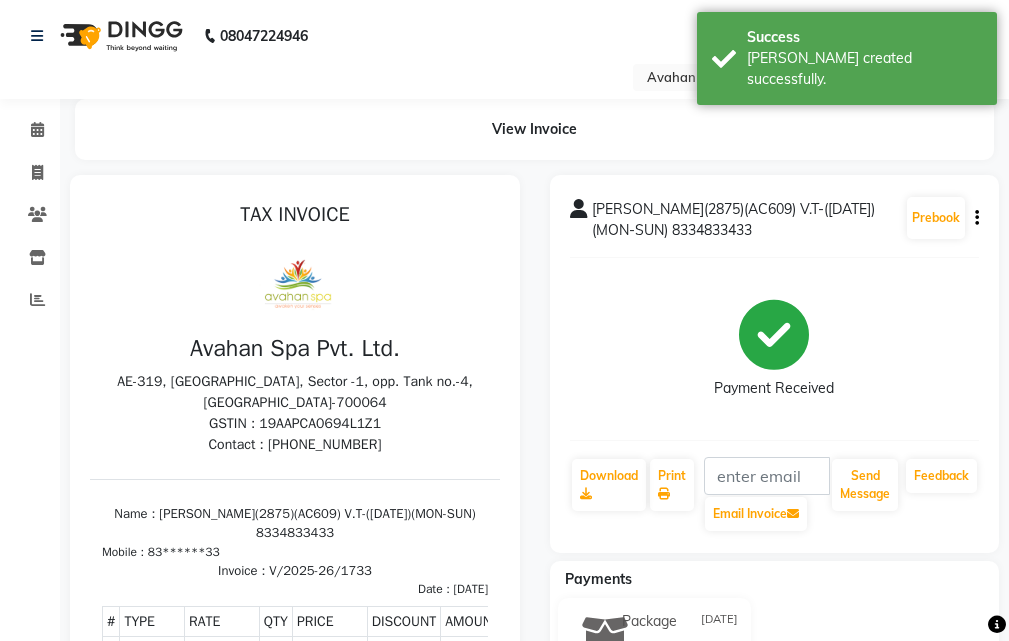scroll, scrollTop: 0, scrollLeft: 0, axis: both 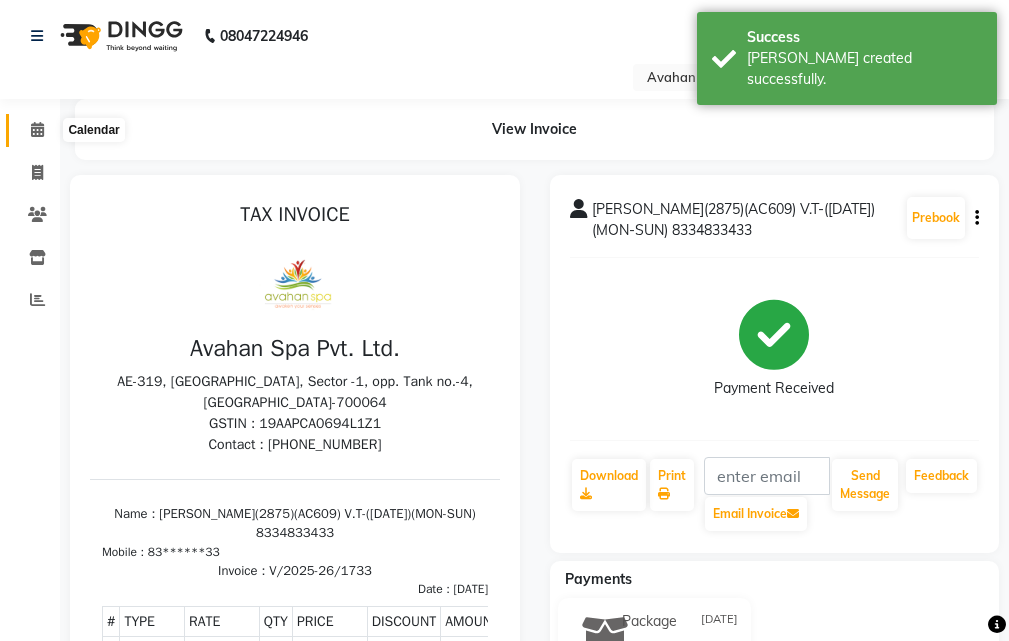 click 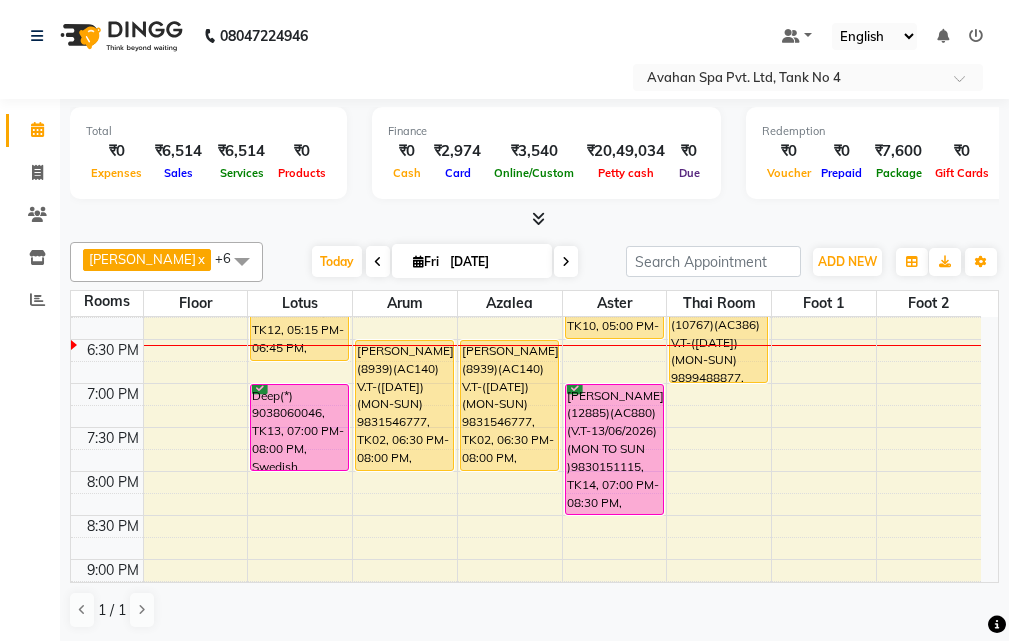 scroll, scrollTop: 800, scrollLeft: 0, axis: vertical 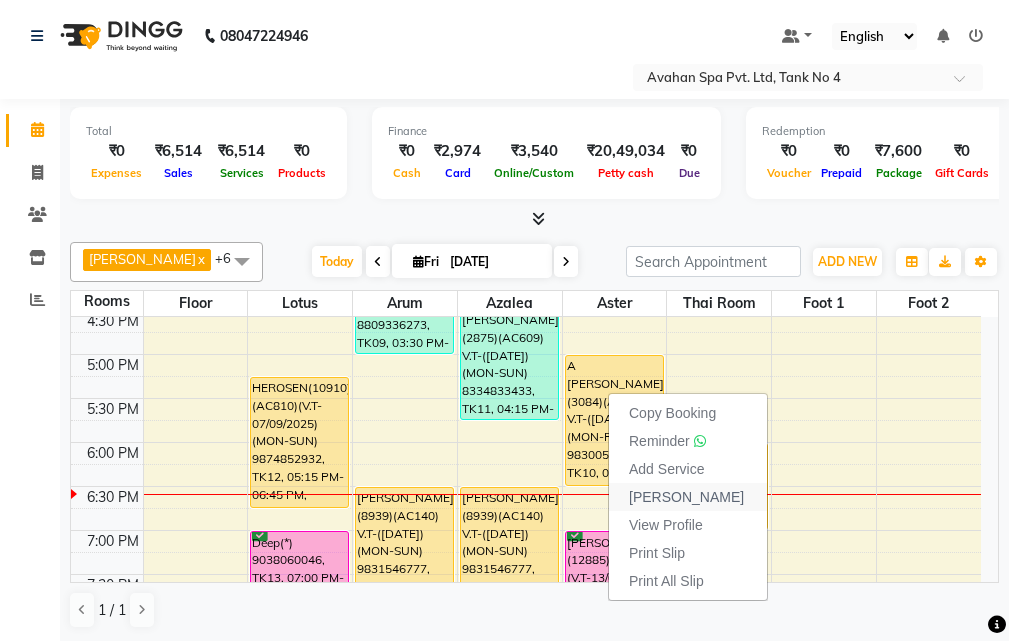 click on "[PERSON_NAME]" at bounding box center [686, 497] 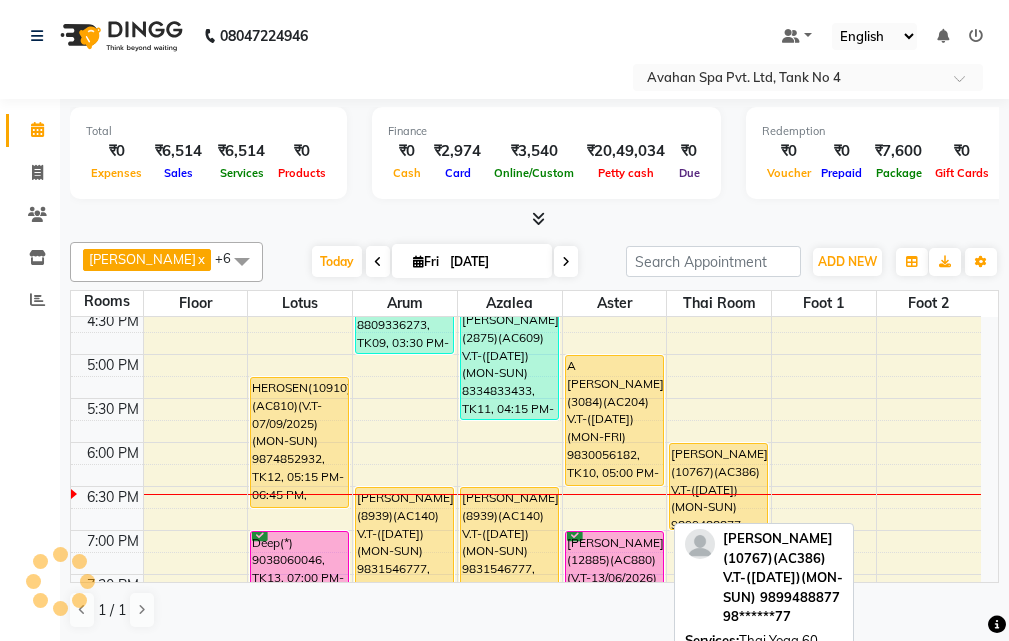 select on "service" 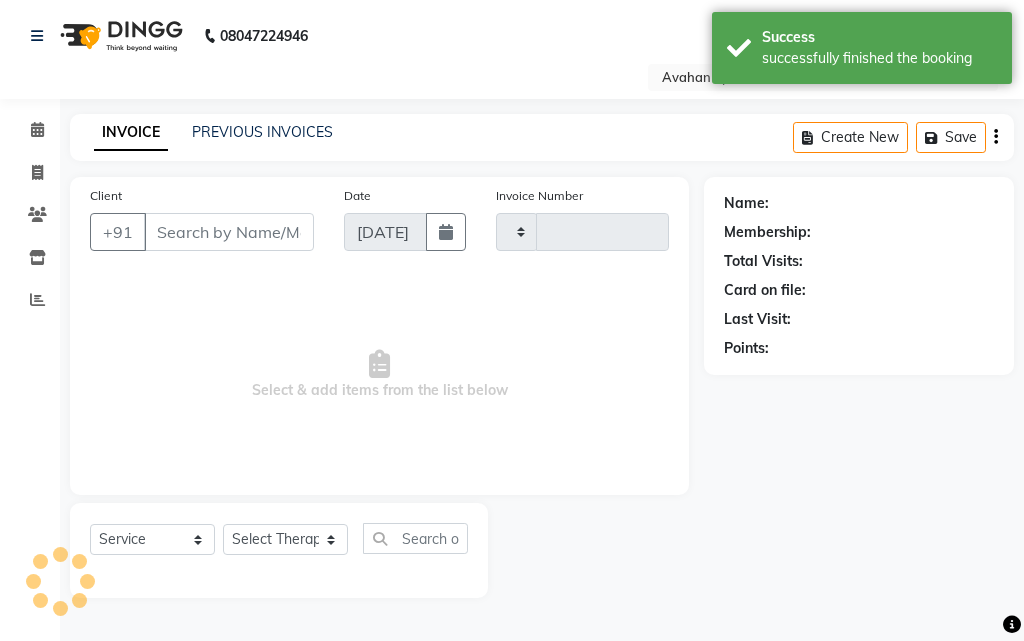 type on "1734" 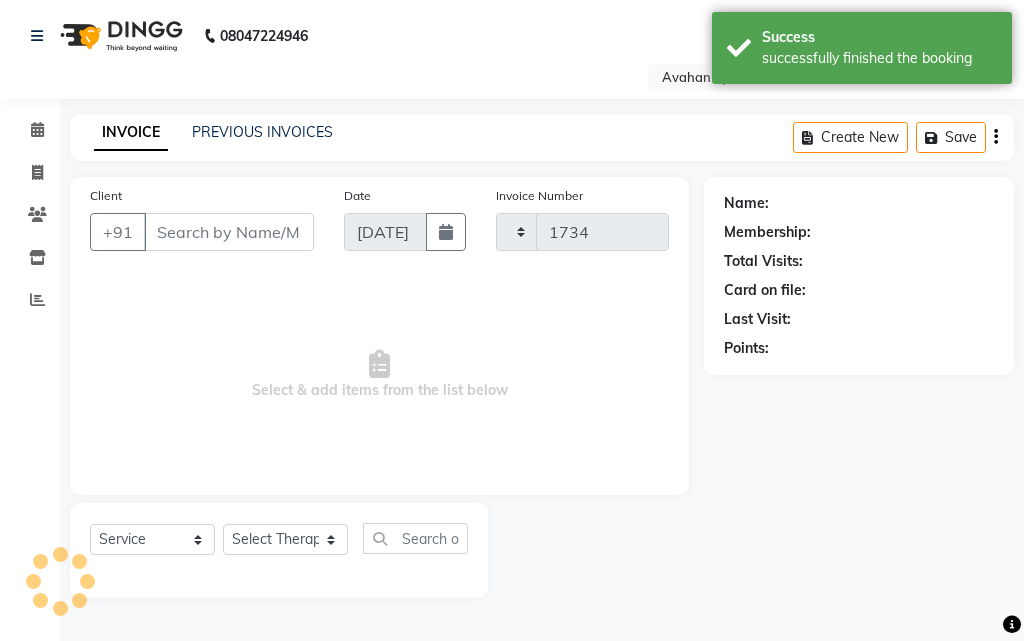select on "4269" 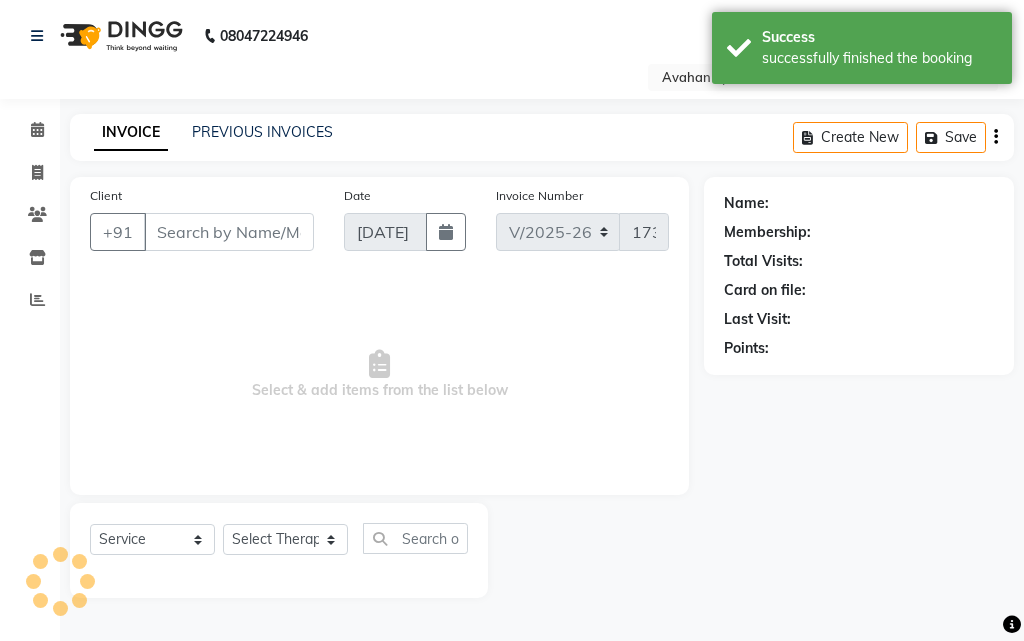 type on "98******82" 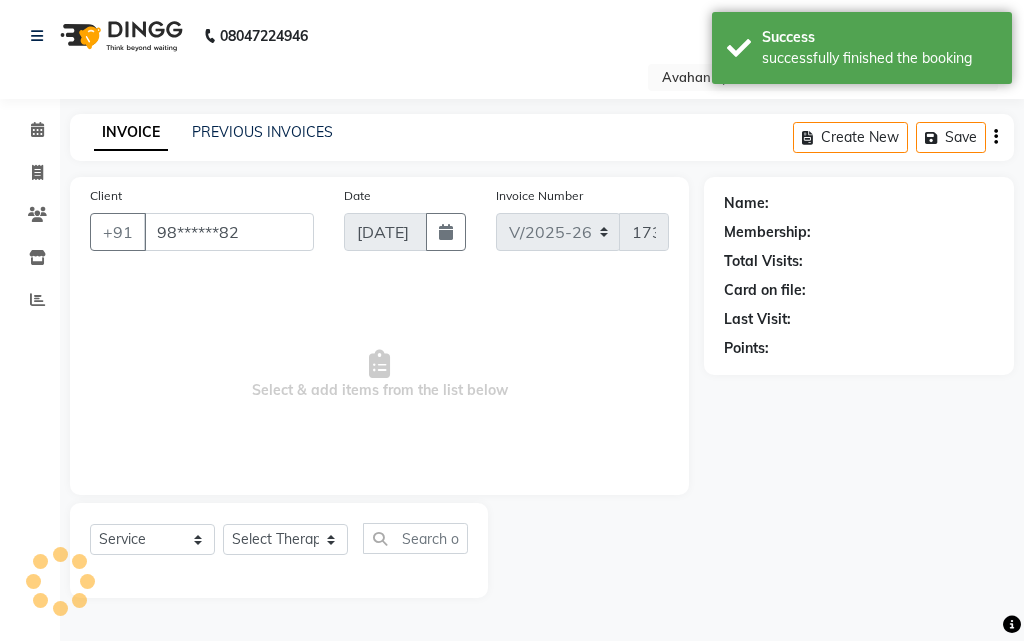 select on "23008" 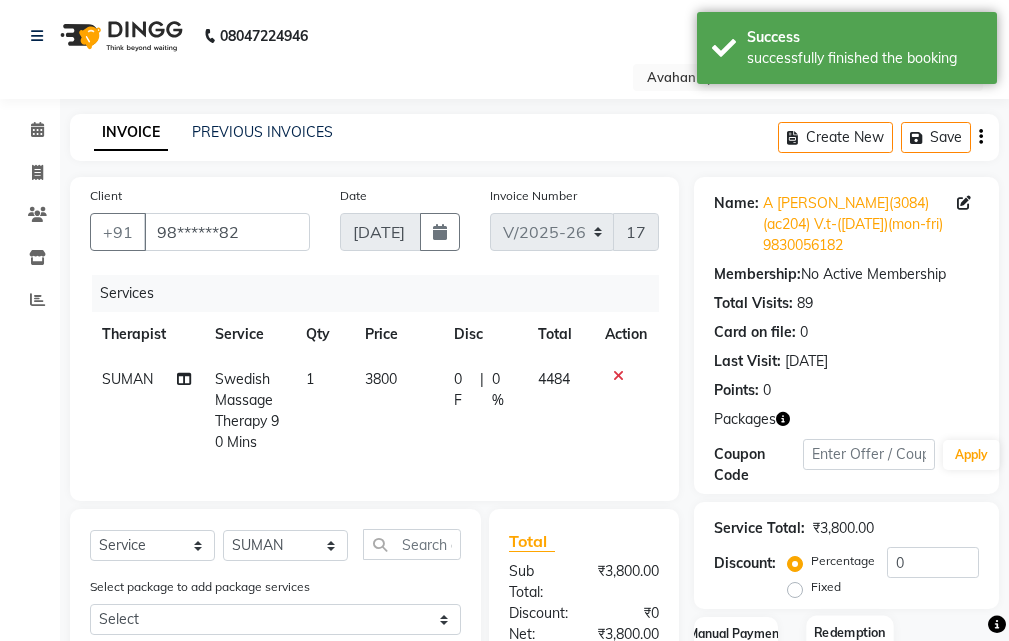 scroll, scrollTop: 315, scrollLeft: 0, axis: vertical 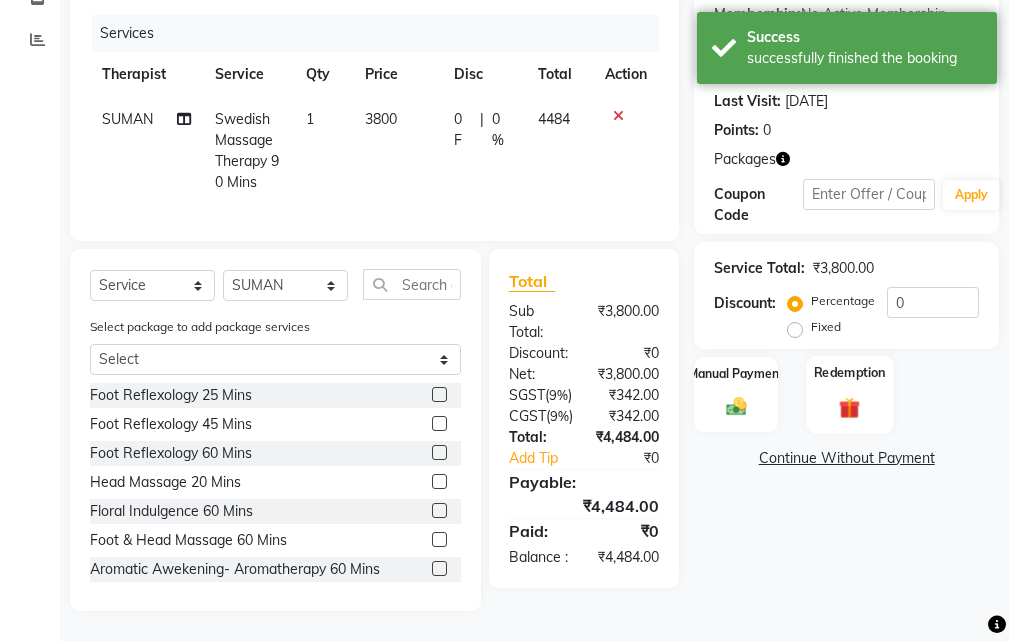 click 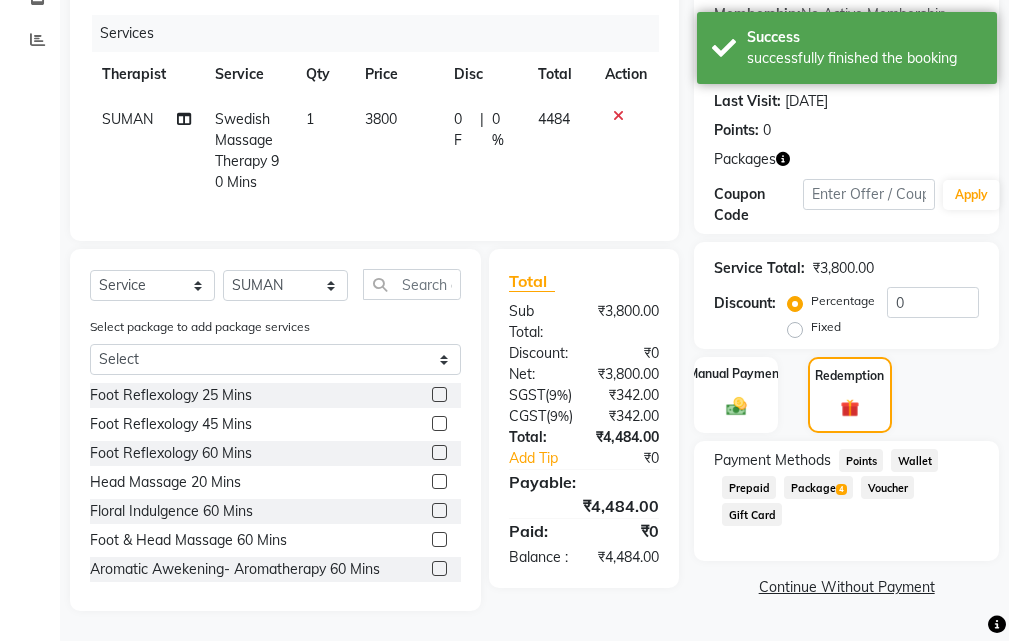 click on "Package  4" 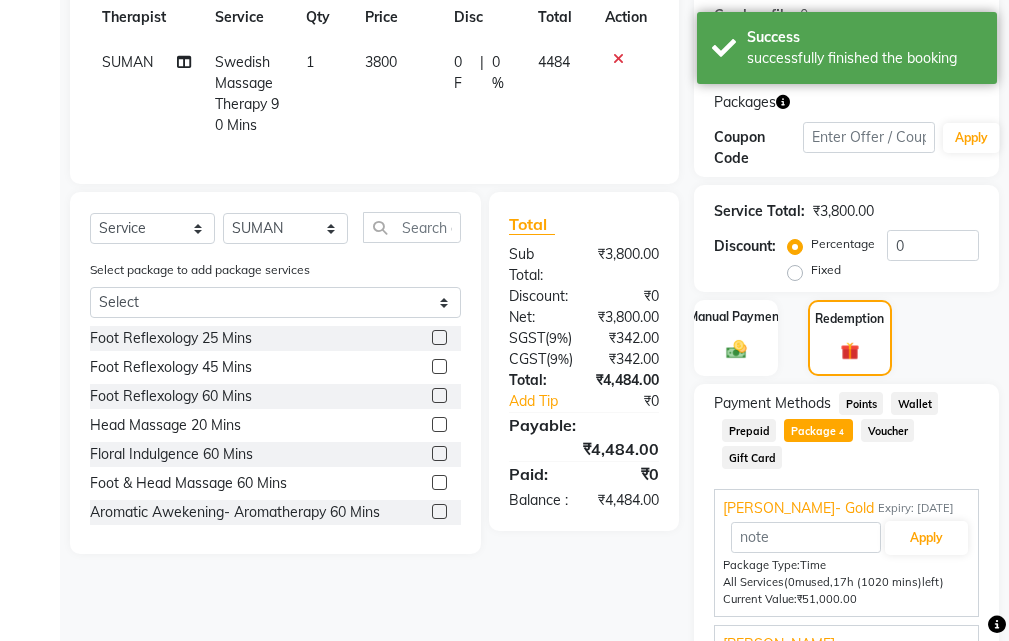 scroll, scrollTop: 466, scrollLeft: 0, axis: vertical 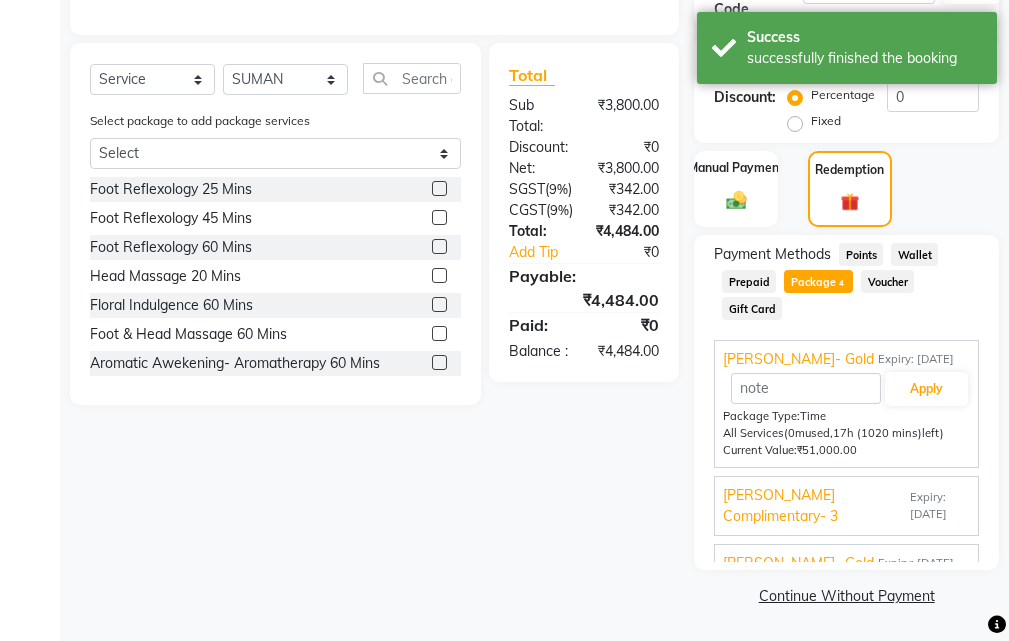 click on "Expiry: 17-06-2026" at bounding box center [940, 506] 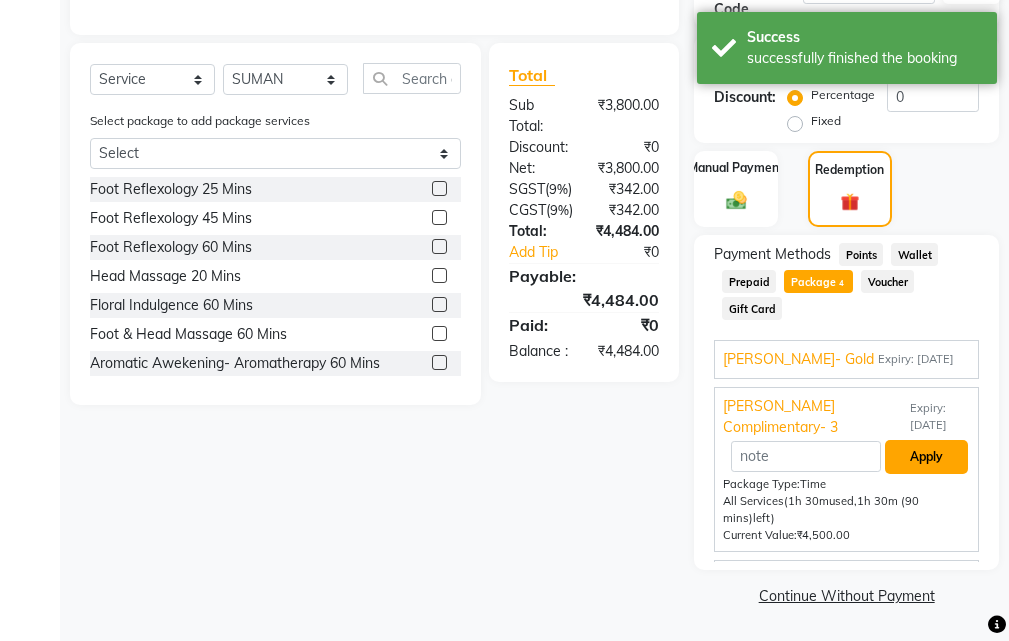 click on "Apply" at bounding box center (926, 457) 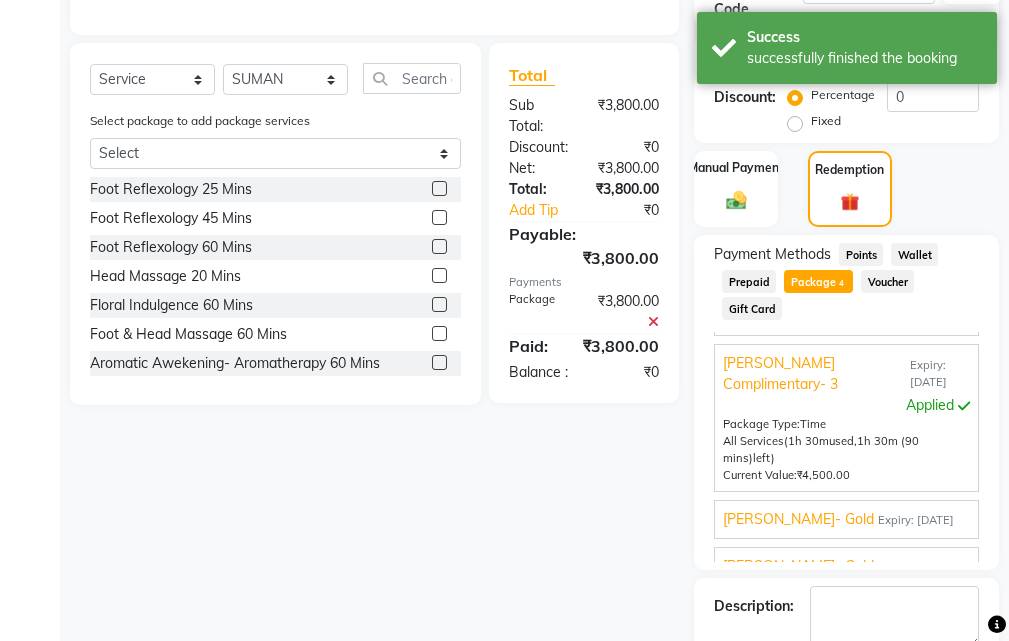 scroll, scrollTop: 67, scrollLeft: 0, axis: vertical 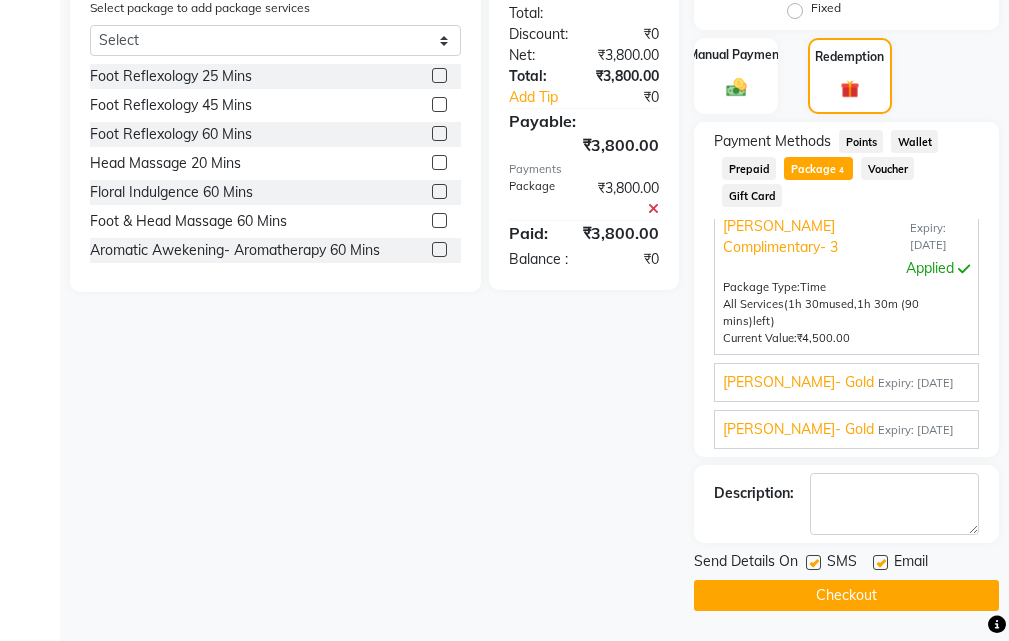 click 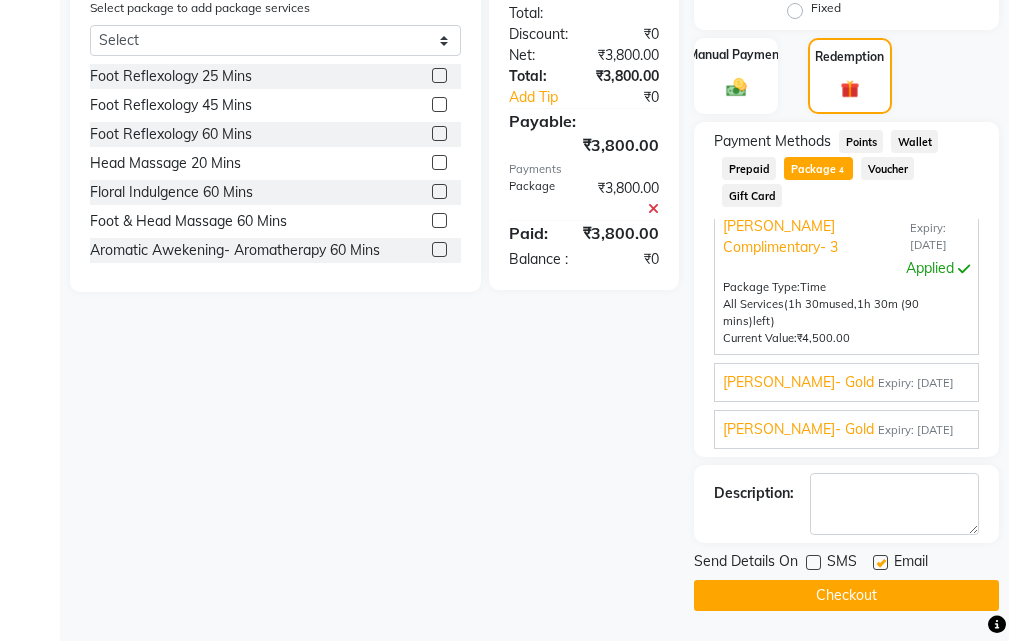click 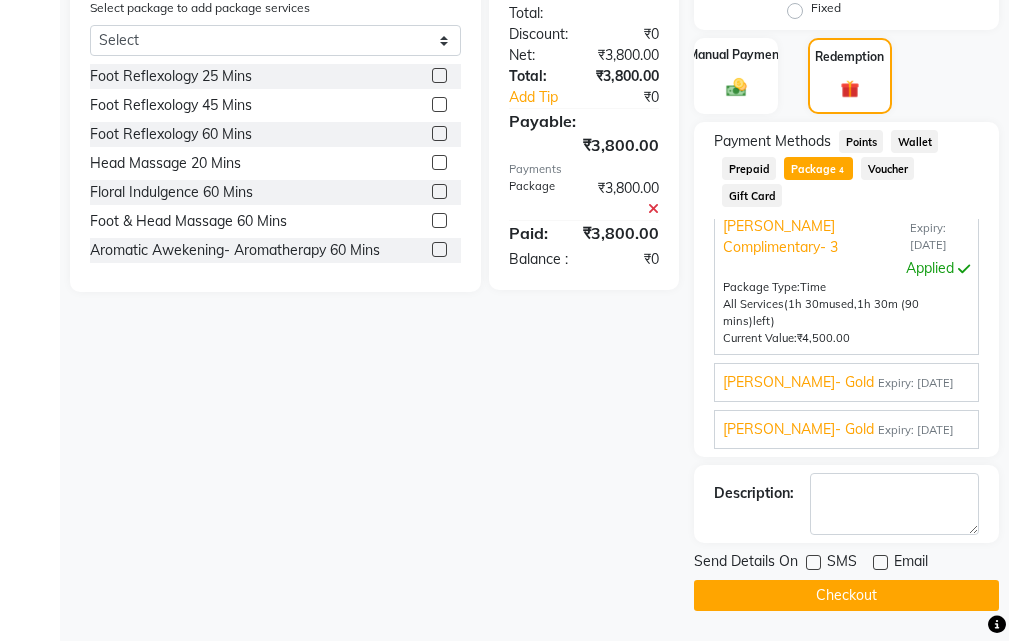 click on "Checkout" 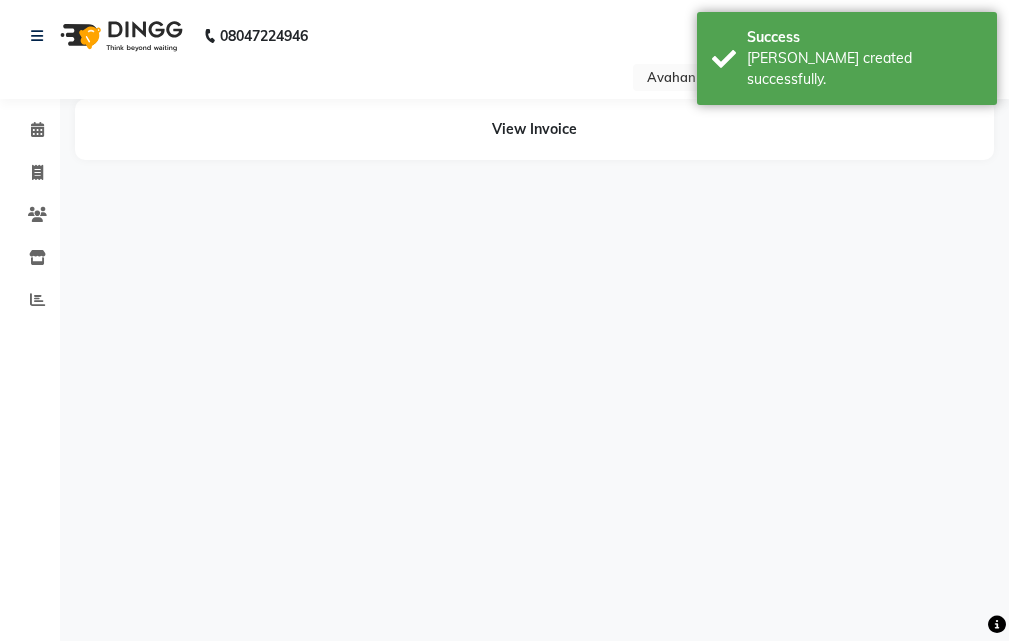 scroll, scrollTop: 0, scrollLeft: 0, axis: both 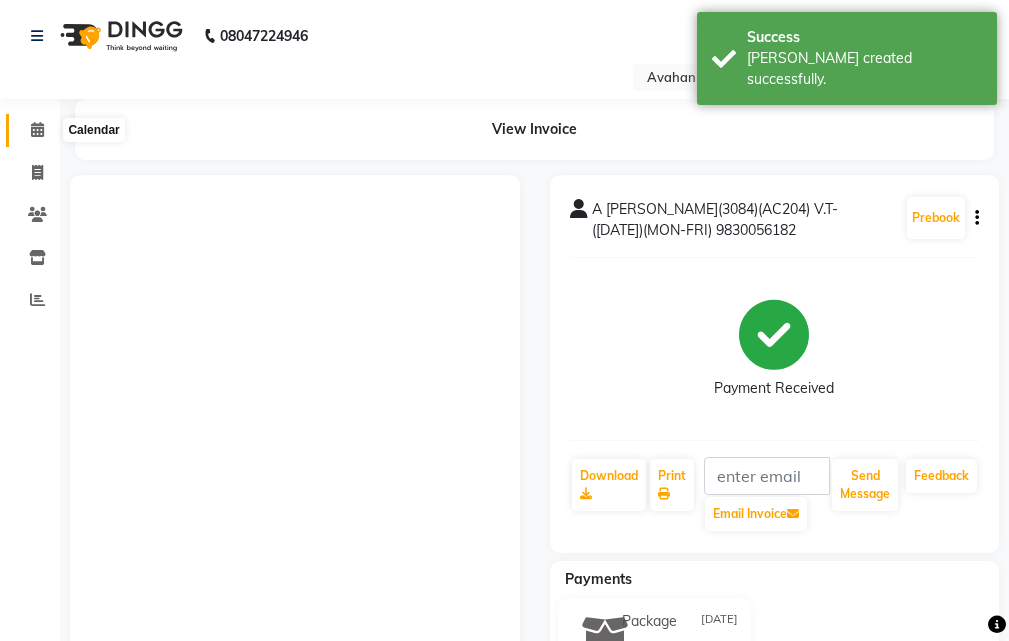 click 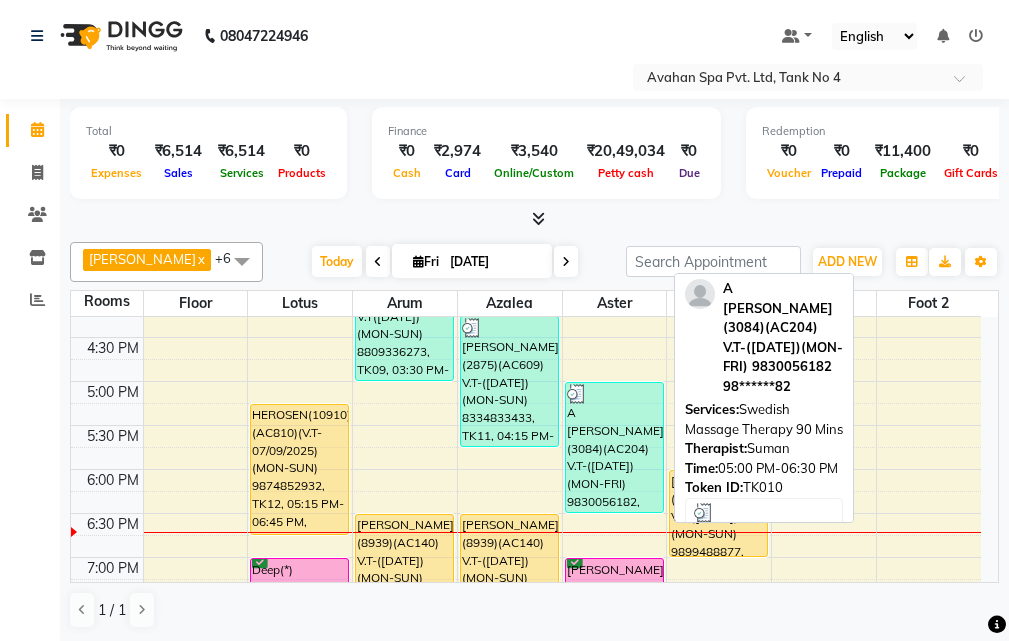 scroll, scrollTop: 600, scrollLeft: 0, axis: vertical 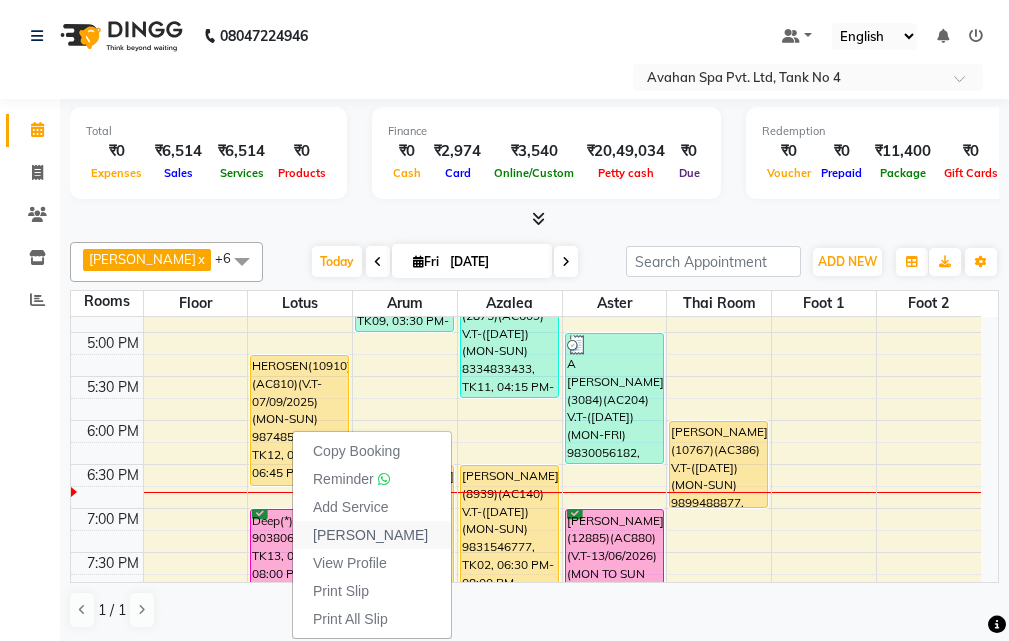 click on "[PERSON_NAME]" at bounding box center [370, 535] 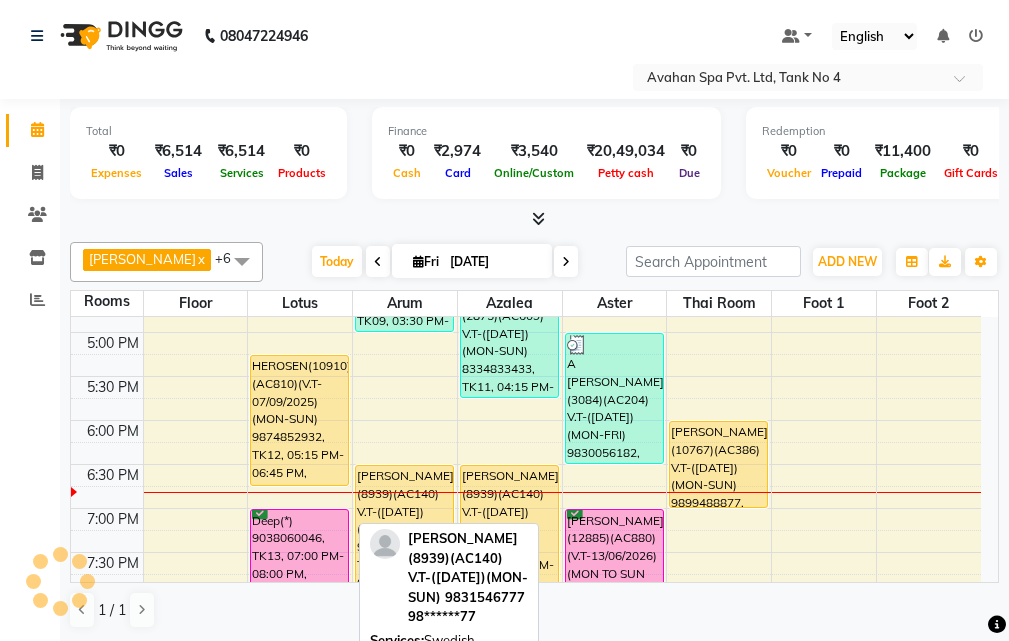 select on "service" 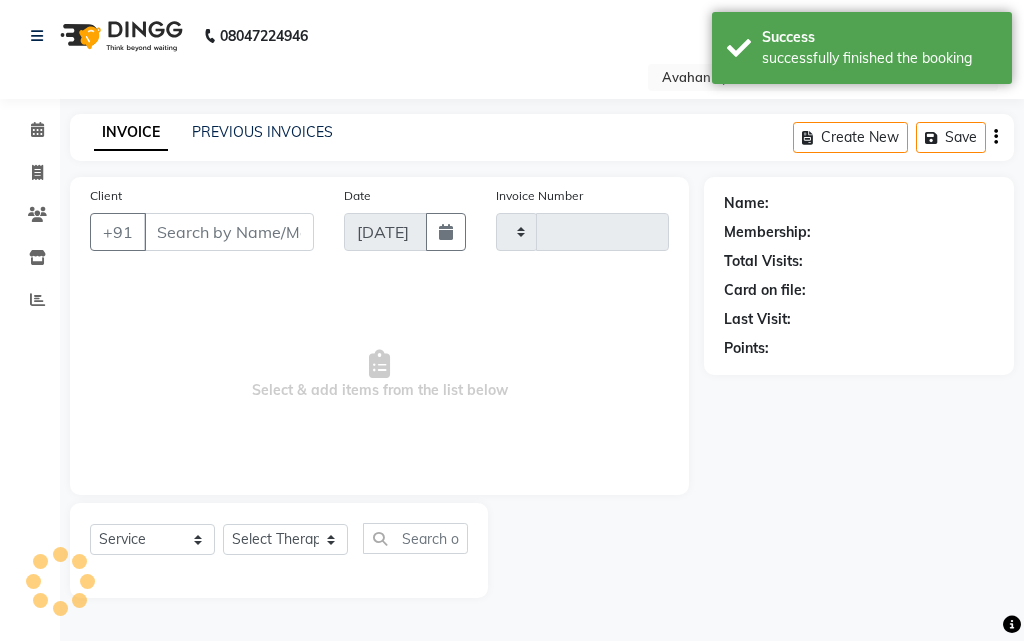 type on "1735" 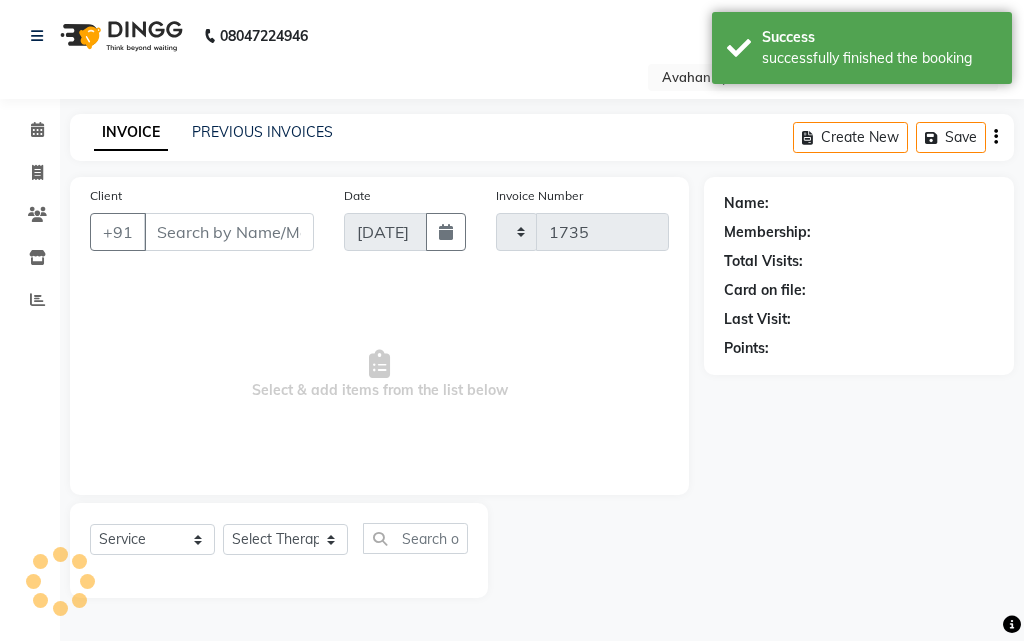 select on "4269" 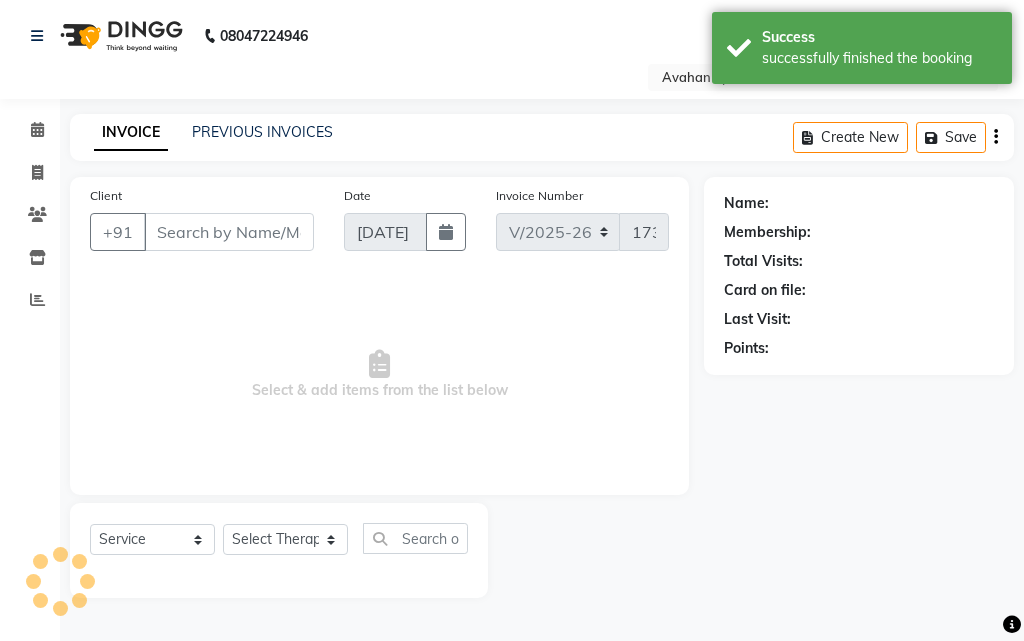 type on "98******32" 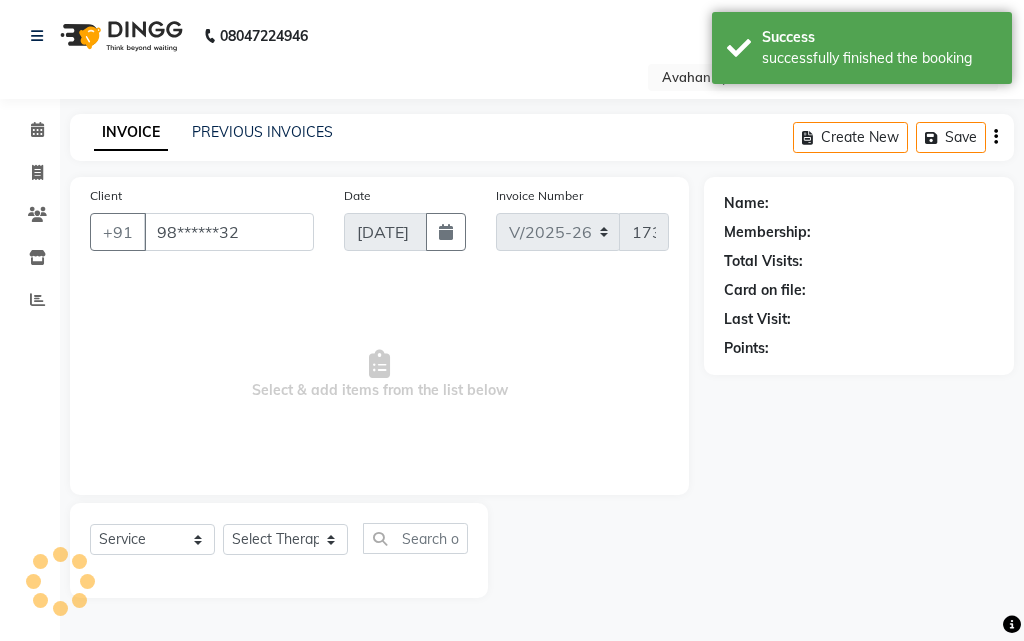 select on "45390" 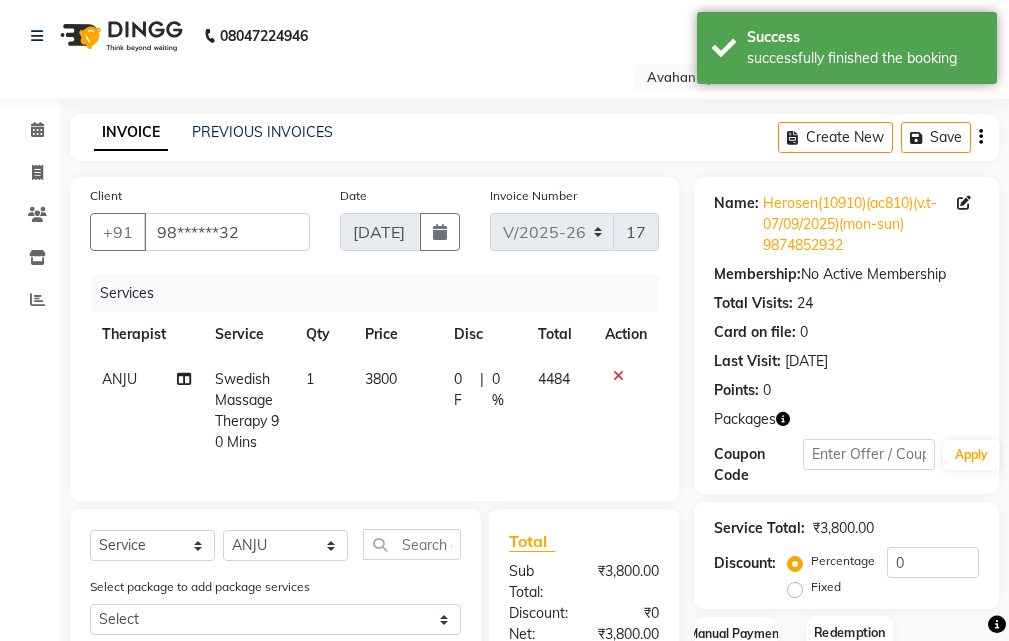 click on "Redemption" 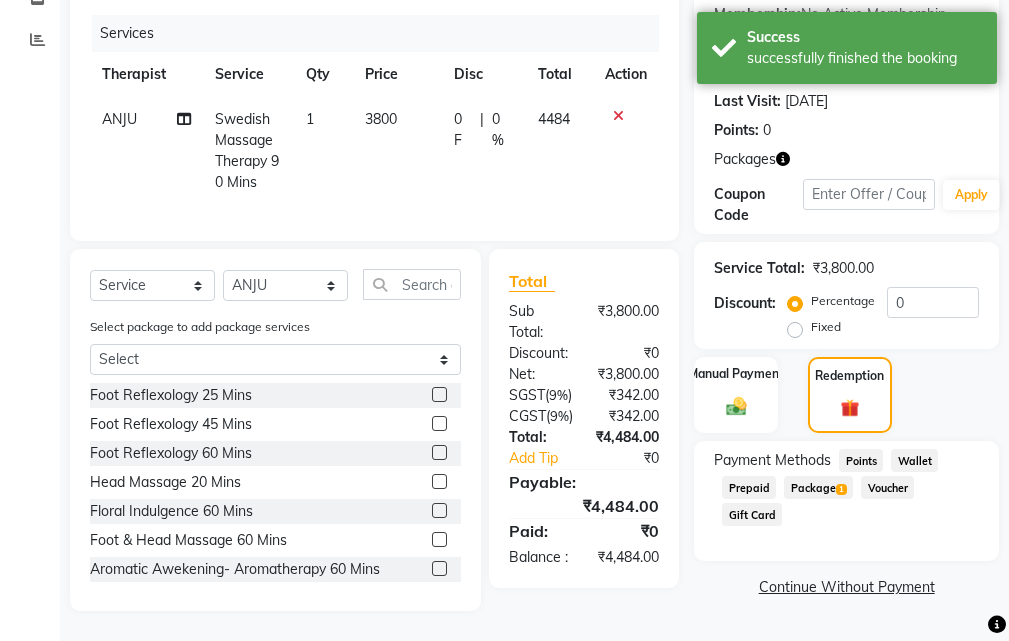 click on "Package  1" 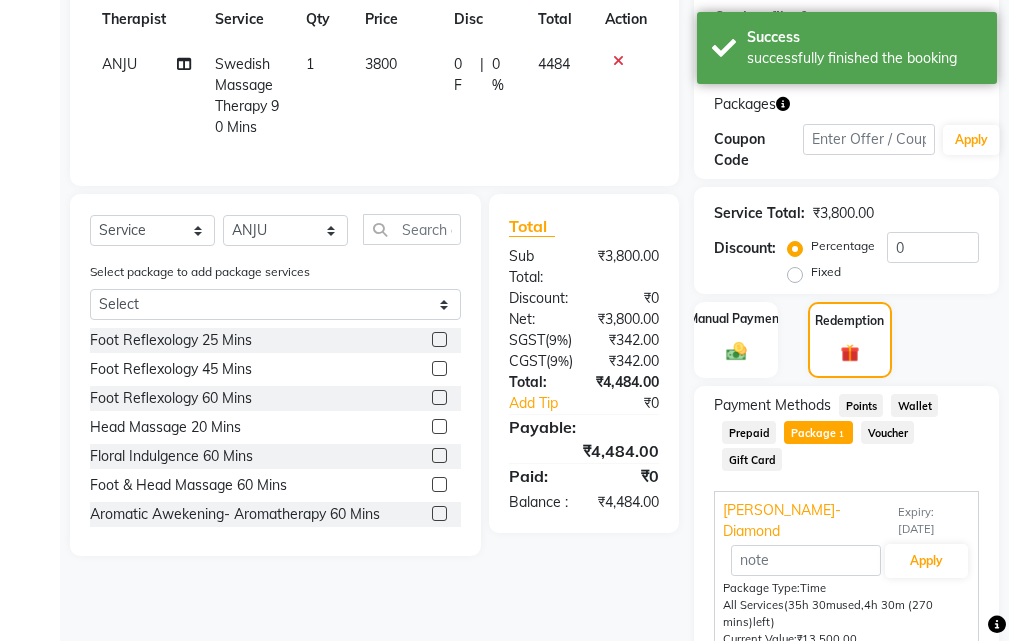 scroll, scrollTop: 388, scrollLeft: 0, axis: vertical 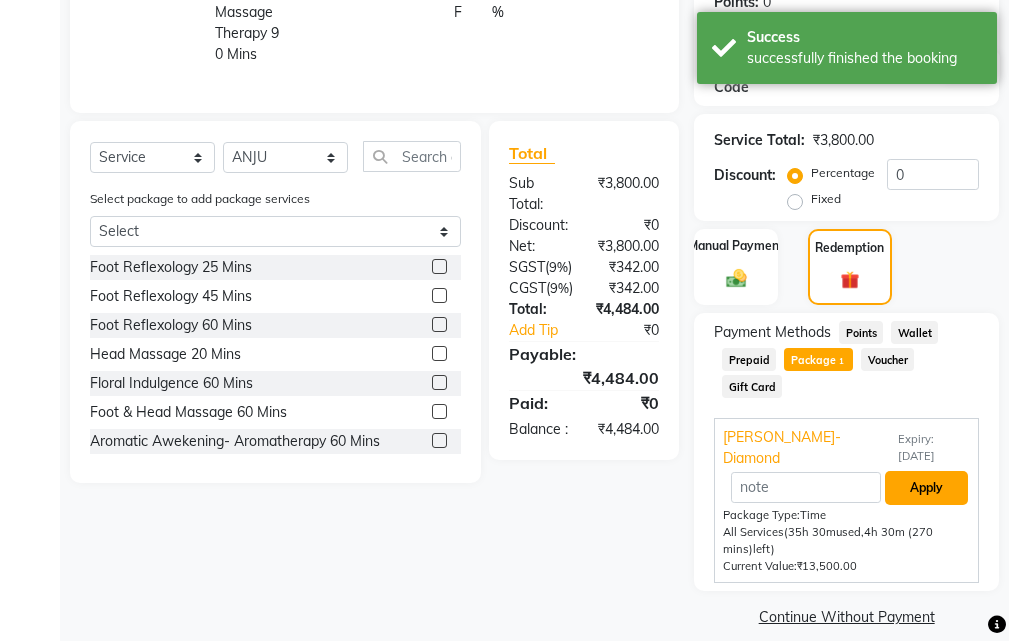 click on "Apply" at bounding box center (926, 488) 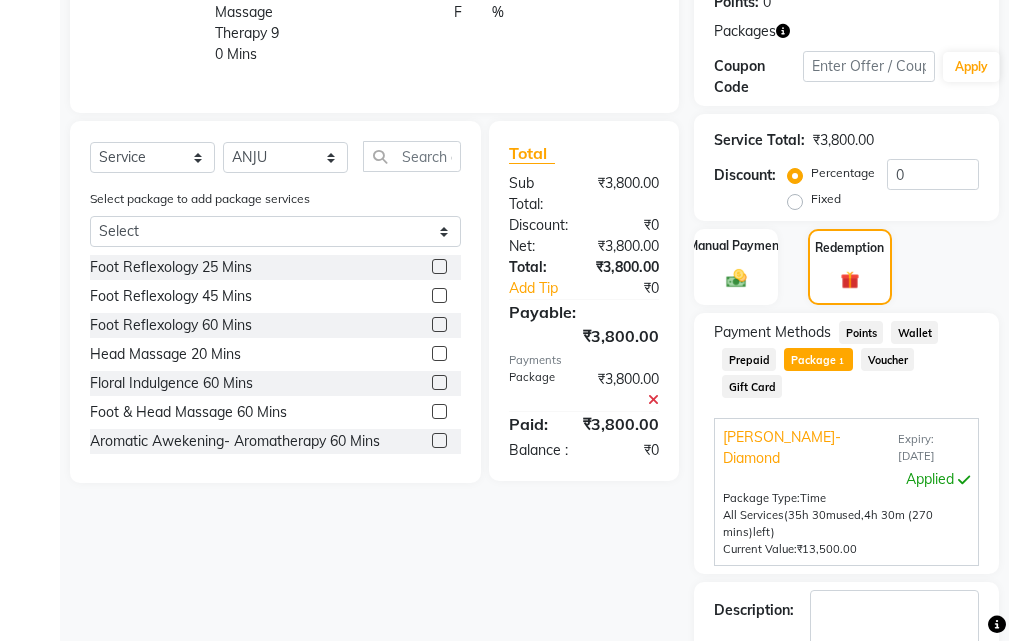 scroll, scrollTop: 484, scrollLeft: 0, axis: vertical 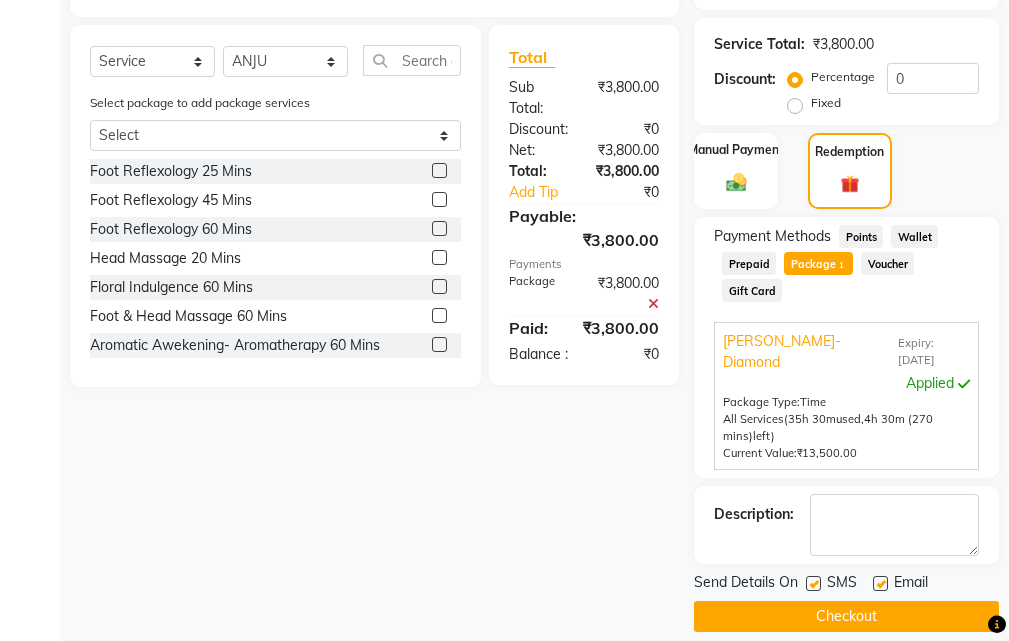 click 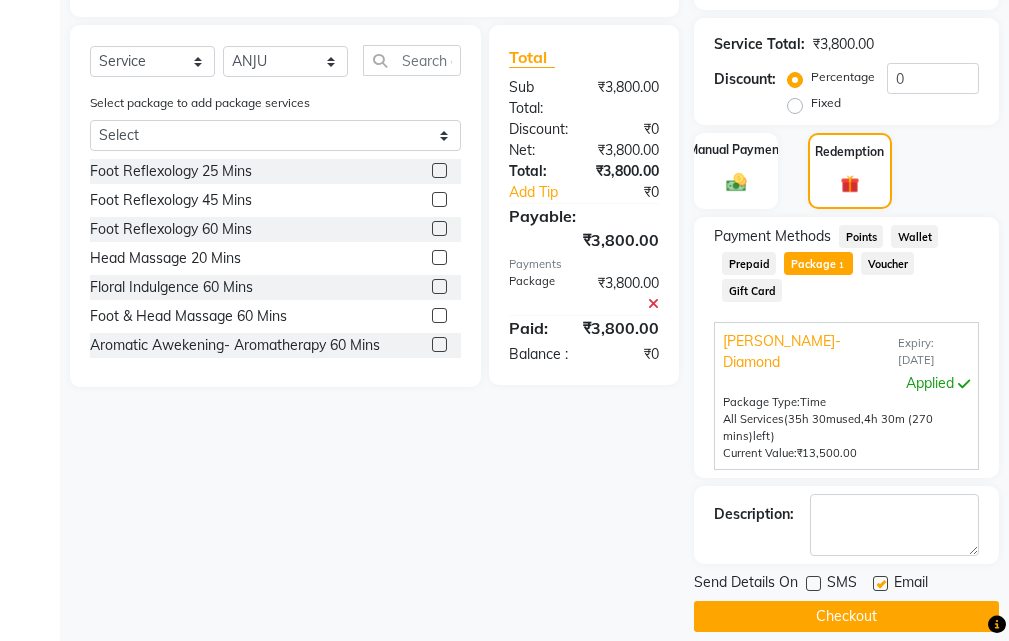 click 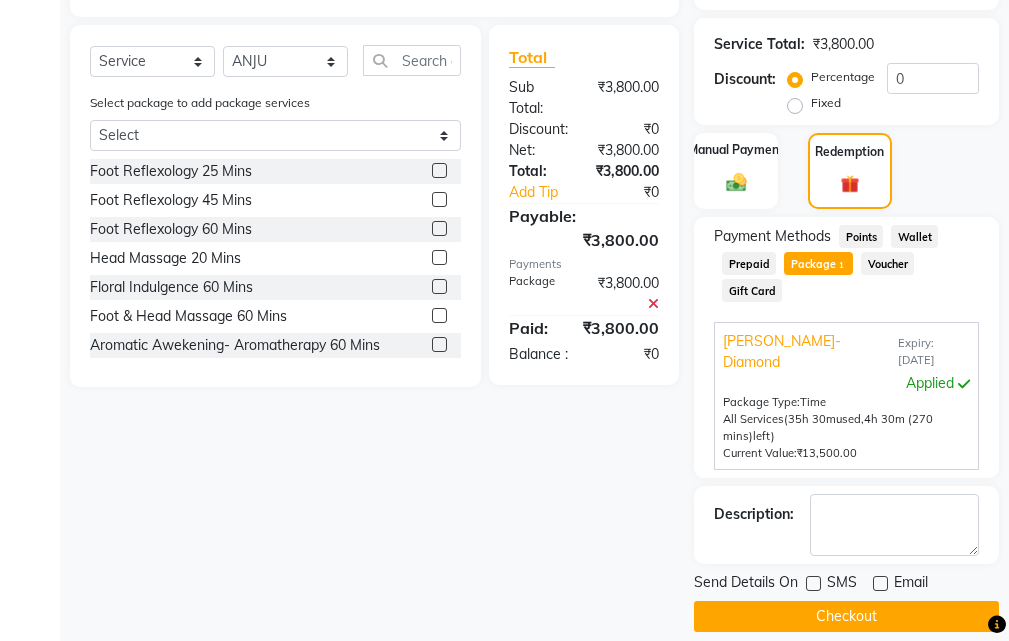 click on "Checkout" 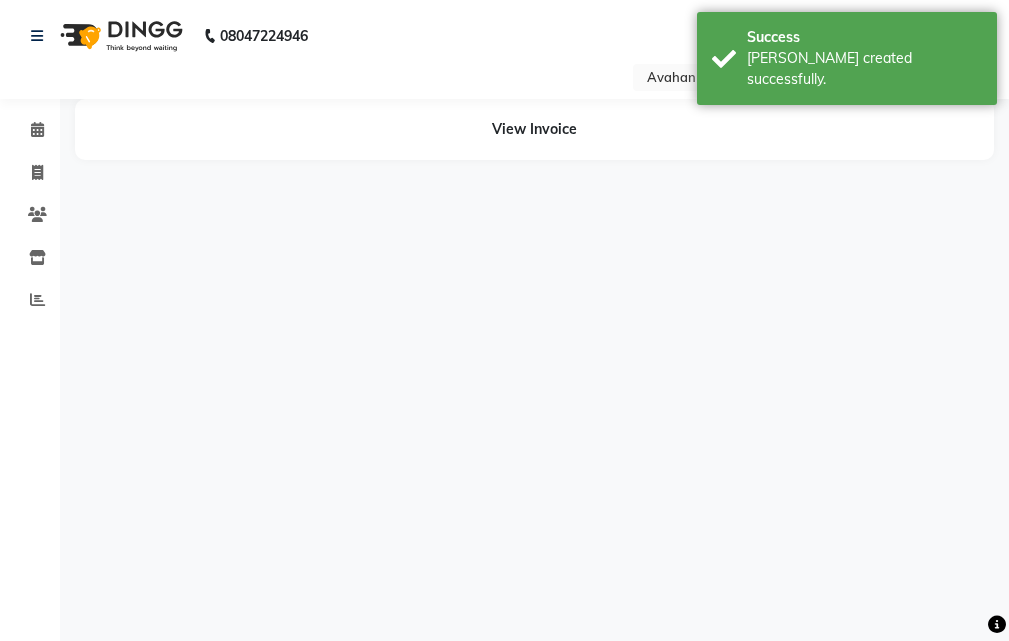 scroll, scrollTop: 0, scrollLeft: 0, axis: both 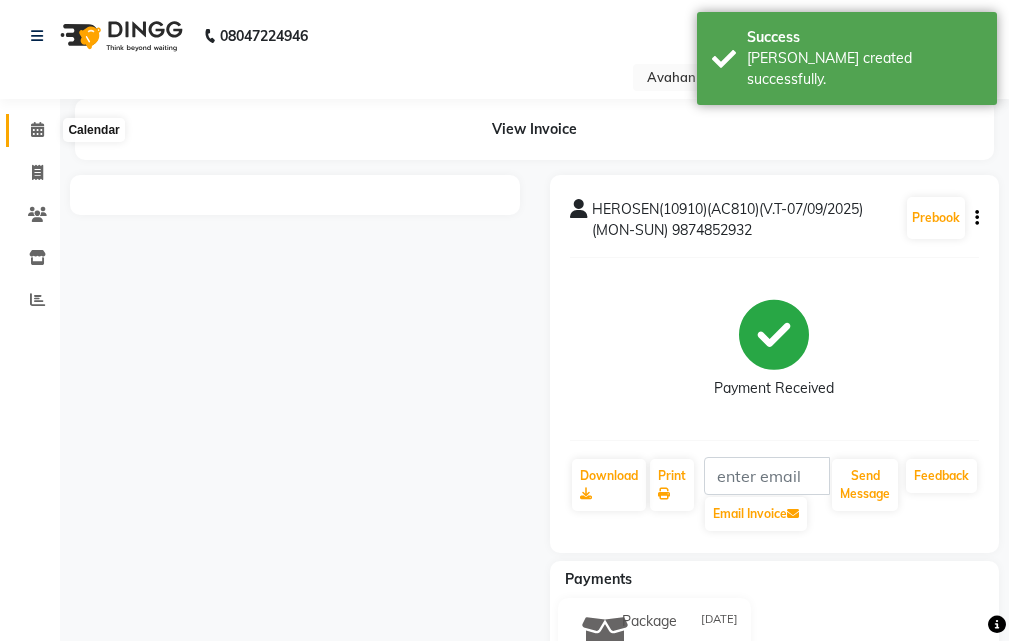 click 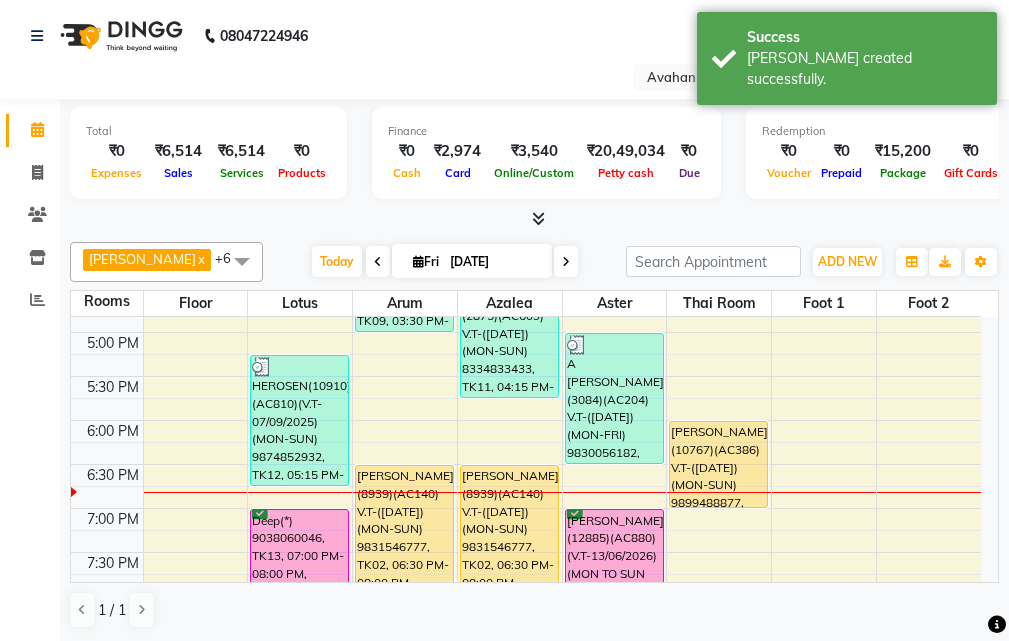 scroll, scrollTop: 700, scrollLeft: 0, axis: vertical 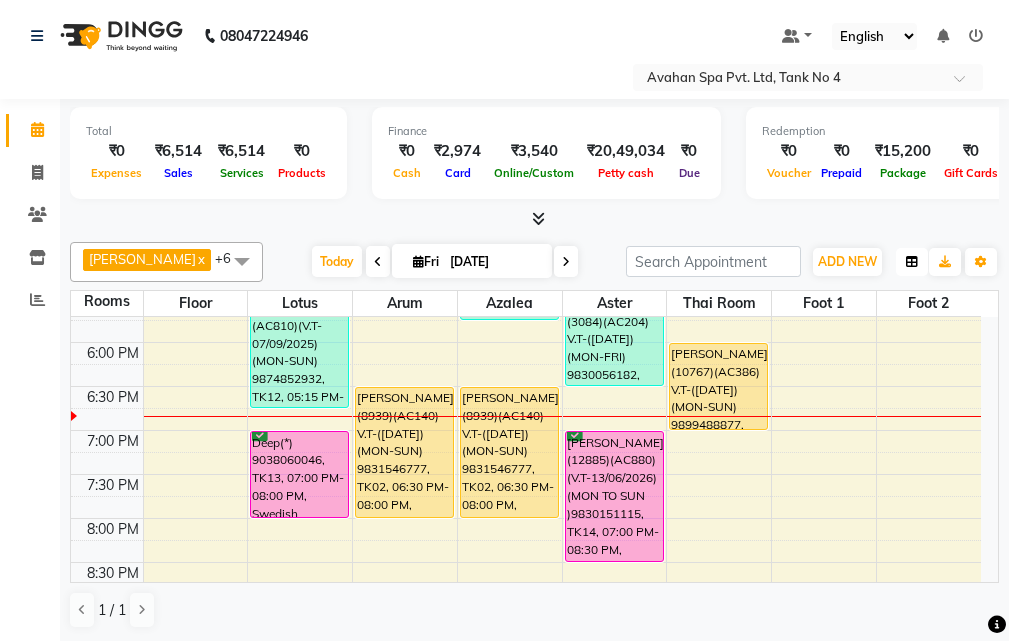 click at bounding box center (912, 262) 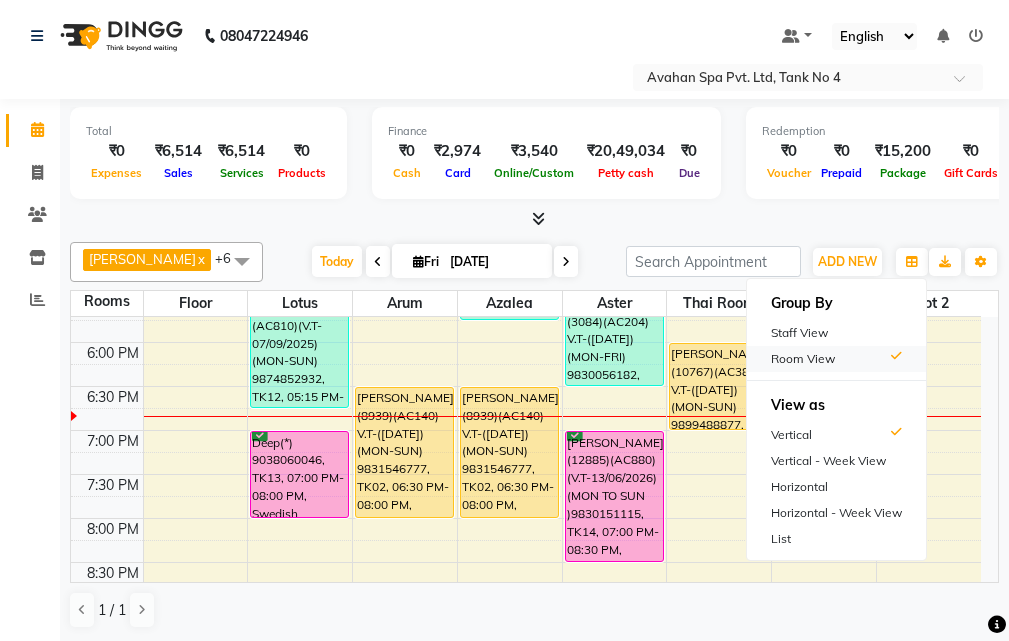 click on "Room View" at bounding box center (836, 359) 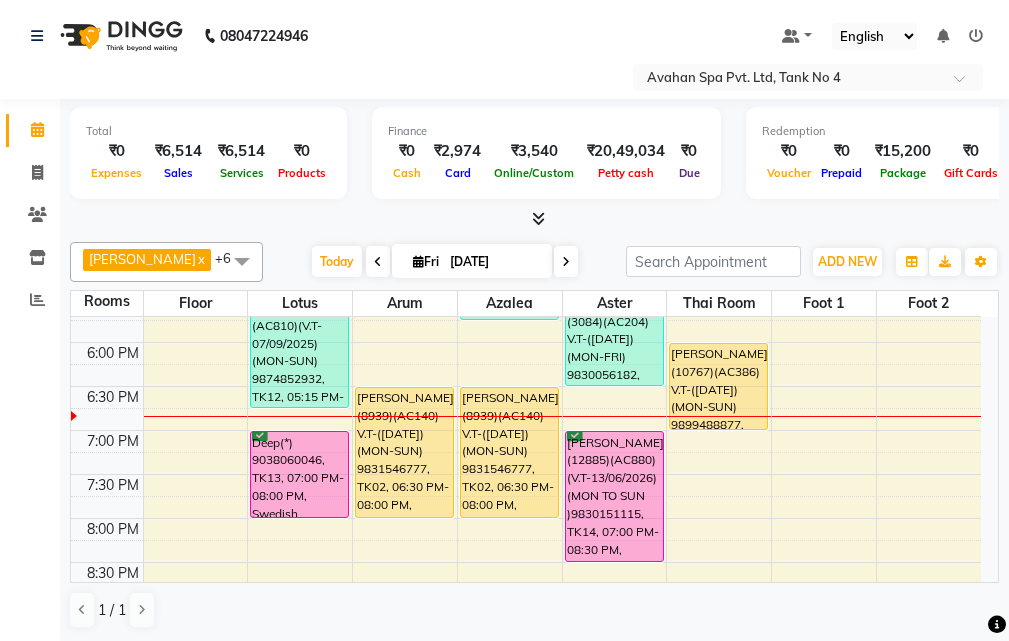 click at bounding box center (566, 261) 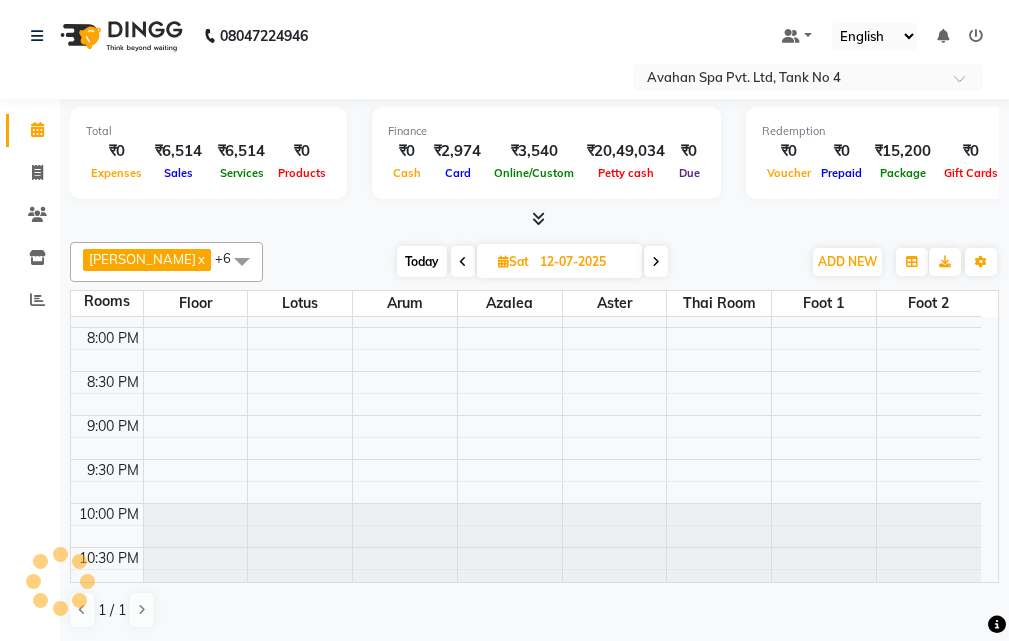 scroll, scrollTop: 878, scrollLeft: 0, axis: vertical 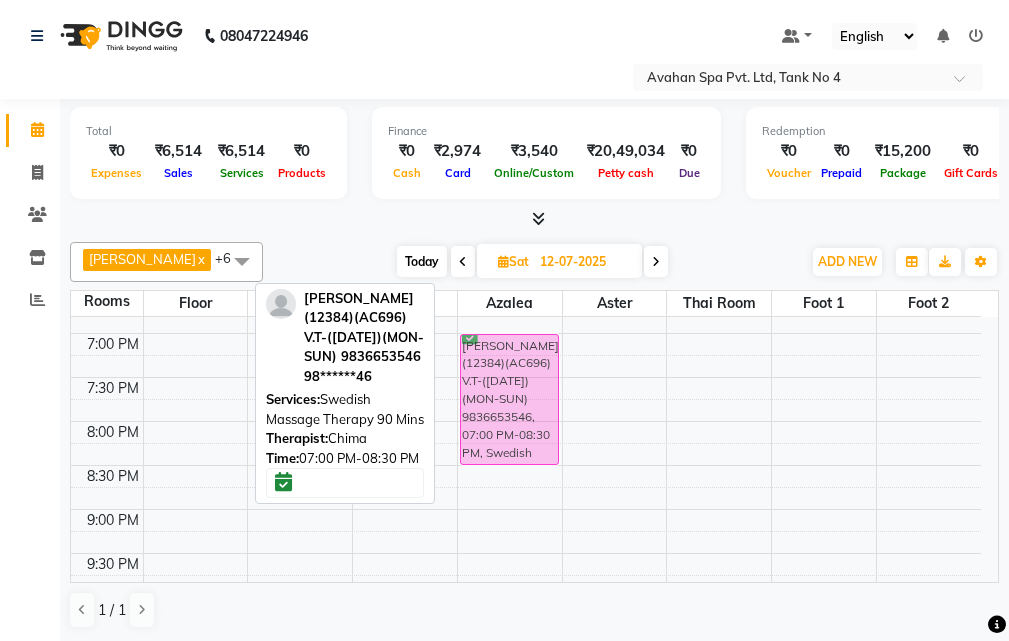 drag, startPoint x: 206, startPoint y: 370, endPoint x: 488, endPoint y: 382, distance: 282.25522 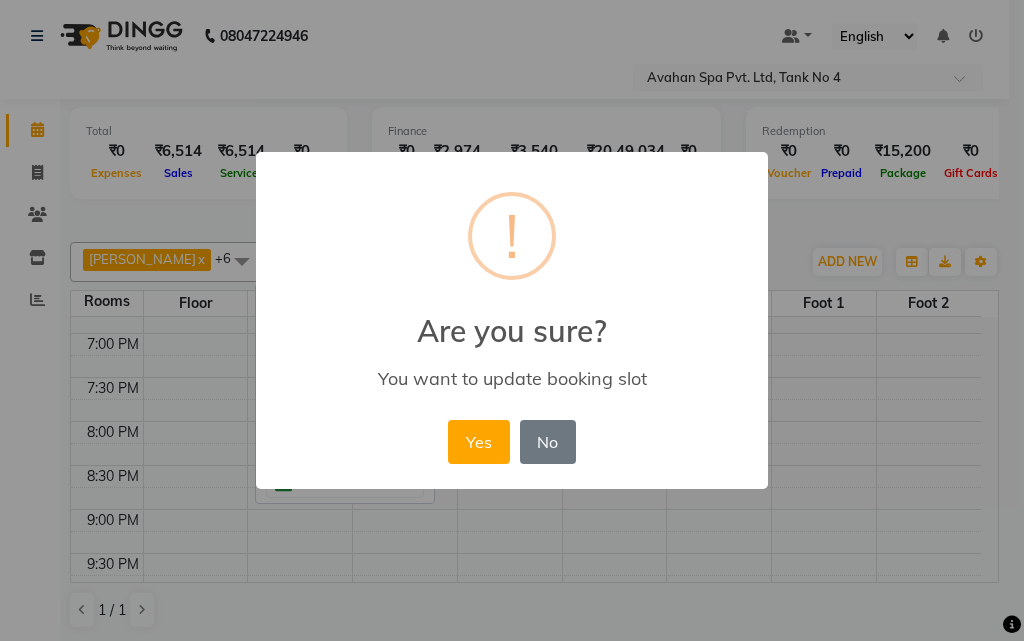 click on "Yes" at bounding box center (478, 442) 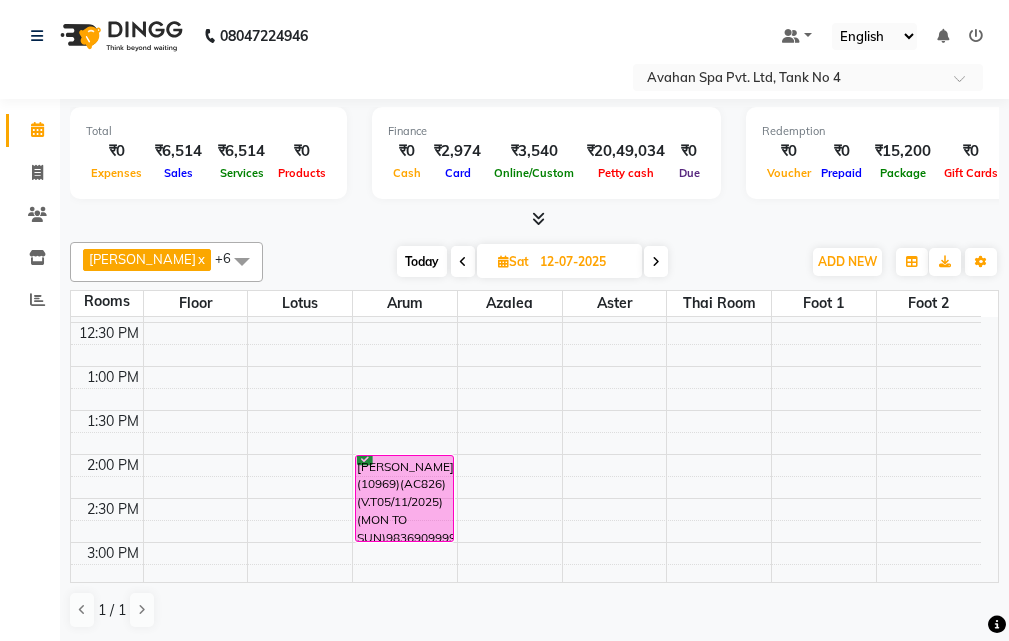 scroll, scrollTop: 200, scrollLeft: 0, axis: vertical 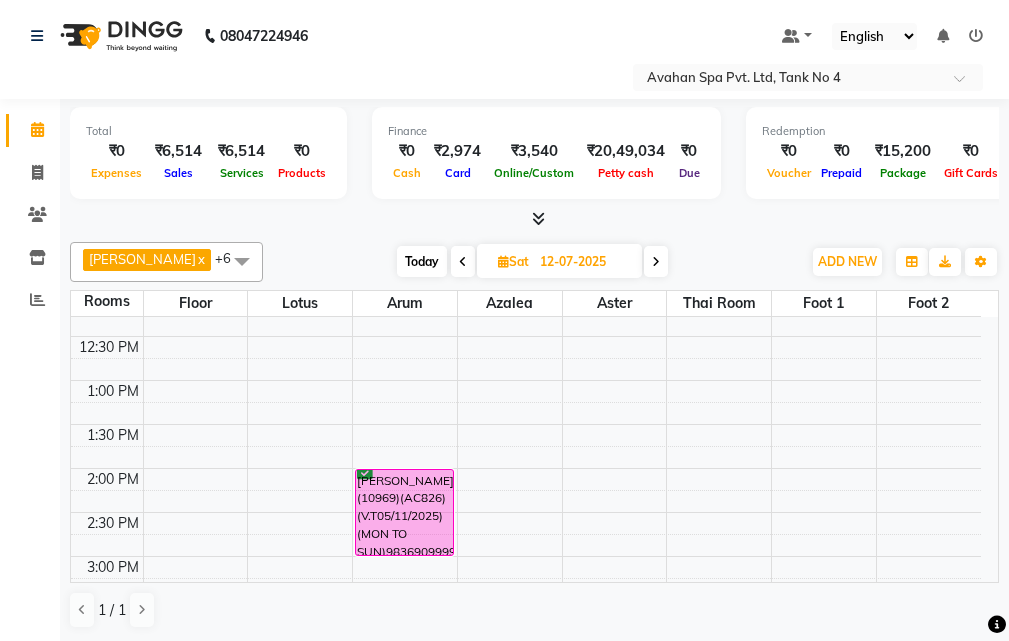 click at bounding box center (656, 261) 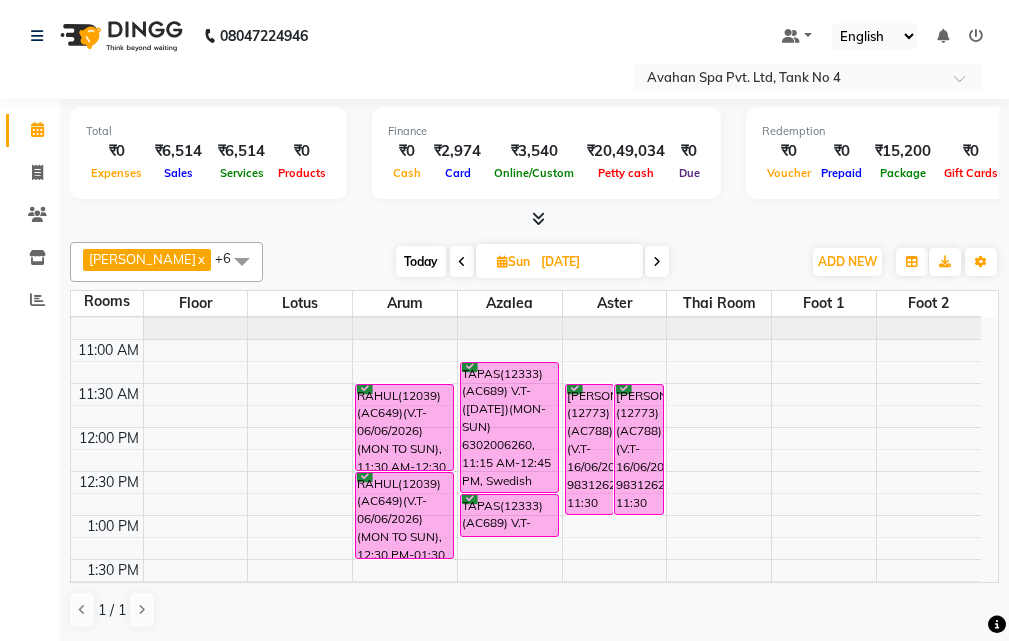 scroll, scrollTop: 100, scrollLeft: 0, axis: vertical 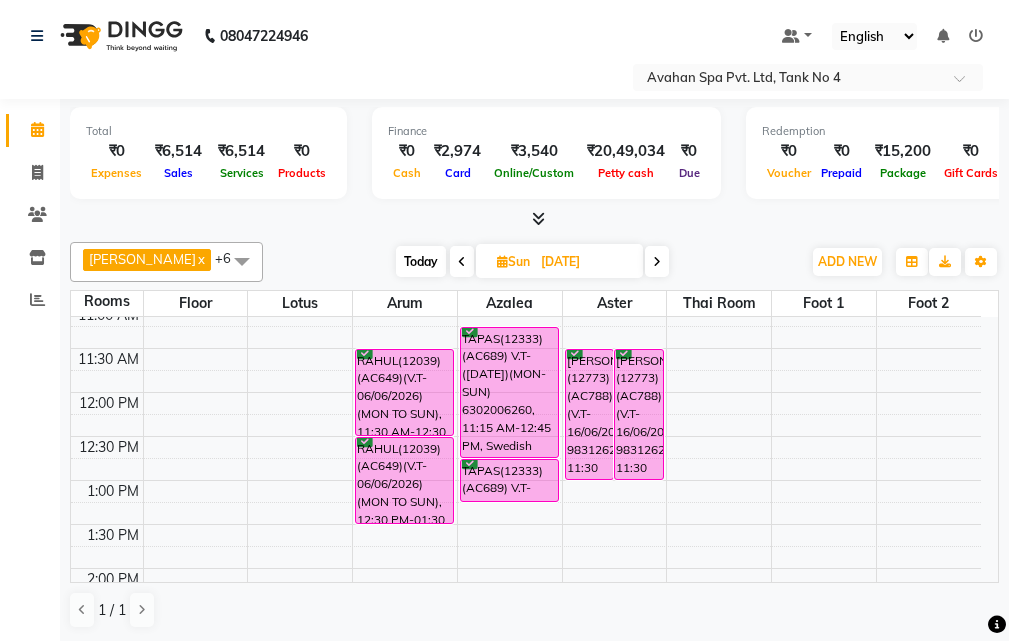 click on "Today" at bounding box center [421, 261] 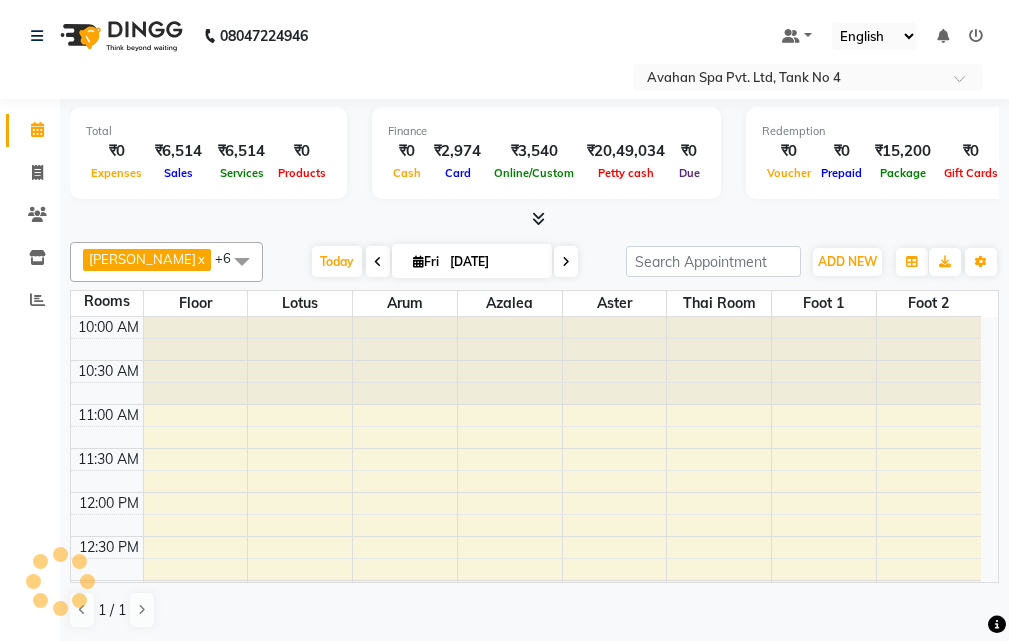 scroll, scrollTop: 705, scrollLeft: 0, axis: vertical 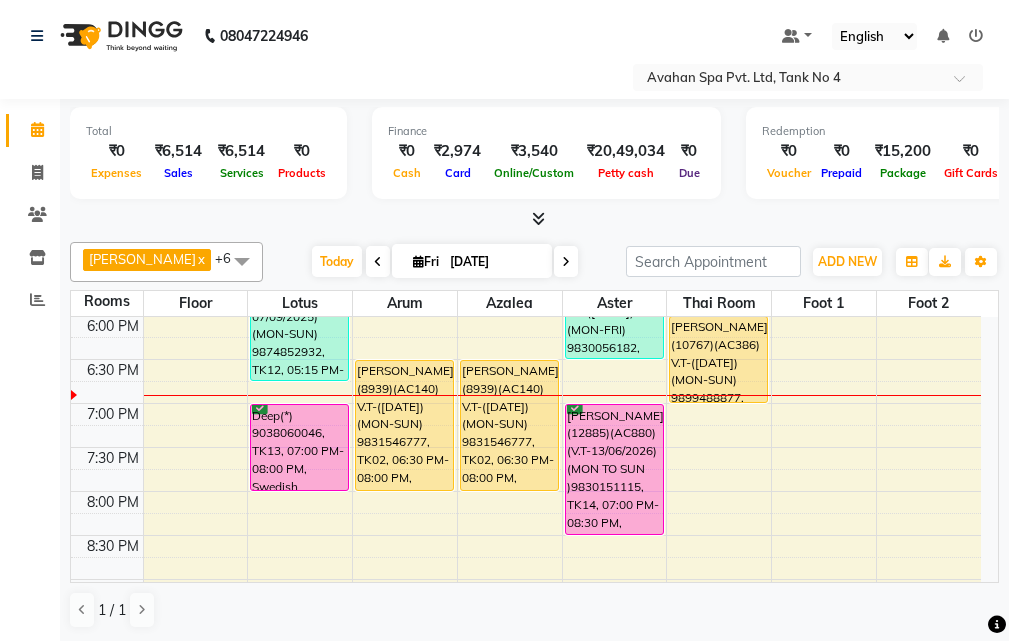 click at bounding box center (566, 261) 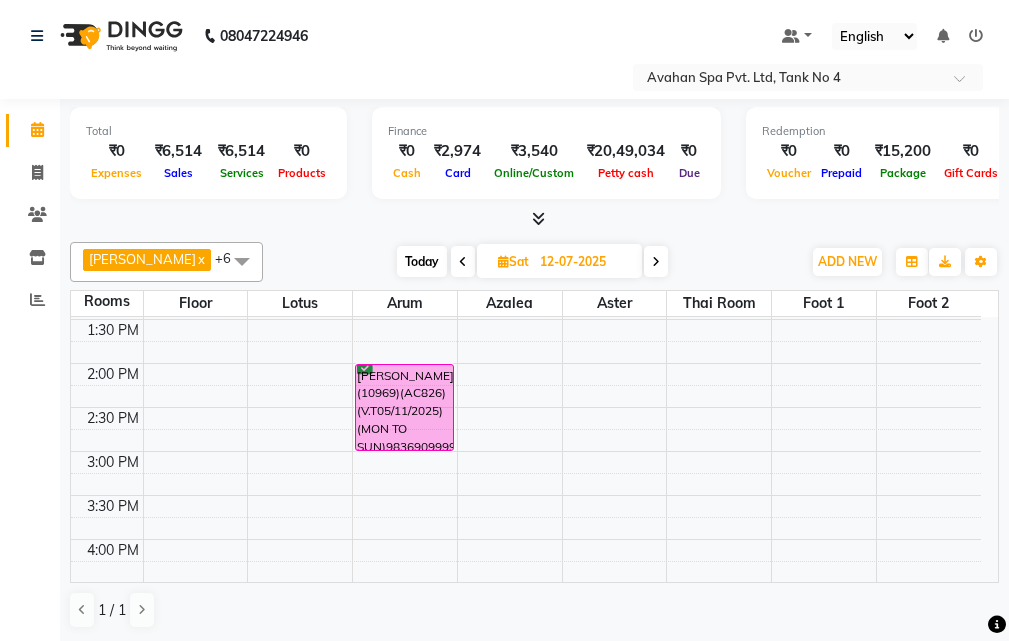 scroll, scrollTop: 205, scrollLeft: 0, axis: vertical 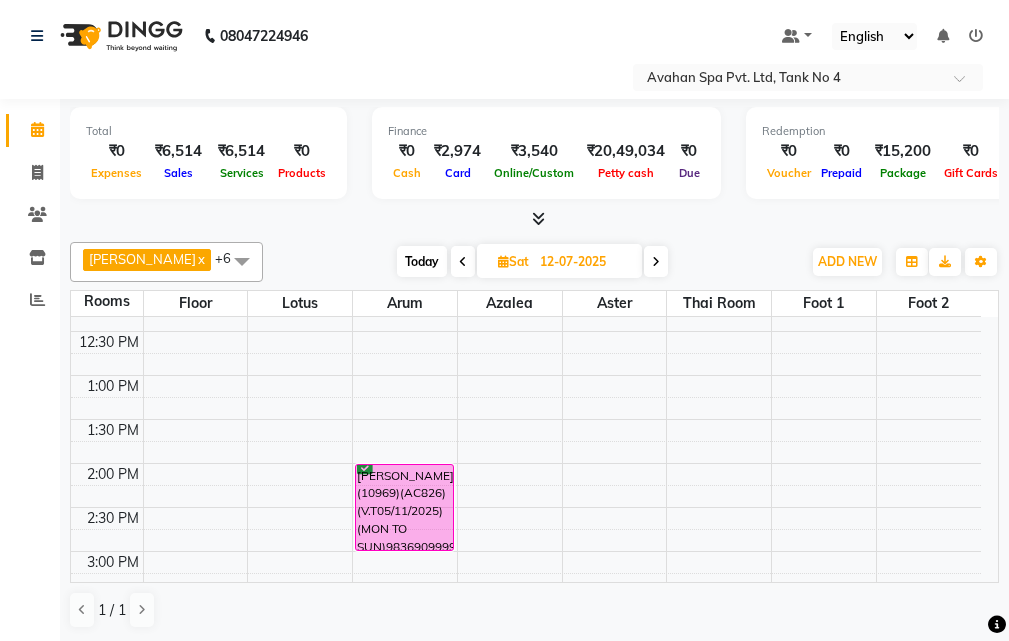 click at bounding box center (656, 262) 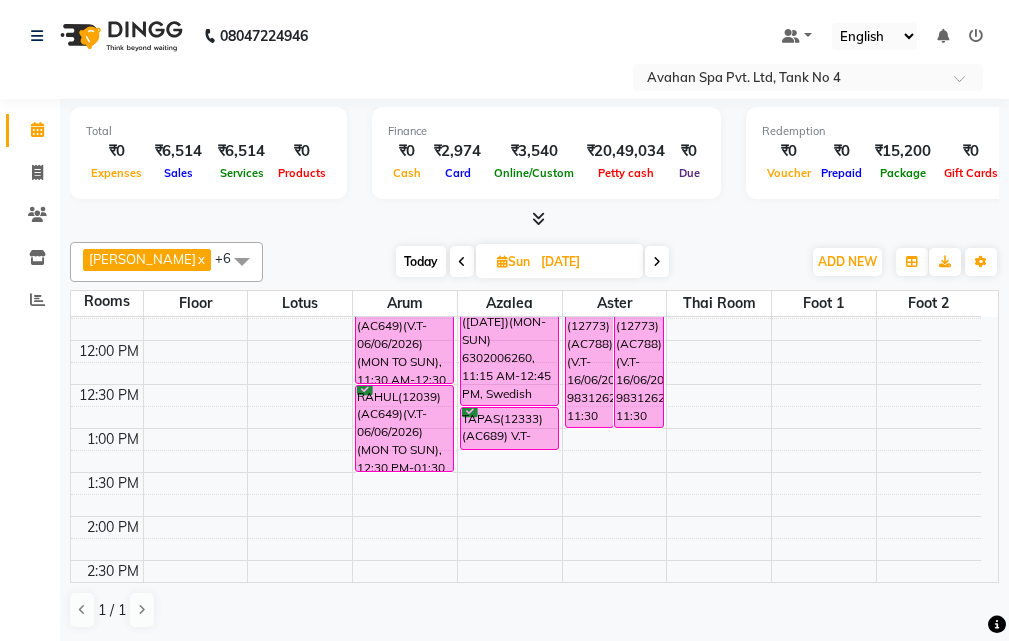 scroll, scrollTop: 105, scrollLeft: 0, axis: vertical 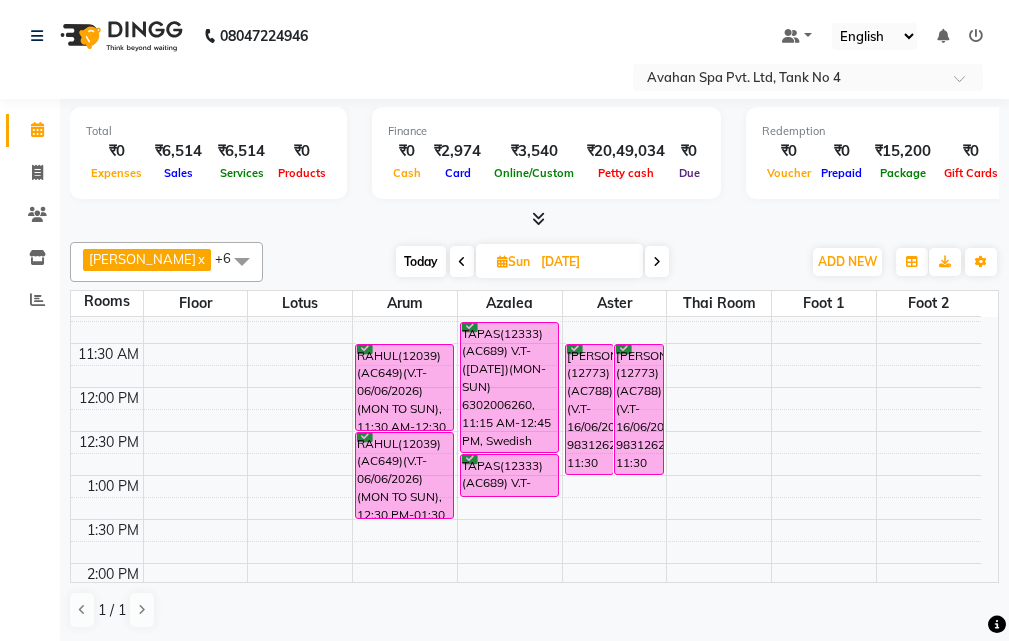 click on "Today" at bounding box center (421, 261) 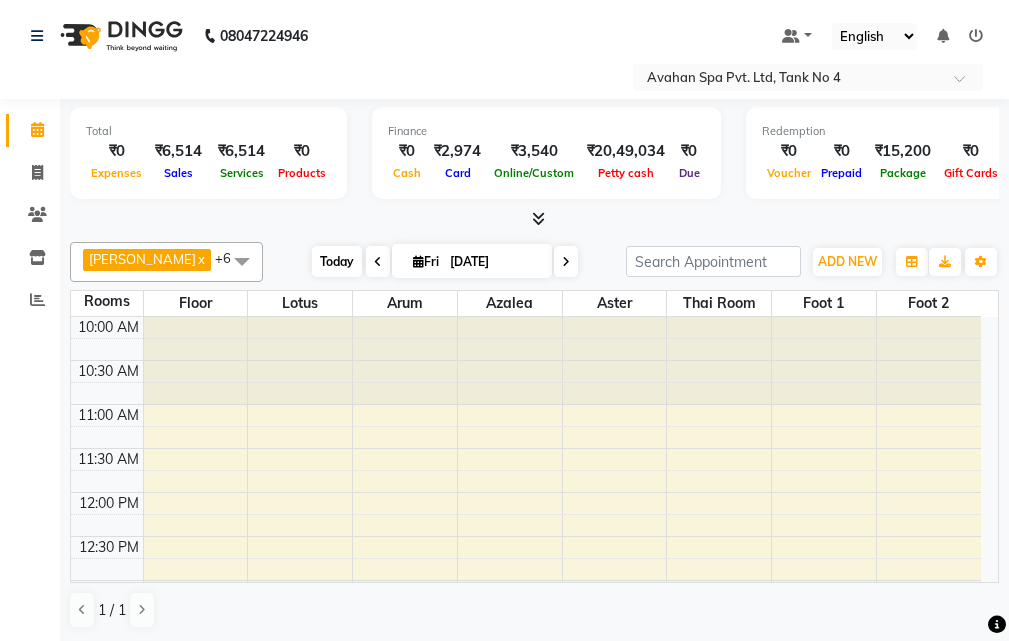 scroll, scrollTop: 705, scrollLeft: 0, axis: vertical 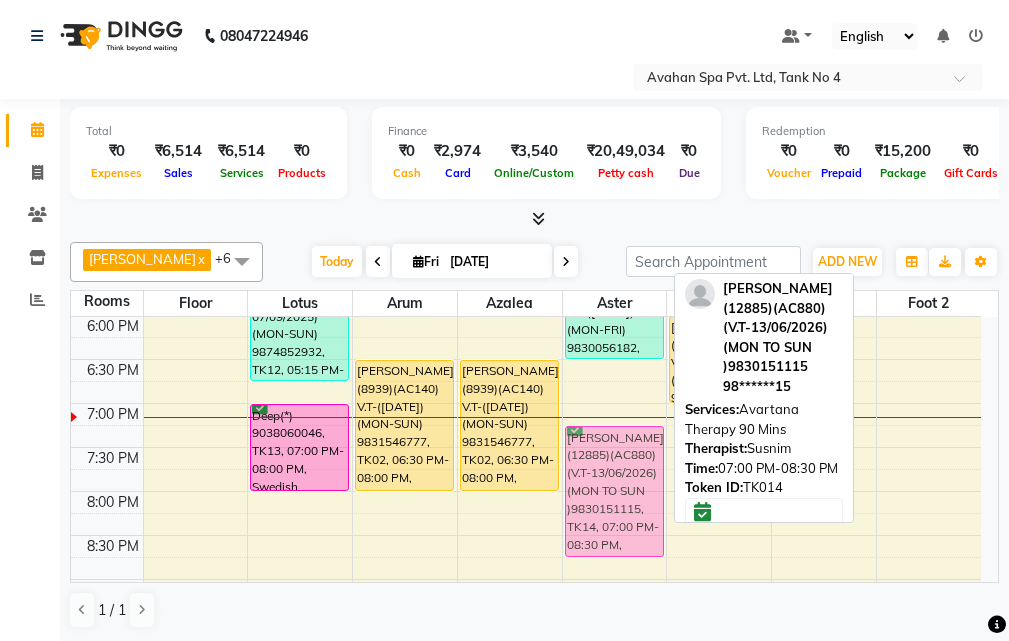 drag, startPoint x: 623, startPoint y: 471, endPoint x: 623, endPoint y: 485, distance: 14 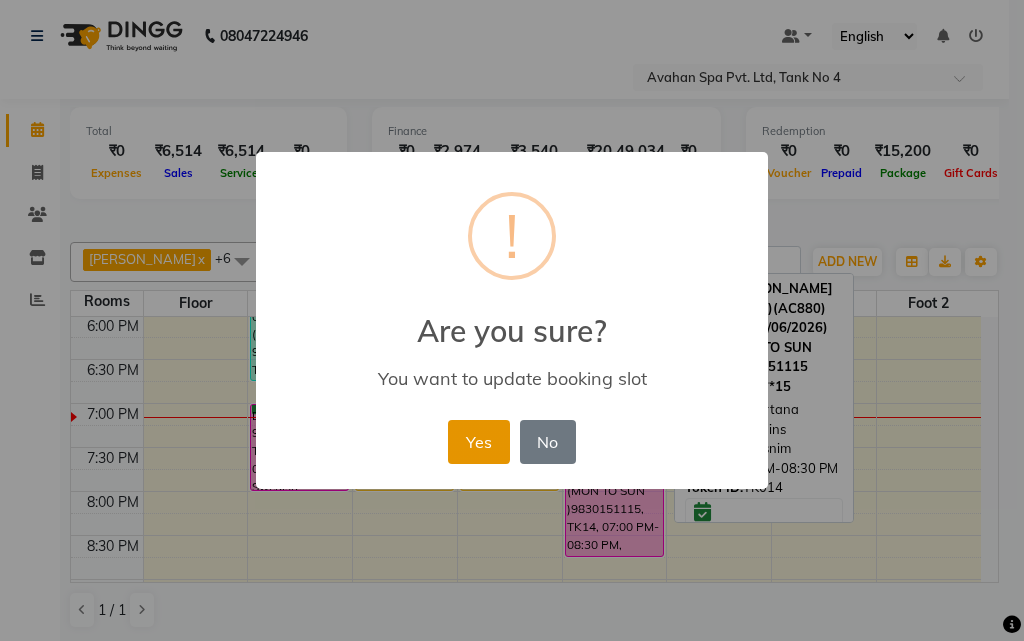 click on "Yes" at bounding box center [478, 442] 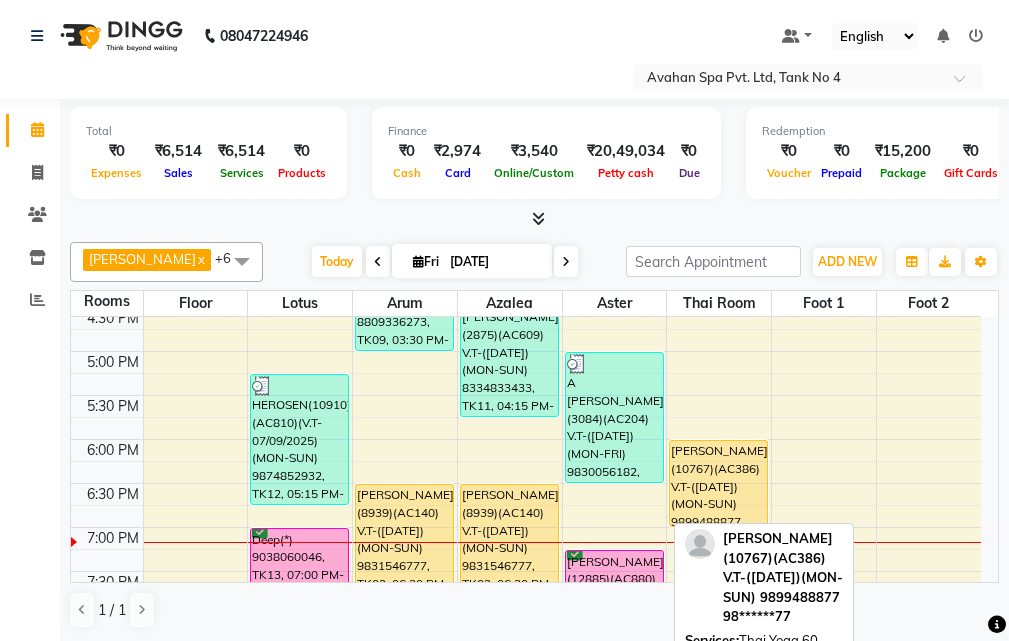 scroll, scrollTop: 705, scrollLeft: 0, axis: vertical 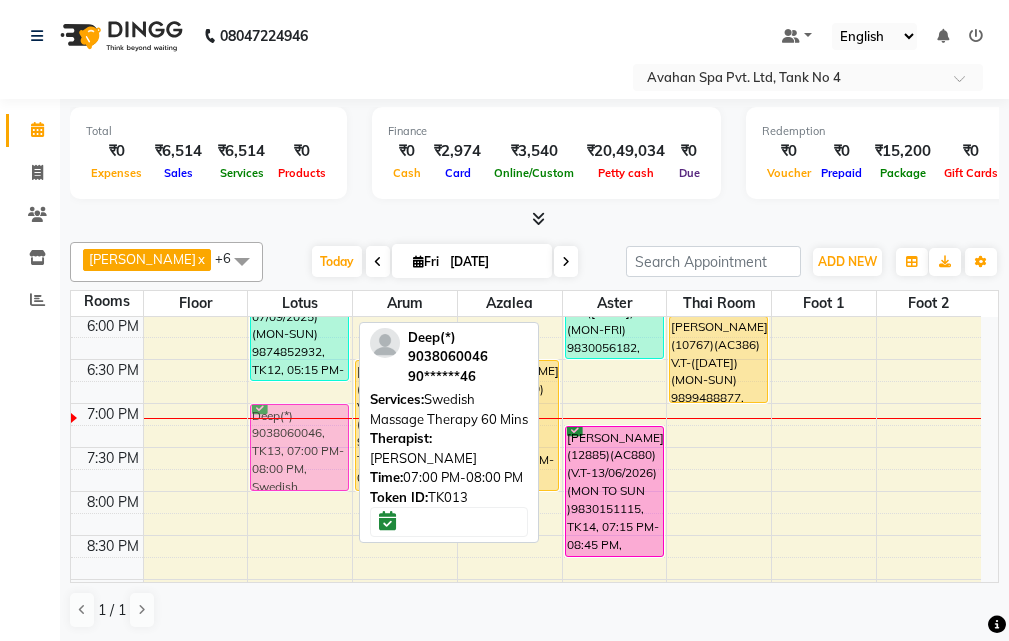click on "HAOKIP 9289583270, TK06, 01:00 PM-02:00 PM, Your Comfort Therapy- Avahan Signature Treatments 60 Mins     HEROSEN(10910)(AC810)(V.T-07/09/2025)(MON-SUN) 9874852932, TK12, 05:15 PM-06:45 PM, Swedish Massage Therapy 90 Mins     Deep(*) 9038060046, TK13, 07:00 PM-08:00 PM, Swedish Massage Therapy 60 Mins     Deep(*) 9038060046, TK13, 07:00 PM-08:00 PM, Swedish Massage Therapy 60 Mins" at bounding box center (300, 183) 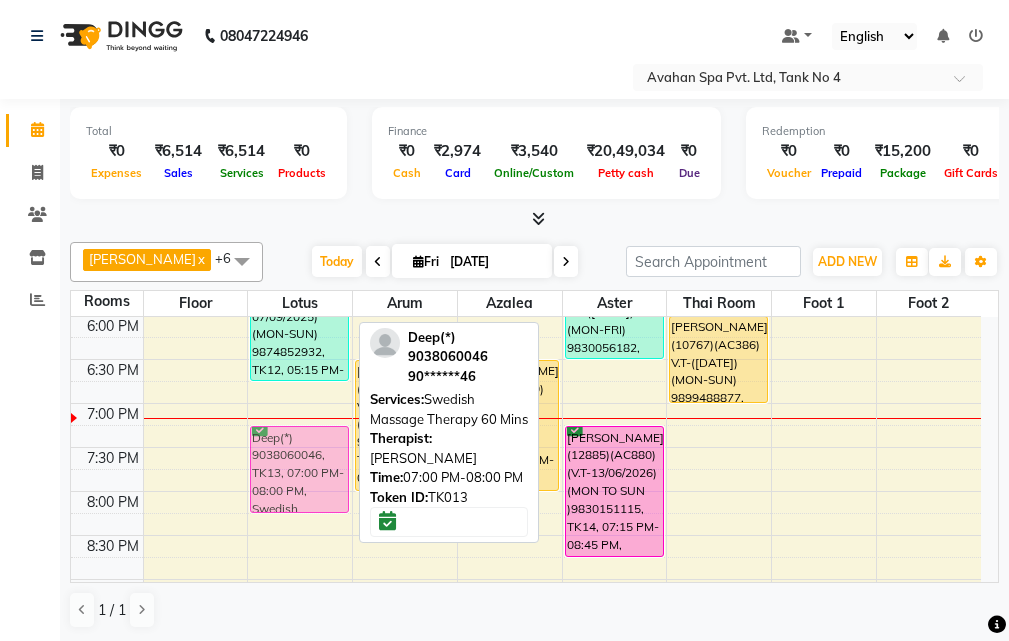 drag, startPoint x: 301, startPoint y: 456, endPoint x: 302, endPoint y: 475, distance: 19.026299 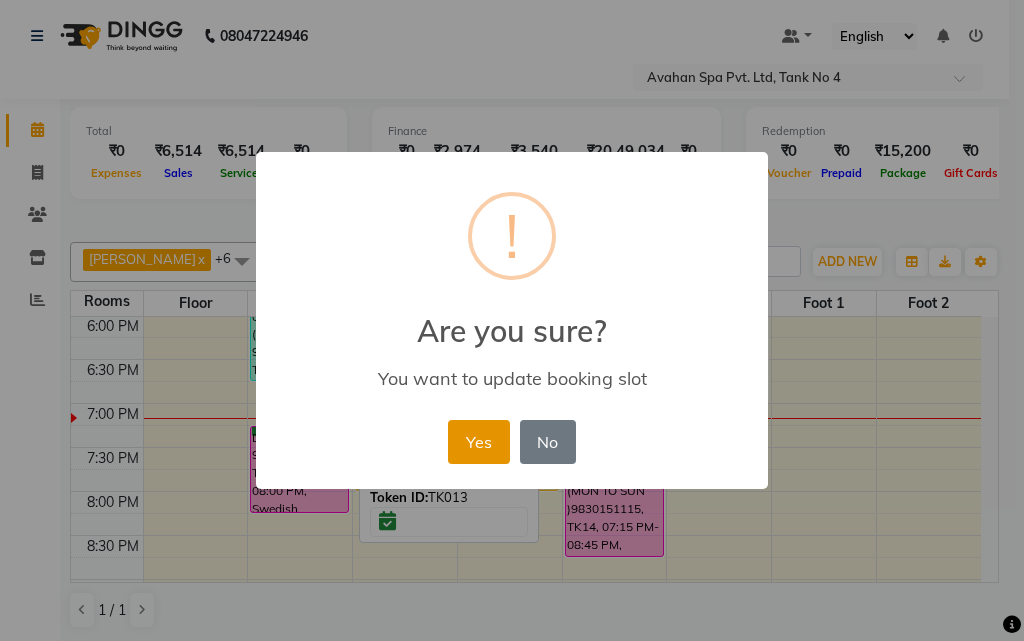 click on "Yes" at bounding box center (478, 442) 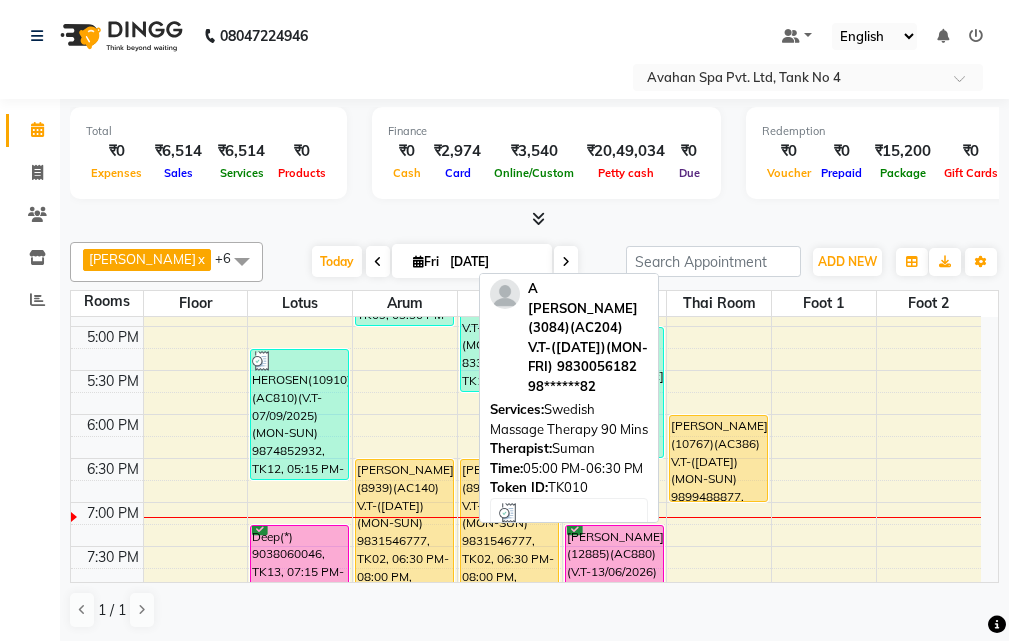 scroll, scrollTop: 605, scrollLeft: 0, axis: vertical 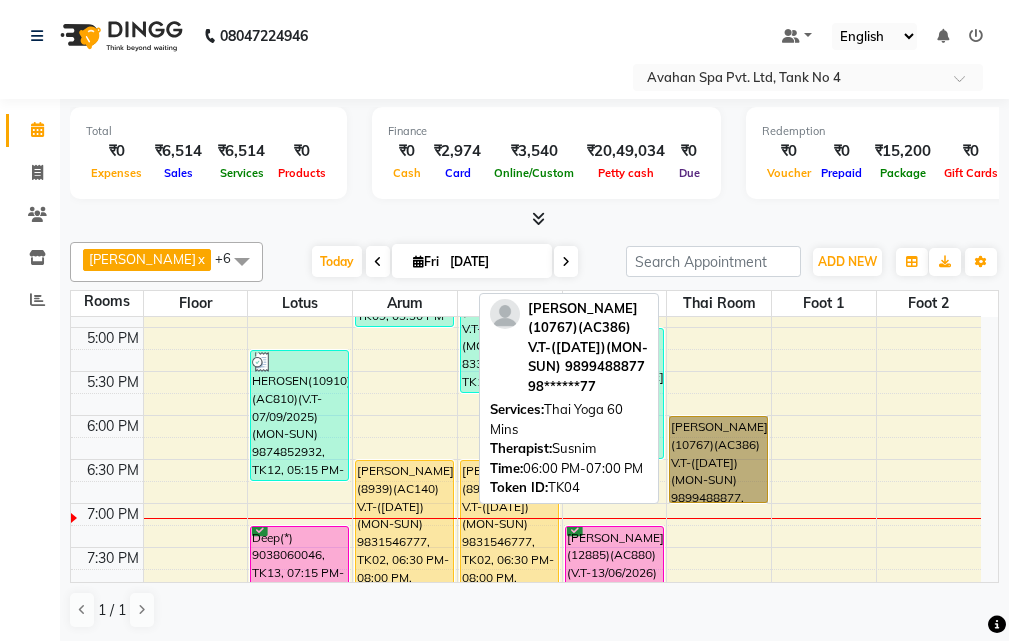 drag, startPoint x: 710, startPoint y: 459, endPoint x: 721, endPoint y: 465, distance: 12.529964 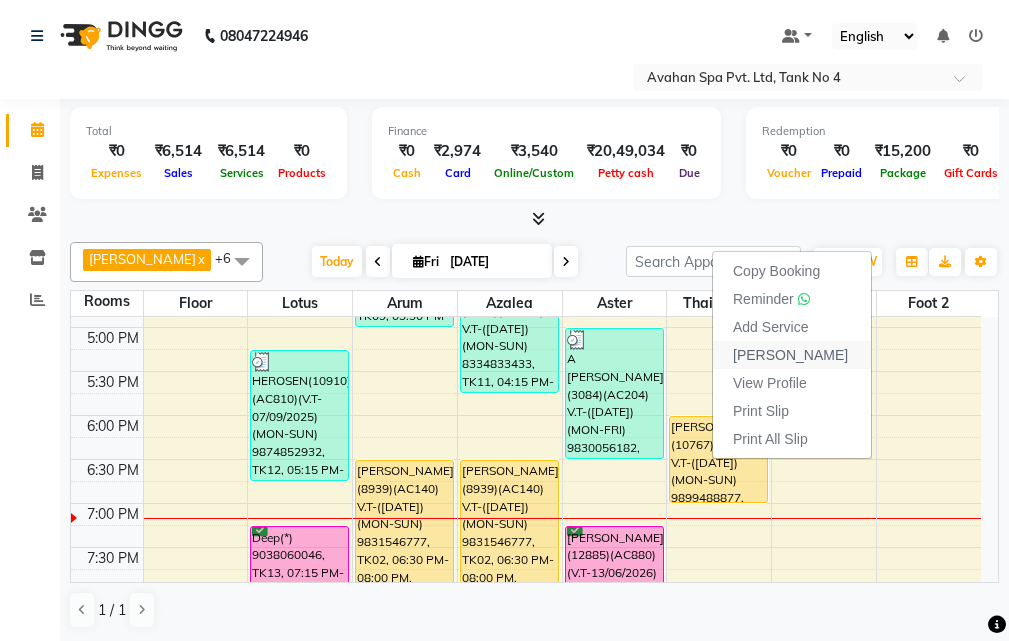 click on "[PERSON_NAME]" at bounding box center [790, 355] 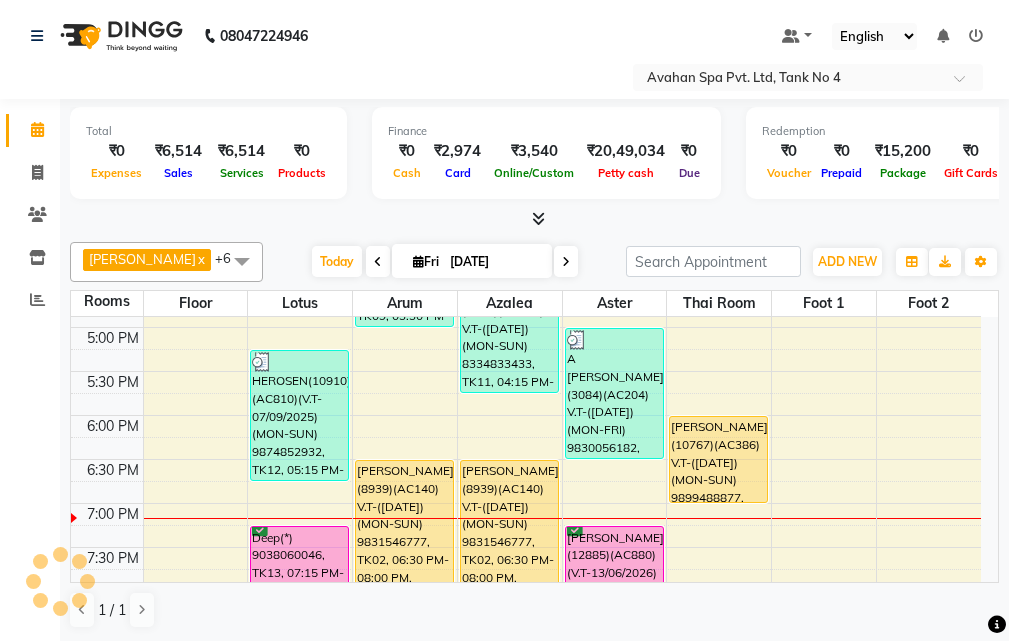 select on "service" 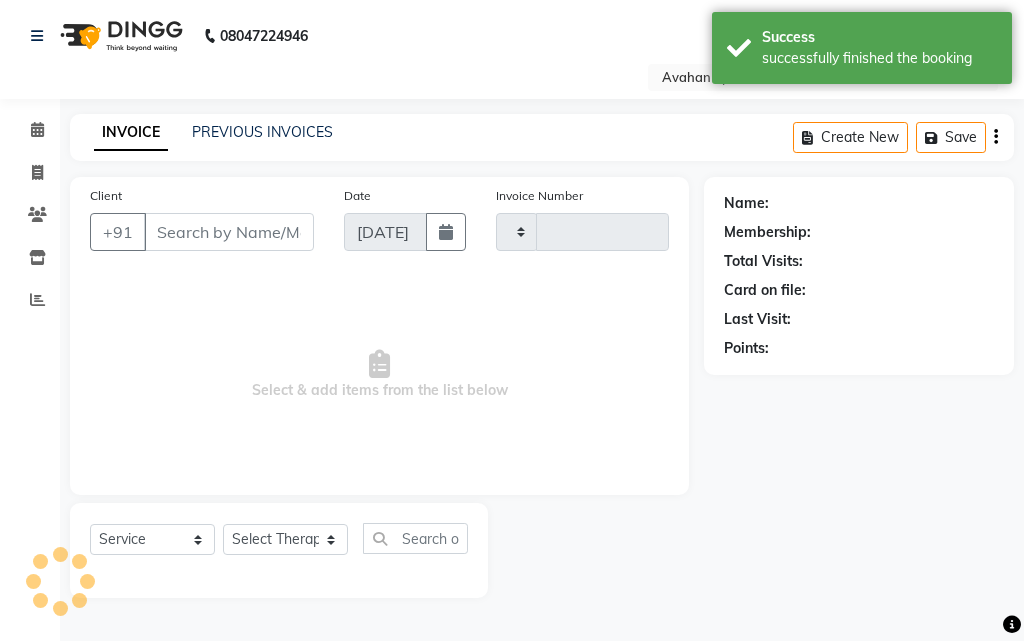 type on "1736" 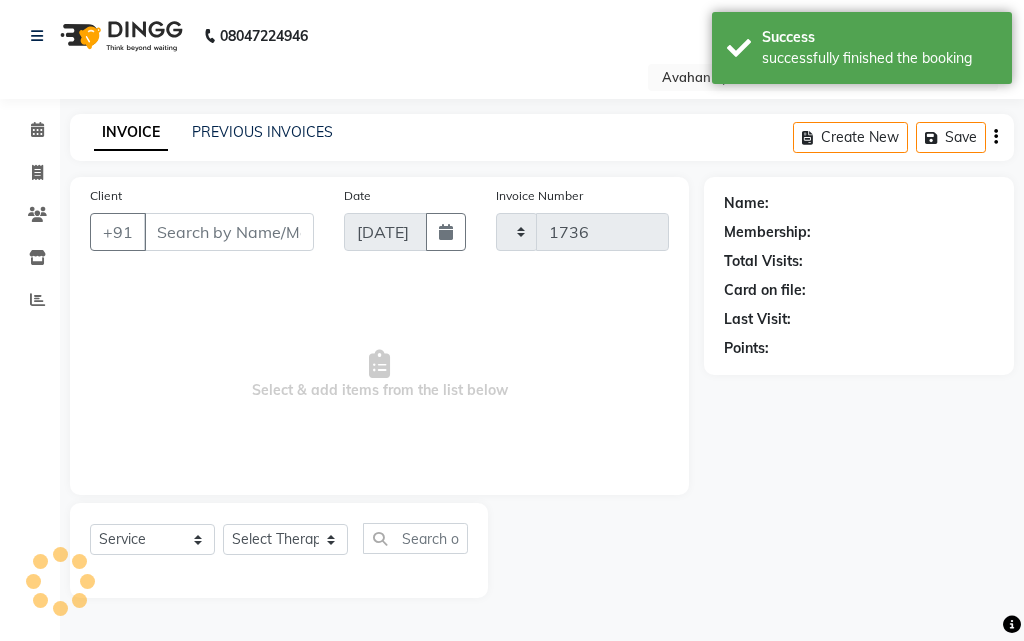 select on "4269" 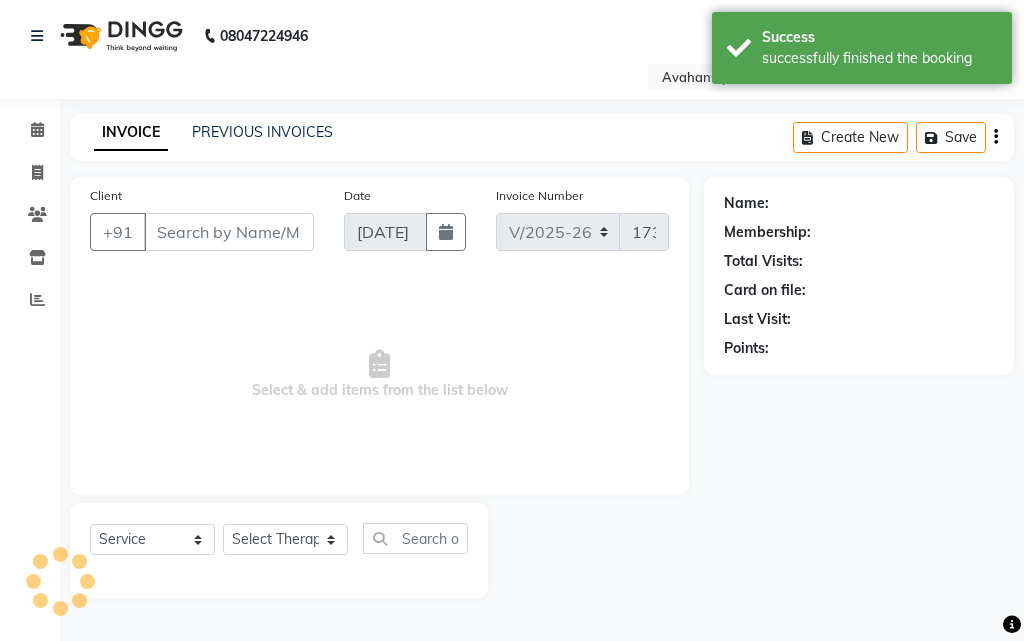 type on "98******77" 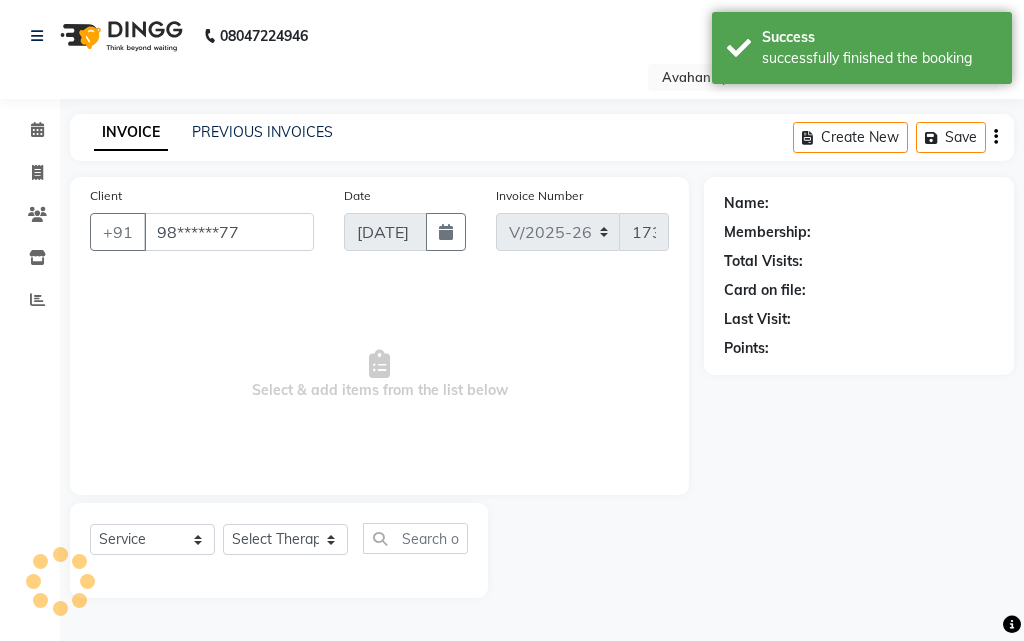select on "23013" 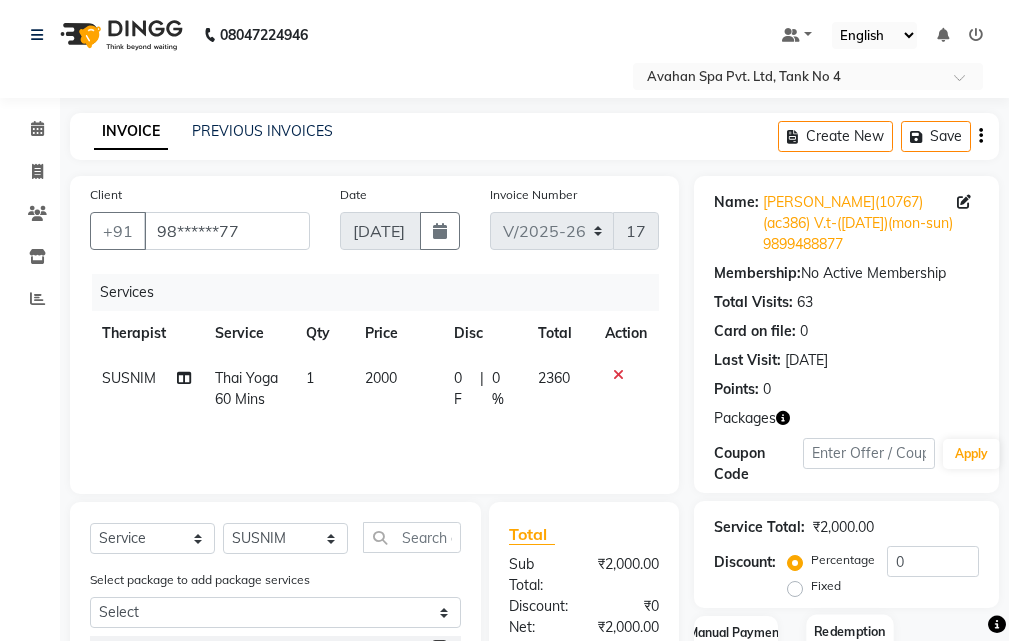 scroll, scrollTop: 294, scrollLeft: 0, axis: vertical 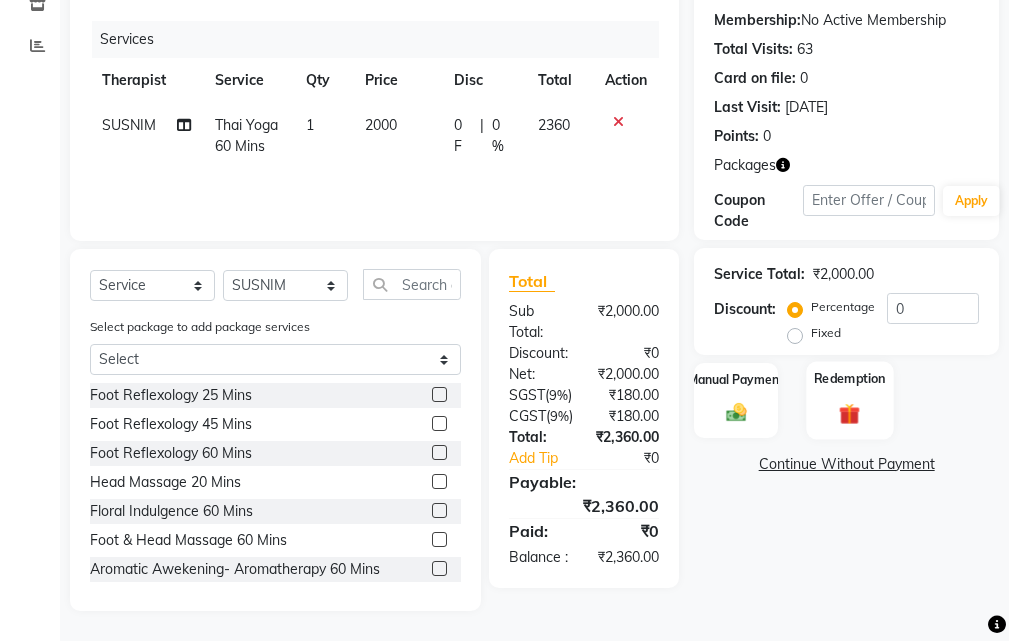 click on "Redemption" 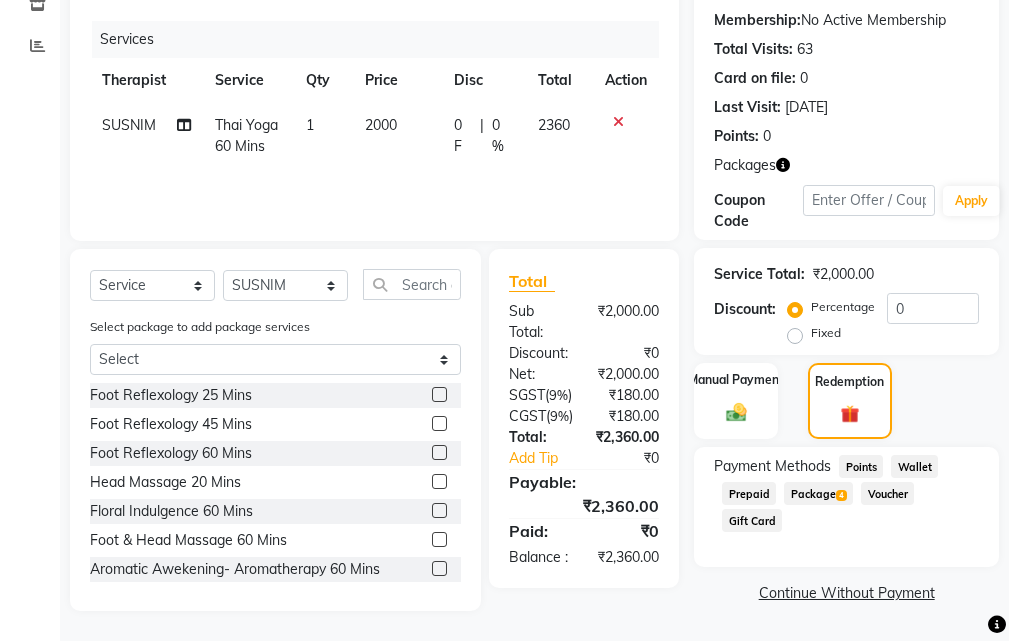 click on "Package  4" 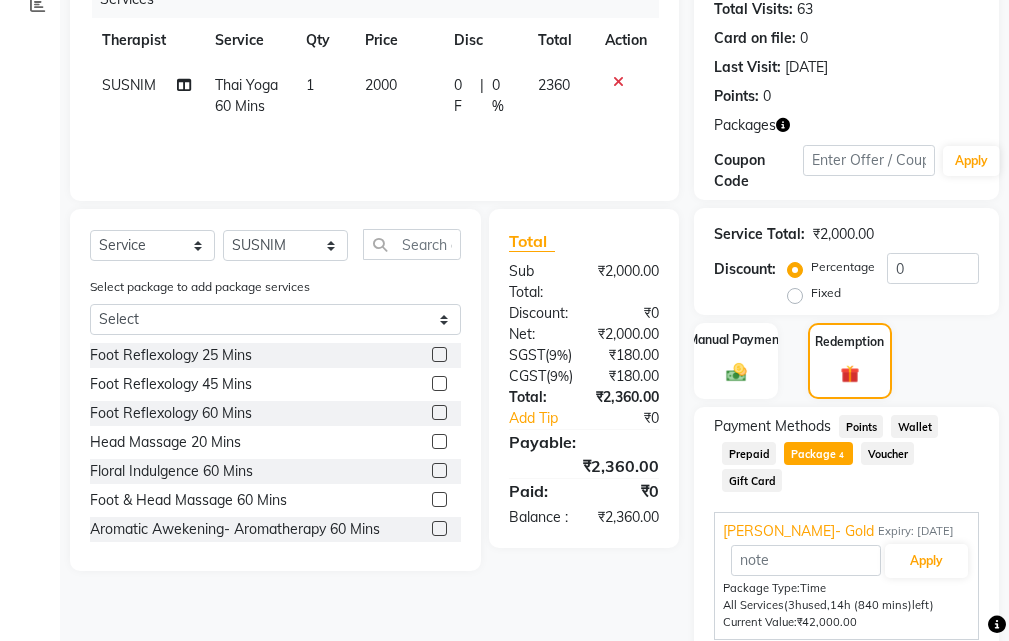 scroll, scrollTop: 466, scrollLeft: 0, axis: vertical 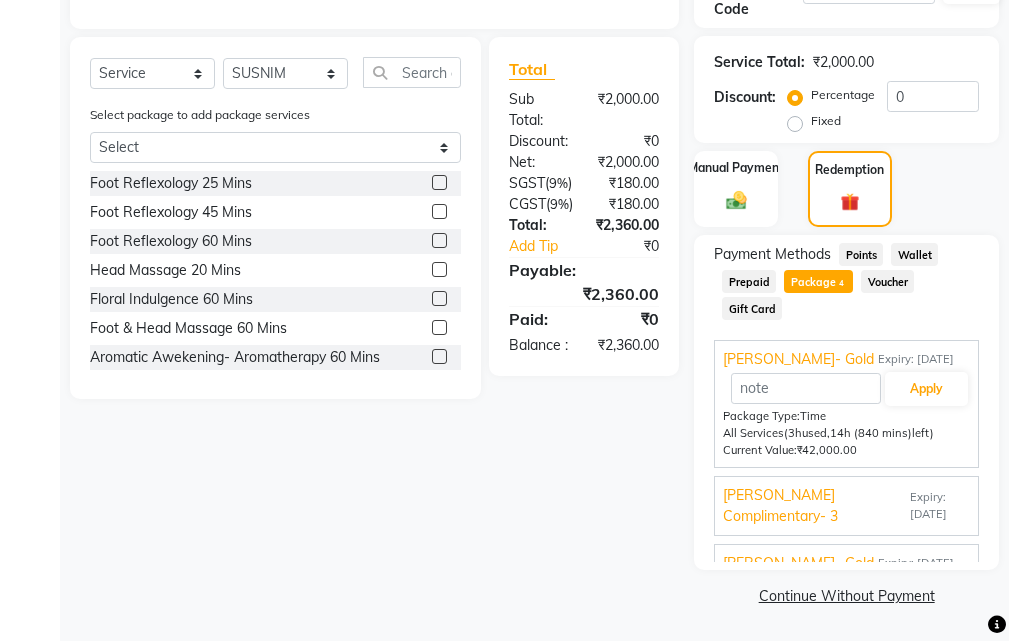 click on "[PERSON_NAME] Complimentary- 3" at bounding box center (814, 506) 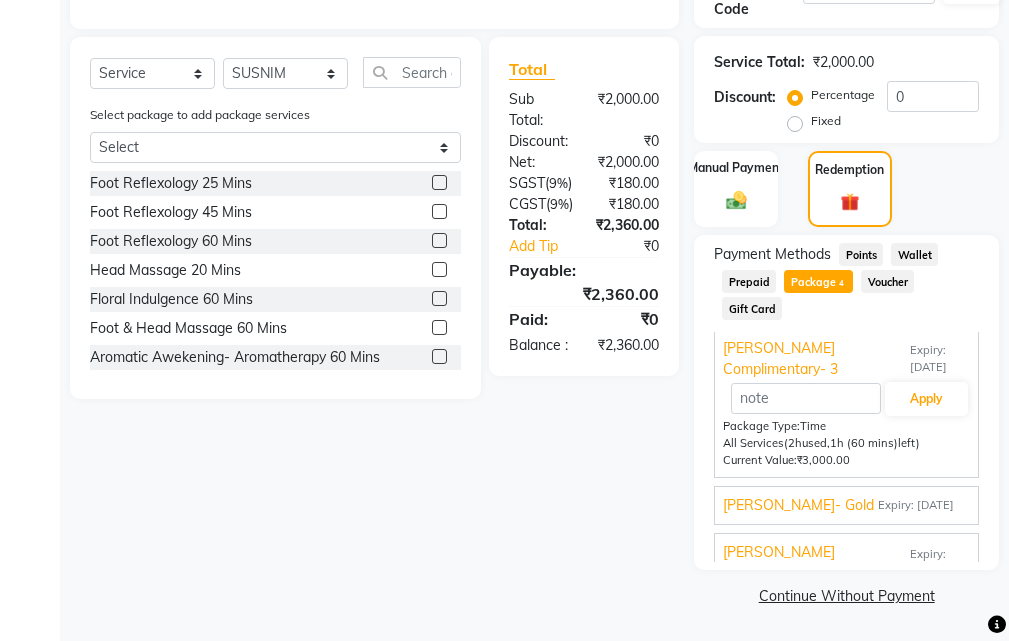 scroll, scrollTop: 88, scrollLeft: 0, axis: vertical 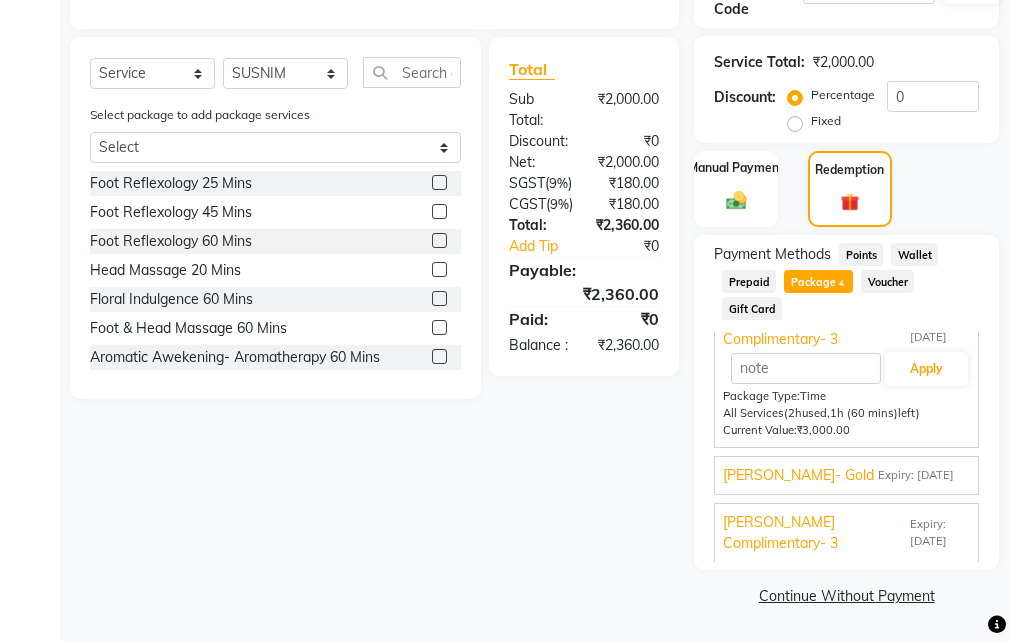 click on "[PERSON_NAME]- Gold" at bounding box center [798, 475] 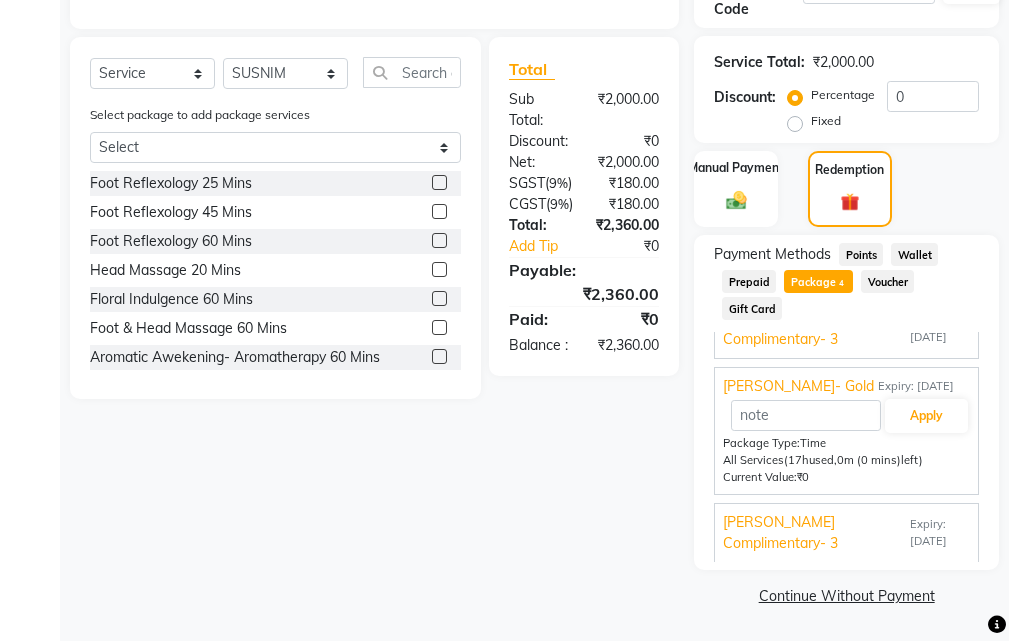 click on "[PERSON_NAME] Complimentary- 3" at bounding box center (814, 533) 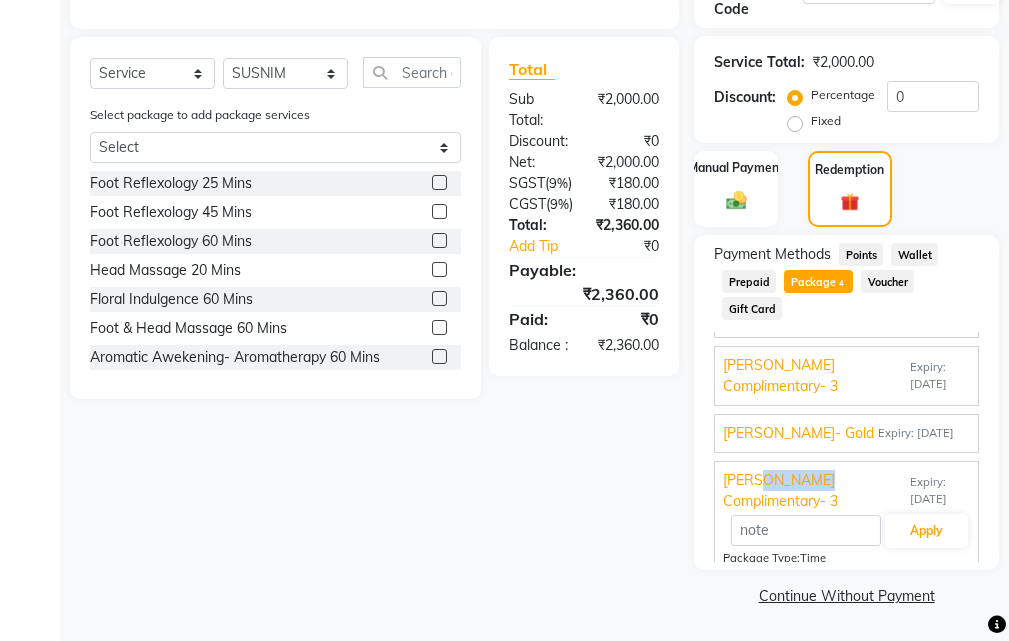 scroll, scrollTop: 0, scrollLeft: 0, axis: both 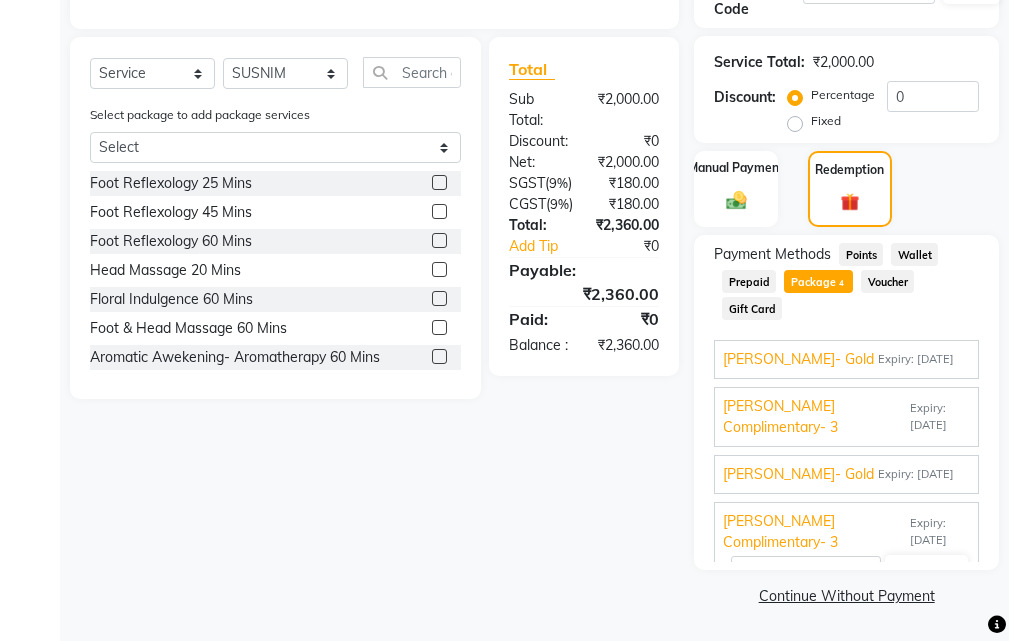 click on "[PERSON_NAME] Complimentary- 3" at bounding box center [814, 417] 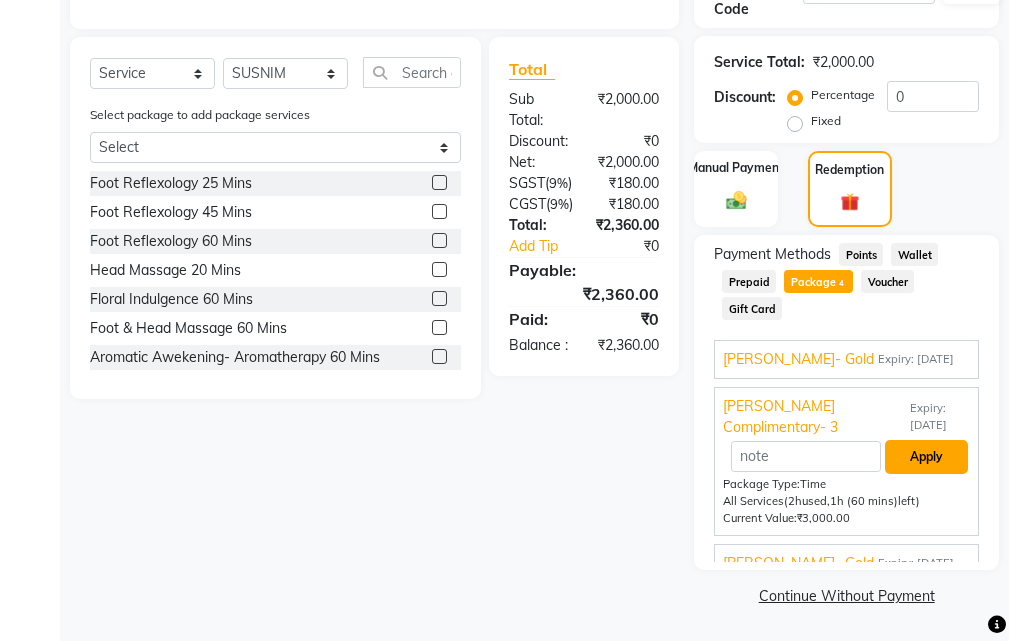 click on "Apply" at bounding box center (926, 457) 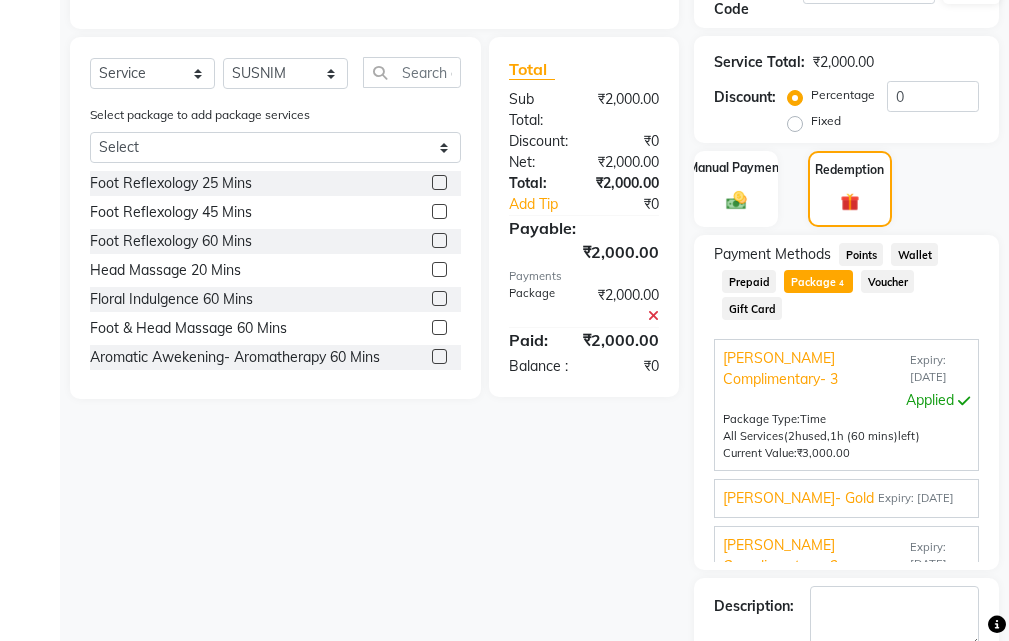 scroll, scrollTop: 71, scrollLeft: 0, axis: vertical 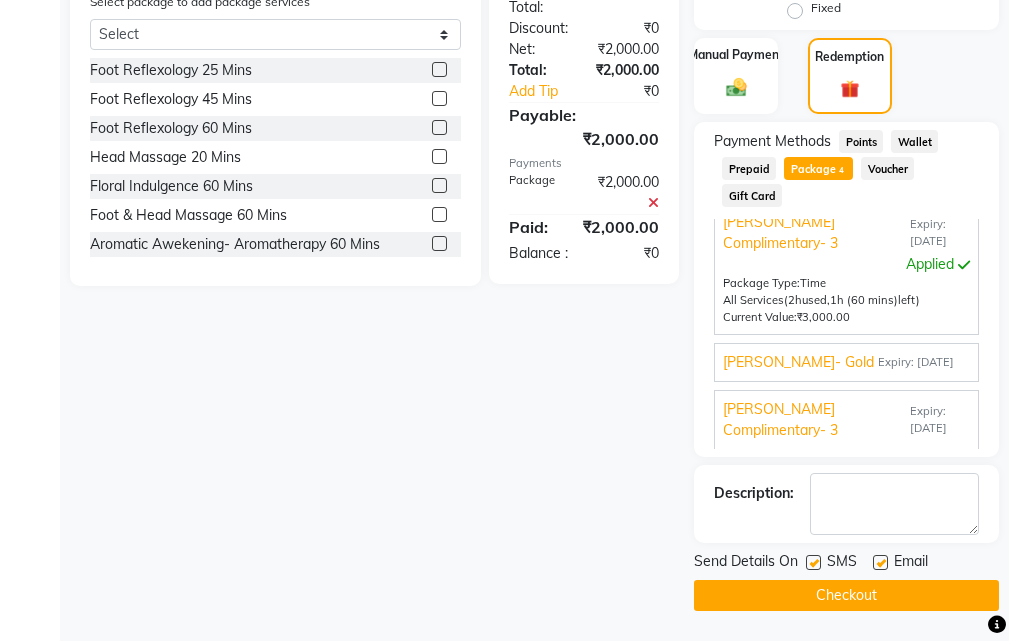 click 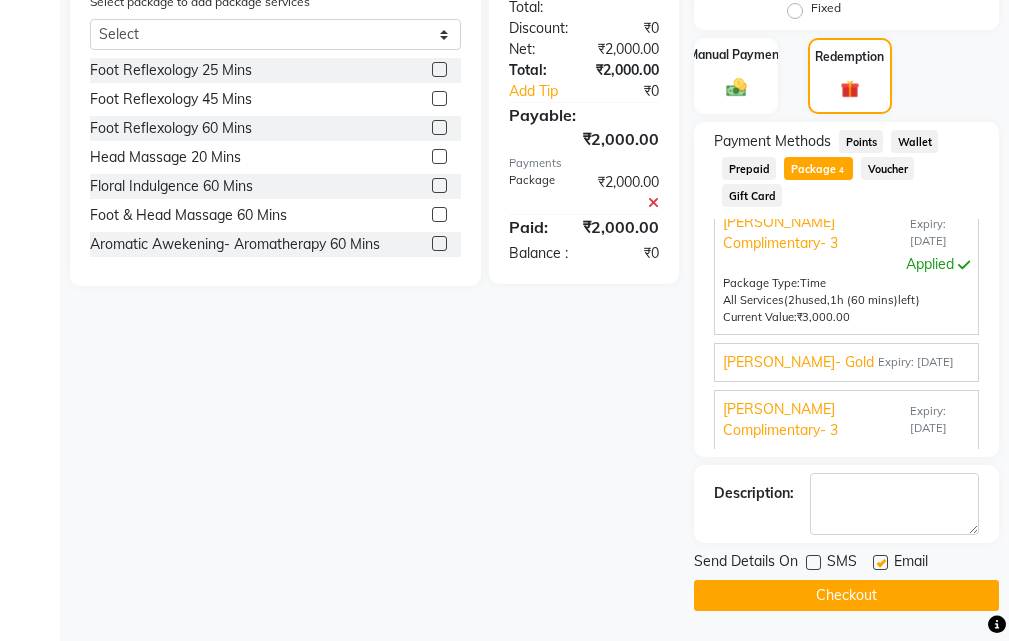 drag, startPoint x: 881, startPoint y: 559, endPoint x: 867, endPoint y: 578, distance: 23.600847 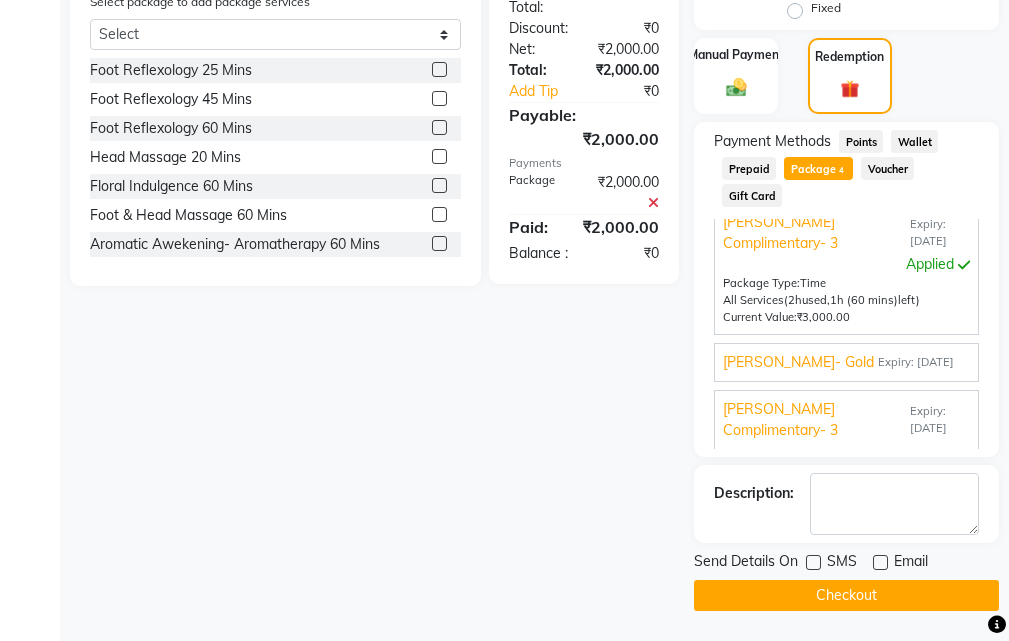 click on "Checkout" 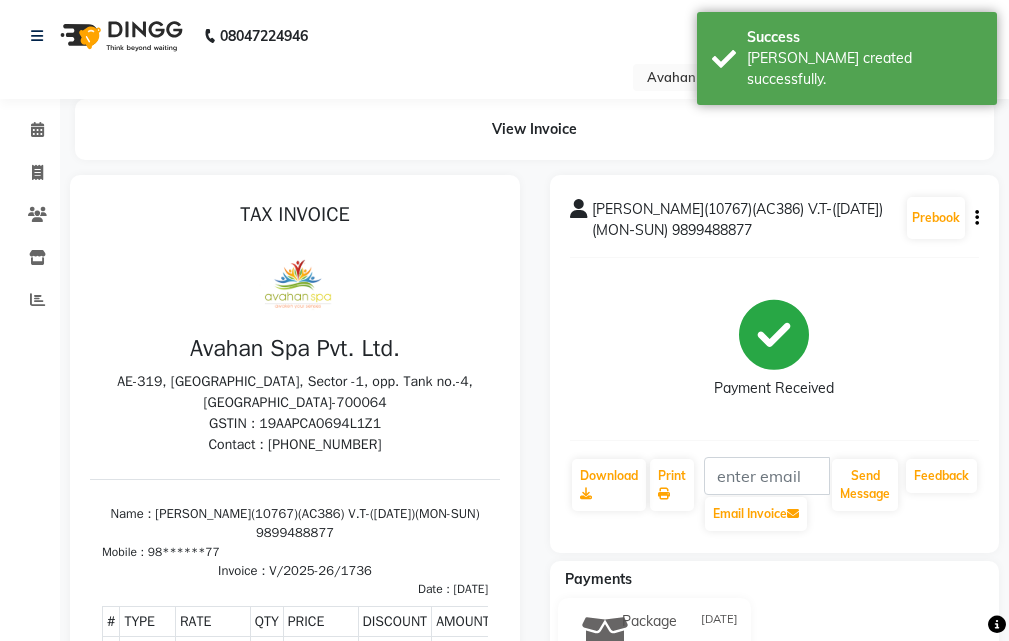 scroll, scrollTop: 0, scrollLeft: 0, axis: both 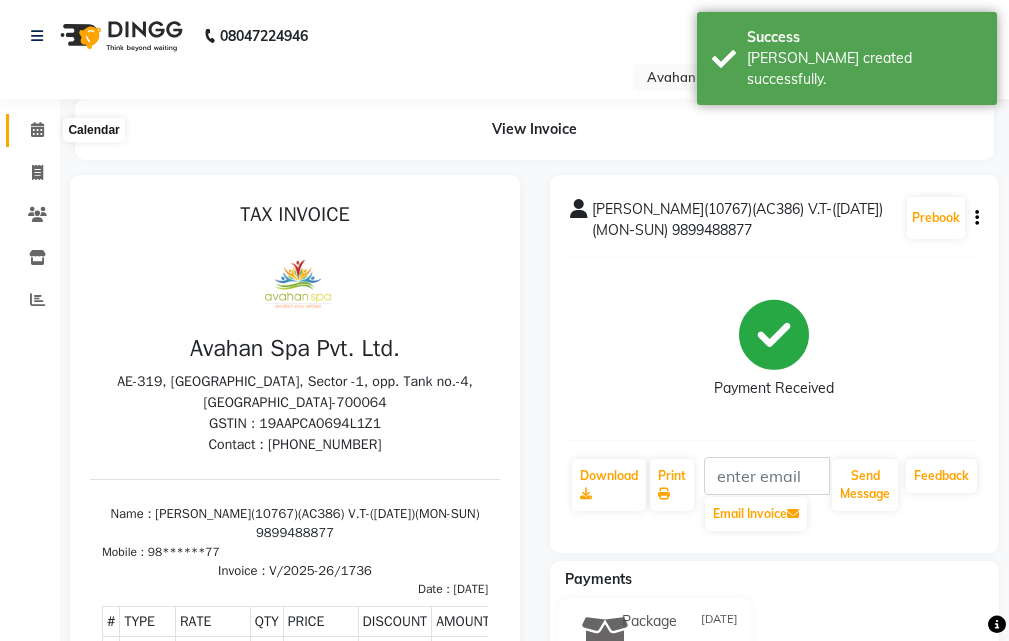 click 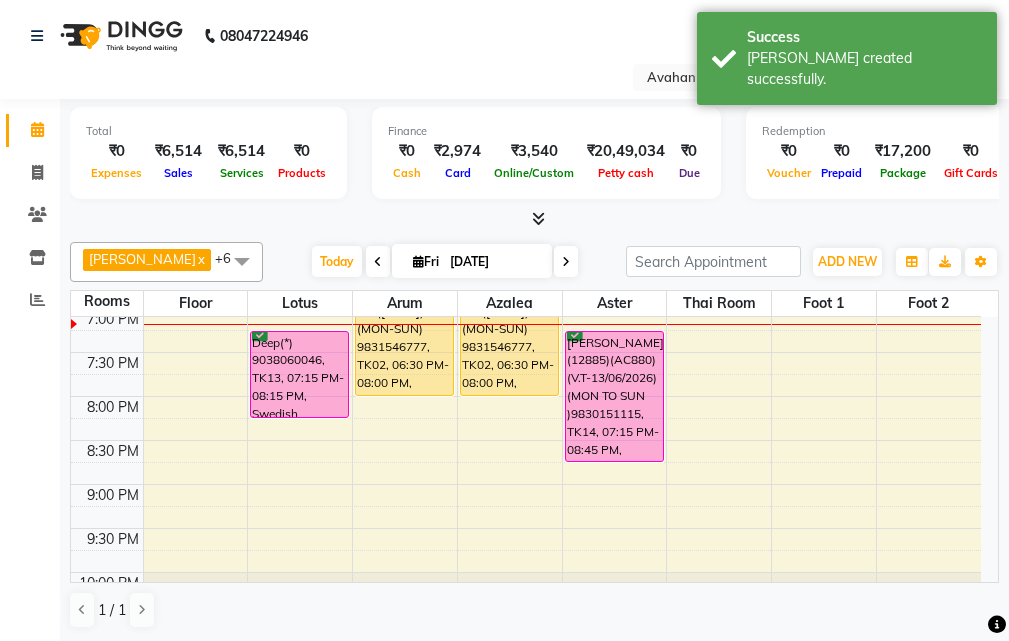 scroll, scrollTop: 700, scrollLeft: 0, axis: vertical 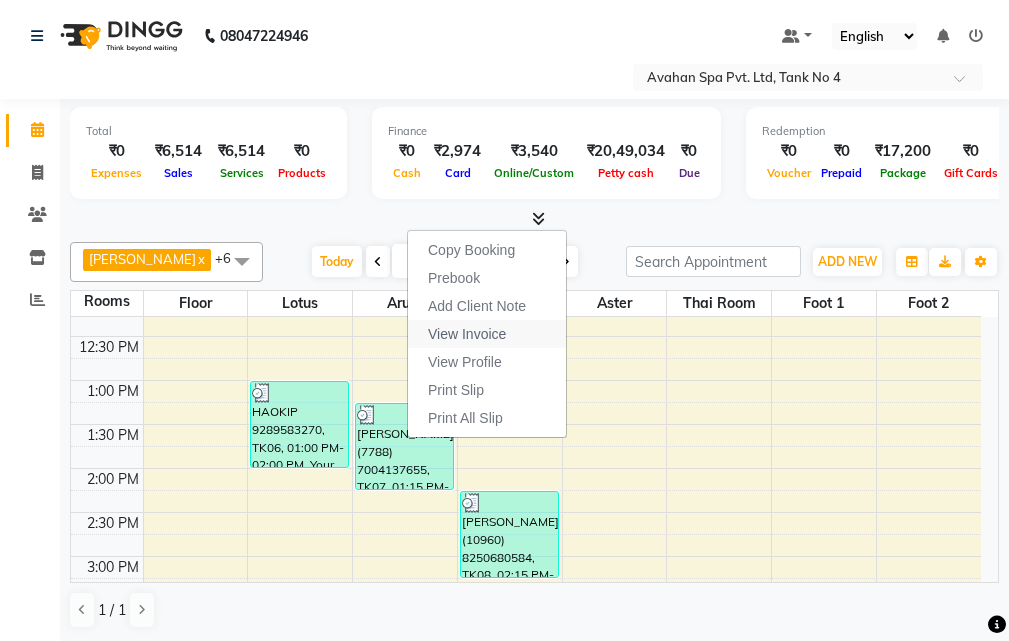 click on "View Invoice" at bounding box center (467, 334) 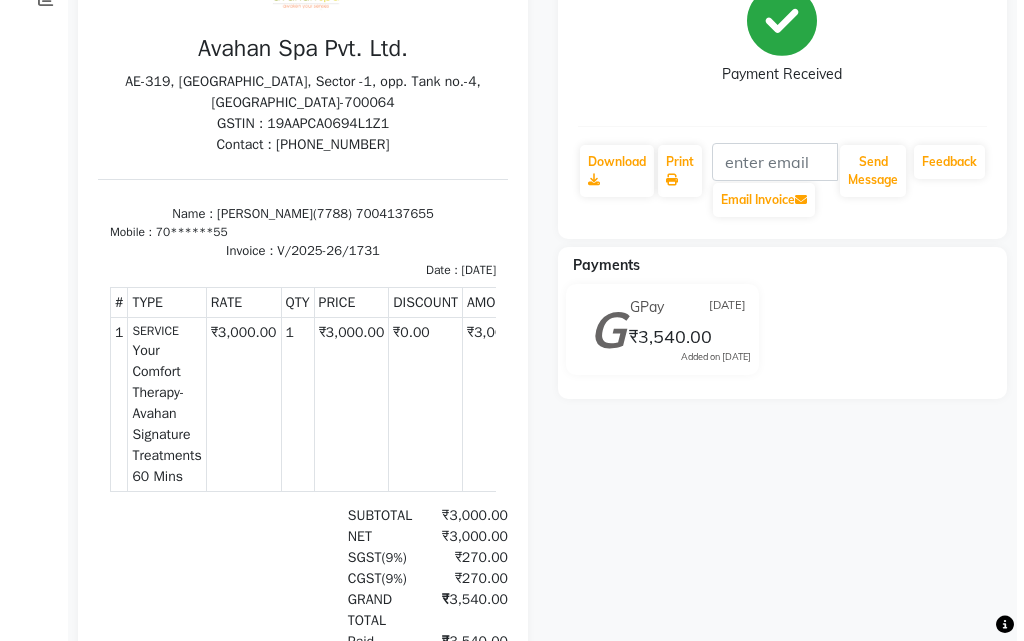 scroll, scrollTop: 0, scrollLeft: 0, axis: both 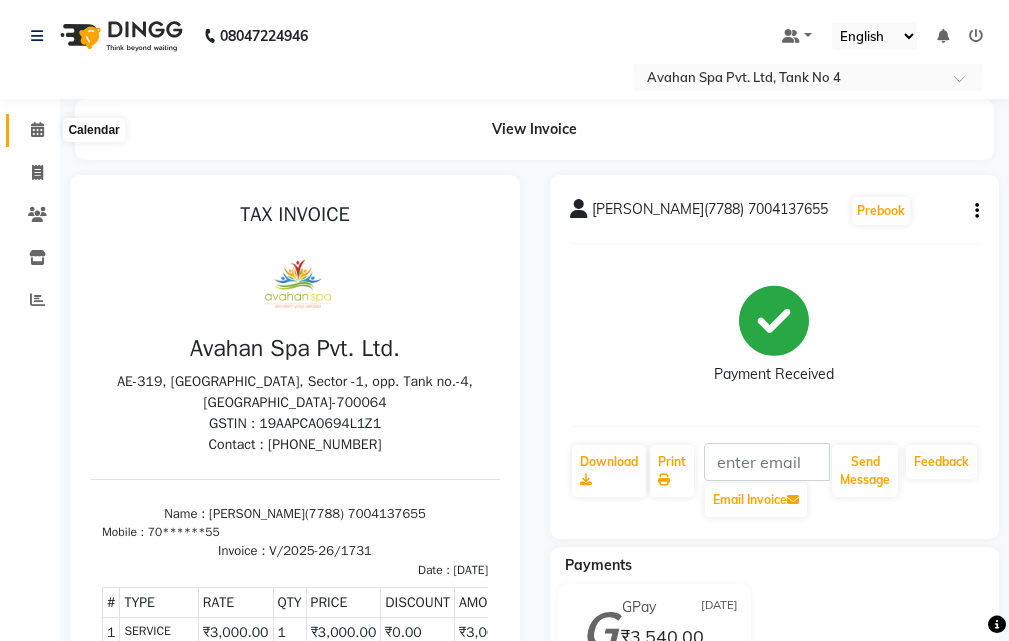 click 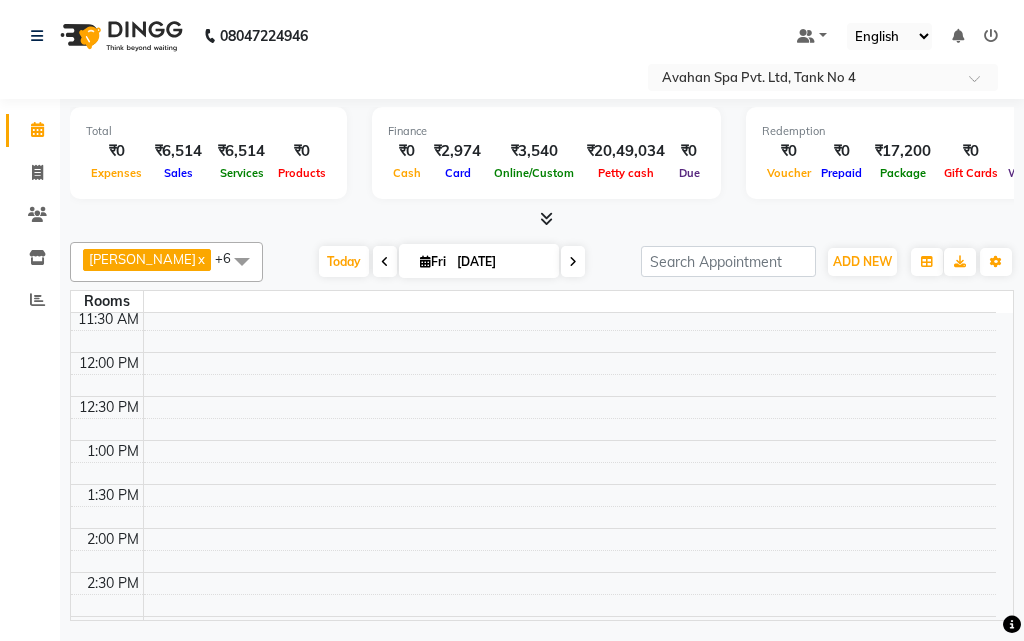 scroll, scrollTop: 0, scrollLeft: 0, axis: both 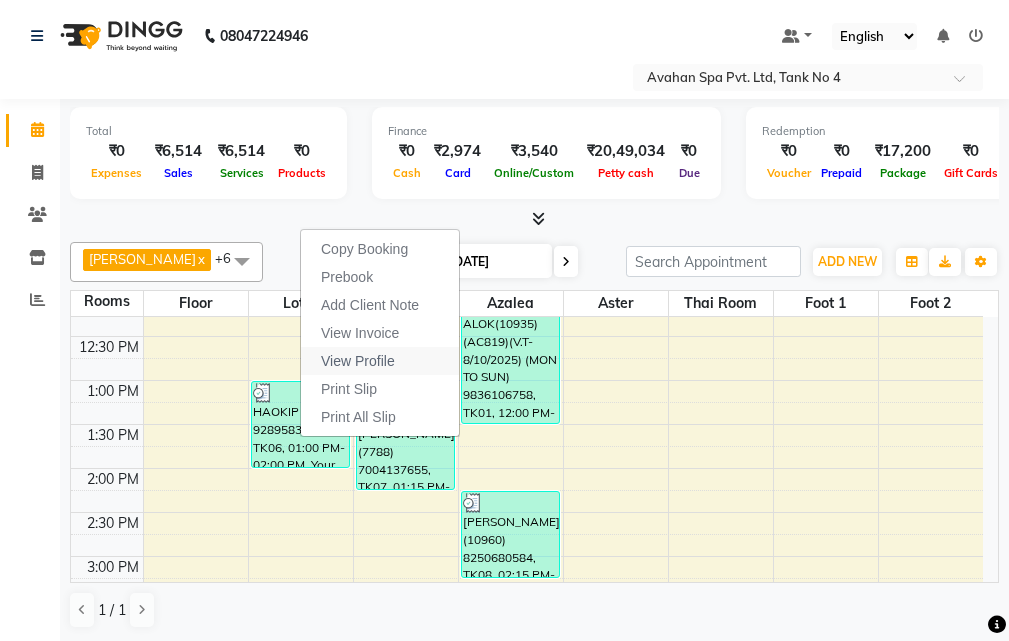 click on "View Profile" at bounding box center (380, 361) 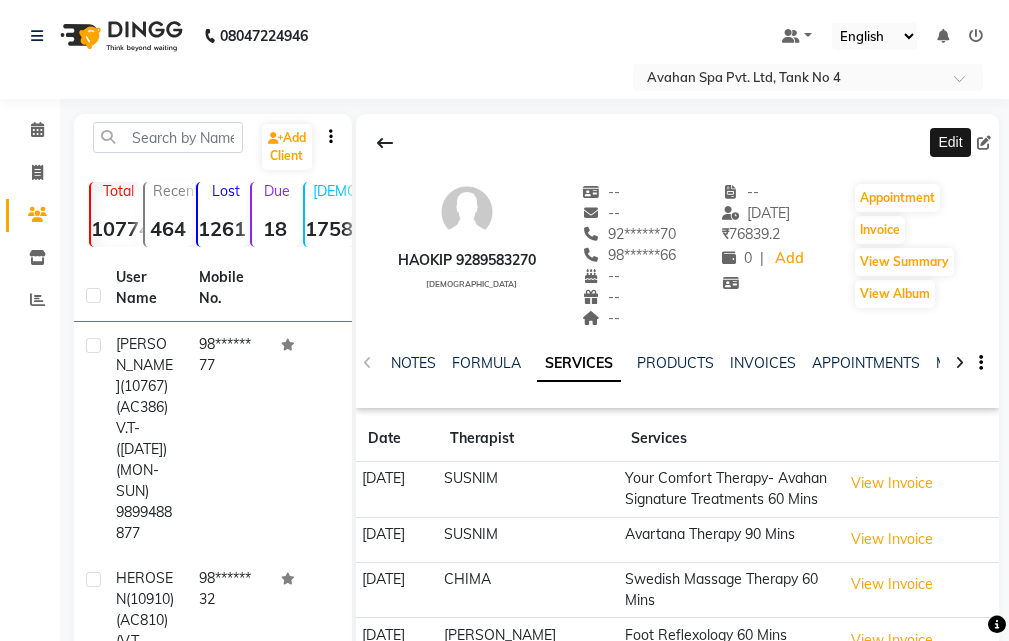click 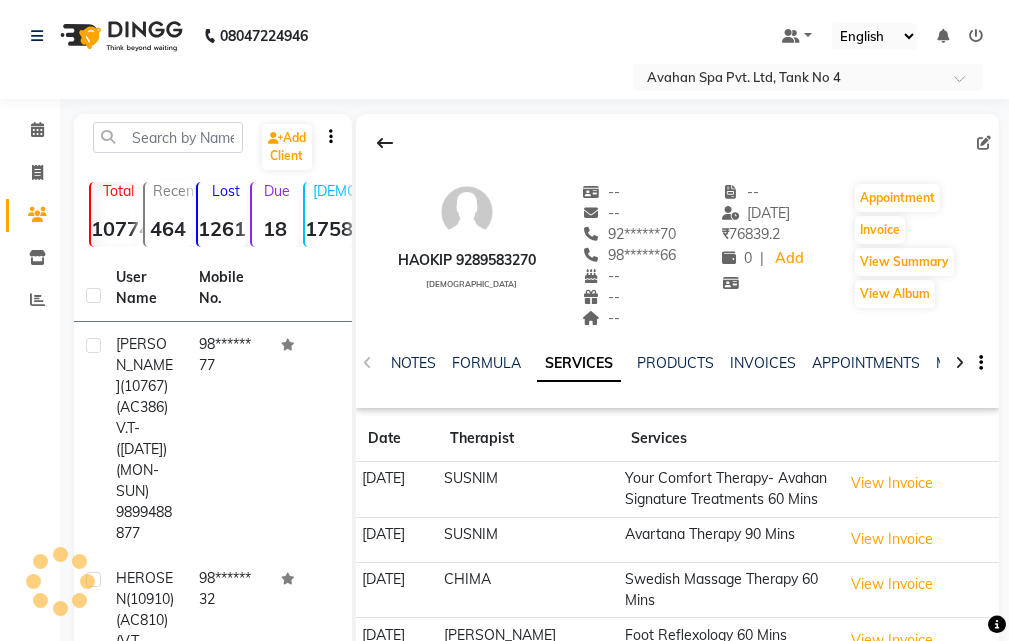 select on "male" 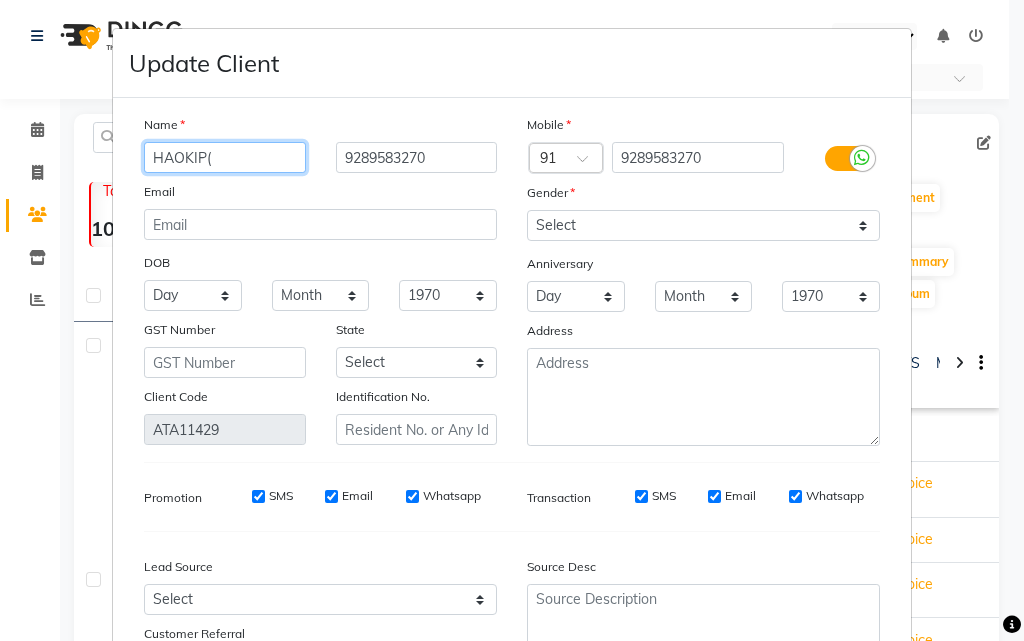 paste on "12938" 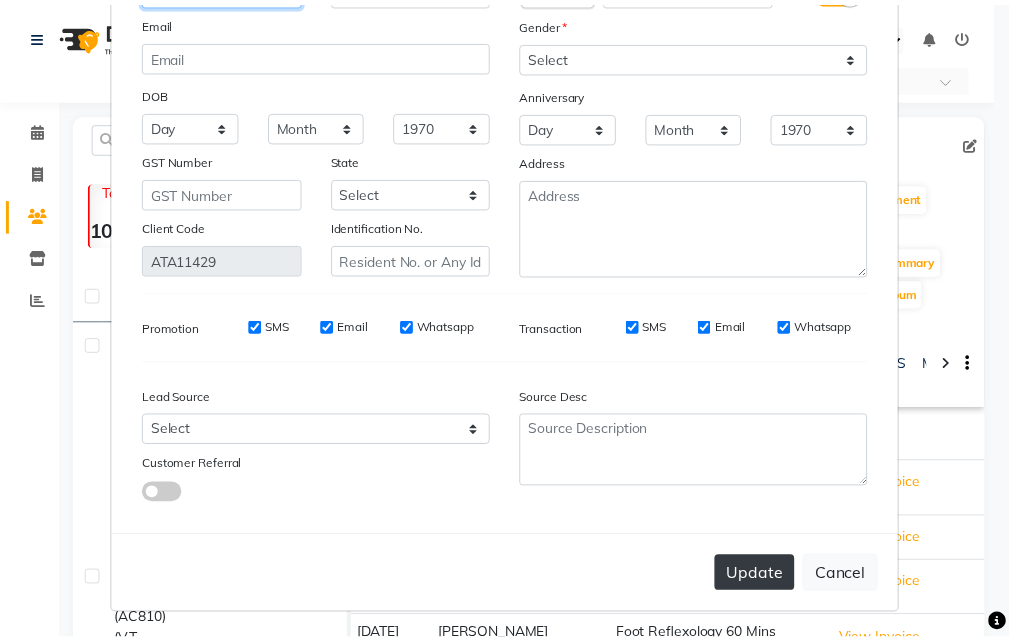 scroll, scrollTop: 172, scrollLeft: 0, axis: vertical 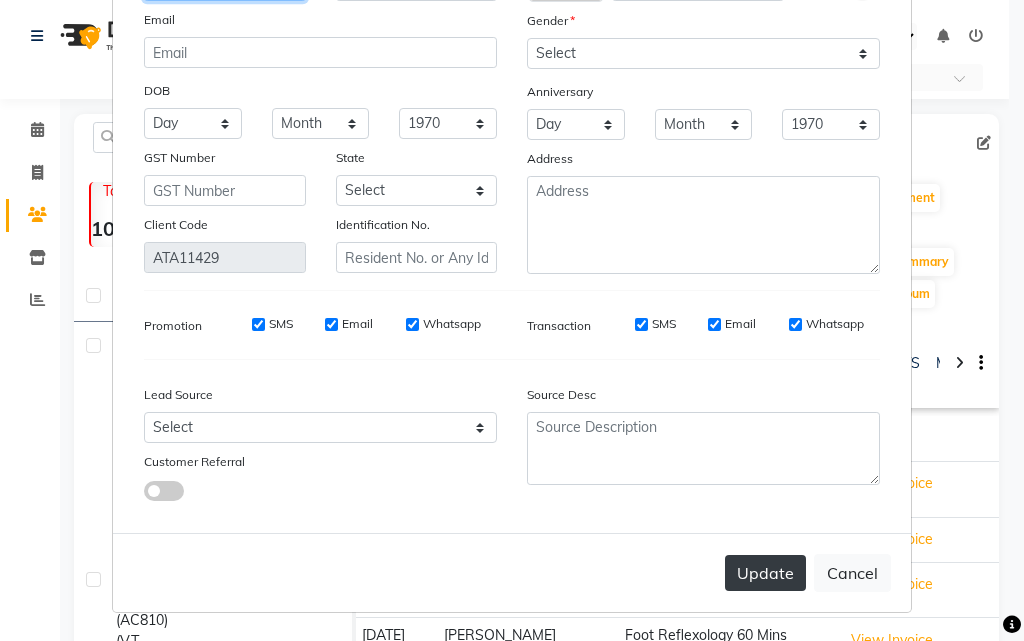 type on "HAOKIP(12938)" 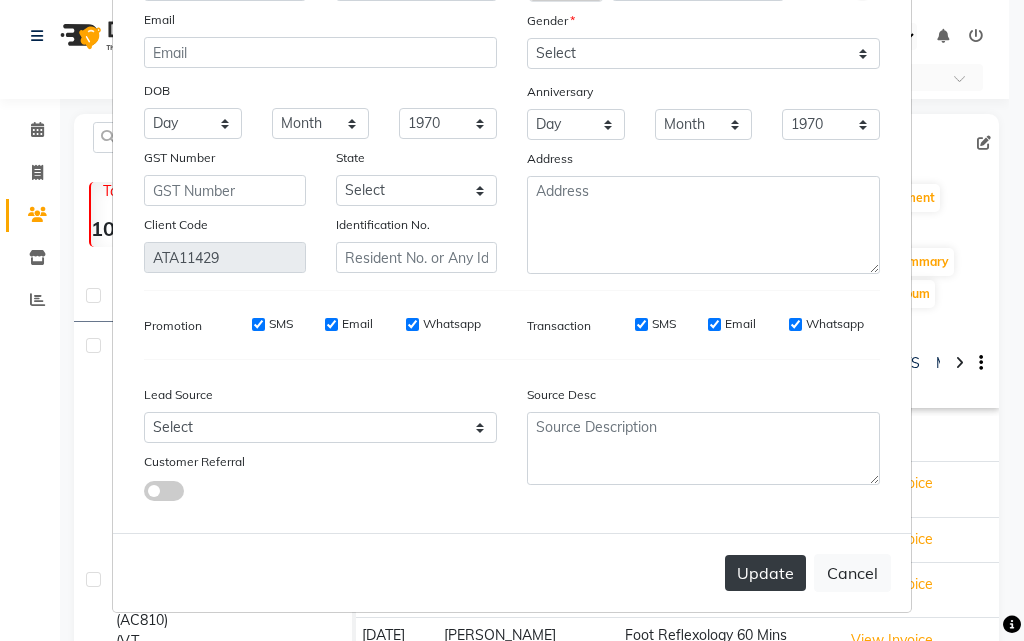 click on "Update" at bounding box center [765, 573] 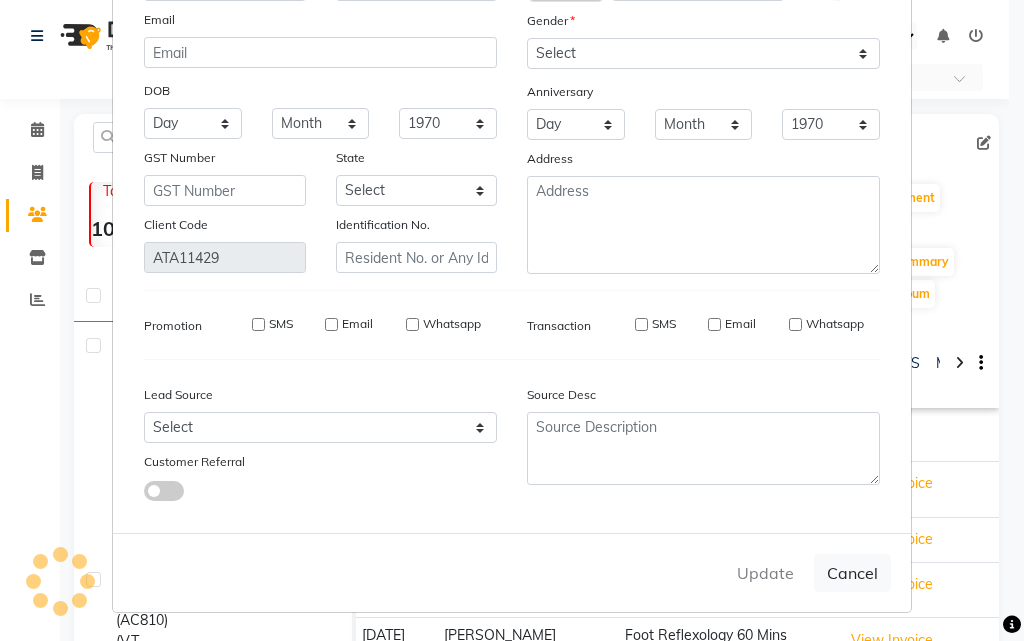 type 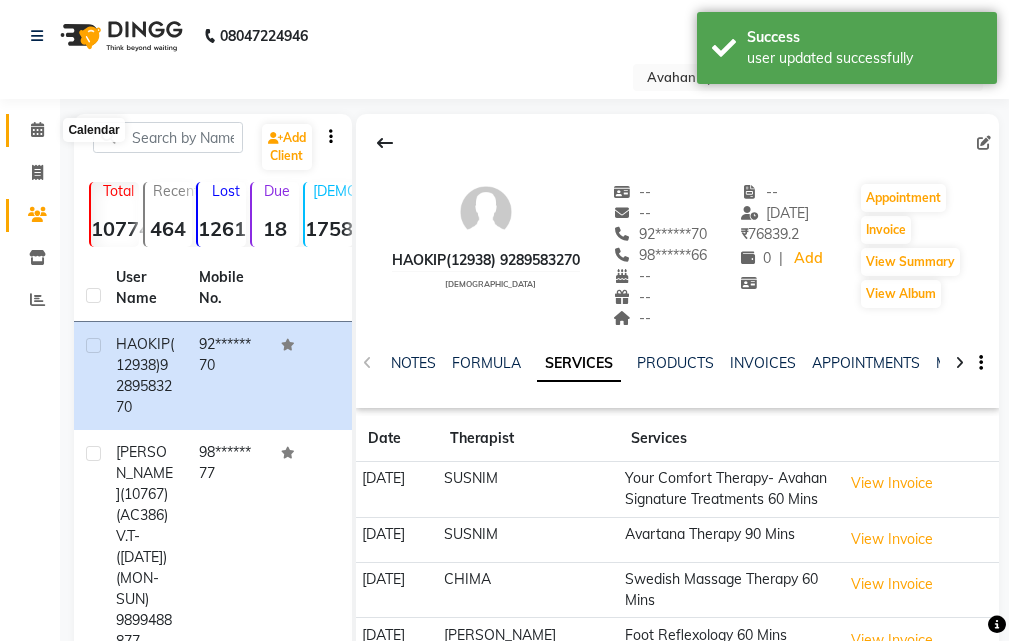click 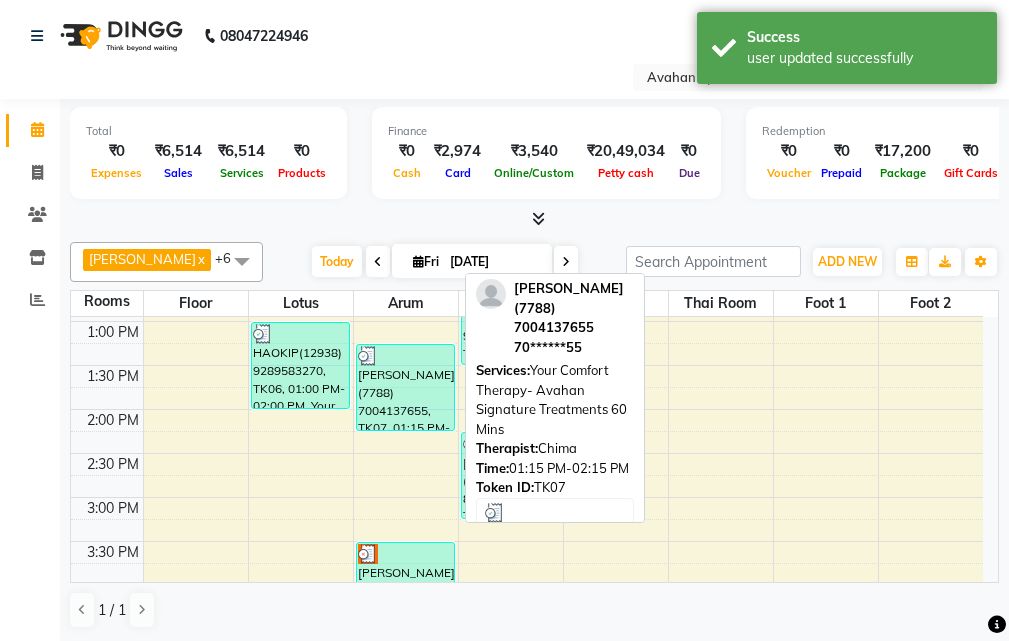 scroll, scrollTop: 200, scrollLeft: 0, axis: vertical 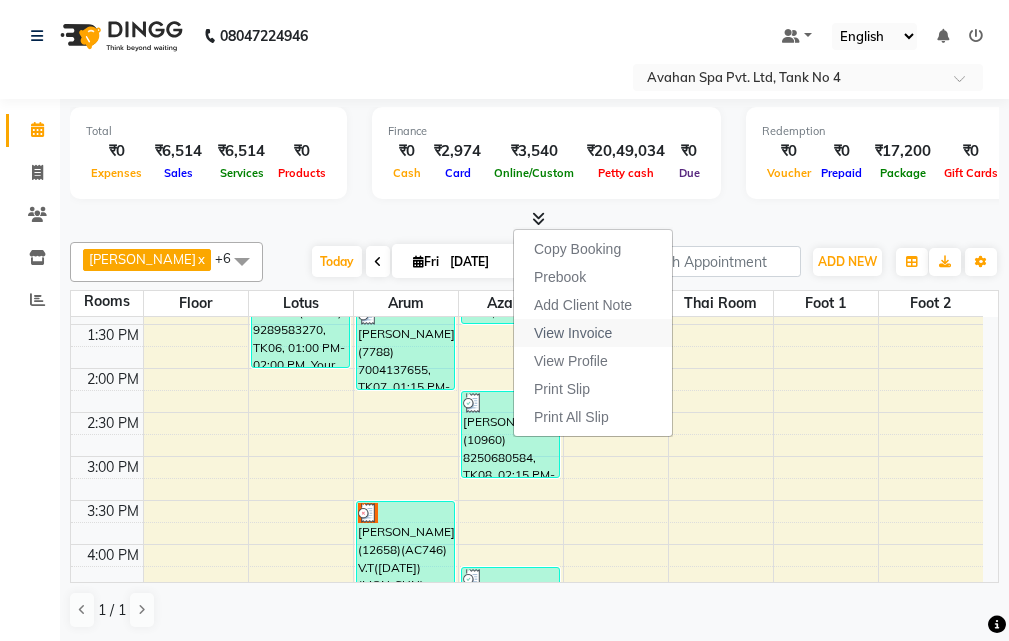 click on "View Invoice" at bounding box center [573, 333] 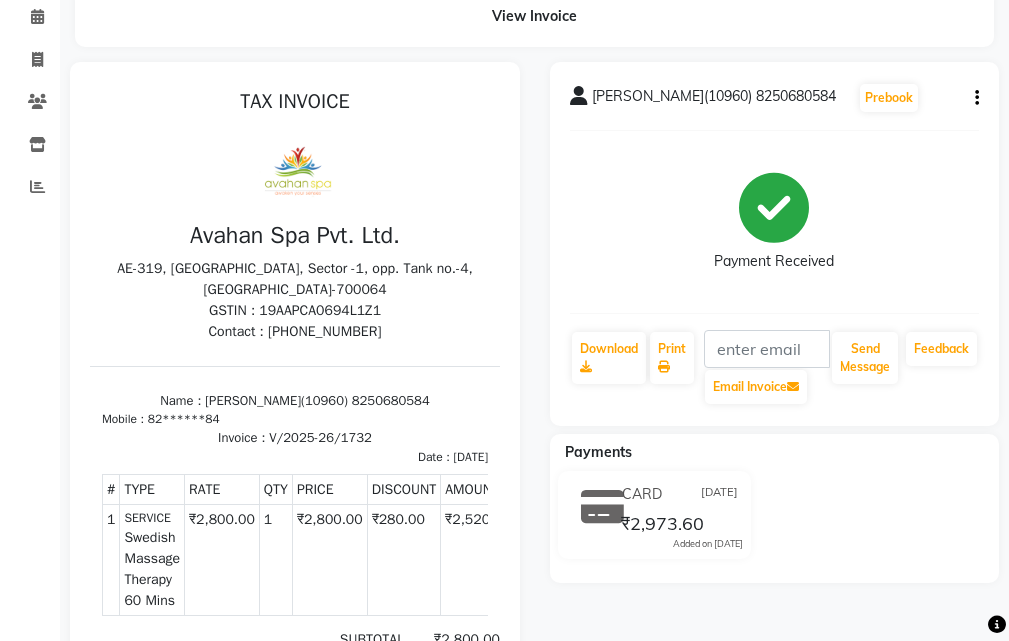 scroll, scrollTop: 0, scrollLeft: 0, axis: both 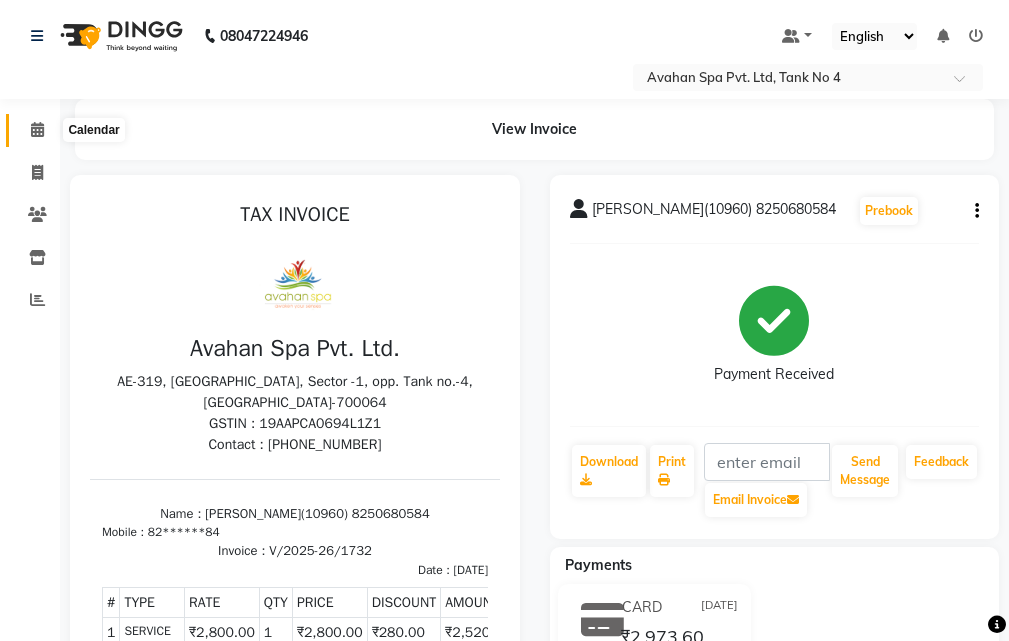 click 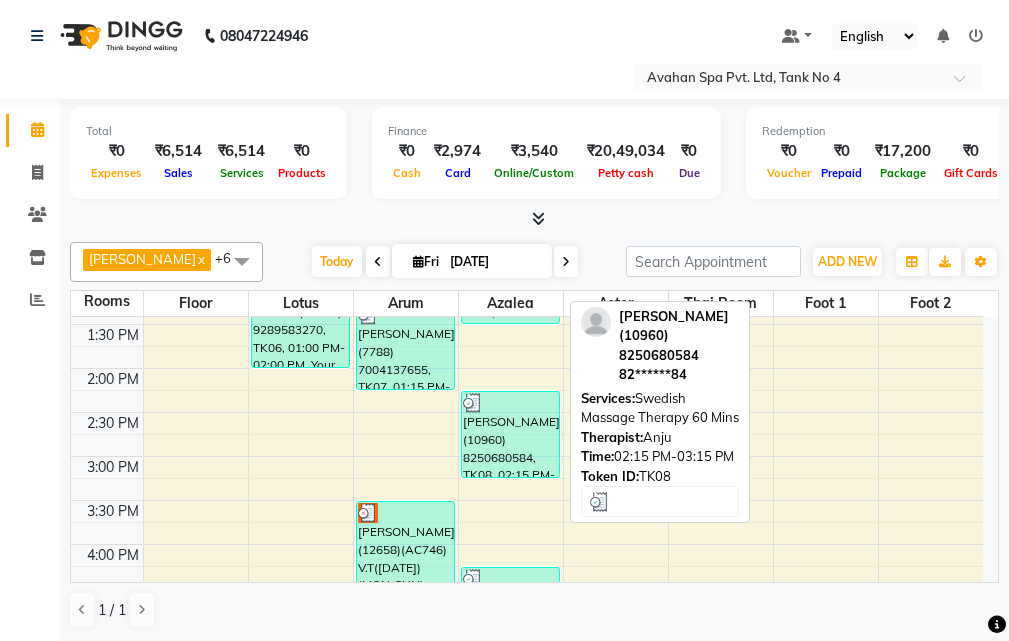 scroll, scrollTop: 400, scrollLeft: 0, axis: vertical 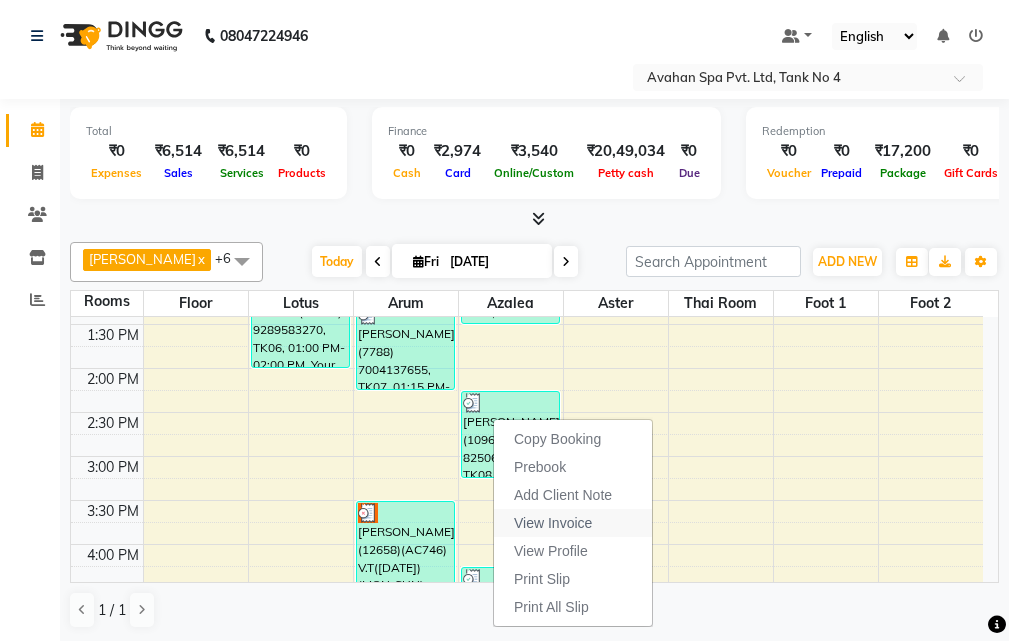 click on "View Invoice" at bounding box center [553, 523] 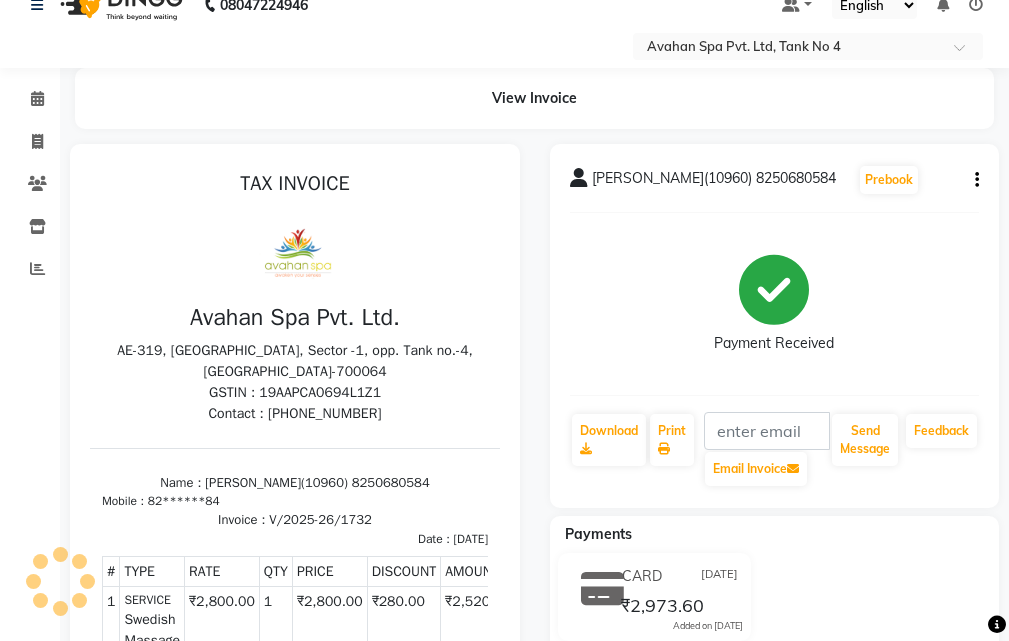 scroll, scrollTop: 0, scrollLeft: 0, axis: both 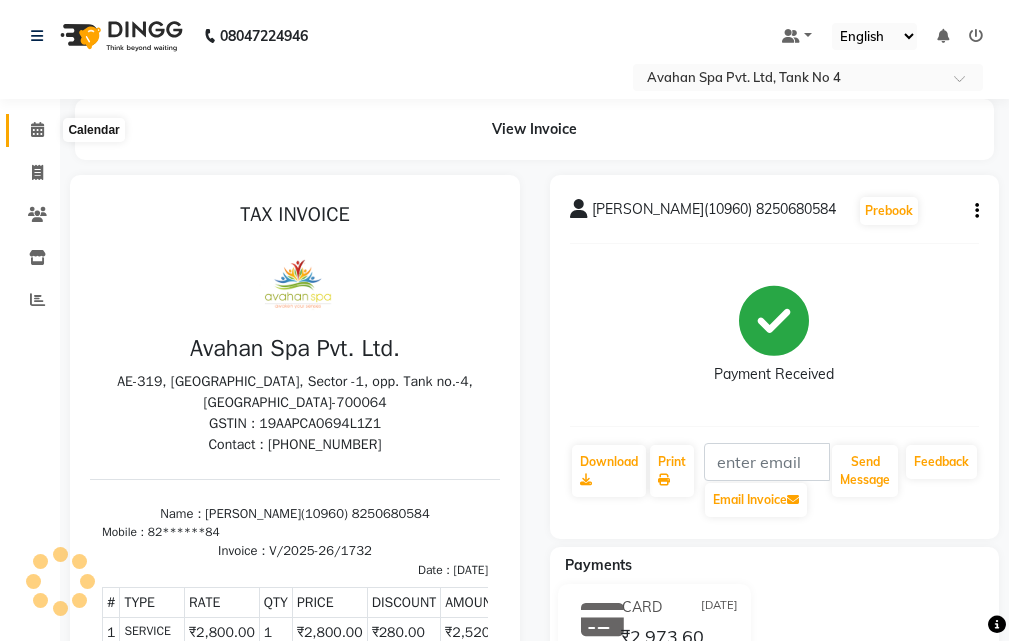 click 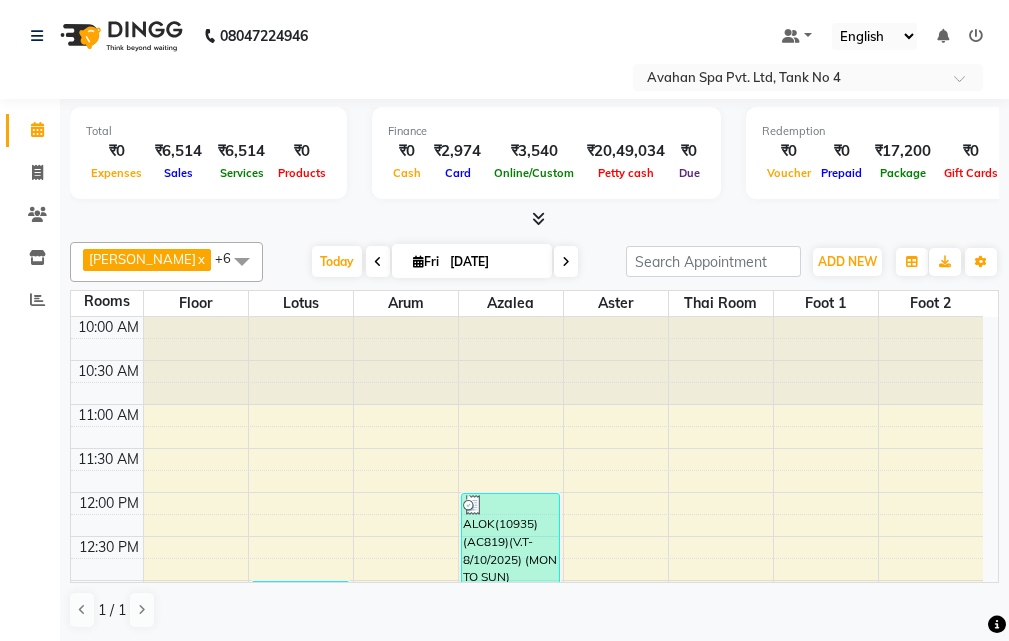 scroll, scrollTop: 0, scrollLeft: 0, axis: both 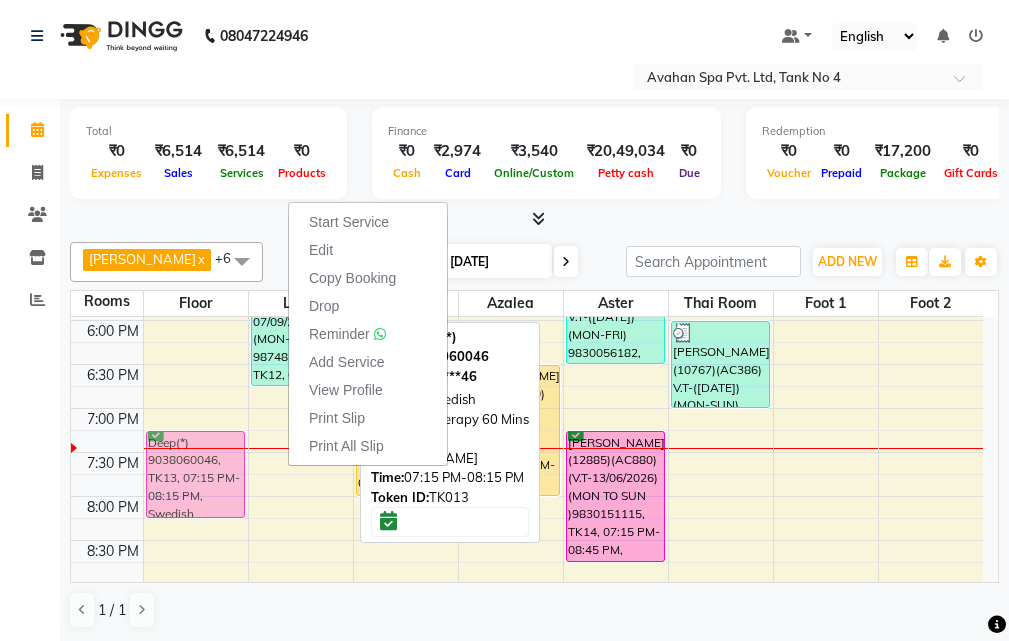 drag, startPoint x: 293, startPoint y: 467, endPoint x: 210, endPoint y: 466, distance: 83.00603 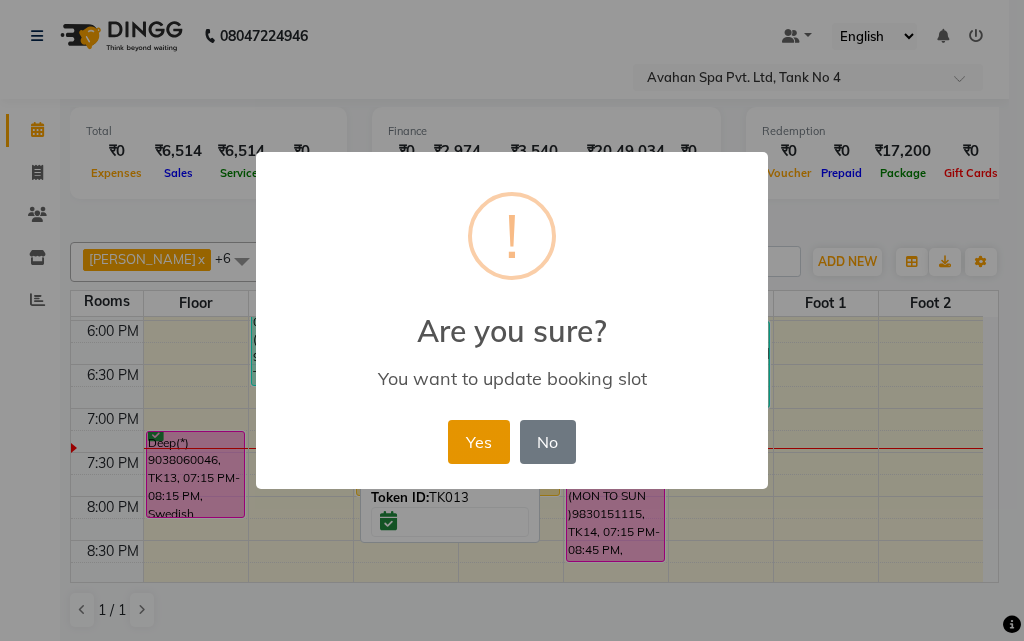 click on "Yes" at bounding box center (478, 442) 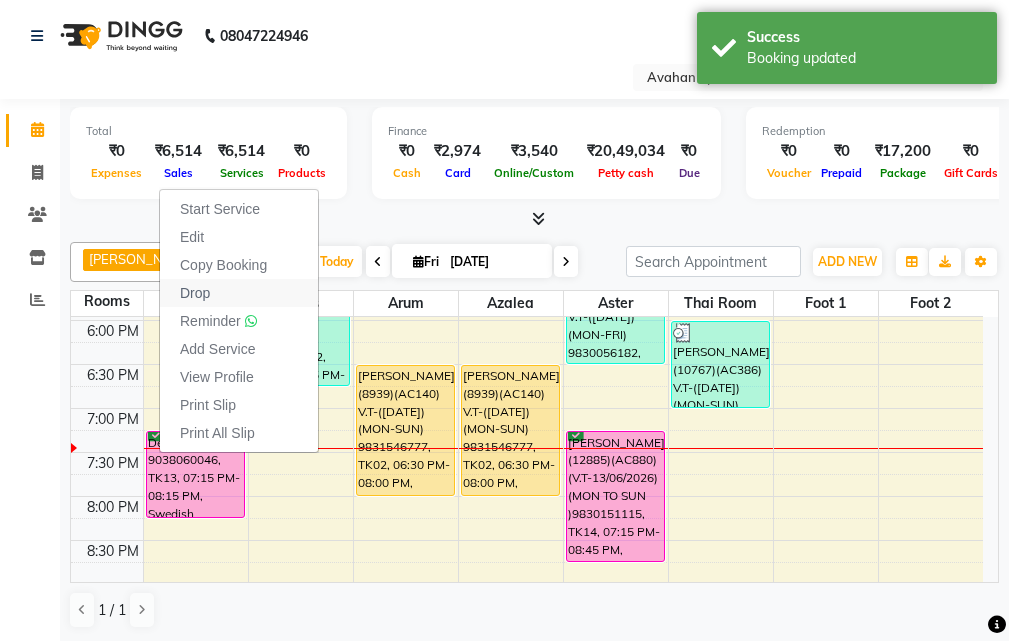 click on "Drop" at bounding box center (239, 293) 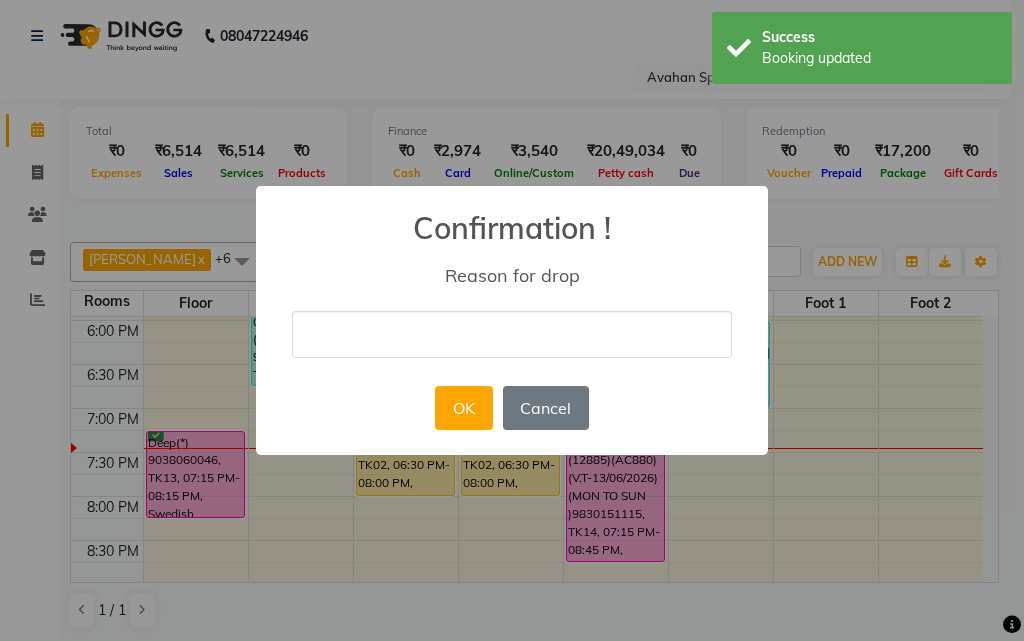 click at bounding box center [512, 334] 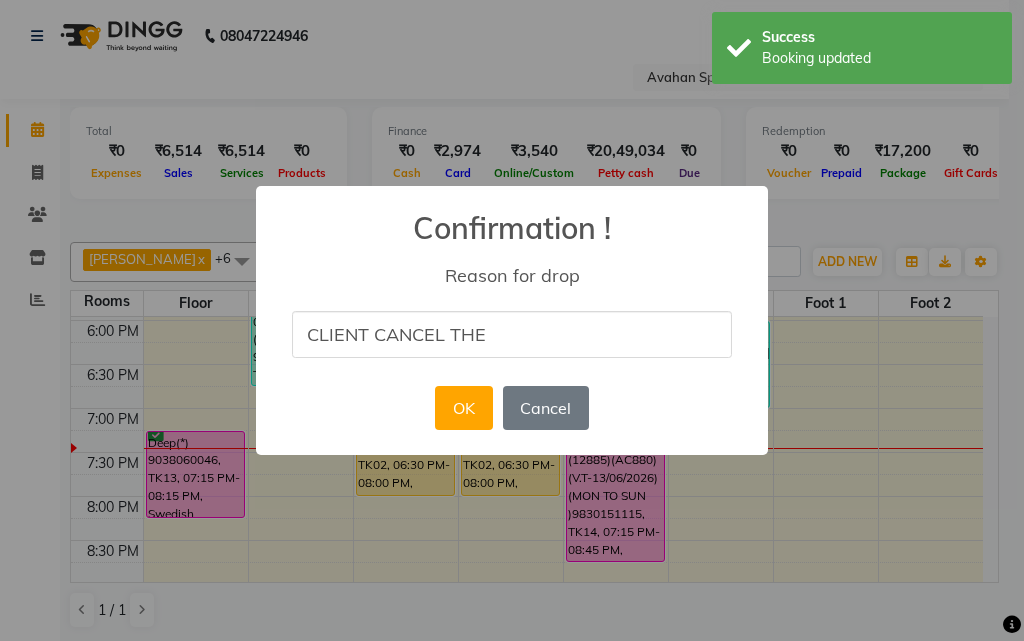 click on "CLIENT CANCEL THE" at bounding box center (512, 334) 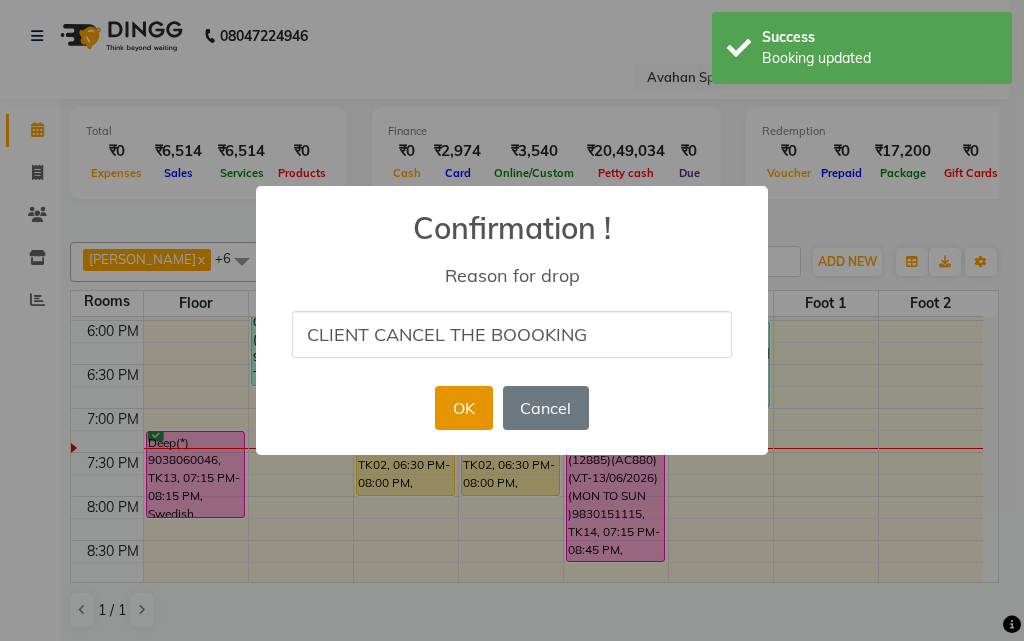click on "OK" at bounding box center [463, 408] 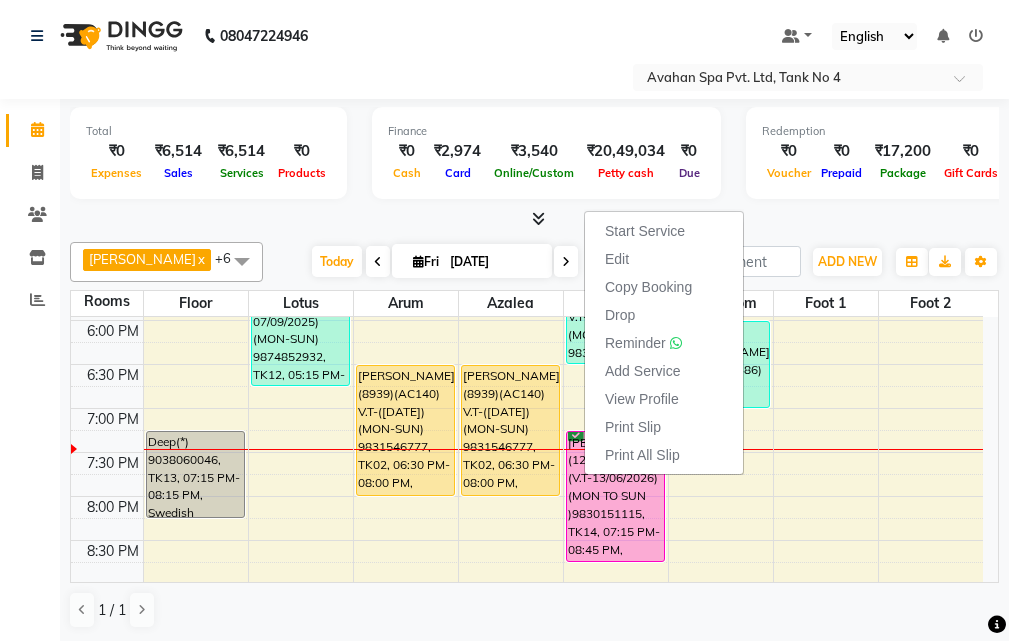 click on "Start Service" at bounding box center (645, 231) 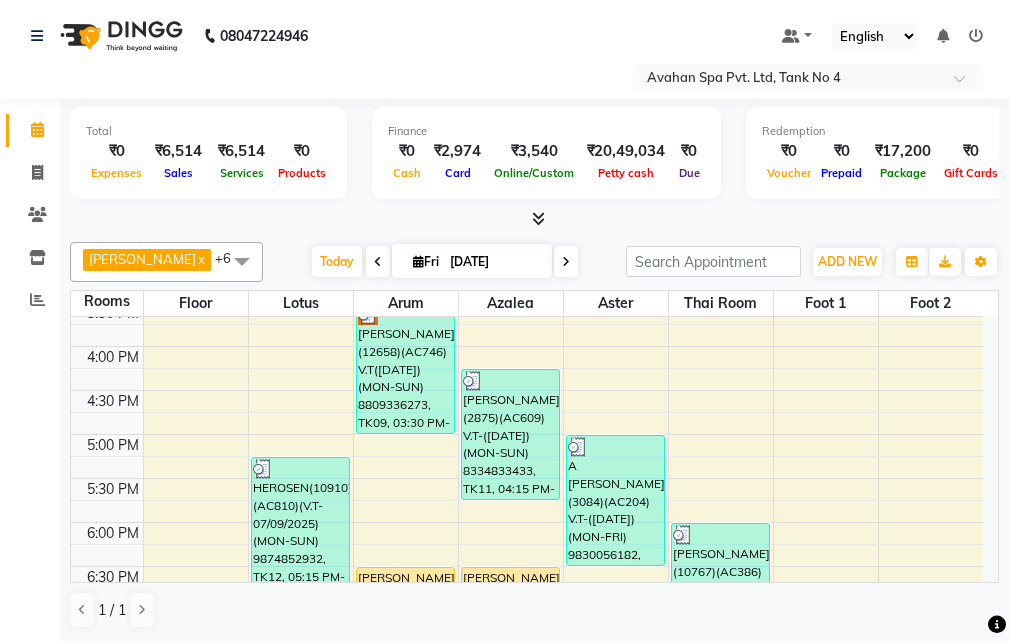scroll, scrollTop: 478, scrollLeft: 0, axis: vertical 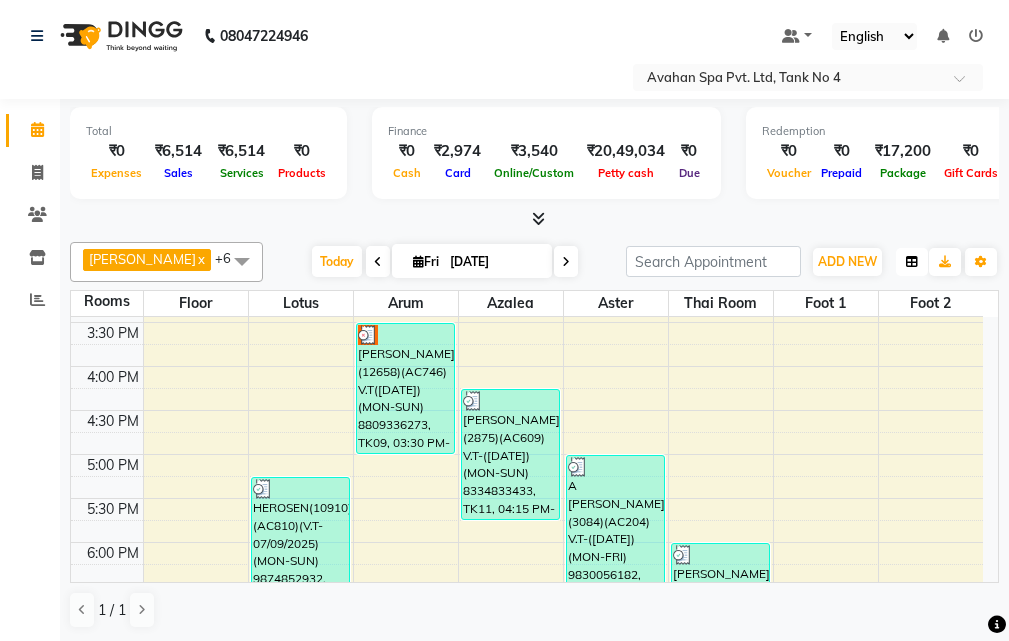 click at bounding box center [912, 262] 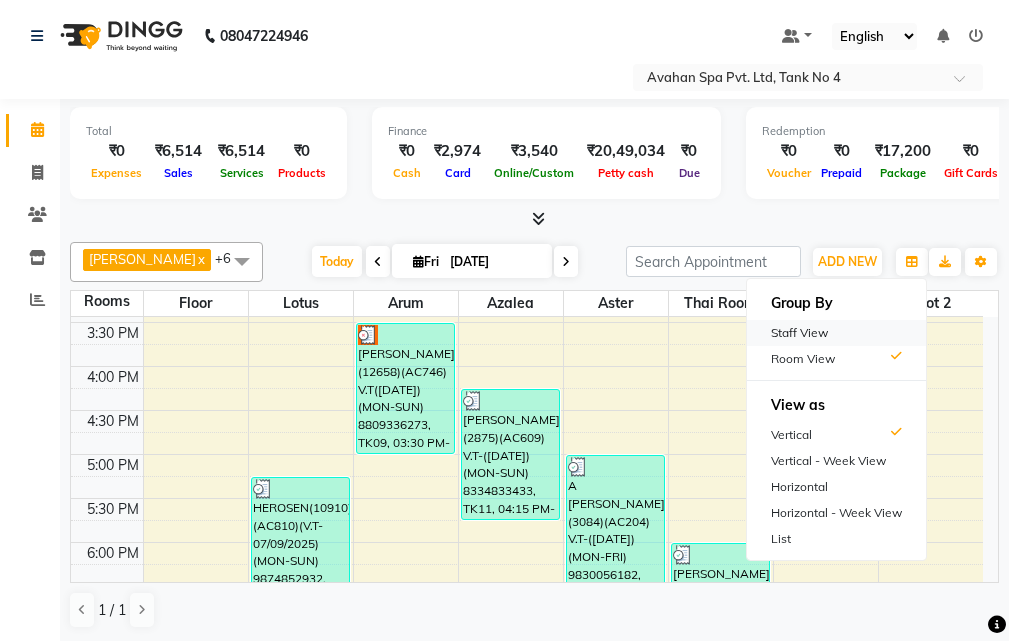 click on "Staff View" at bounding box center [836, 333] 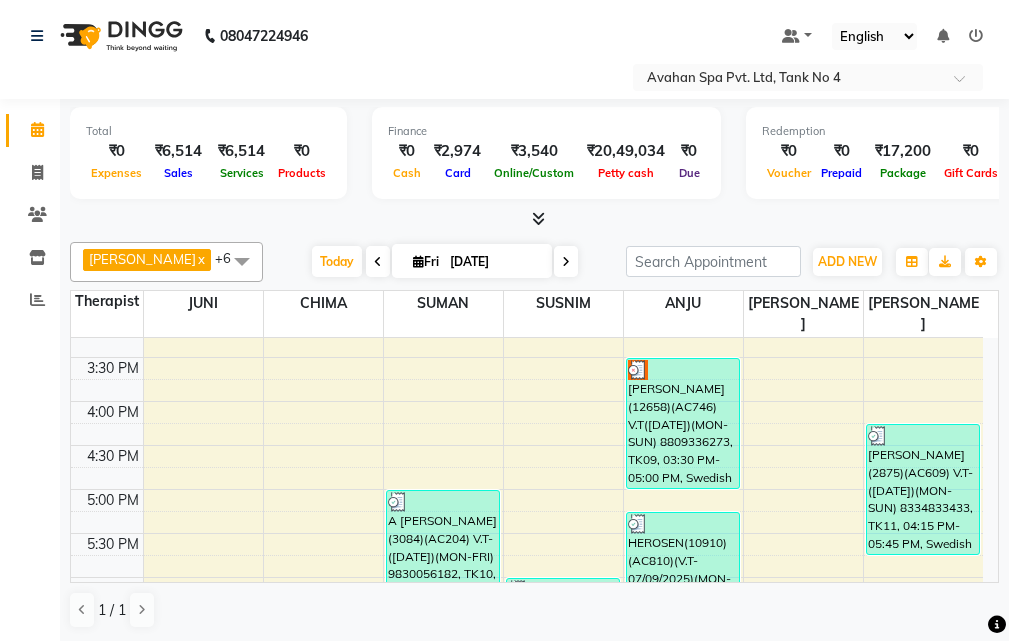 scroll, scrollTop: 478, scrollLeft: 0, axis: vertical 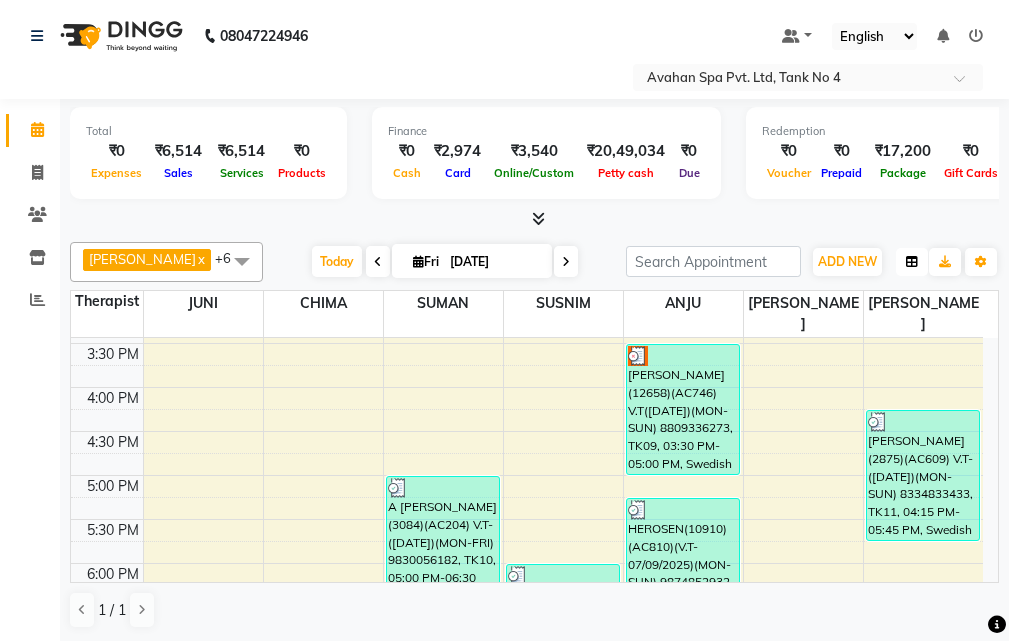 click at bounding box center [912, 262] 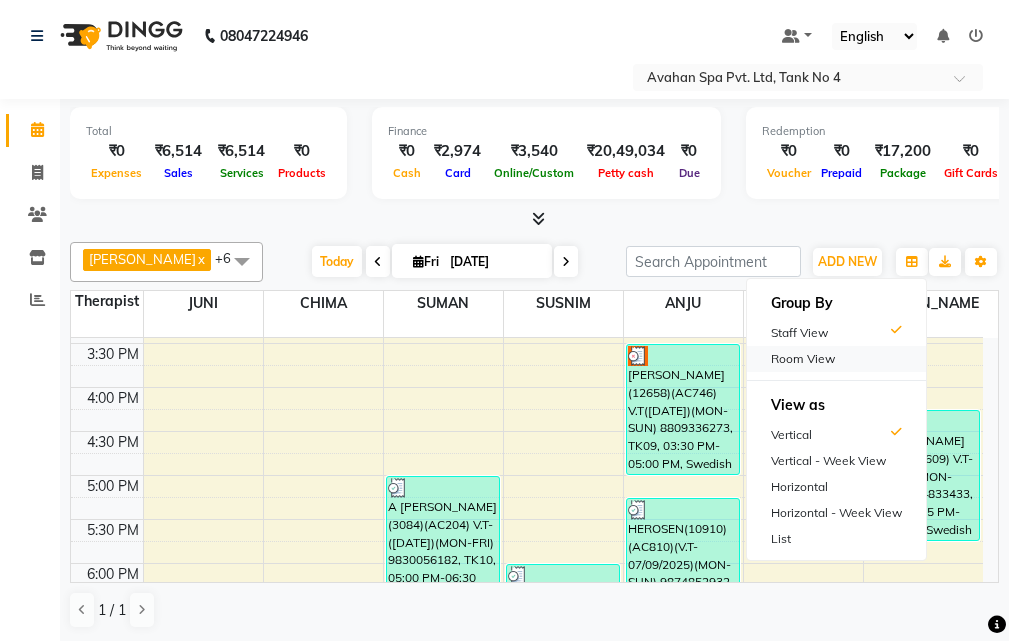 click on "Room View" at bounding box center [836, 359] 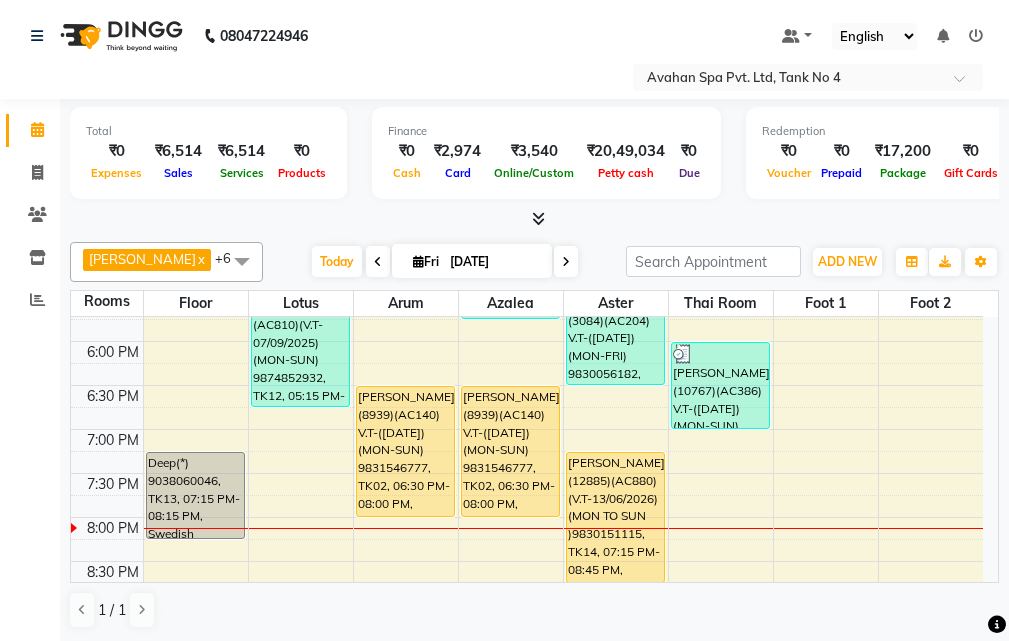 scroll, scrollTop: 678, scrollLeft: 0, axis: vertical 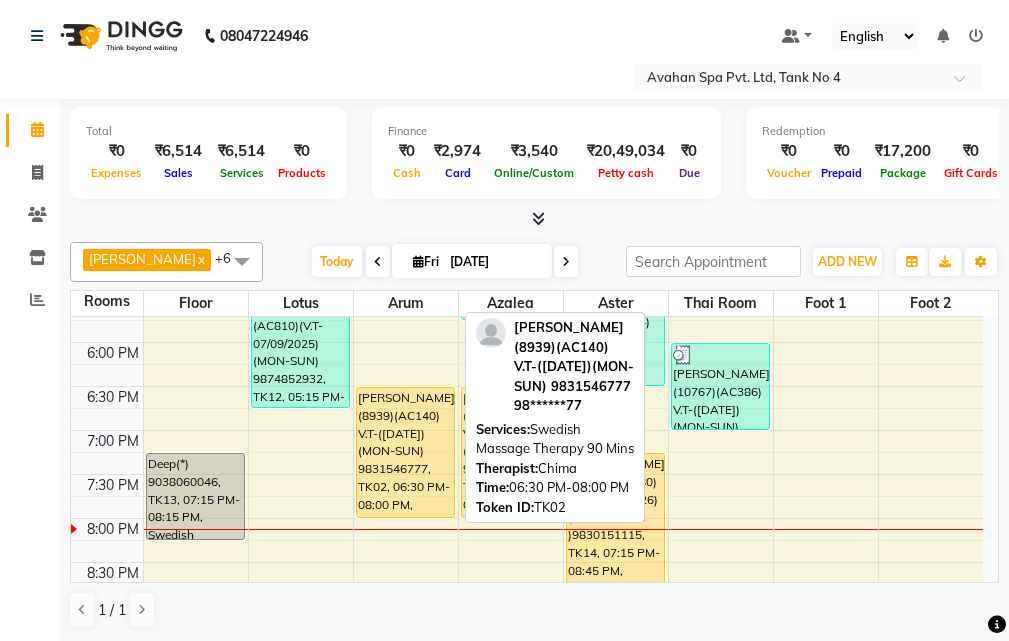 click on "[PERSON_NAME](8939)(AC140) V.T-([DATE])(MON-SUN) 9831546777, TK02, 06:30 PM-08:00 PM, Swedish Massage Therapy 90 Mins" at bounding box center (405, 452) 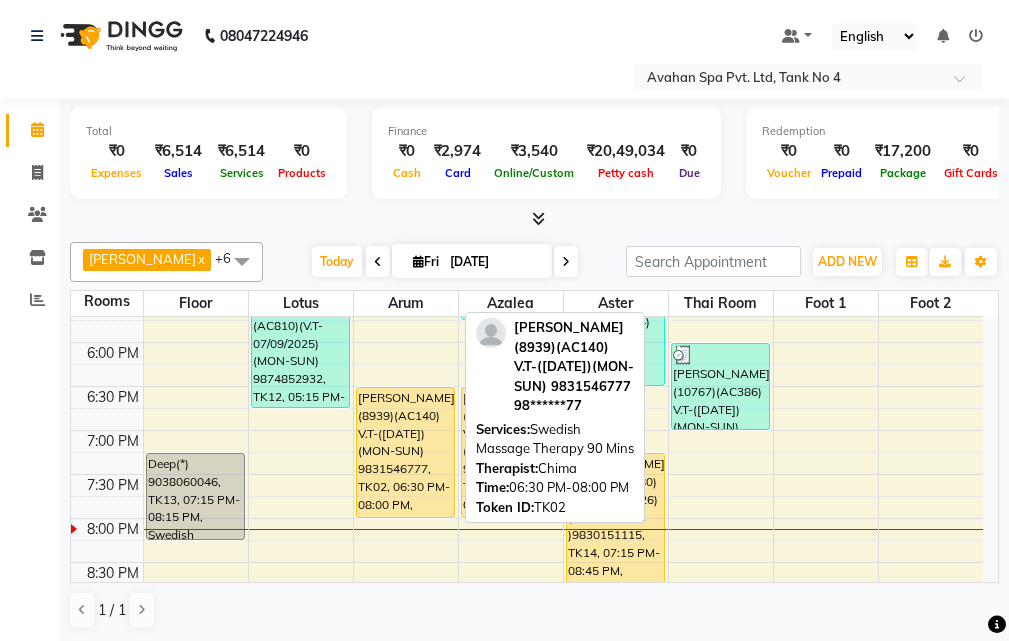 click on "[PERSON_NAME](8939)(AC140) V.T-([DATE])(MON-SUN) 9831546777, TK02, 06:30 PM-08:00 PM, Swedish Massage Therapy 90 Mins" at bounding box center (405, 452) 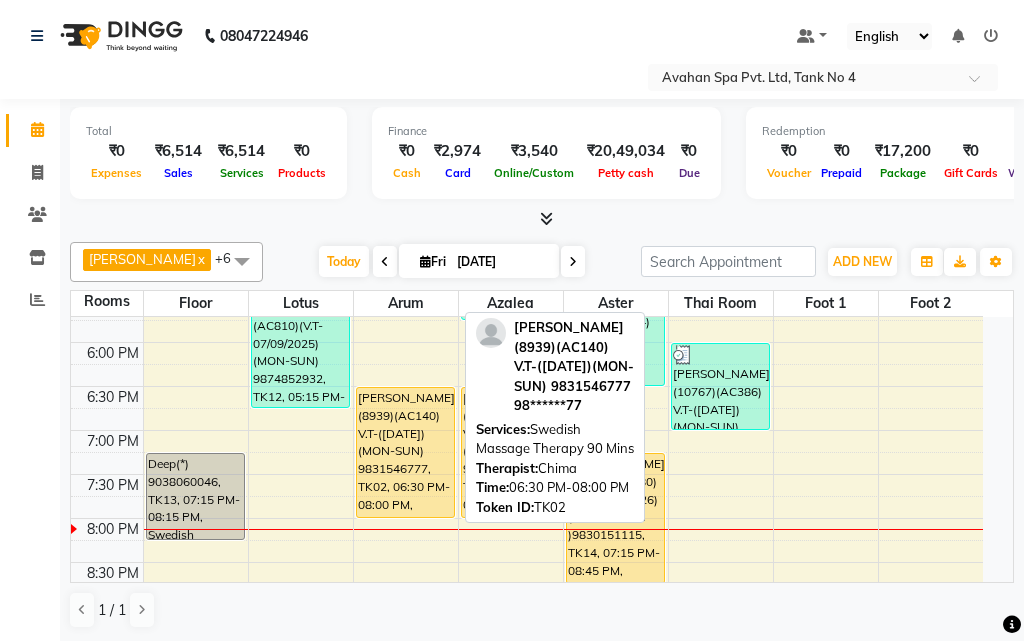 select on "1" 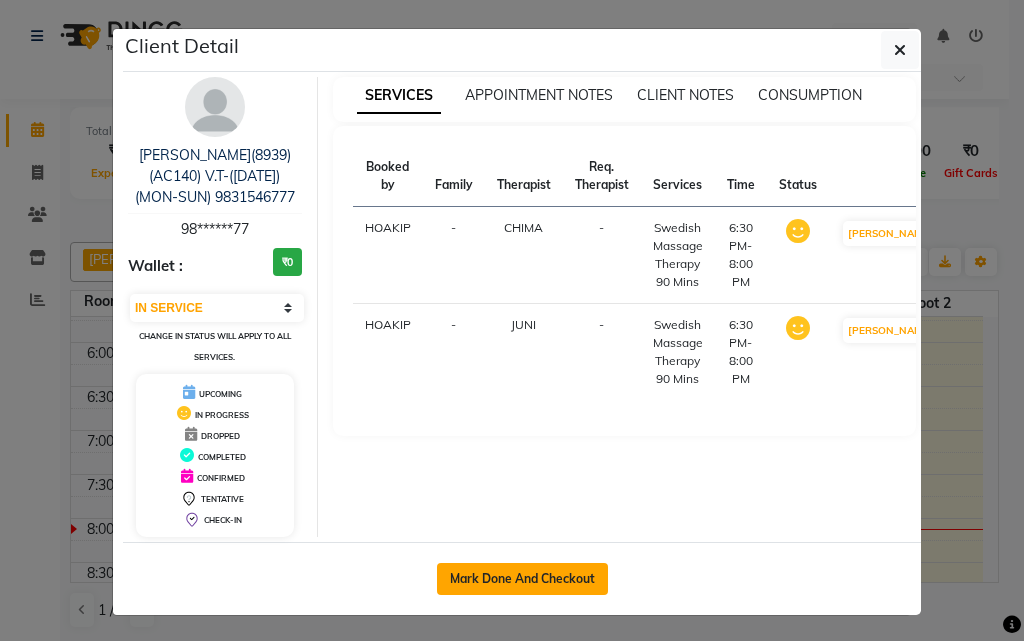 click on "Mark Done And Checkout" 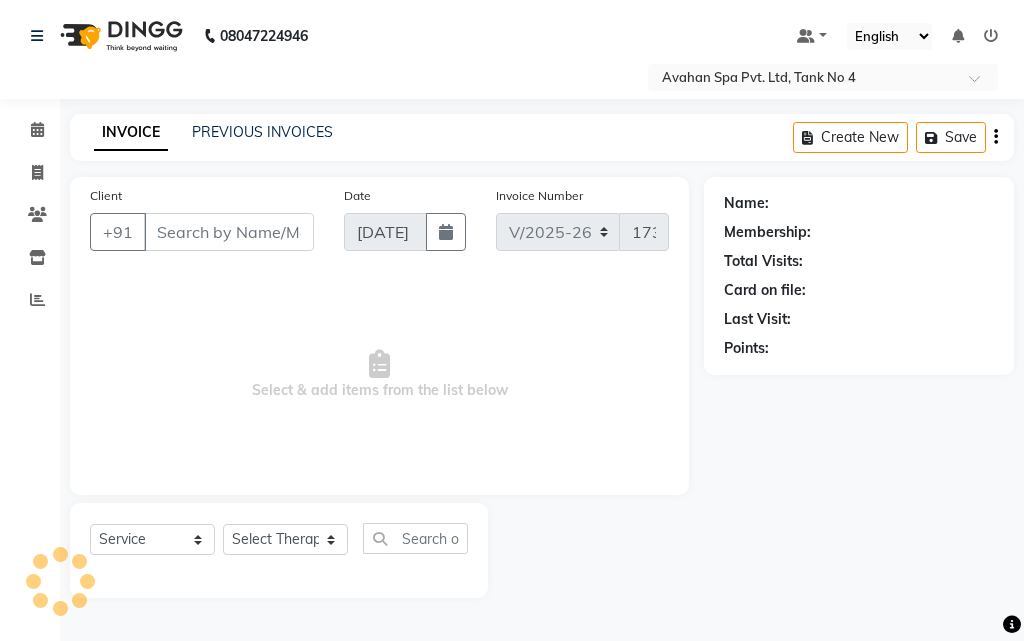 type on "98******77" 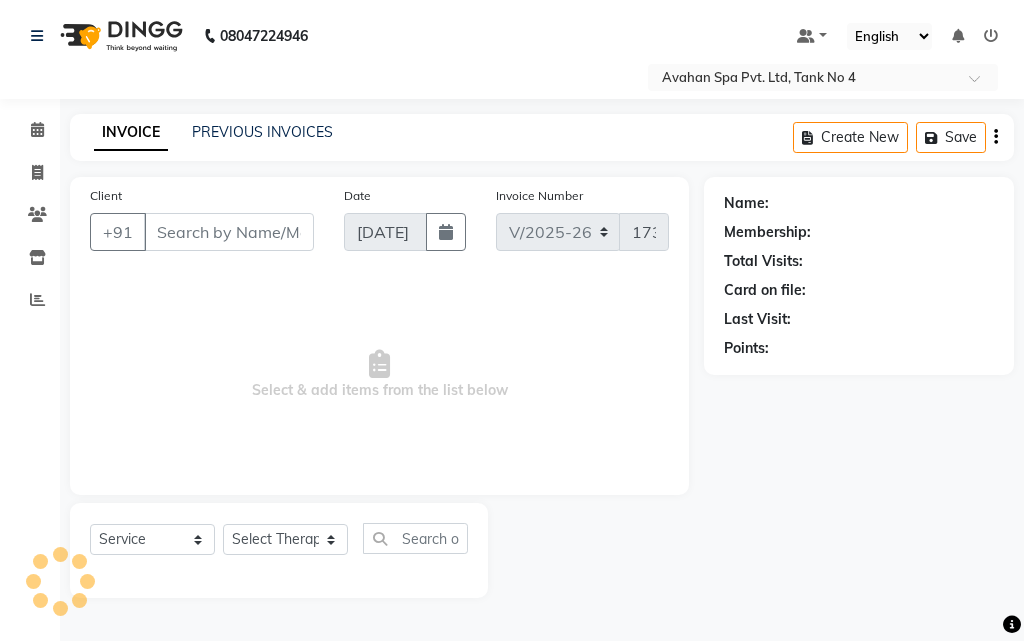 select on "23005" 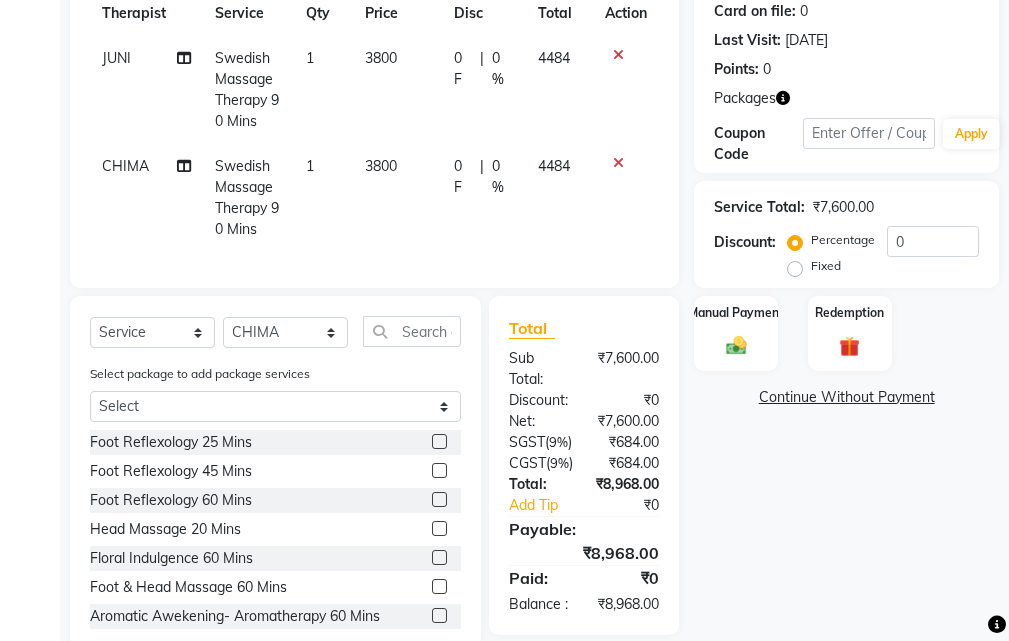 scroll, scrollTop: 423, scrollLeft: 0, axis: vertical 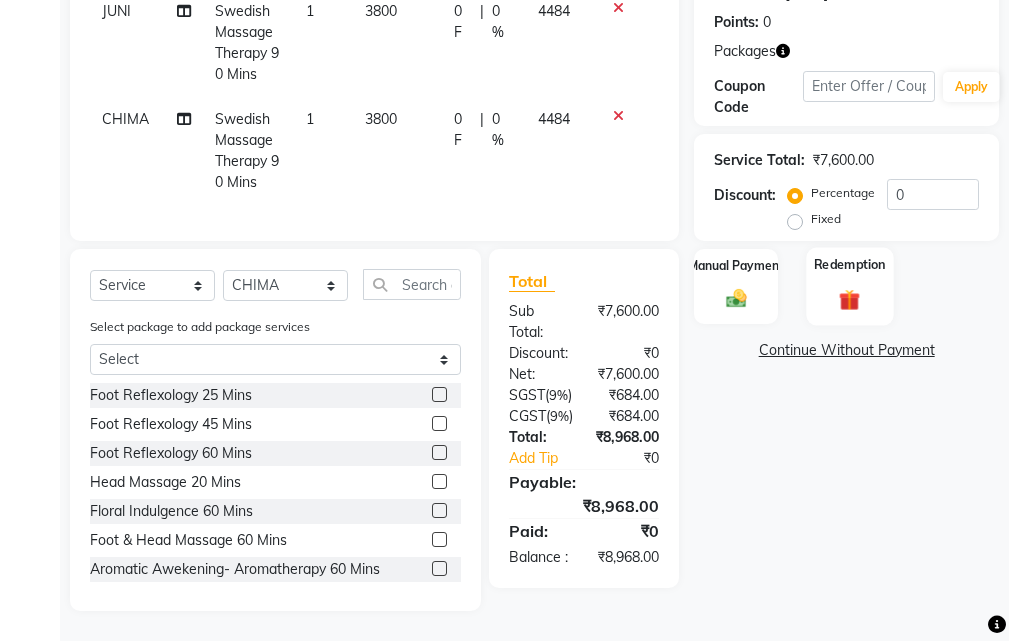 click 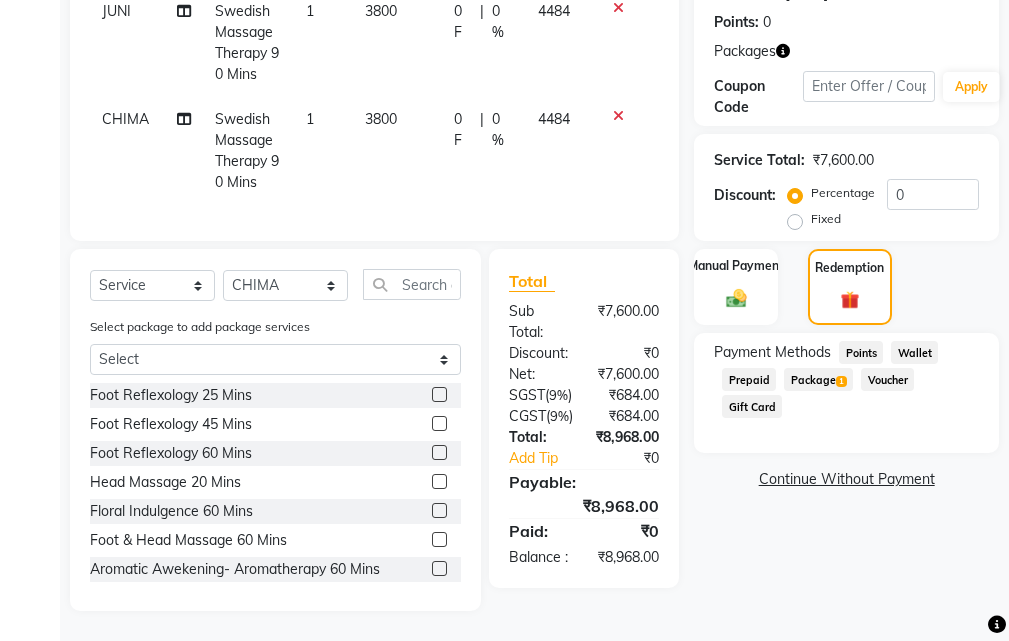 click on "Package  1" 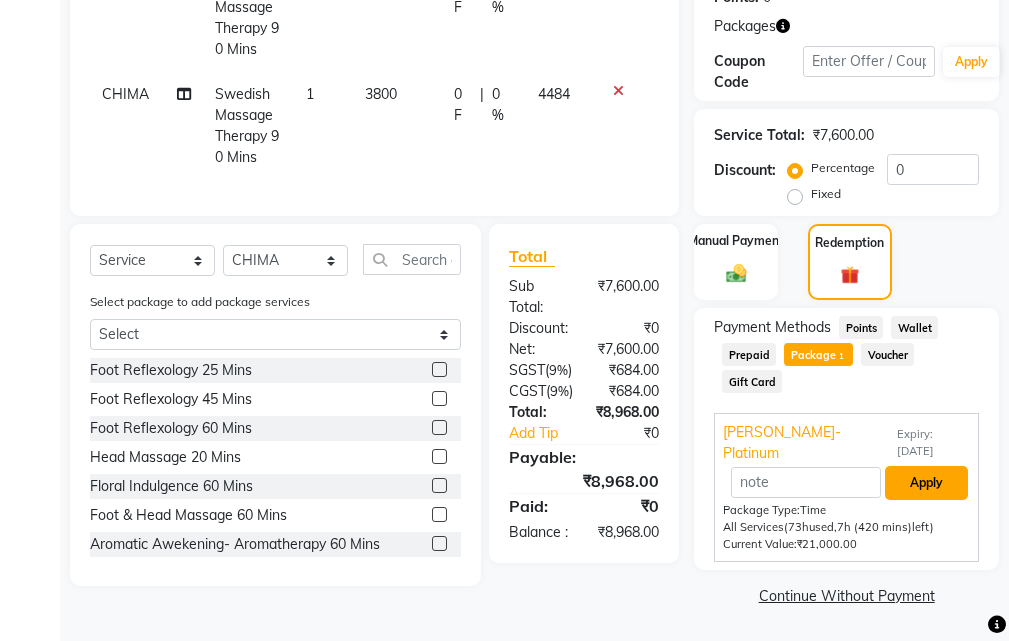 click on "Apply" at bounding box center (926, 483) 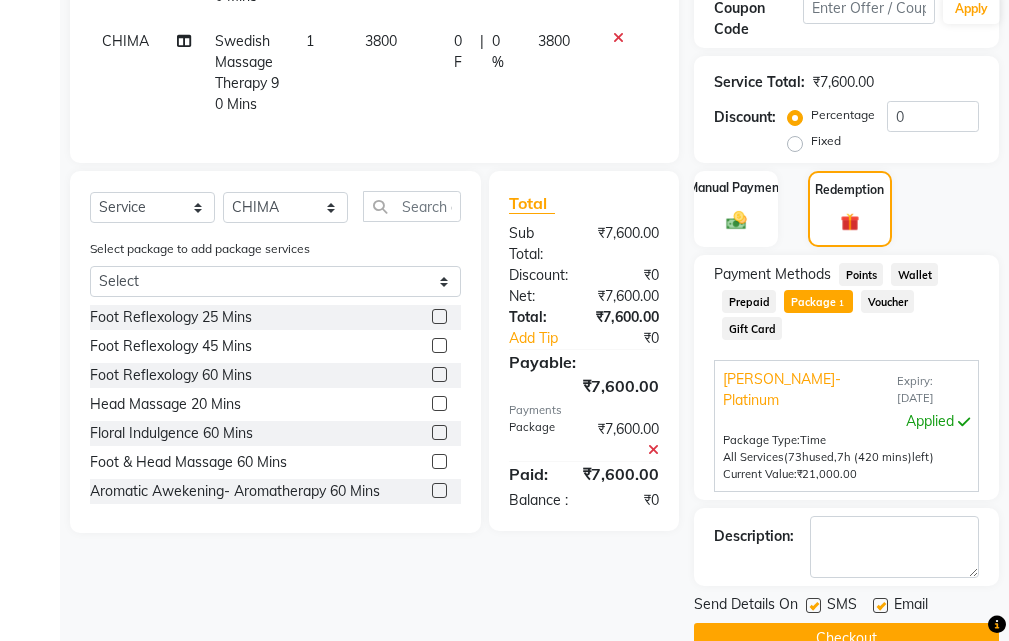 scroll, scrollTop: 468, scrollLeft: 0, axis: vertical 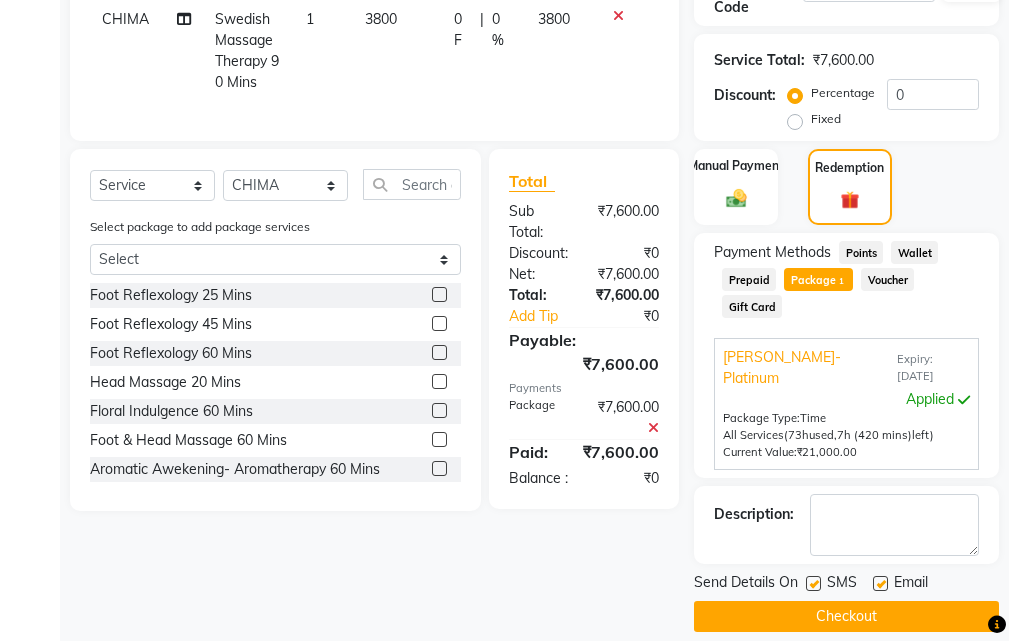 drag, startPoint x: 811, startPoint y: 562, endPoint x: 865, endPoint y: 587, distance: 59.5063 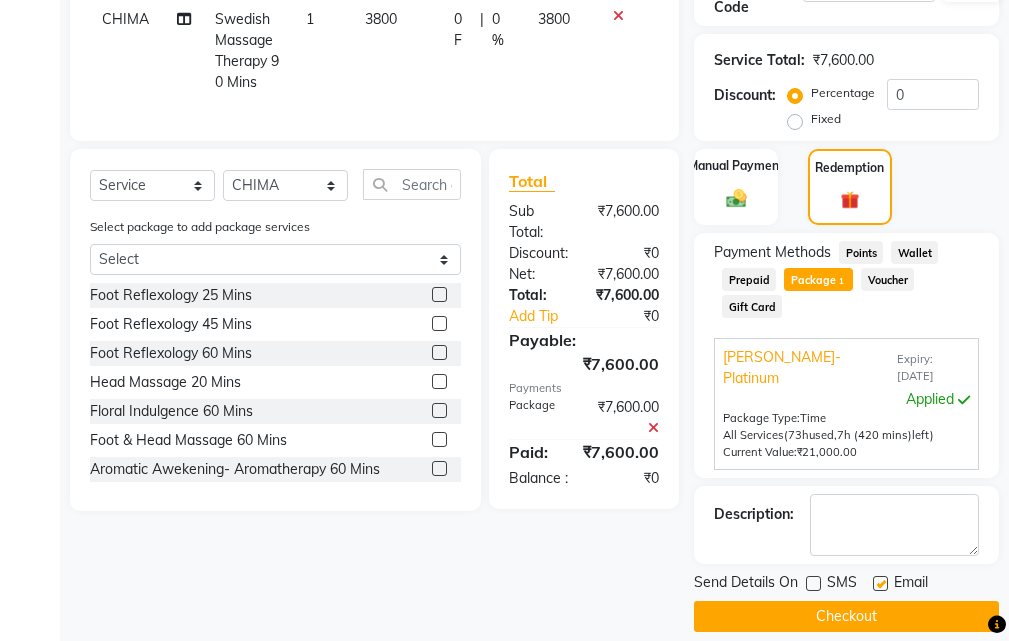 click 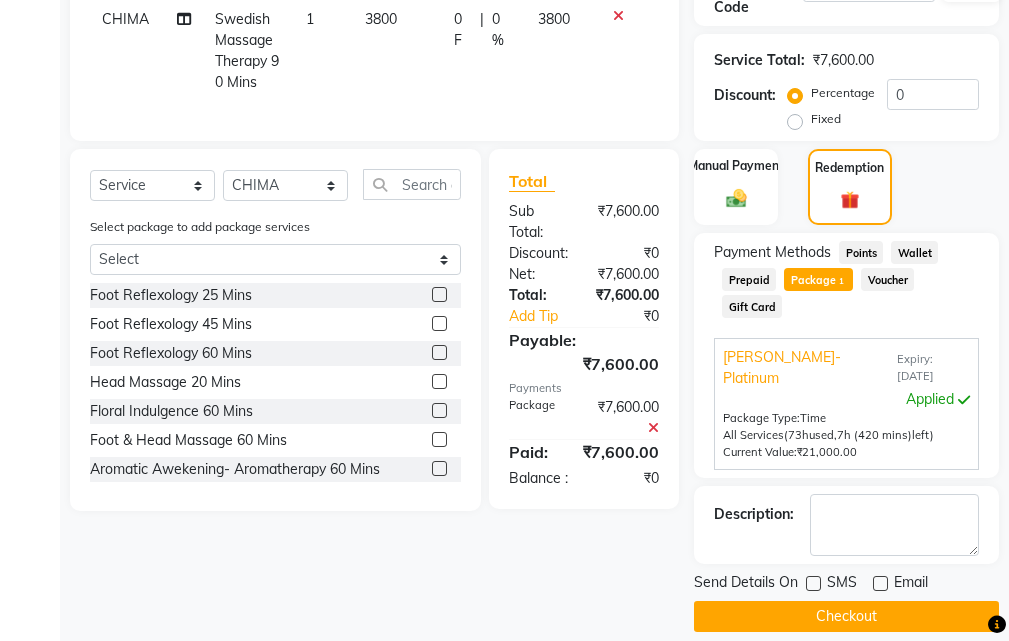 click on "Checkout" 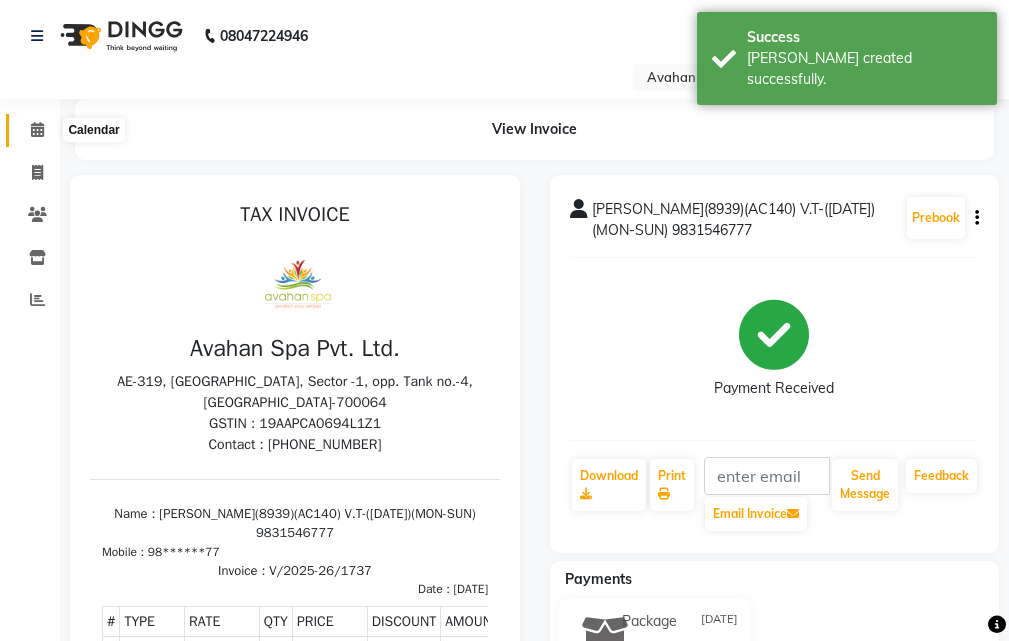 scroll, scrollTop: 0, scrollLeft: 0, axis: both 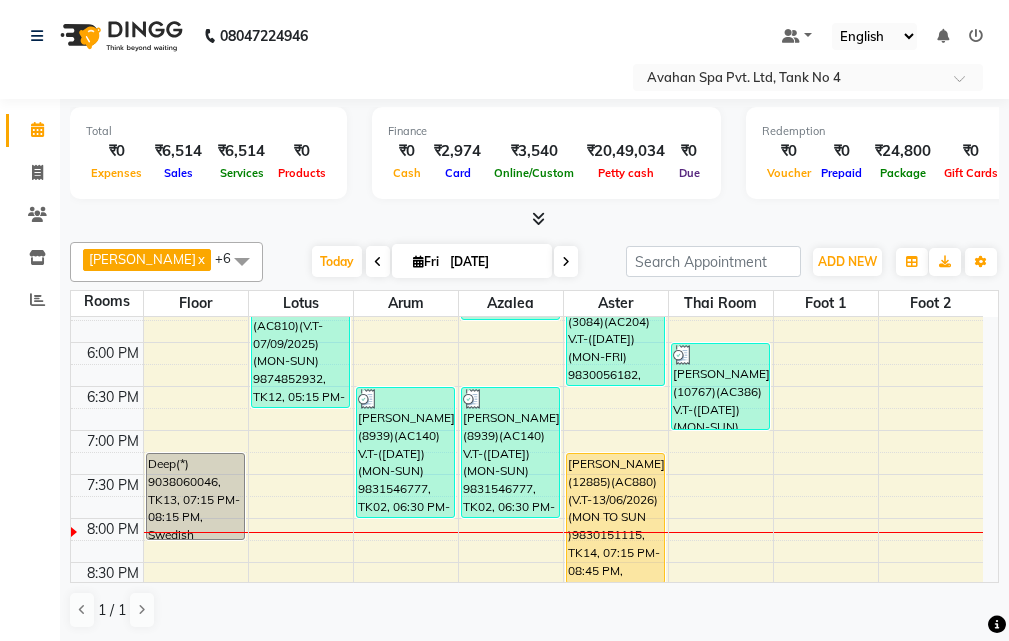 click at bounding box center (566, 261) 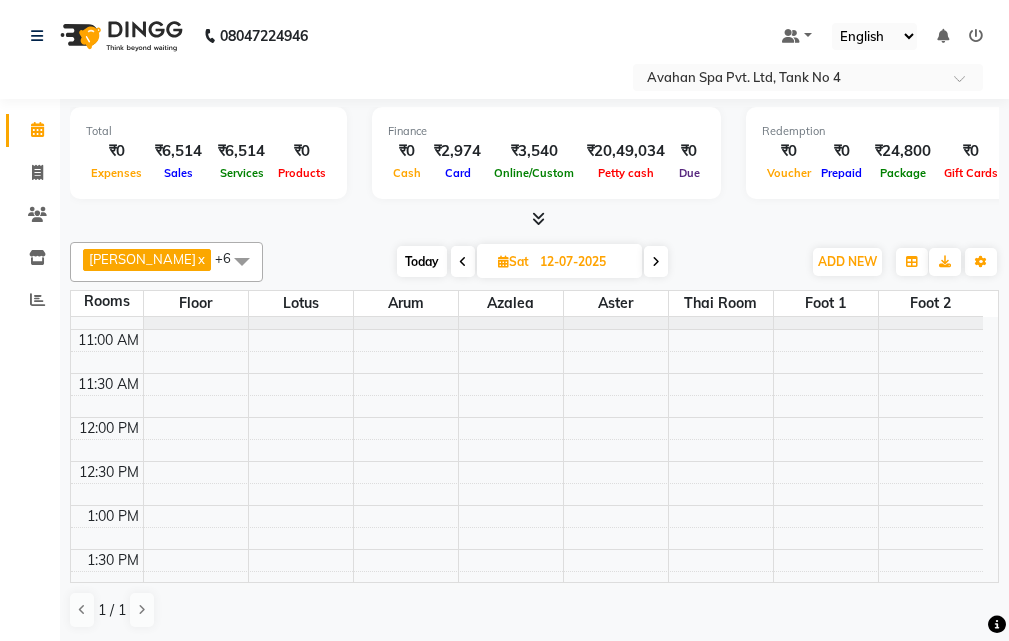 scroll, scrollTop: 0, scrollLeft: 0, axis: both 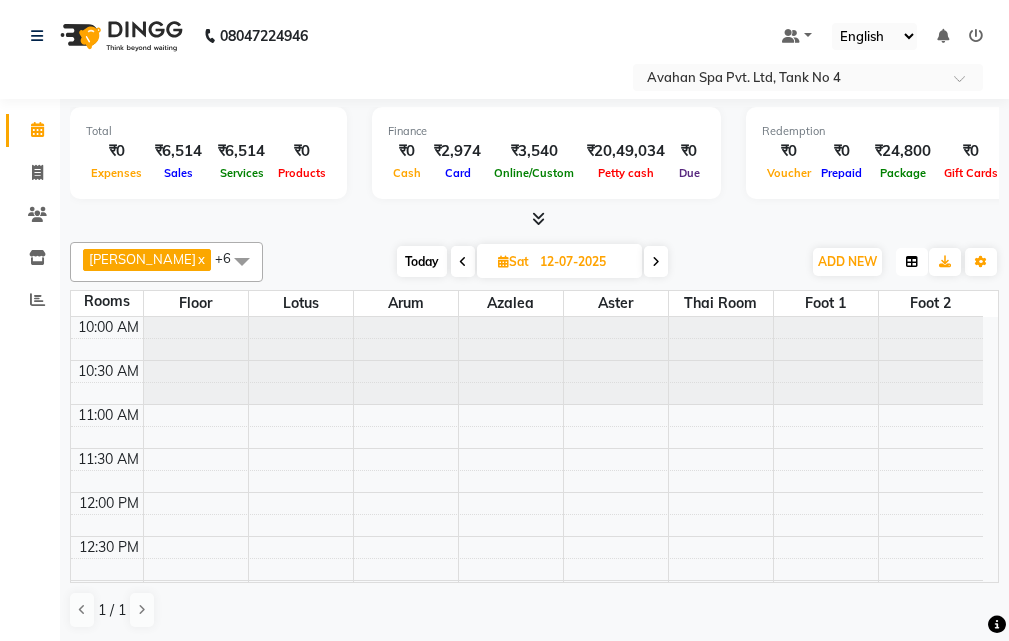 click at bounding box center (912, 262) 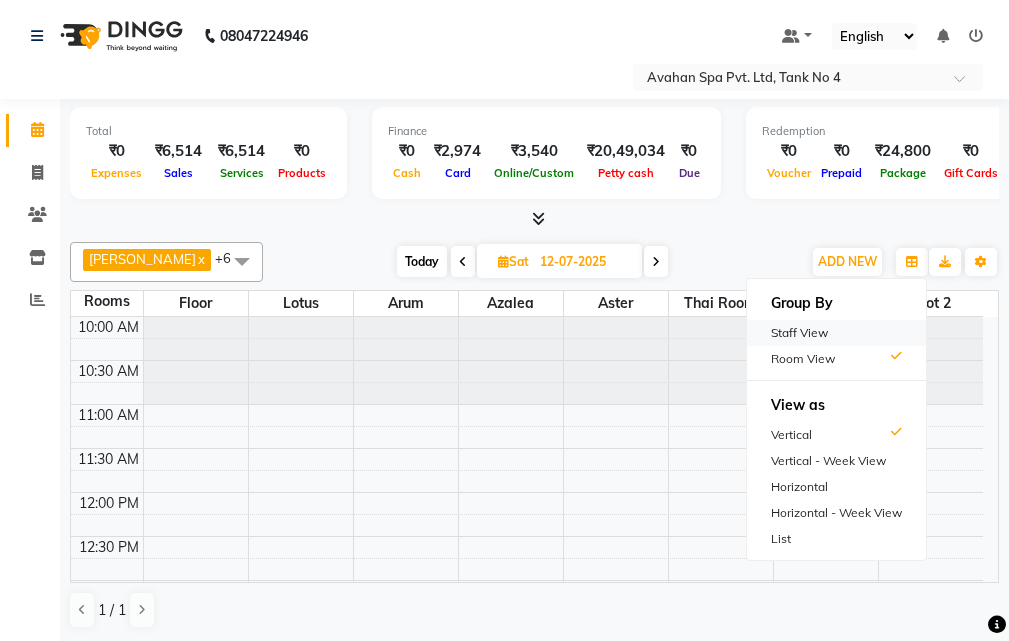 click on "Staff View" at bounding box center [836, 333] 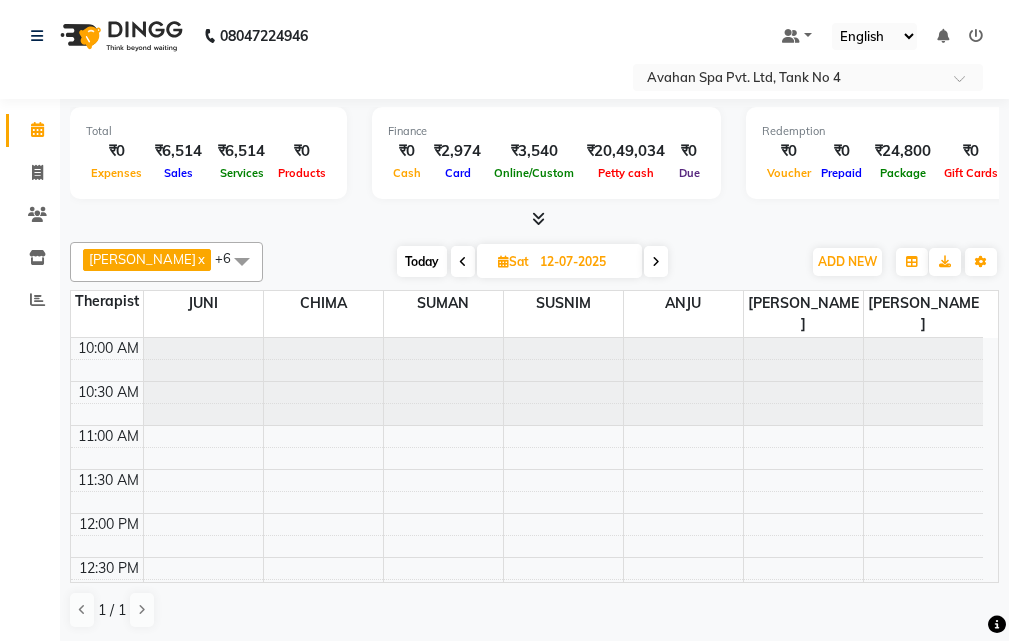 click on "Today" at bounding box center [422, 261] 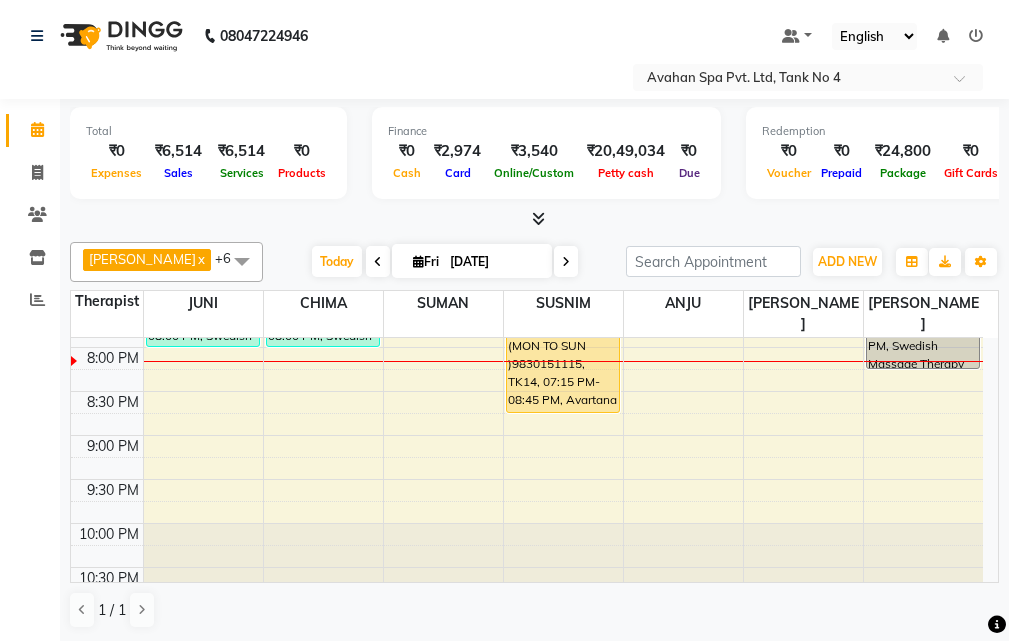 scroll, scrollTop: 878, scrollLeft: 0, axis: vertical 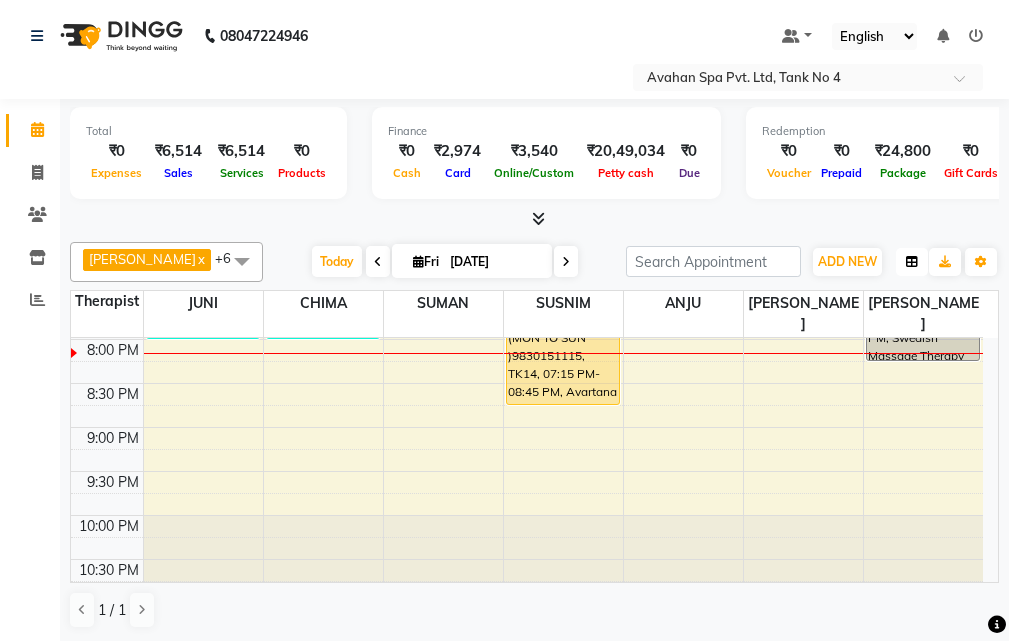 click at bounding box center [912, 262] 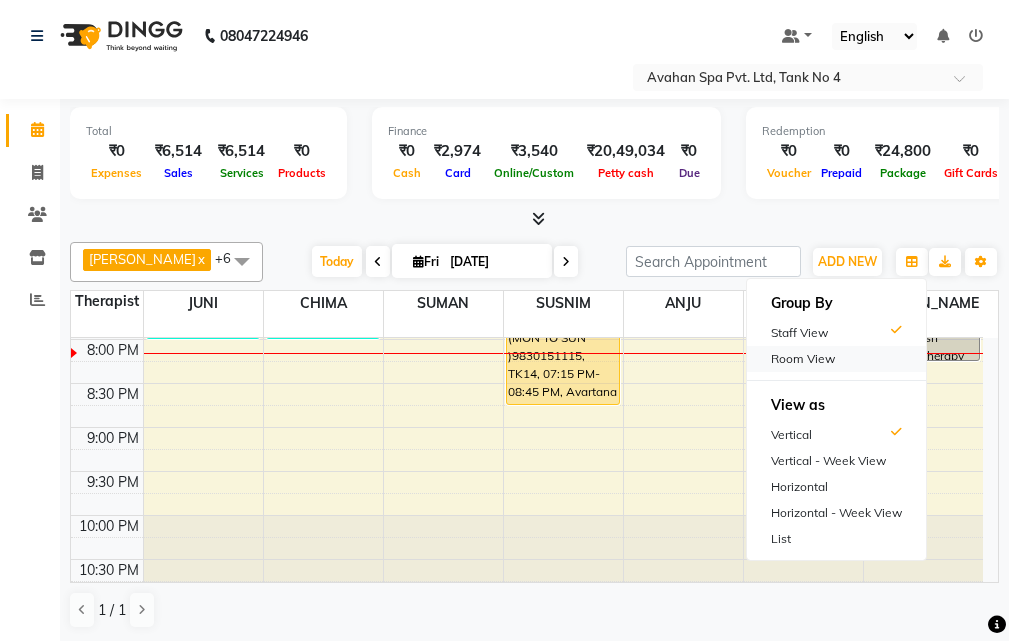 click on "Room View" at bounding box center (836, 359) 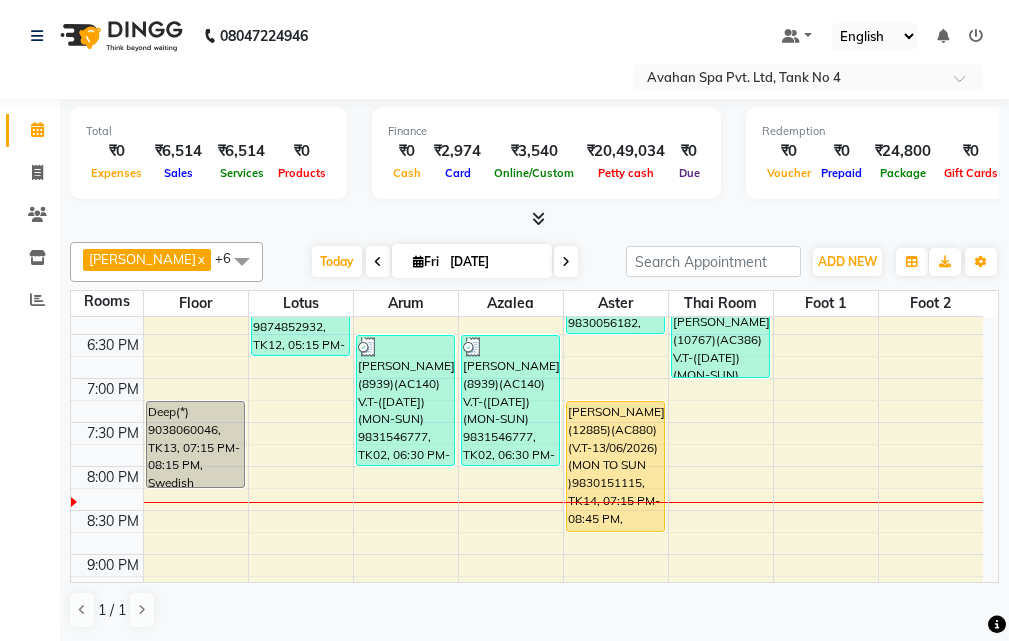 scroll, scrollTop: 778, scrollLeft: 0, axis: vertical 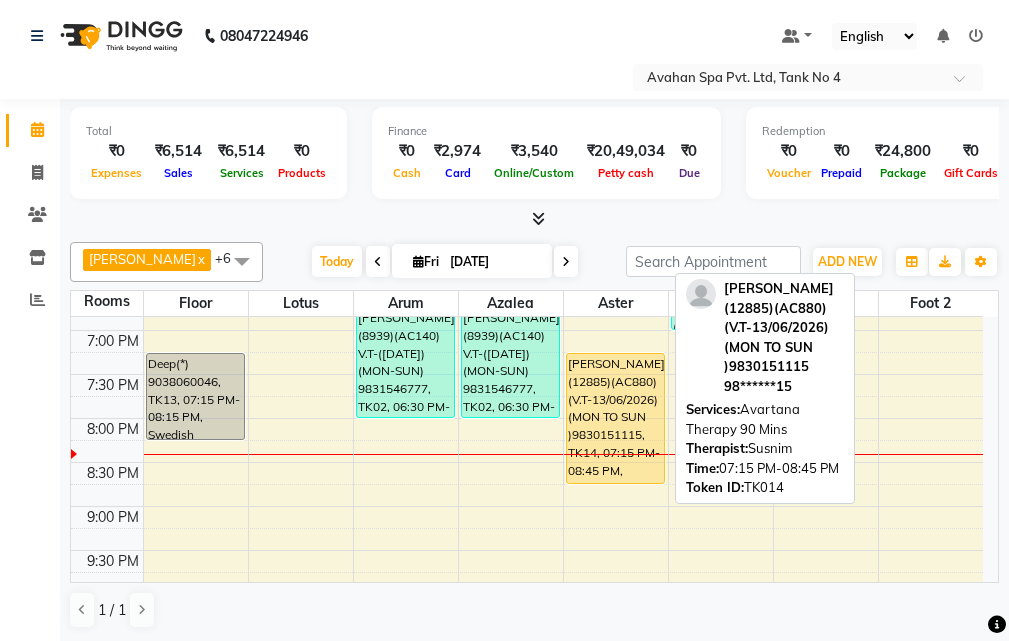 click on "RISHAV BAID(12885)(AC880)(V.T-13/06/2026) (MON TO SUN )9830151115, TK14, 07:15 PM-08:45 PM, Avartana Therapy 90 Mins" at bounding box center (615, 418) 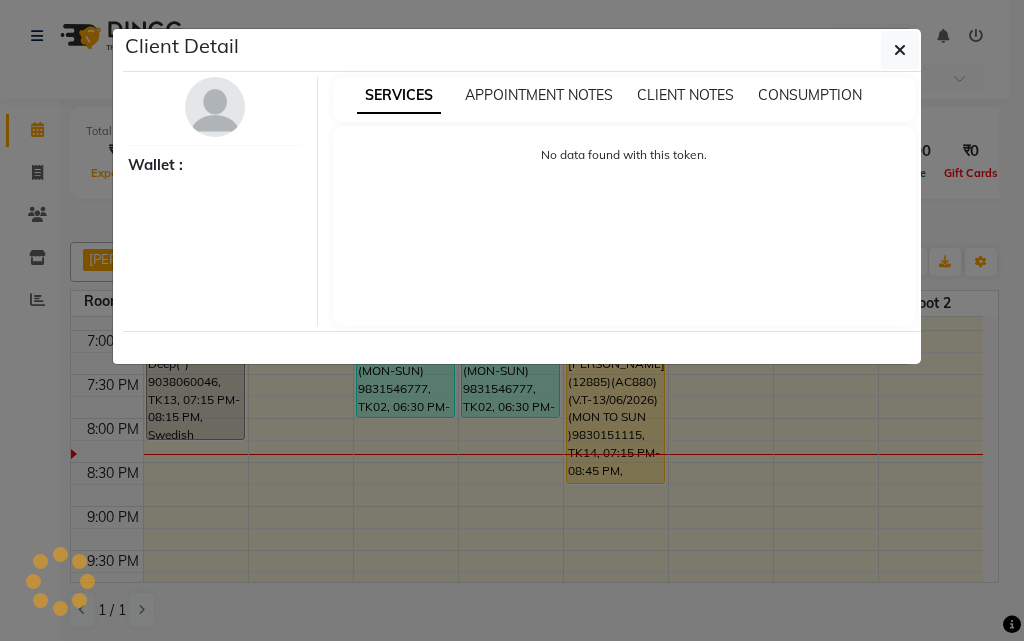 select on "1" 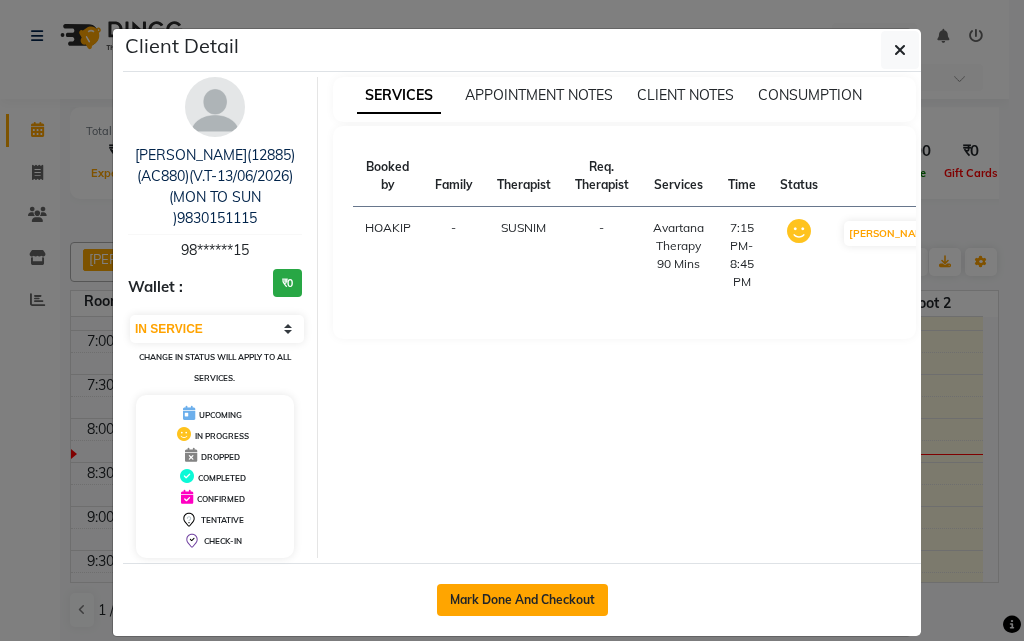 click on "Mark Done And Checkout" 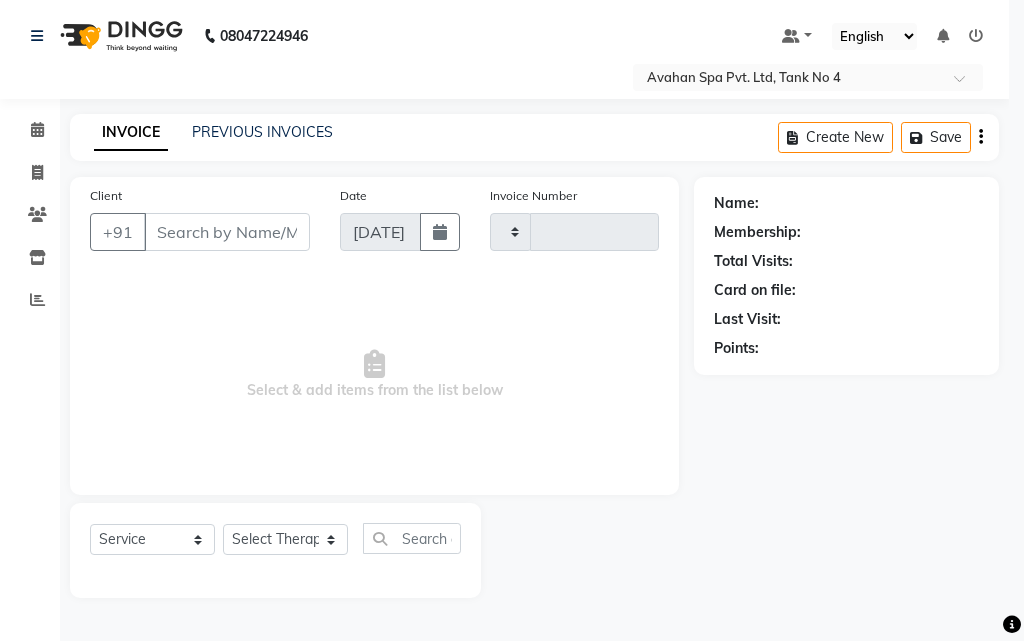 type on "1738" 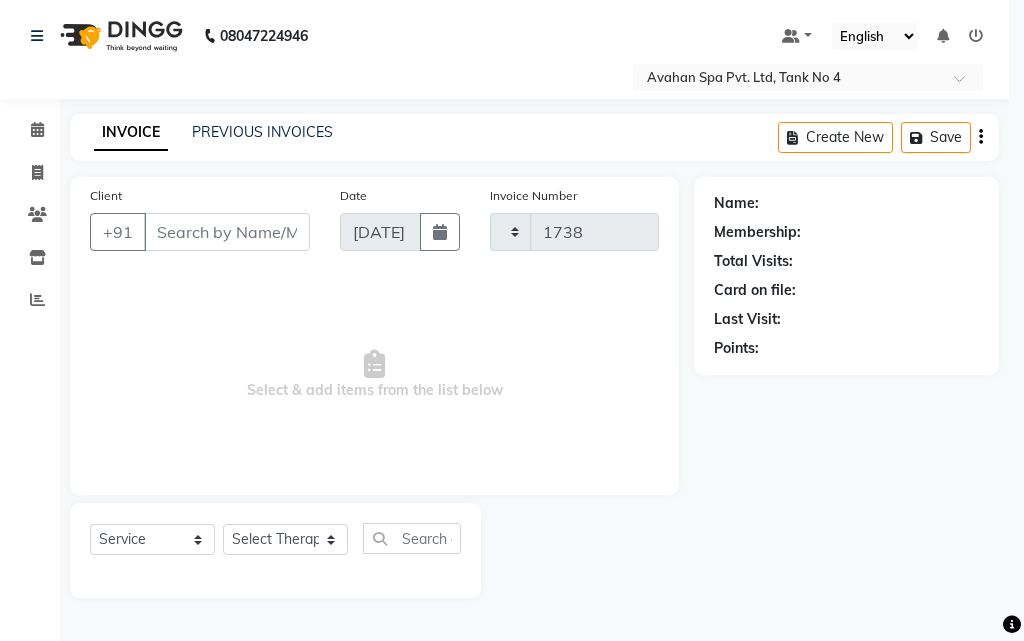select on "4269" 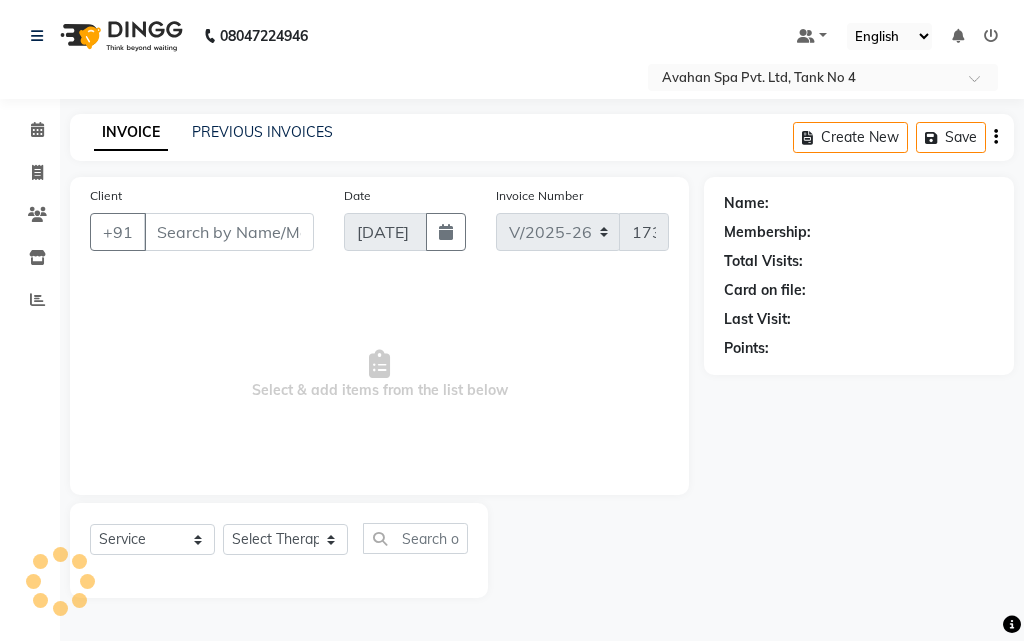 type on "98******15" 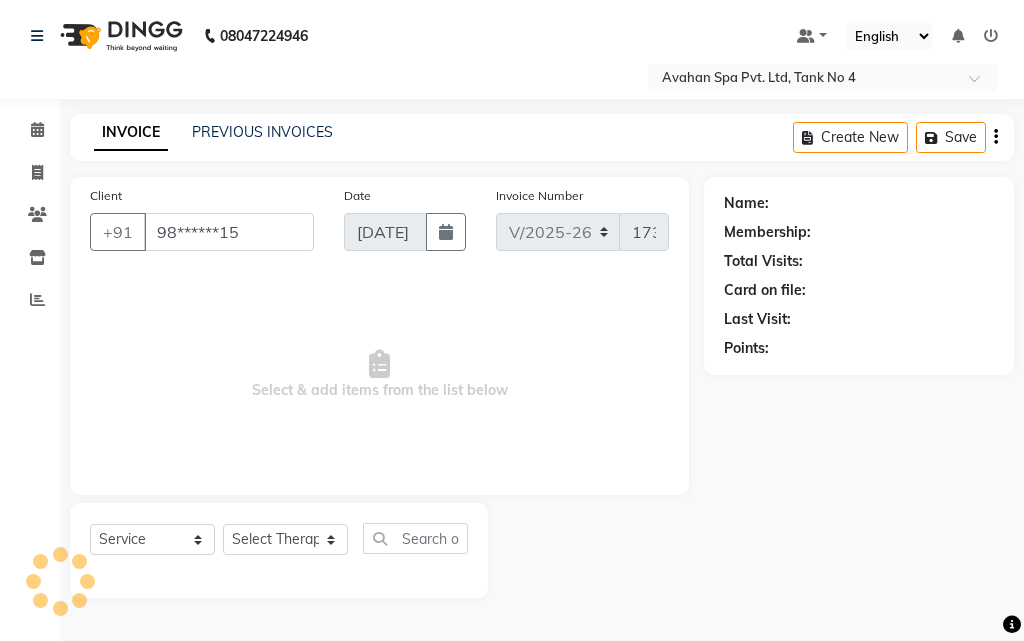 select on "23013" 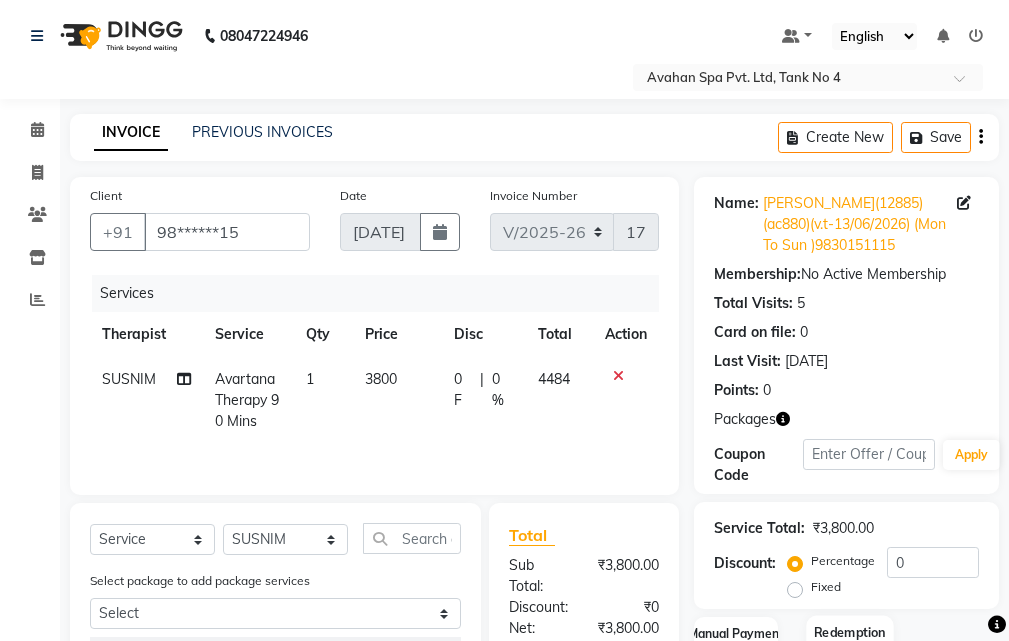 scroll, scrollTop: 294, scrollLeft: 0, axis: vertical 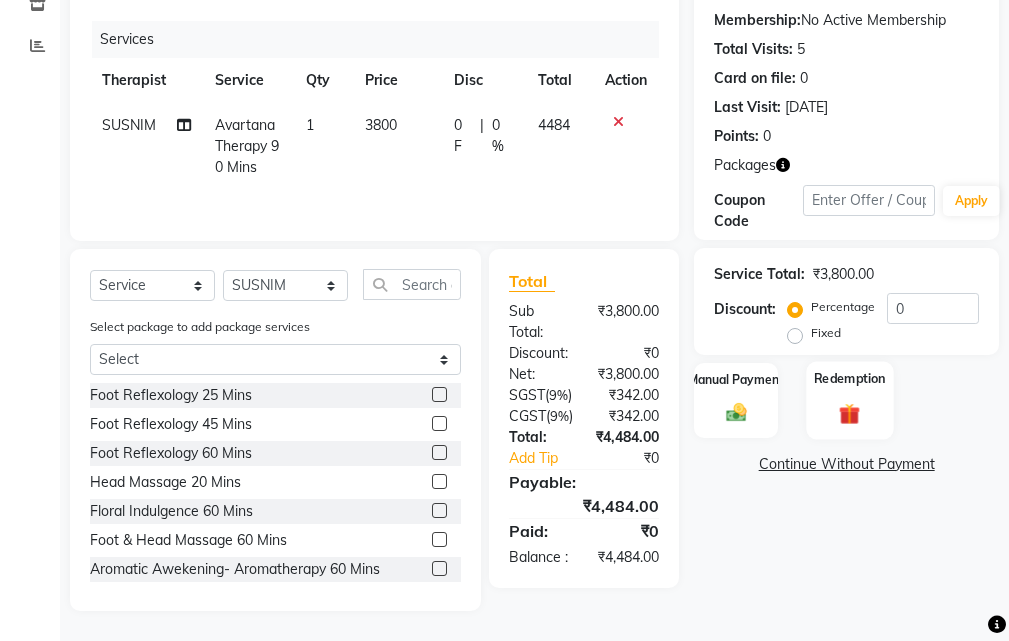 click 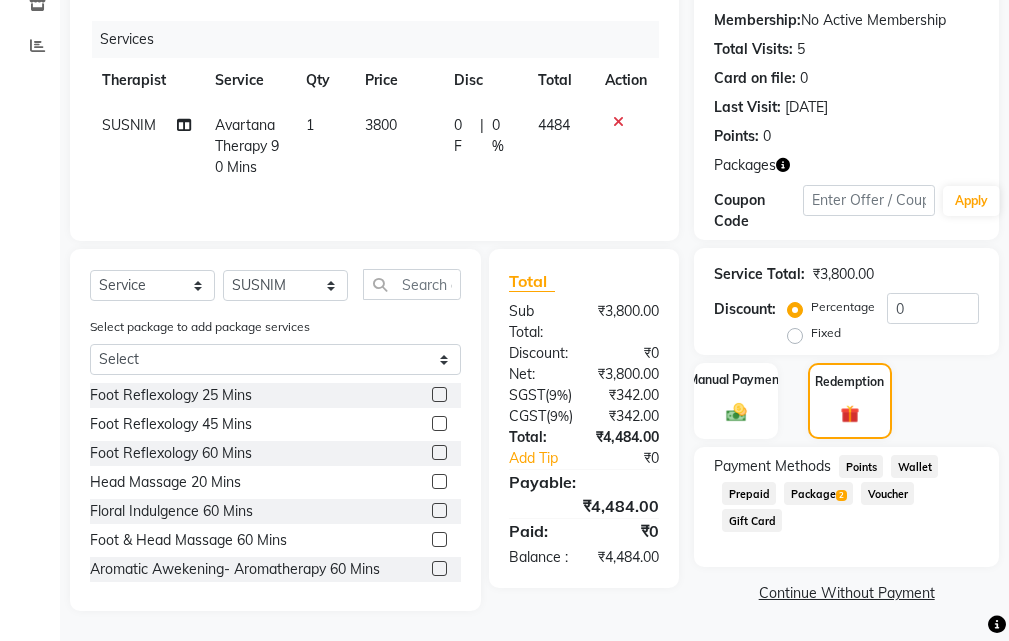 click on "Package  2" 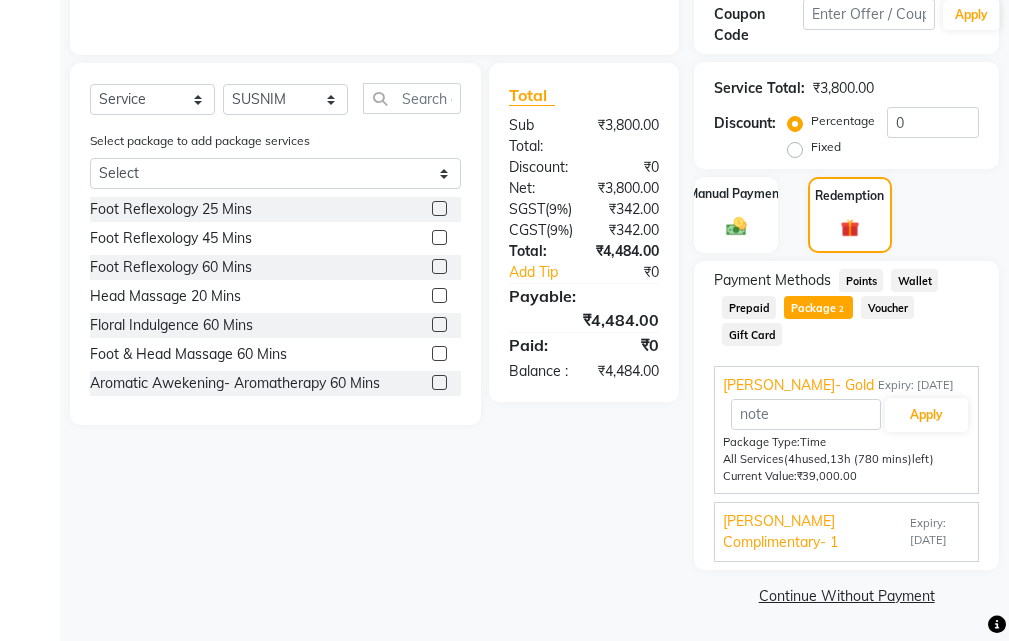 click on "[PERSON_NAME] Complimentary- 1" at bounding box center (814, 532) 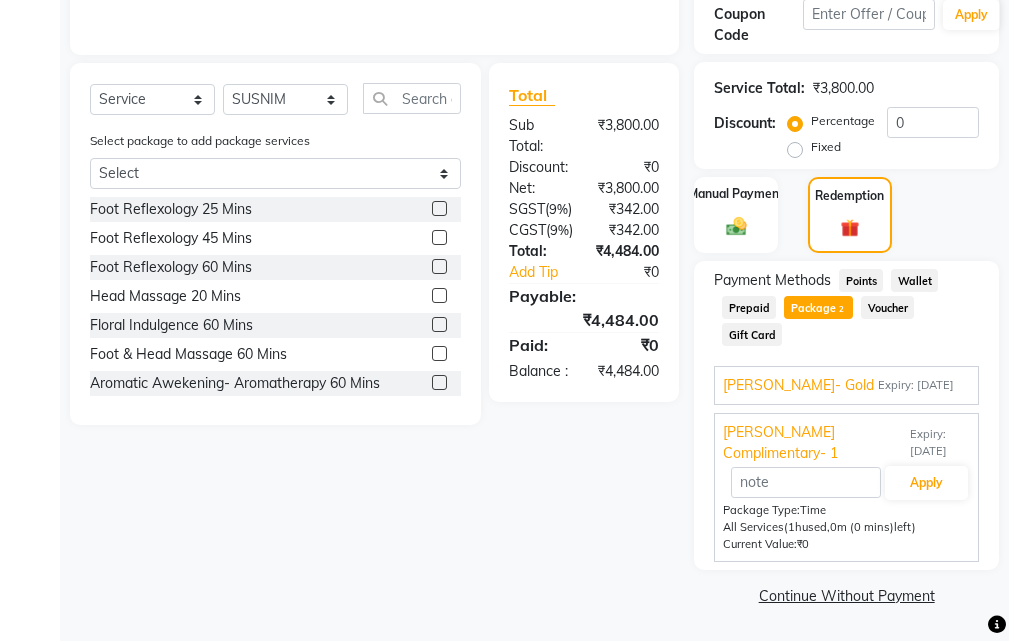 click on "[PERSON_NAME]- Gold" at bounding box center [798, 385] 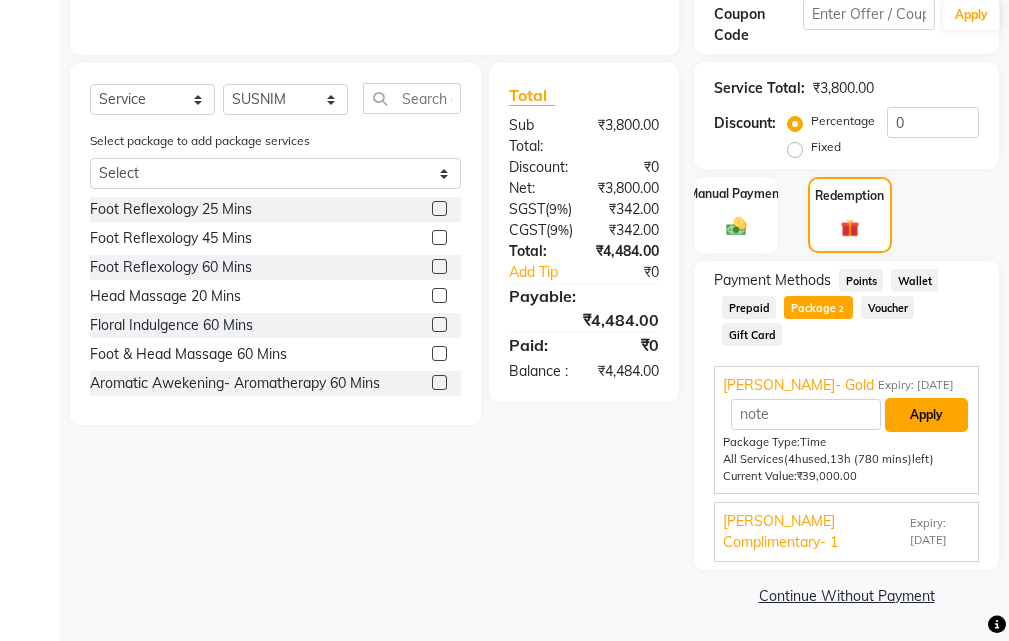 click on "Apply" at bounding box center [926, 415] 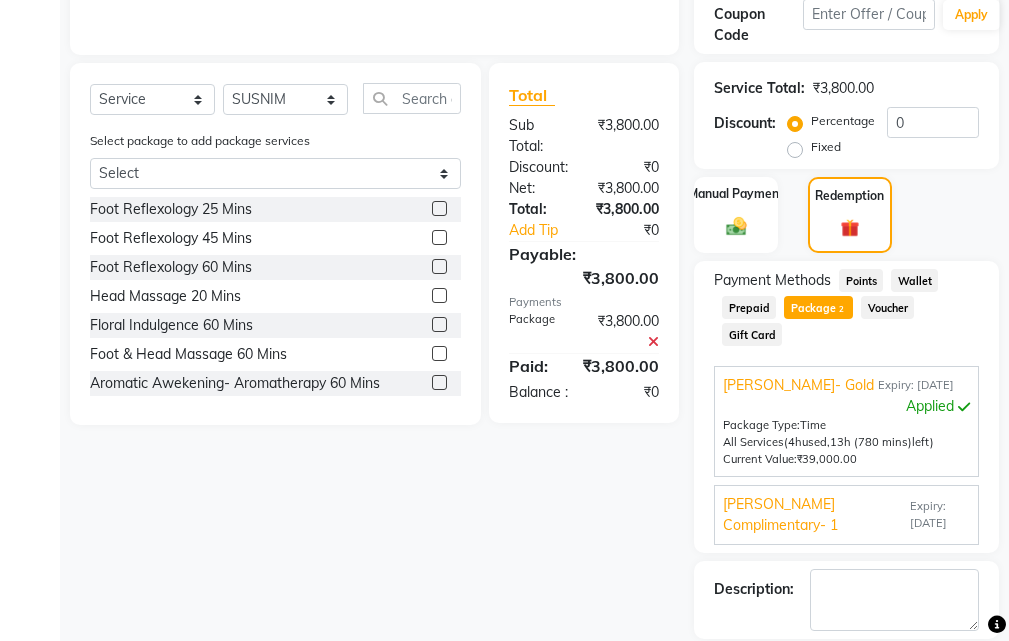 scroll, scrollTop: 536, scrollLeft: 0, axis: vertical 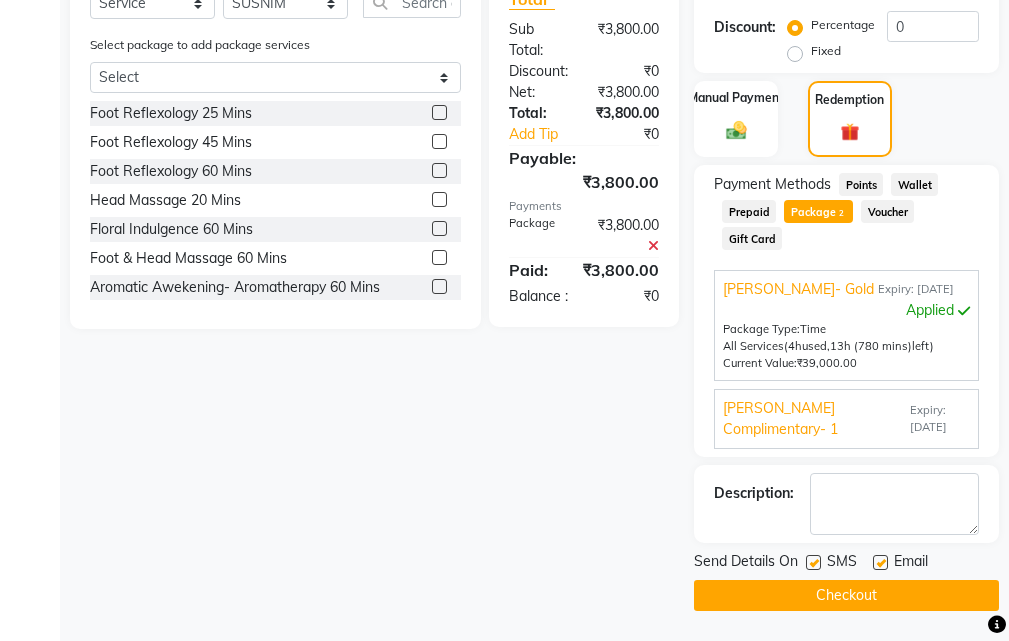 drag, startPoint x: 815, startPoint y: 563, endPoint x: 847, endPoint y: 573, distance: 33.526108 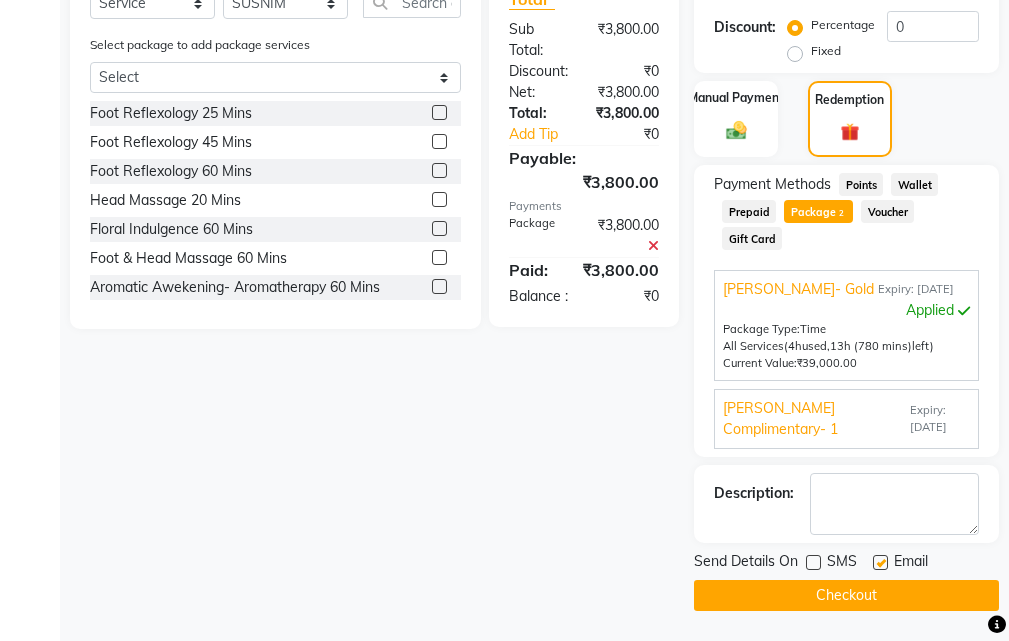 click 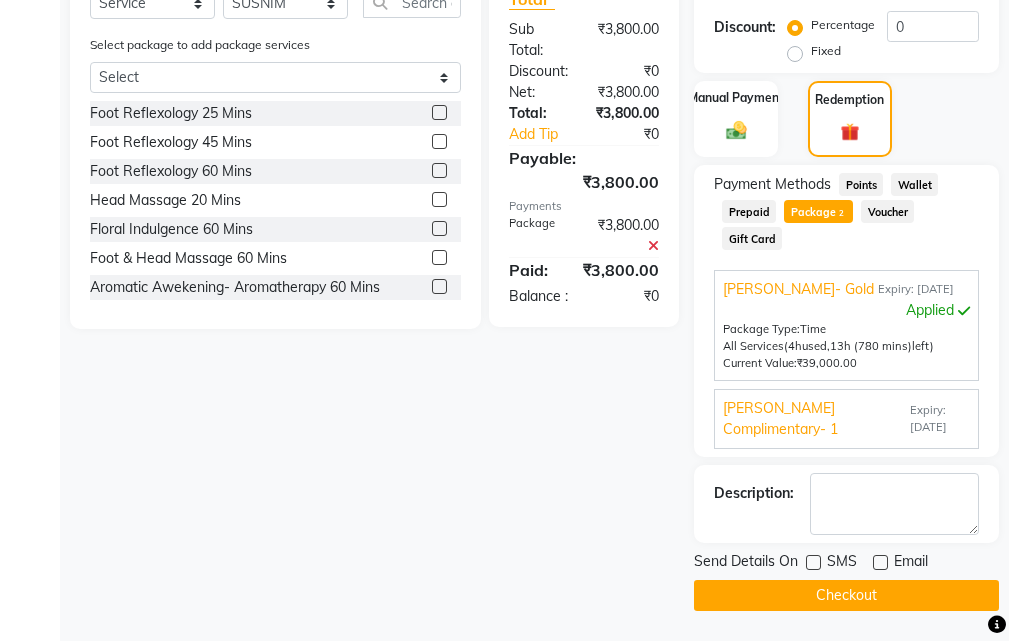 drag, startPoint x: 855, startPoint y: 598, endPoint x: 874, endPoint y: 607, distance: 21.023796 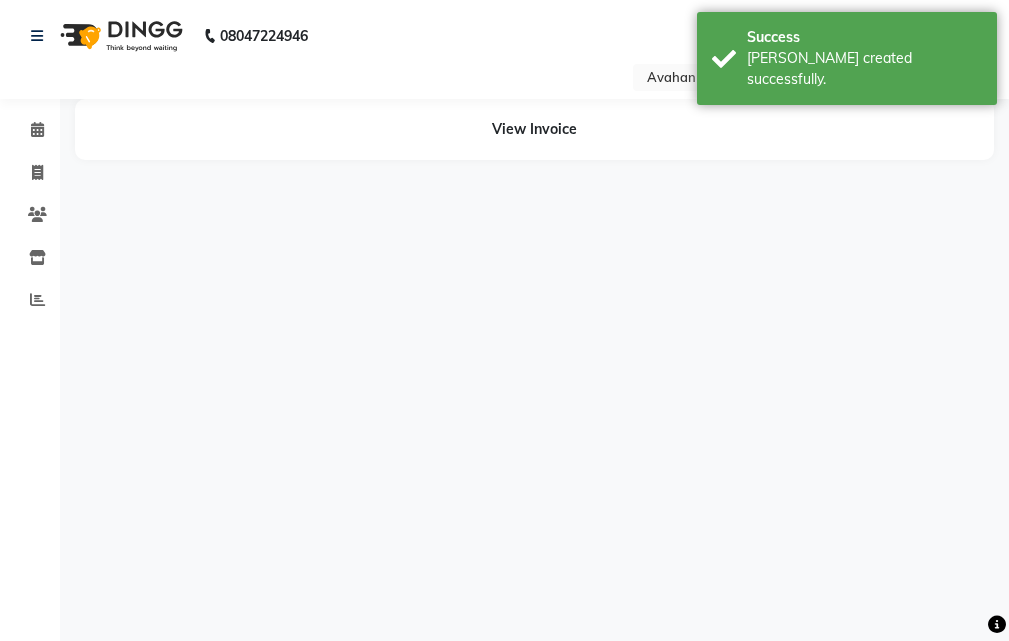 scroll, scrollTop: 0, scrollLeft: 0, axis: both 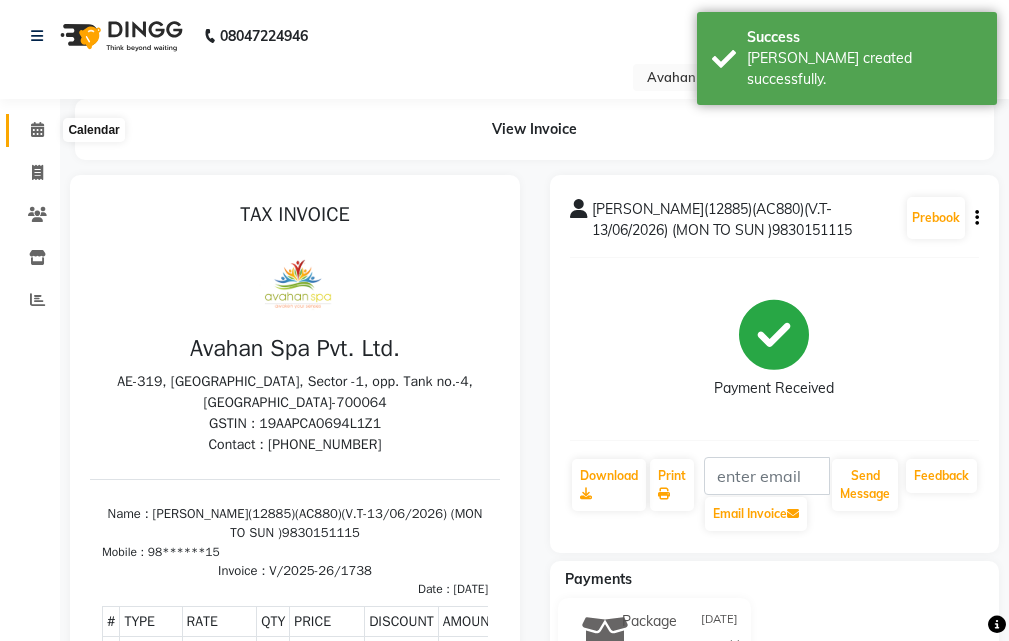 click 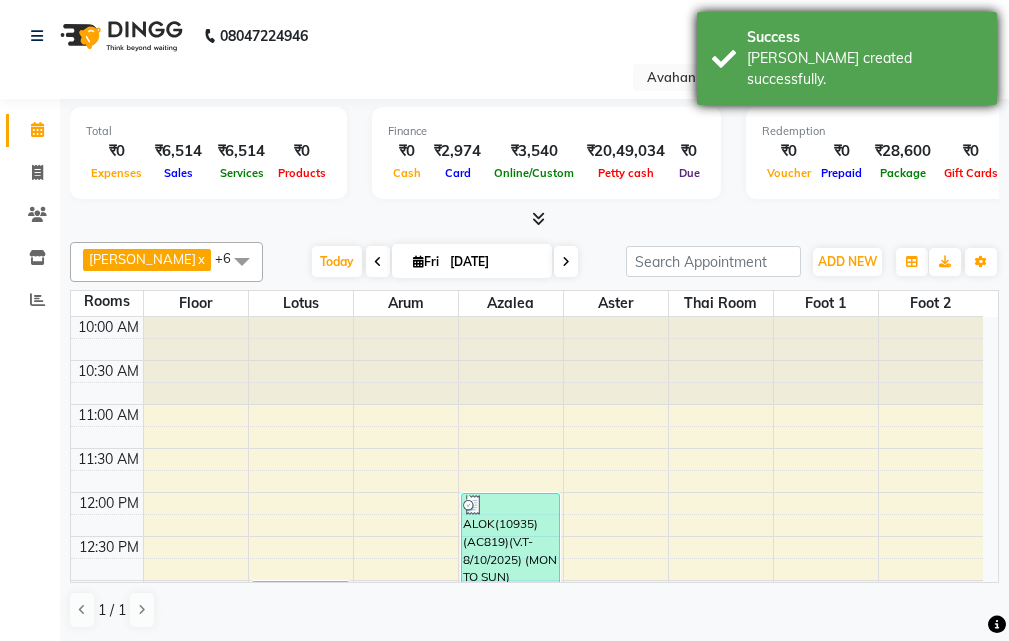 scroll, scrollTop: 1, scrollLeft: 0, axis: vertical 